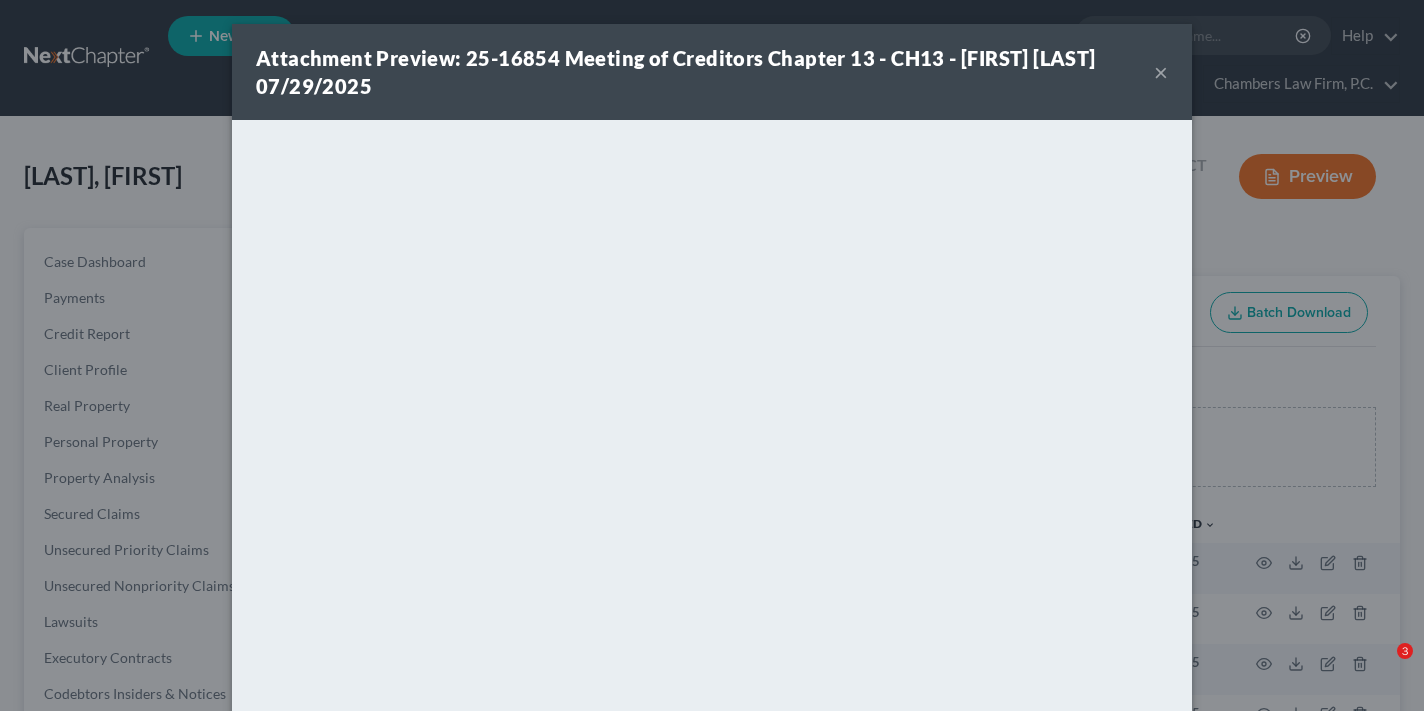 scroll, scrollTop: 761, scrollLeft: 0, axis: vertical 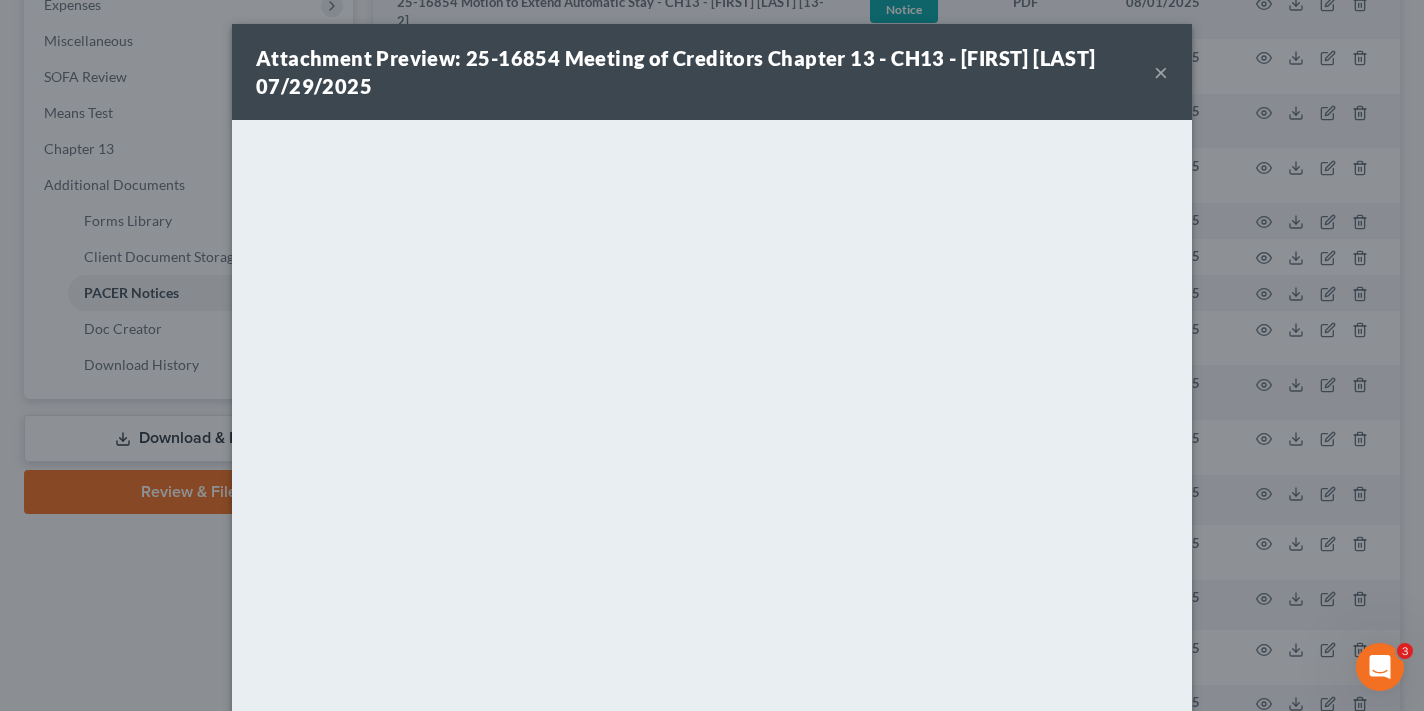click on "Attachment Preview: 25-16854 Meeting of Creditors Chapter 13 - CH13 - Edlyn Cristabel Yaniga 07/29/2025 ×" at bounding box center (712, 72) 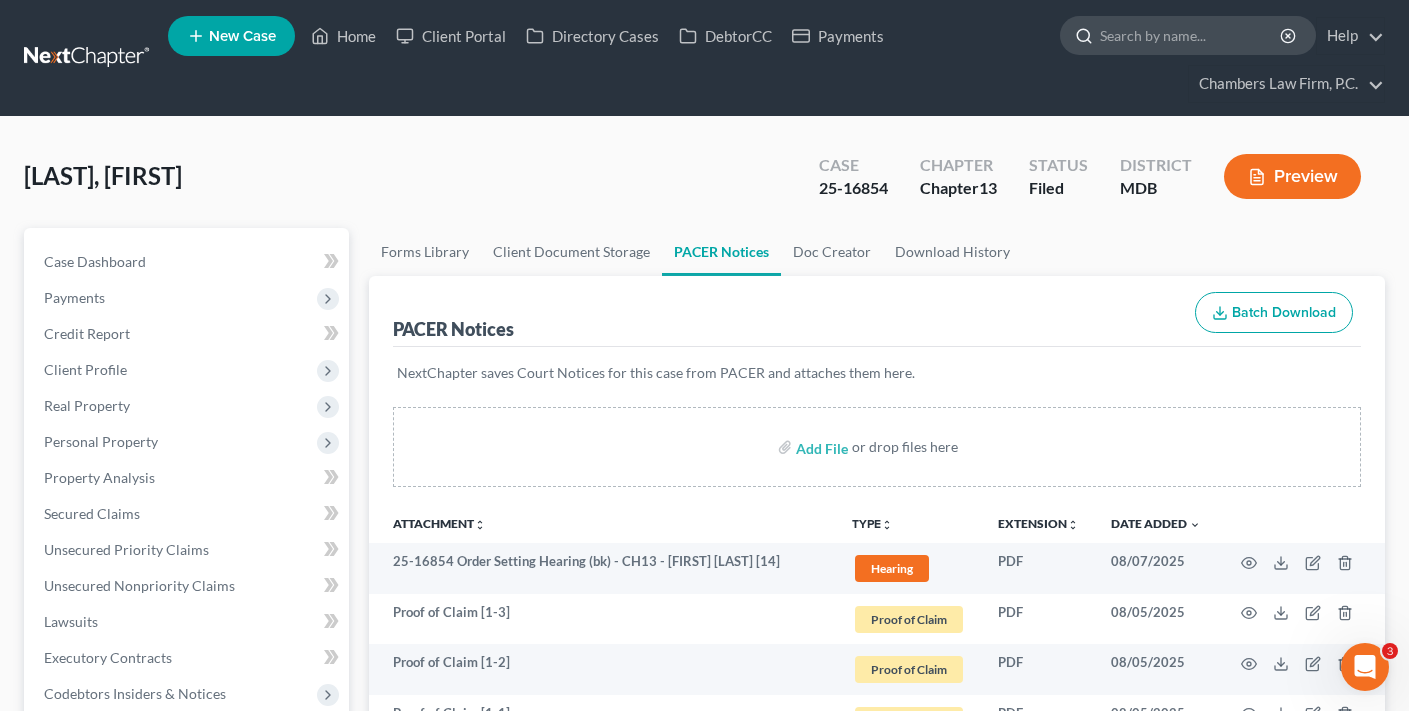 scroll, scrollTop: 0, scrollLeft: 0, axis: both 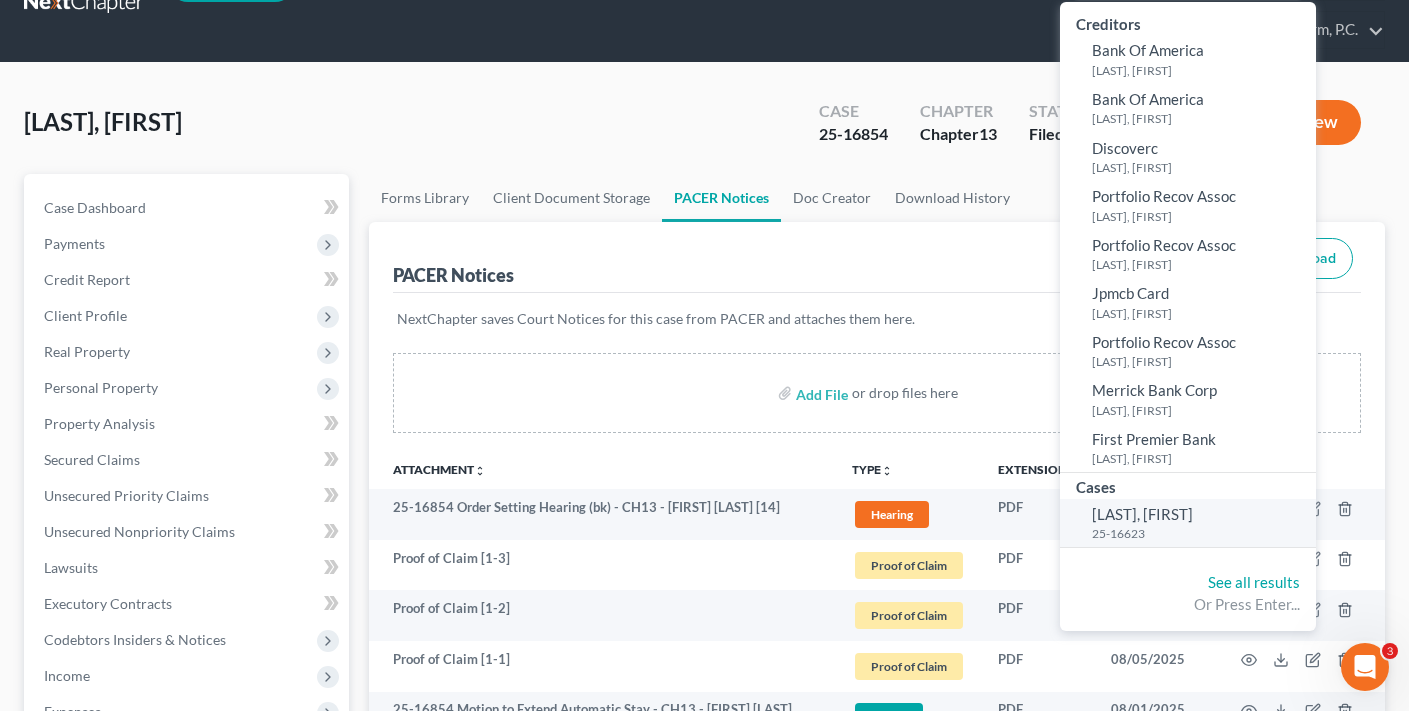 type on "Melo, Monica" 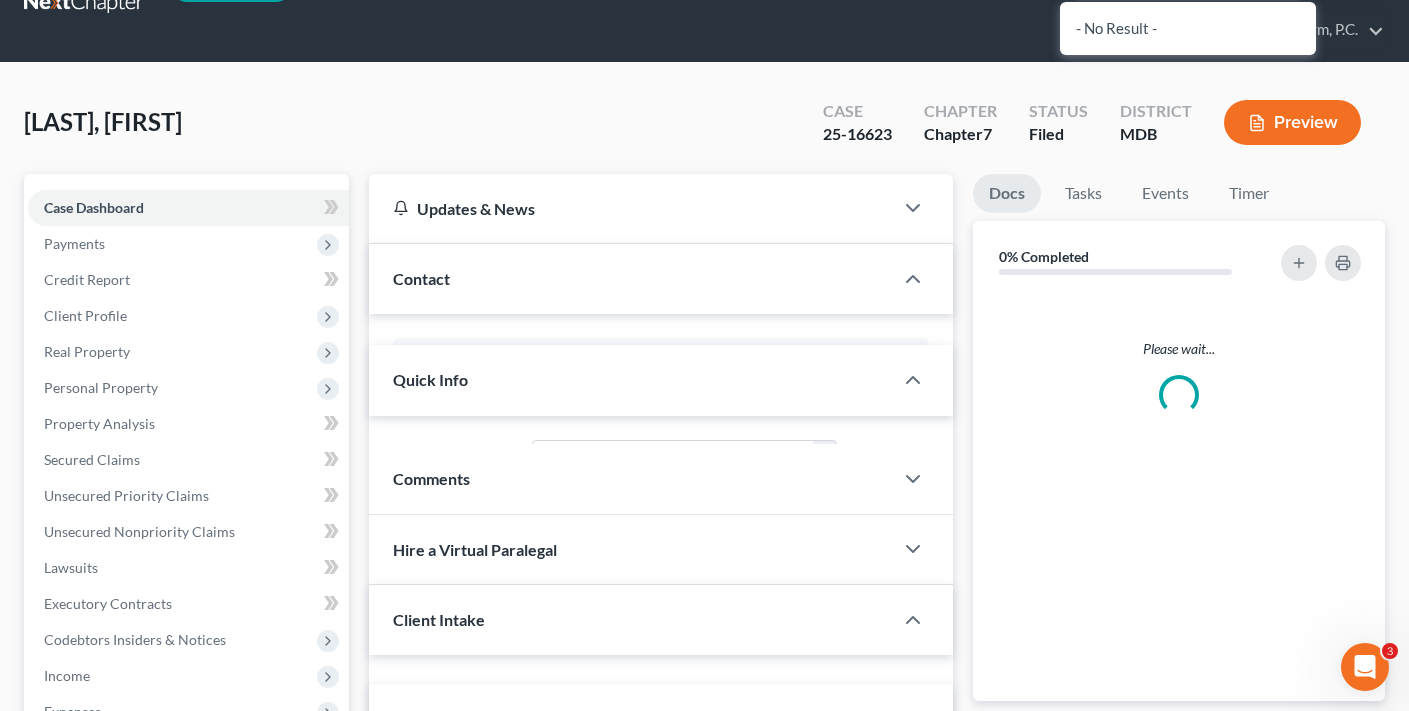 scroll, scrollTop: 0, scrollLeft: 0, axis: both 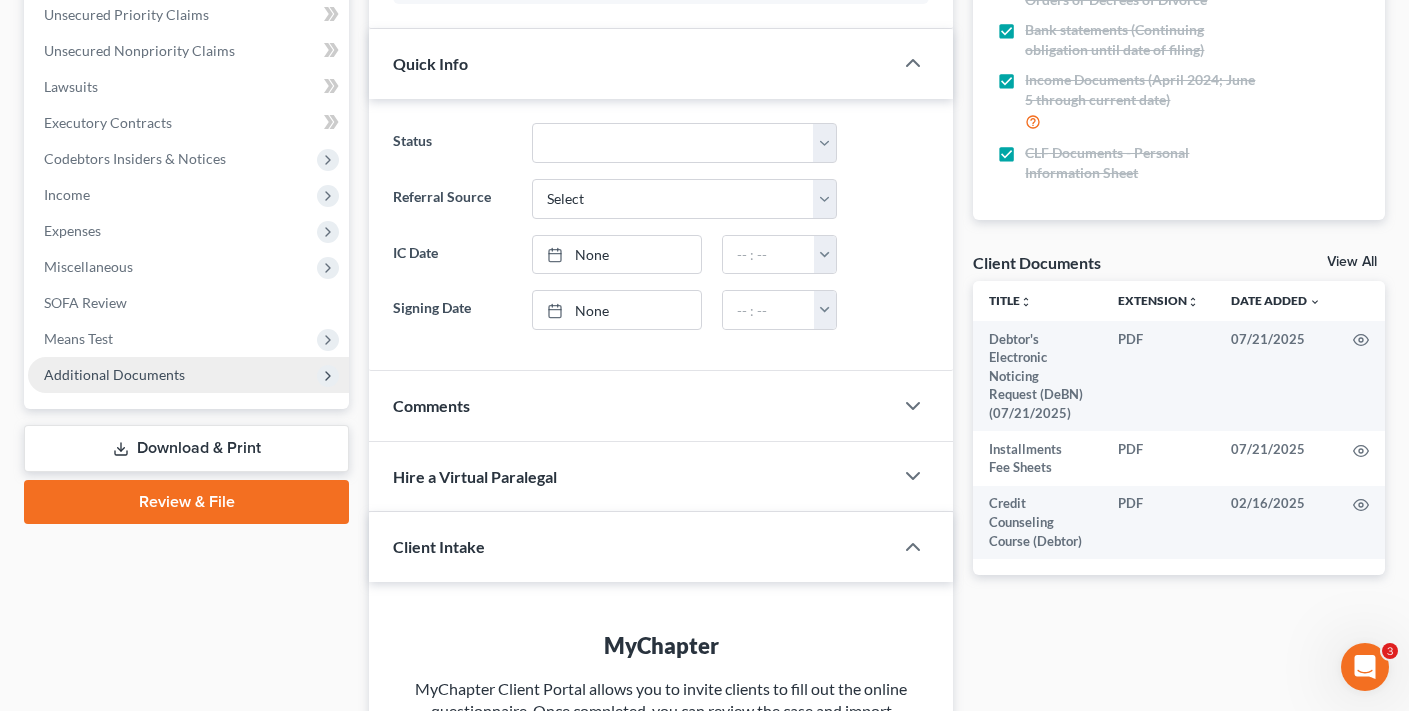 click on "Additional Documents" at bounding box center [114, 374] 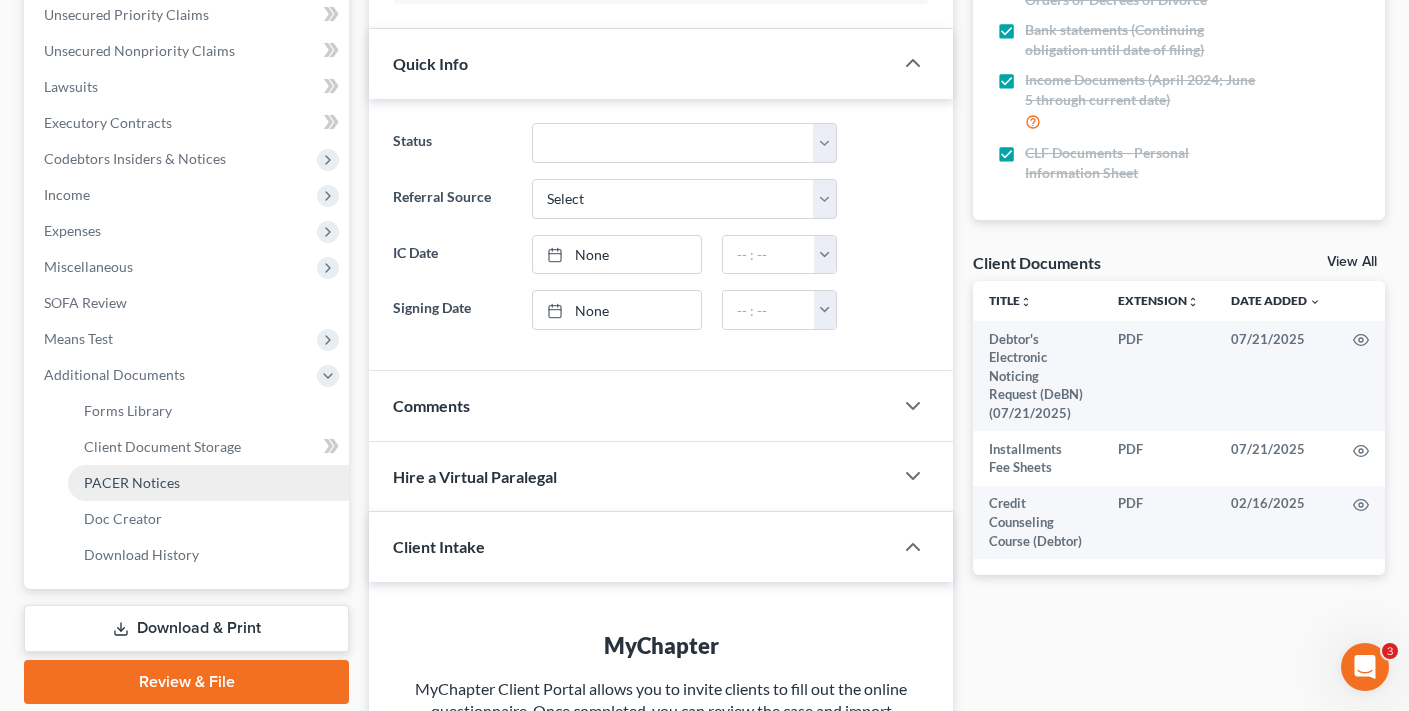 click on "PACER Notices" at bounding box center (132, 482) 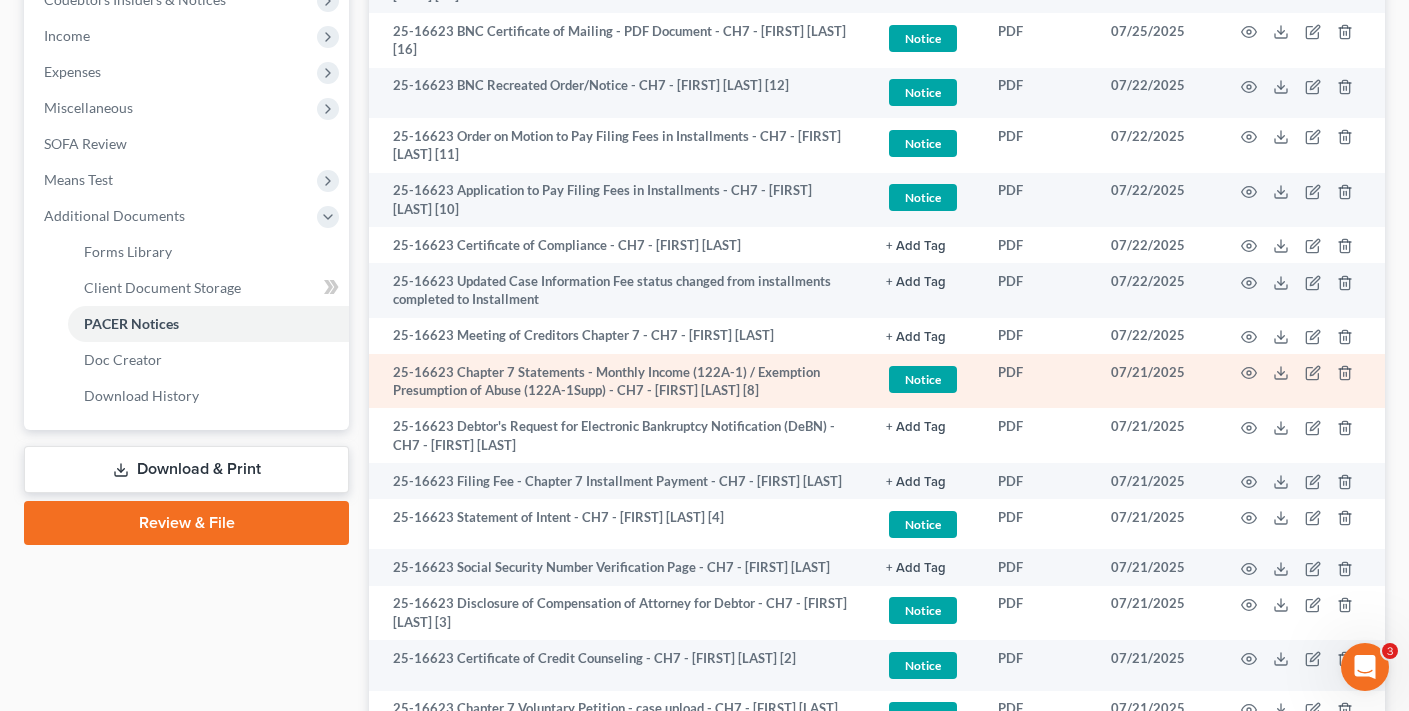 scroll, scrollTop: 711, scrollLeft: 0, axis: vertical 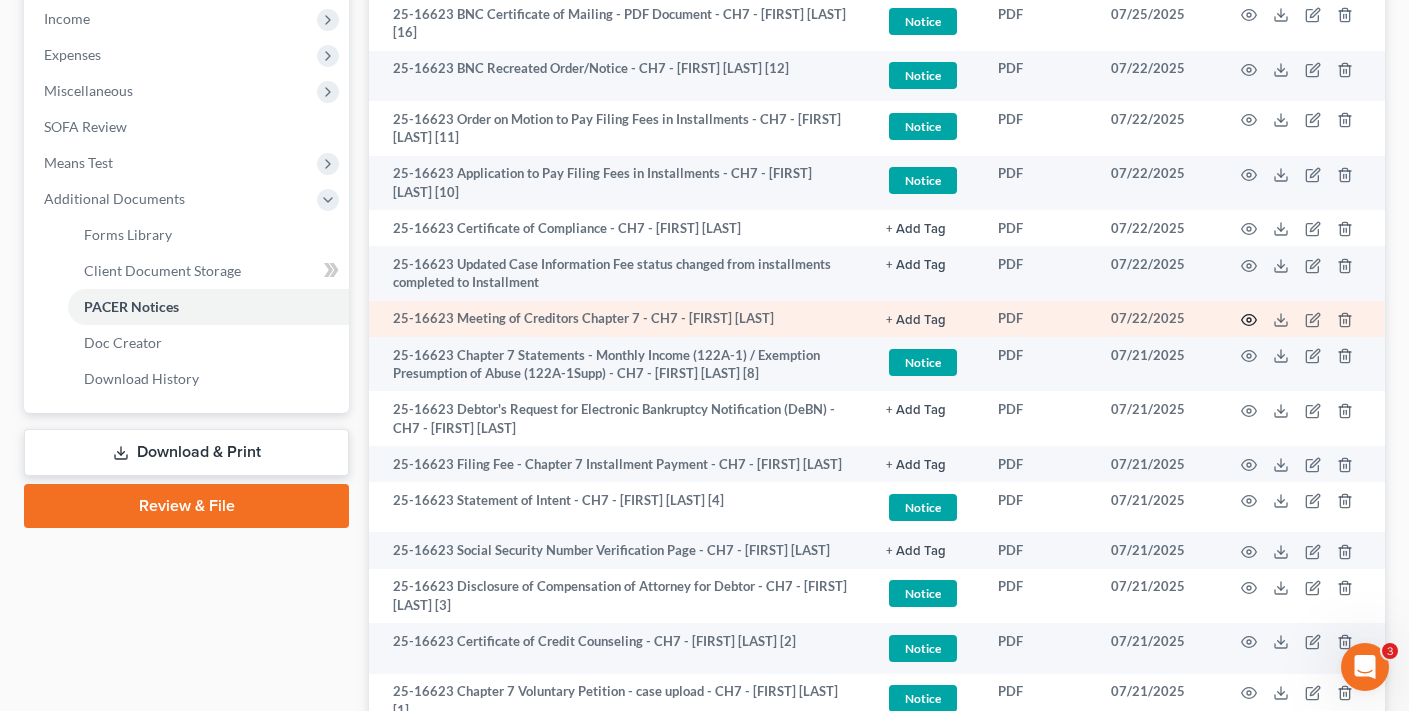 click 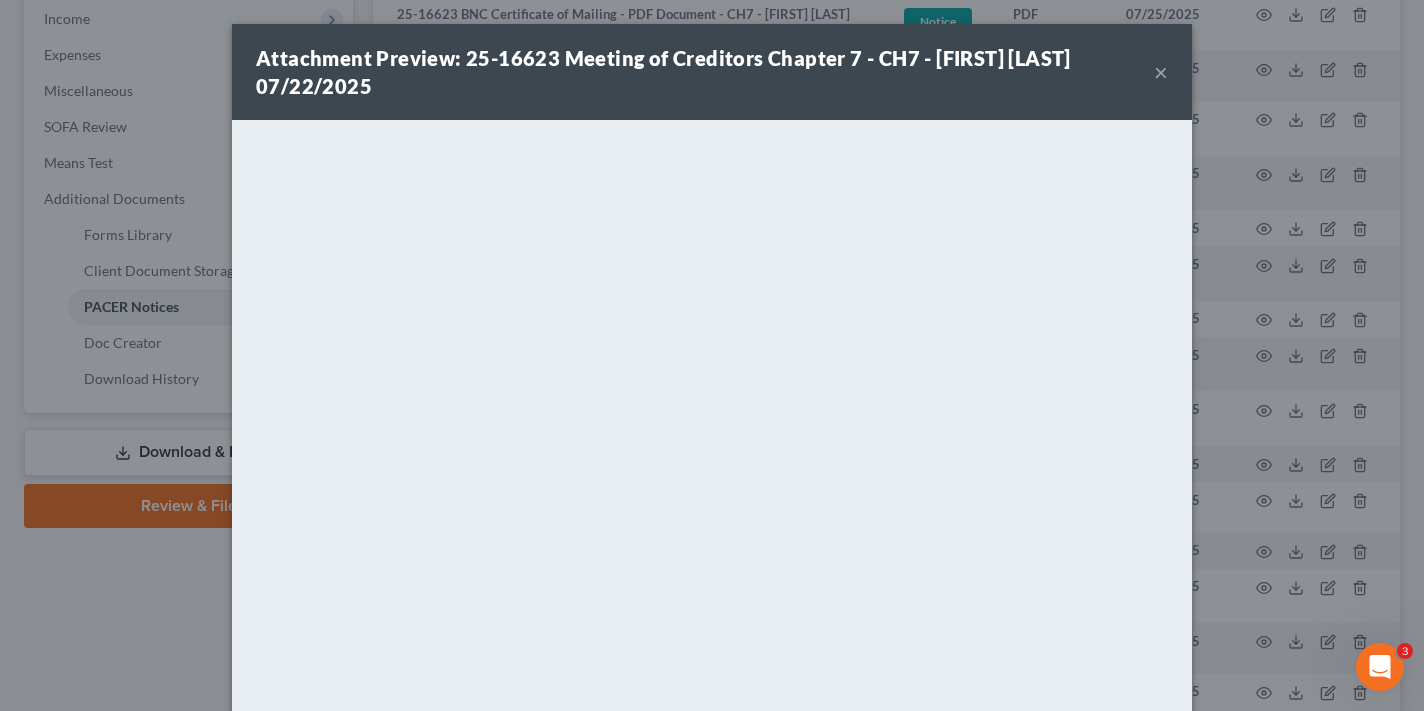 click on "×" at bounding box center [1161, 72] 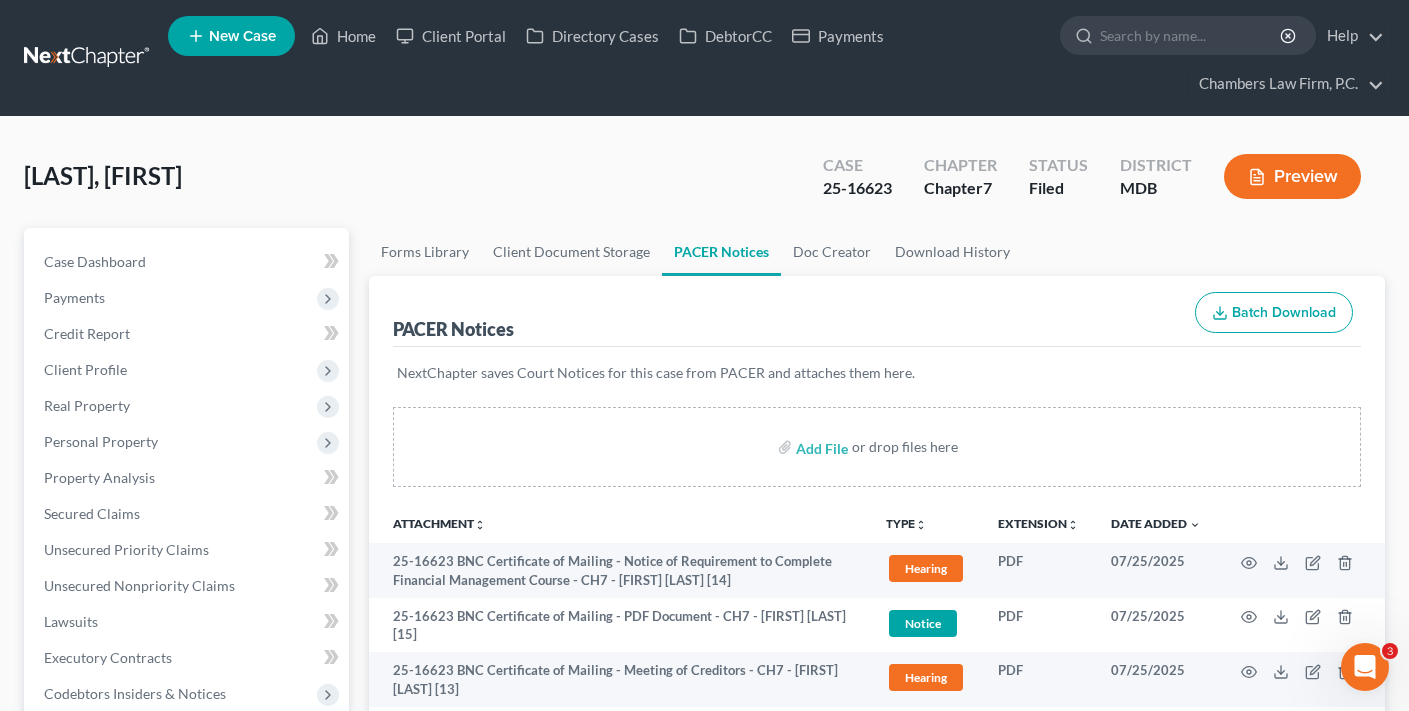scroll, scrollTop: 0, scrollLeft: 0, axis: both 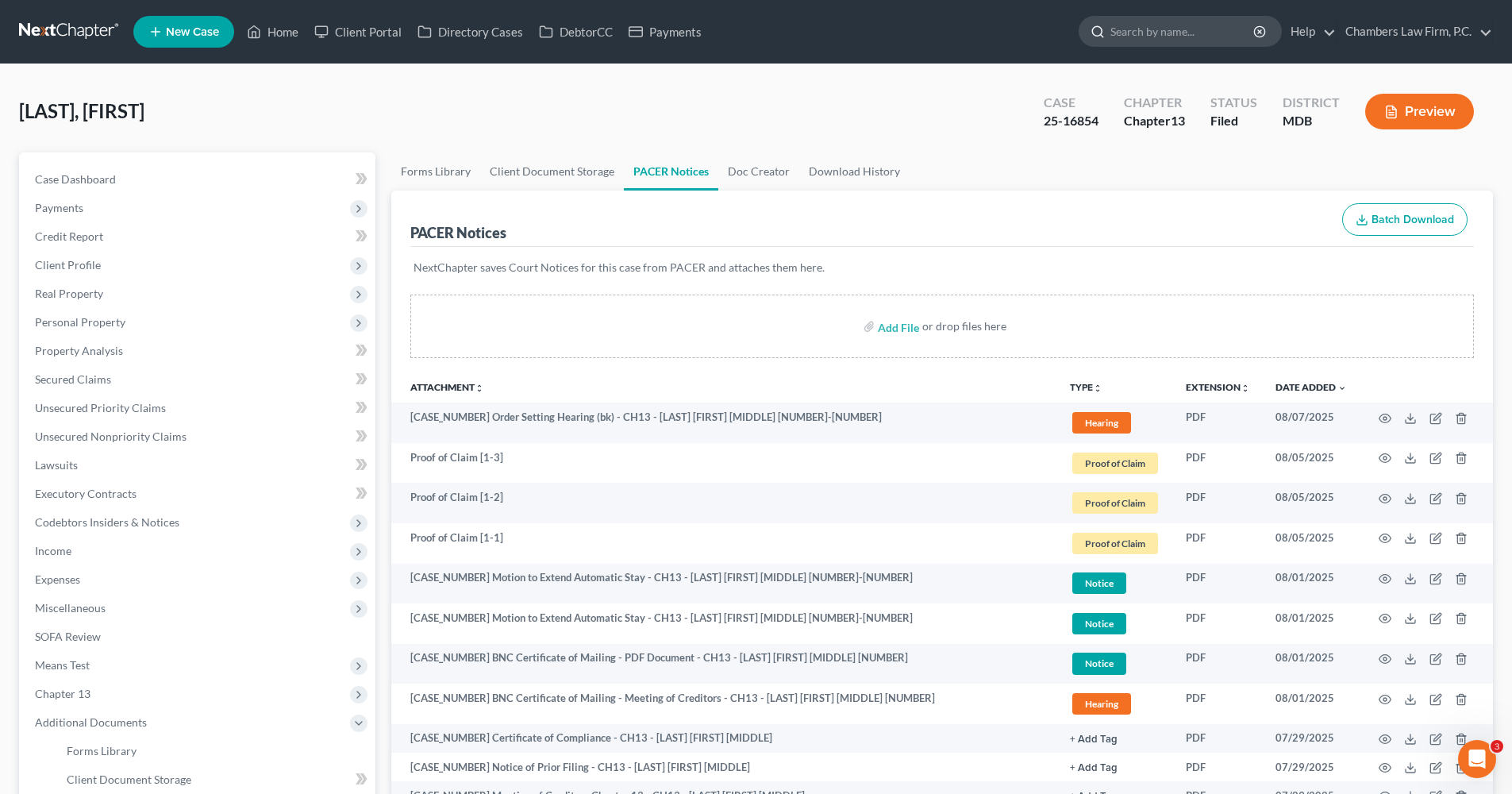 click at bounding box center (1183, 31) 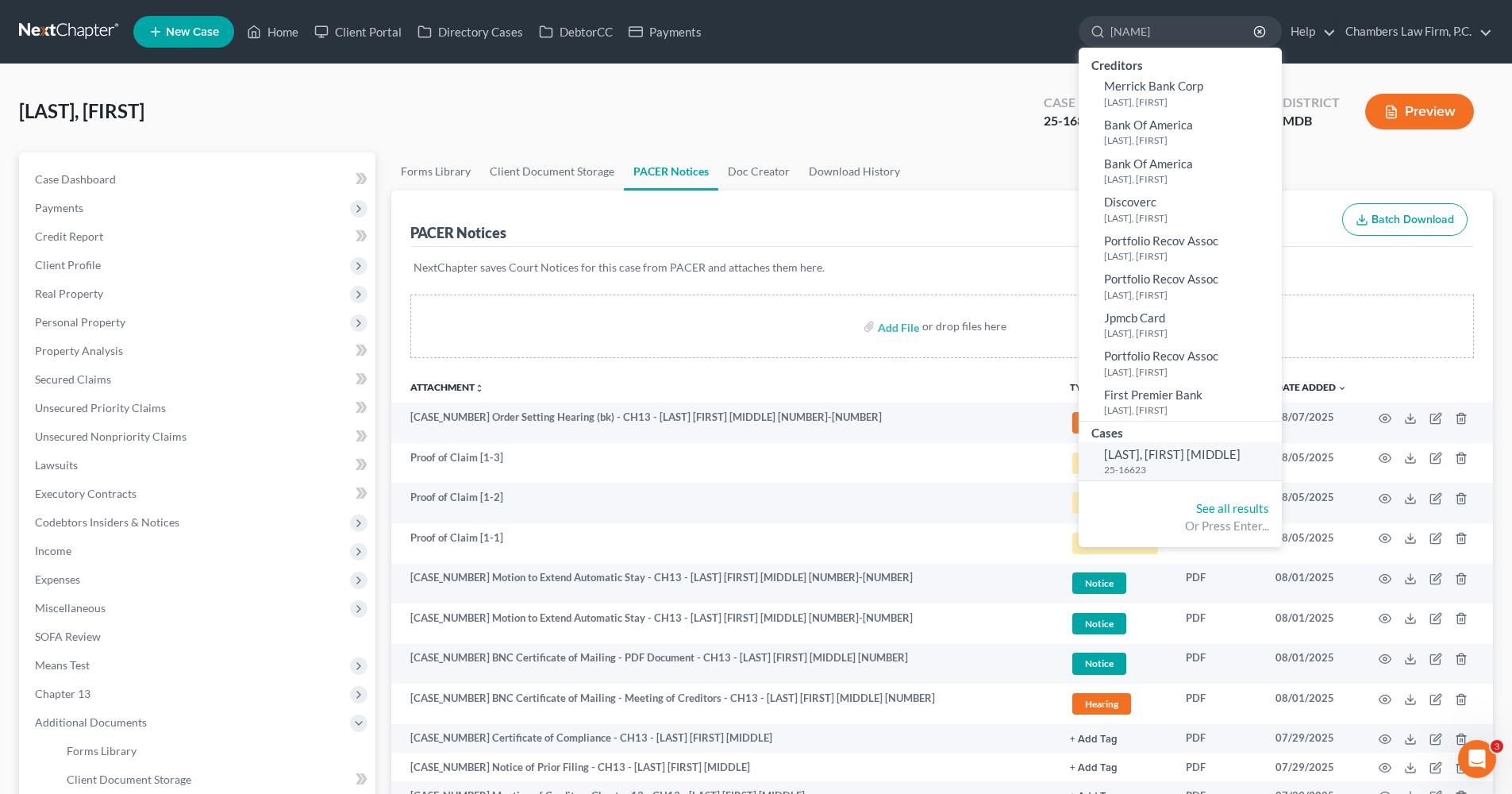 type on "melo," 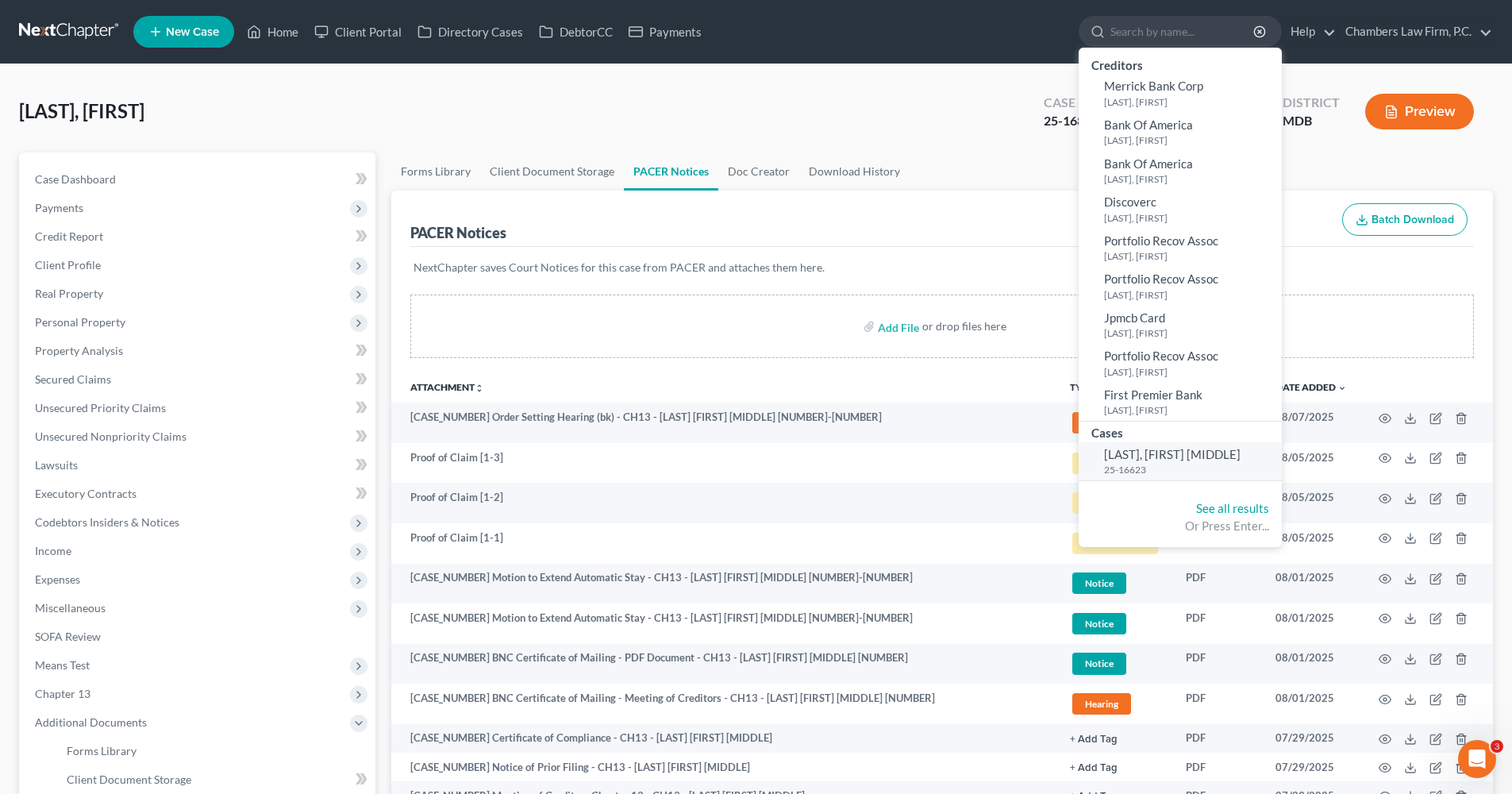 select on "6" 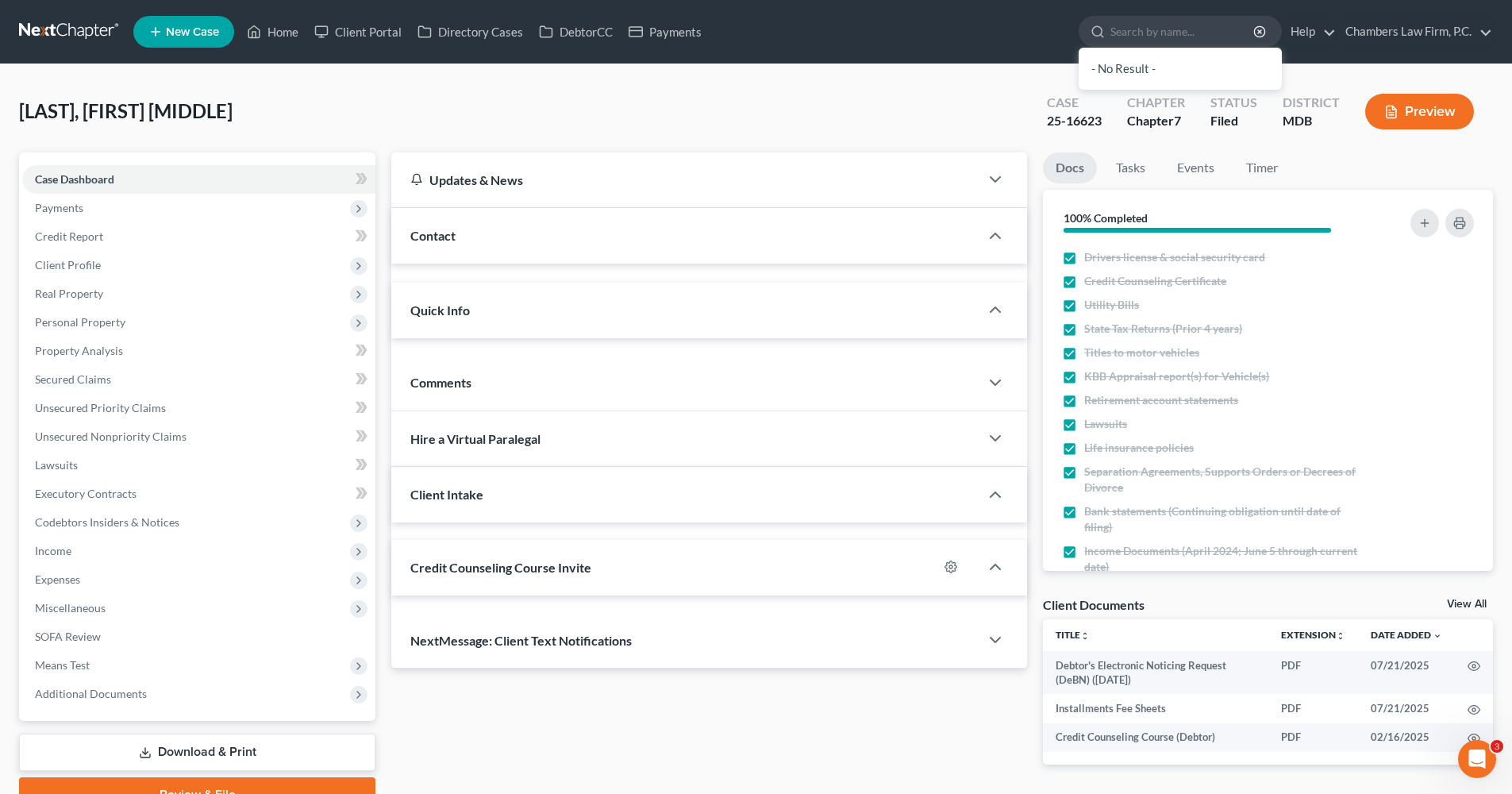 click on "Life insurance policies" at bounding box center [1139, 448] 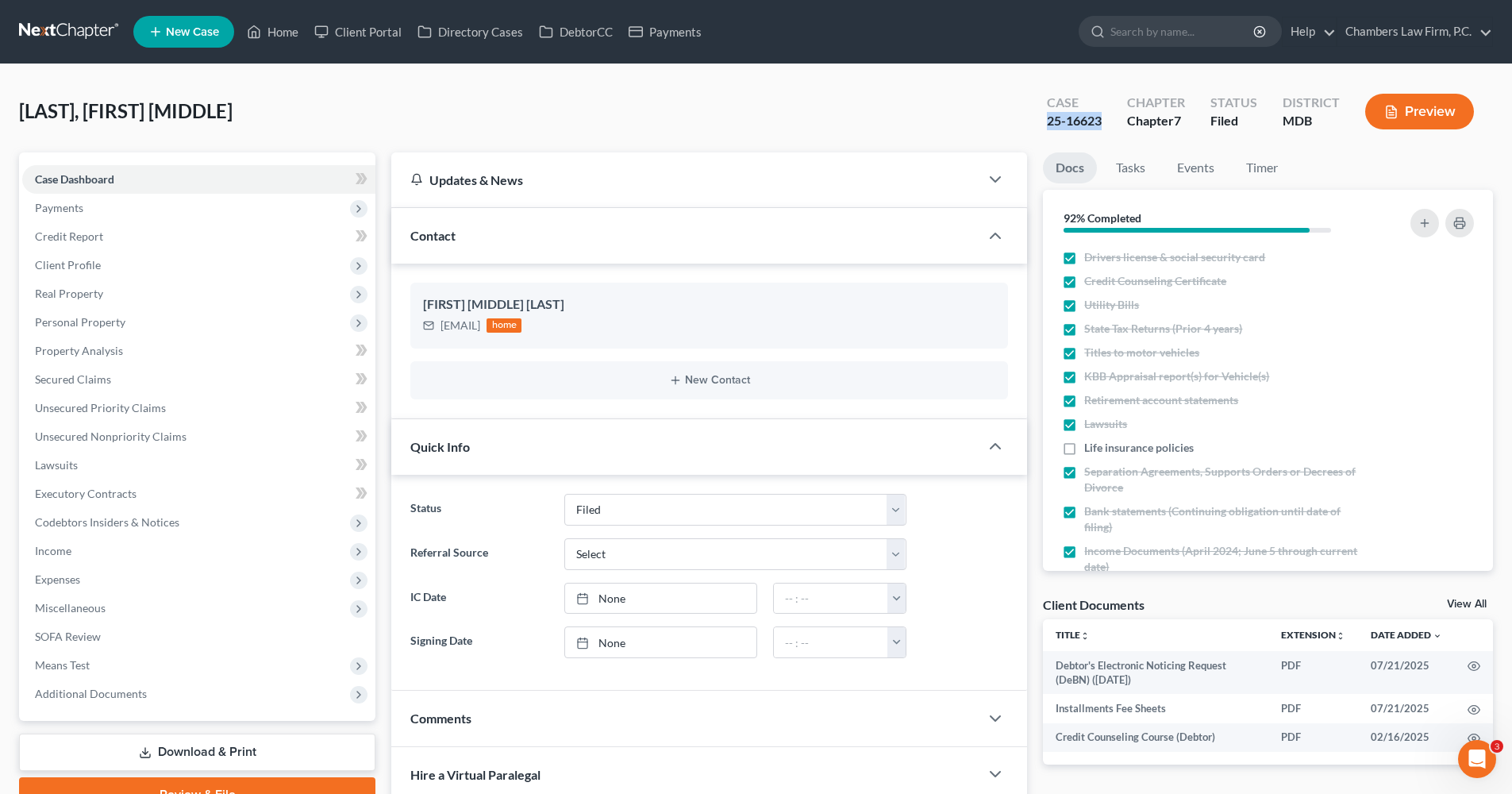 drag, startPoint x: 1045, startPoint y: 119, endPoint x: 1103, endPoint y: 121, distance: 58.03447 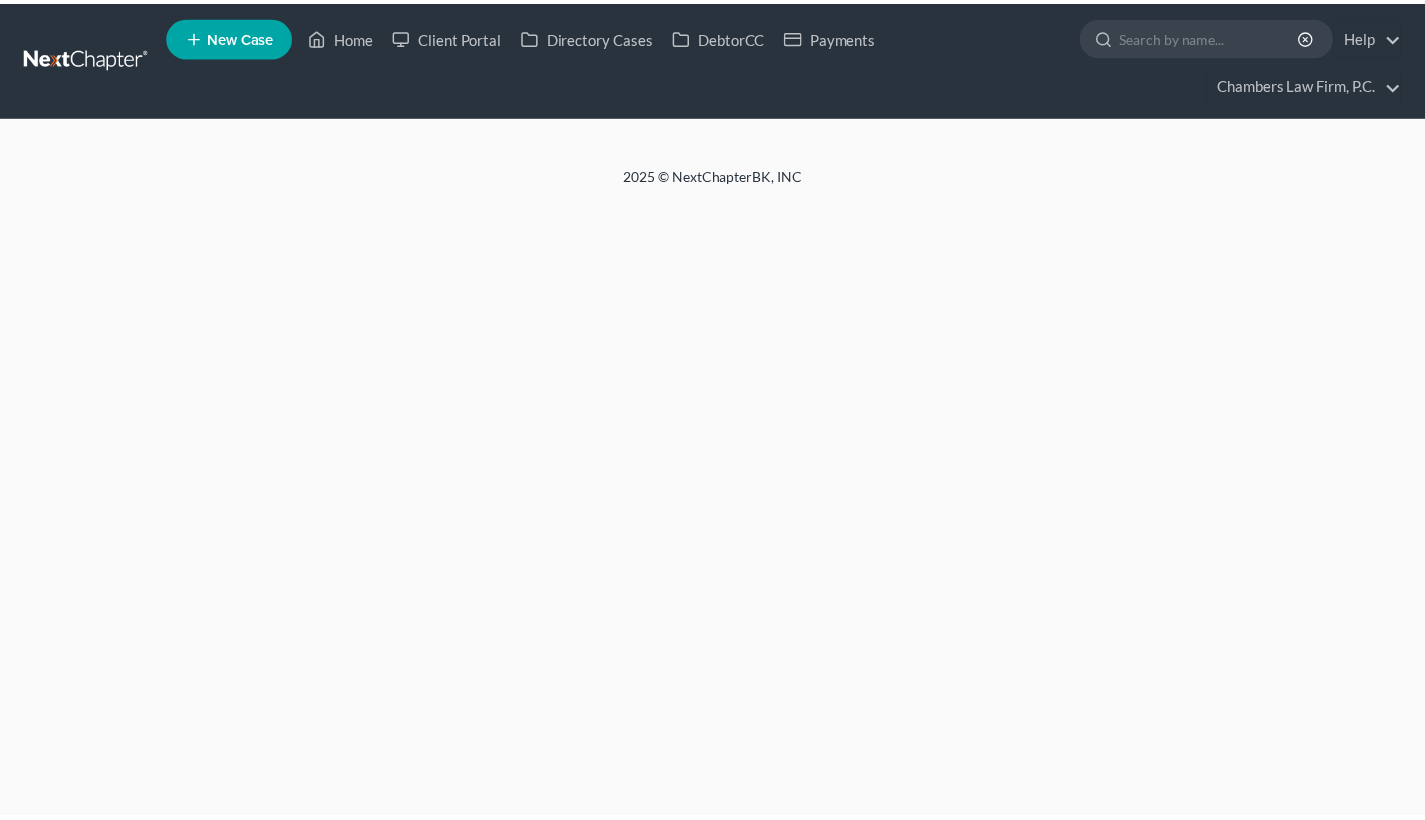 scroll, scrollTop: 0, scrollLeft: 0, axis: both 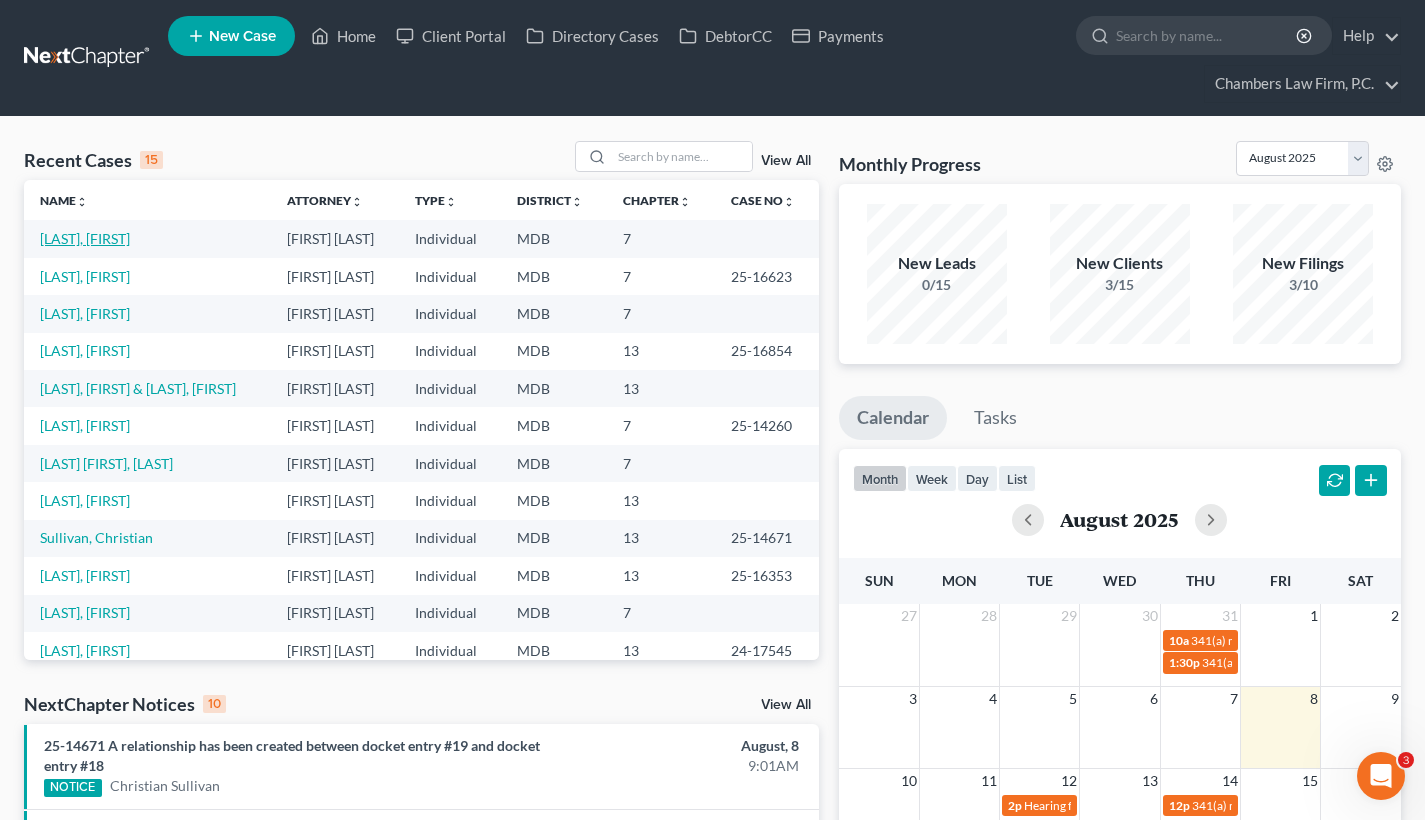click on "[LAST], [FIRST]" at bounding box center (85, 238) 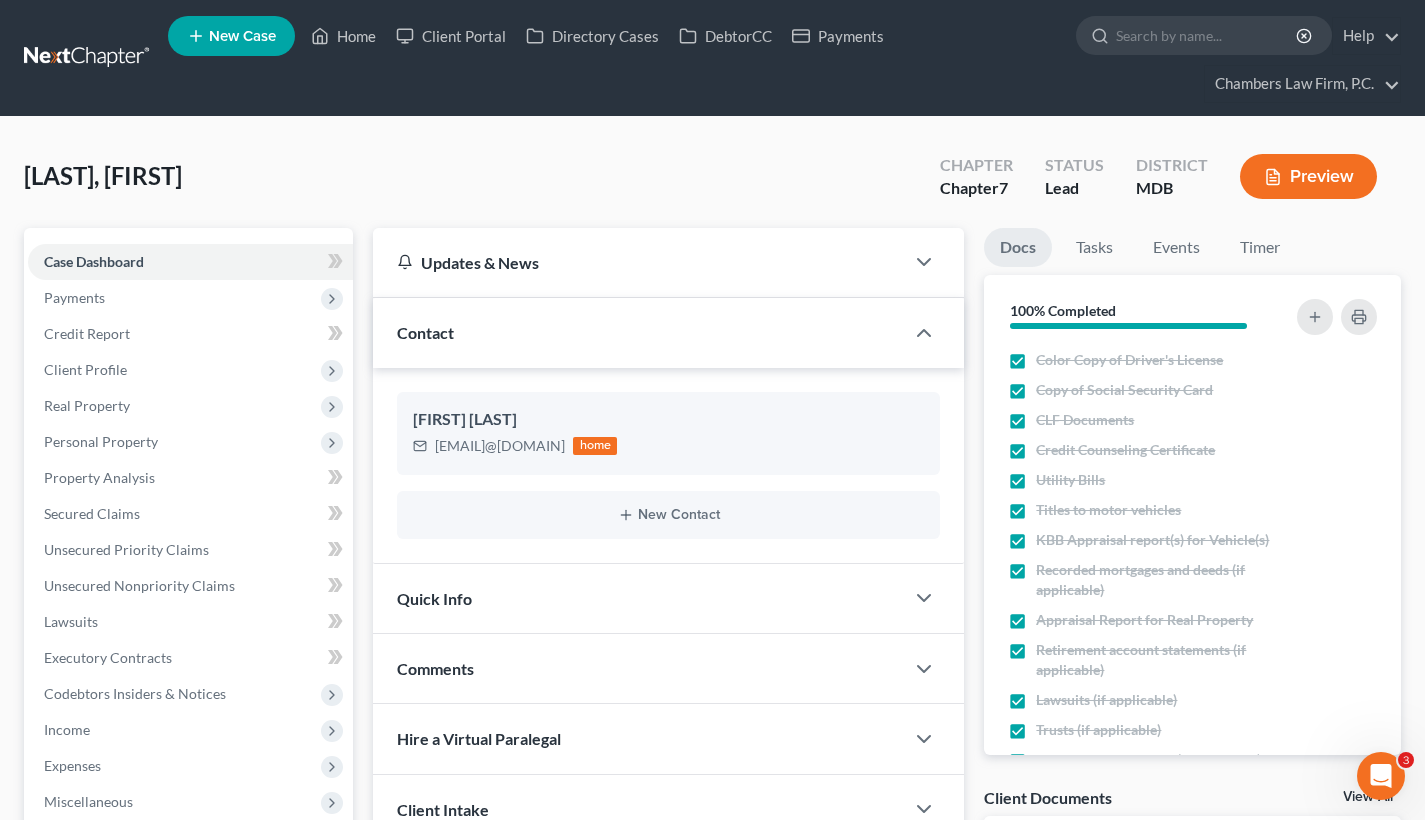 scroll, scrollTop: 0, scrollLeft: 0, axis: both 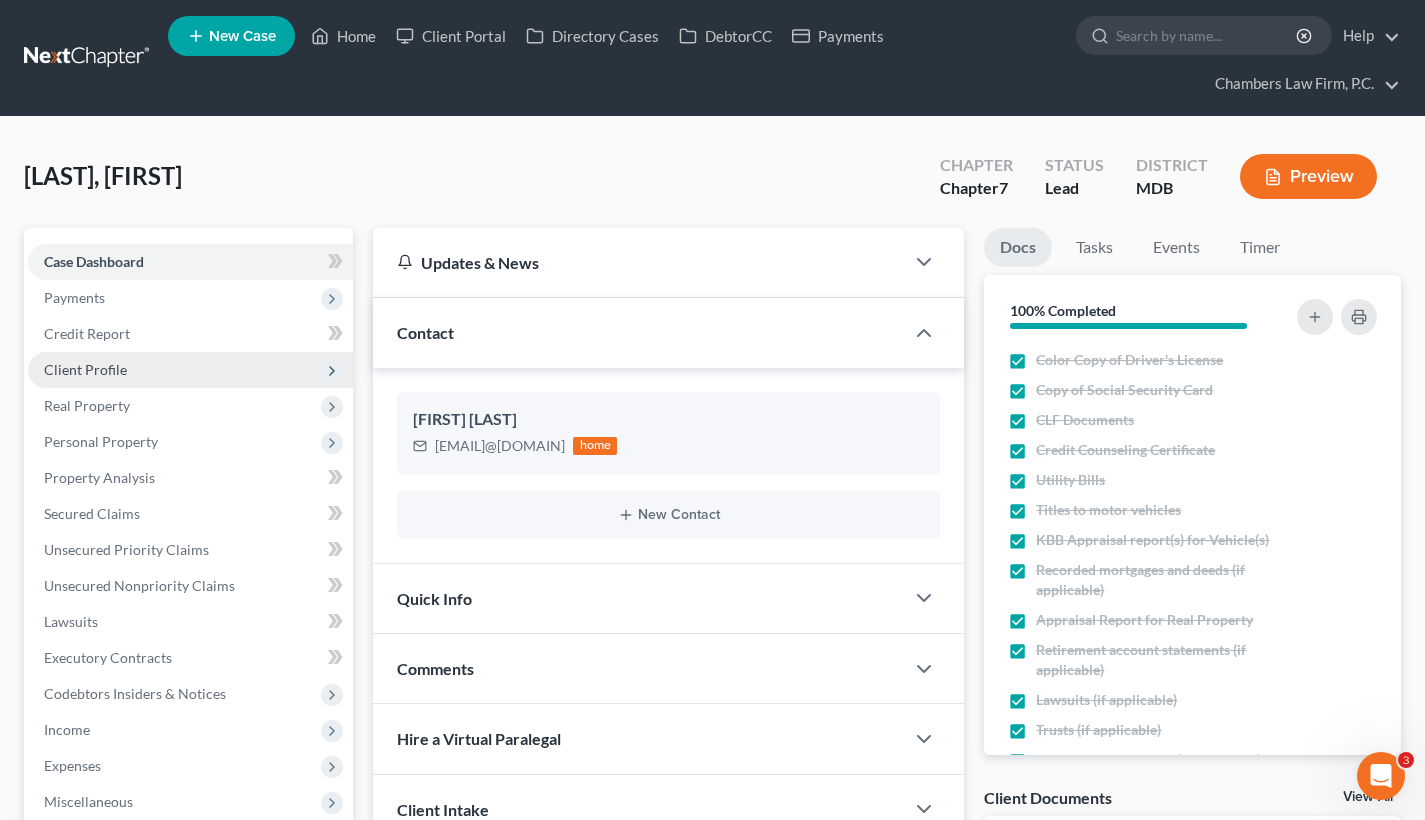 click on "Client Profile" at bounding box center (85, 369) 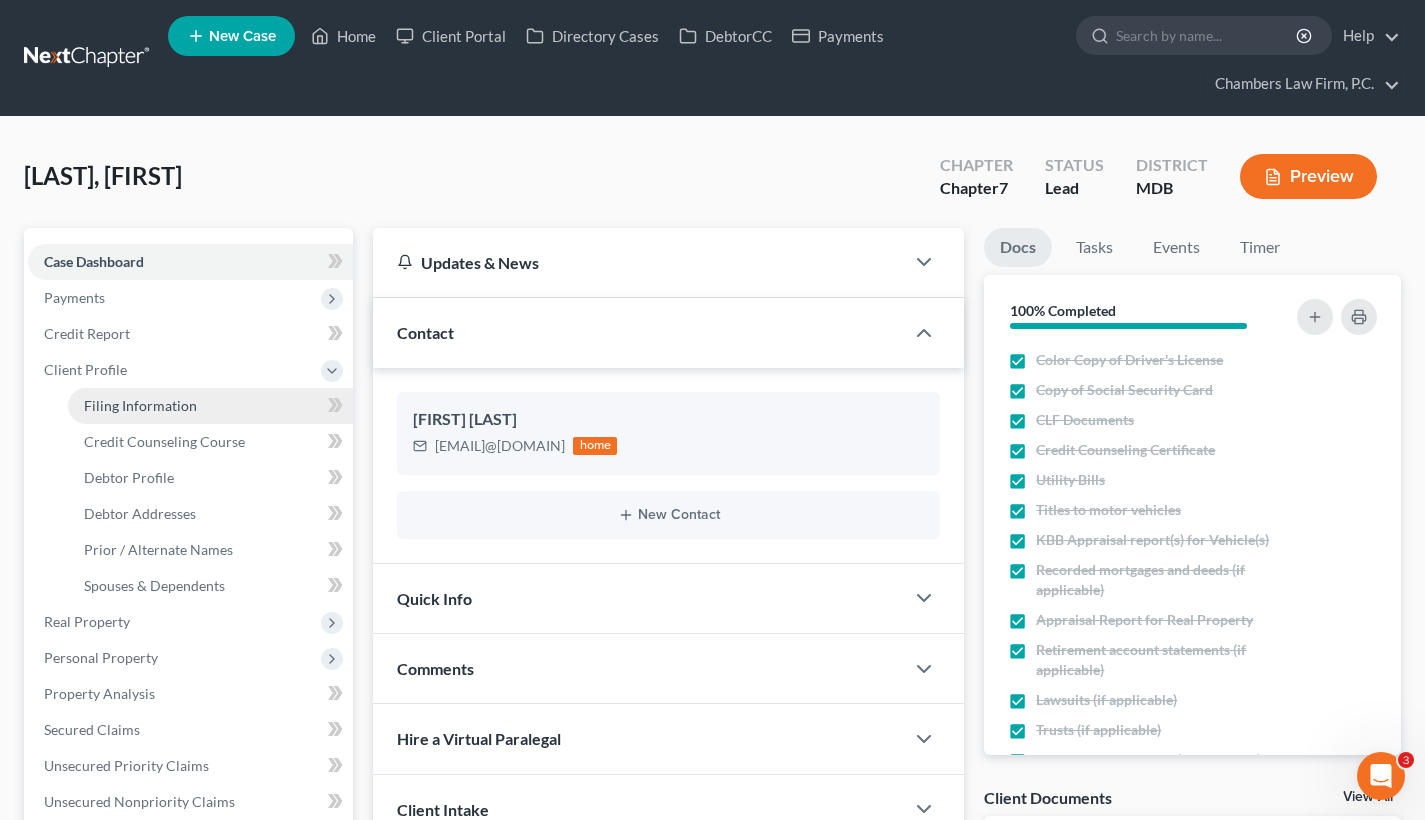 click on "Filing Information" at bounding box center (140, 405) 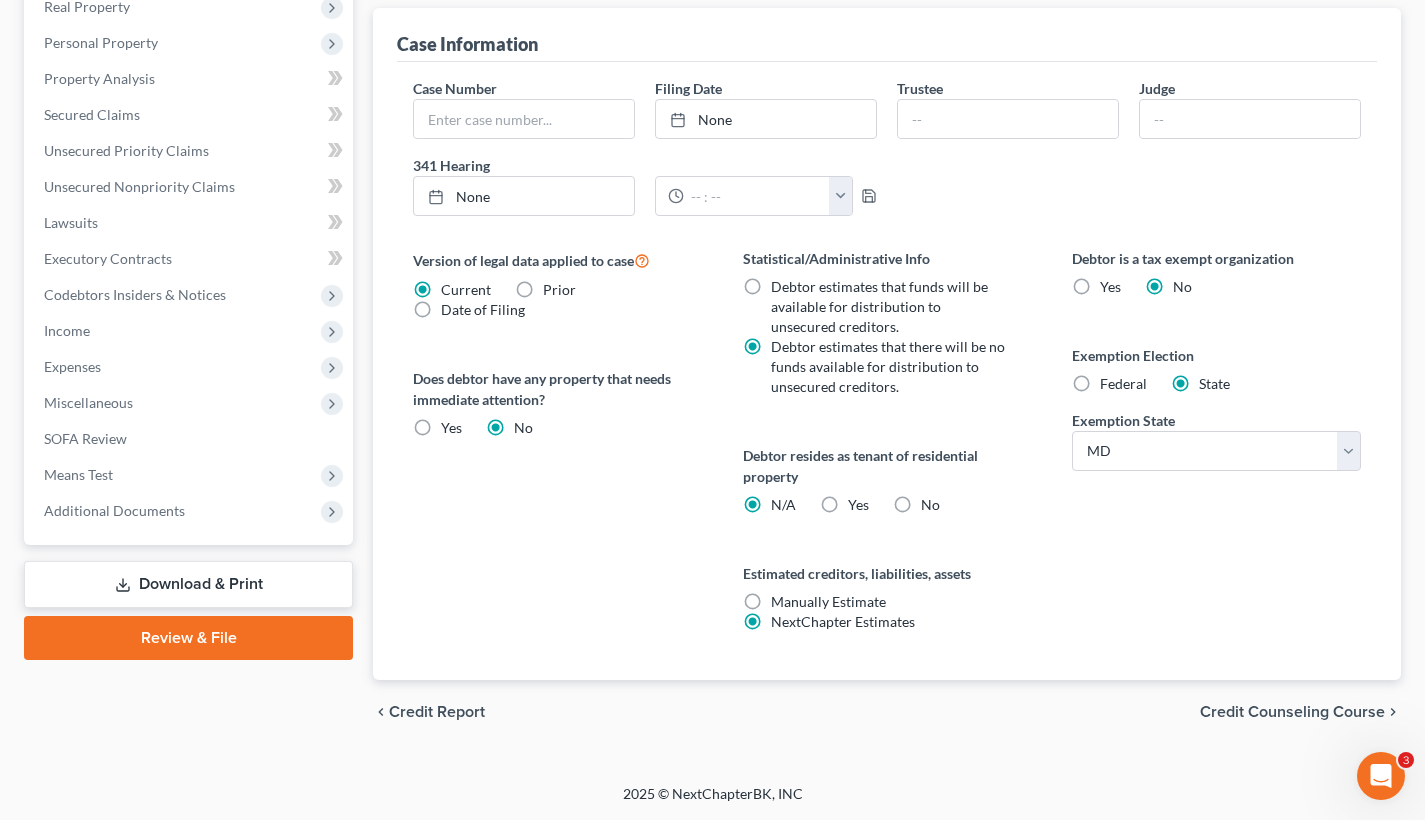 scroll, scrollTop: 615, scrollLeft: 0, axis: vertical 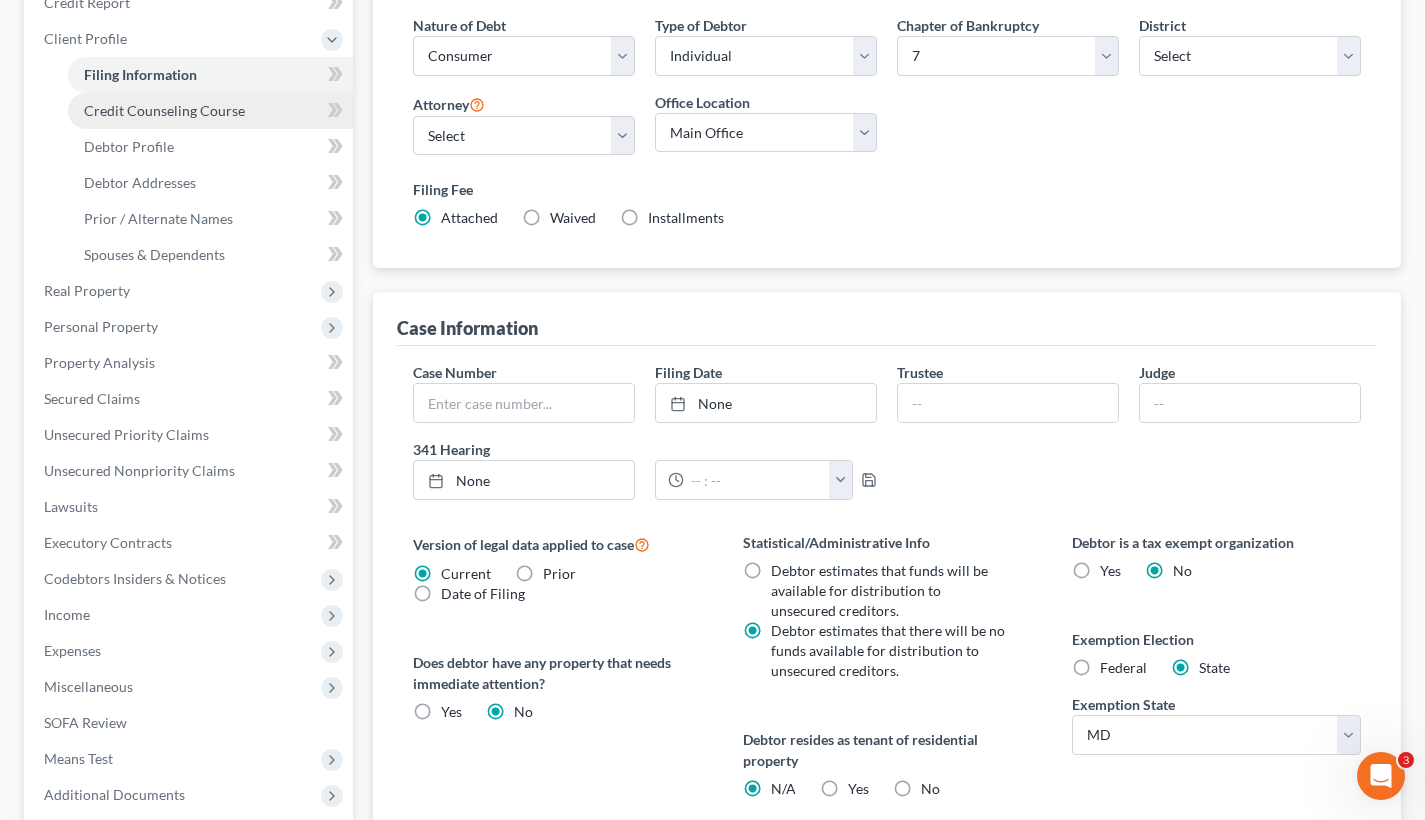 click on "Credit Counseling Course" at bounding box center [210, 111] 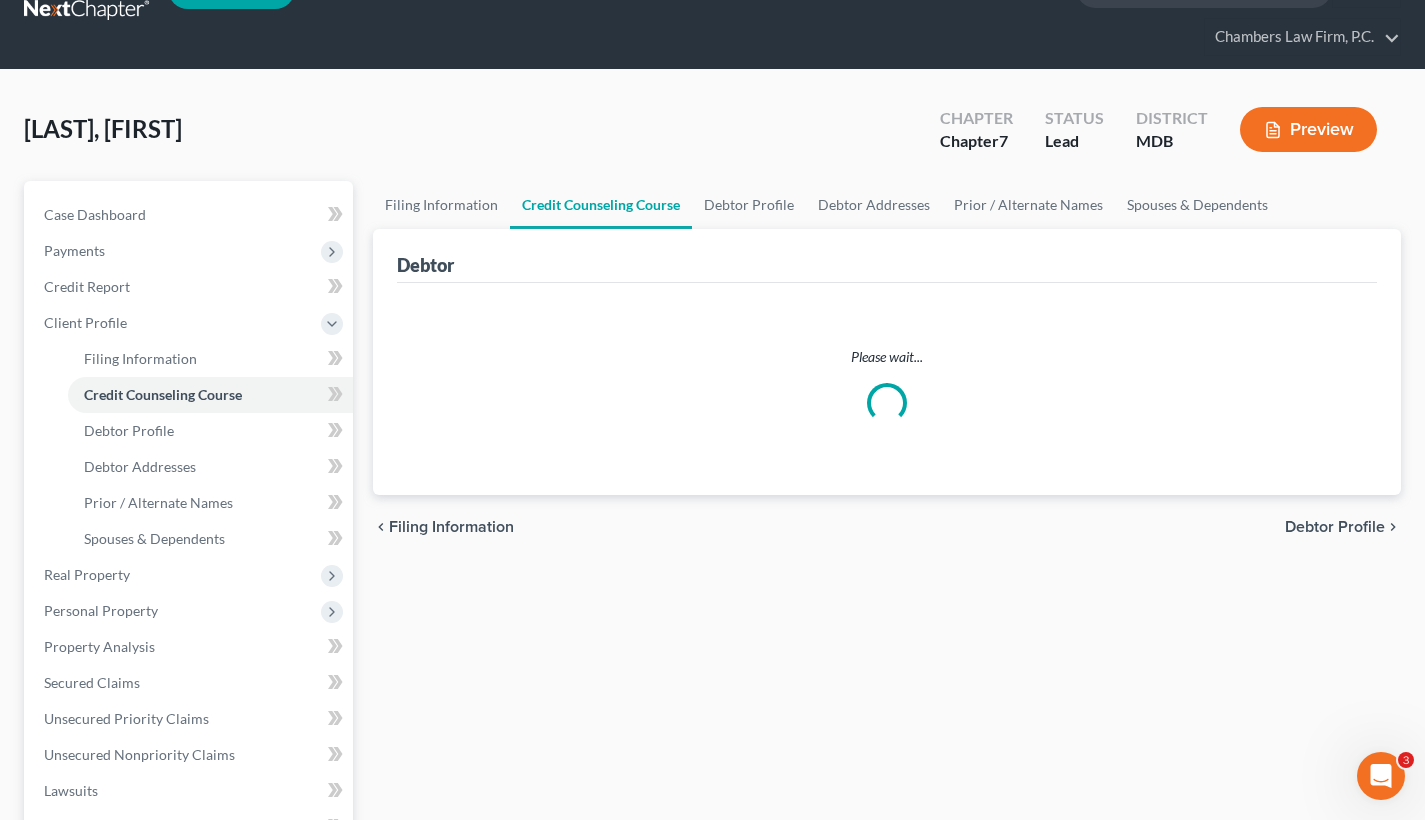 scroll, scrollTop: 0, scrollLeft: 0, axis: both 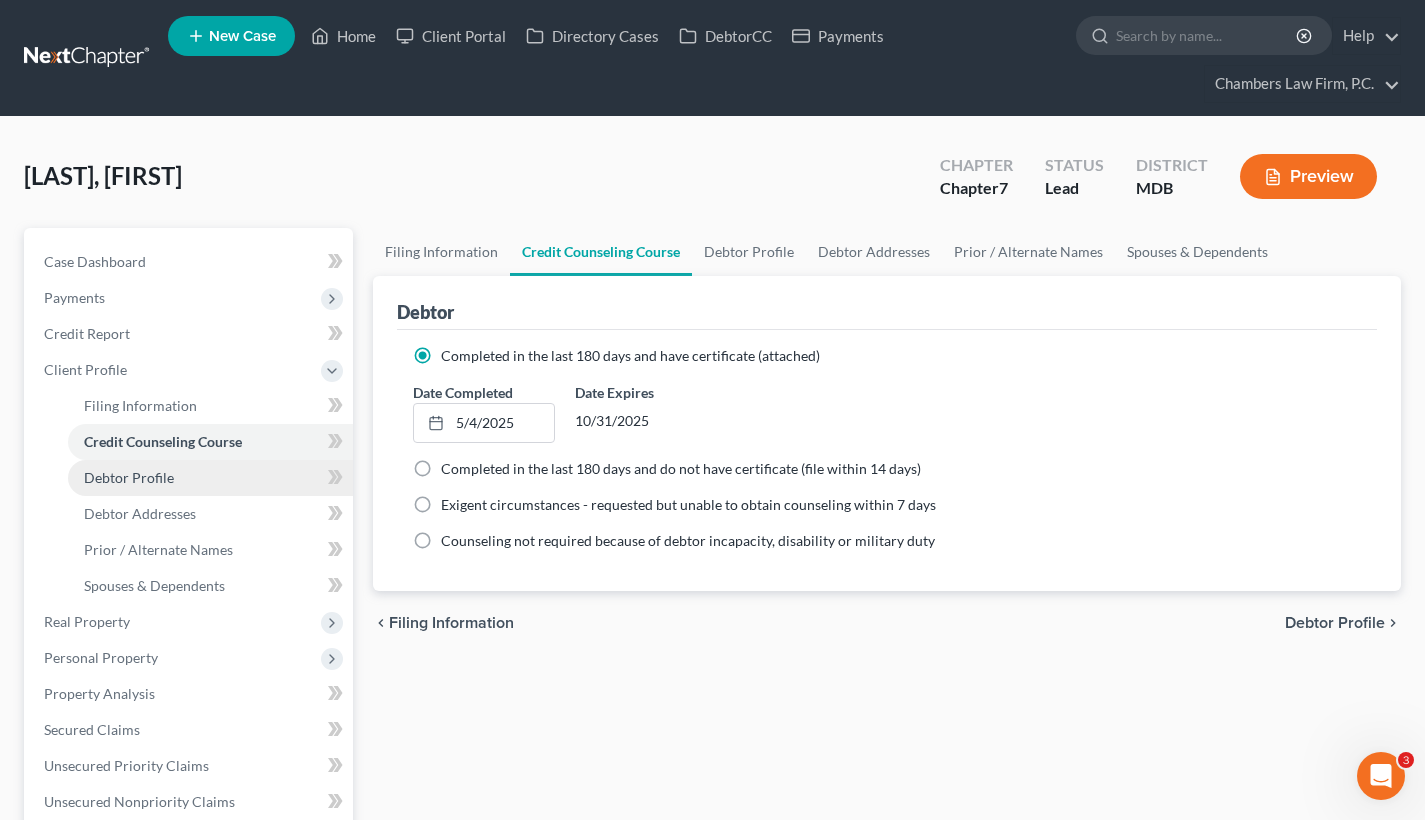 click on "Debtor Profile" at bounding box center [129, 477] 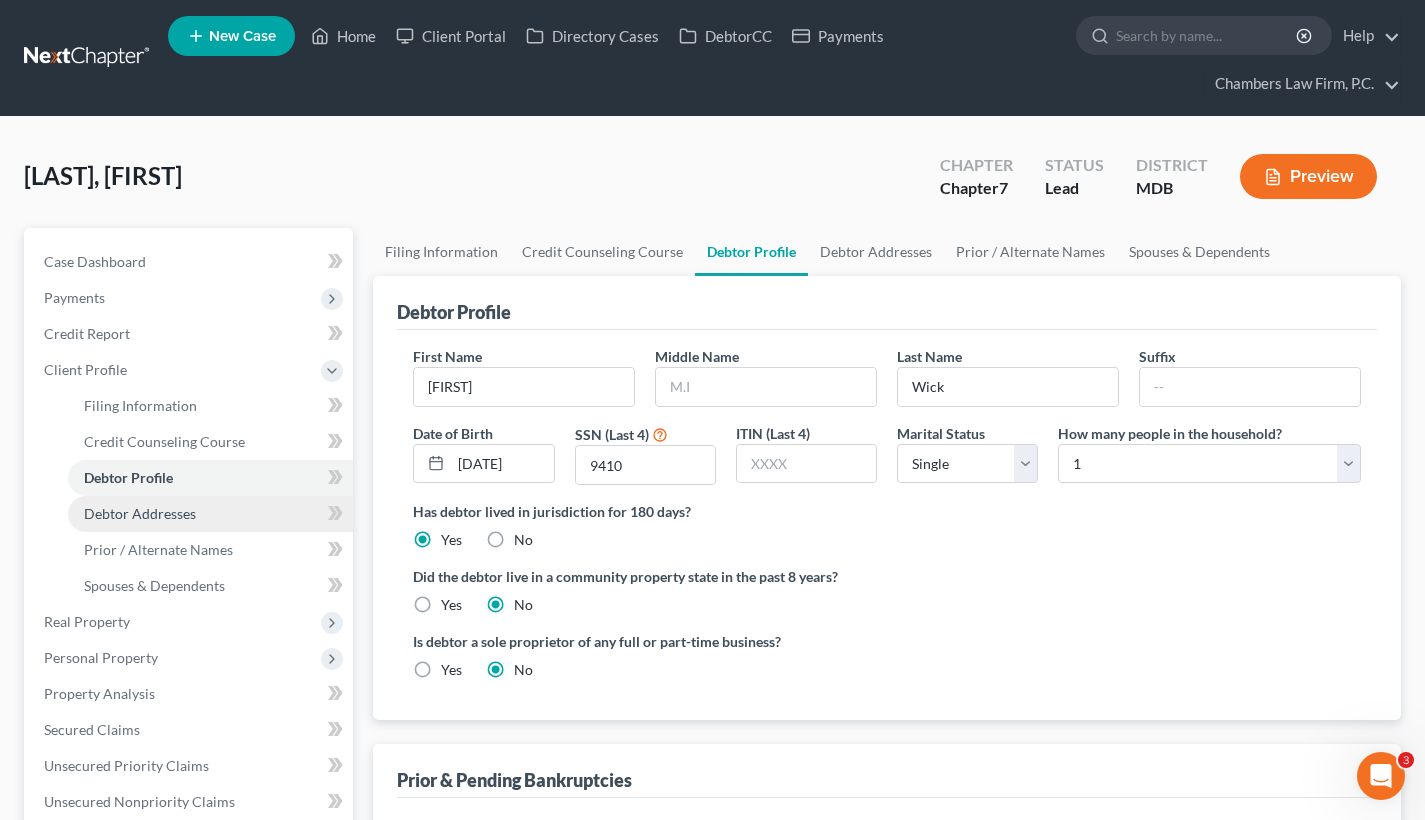 click on "Debtor Addresses" at bounding box center [210, 514] 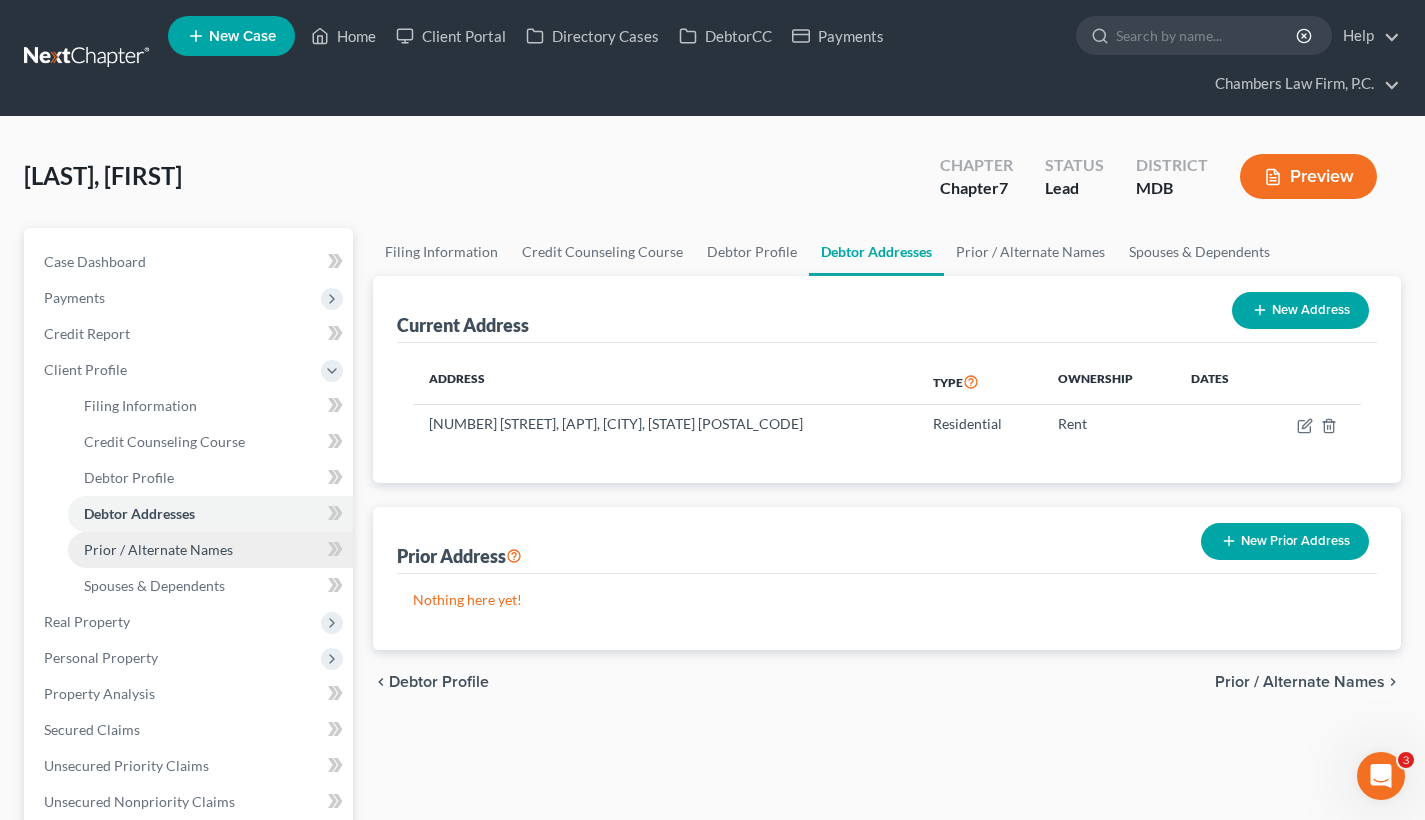 click on "Prior / Alternate Names" at bounding box center [158, 549] 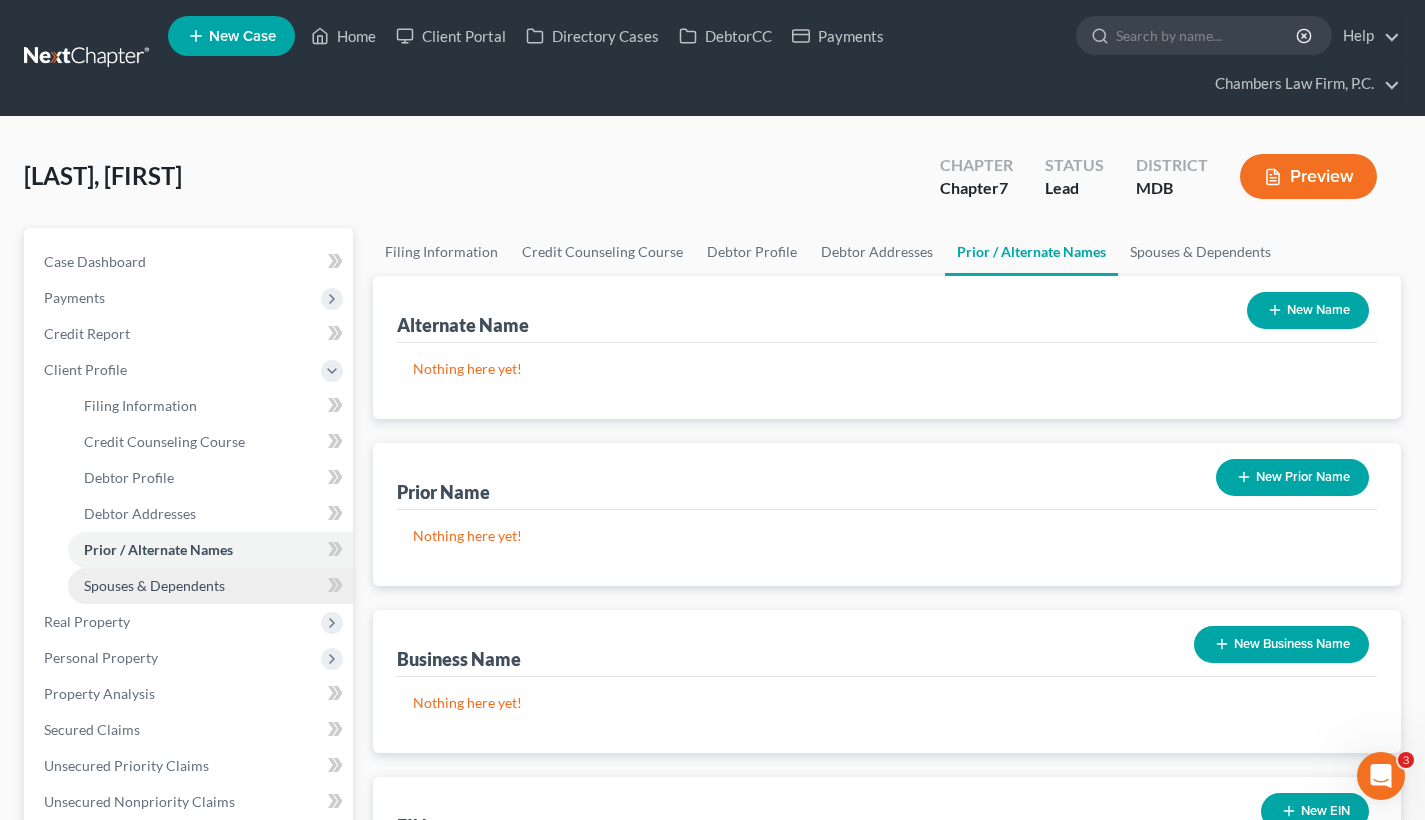 click on "Spouses & Dependents" at bounding box center (154, 585) 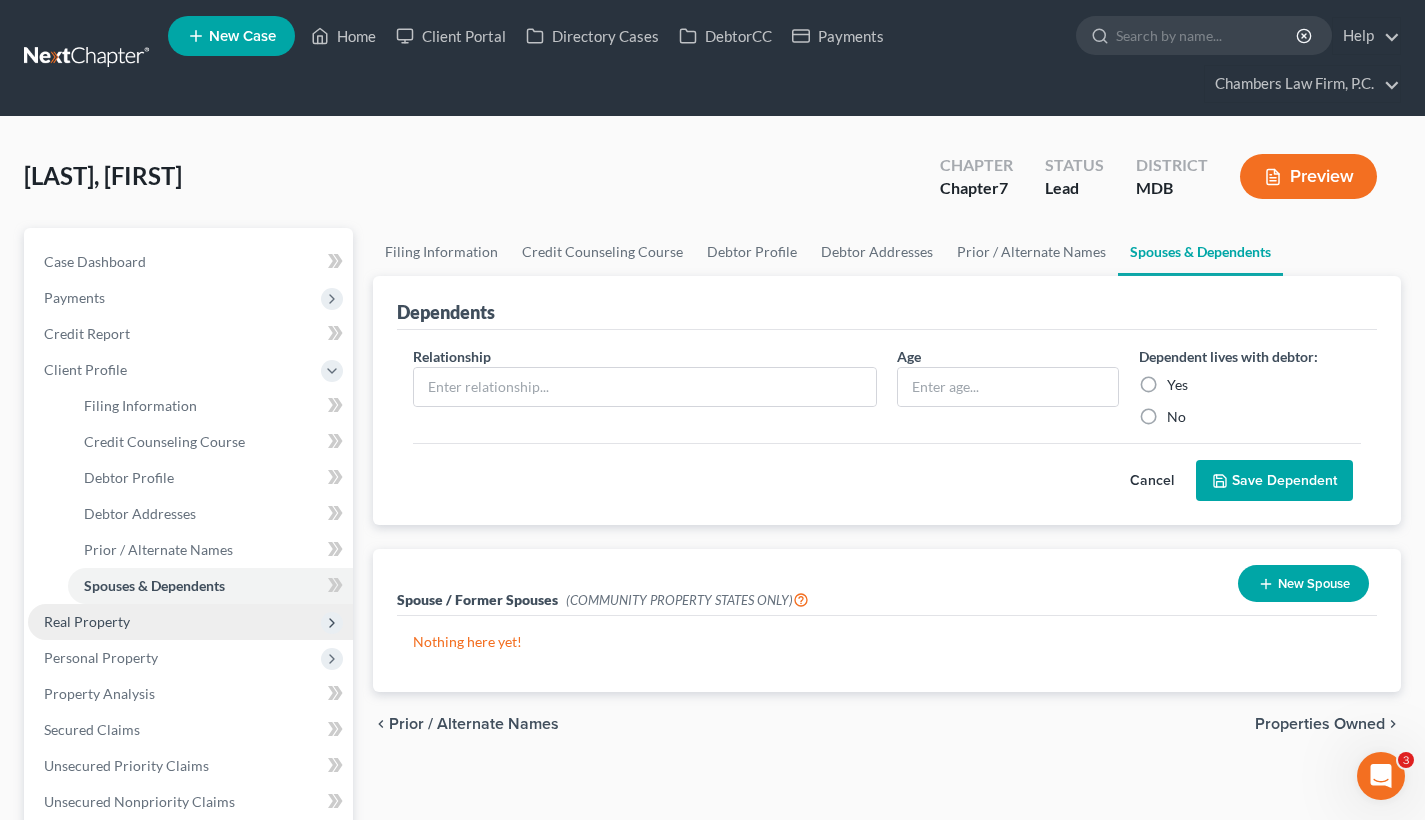 click on "Real Property" at bounding box center [190, 622] 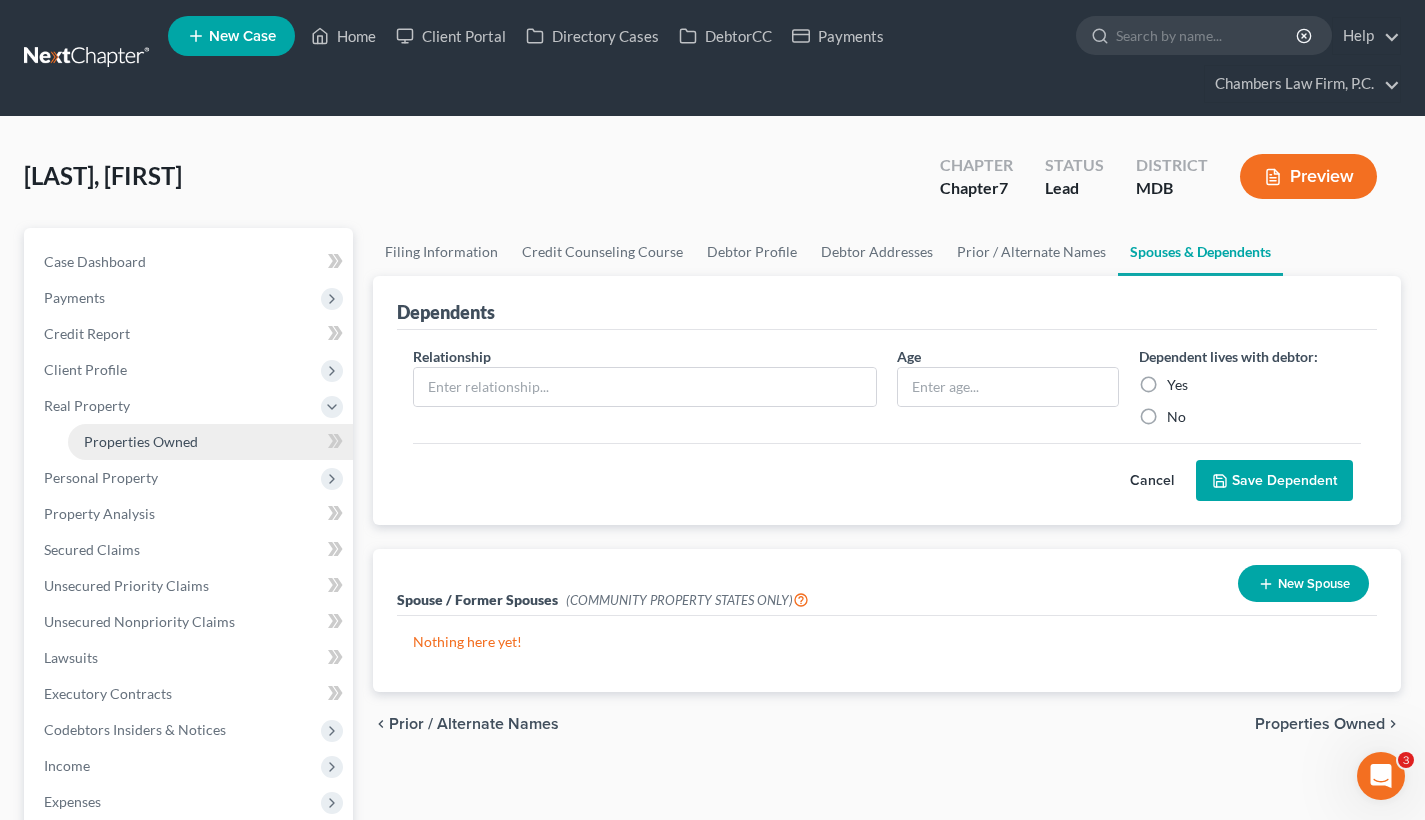 click on "Properties Owned" at bounding box center (210, 442) 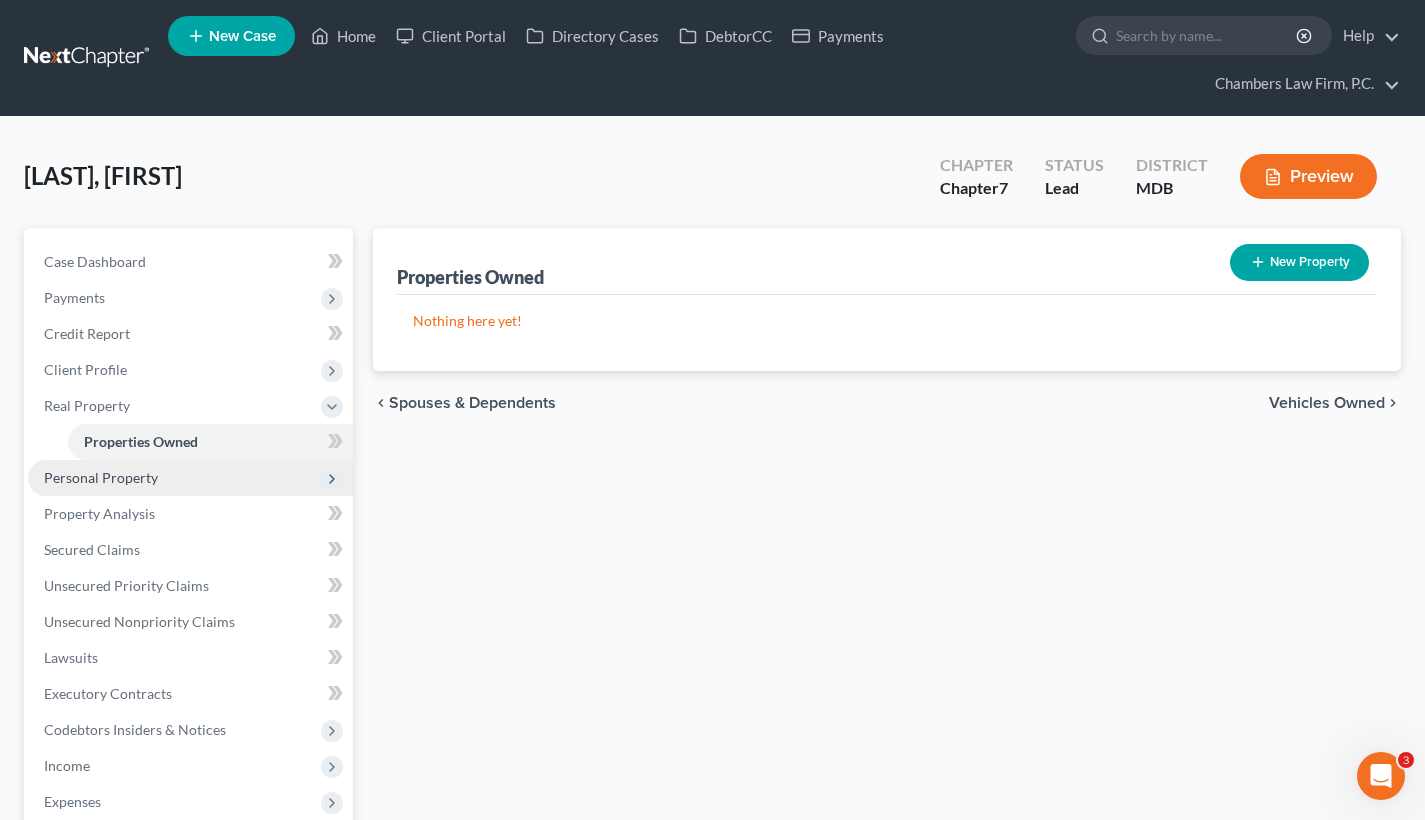 click on "Personal Property" at bounding box center [190, 478] 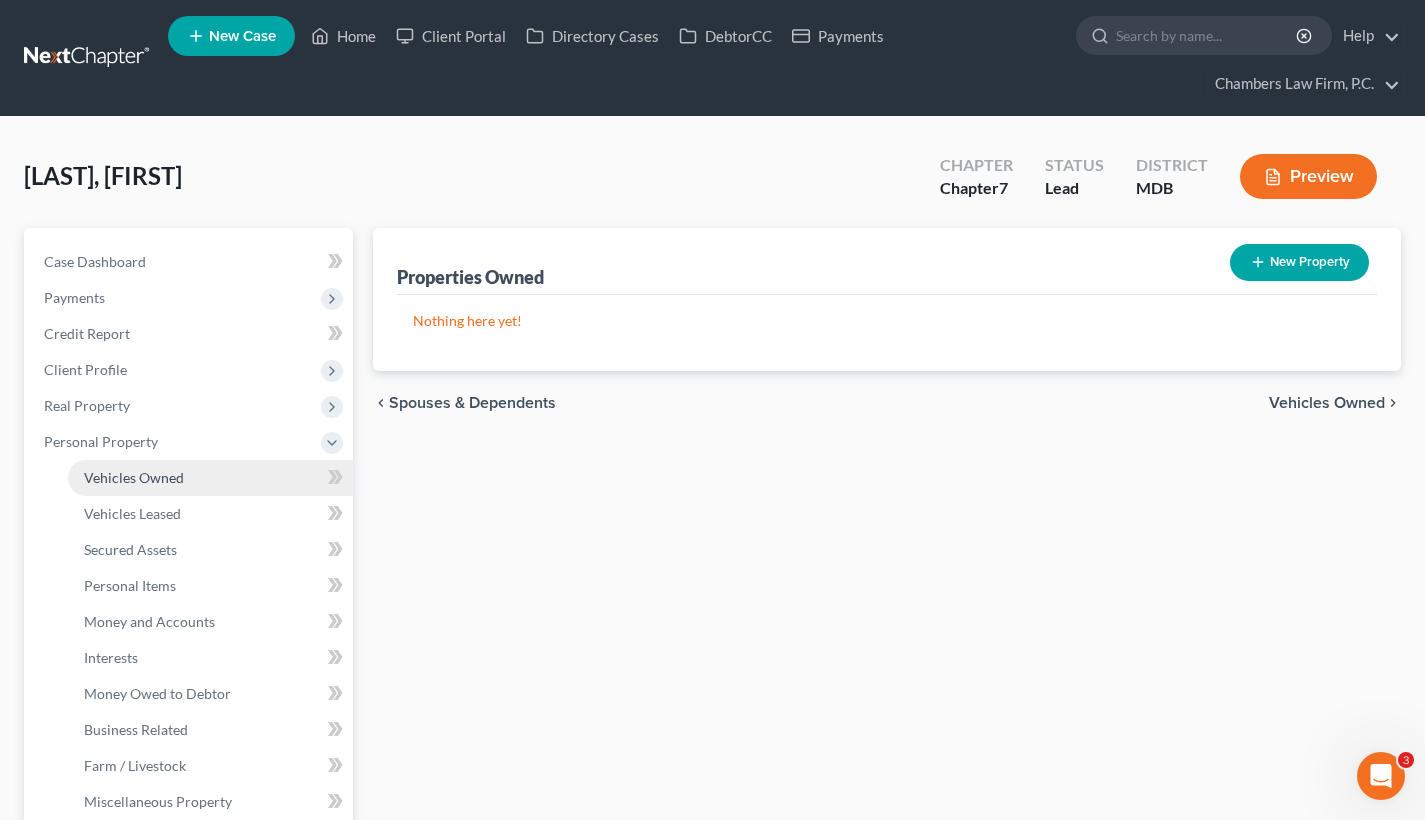 click on "Vehicles Owned" at bounding box center (210, 478) 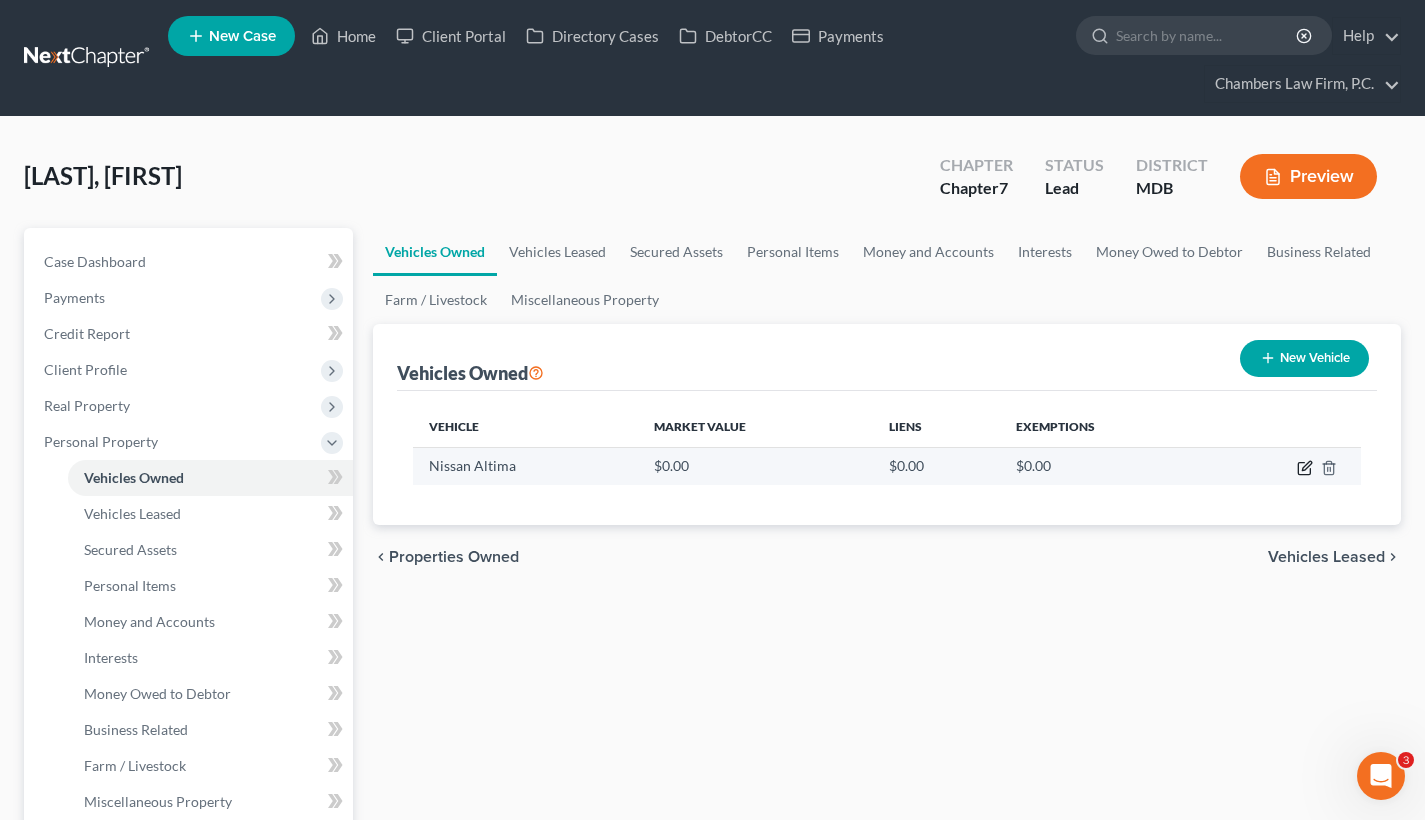 click 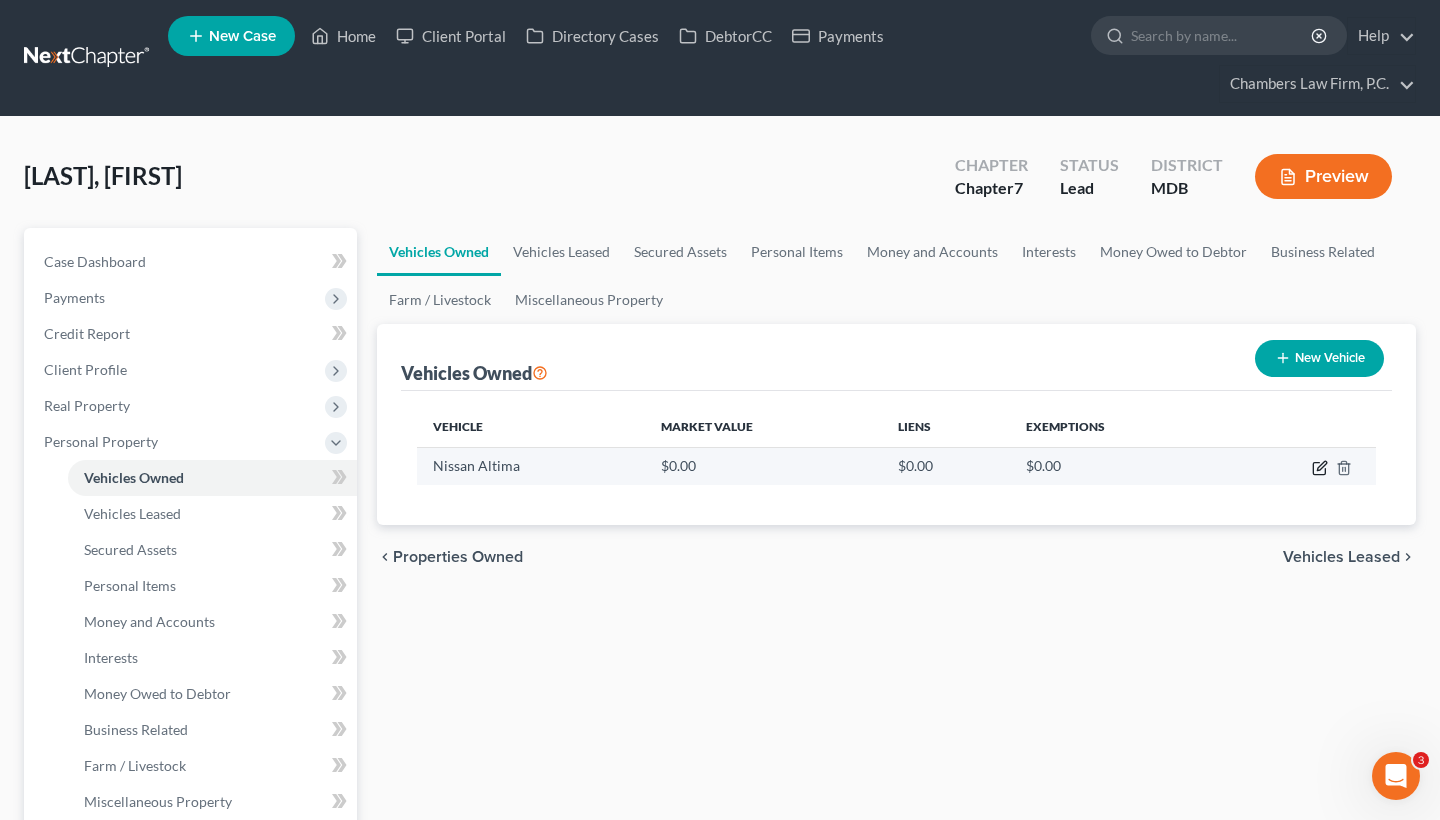 select on "0" 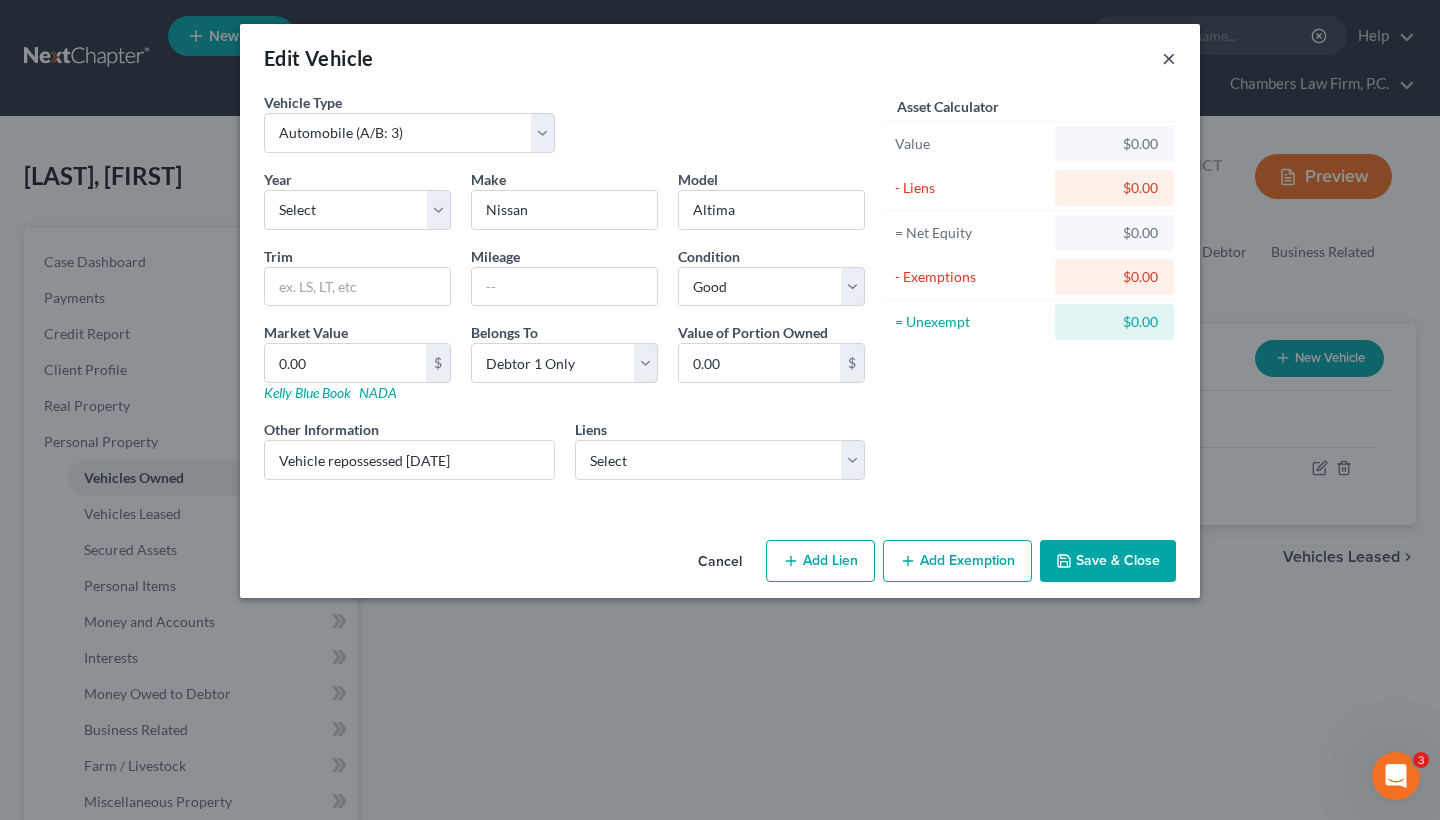 click on "×" at bounding box center (1169, 58) 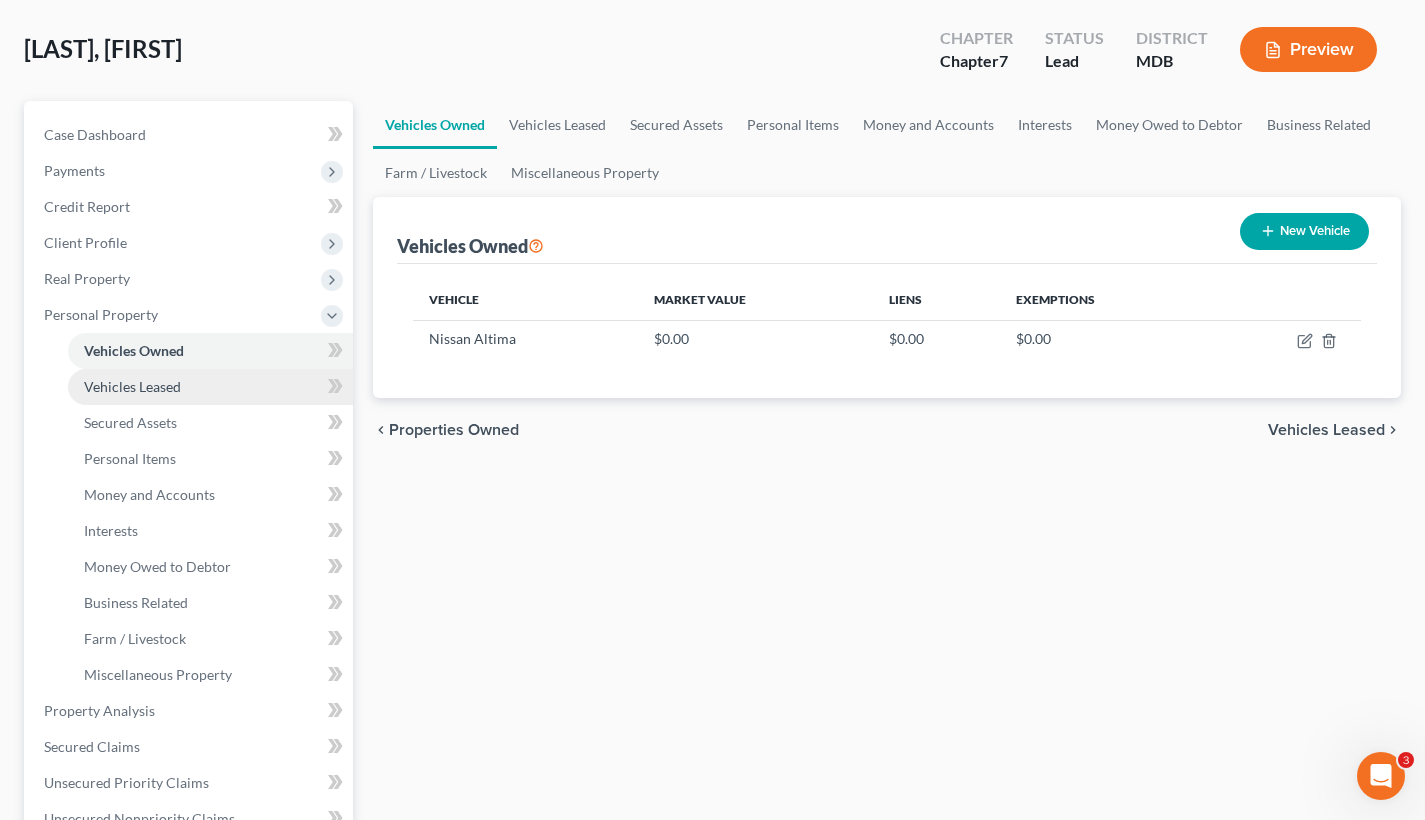 click on "Vehicles Leased" at bounding box center [210, 387] 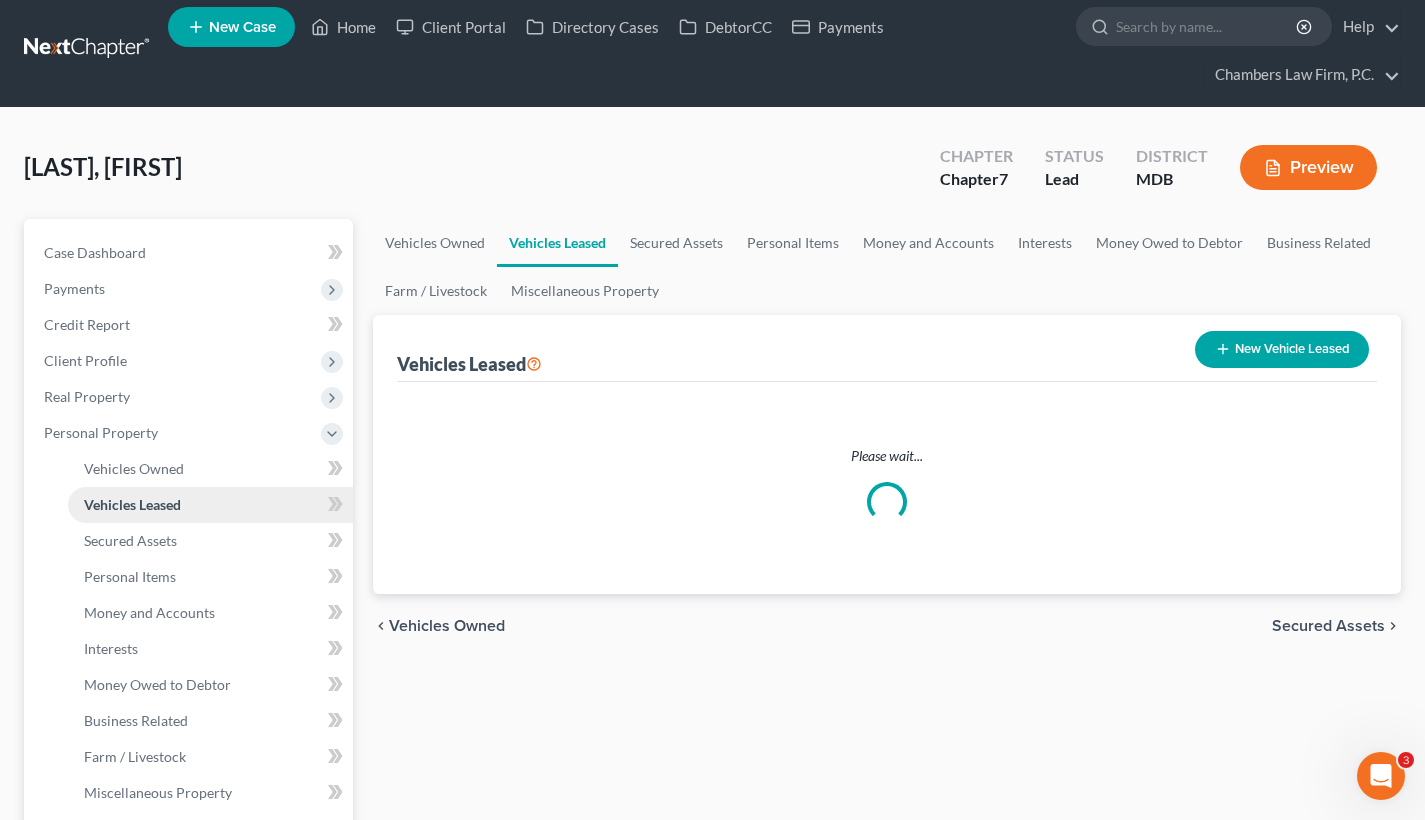 scroll, scrollTop: 0, scrollLeft: 0, axis: both 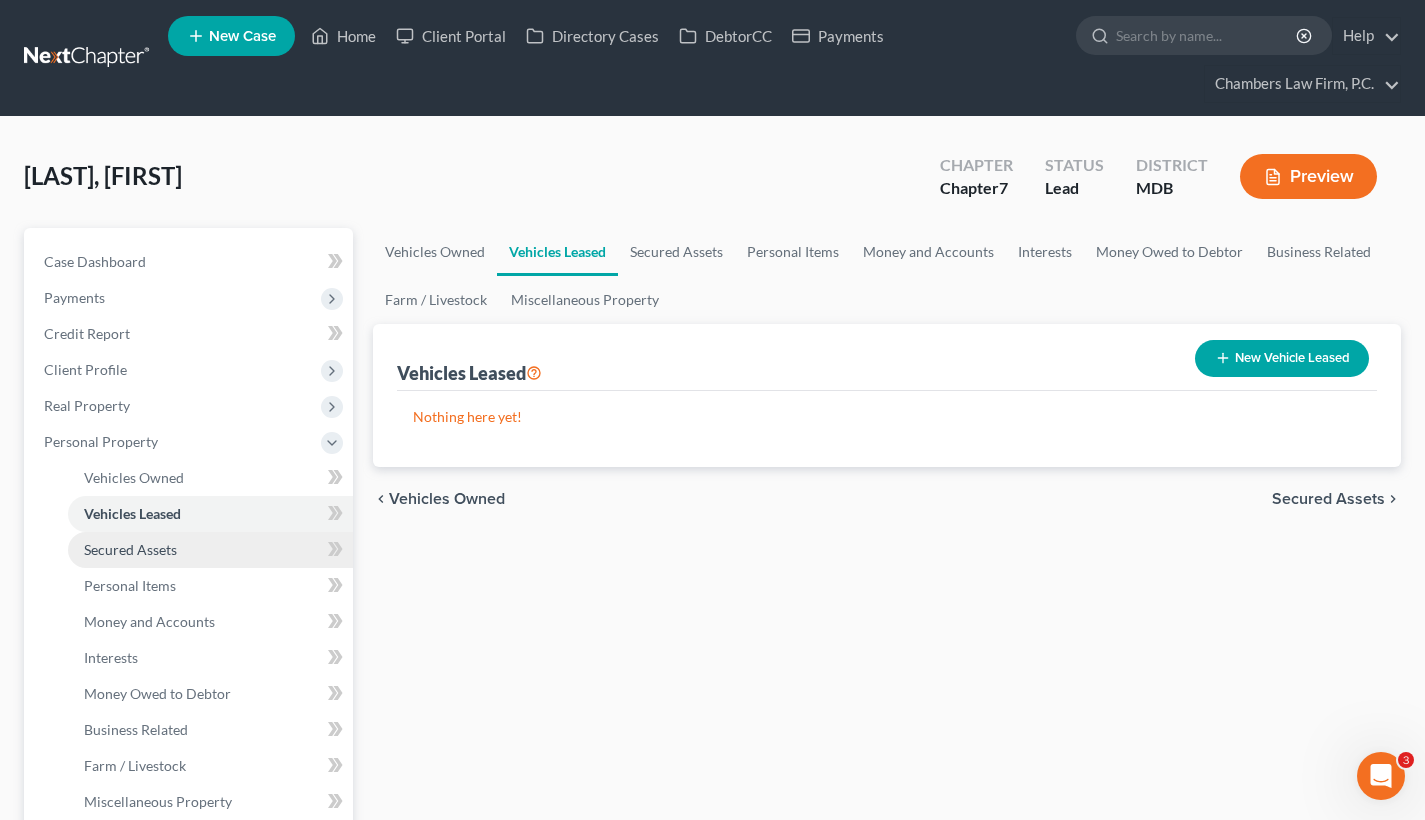 click on "Secured Assets" at bounding box center [210, 550] 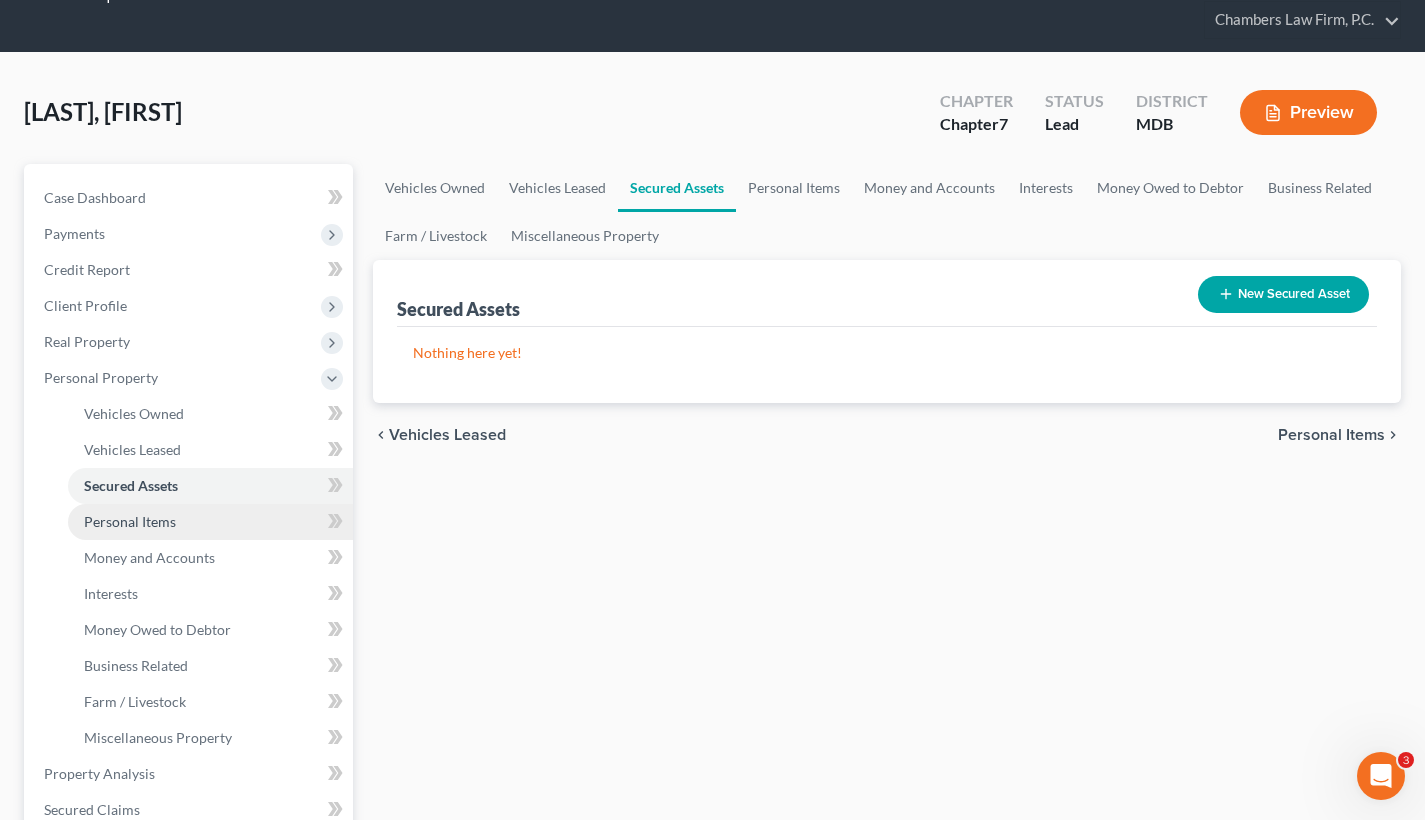scroll, scrollTop: 97, scrollLeft: 0, axis: vertical 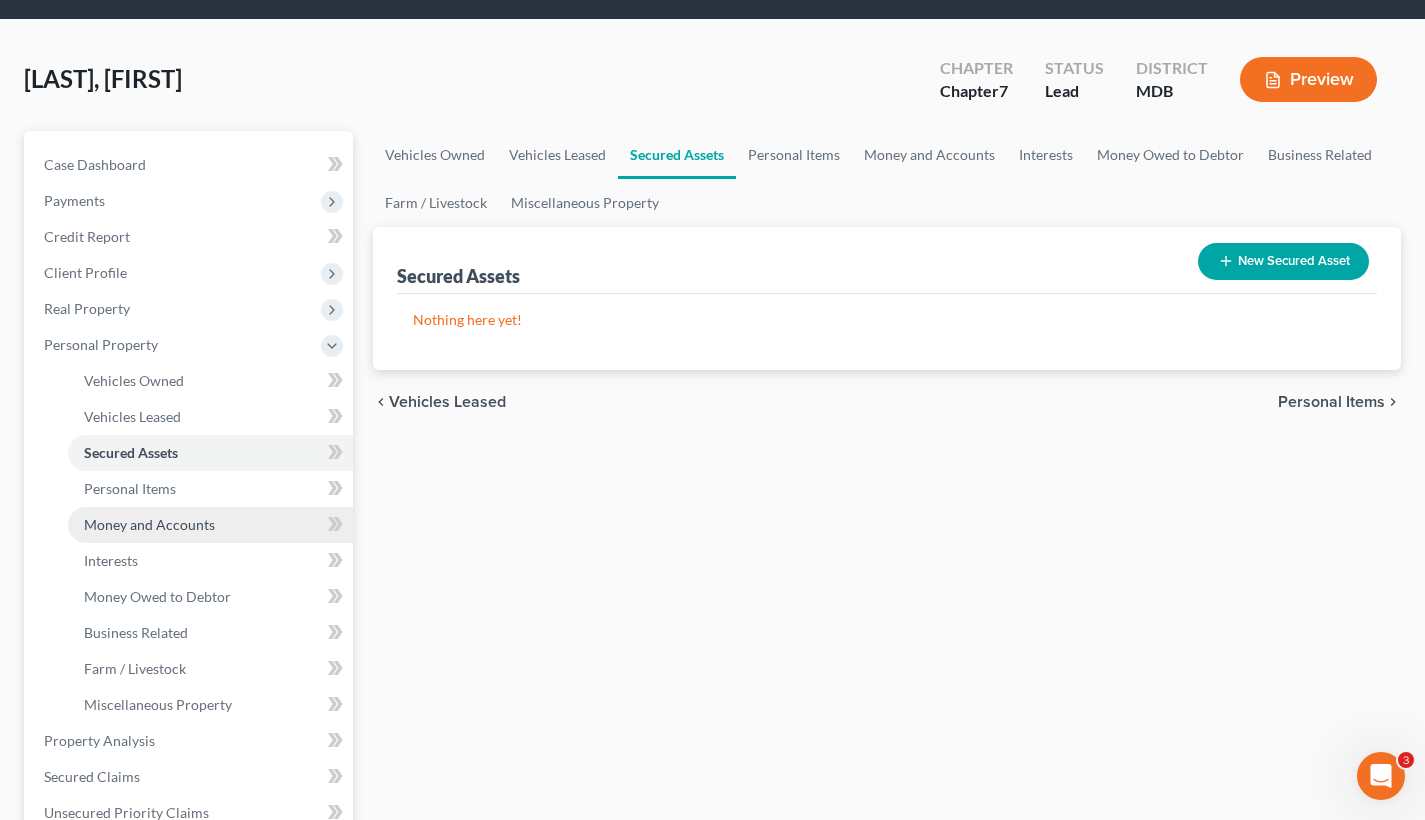 click on "Money and Accounts" at bounding box center (210, 525) 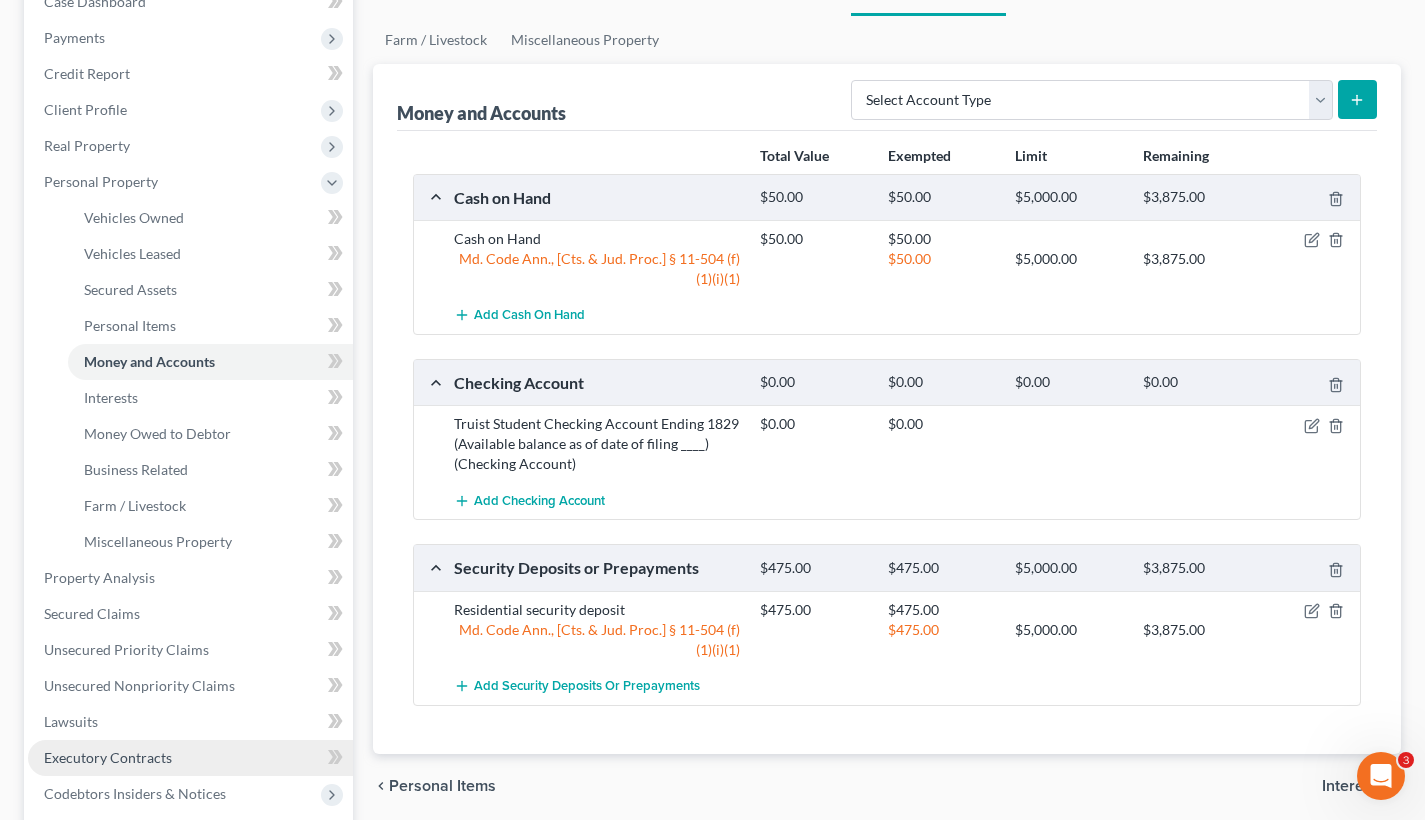 scroll, scrollTop: 304, scrollLeft: 0, axis: vertical 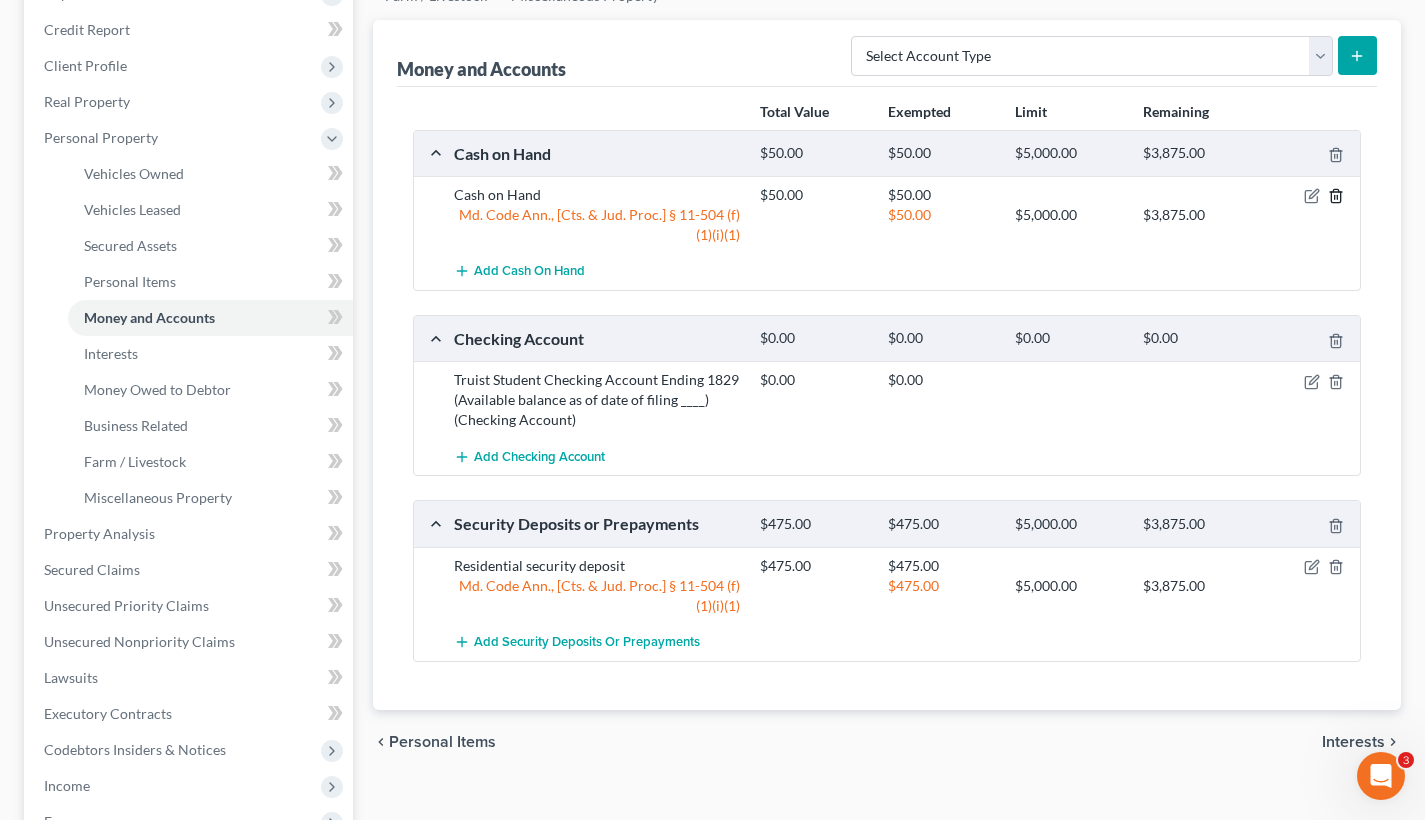 click 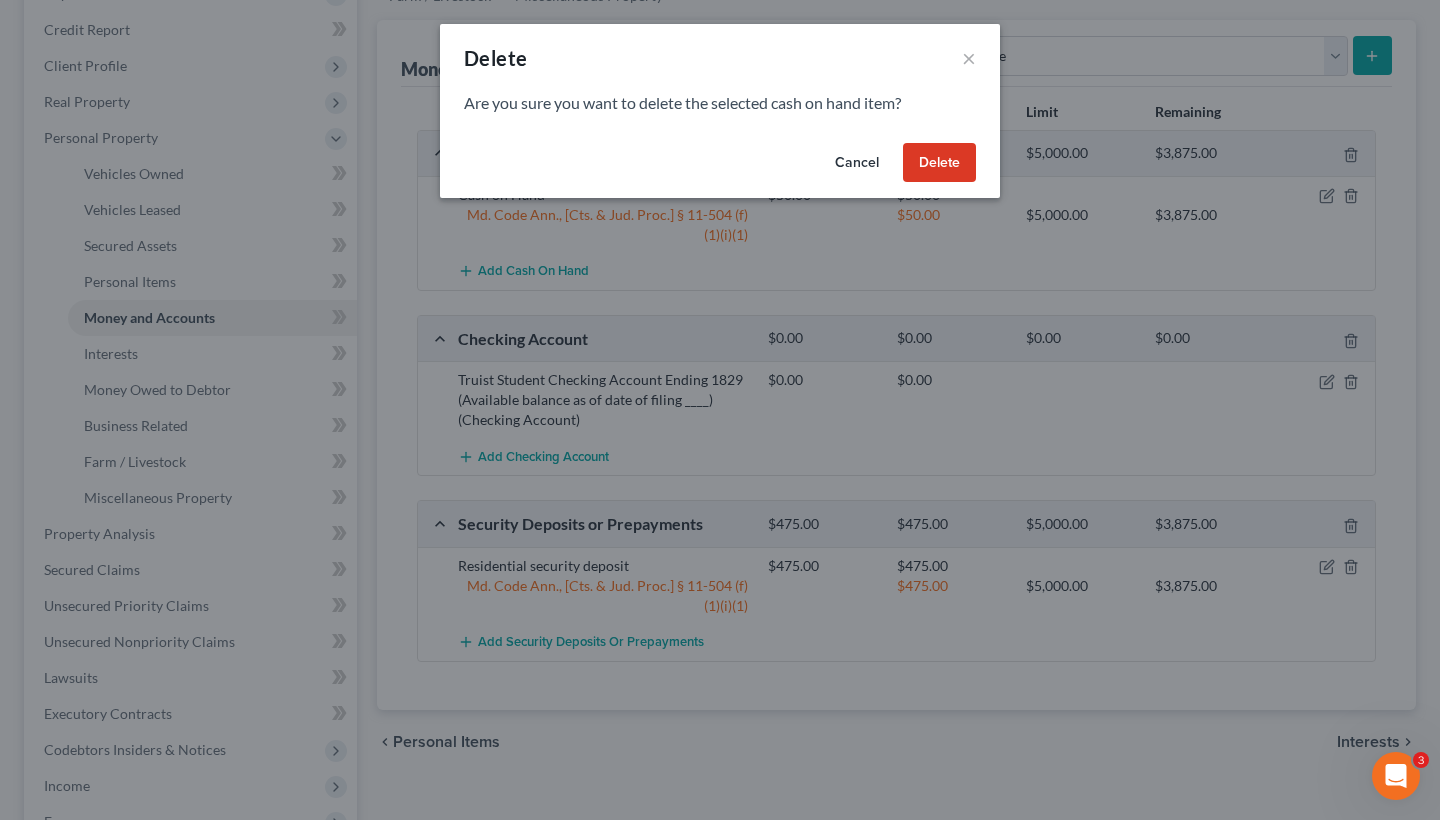 click on "Delete" at bounding box center [939, 163] 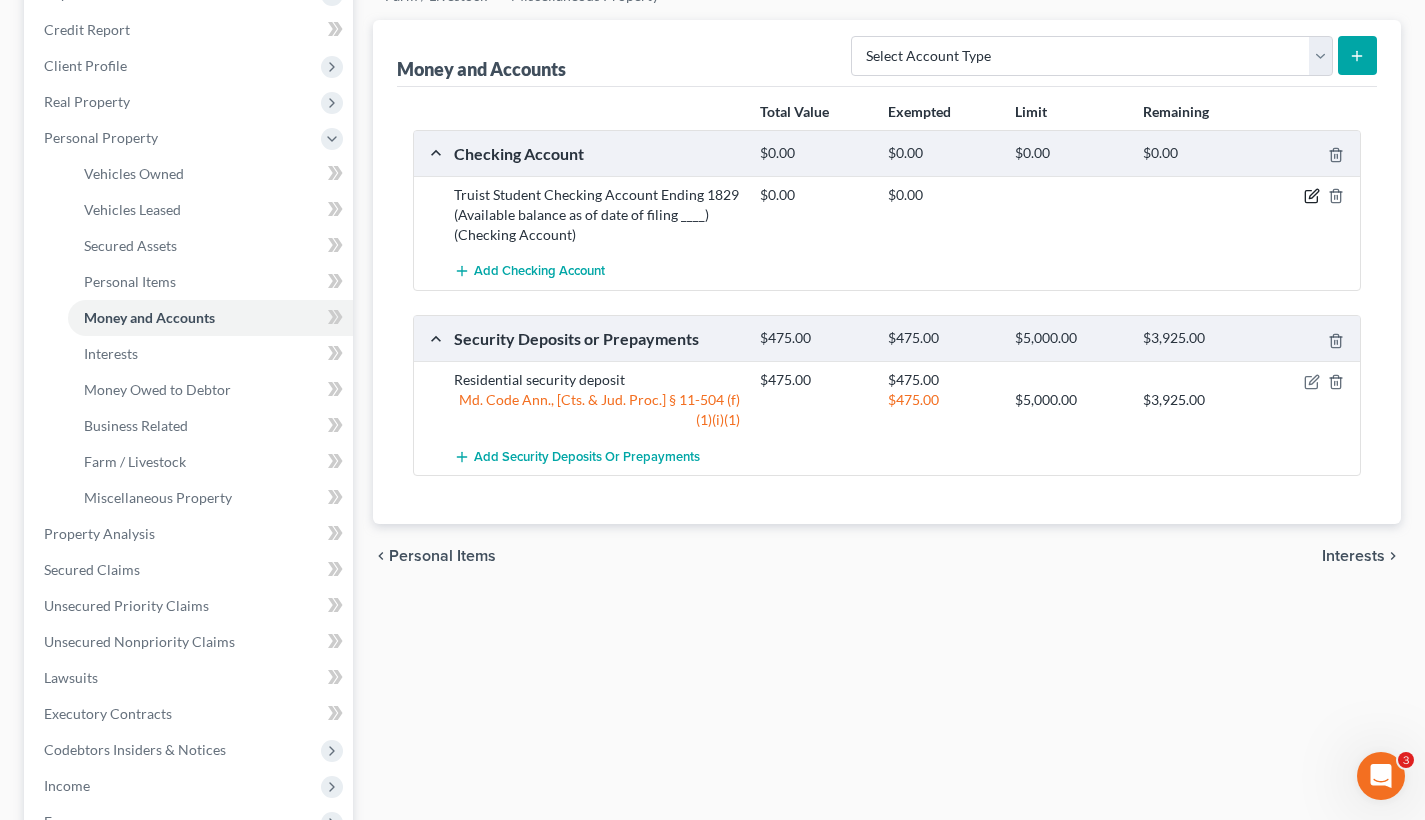 click 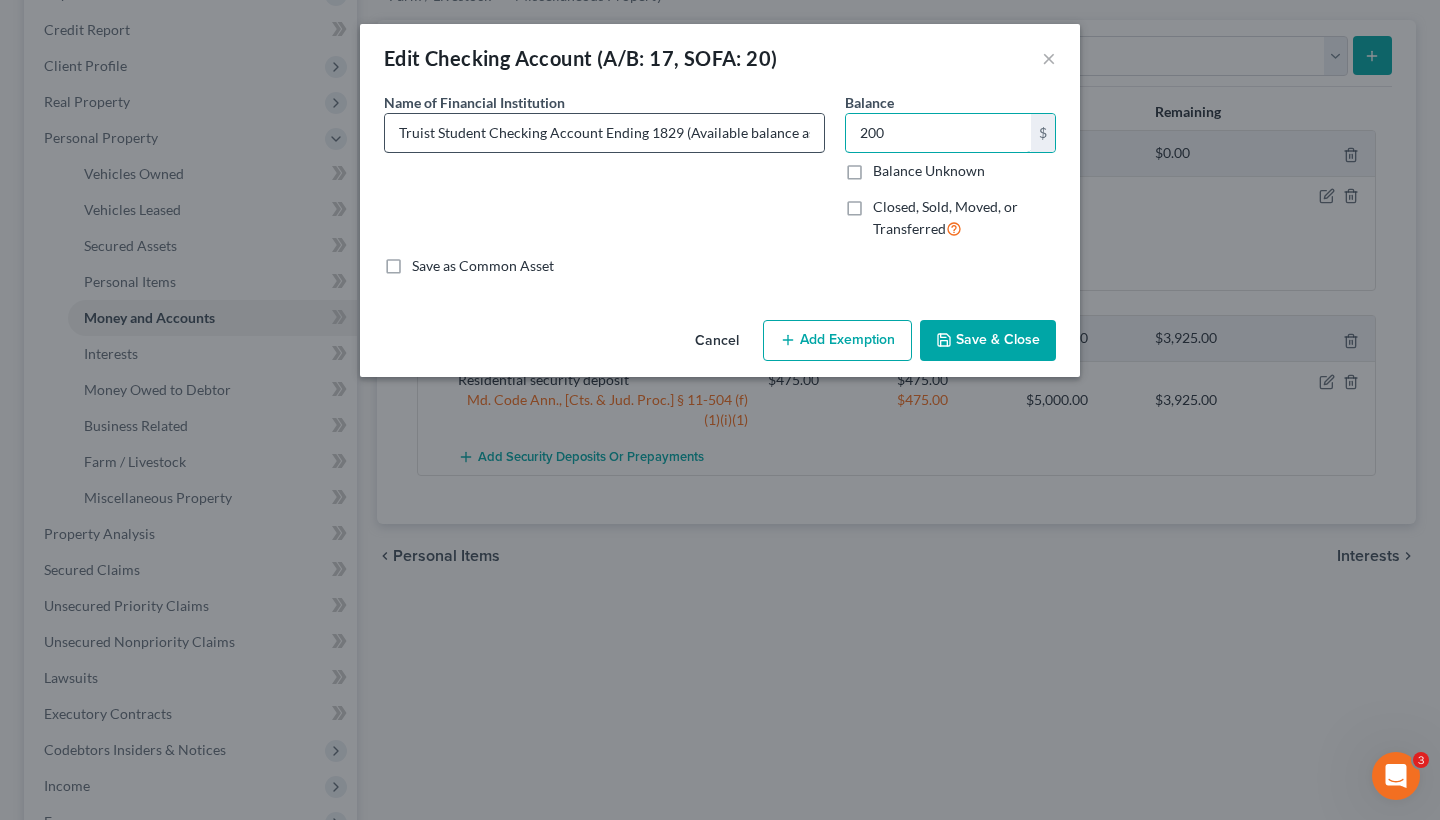 type on "200" 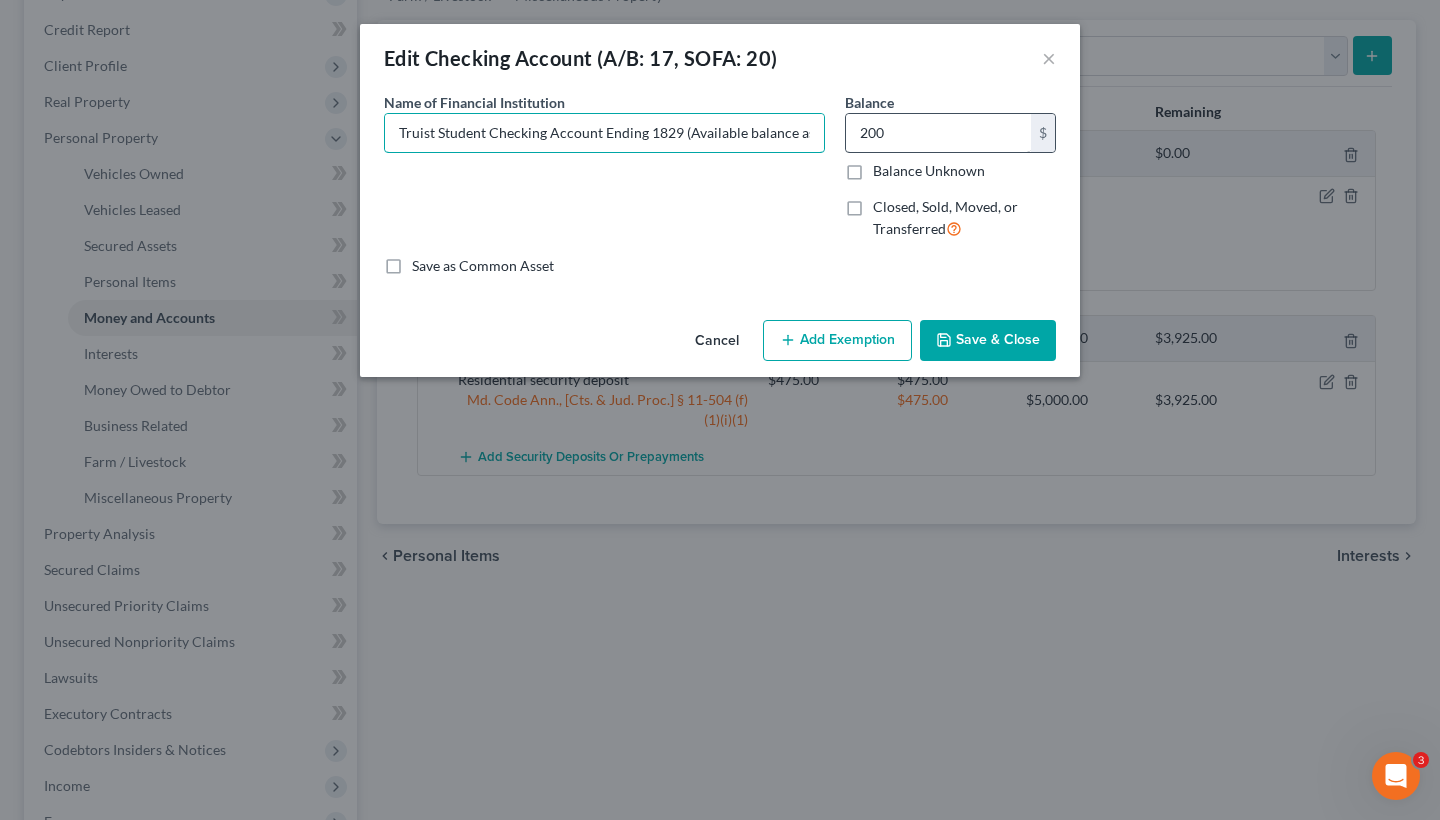 drag, startPoint x: 707, startPoint y: 132, endPoint x: 874, endPoint y: 136, distance: 167.0479 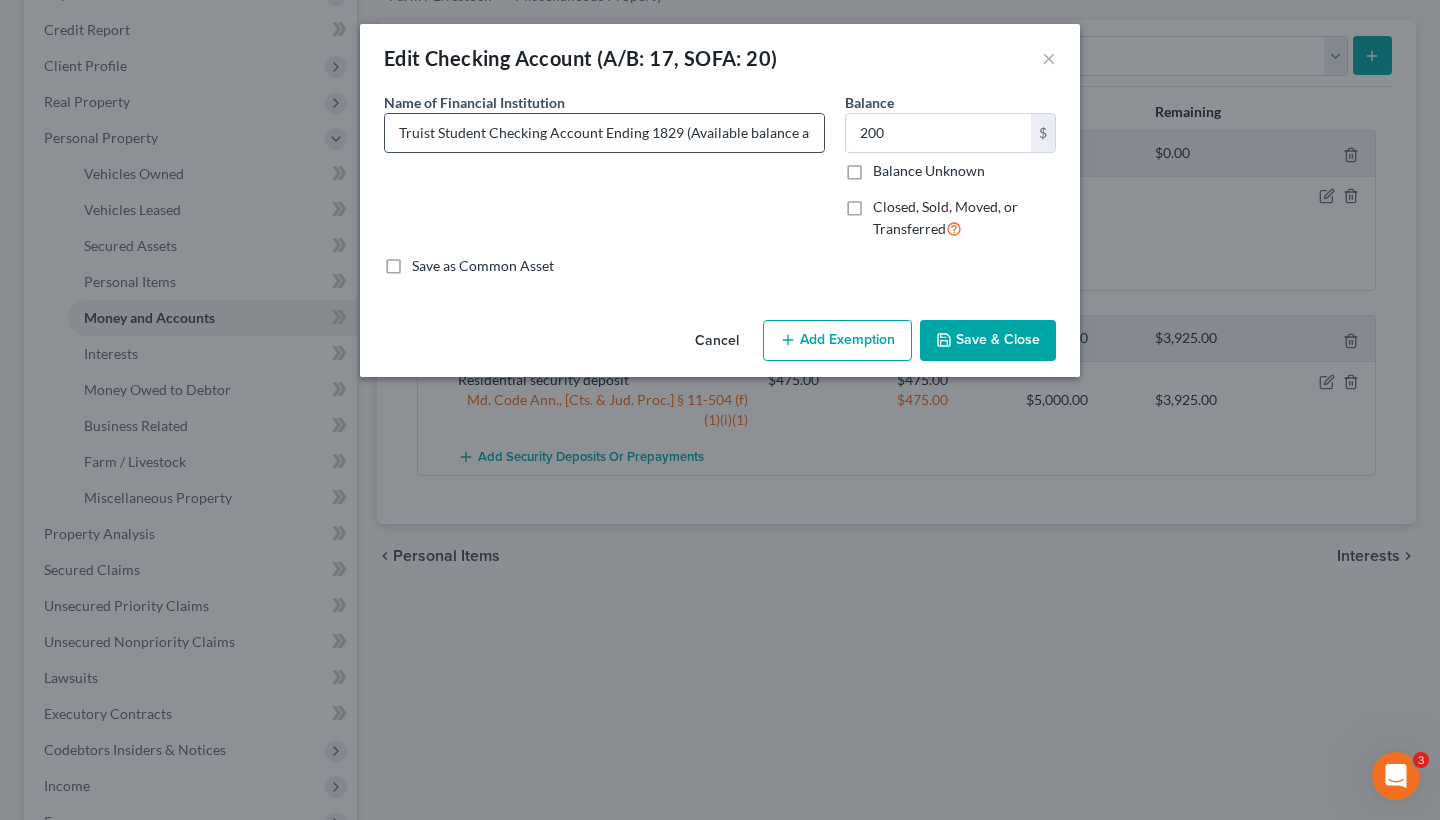 click on "Truist Student Checking Account Ending 1829 (Available balance as of date of filing ____)" at bounding box center [604, 133] 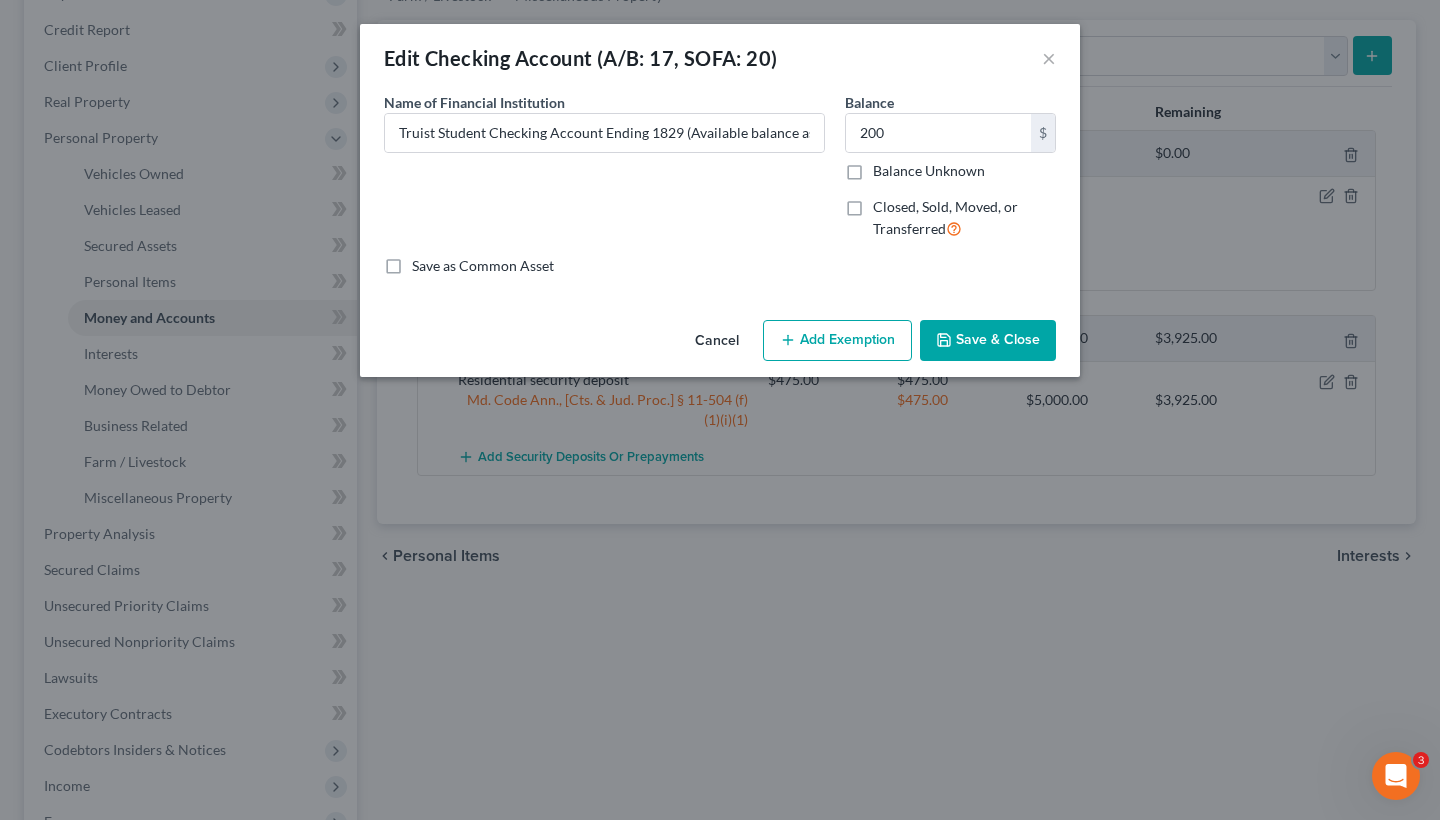 click on "Save & Close" at bounding box center [988, 341] 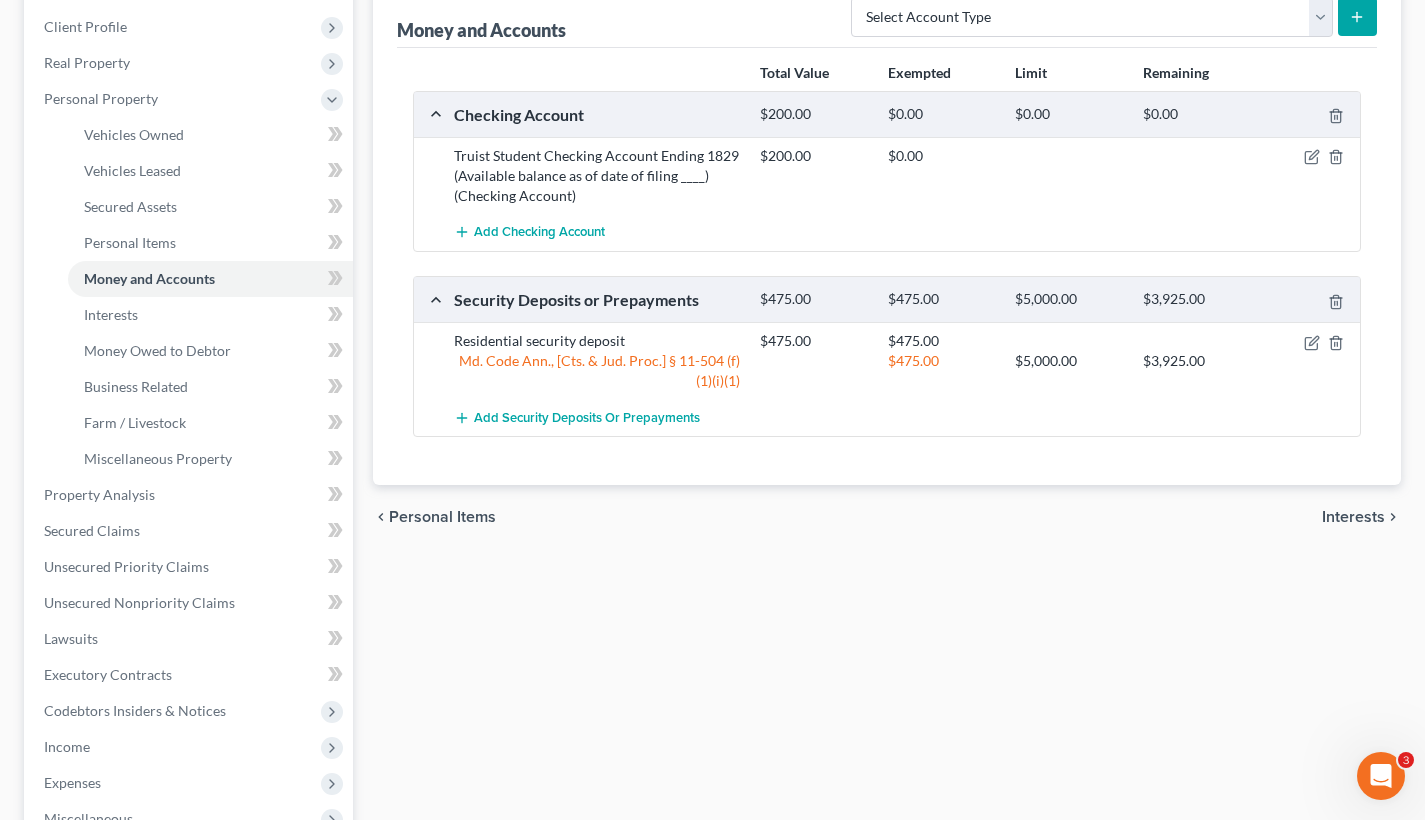 scroll, scrollTop: 345, scrollLeft: 0, axis: vertical 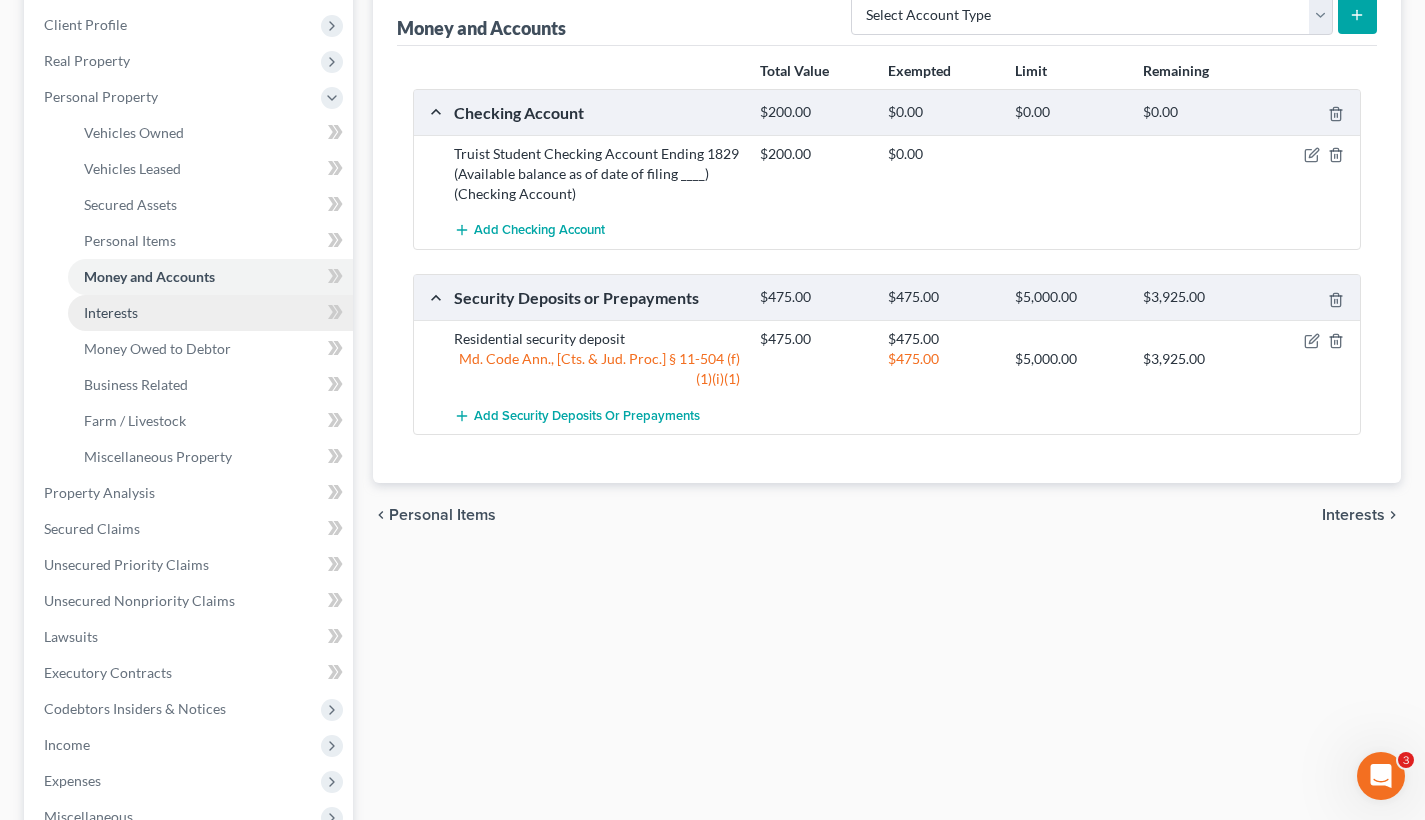 click on "Interests" at bounding box center [210, 313] 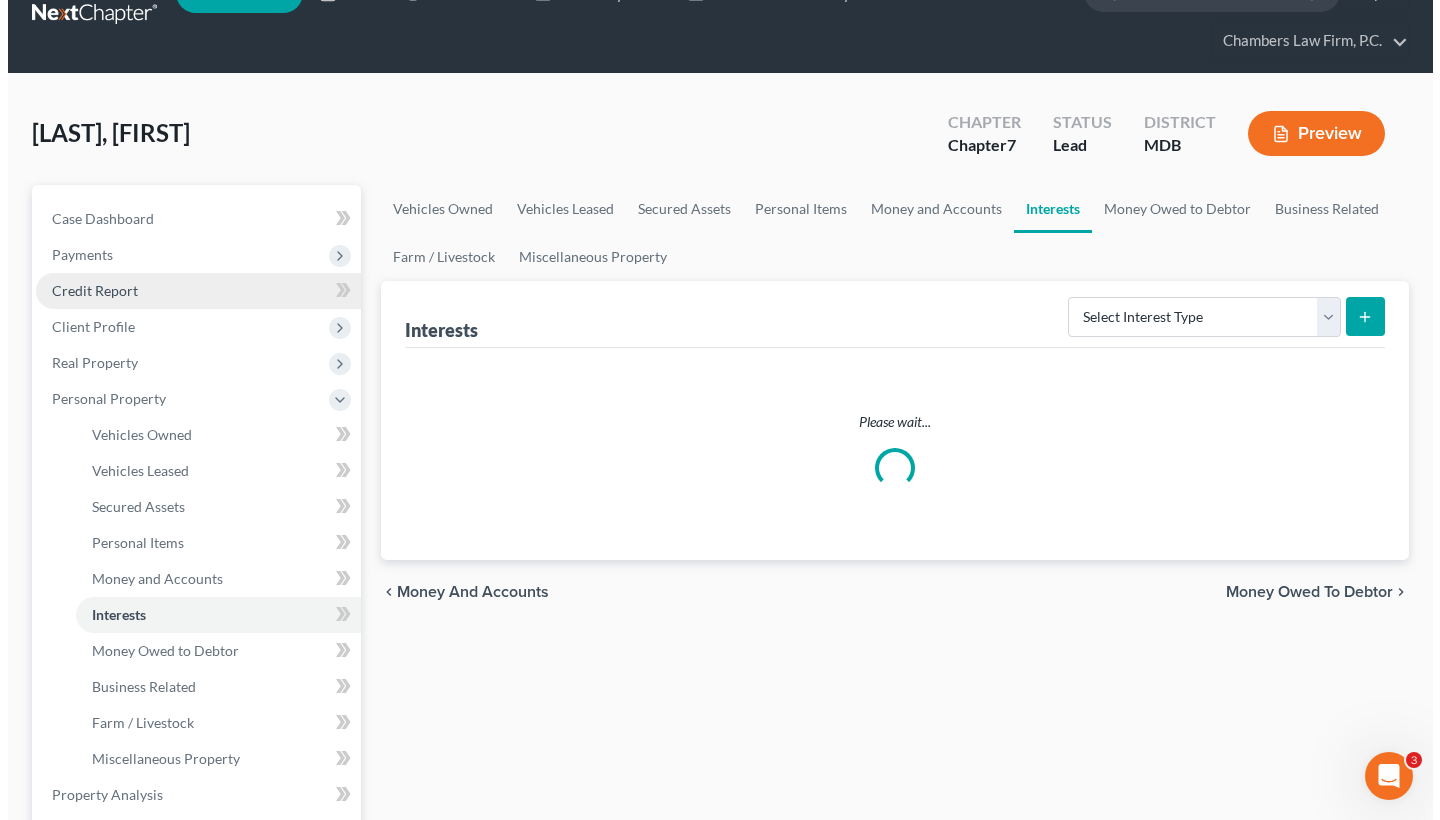 scroll, scrollTop: 0, scrollLeft: 0, axis: both 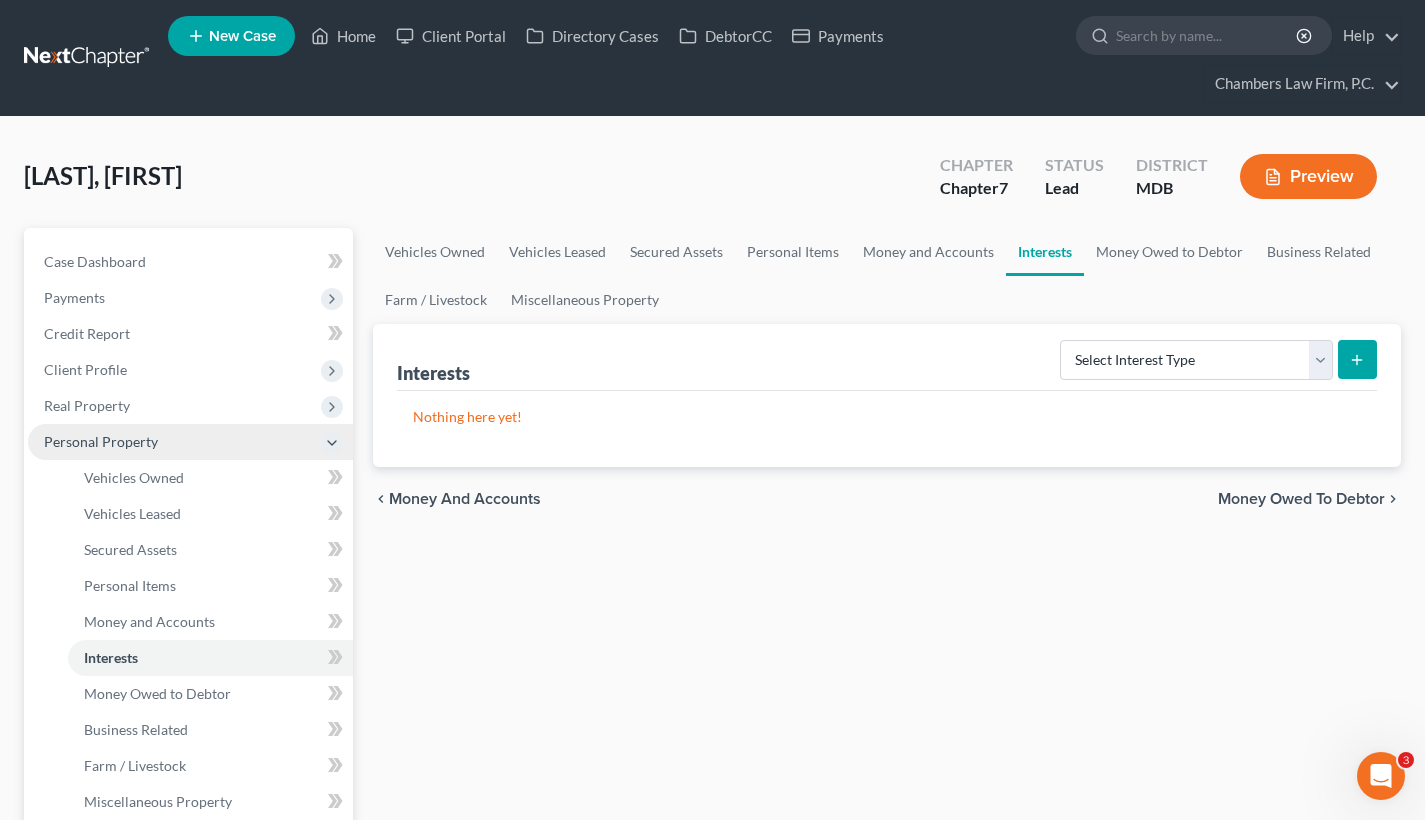 click on "Personal Property" at bounding box center (101, 441) 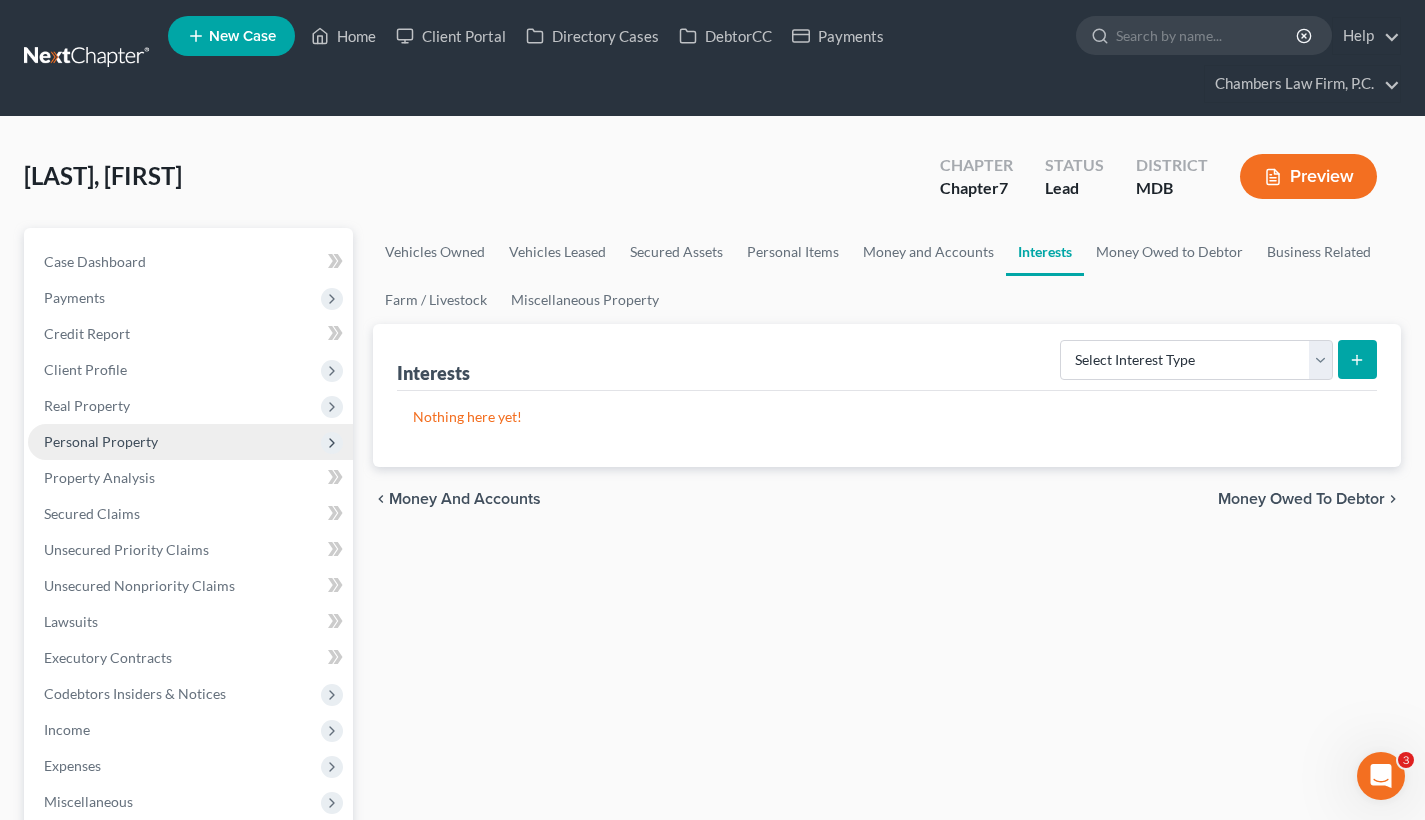 click on "Personal Property" at bounding box center (101, 441) 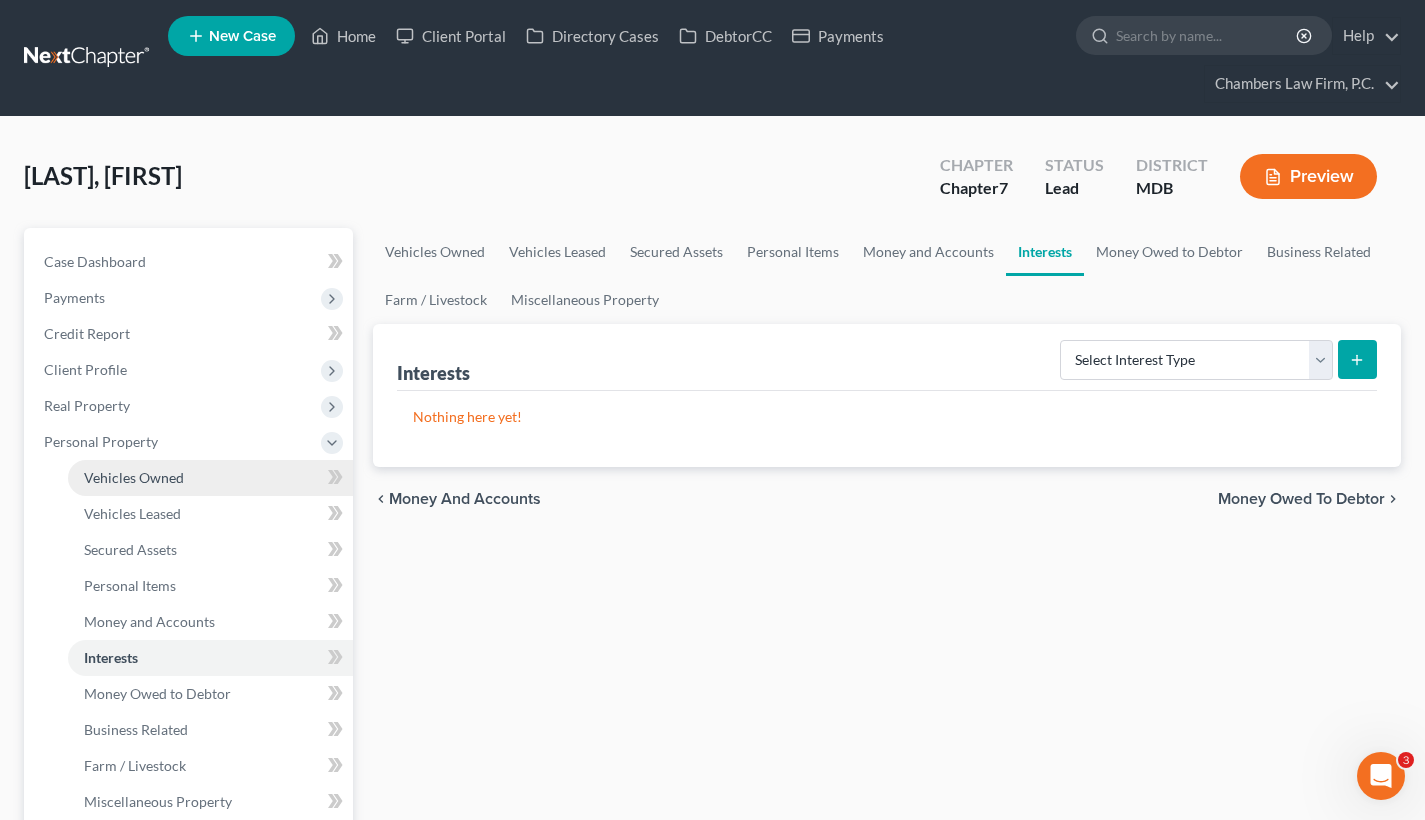 click on "Vehicles Owned" at bounding box center (134, 477) 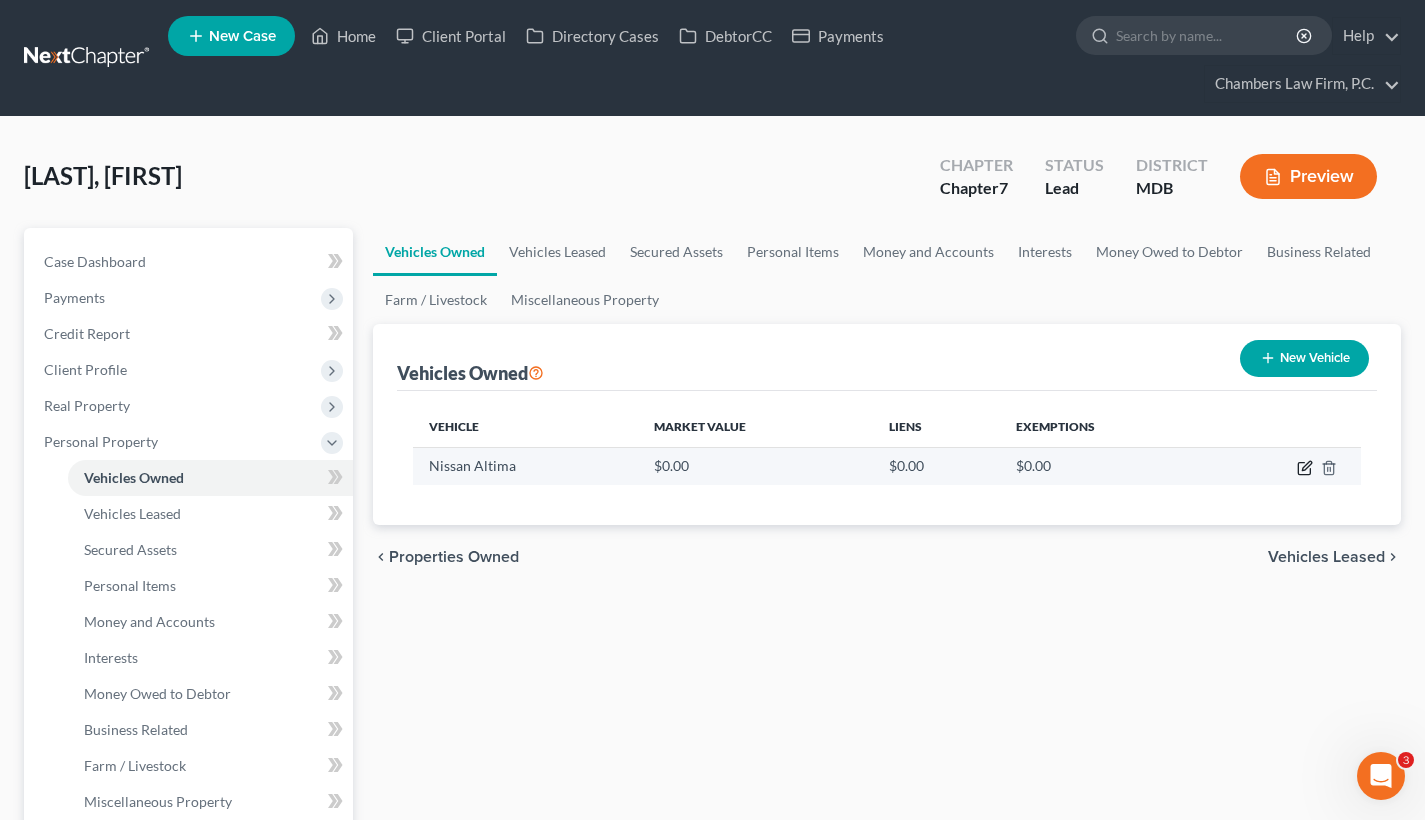 click 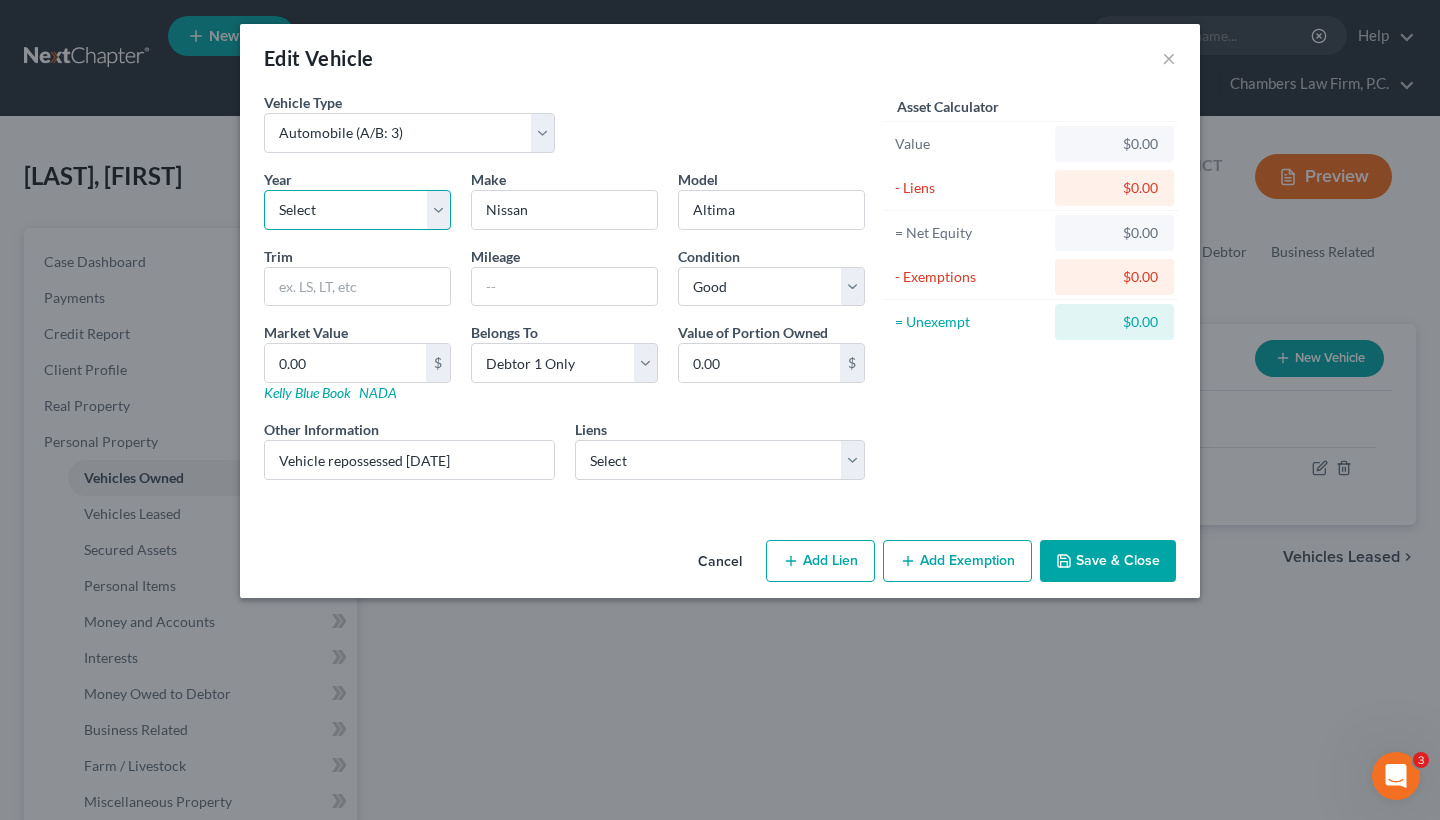 select on "7" 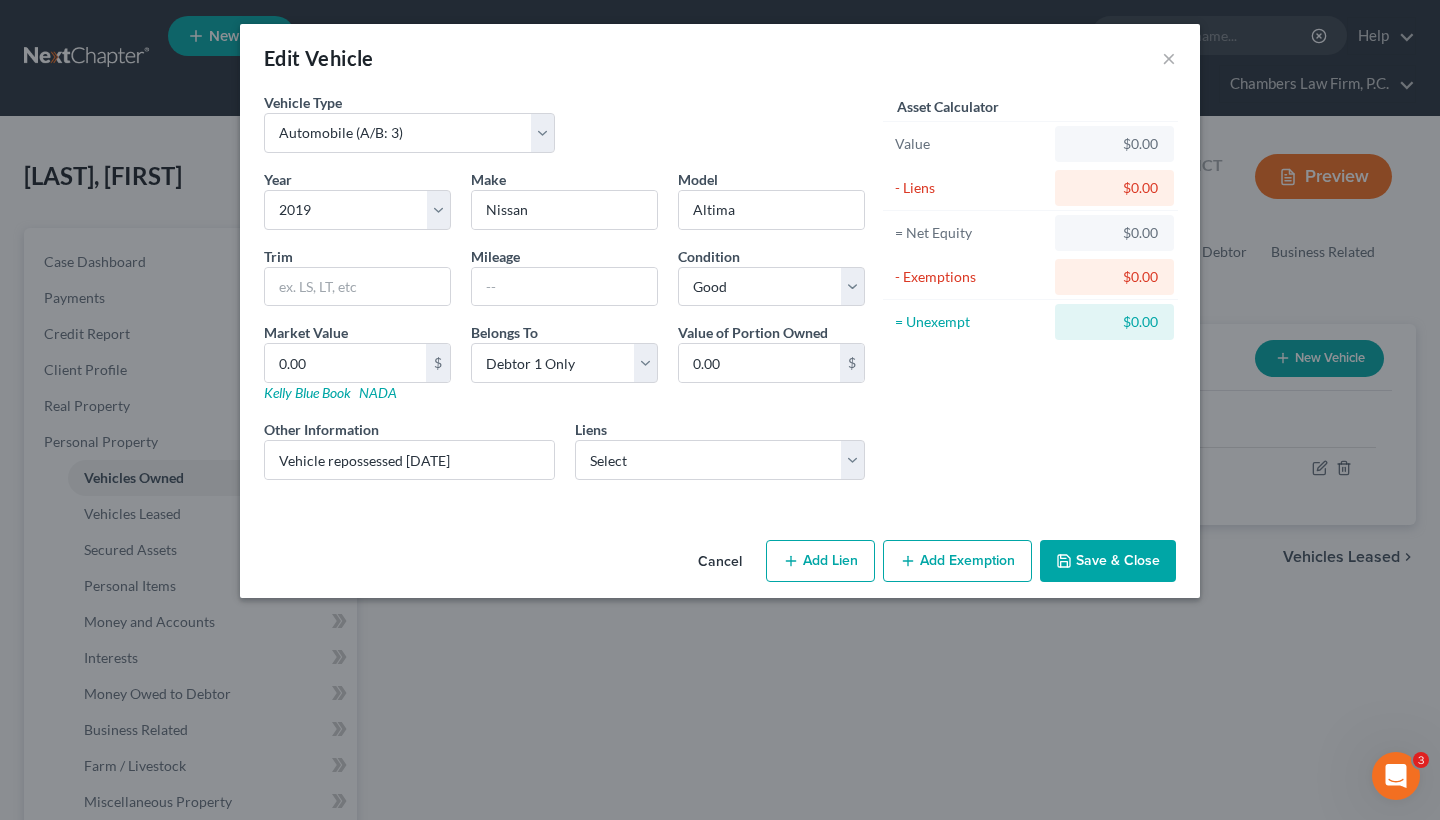 click on "Save & Close" at bounding box center (1108, 561) 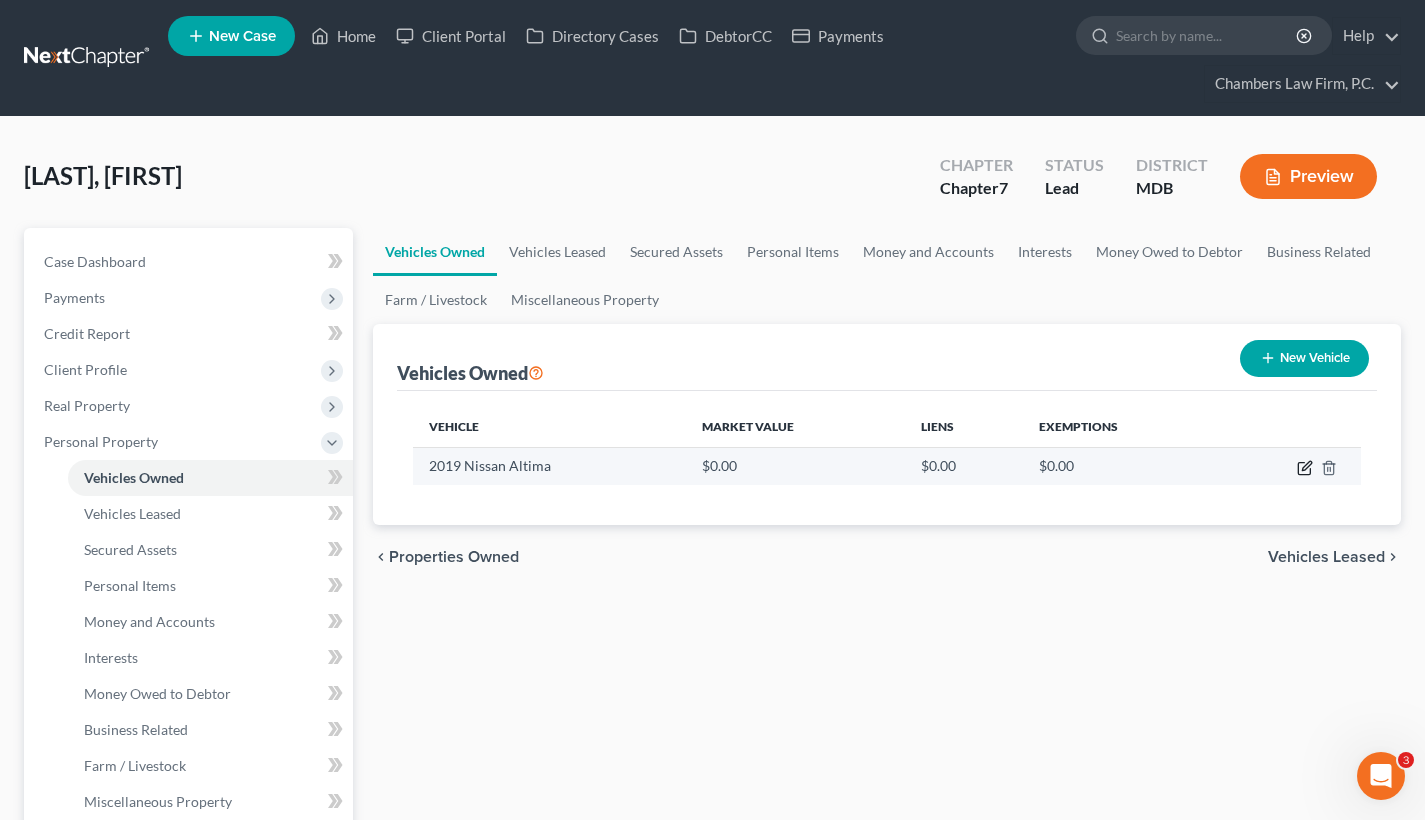 click 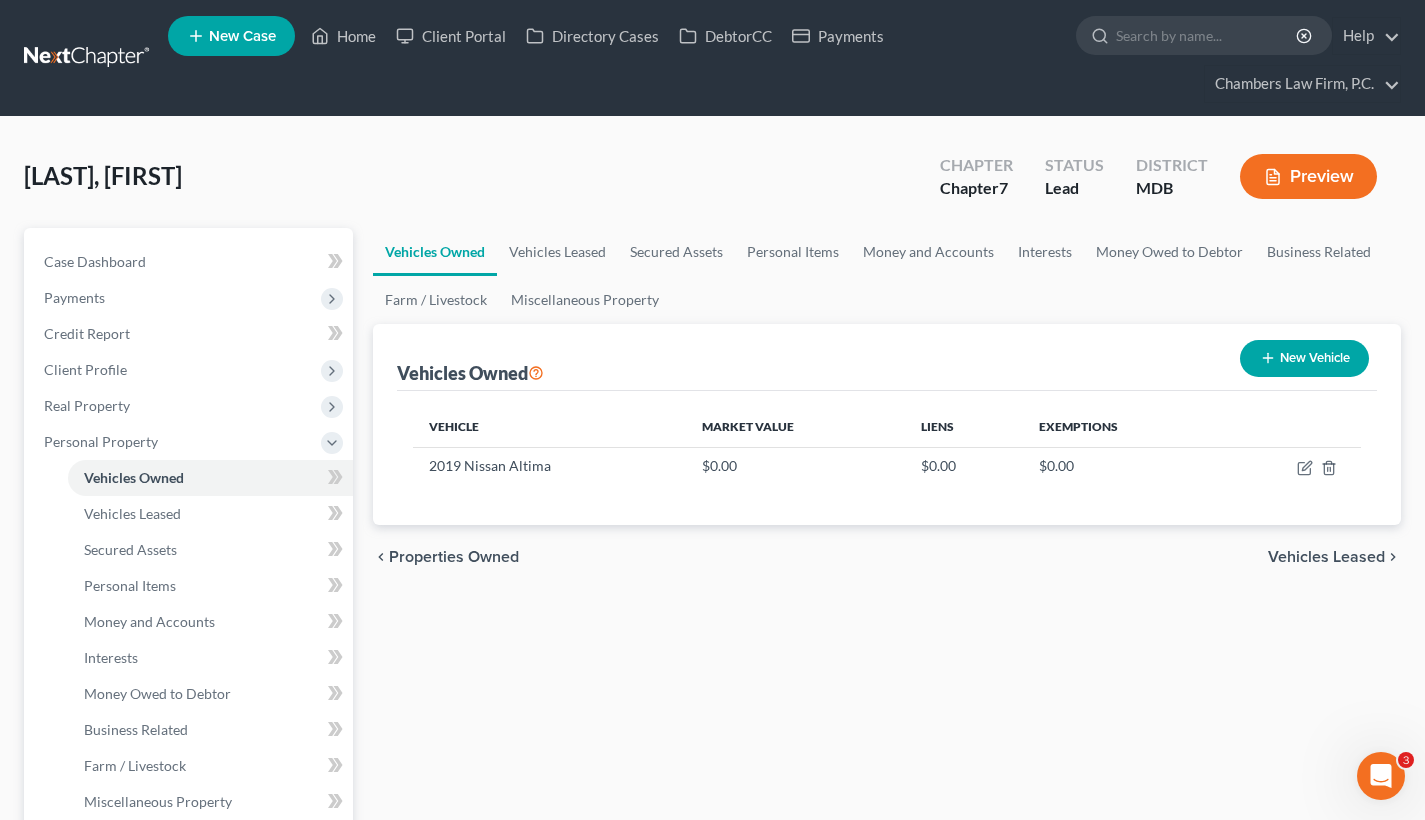 select on "0" 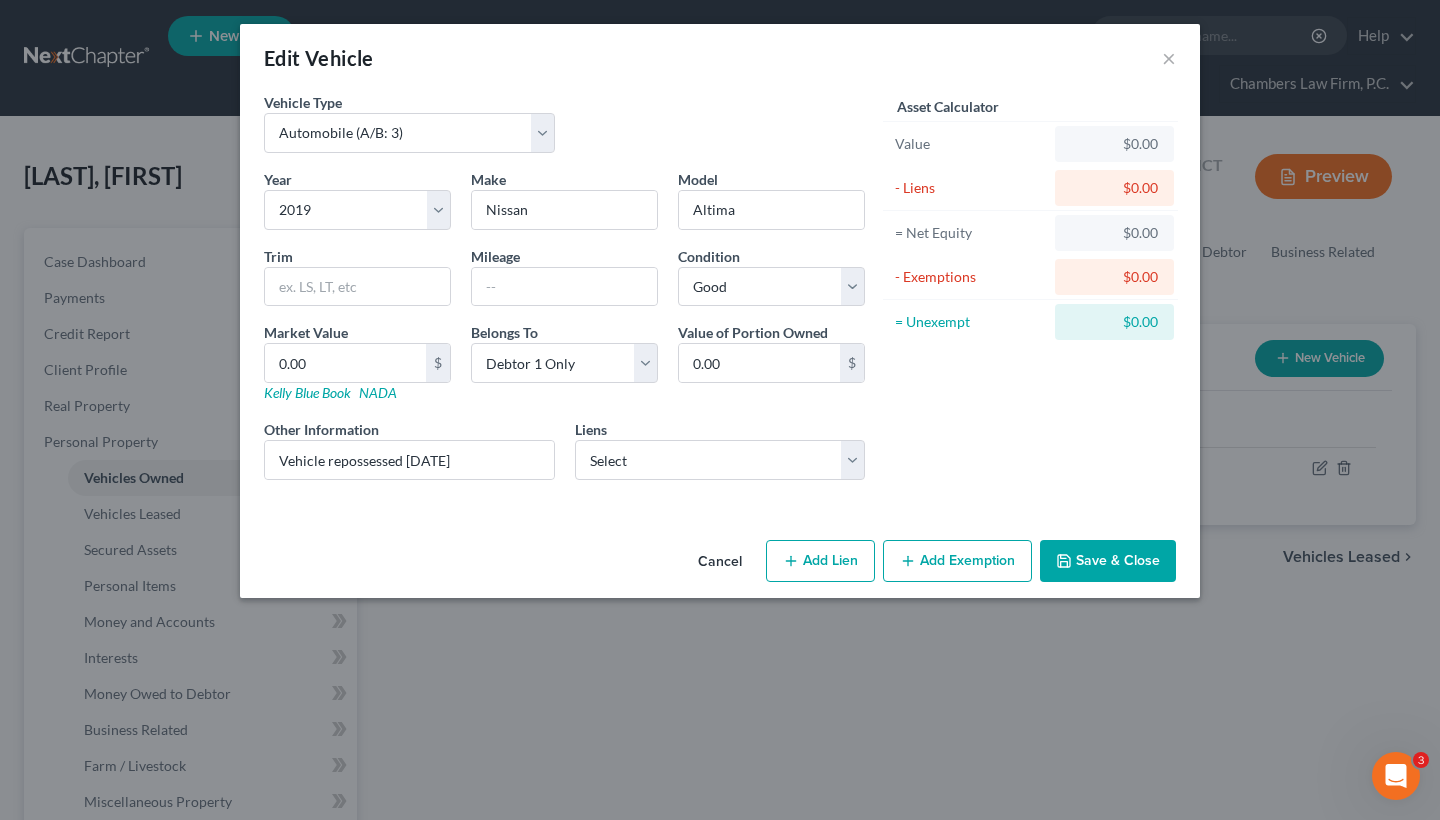 select on "45" 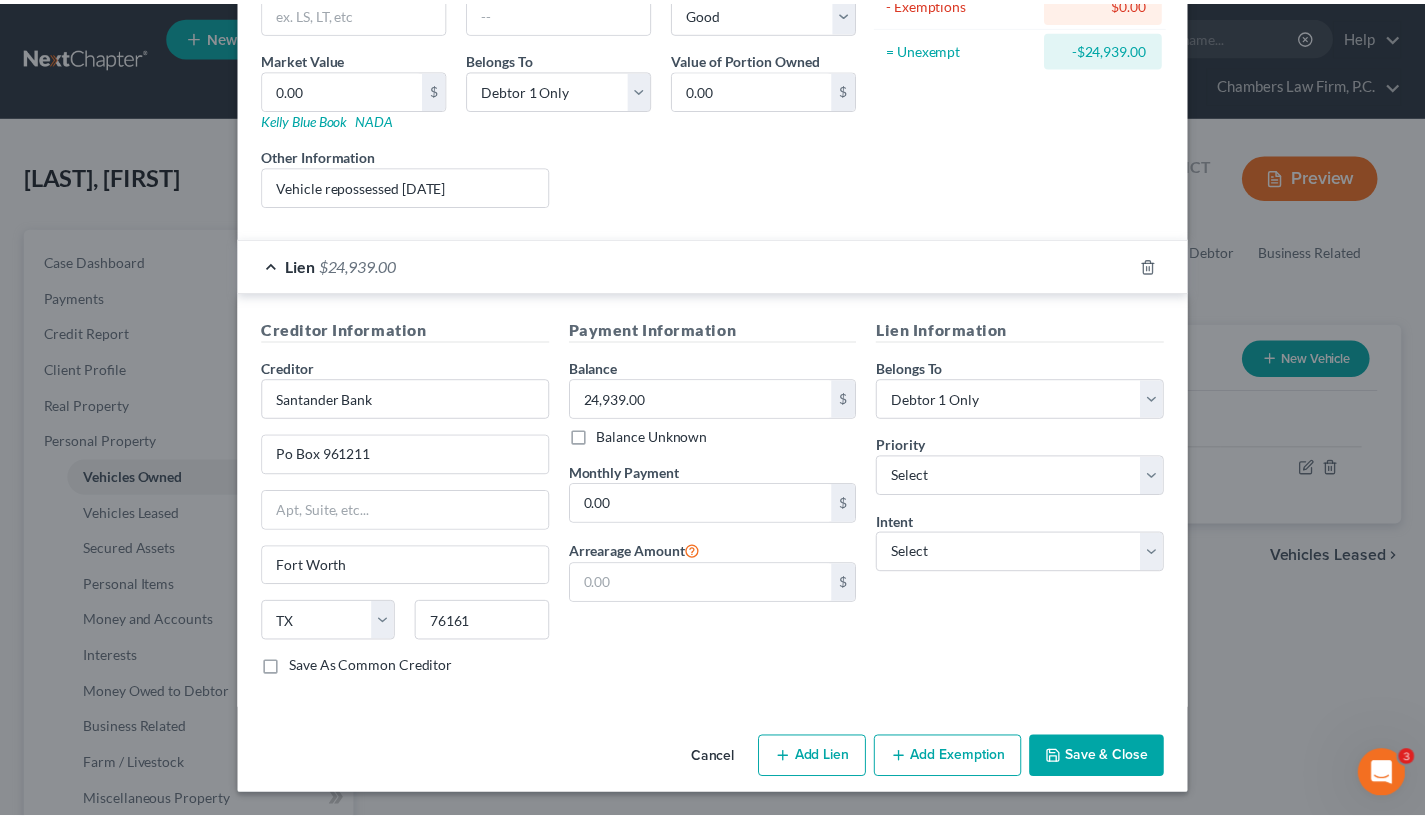 scroll, scrollTop: 273, scrollLeft: 0, axis: vertical 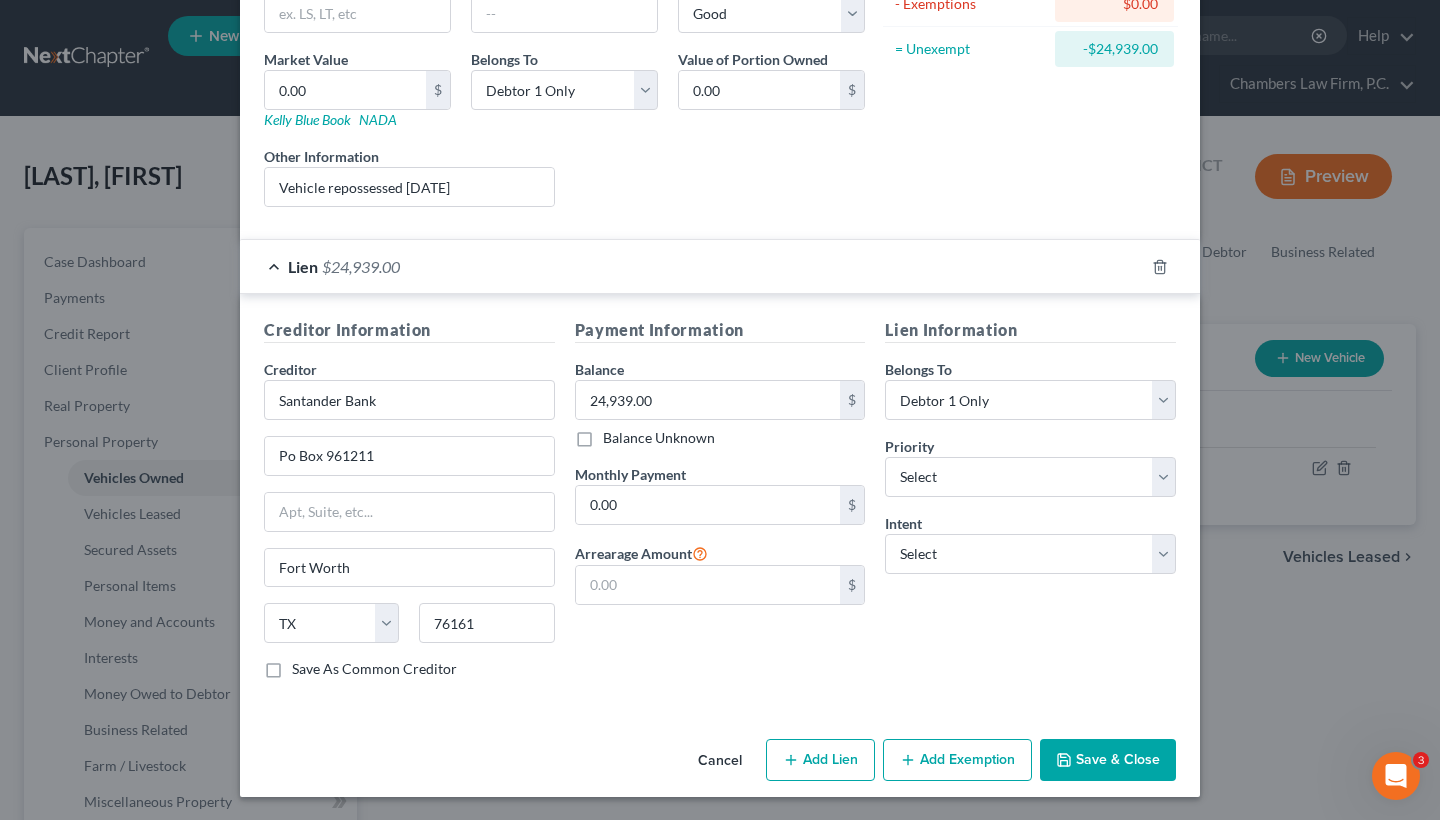 click on "Save & Close" at bounding box center (1108, 760) 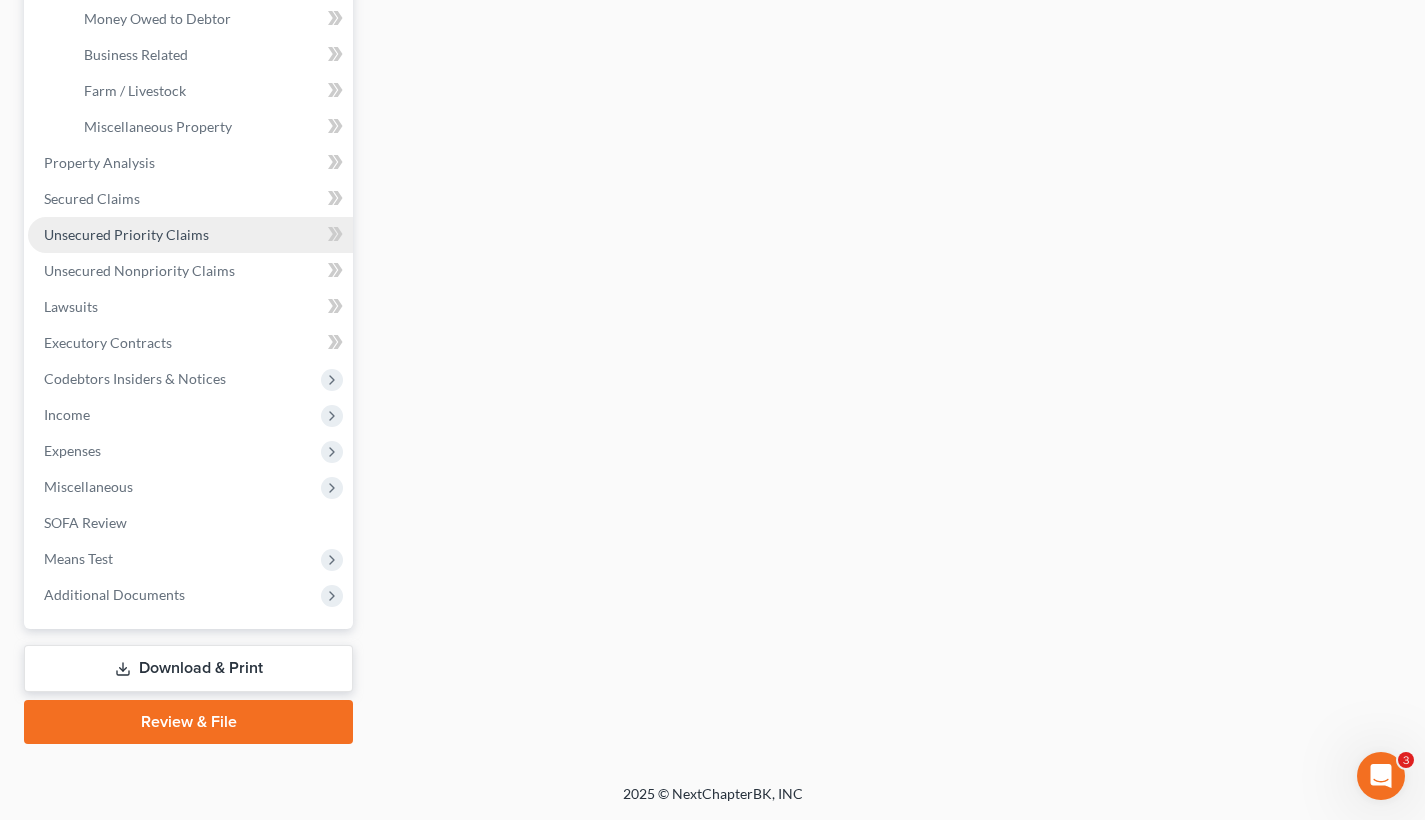 scroll, scrollTop: 675, scrollLeft: 0, axis: vertical 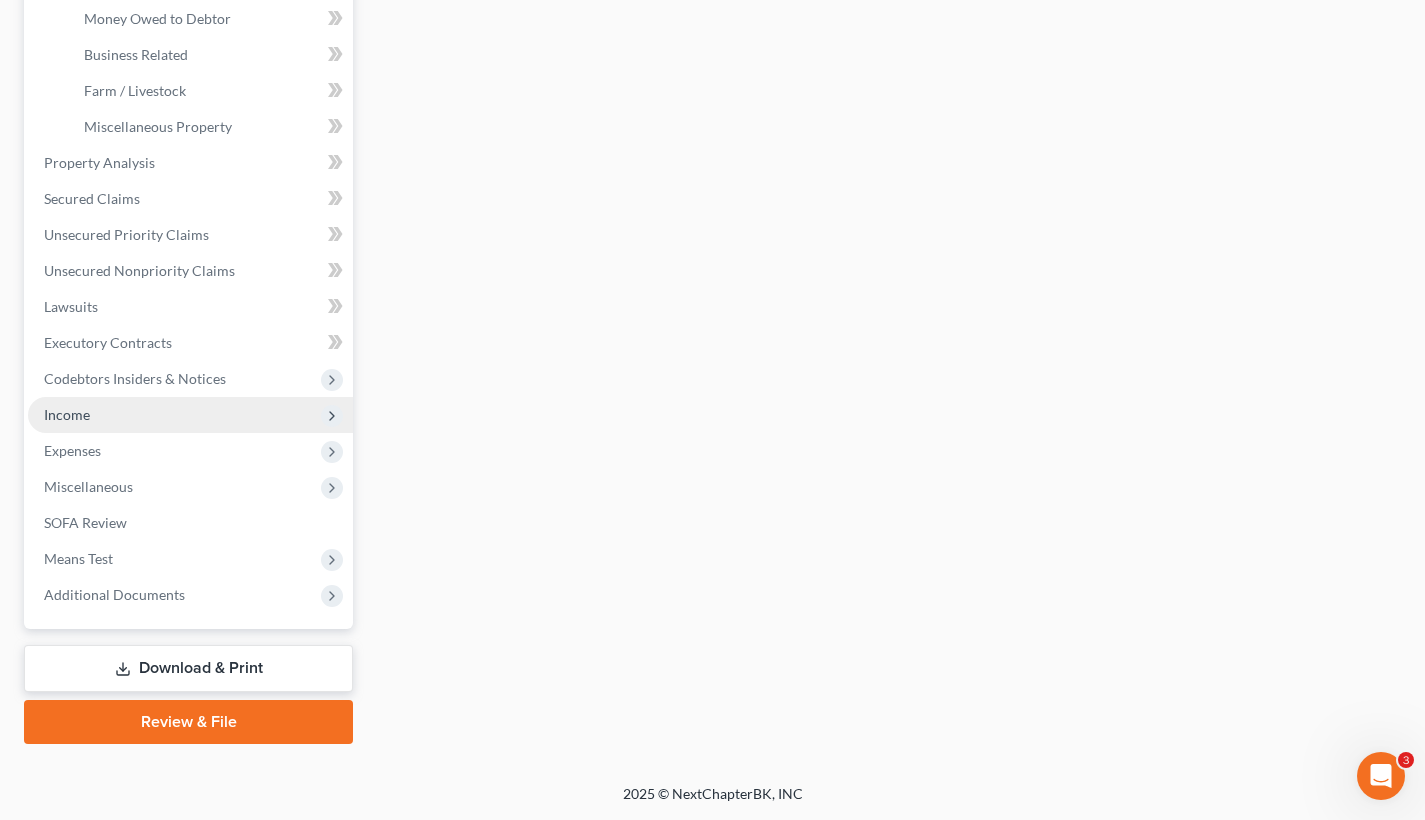 click on "Income" at bounding box center (190, 415) 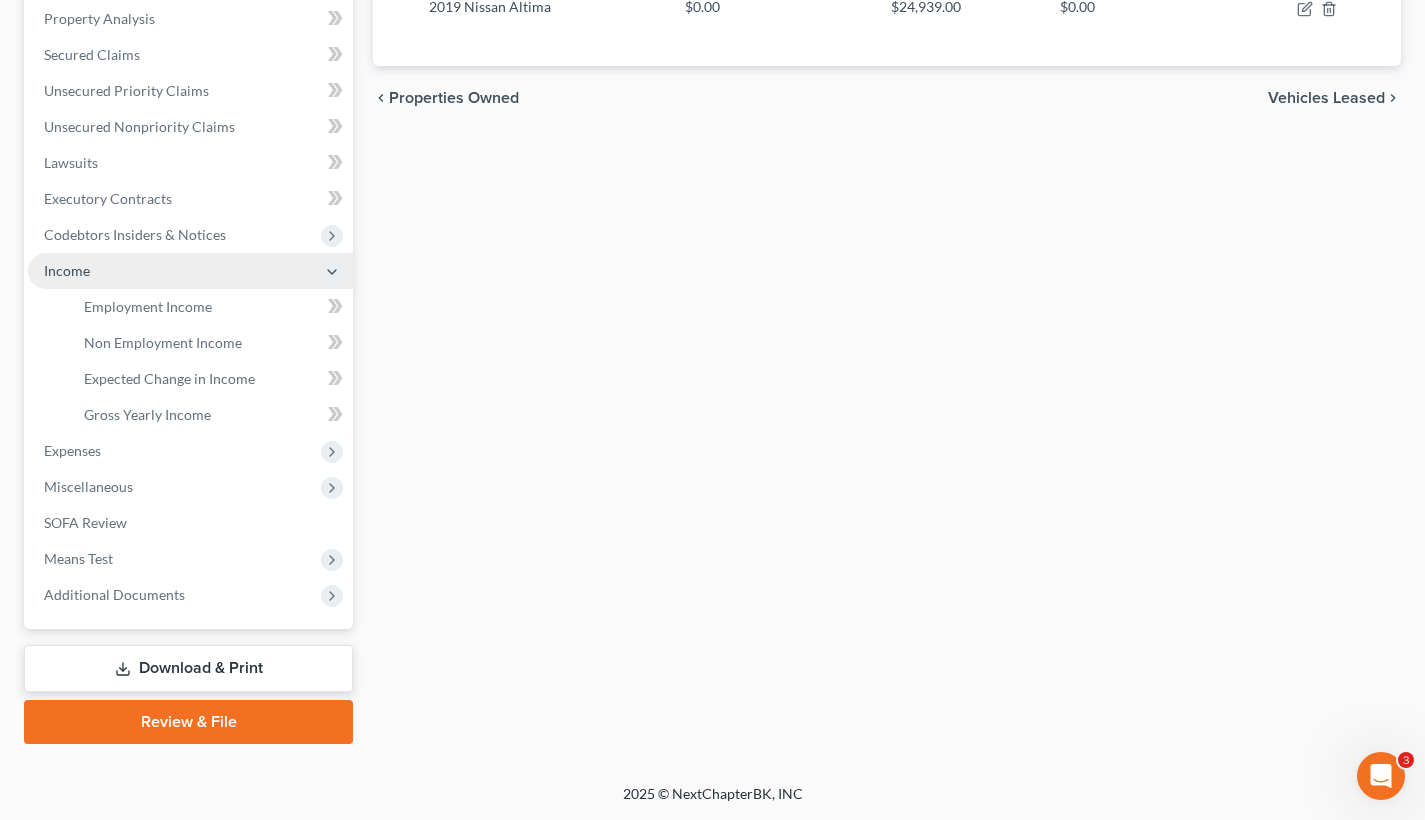 scroll, scrollTop: 459, scrollLeft: 0, axis: vertical 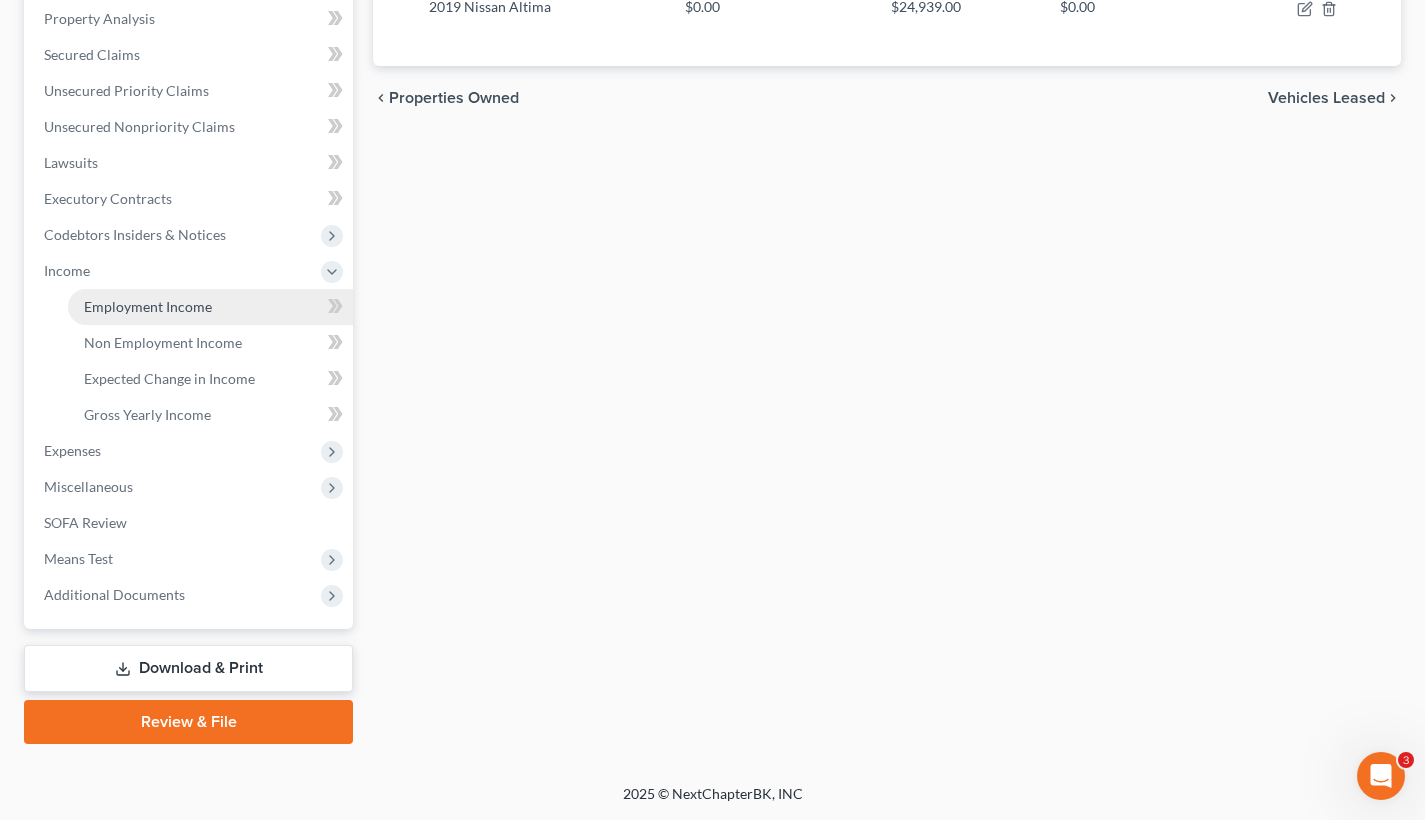 click on "Employment Income" at bounding box center (148, 306) 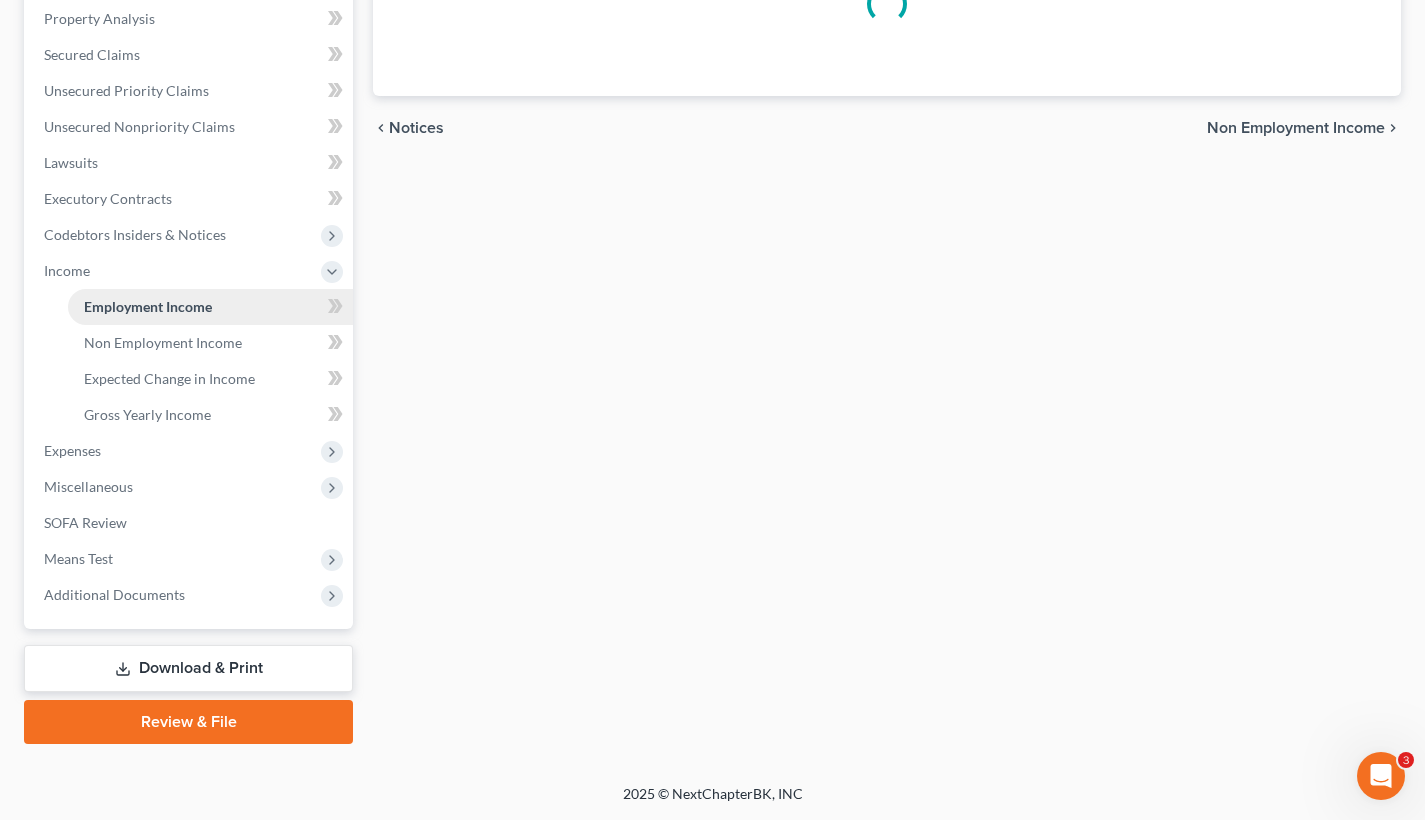 scroll, scrollTop: 0, scrollLeft: 0, axis: both 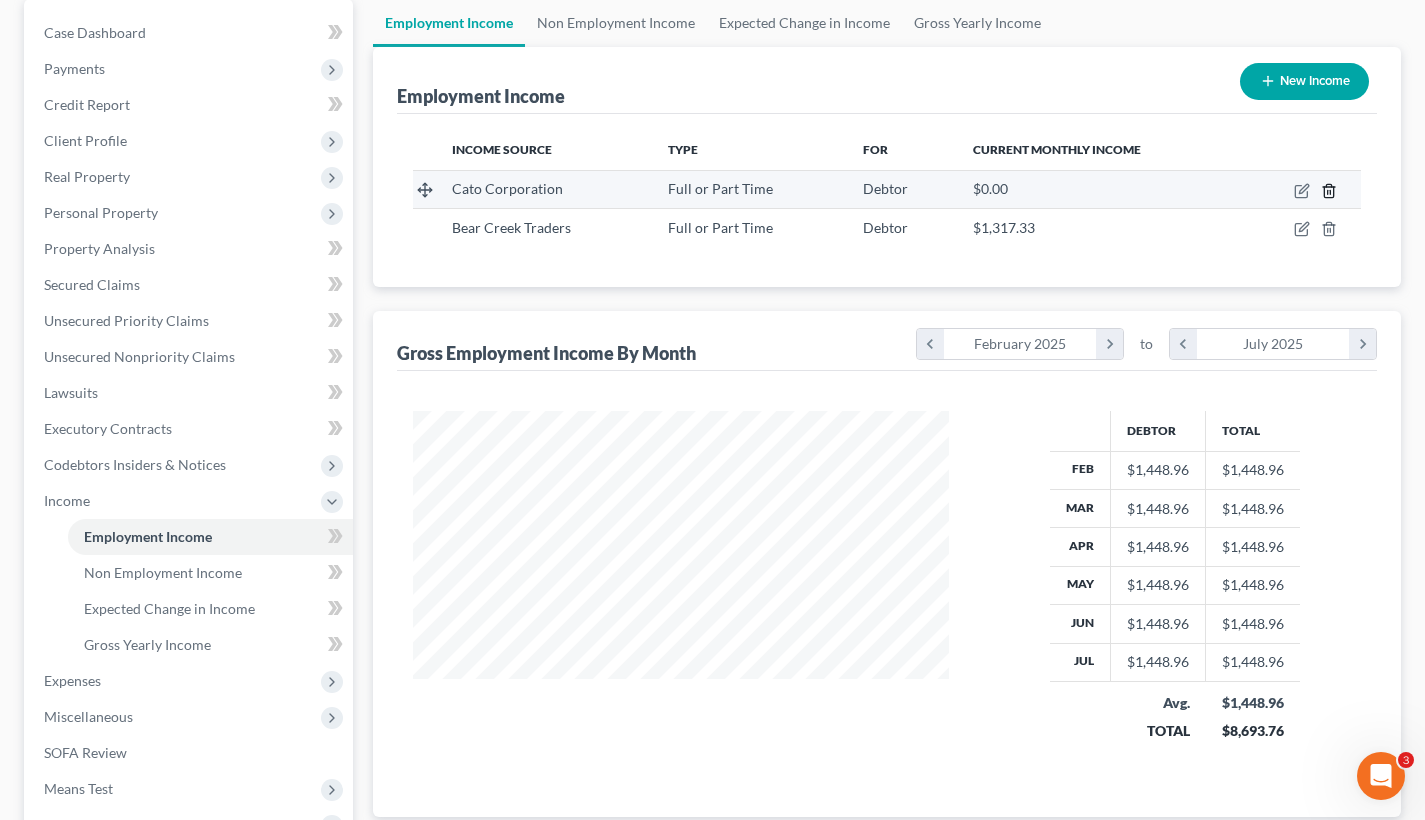 click 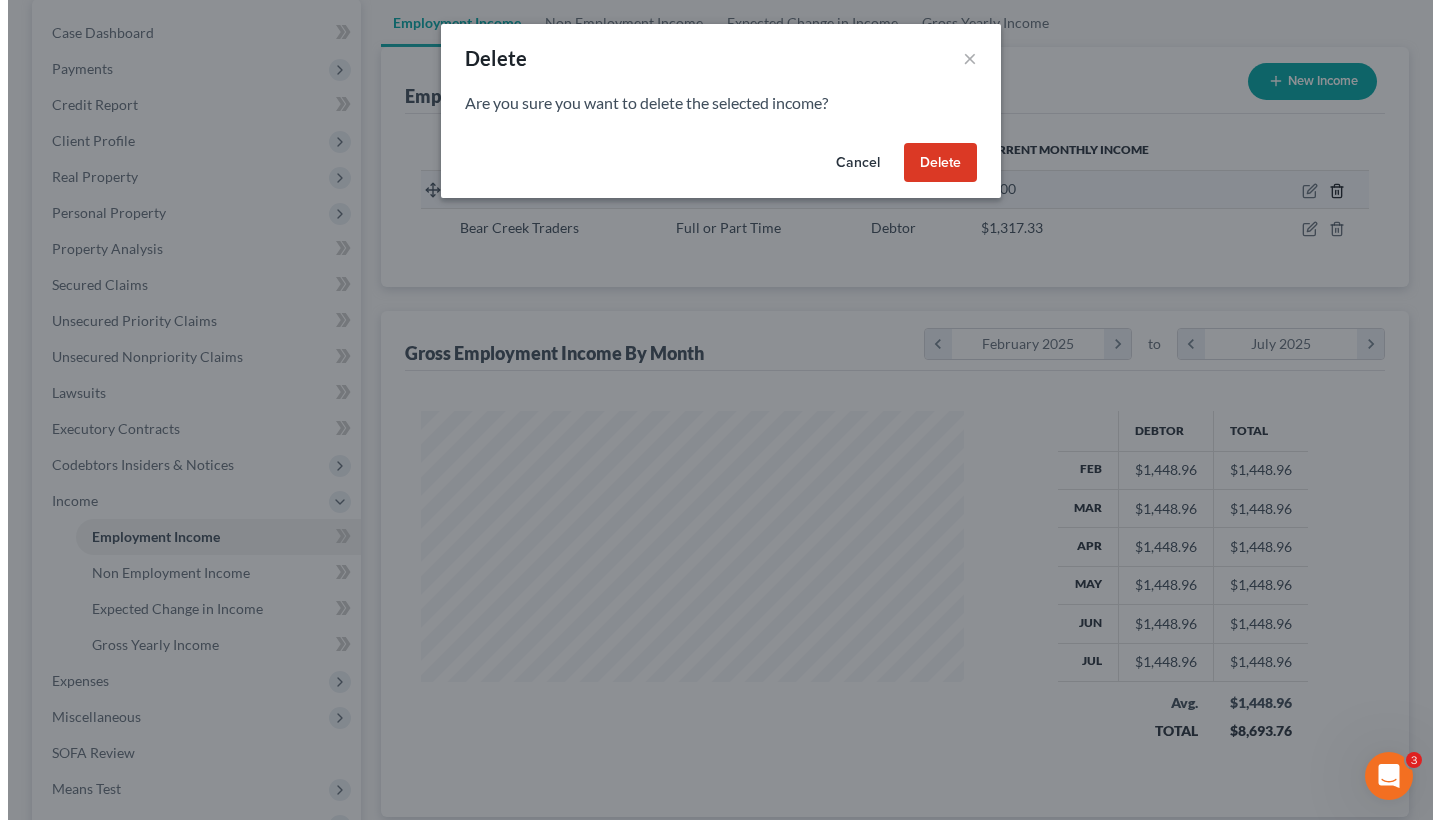 scroll, scrollTop: 999642, scrollLeft: 999417, axis: both 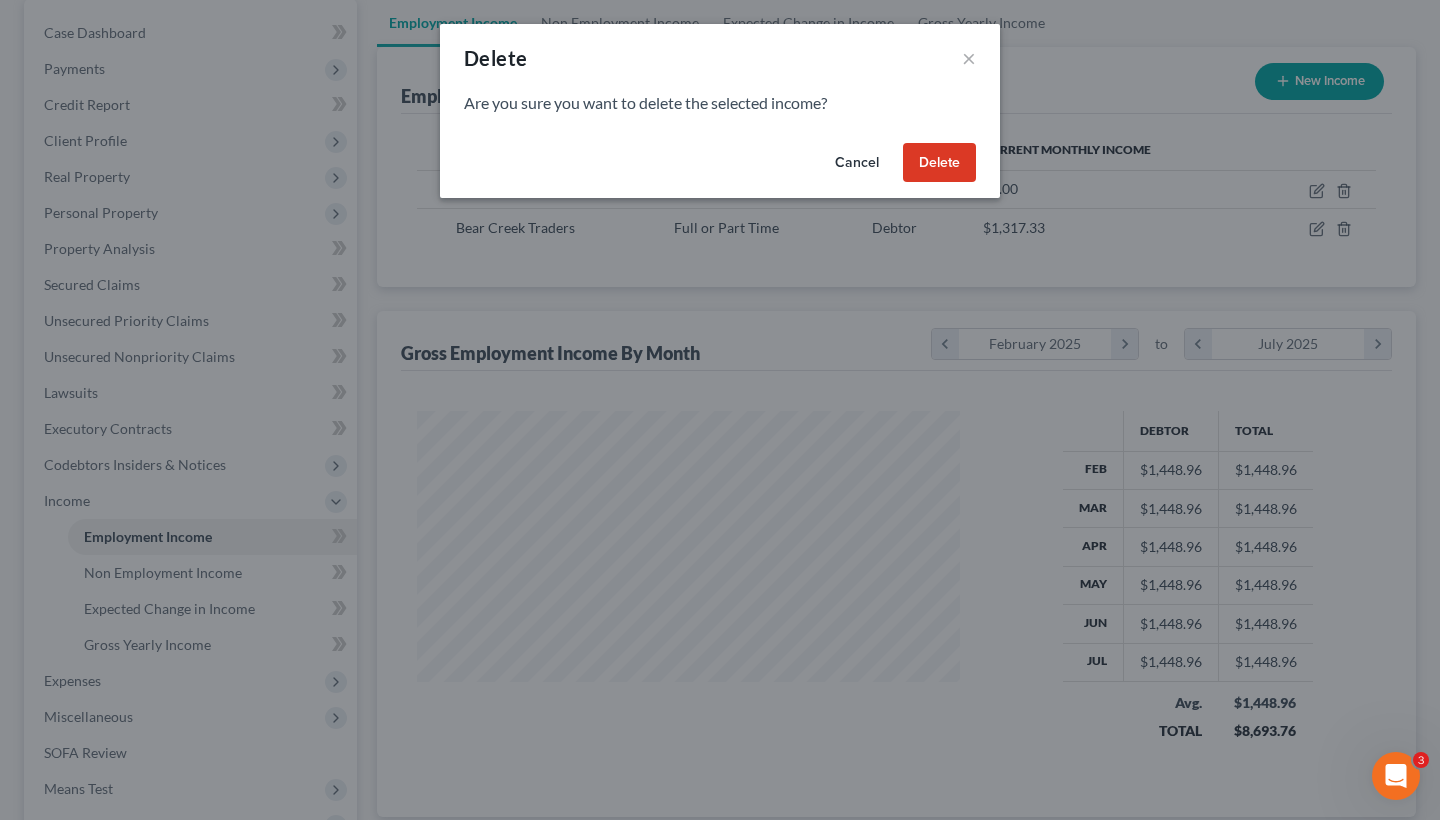 click on "Delete" at bounding box center [939, 163] 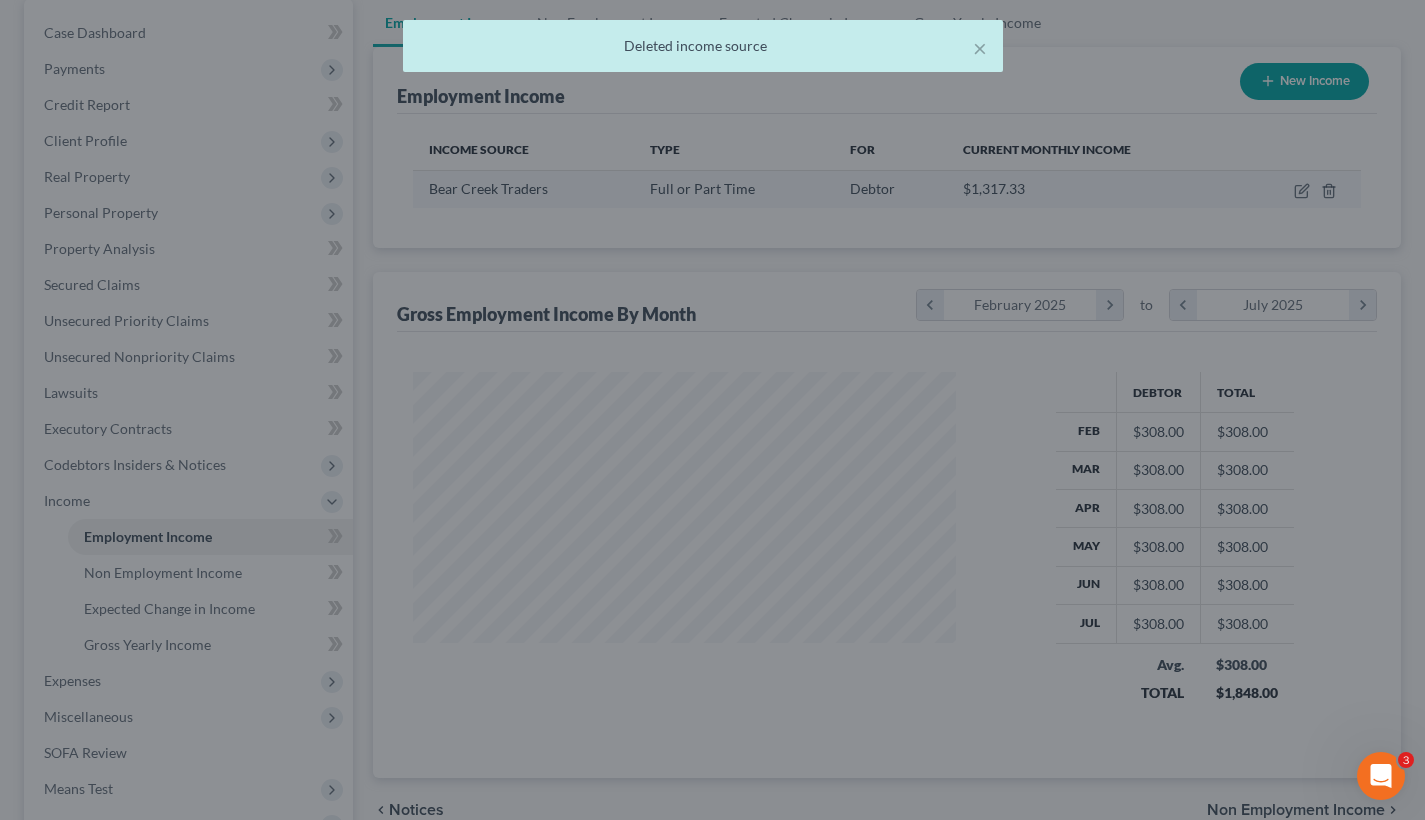 scroll, scrollTop: 358, scrollLeft: 576, axis: both 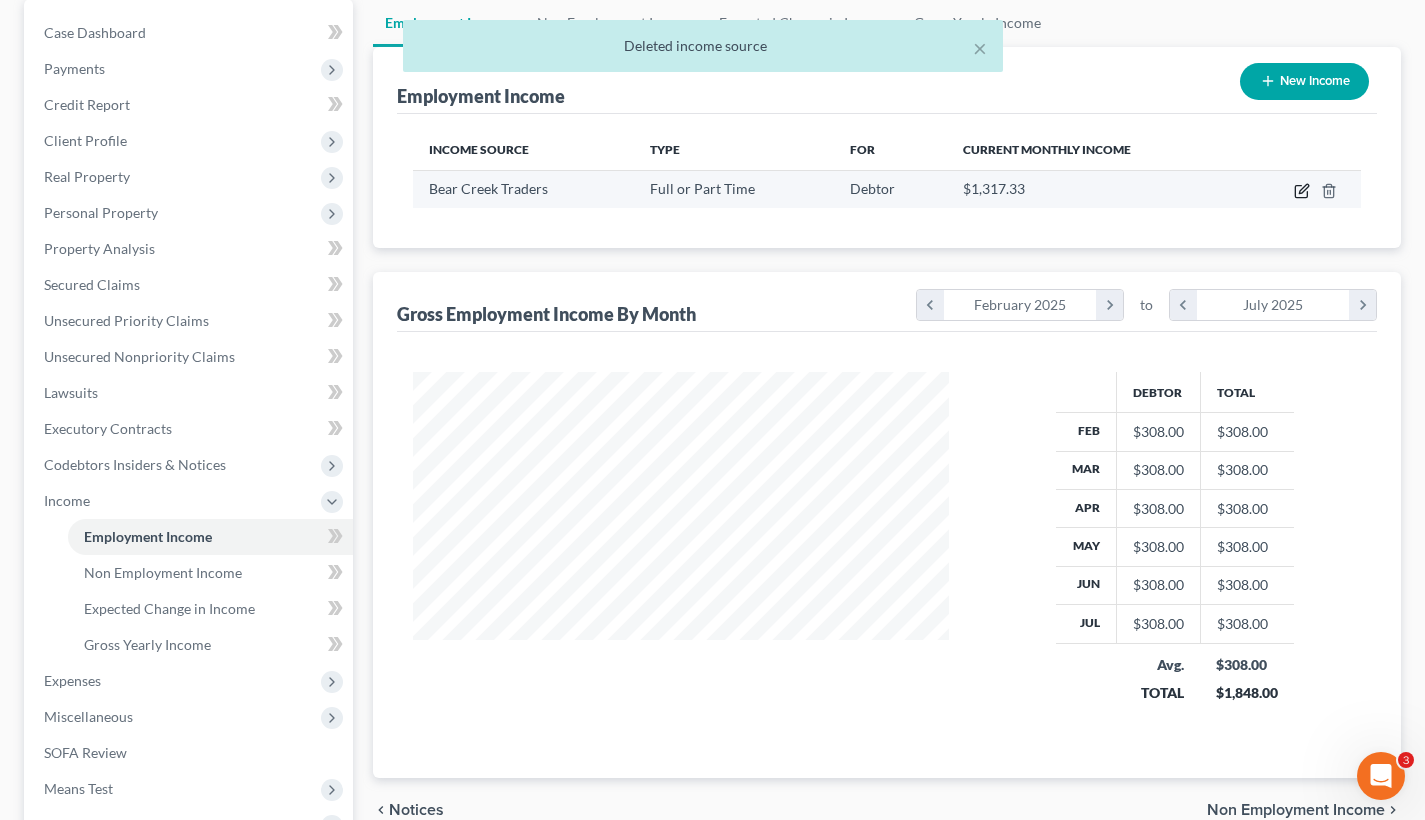 click 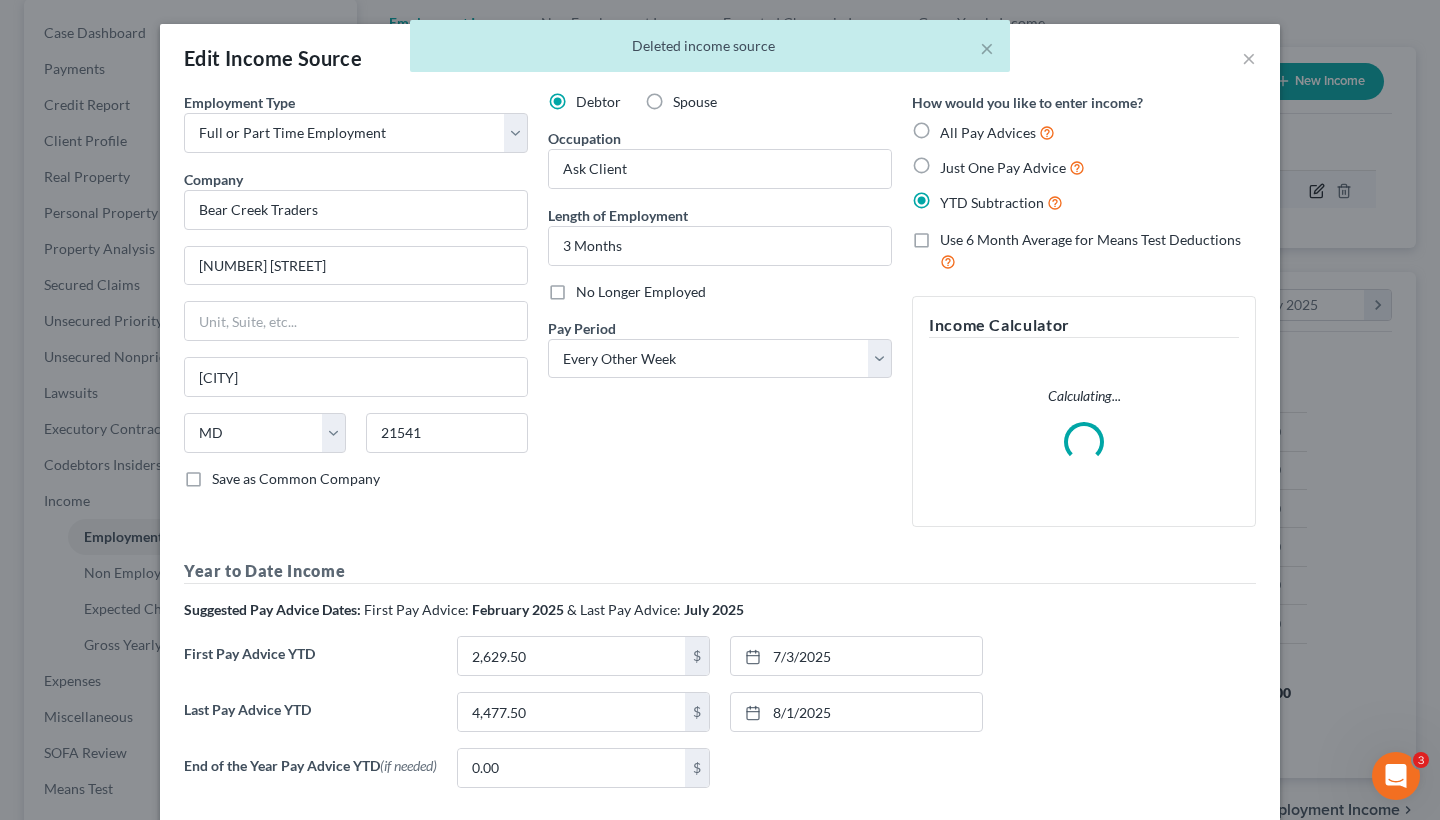 scroll, scrollTop: 999642, scrollLeft: 999417, axis: both 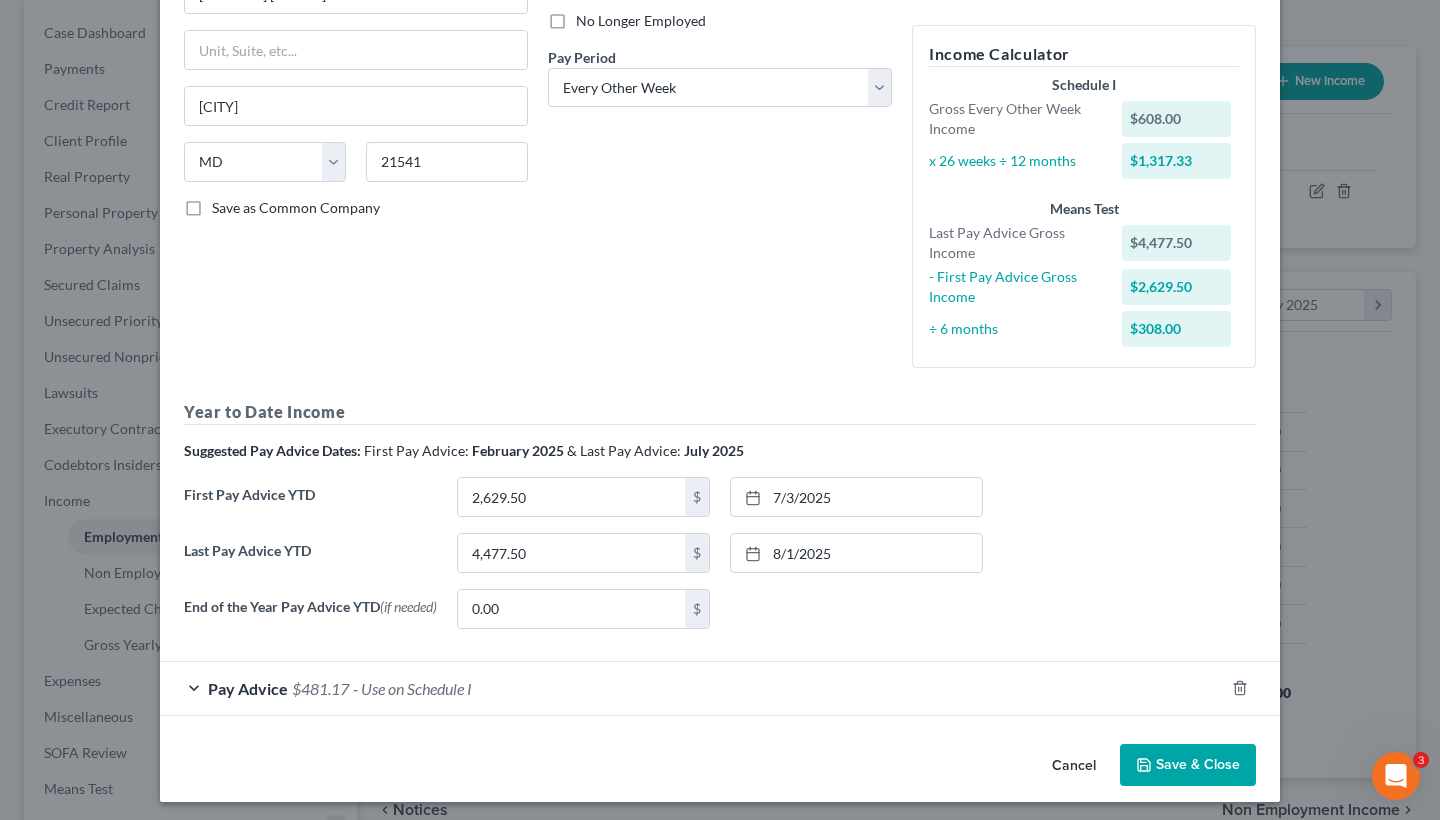 click on "Cancel" at bounding box center [1074, 766] 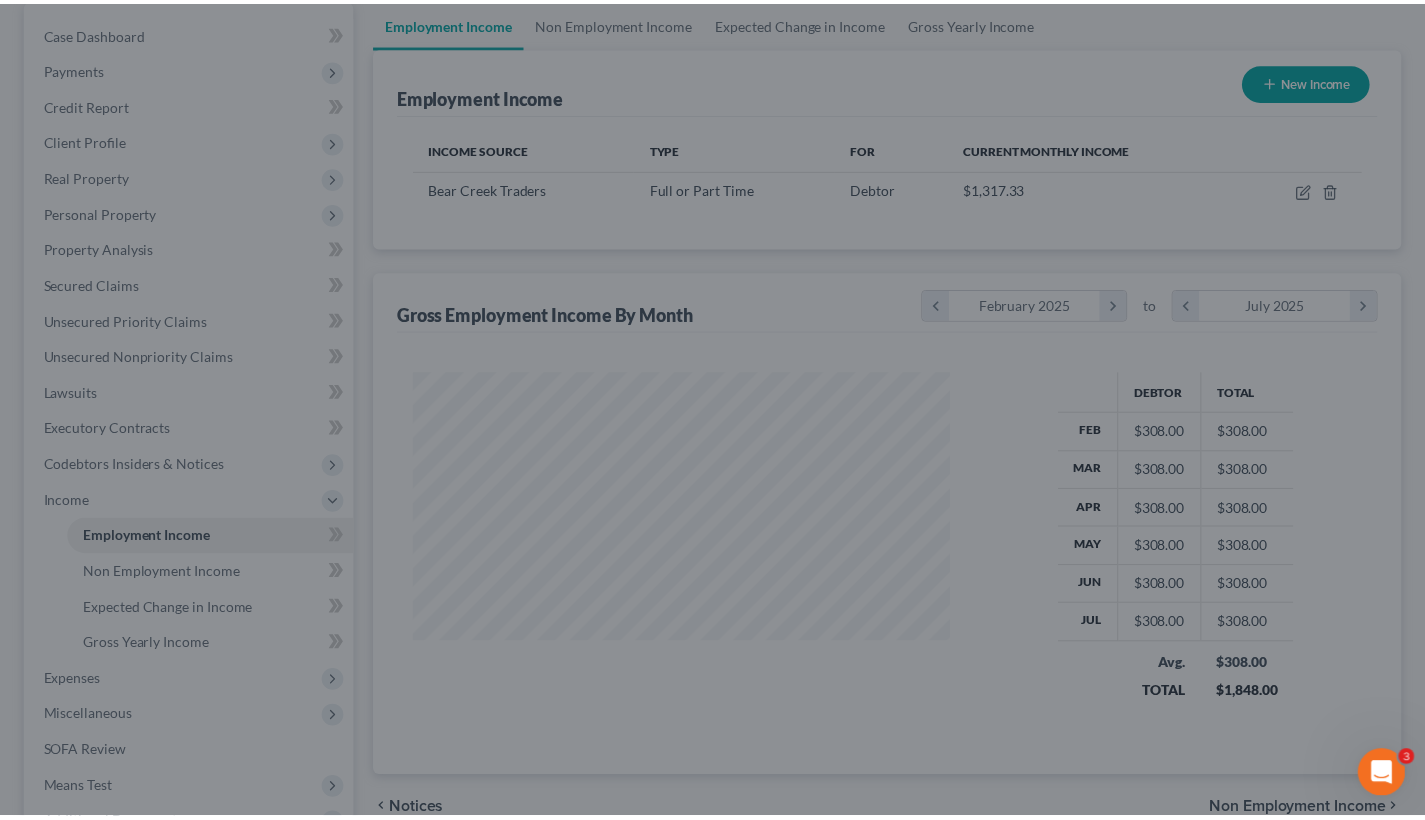 scroll, scrollTop: 358, scrollLeft: 576, axis: both 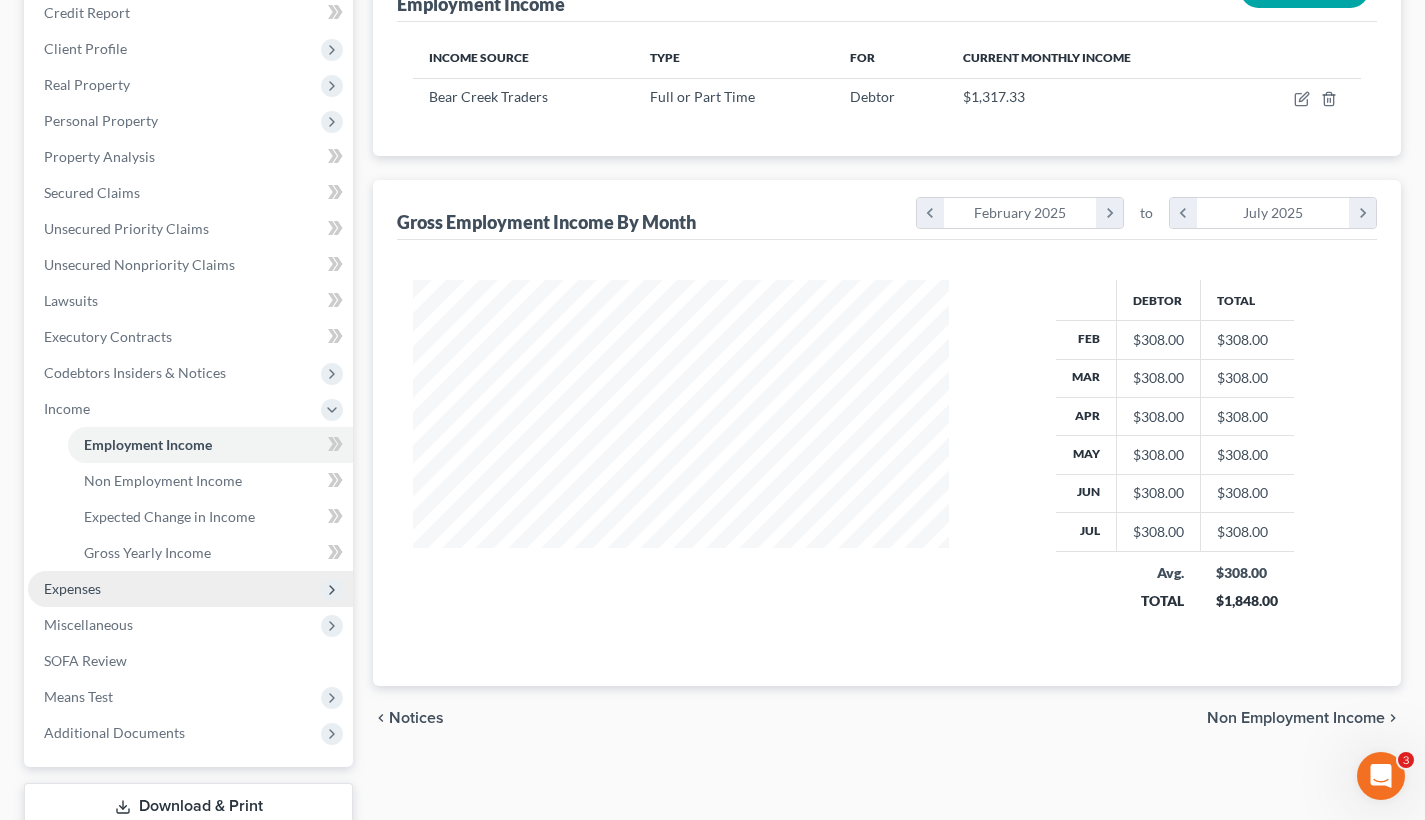 click on "Expenses" at bounding box center (190, 589) 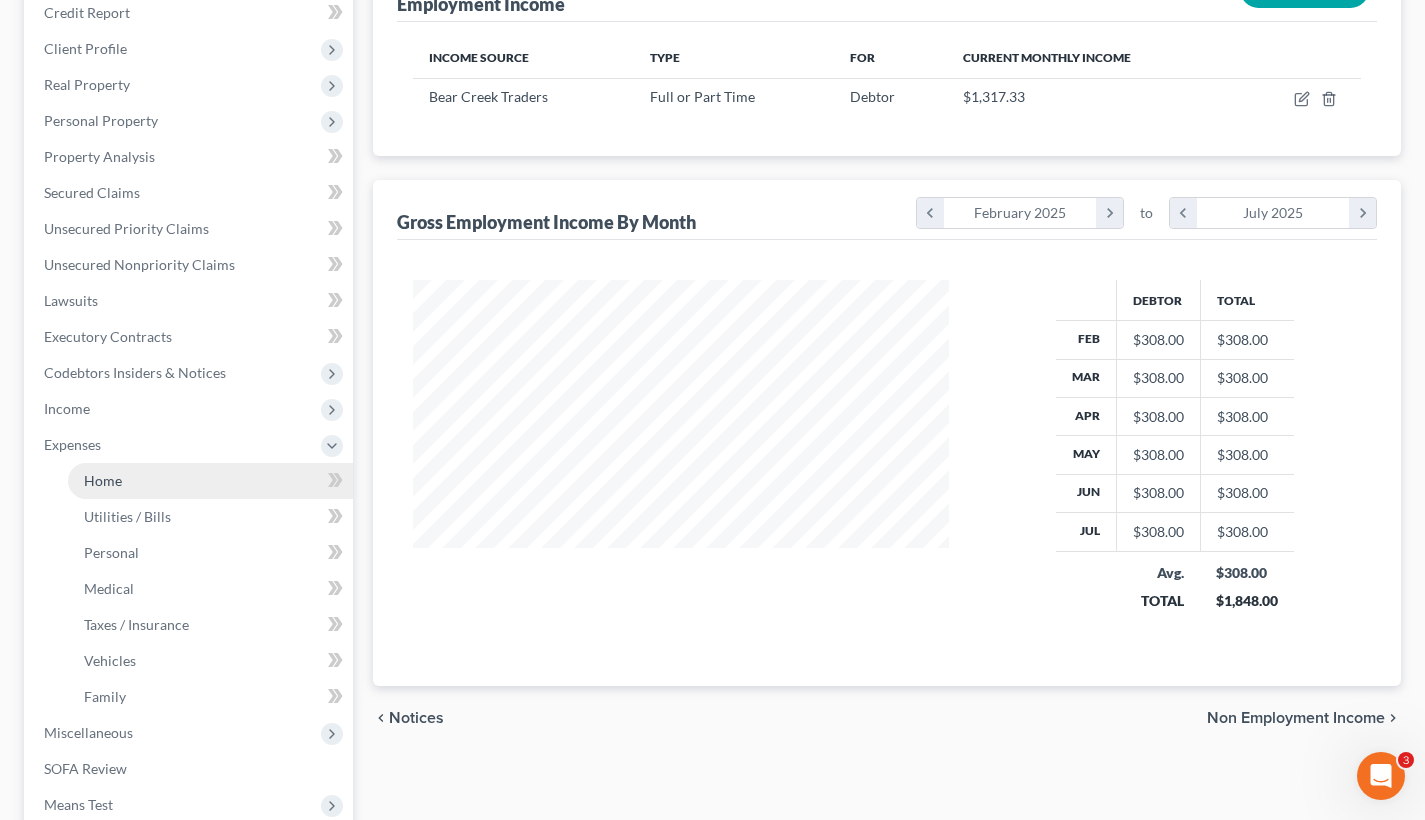 click on "Home" at bounding box center (210, 481) 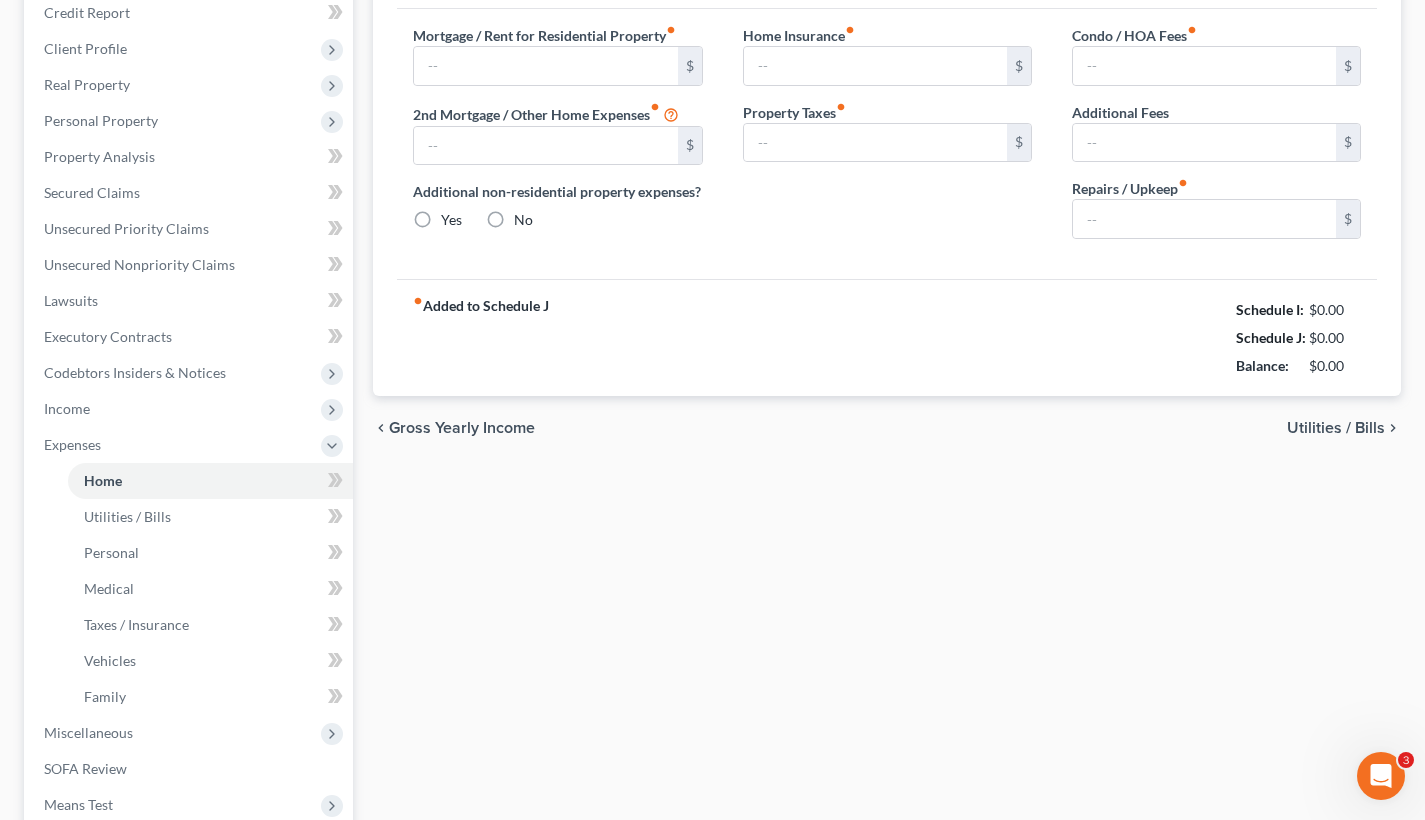 type on "475.00" 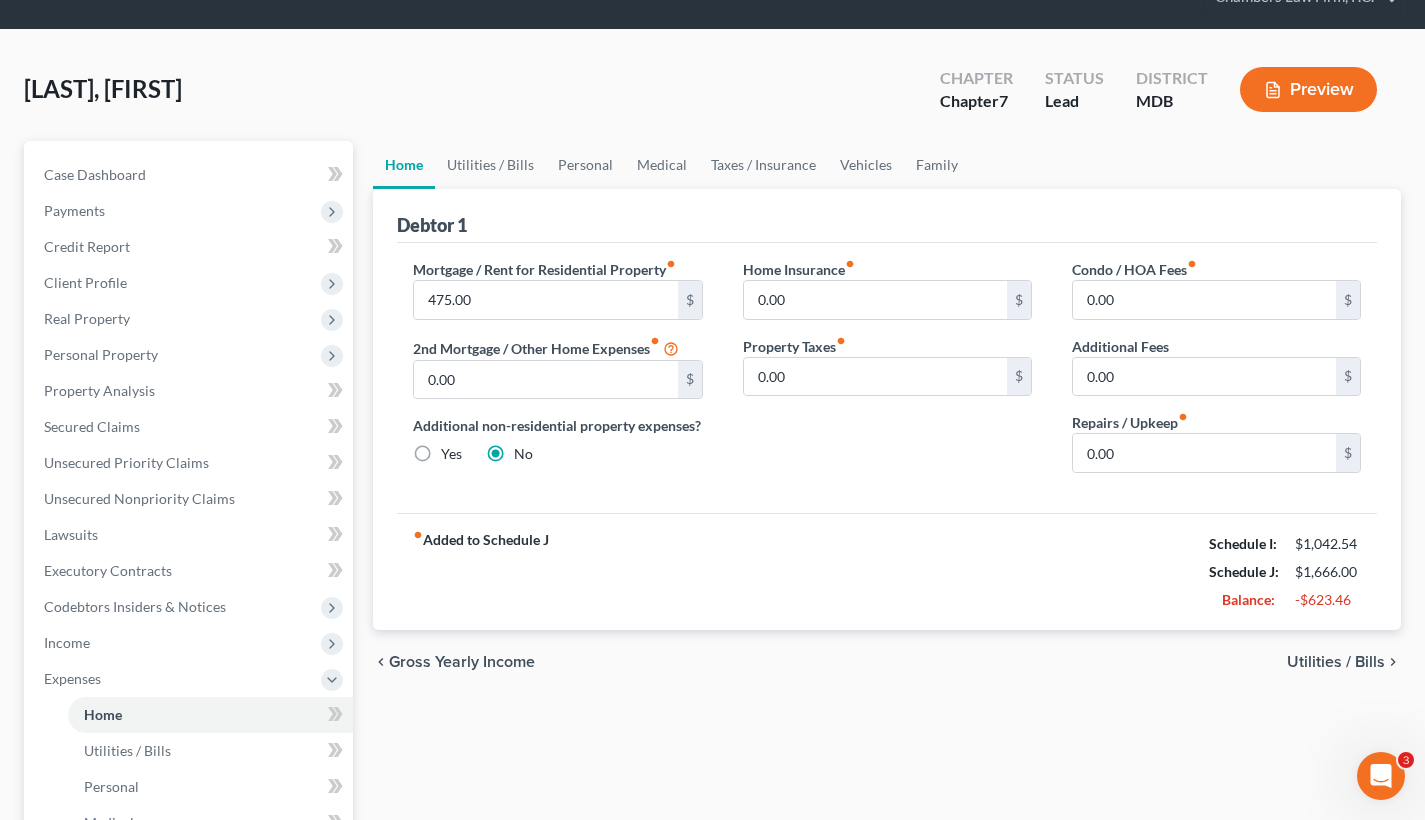 scroll, scrollTop: 109, scrollLeft: 0, axis: vertical 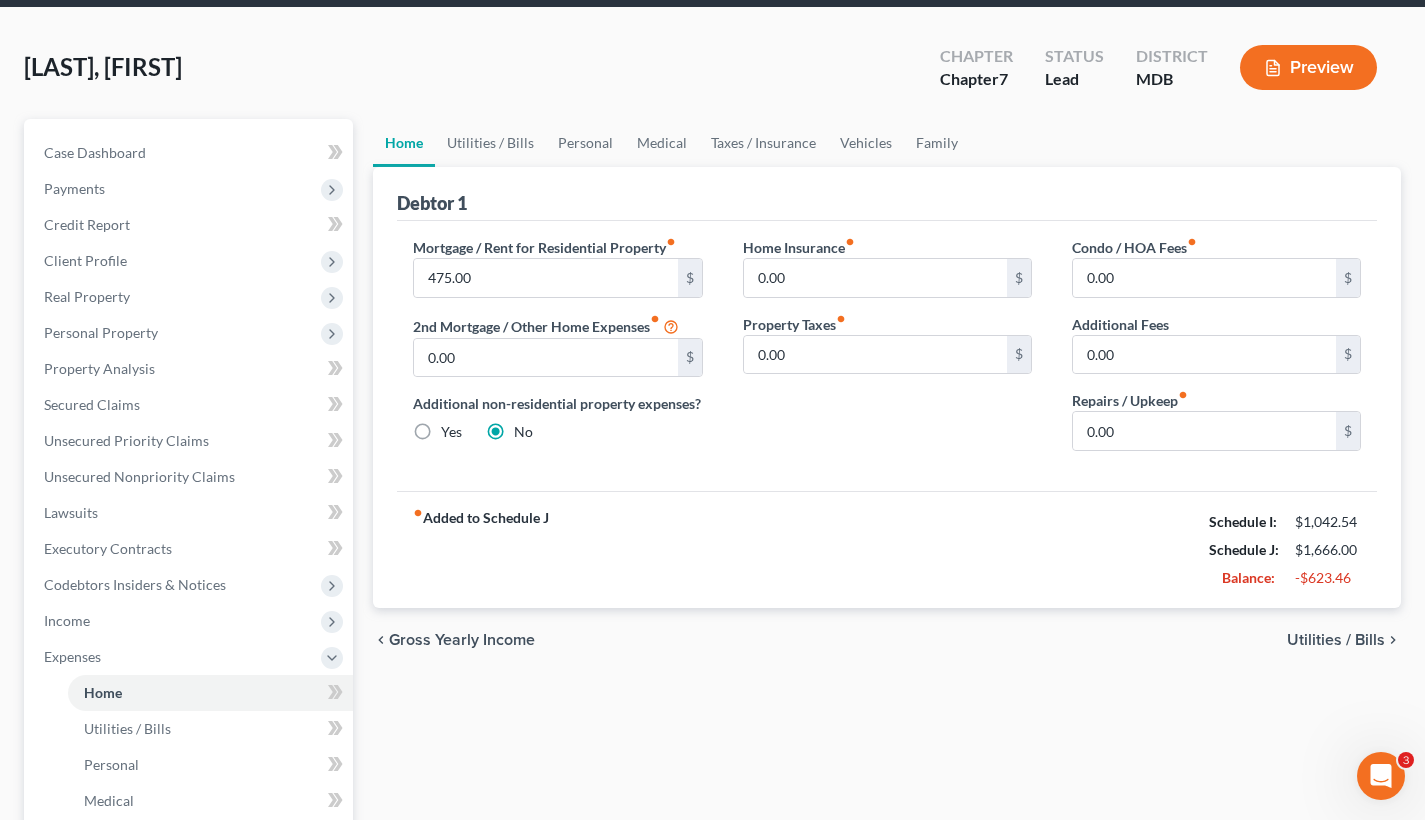 click on "Utilities / Bills" at bounding box center (1336, 640) 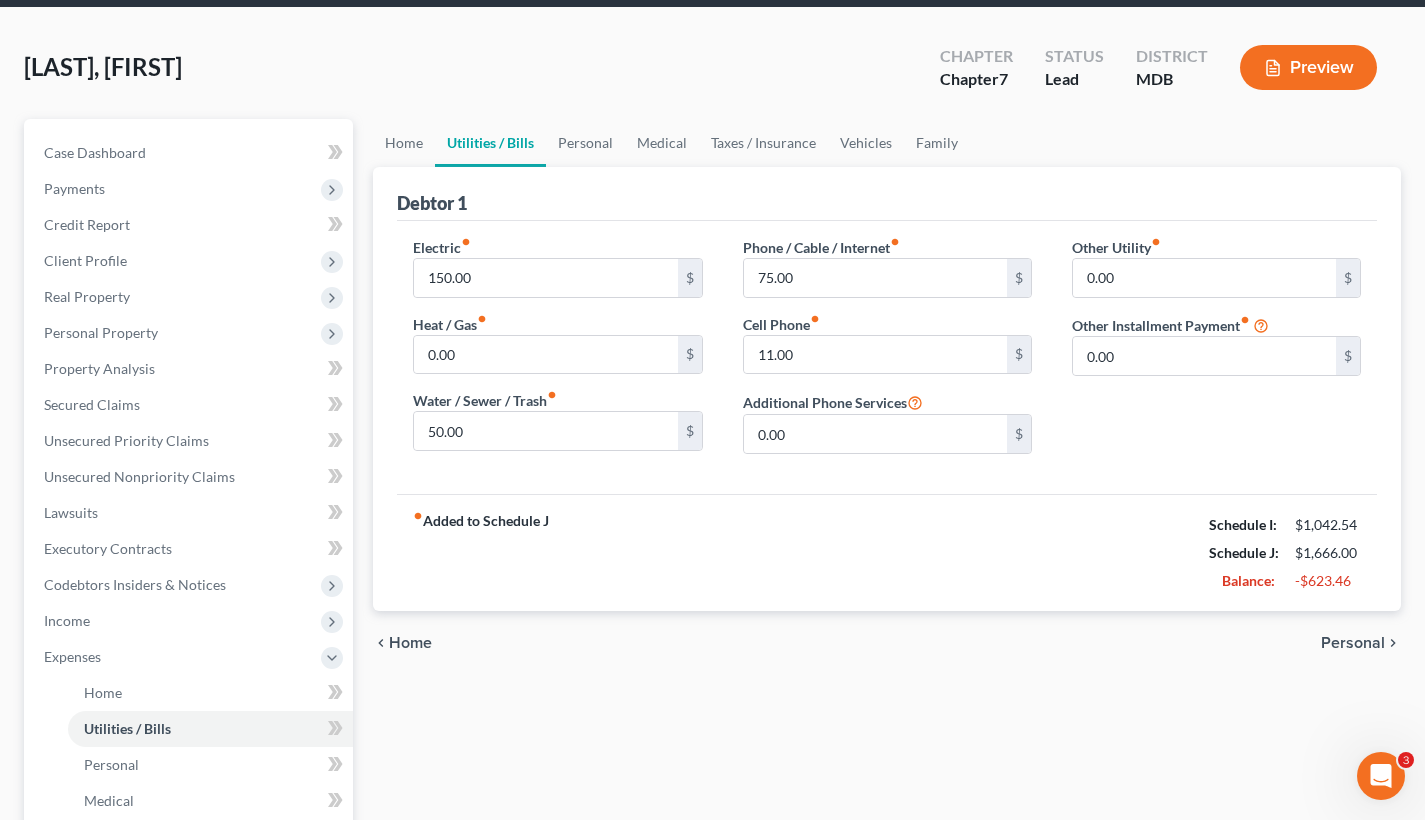 scroll, scrollTop: 0, scrollLeft: 0, axis: both 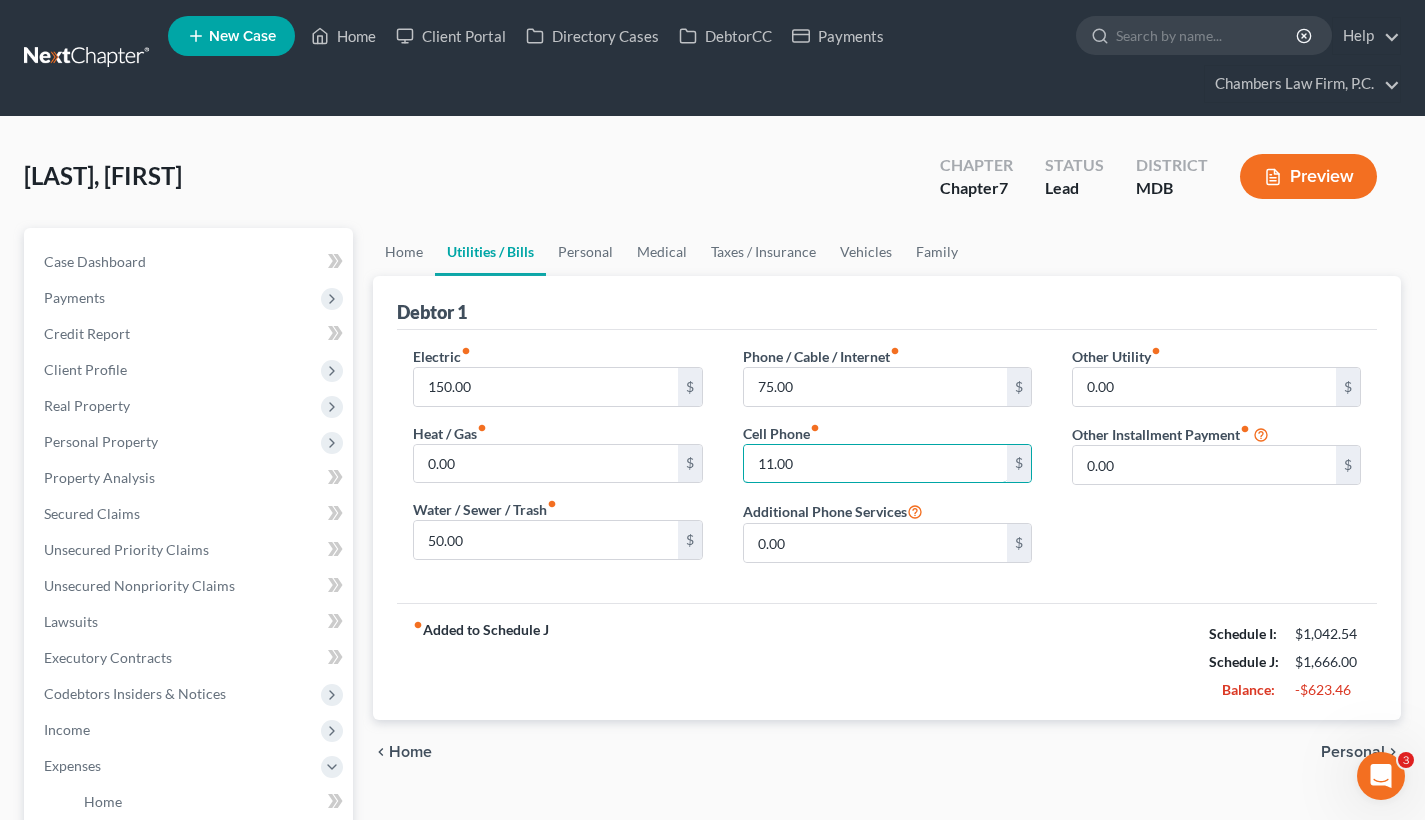 drag, startPoint x: 794, startPoint y: 465, endPoint x: 734, endPoint y: 464, distance: 60.00833 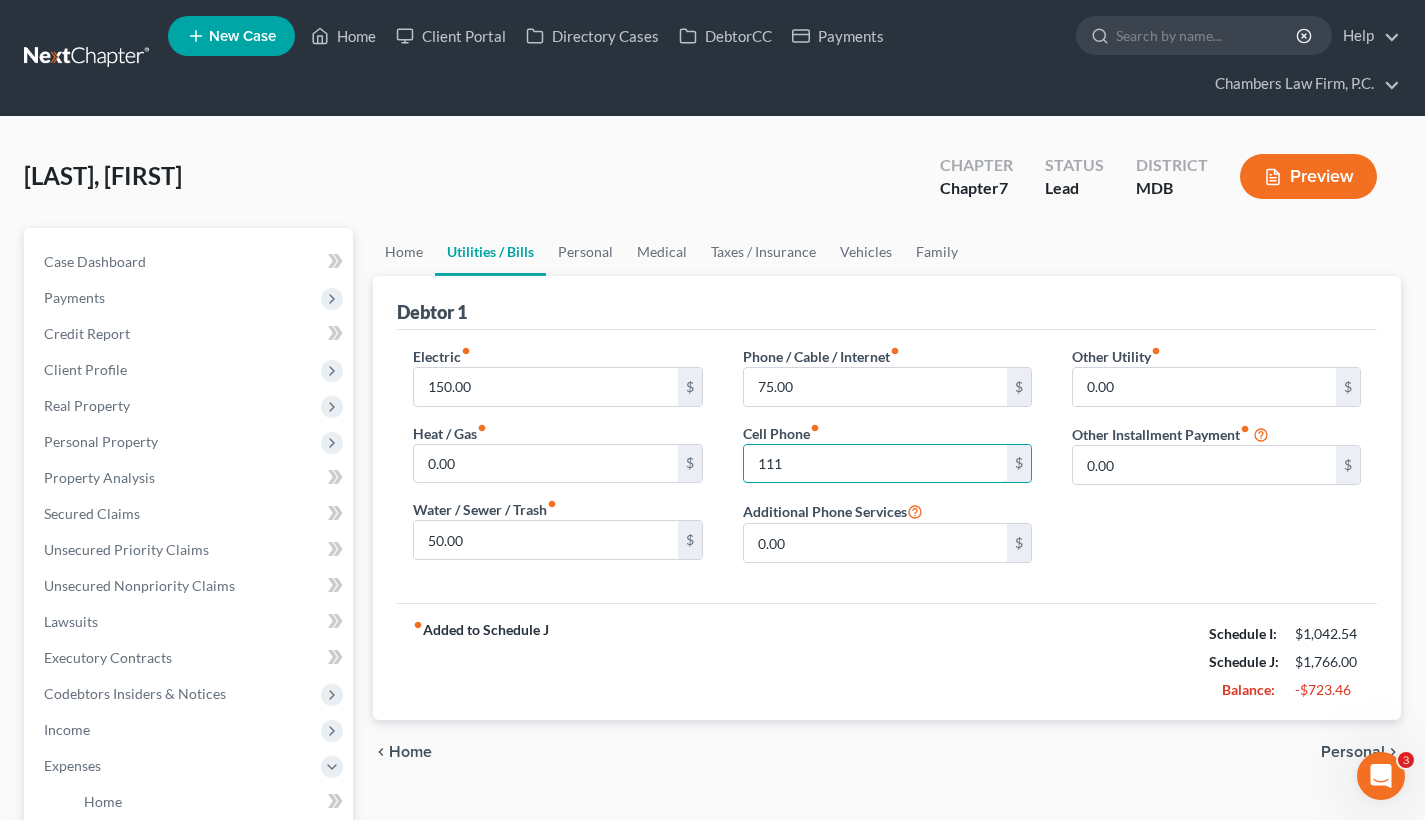 type on "111" 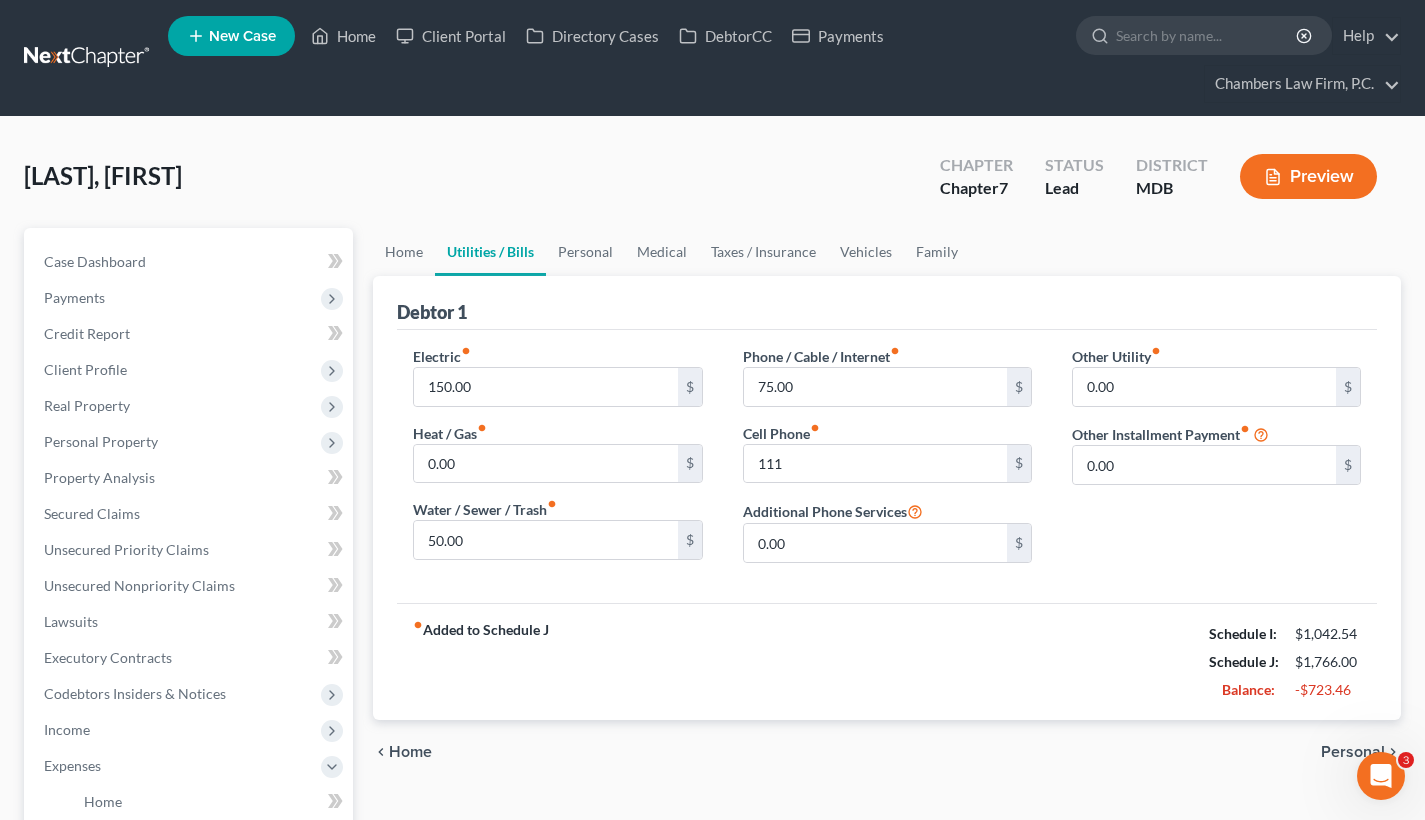 click on "fiber_manual_record  Added to Schedule J Schedule I: $1,042.54 Schedule J: $1,766.00 Balance: -$723.46" at bounding box center [887, 661] 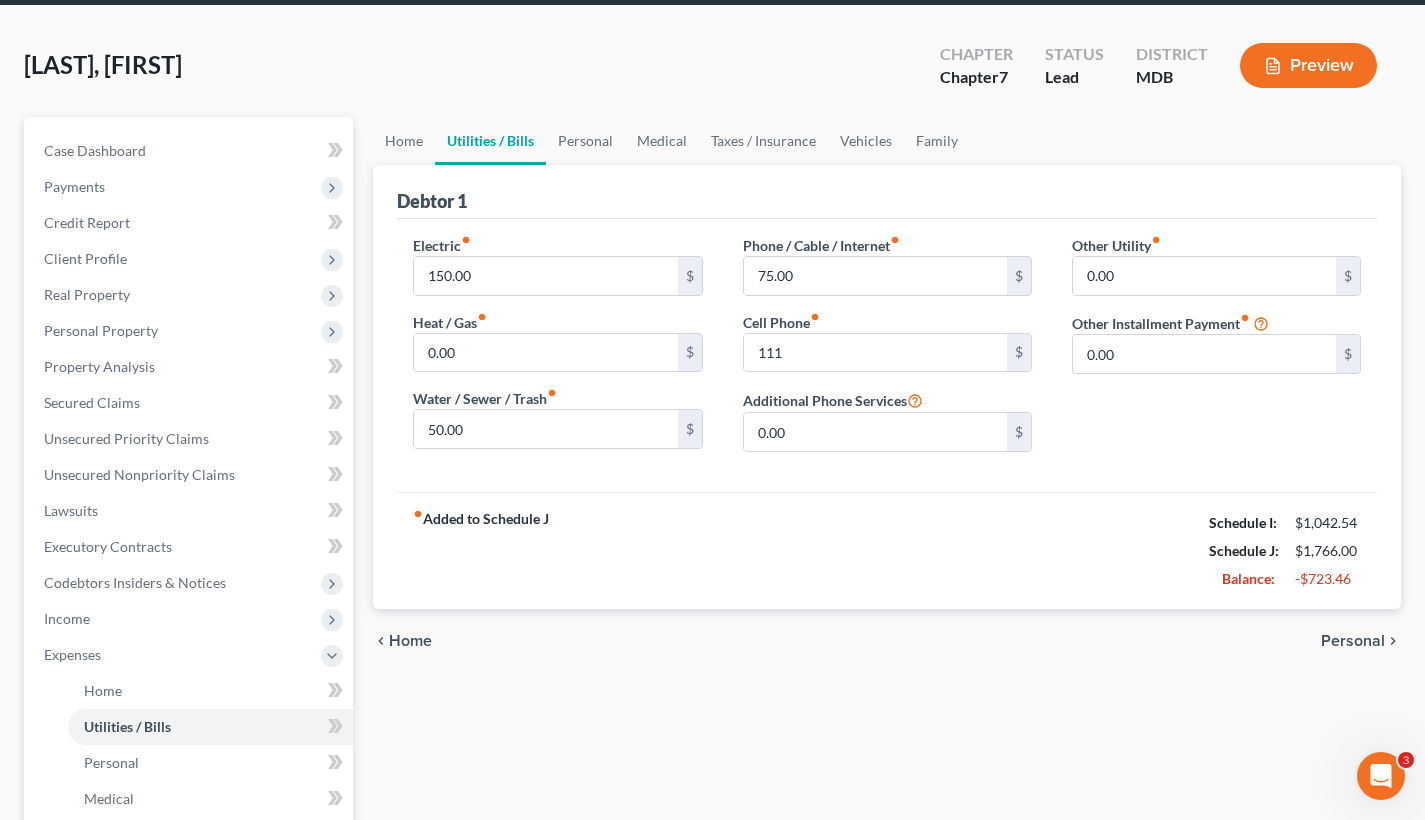 scroll, scrollTop: 113, scrollLeft: 0, axis: vertical 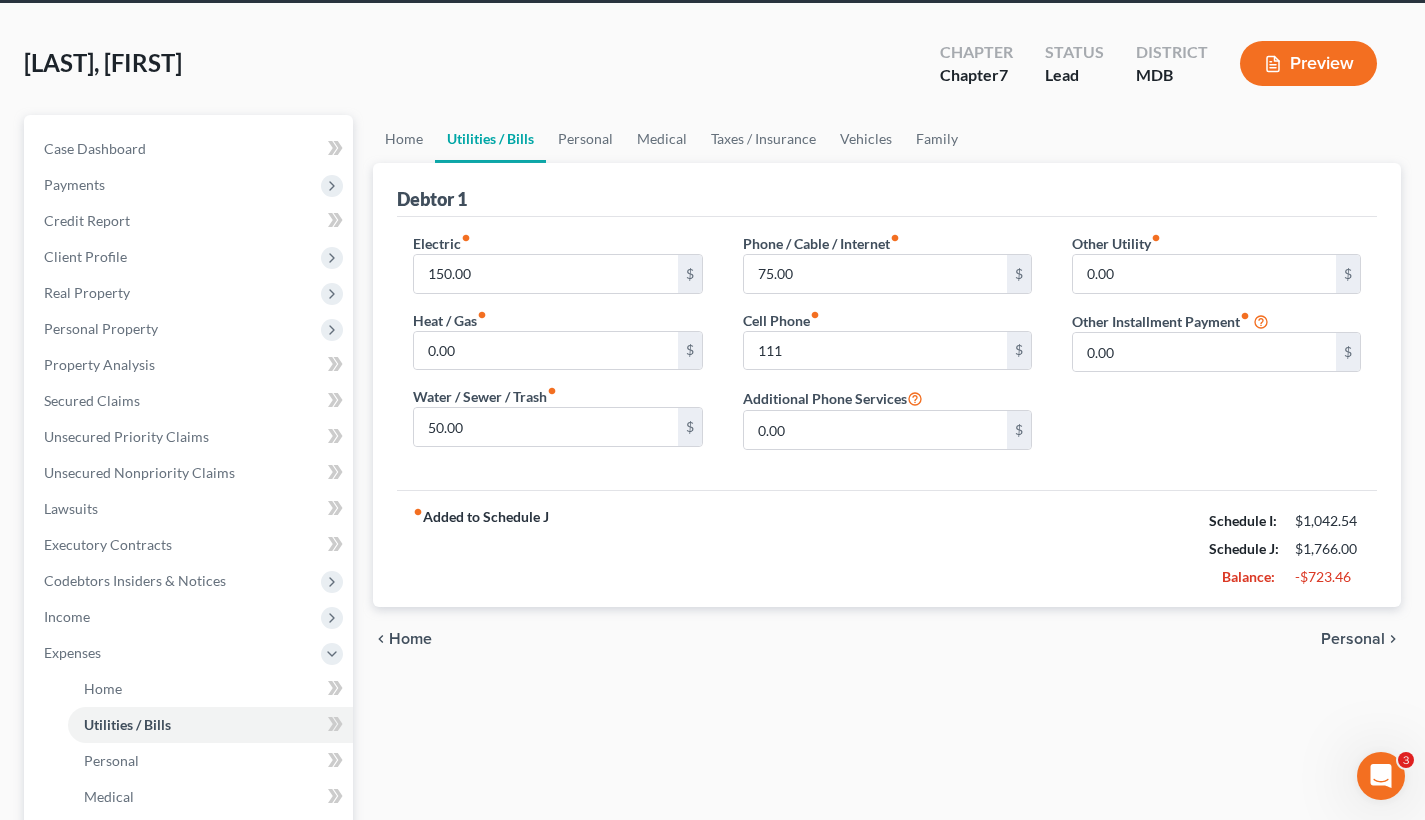 click on "Personal" at bounding box center (1353, 639) 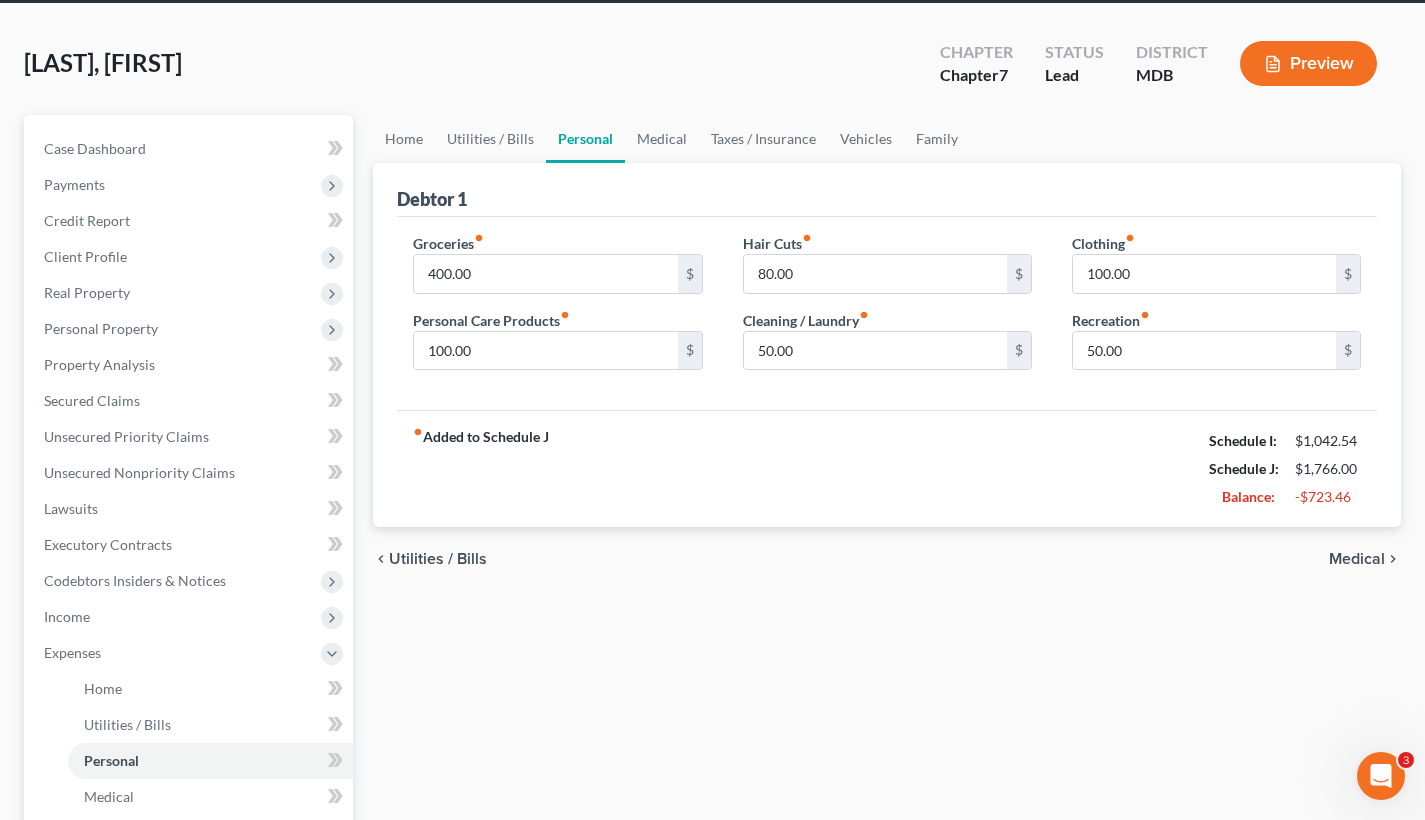 scroll, scrollTop: 0, scrollLeft: 0, axis: both 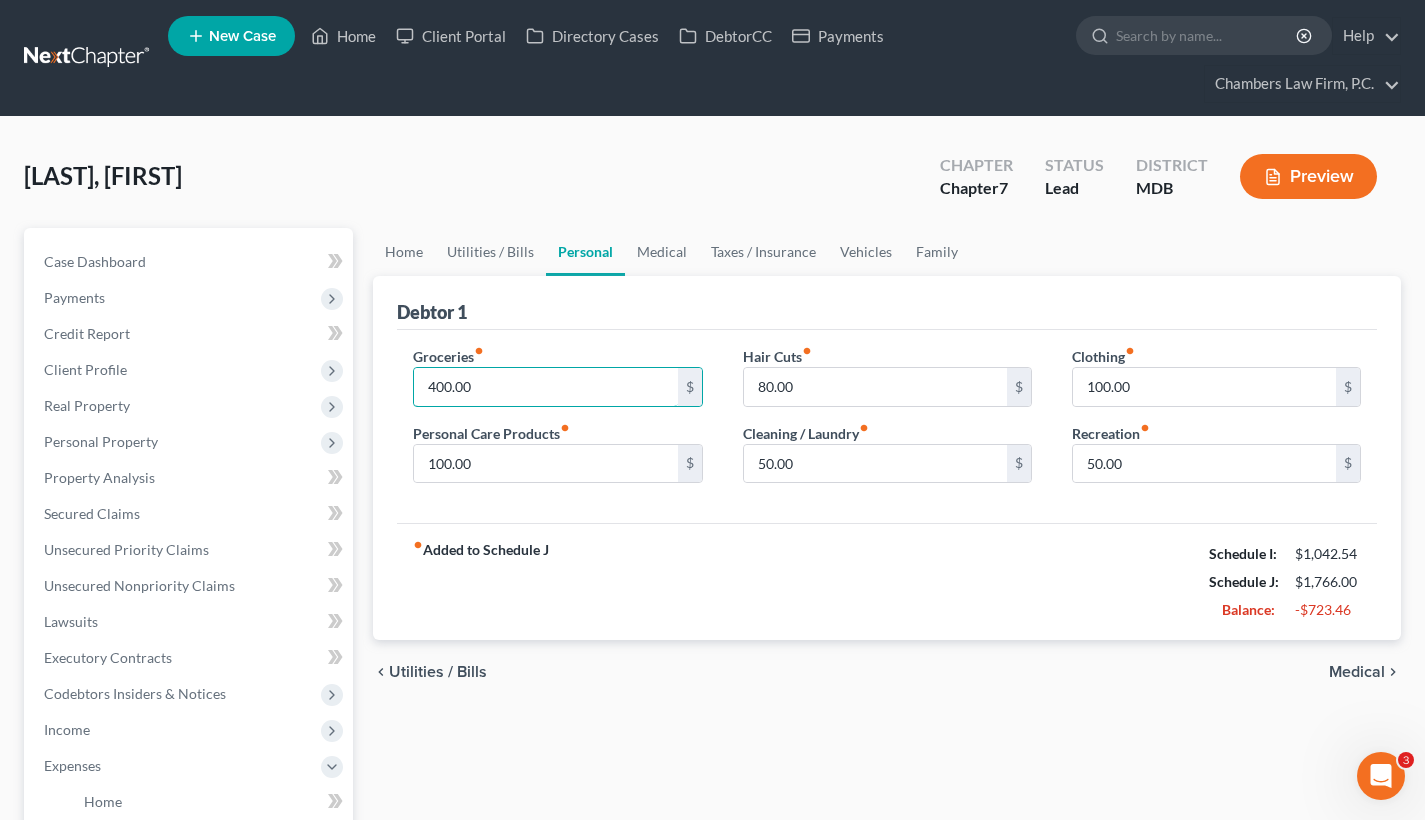 drag, startPoint x: 498, startPoint y: 394, endPoint x: 408, endPoint y: 390, distance: 90.088844 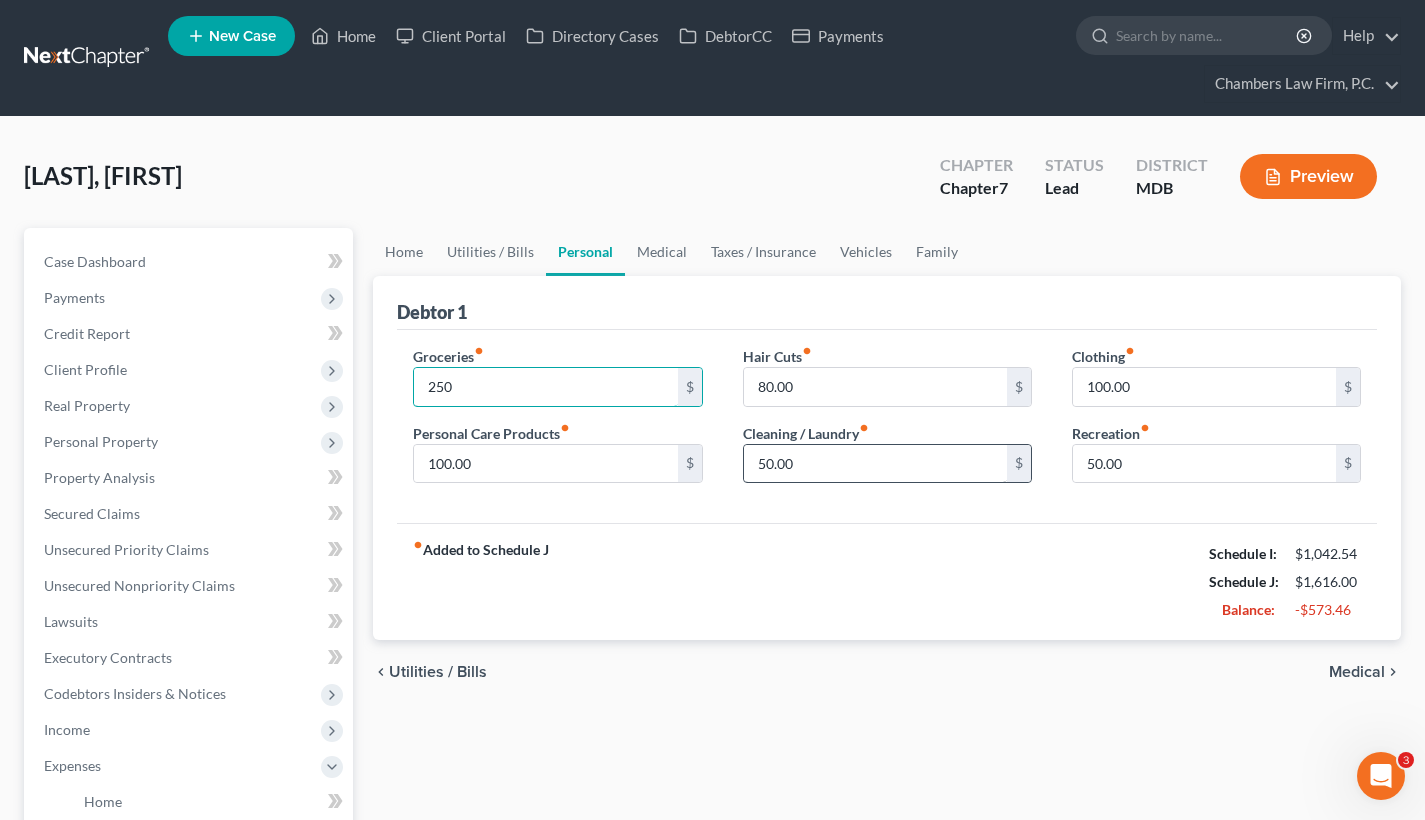 type on "250" 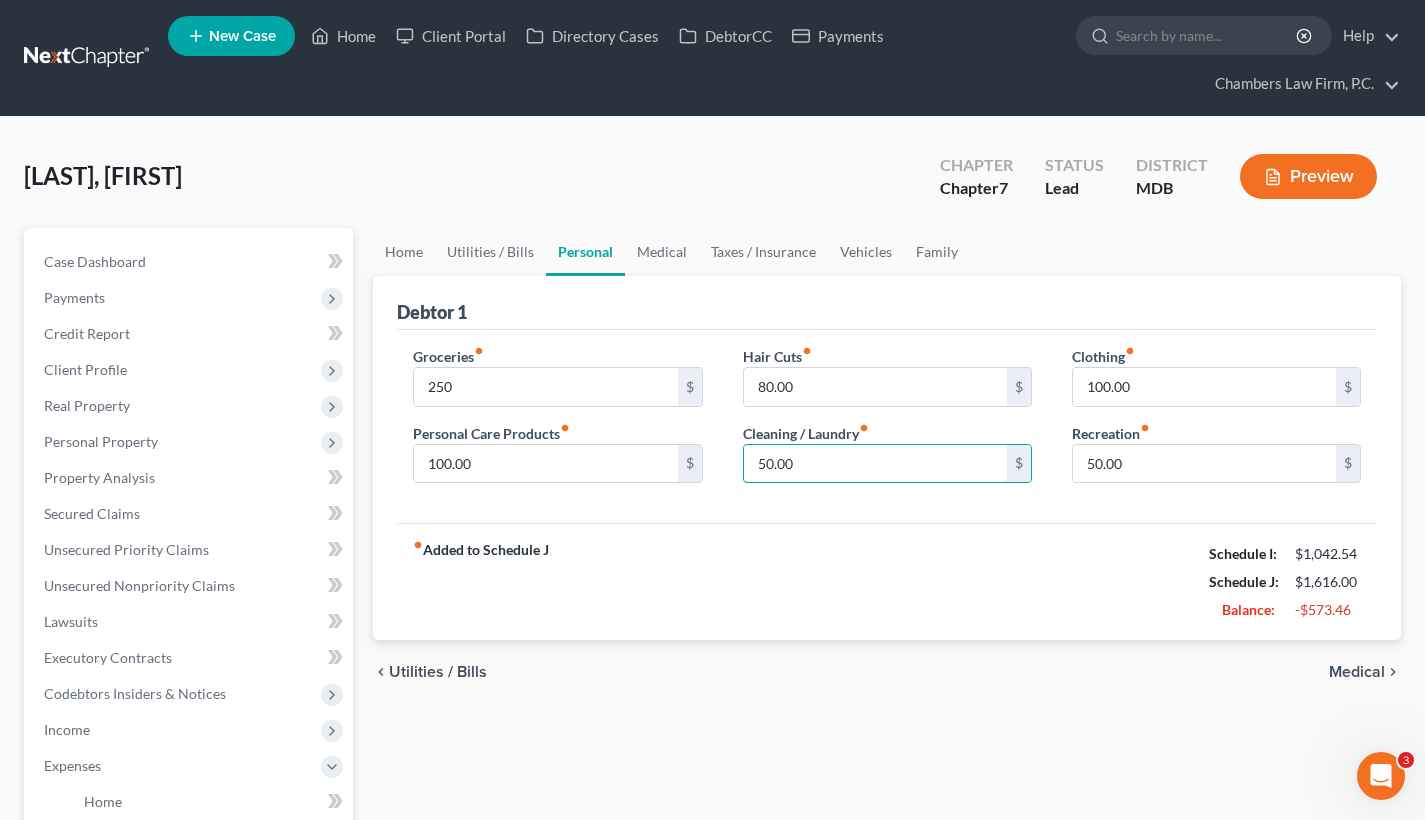drag, startPoint x: 827, startPoint y: 459, endPoint x: 713, endPoint y: 458, distance: 114.00439 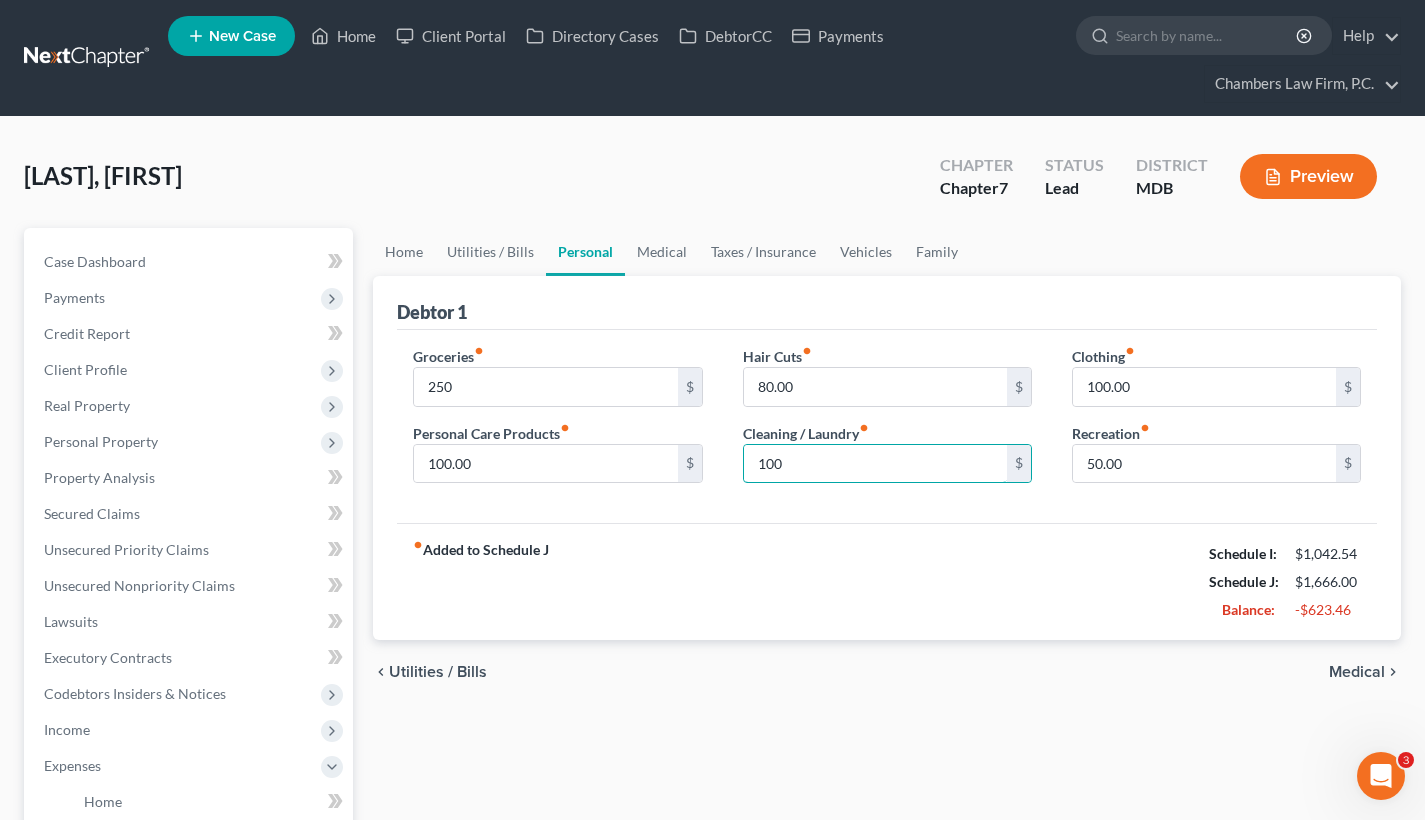type on "100" 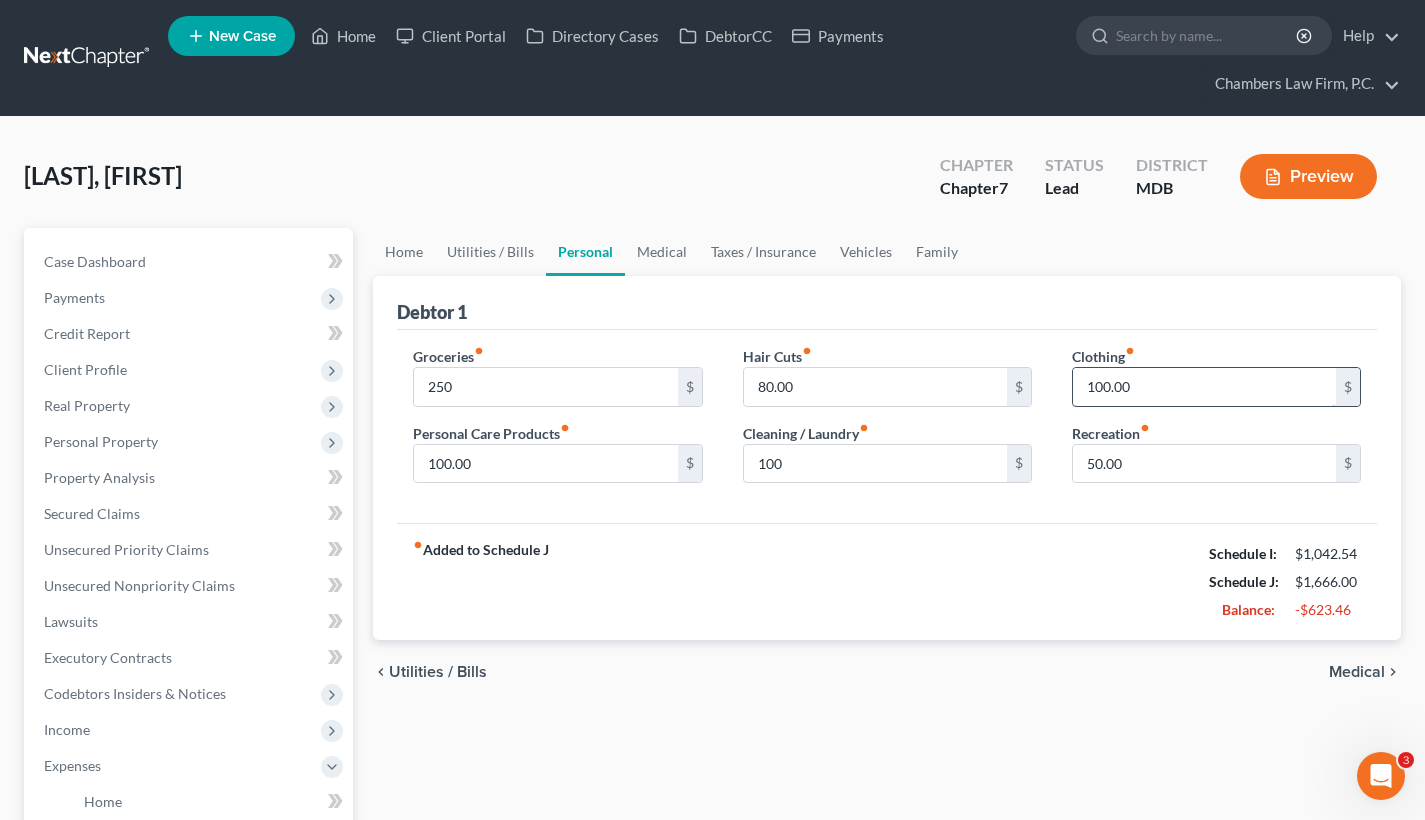 drag, startPoint x: 1146, startPoint y: 361, endPoint x: 1124, endPoint y: 374, distance: 25.553865 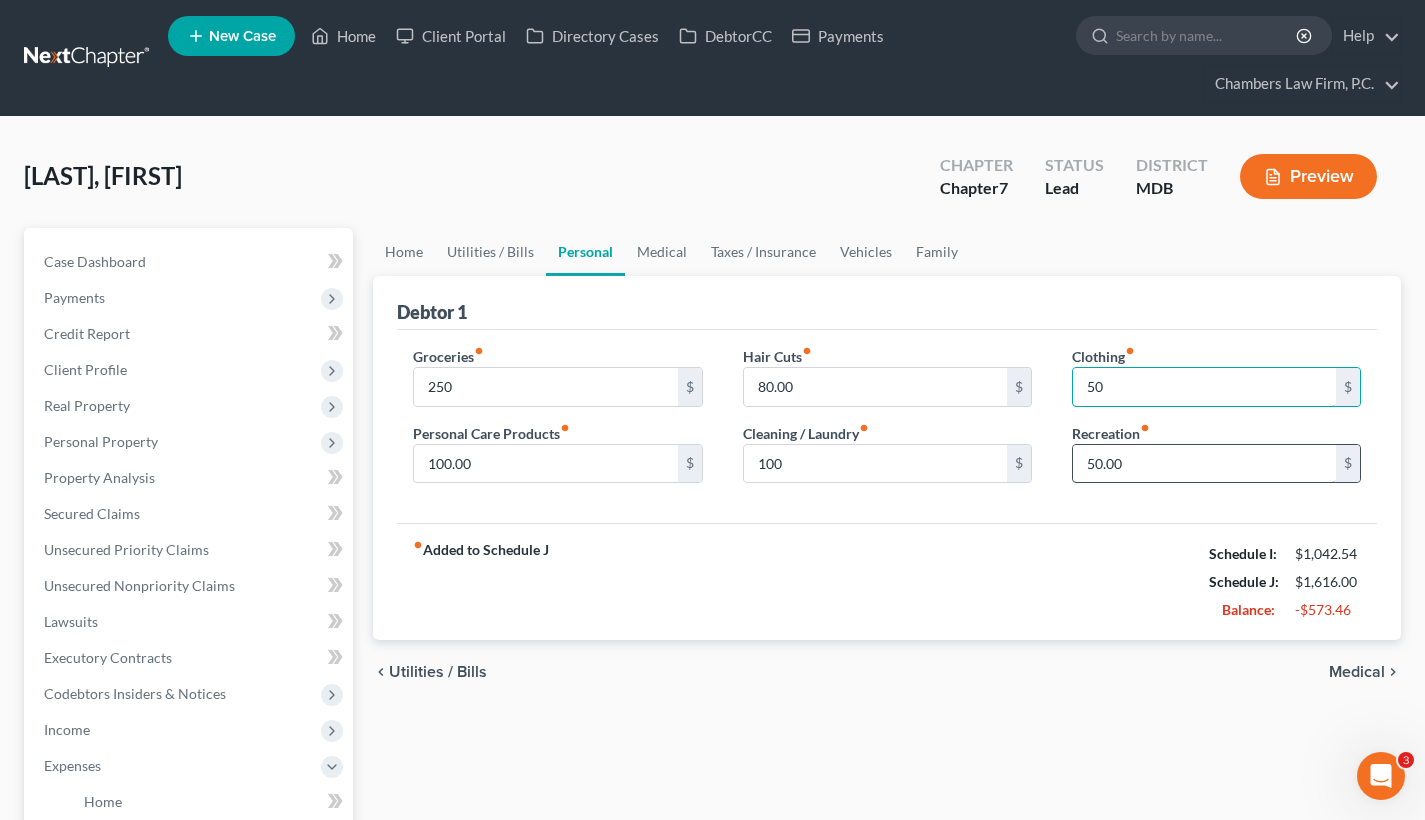 type on "50" 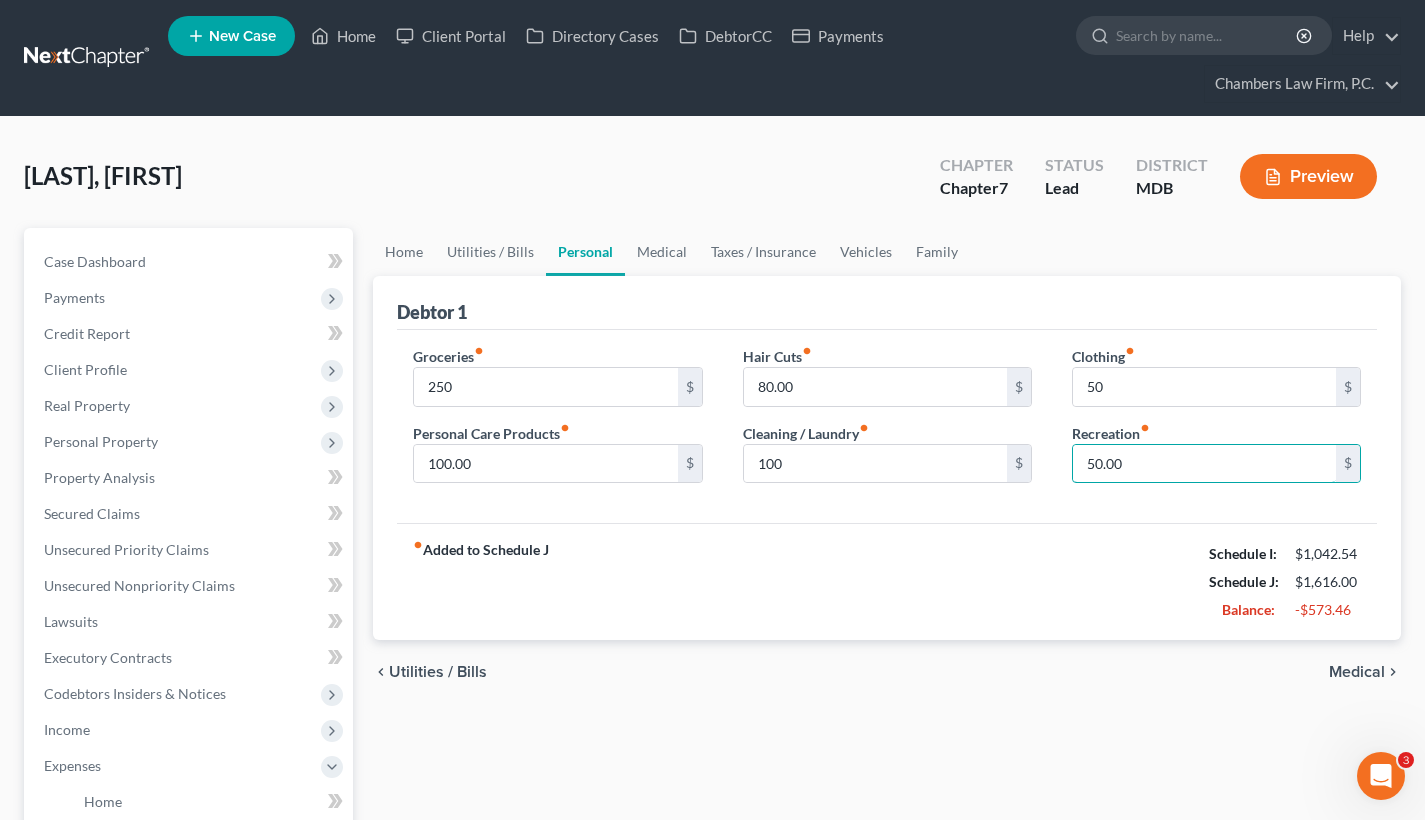 drag, startPoint x: 1154, startPoint y: 472, endPoint x: 1056, endPoint y: 459, distance: 98.85848 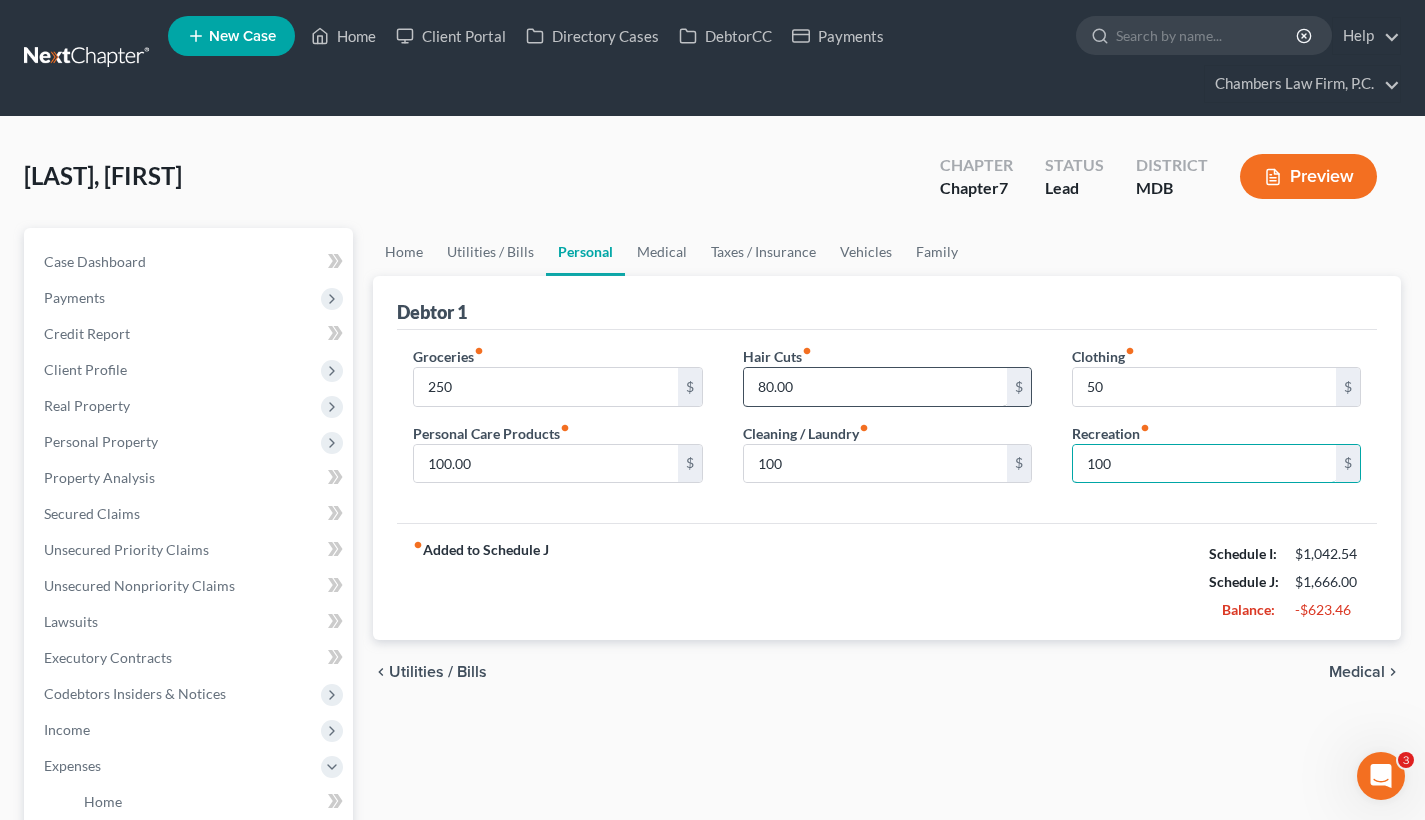 type on "100" 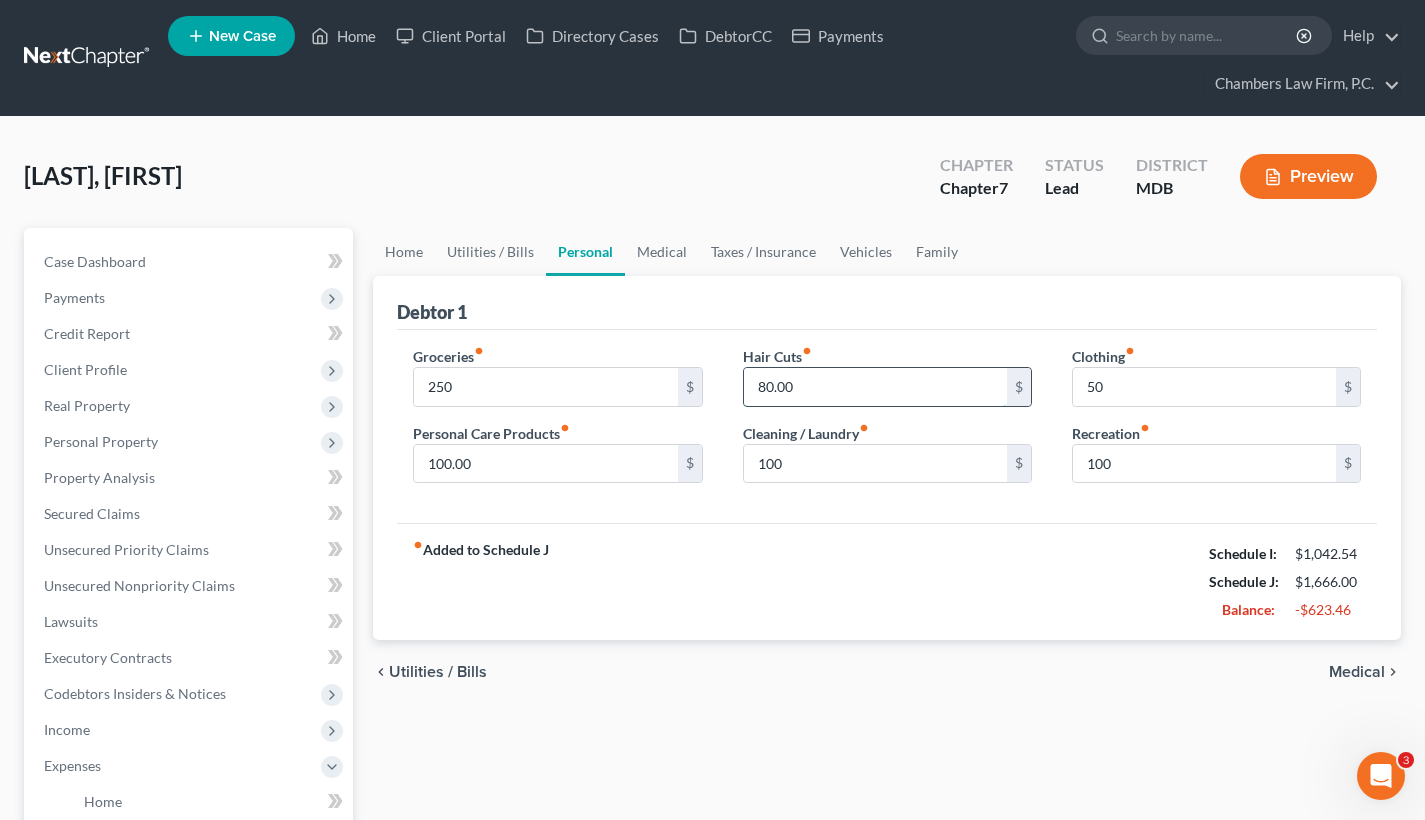 click on "80.00" at bounding box center [875, 387] 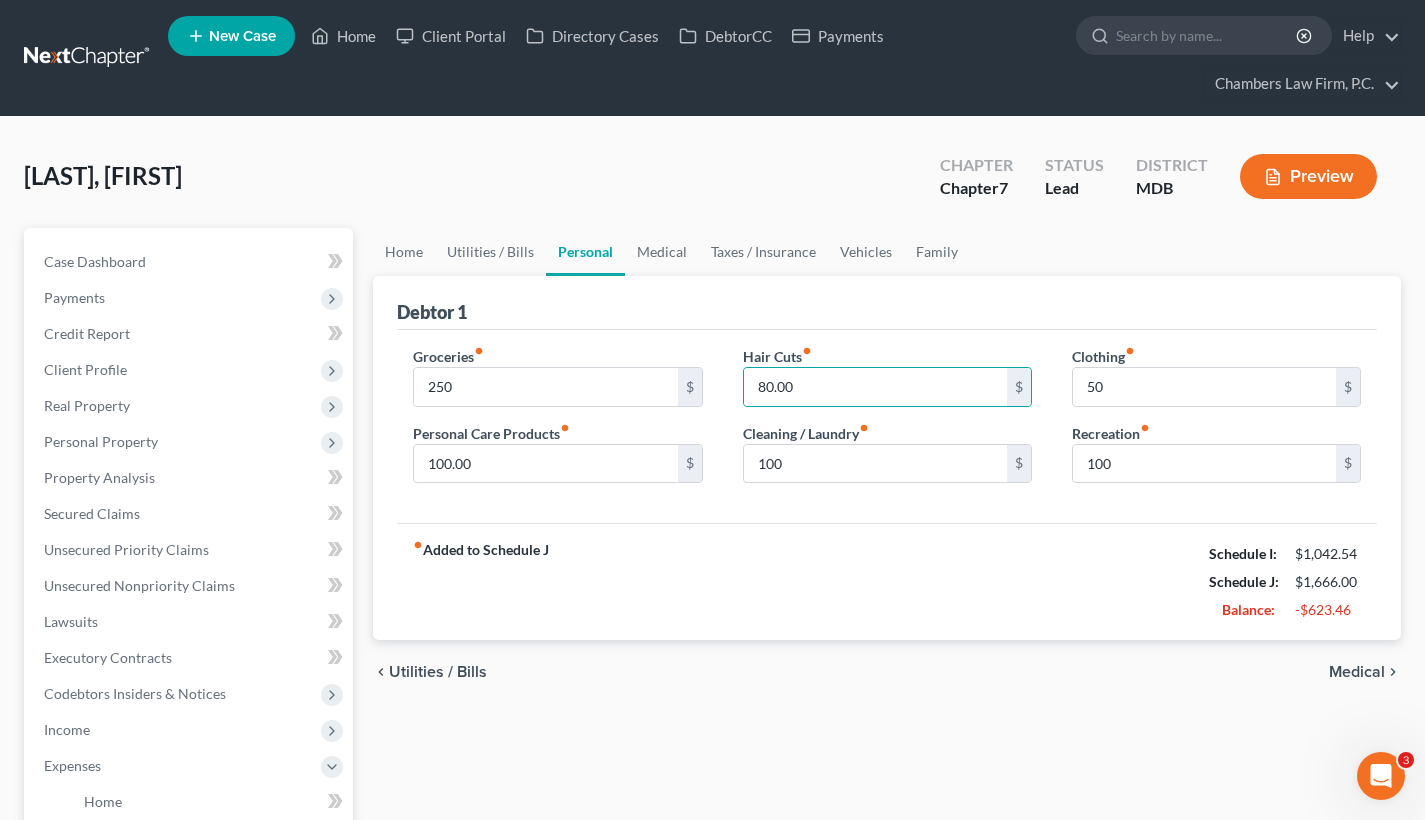 click on "chevron_left
Utilities / Bills
Medical
chevron_right" at bounding box center (887, 672) 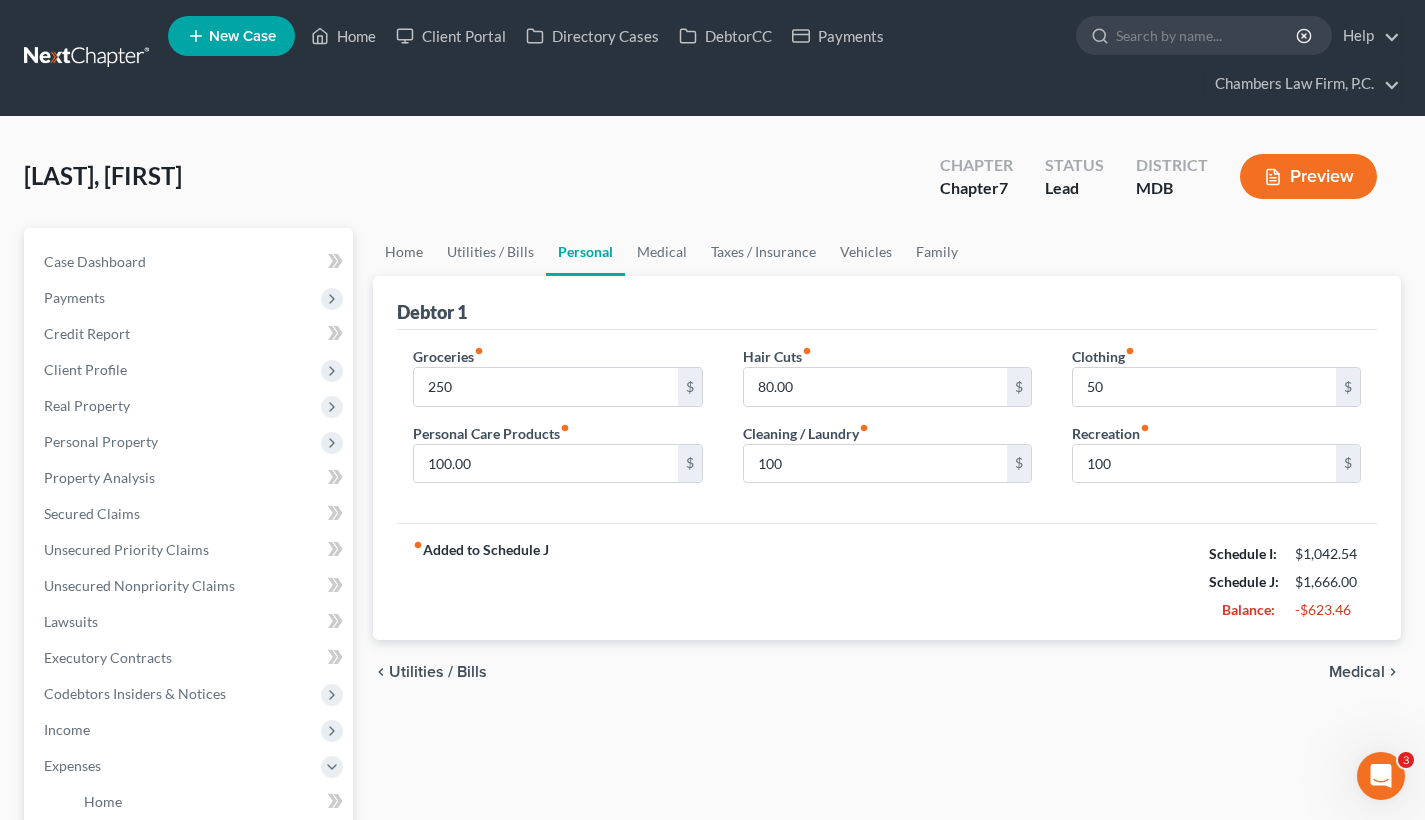 click on "Medical" at bounding box center (1357, 672) 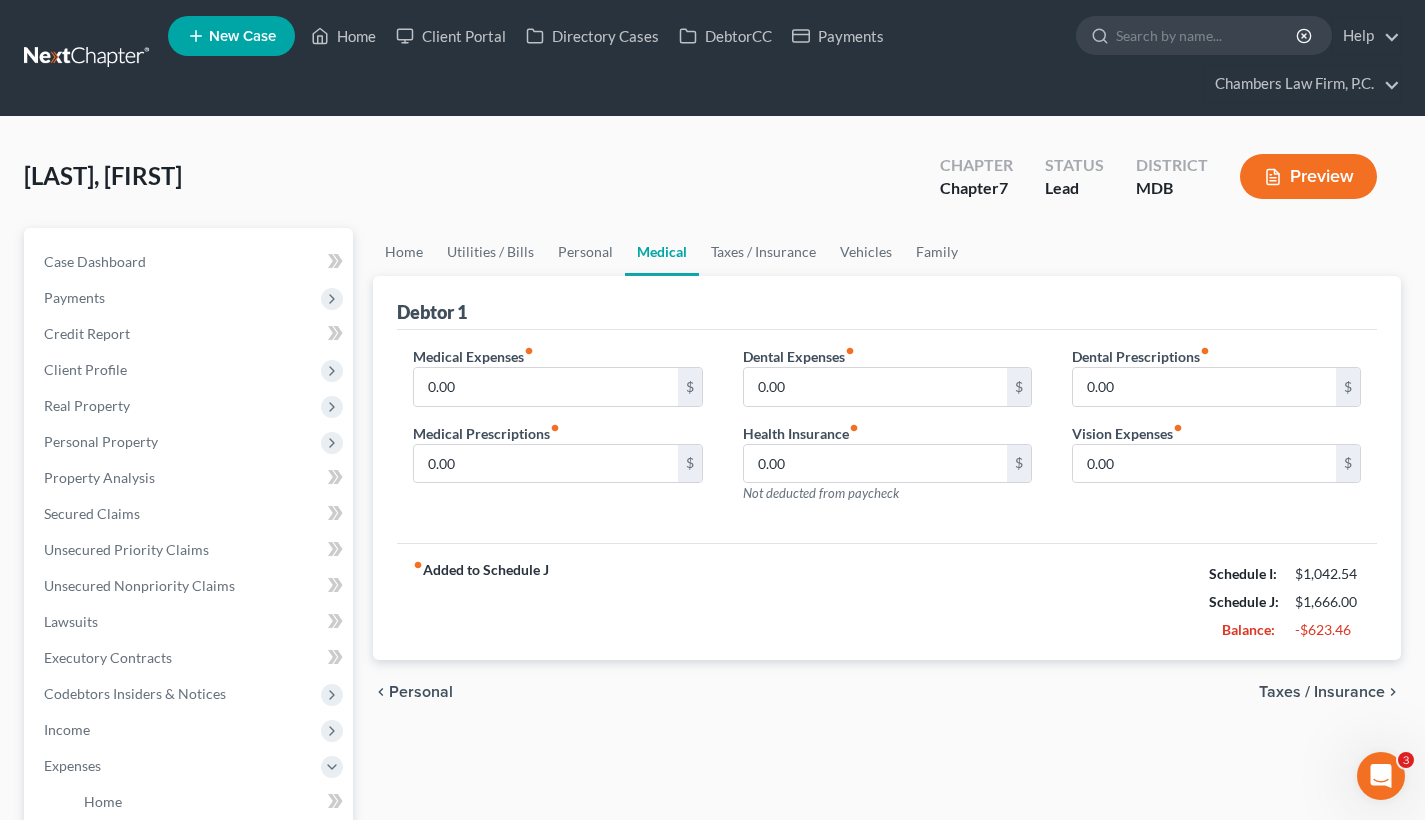 click on "Taxes / Insurance" at bounding box center (1322, 692) 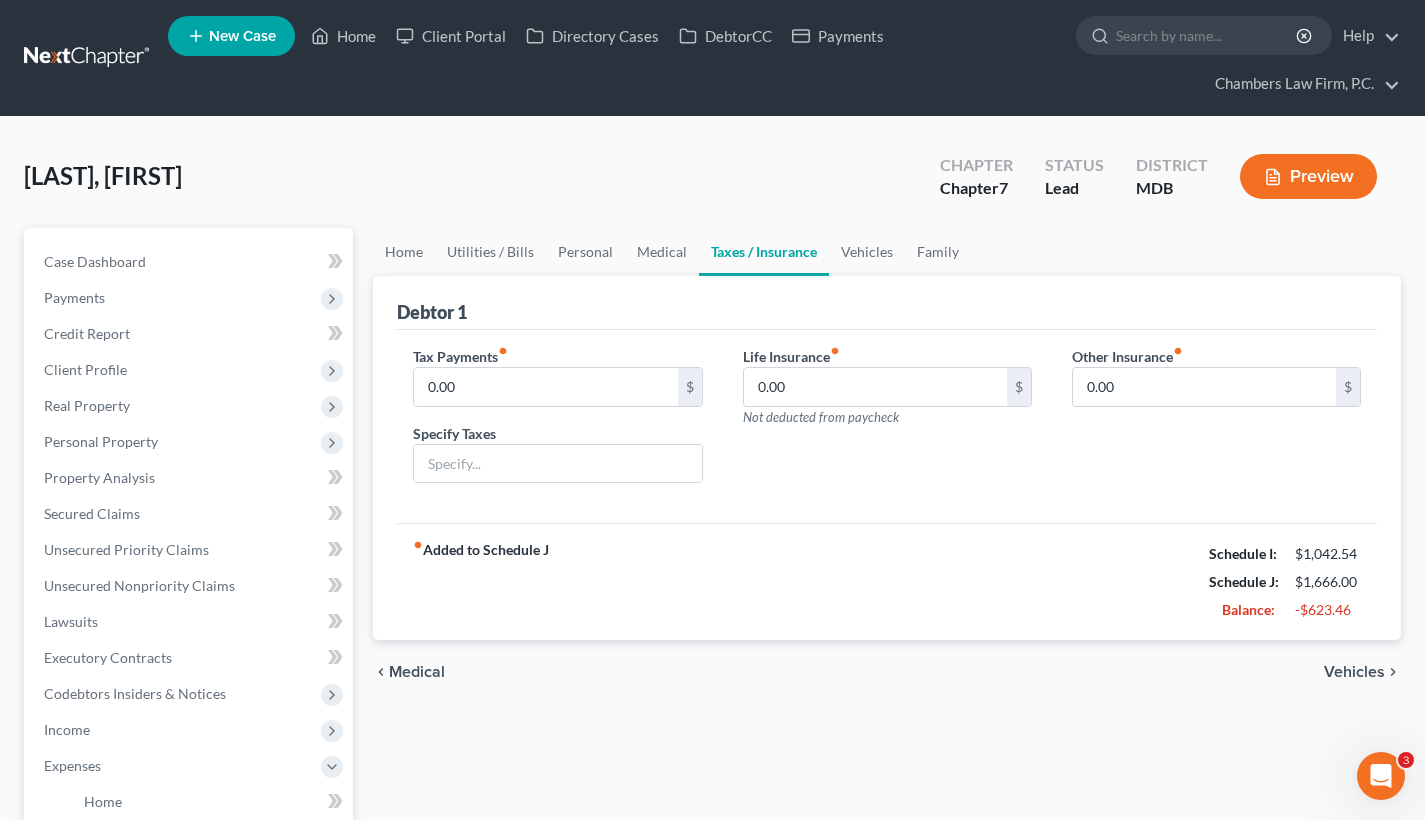 click on "Vehicles" at bounding box center [1354, 672] 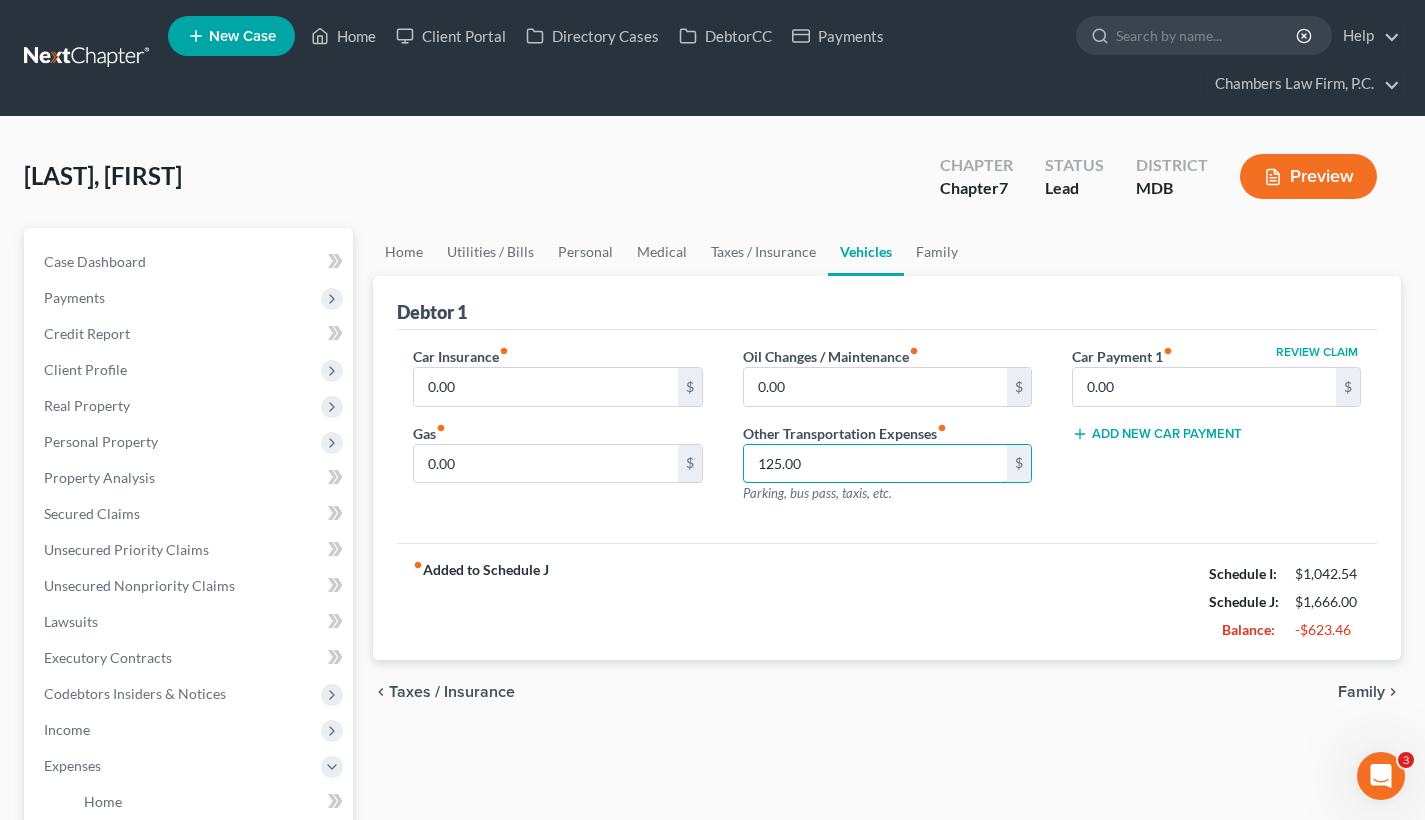 drag, startPoint x: 821, startPoint y: 465, endPoint x: 736, endPoint y: 465, distance: 85 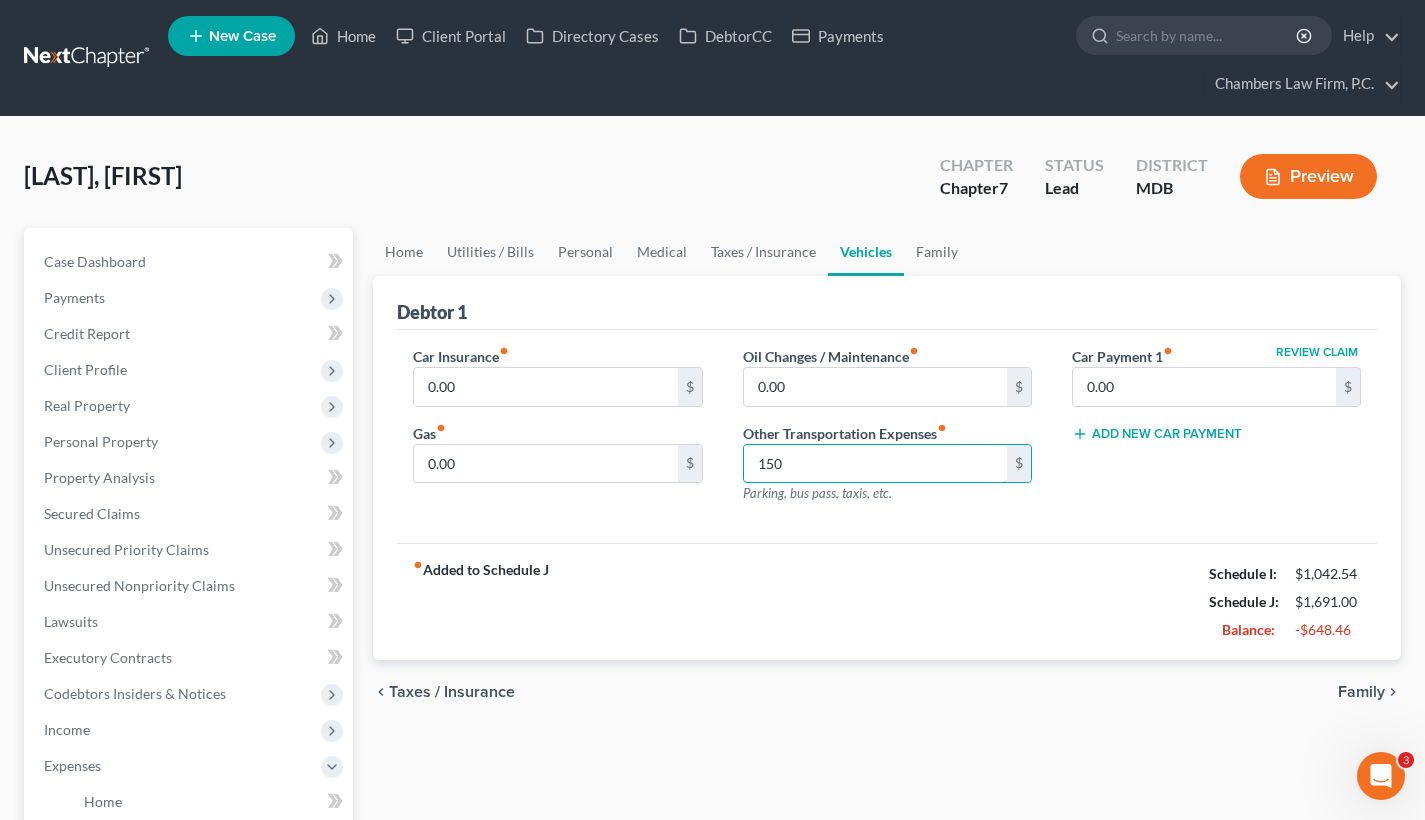 type on "150" 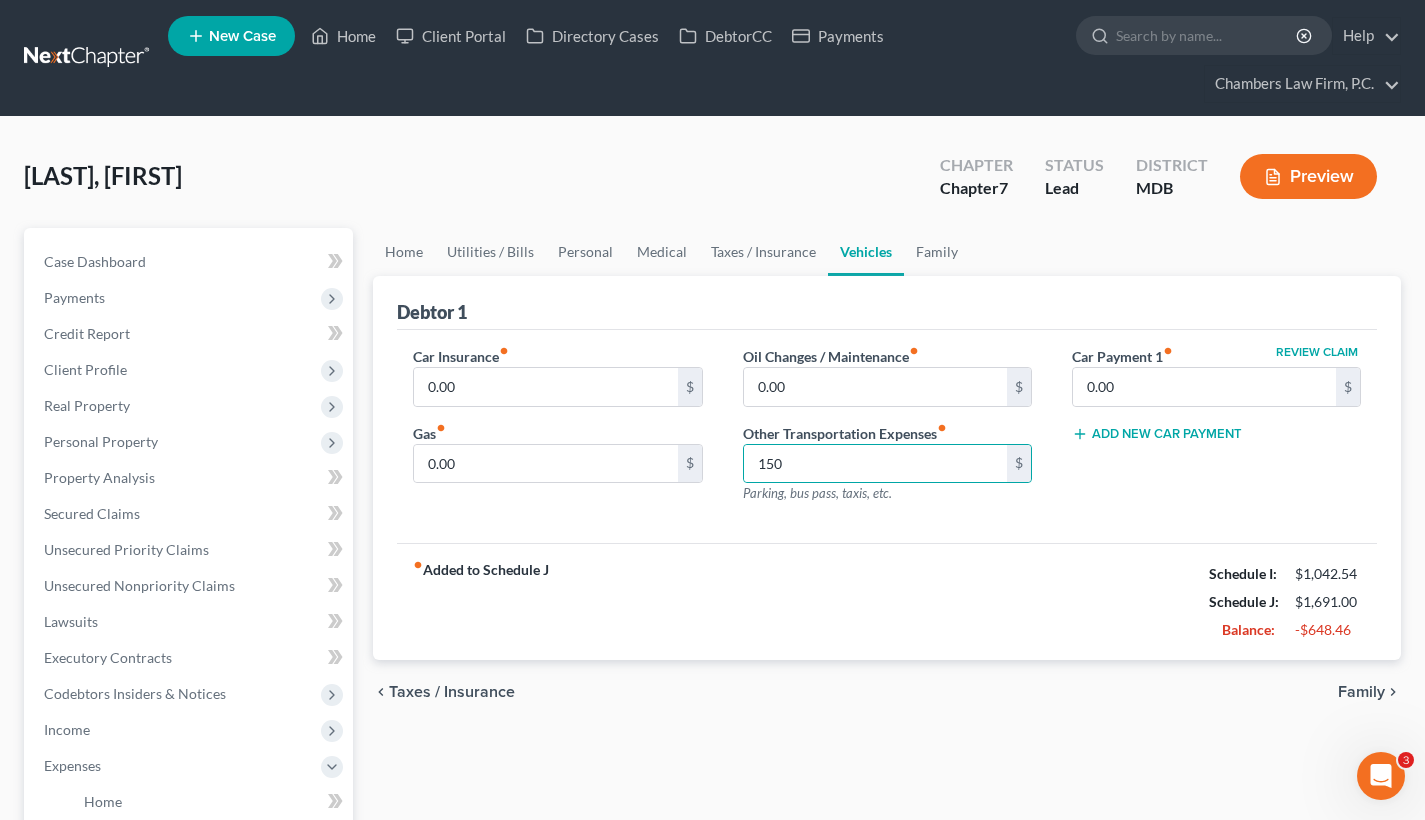 click on "fiber_manual_record  Added to Schedule J Schedule I: $1,042.54 Schedule J: $1,691.00 Balance: -$648.46" at bounding box center [887, 601] 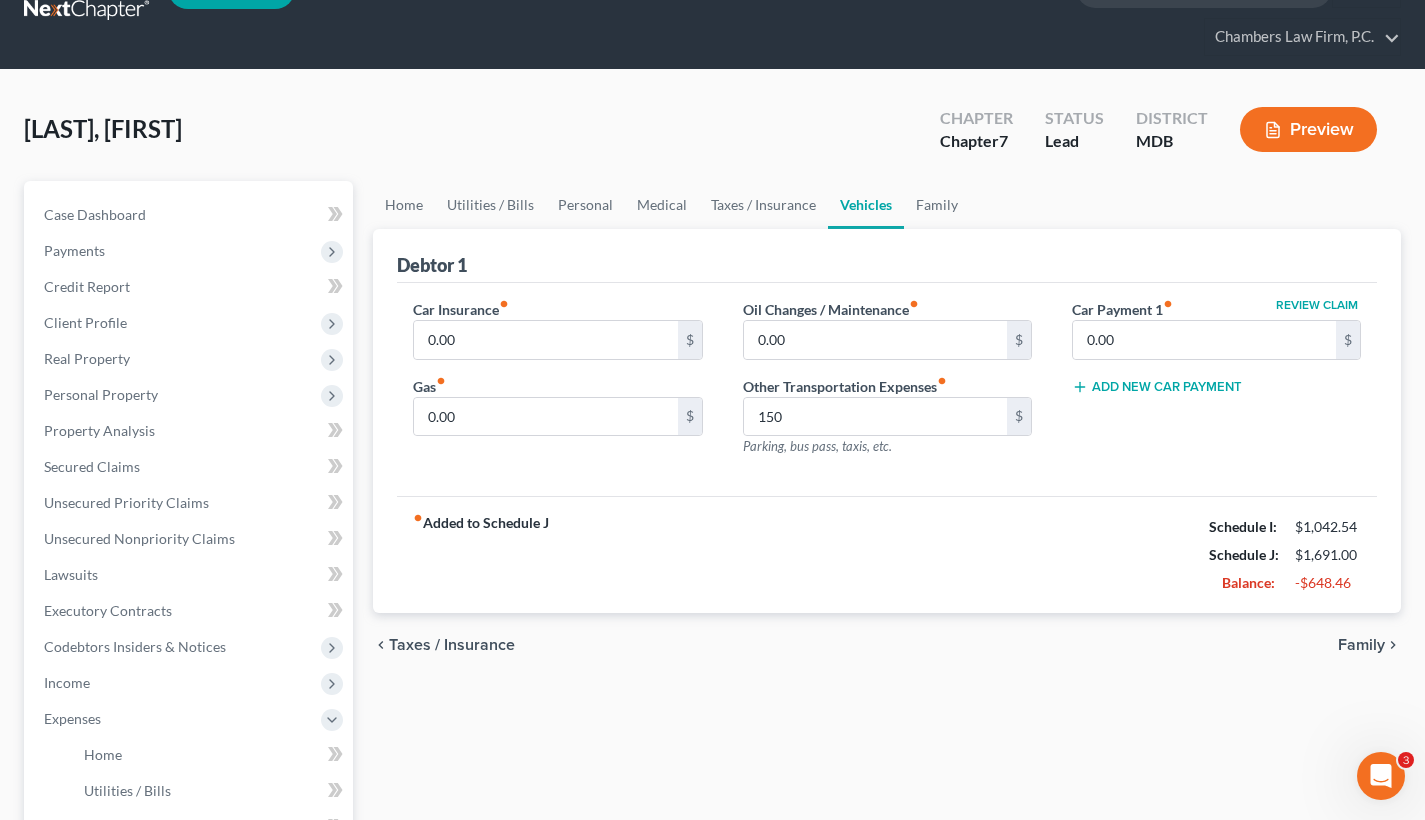 scroll, scrollTop: 50, scrollLeft: 0, axis: vertical 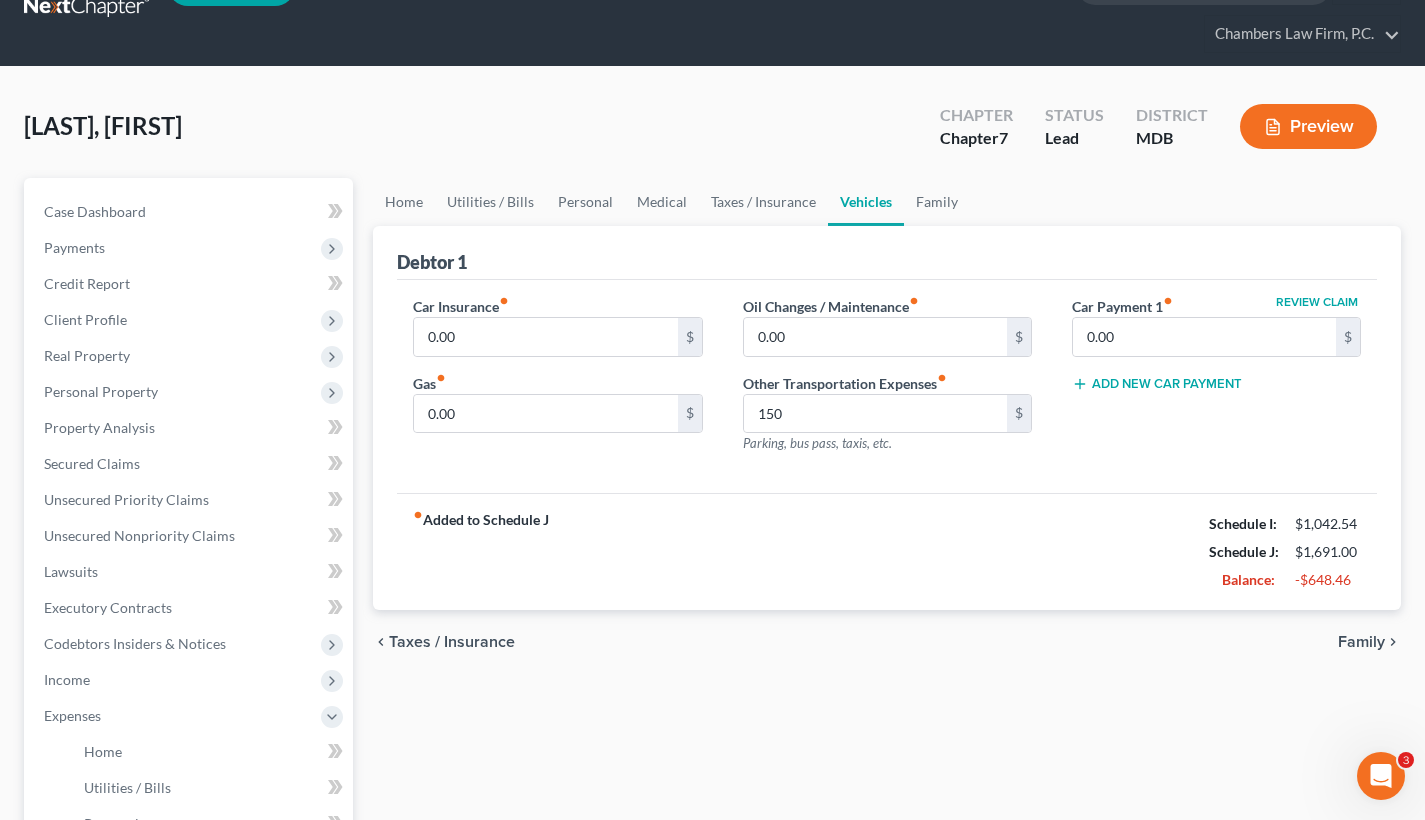 click on "Family" at bounding box center [1361, 642] 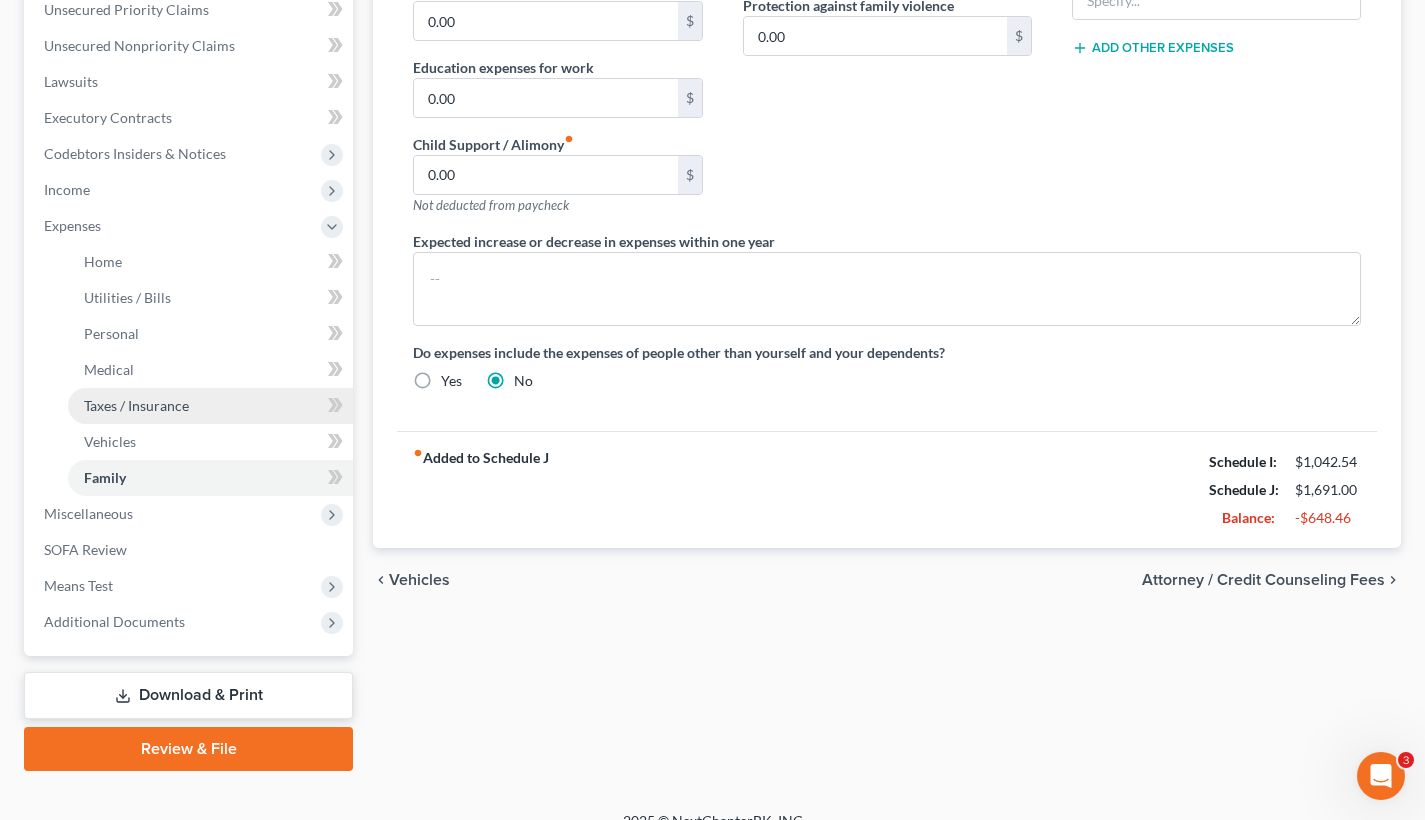 scroll, scrollTop: 567, scrollLeft: 0, axis: vertical 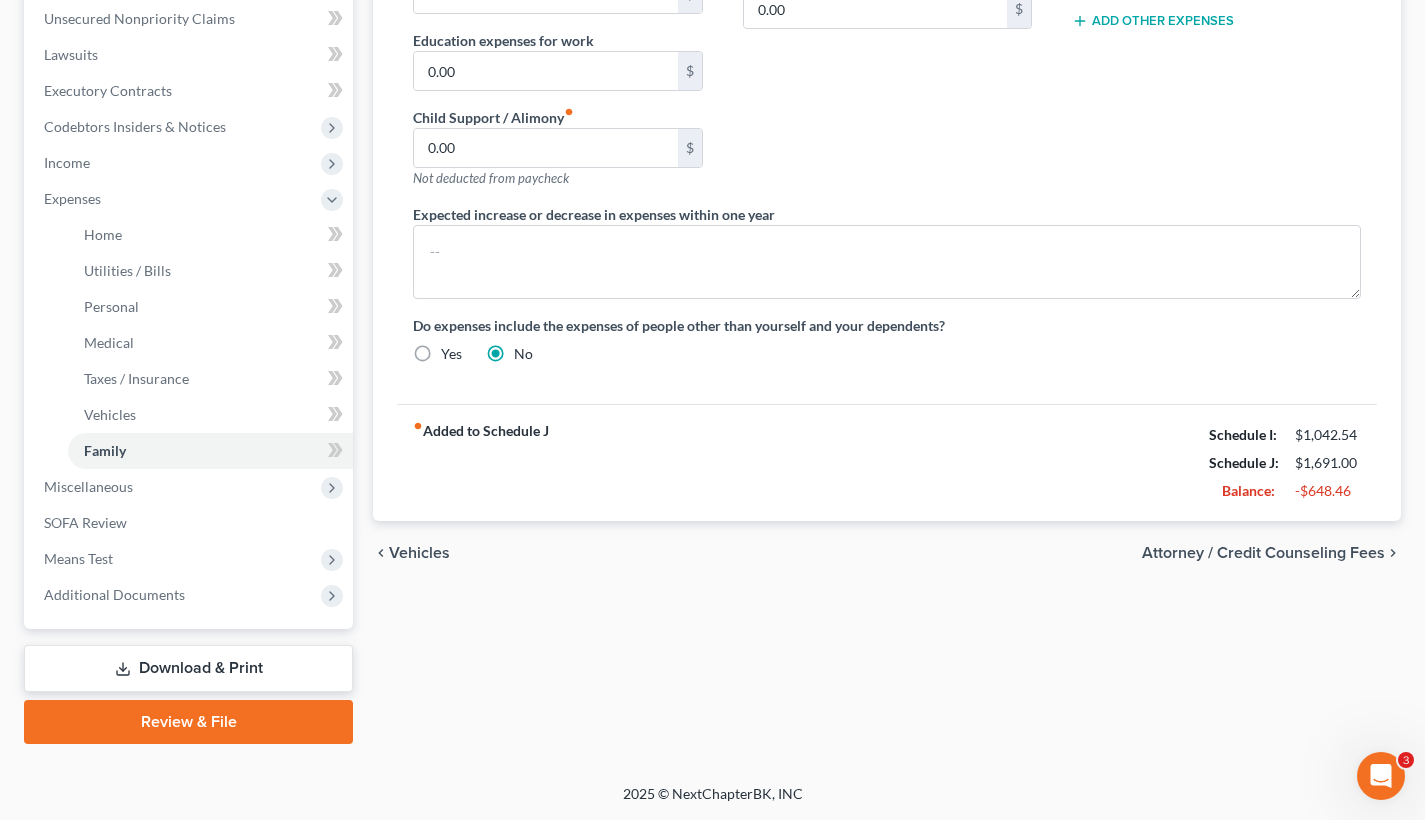 click on "chevron_left
Vehicles
Attorney / Credit Counseling Fees
chevron_right" at bounding box center [887, 553] 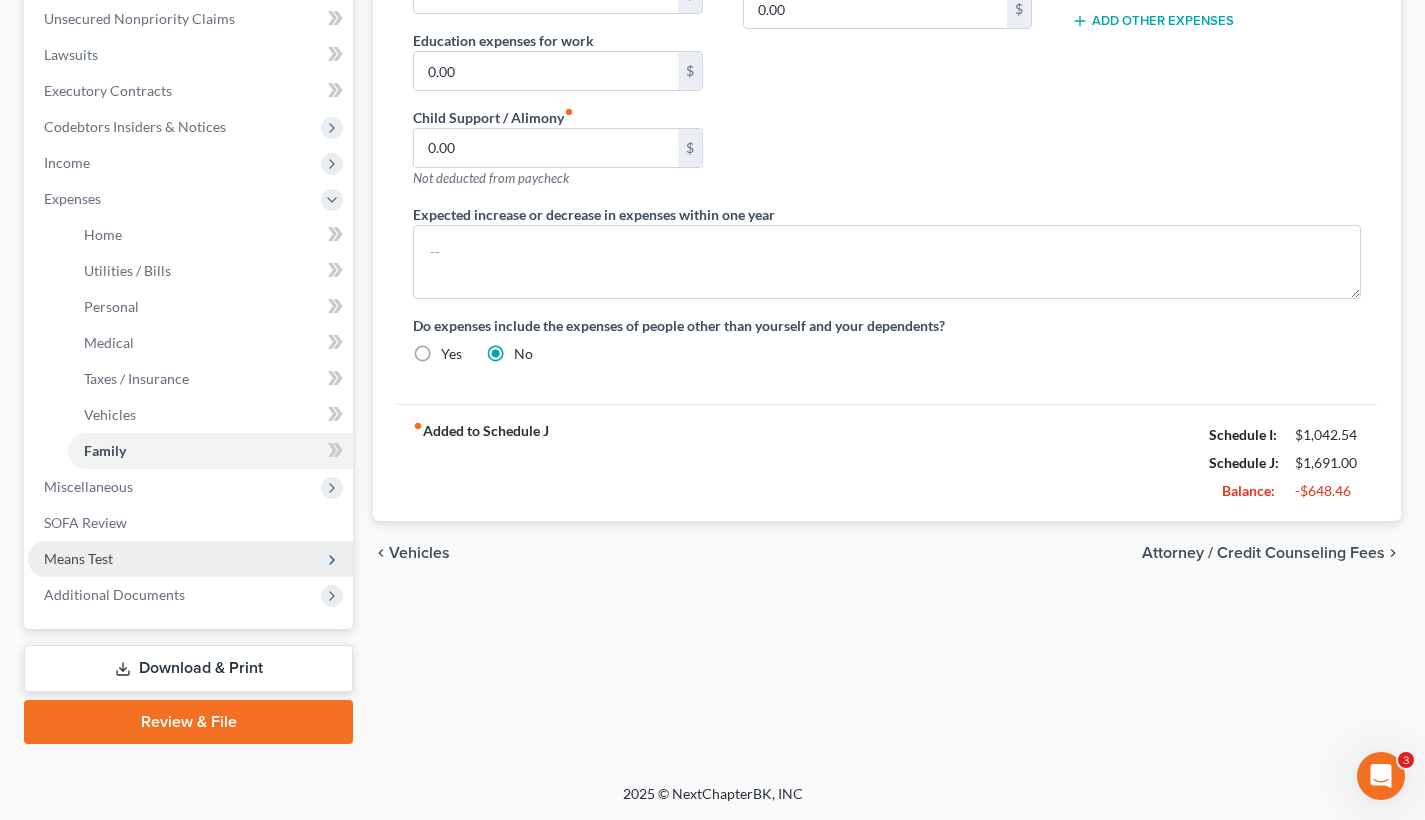 click on "Means Test" at bounding box center (190, 559) 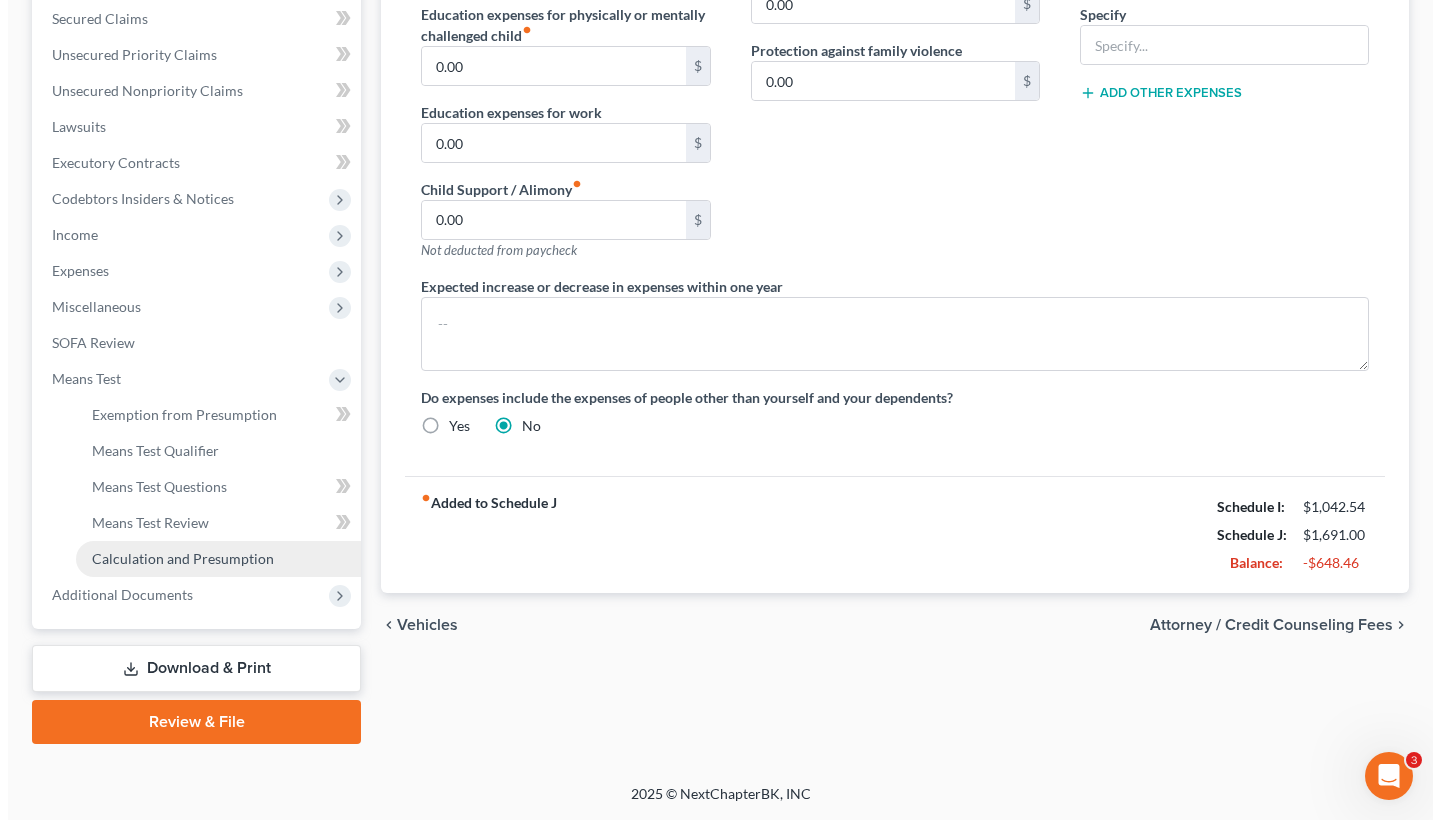 scroll, scrollTop: 495, scrollLeft: 0, axis: vertical 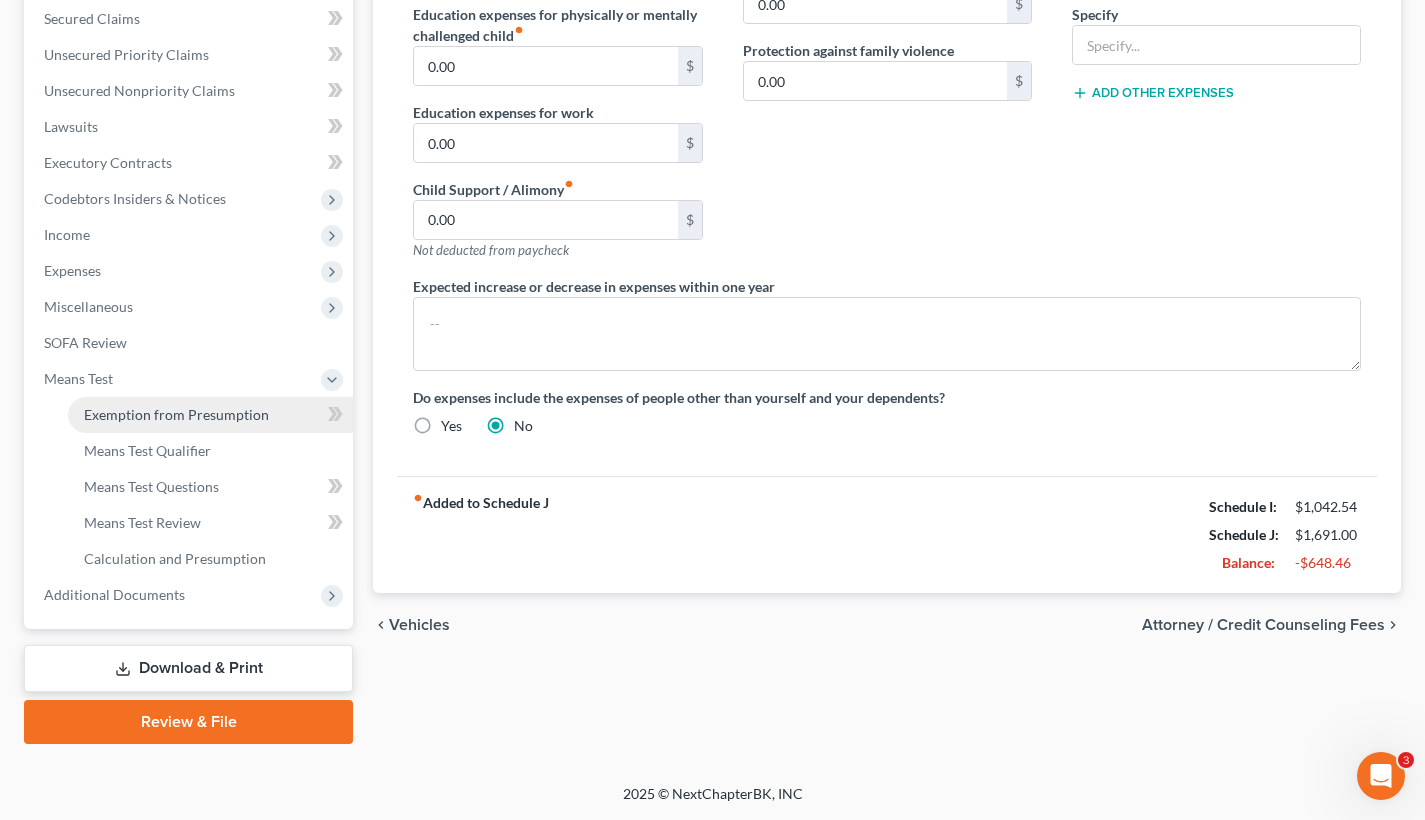 click on "Exemption from Presumption" at bounding box center [176, 414] 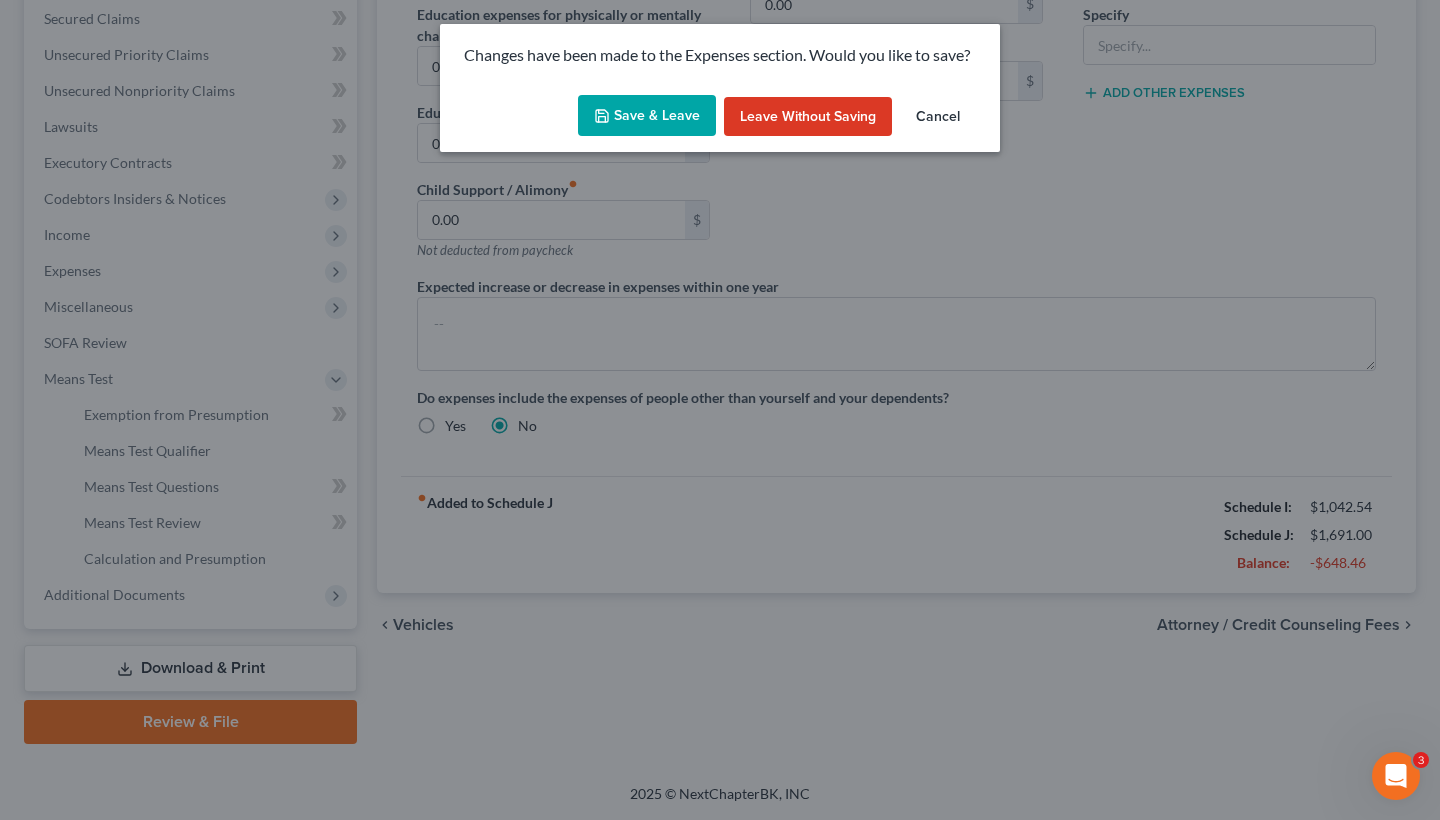 click on "Save & Leave" at bounding box center (647, 116) 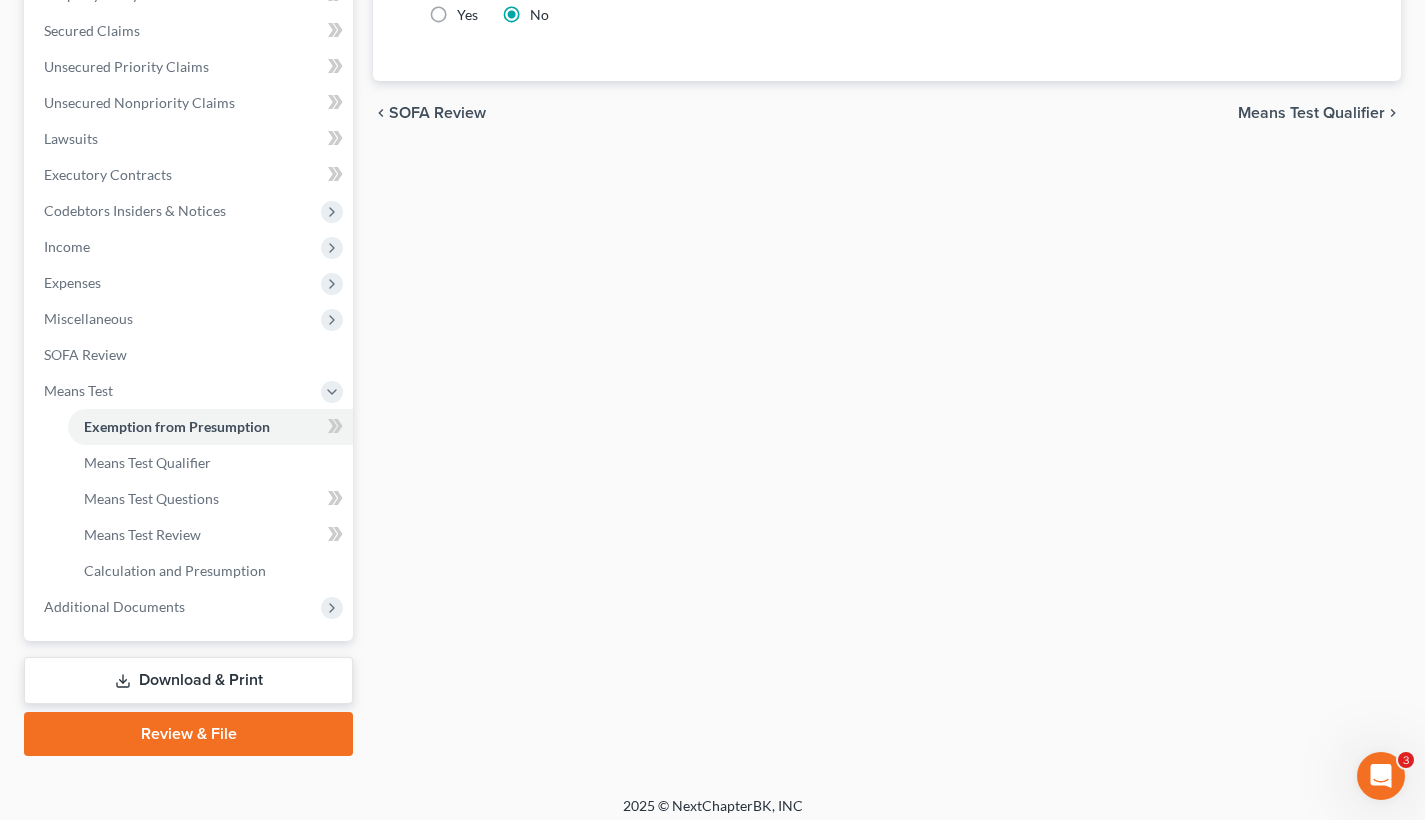 scroll, scrollTop: 479, scrollLeft: 0, axis: vertical 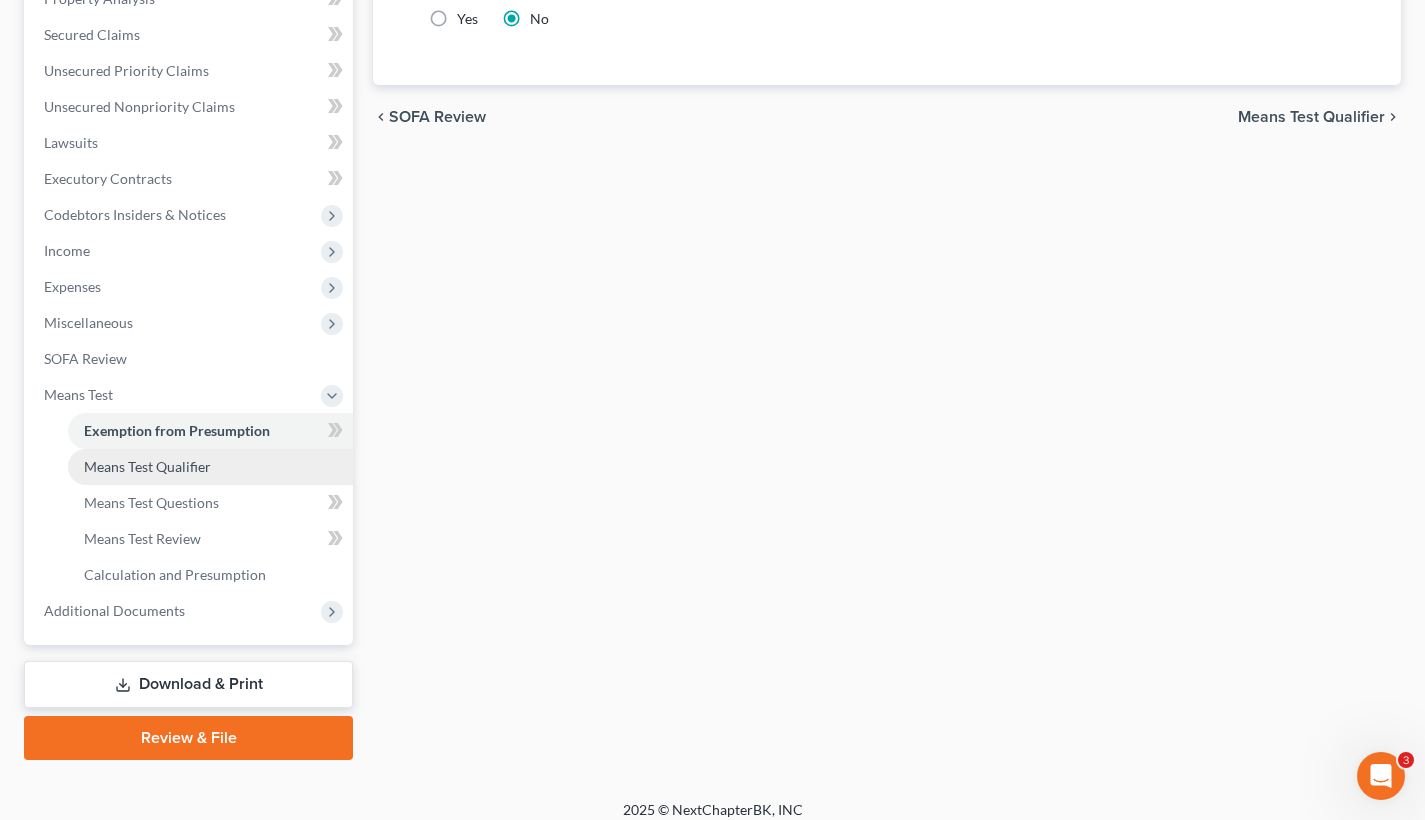 click on "Means Test Qualifier" at bounding box center (147, 466) 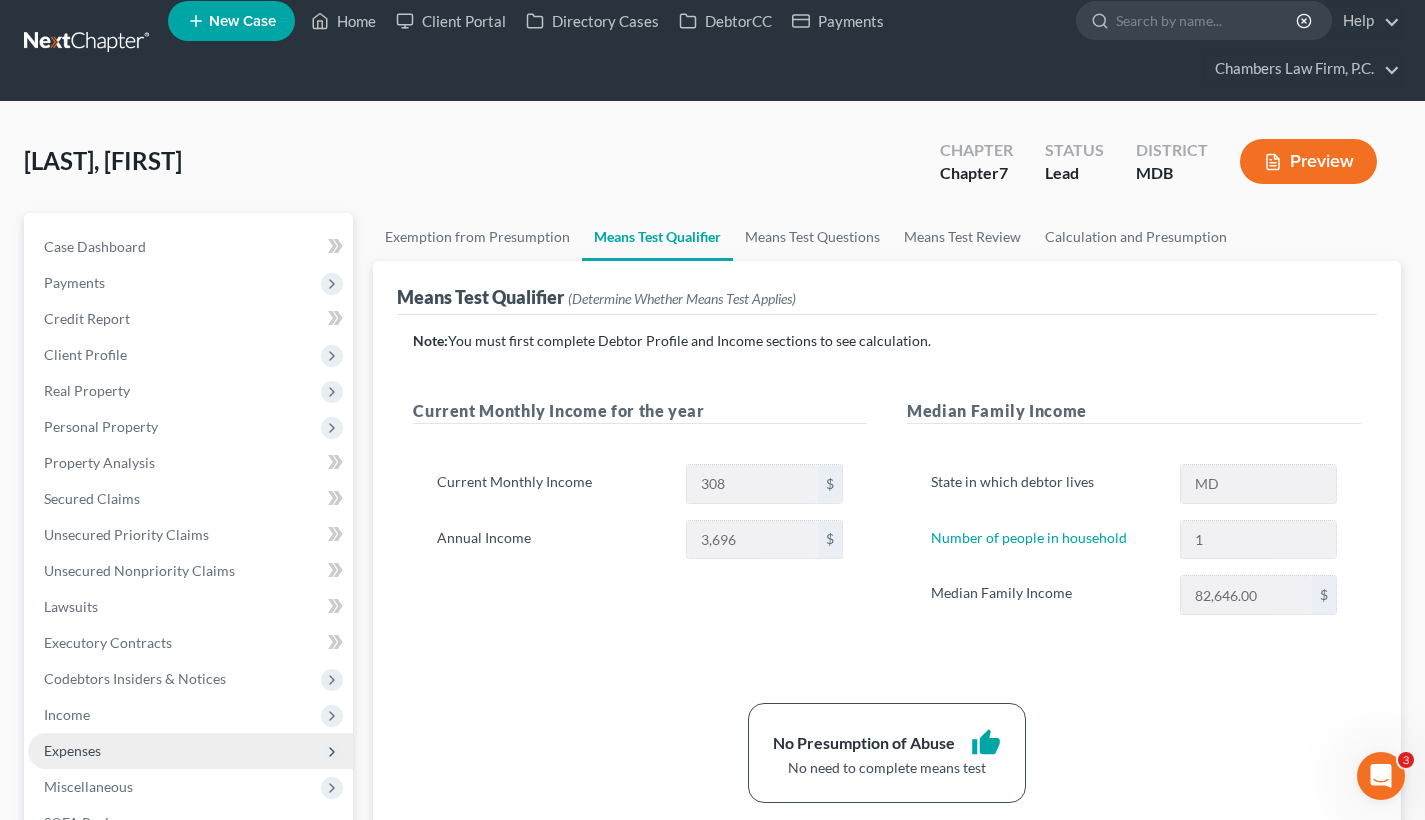 scroll, scrollTop: 17, scrollLeft: 0, axis: vertical 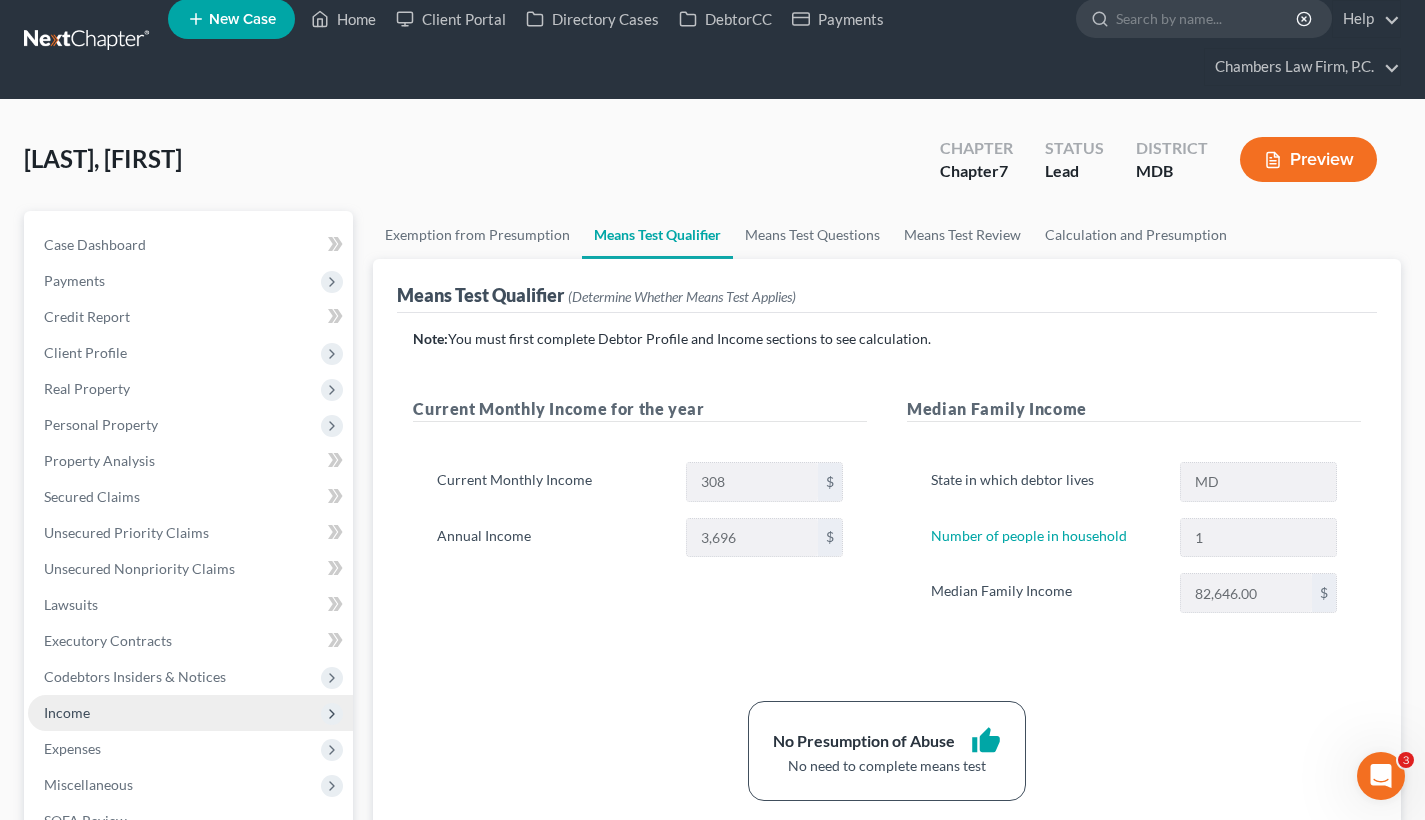 click on "Income" at bounding box center [190, 713] 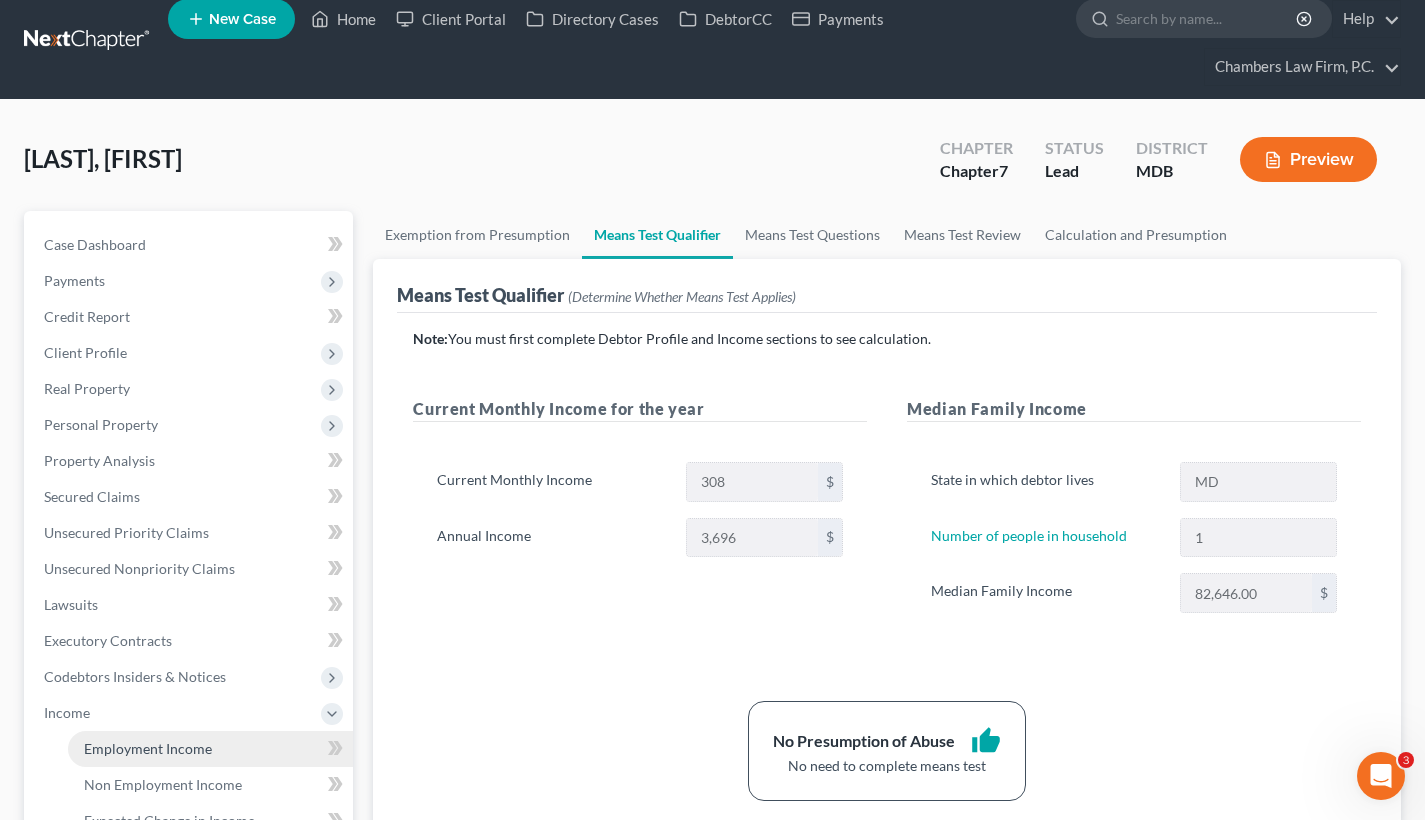 click on "Employment Income" at bounding box center (148, 748) 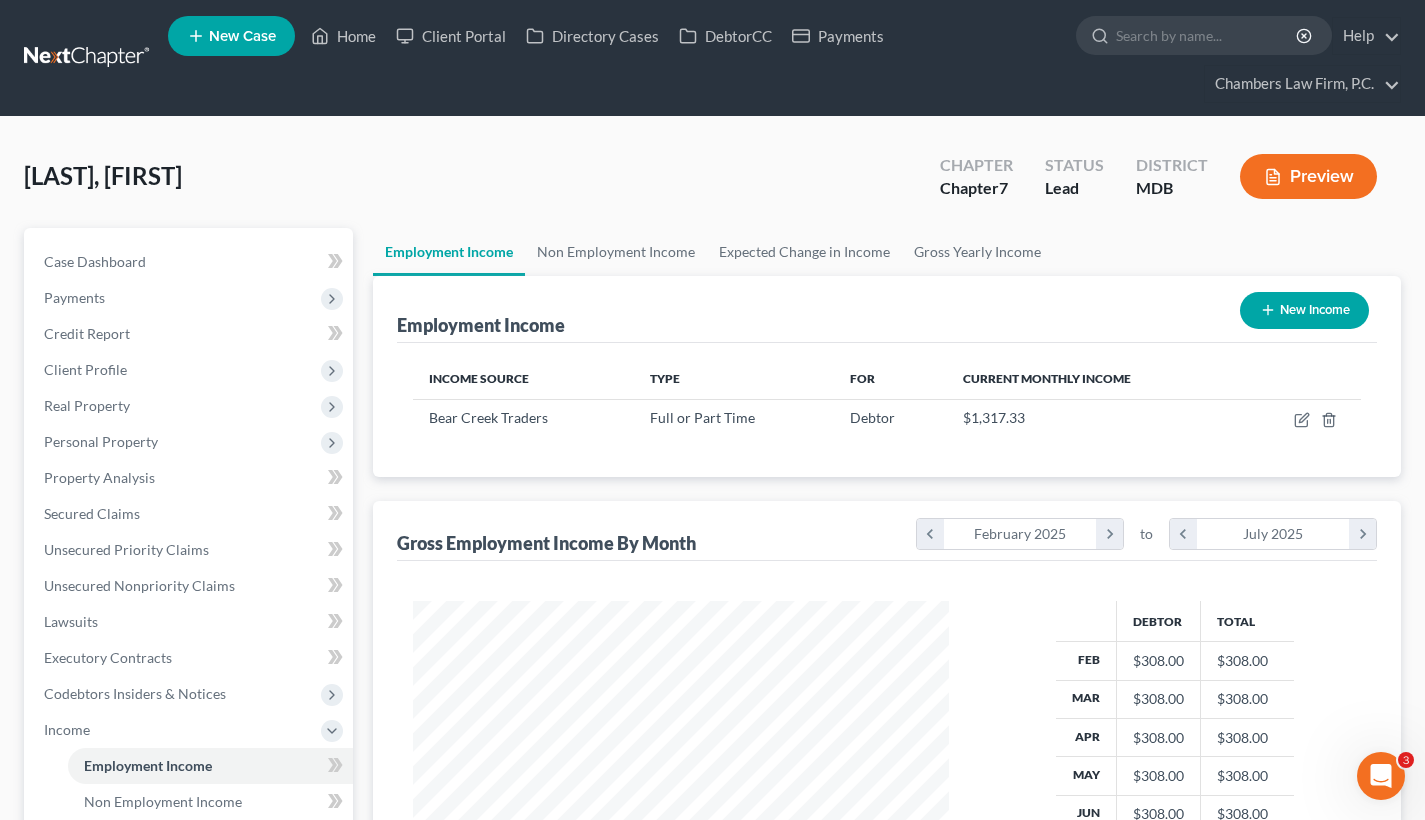 scroll, scrollTop: 999642, scrollLeft: 999424, axis: both 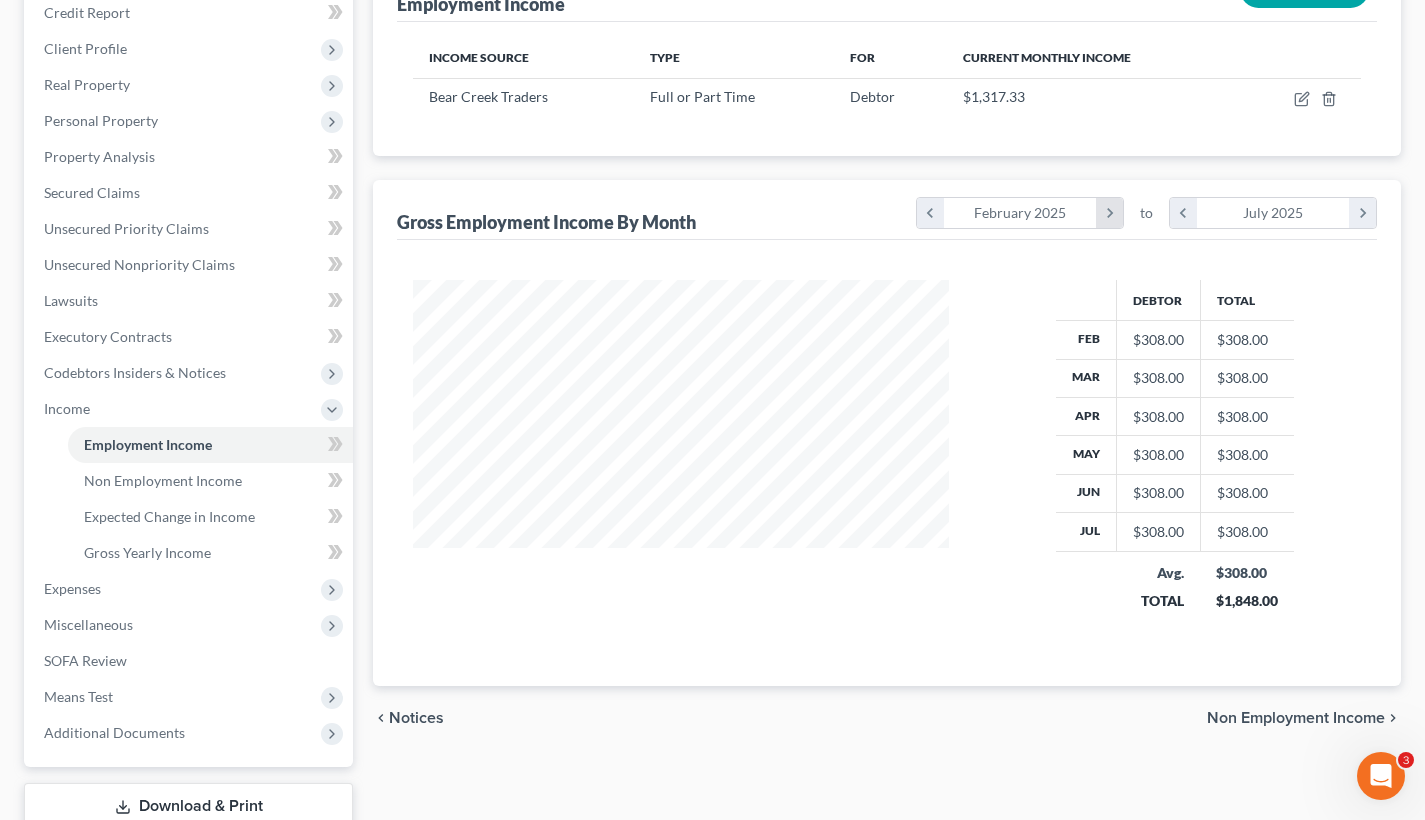 click on "chevron_right" at bounding box center [1109, 213] 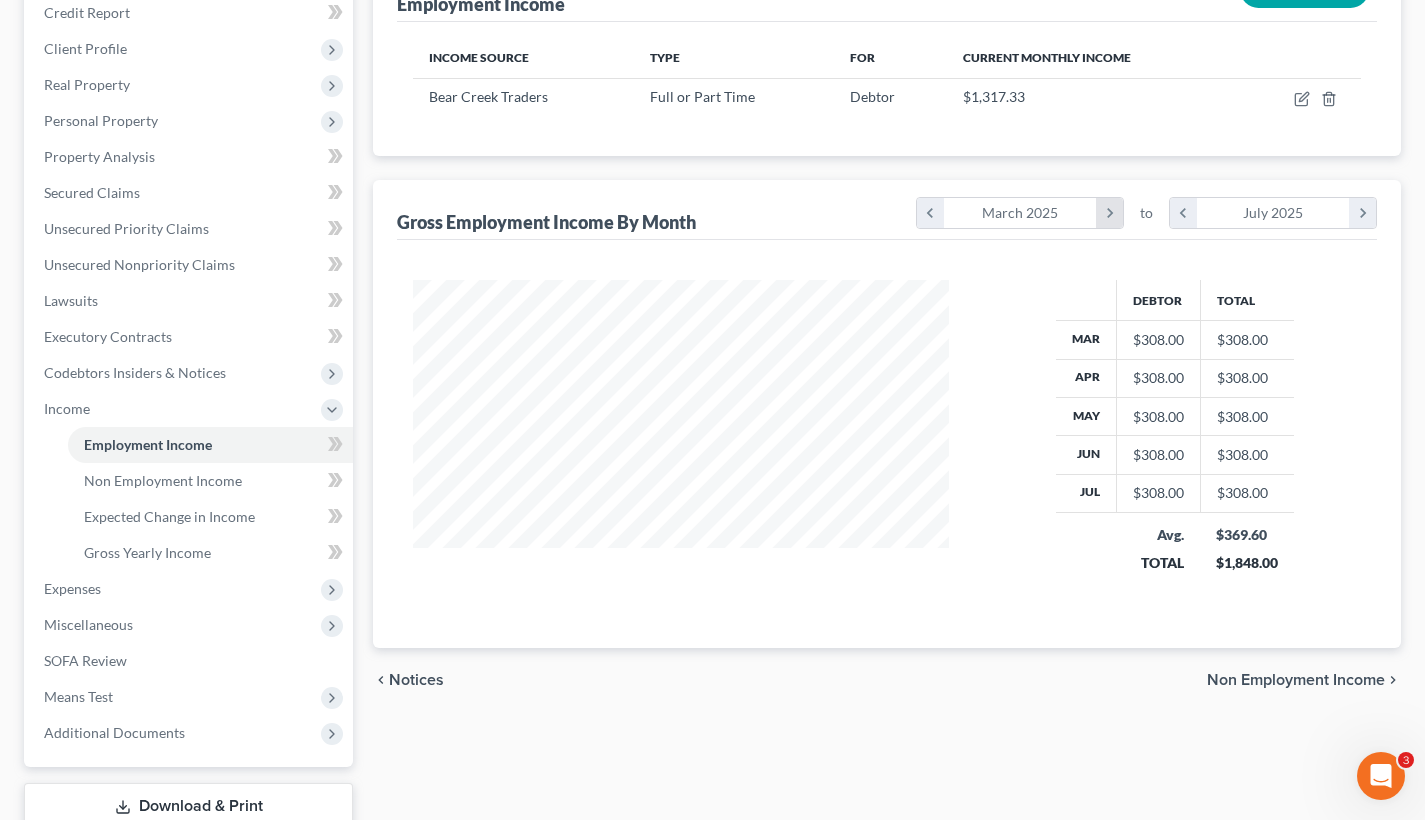 scroll, scrollTop: 319, scrollLeft: 576, axis: both 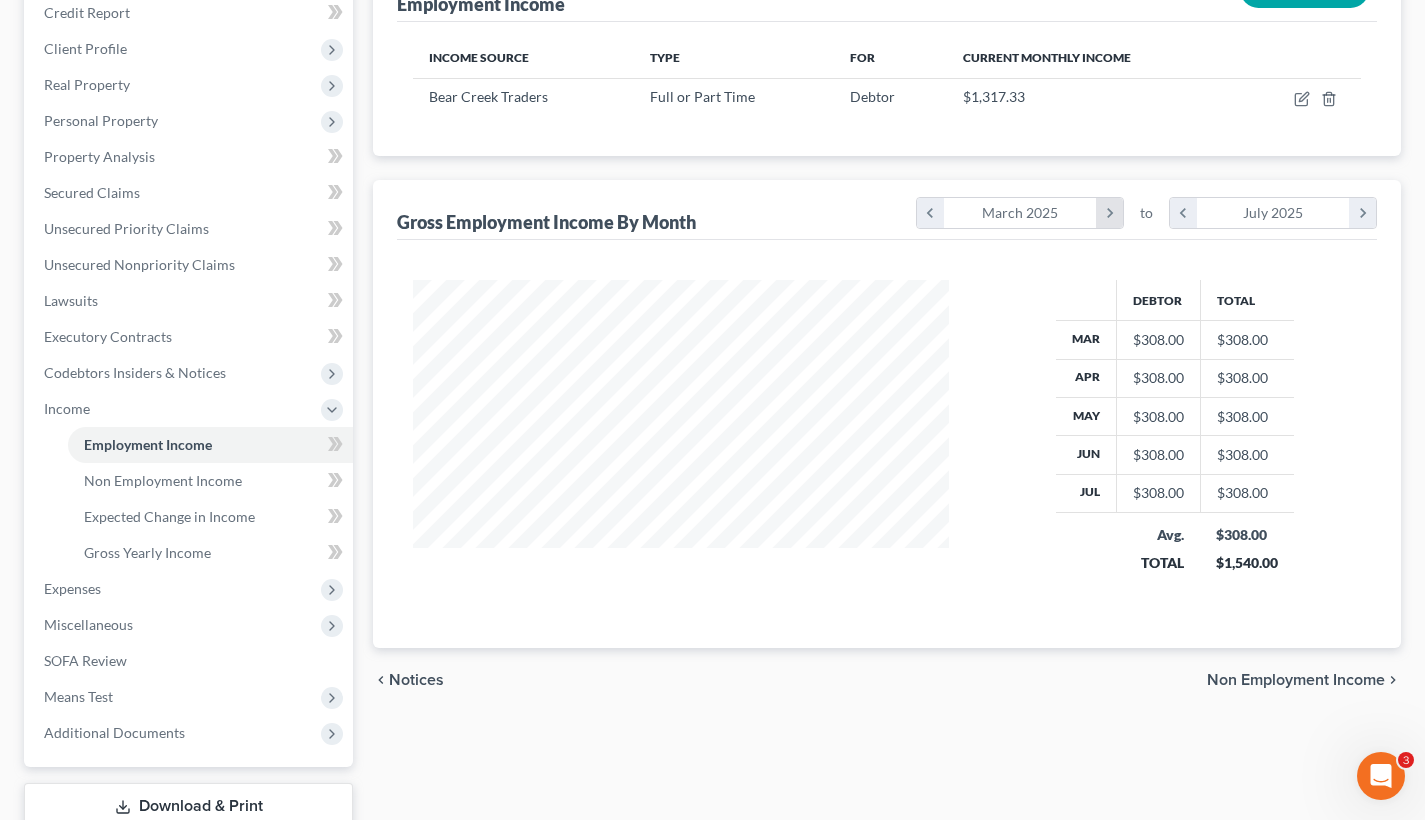 click on "chevron_right" at bounding box center [1109, 213] 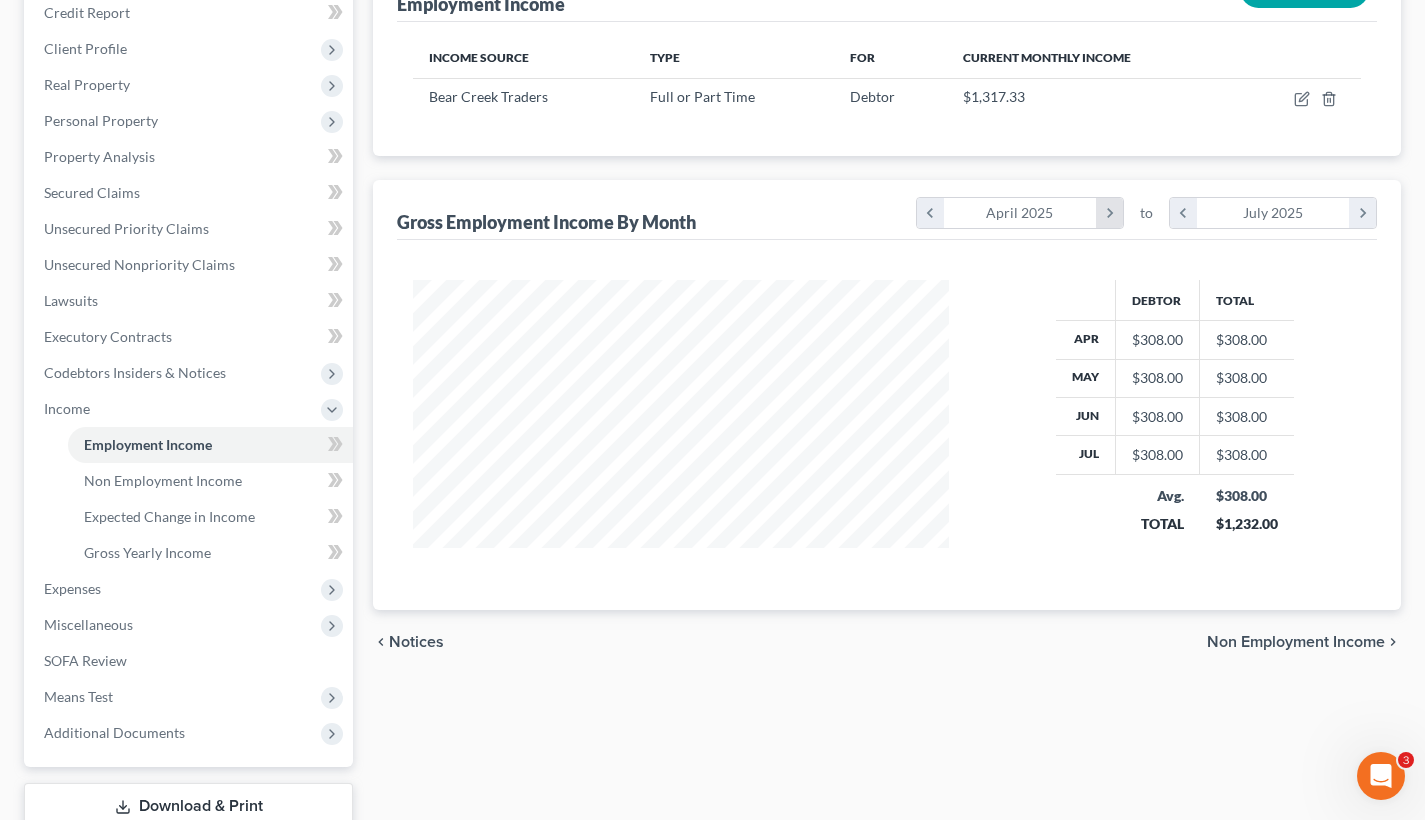 scroll, scrollTop: 282, scrollLeft: 576, axis: both 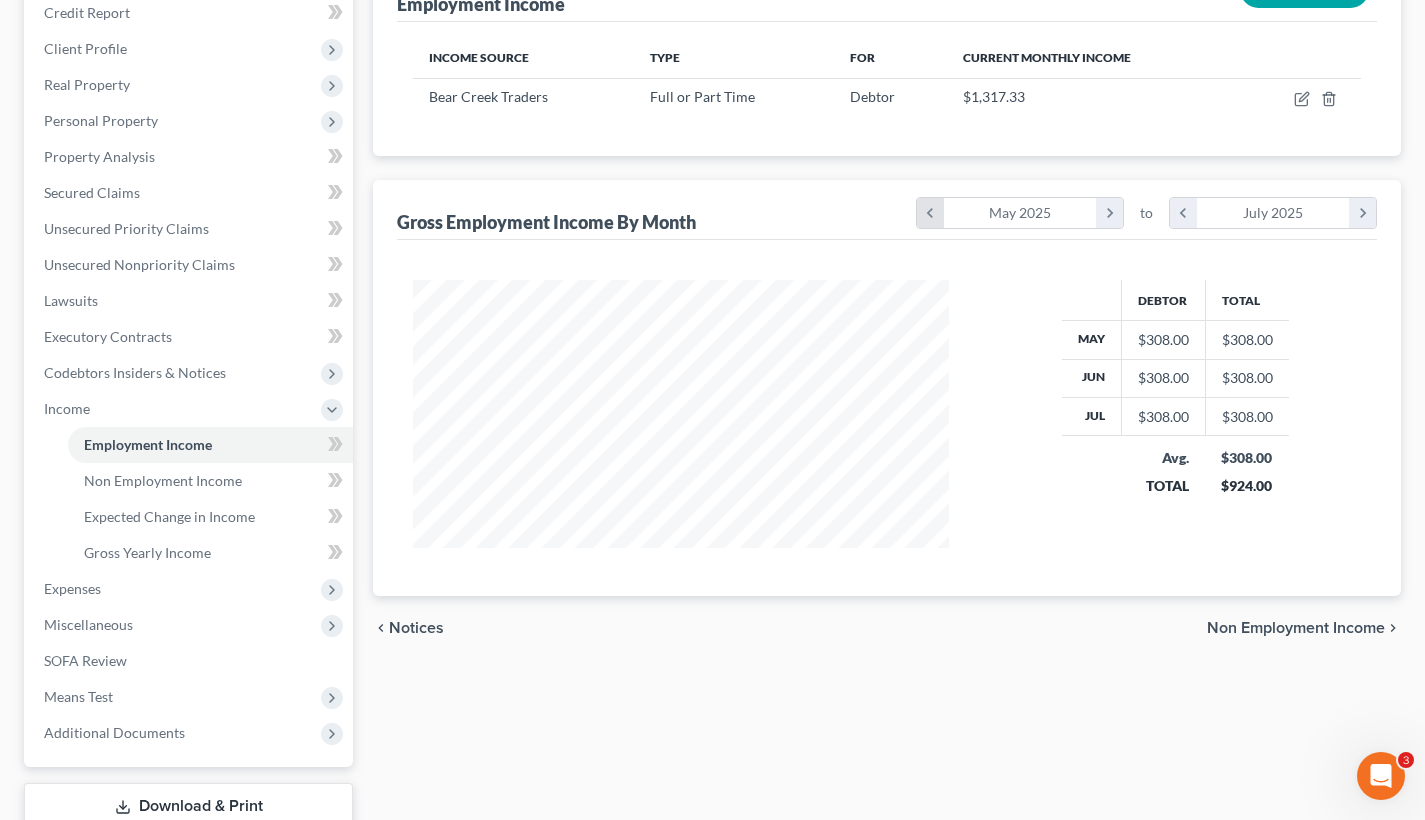 click on "chevron_left" at bounding box center [930, 213] 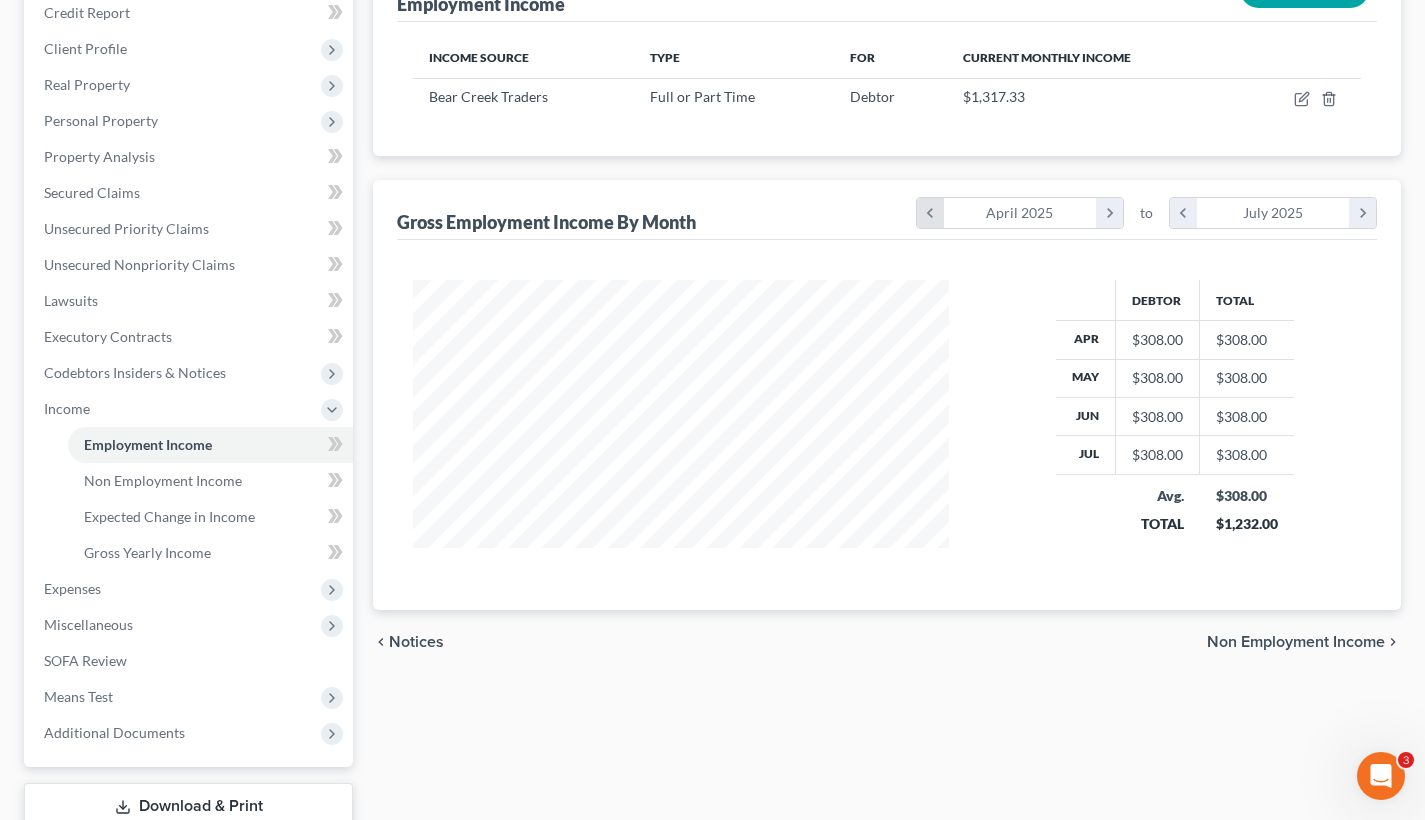 click on "chevron_left" at bounding box center [930, 213] 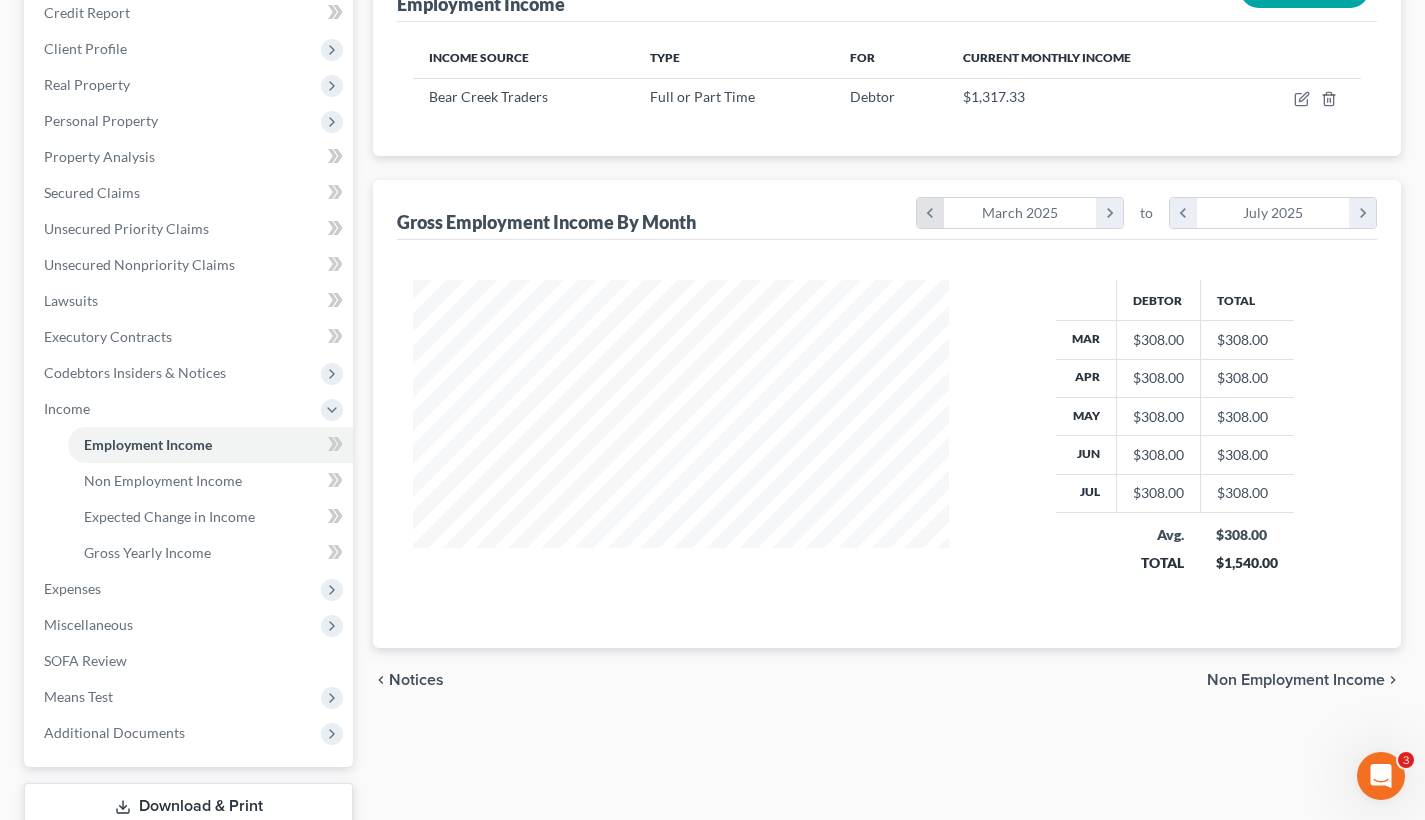 scroll, scrollTop: 319, scrollLeft: 576, axis: both 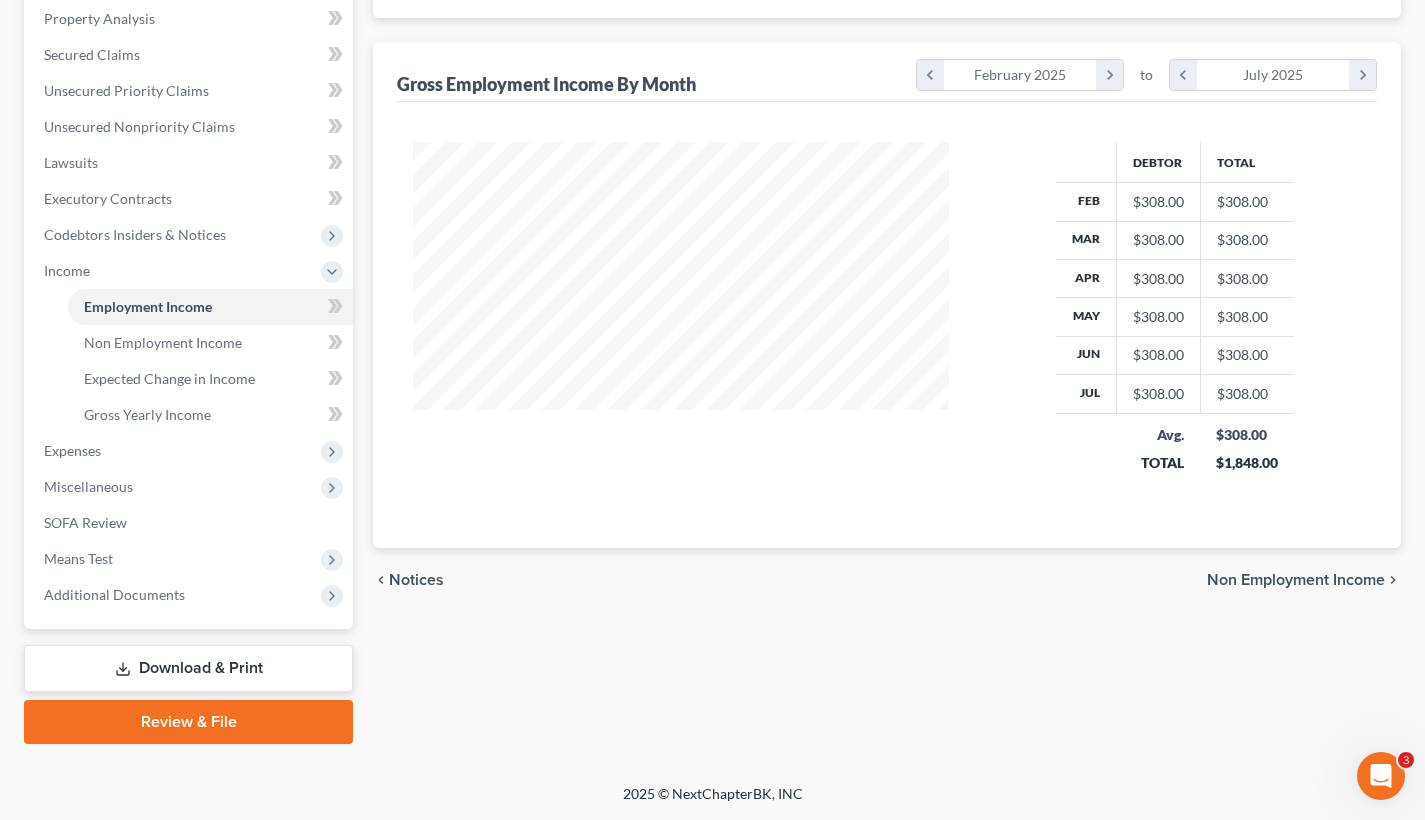 click on "Download & Print" at bounding box center [188, 668] 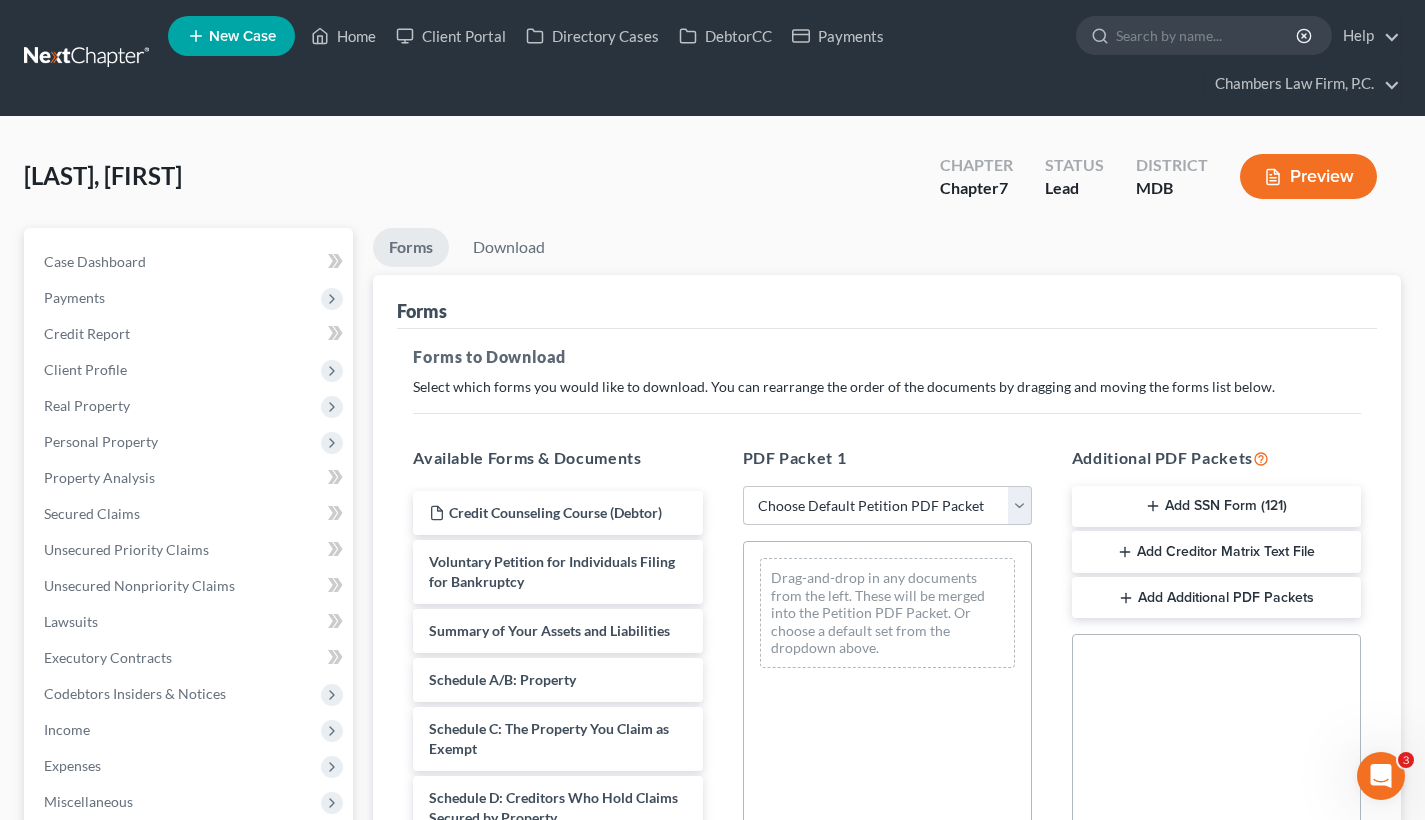 select on "0" 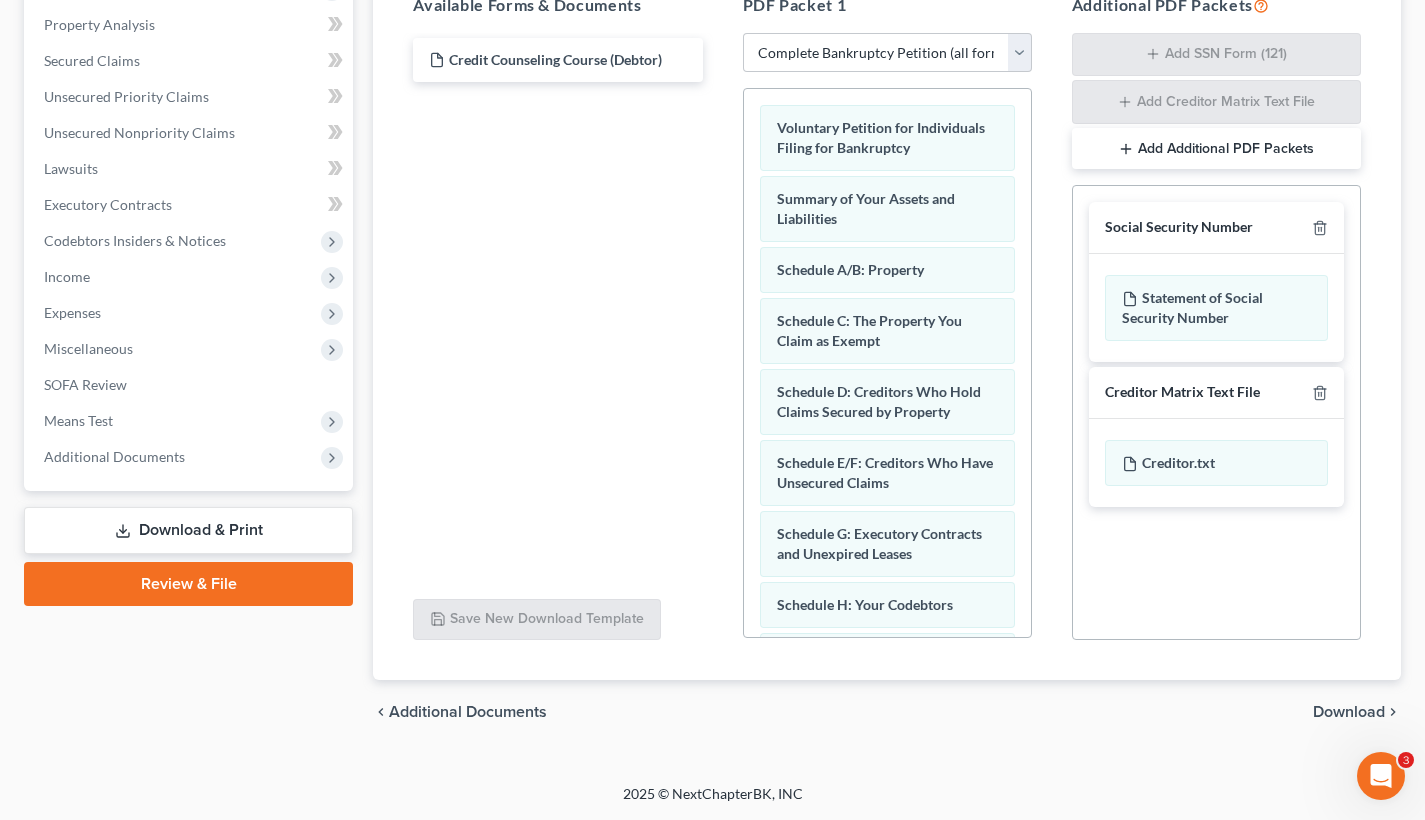 click on "Download" at bounding box center (1349, 712) 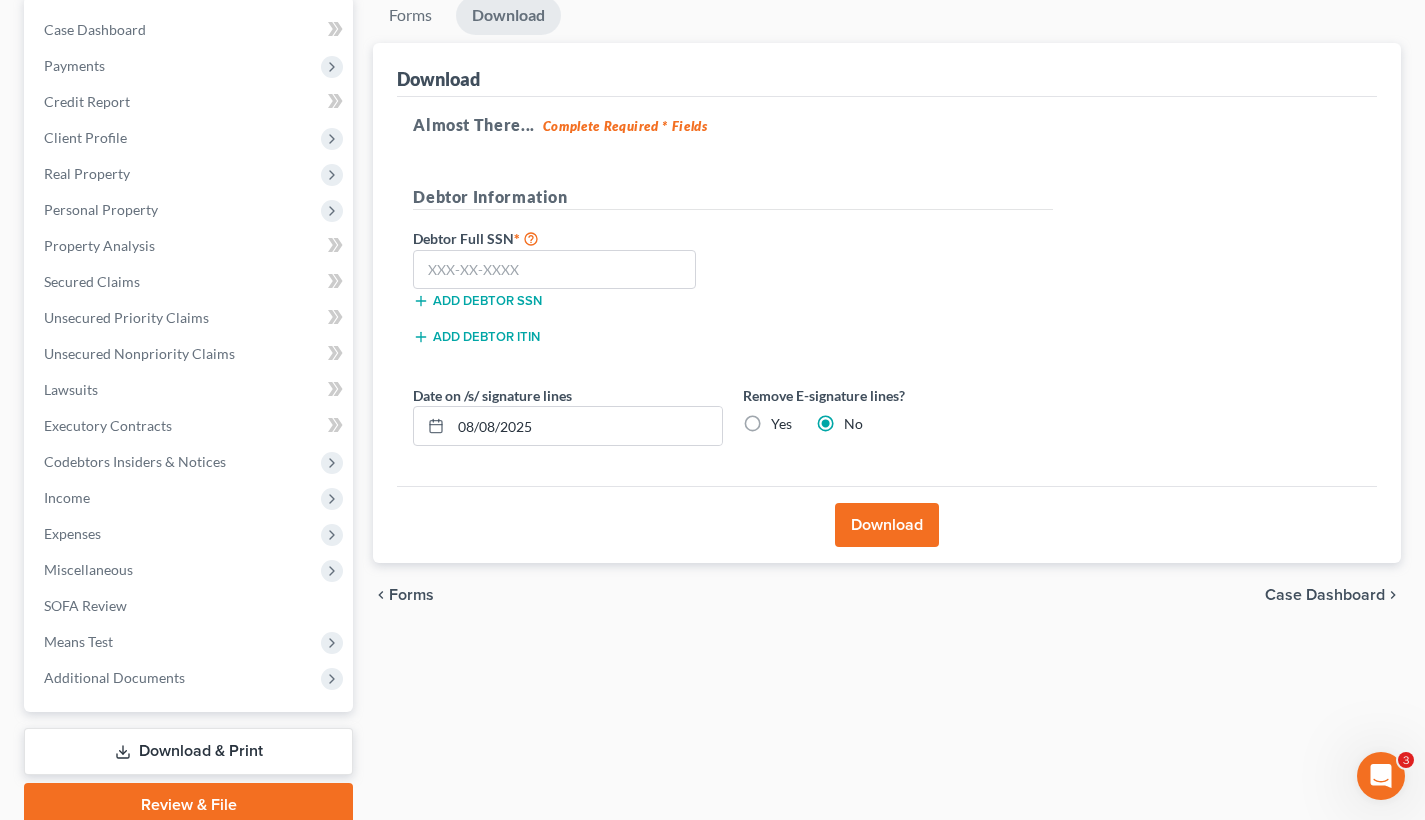 click on "Download" at bounding box center [887, 525] 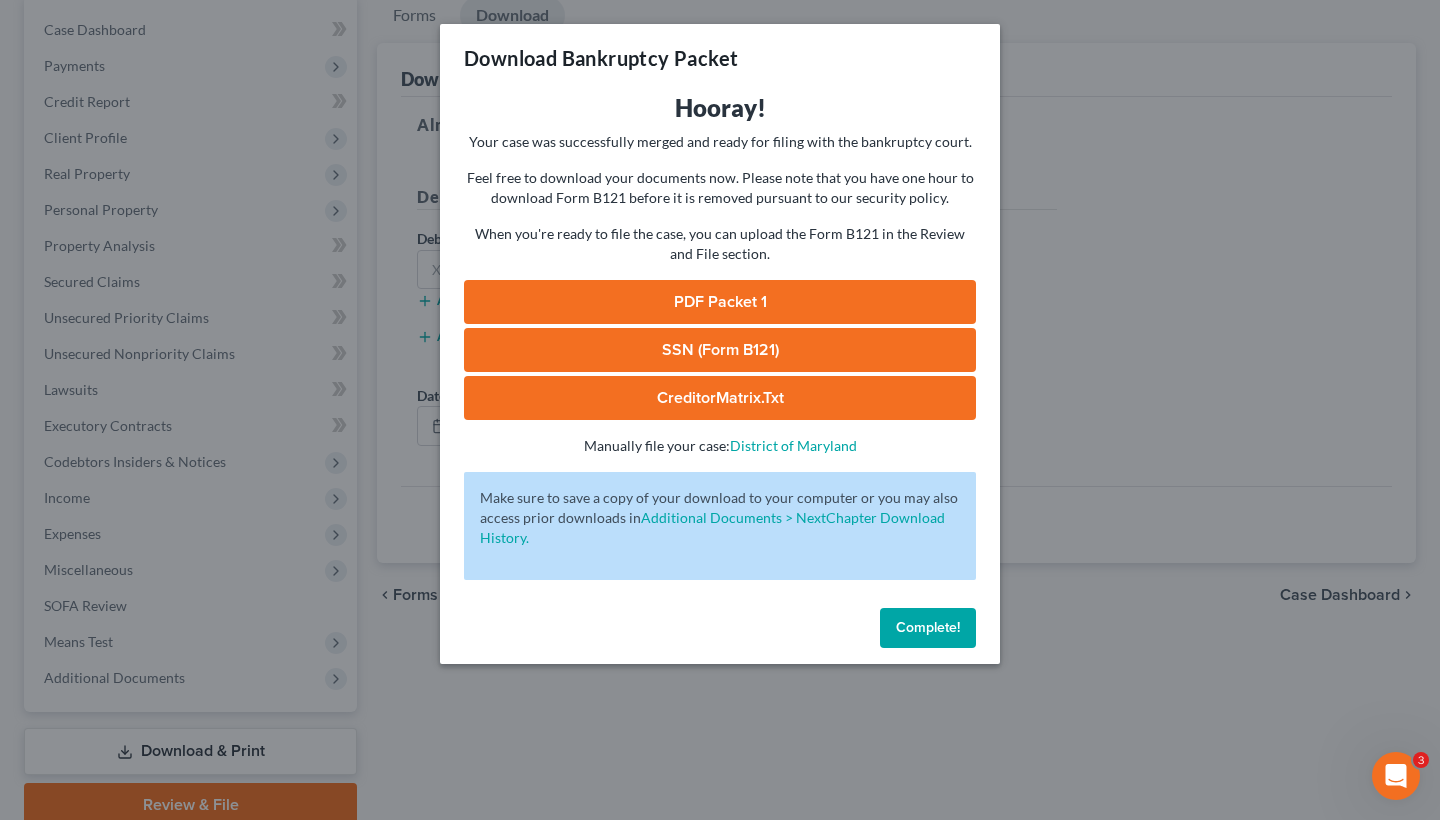 click on "Hooray! Your case was successfully merged and ready for filing with the bankruptcy court. Feel free to download your documents now. Please note that you have one hour to download Form B121 before it is removed pursuant to our security policy. When you're ready to file the case, you can upload the Form B121 in the Review and File section. PDF Packet 1 SSN (Form B121) CreditorMatrix.txt -  Manually file your case:  District of Maryland" at bounding box center [720, 274] 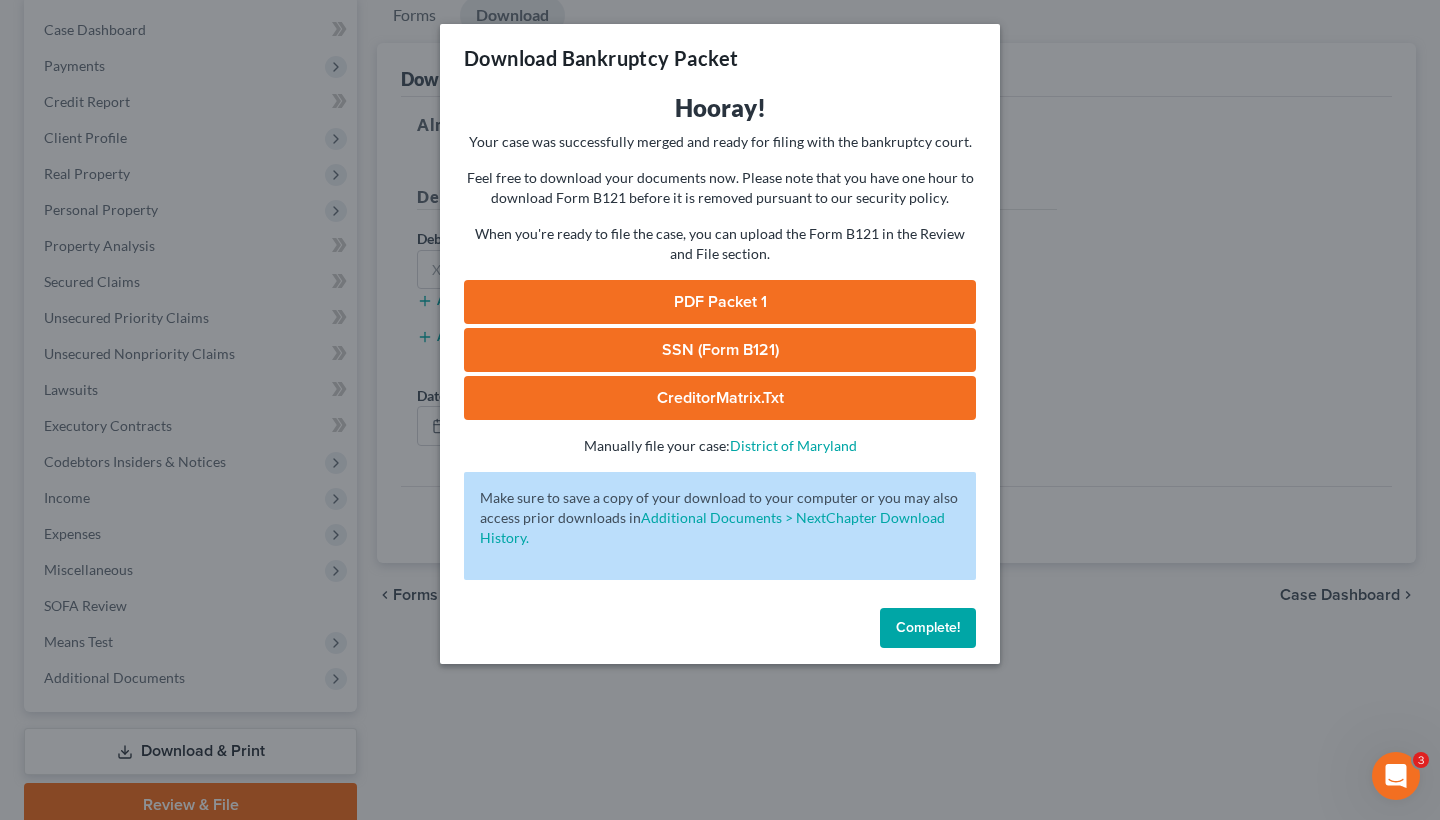 click on "Complete!" at bounding box center (928, 627) 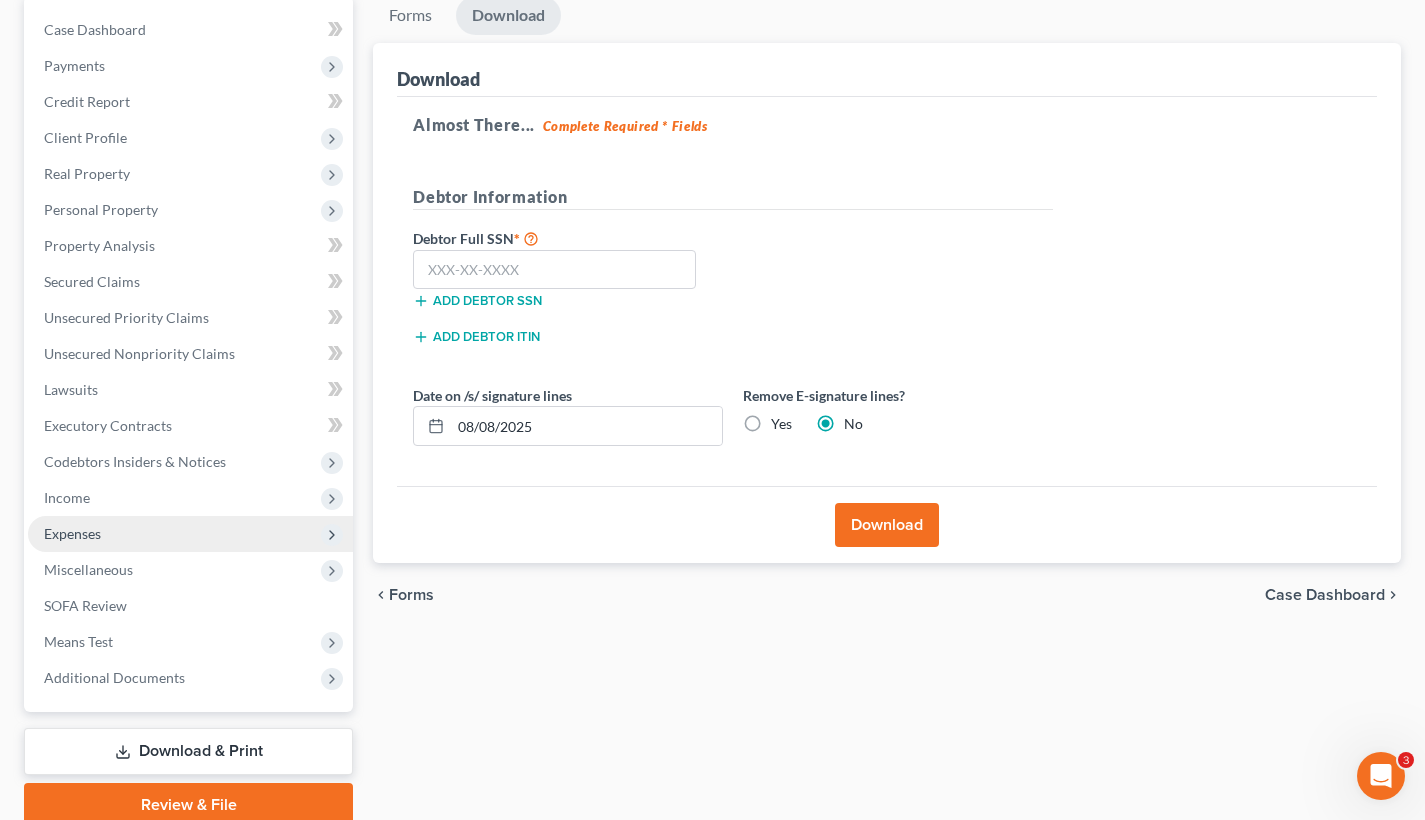 click on "Expenses" at bounding box center (72, 533) 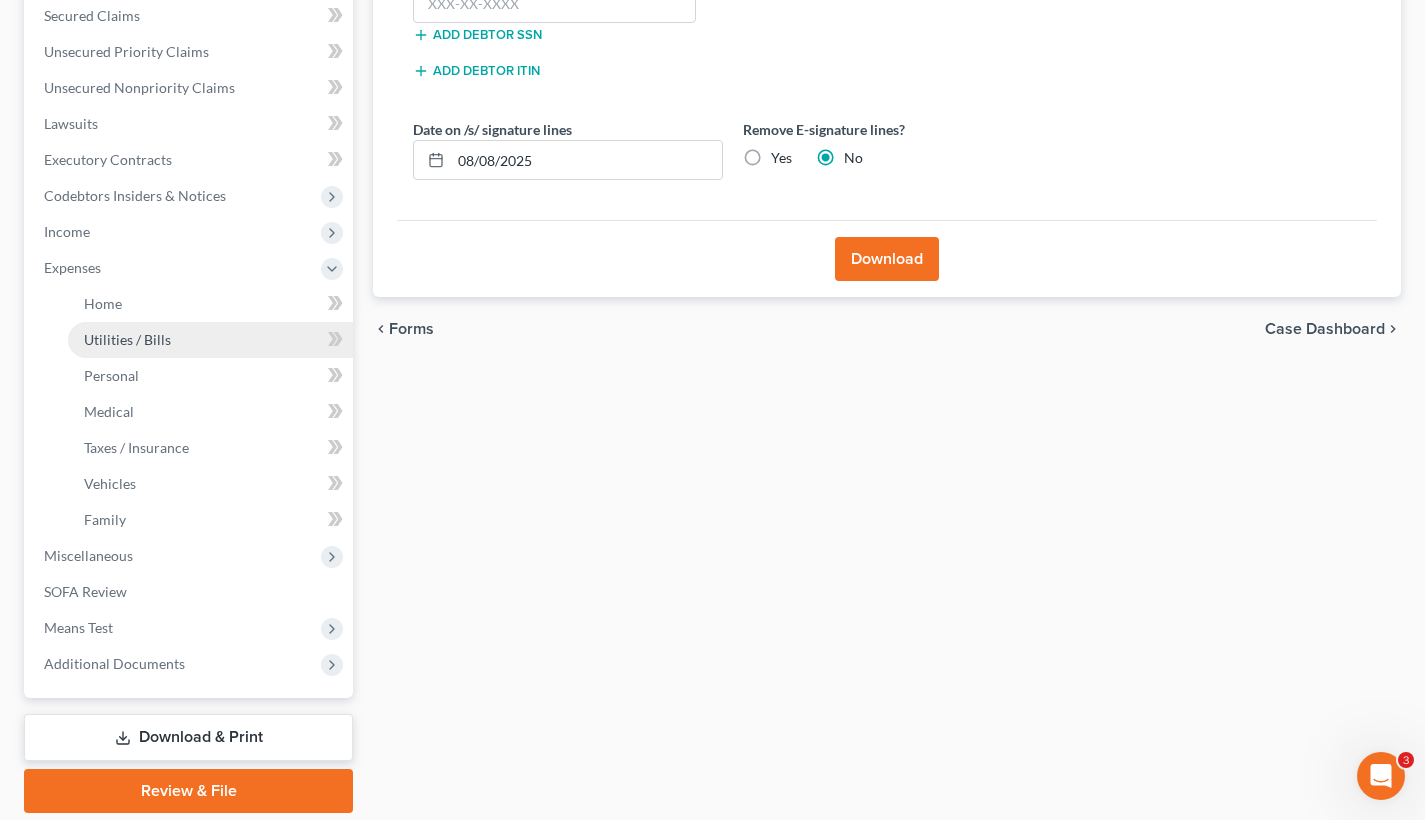 scroll, scrollTop: 499, scrollLeft: 0, axis: vertical 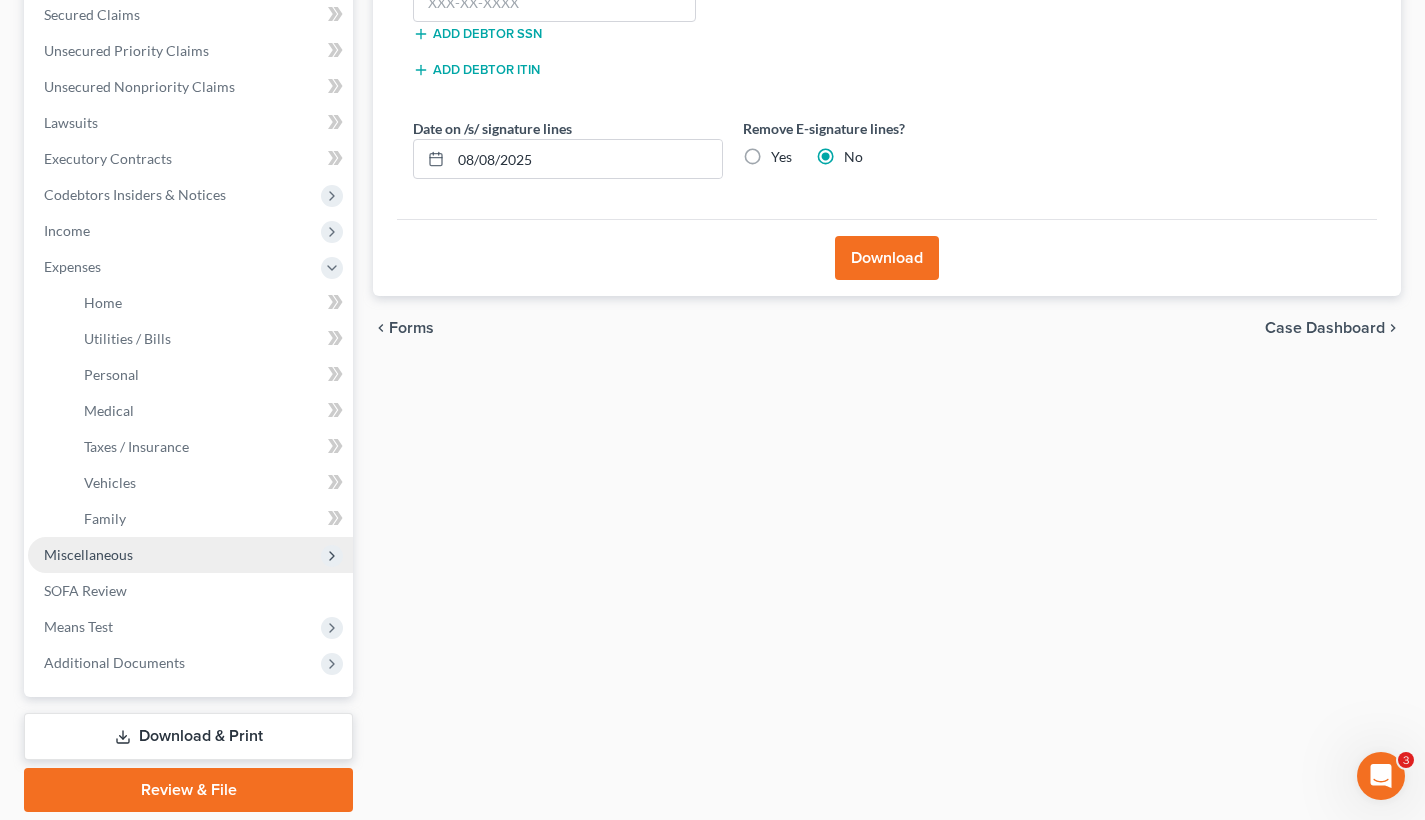 click on "Miscellaneous" at bounding box center (88, 554) 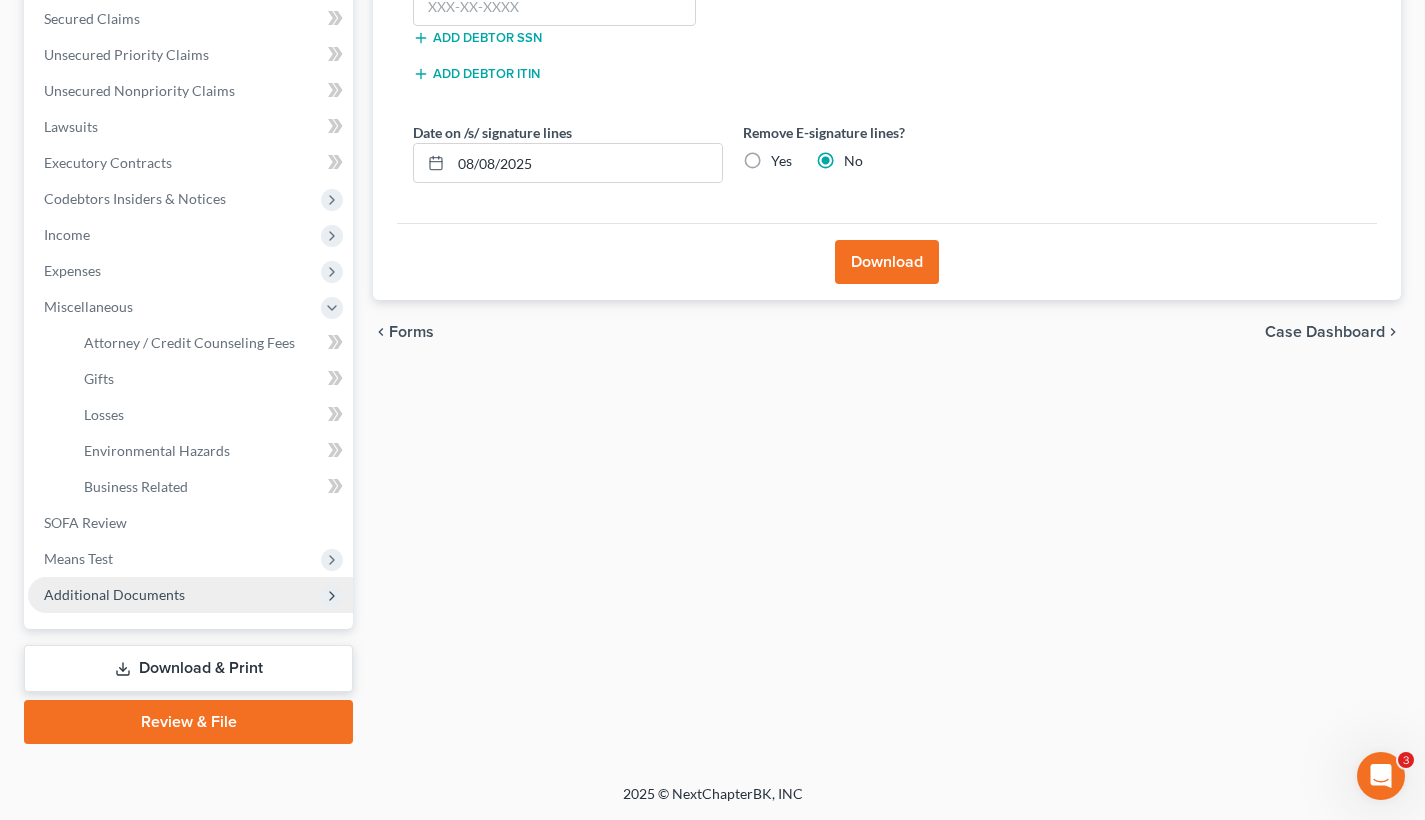 scroll, scrollTop: 495, scrollLeft: 0, axis: vertical 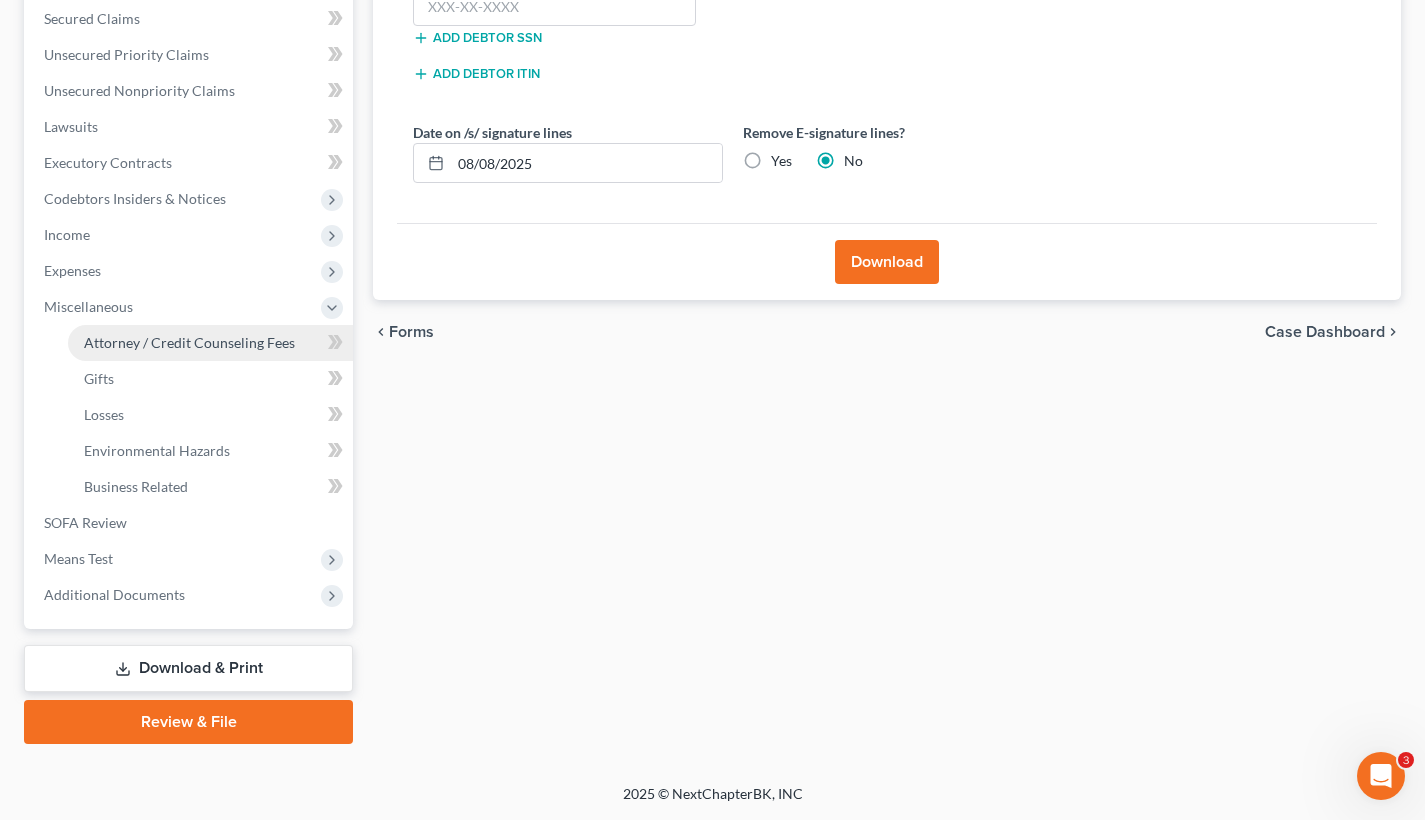 click on "Attorney / Credit Counseling Fees" at bounding box center (189, 342) 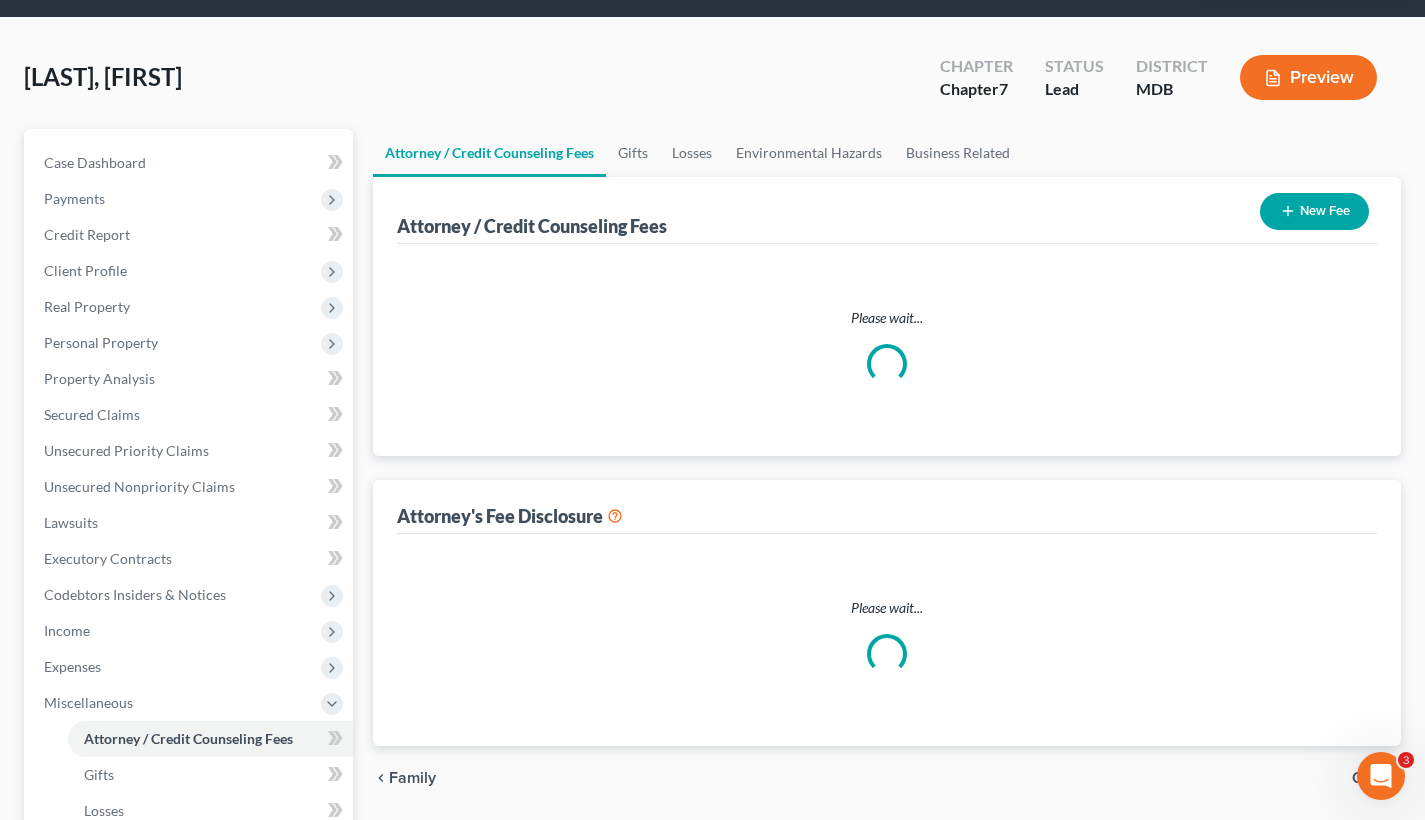 scroll, scrollTop: 0, scrollLeft: 0, axis: both 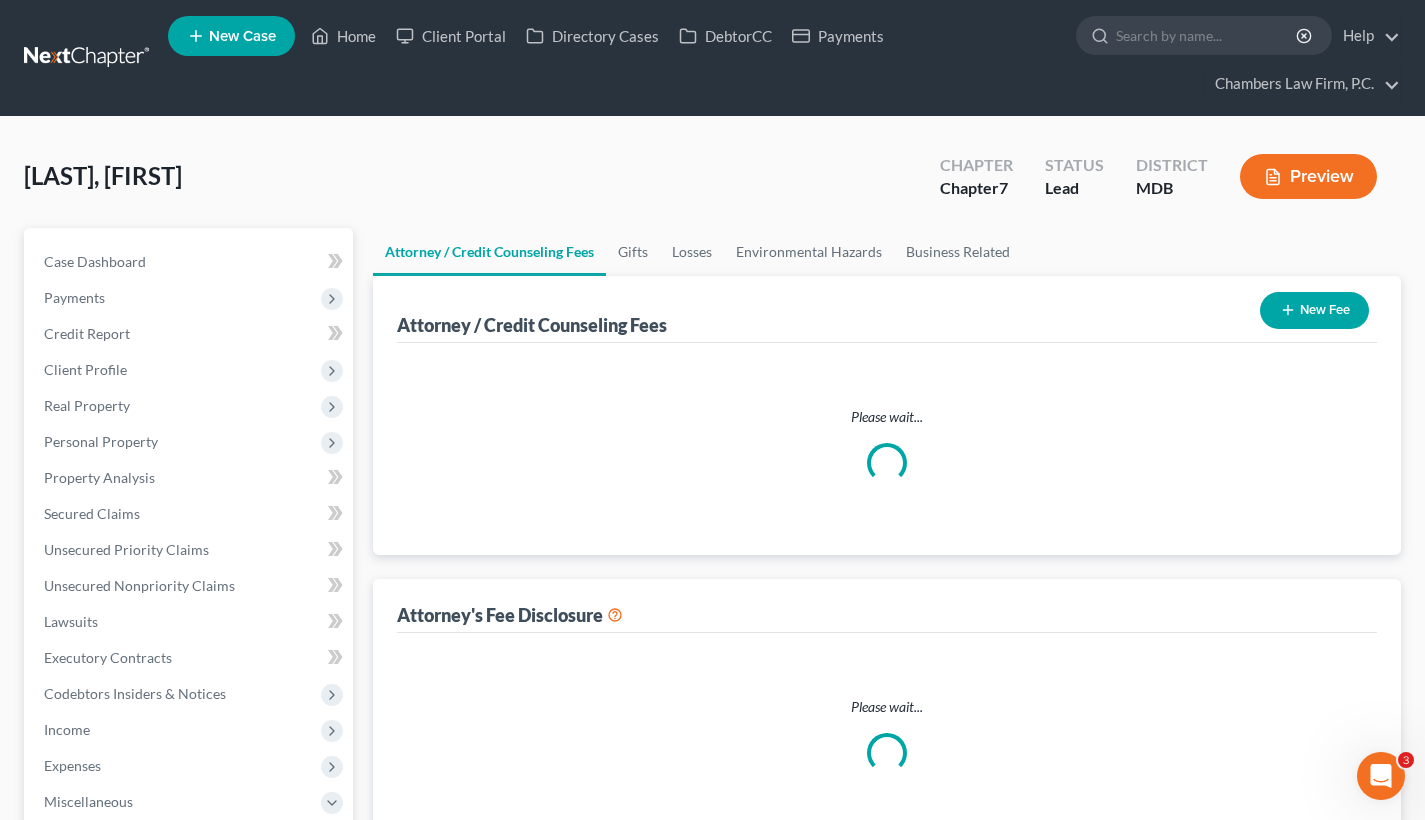 select on "2" 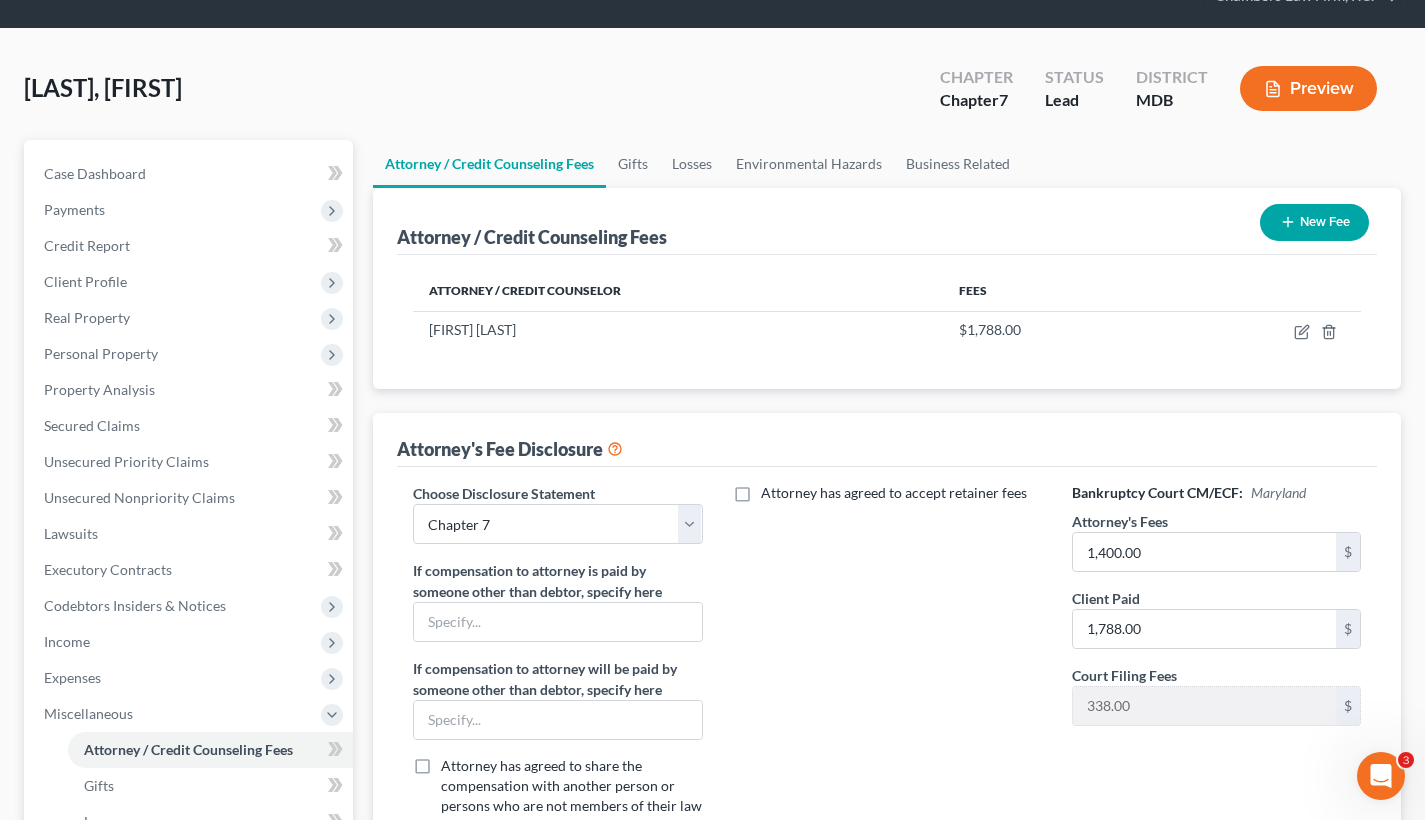 scroll, scrollTop: 75, scrollLeft: 0, axis: vertical 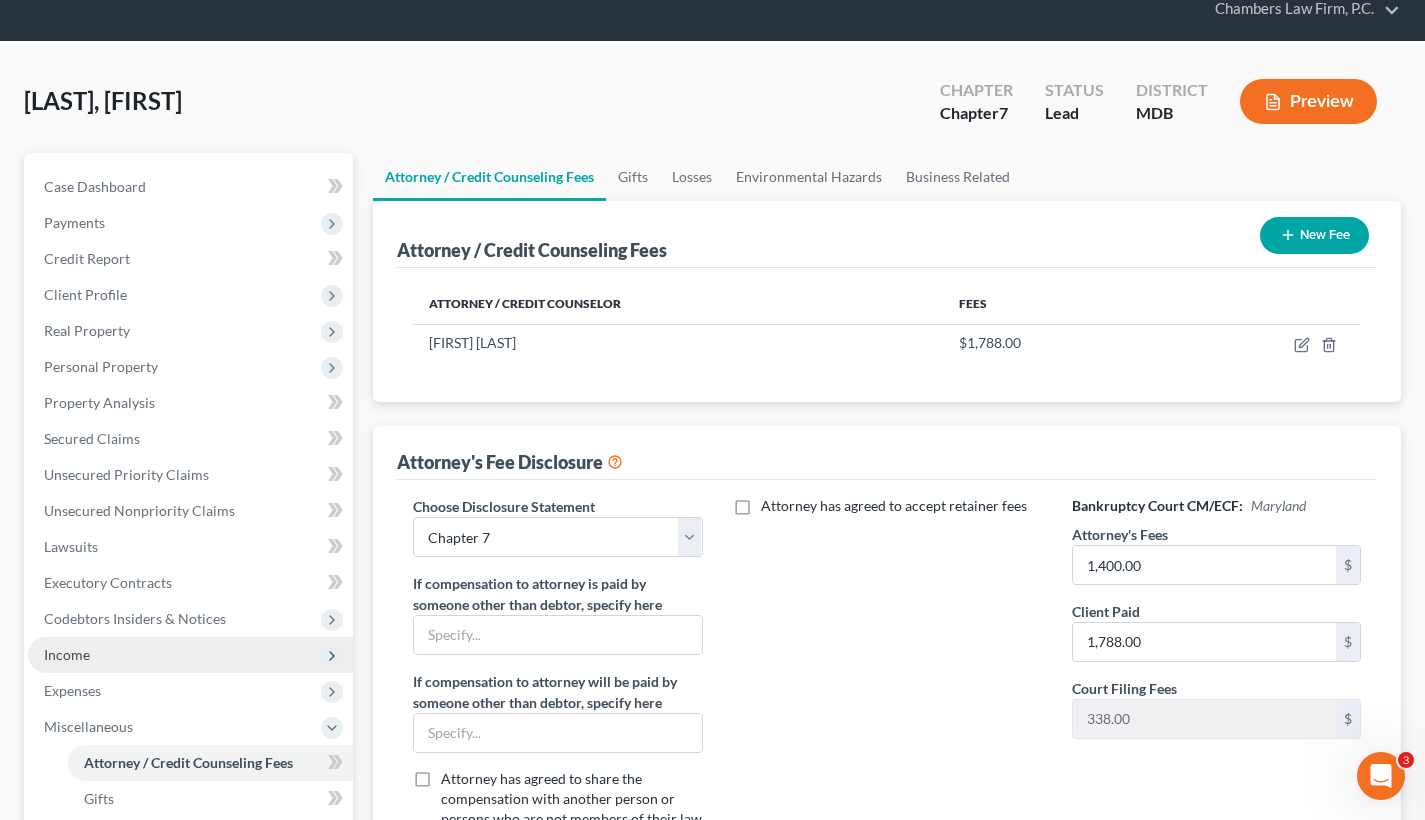 click on "Income" at bounding box center [67, 654] 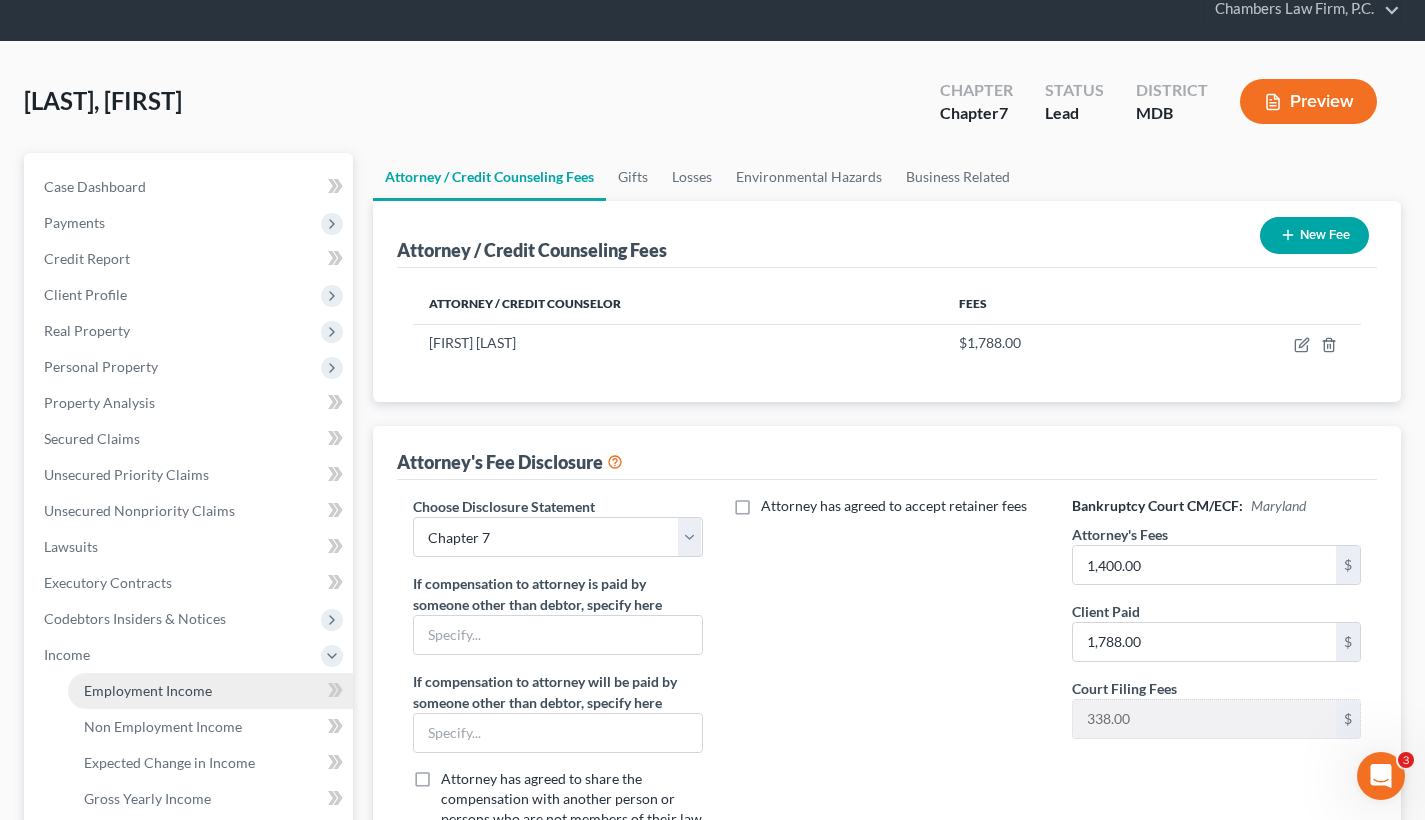 click on "Employment Income" at bounding box center (148, 690) 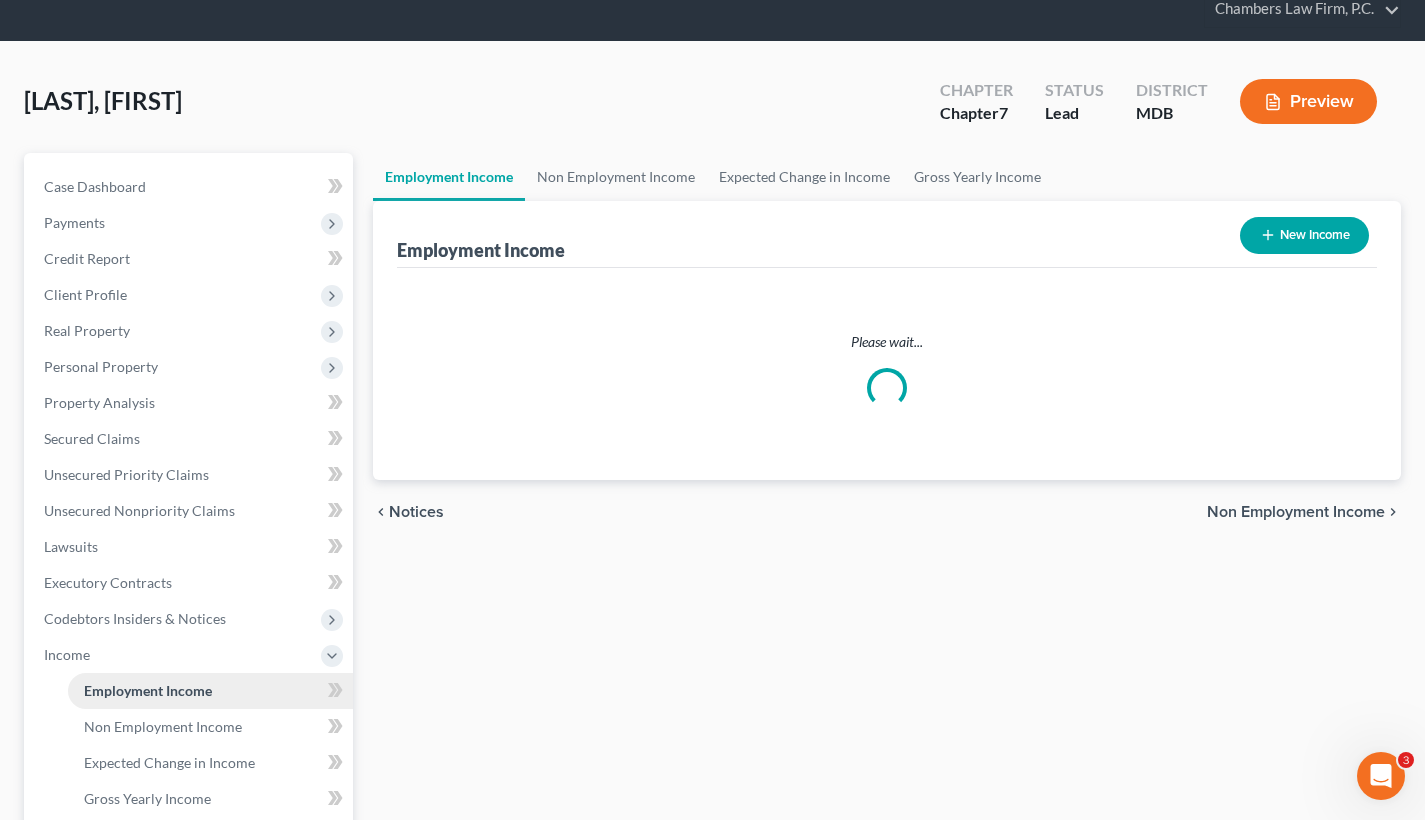 scroll, scrollTop: 0, scrollLeft: 0, axis: both 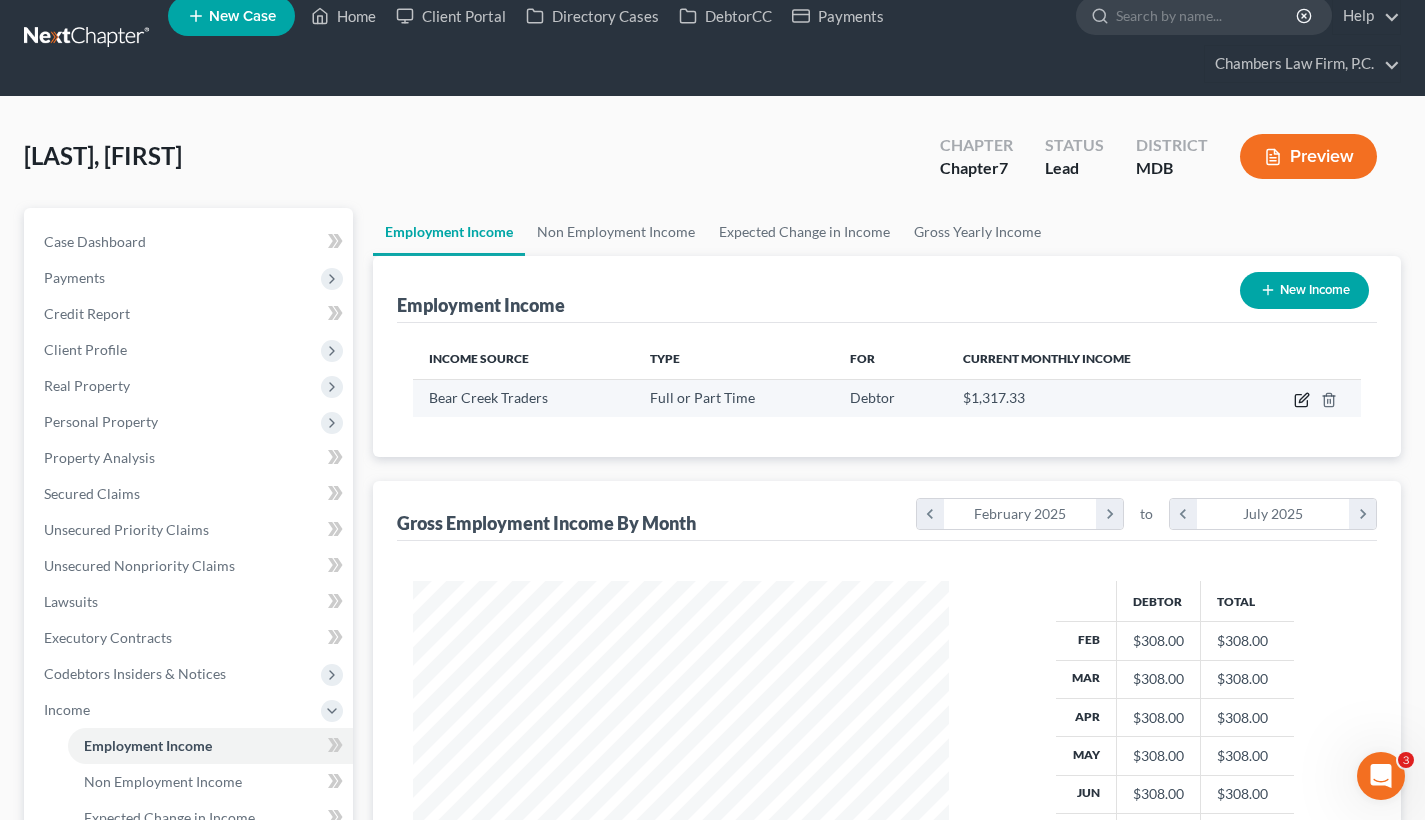 click 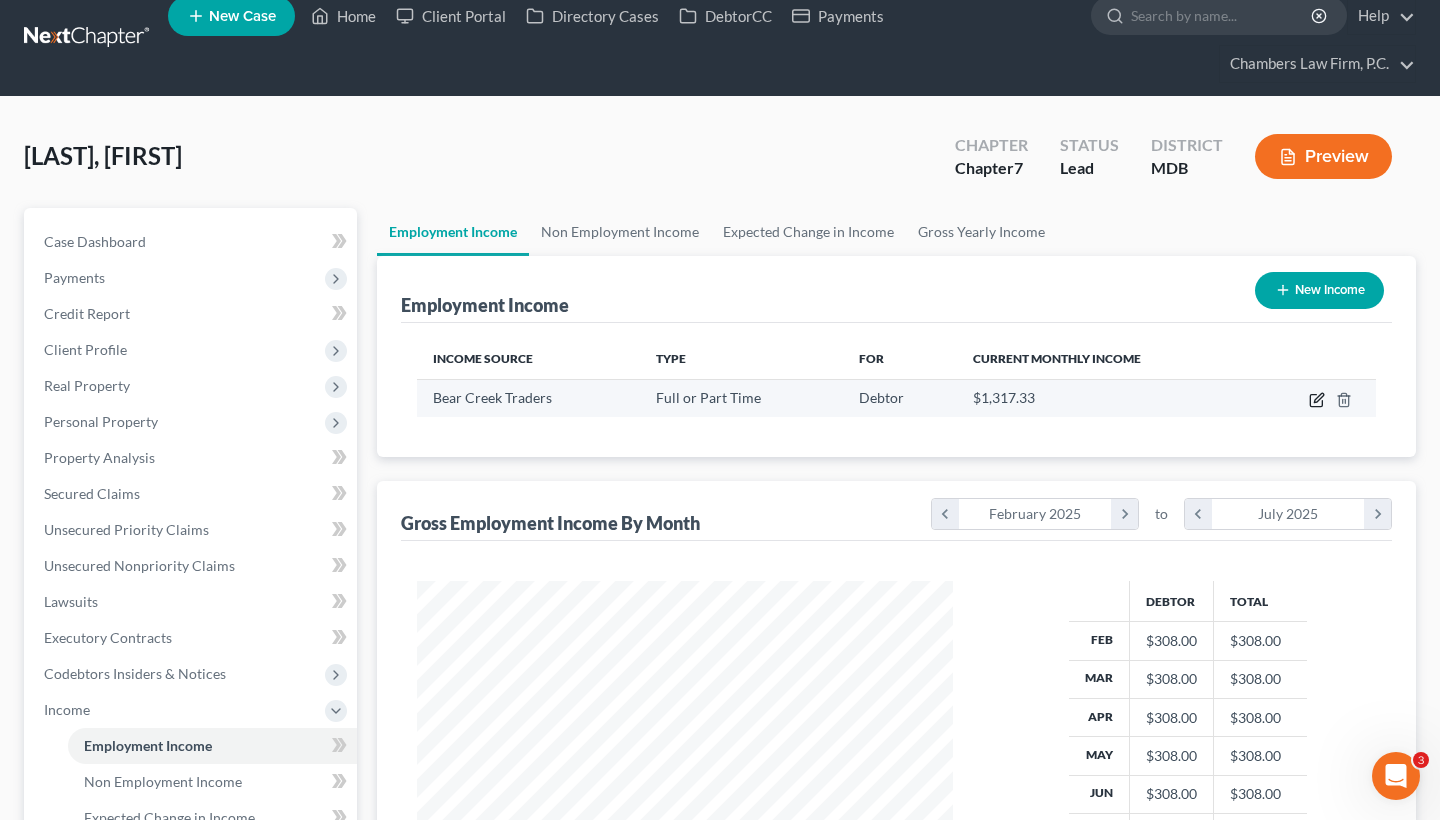 select on "0" 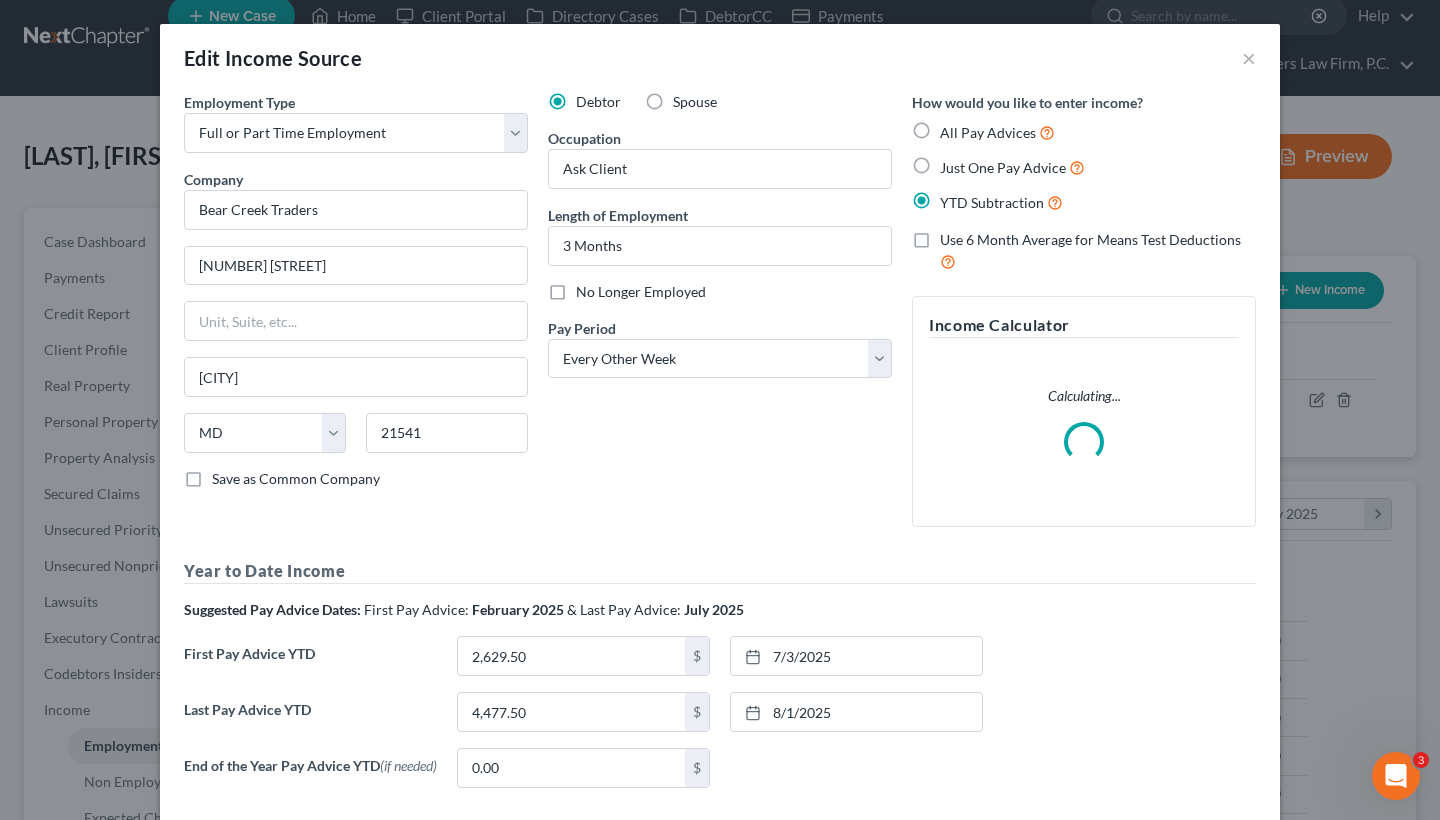 scroll, scrollTop: 999642, scrollLeft: 999417, axis: both 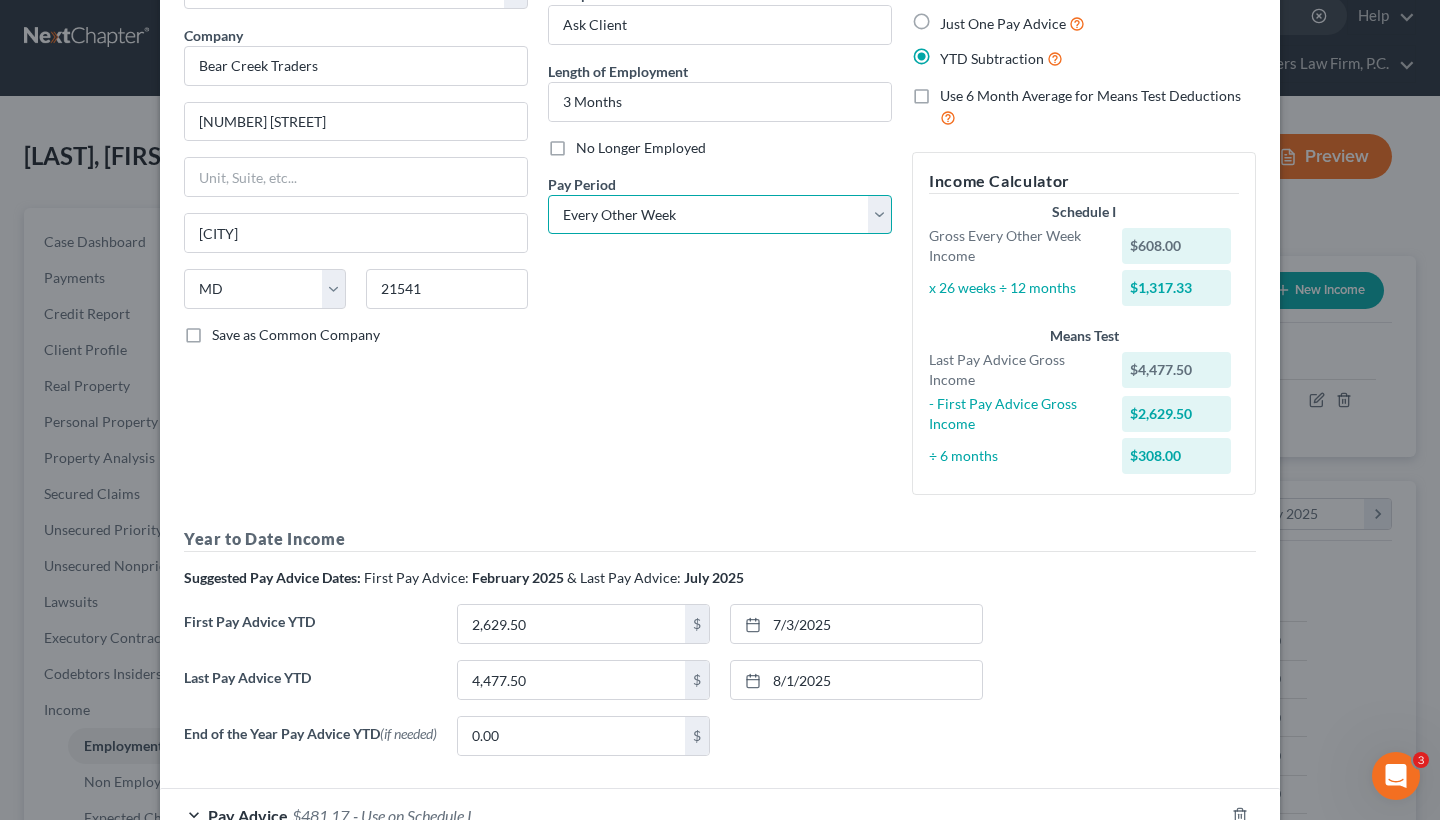 select on "3" 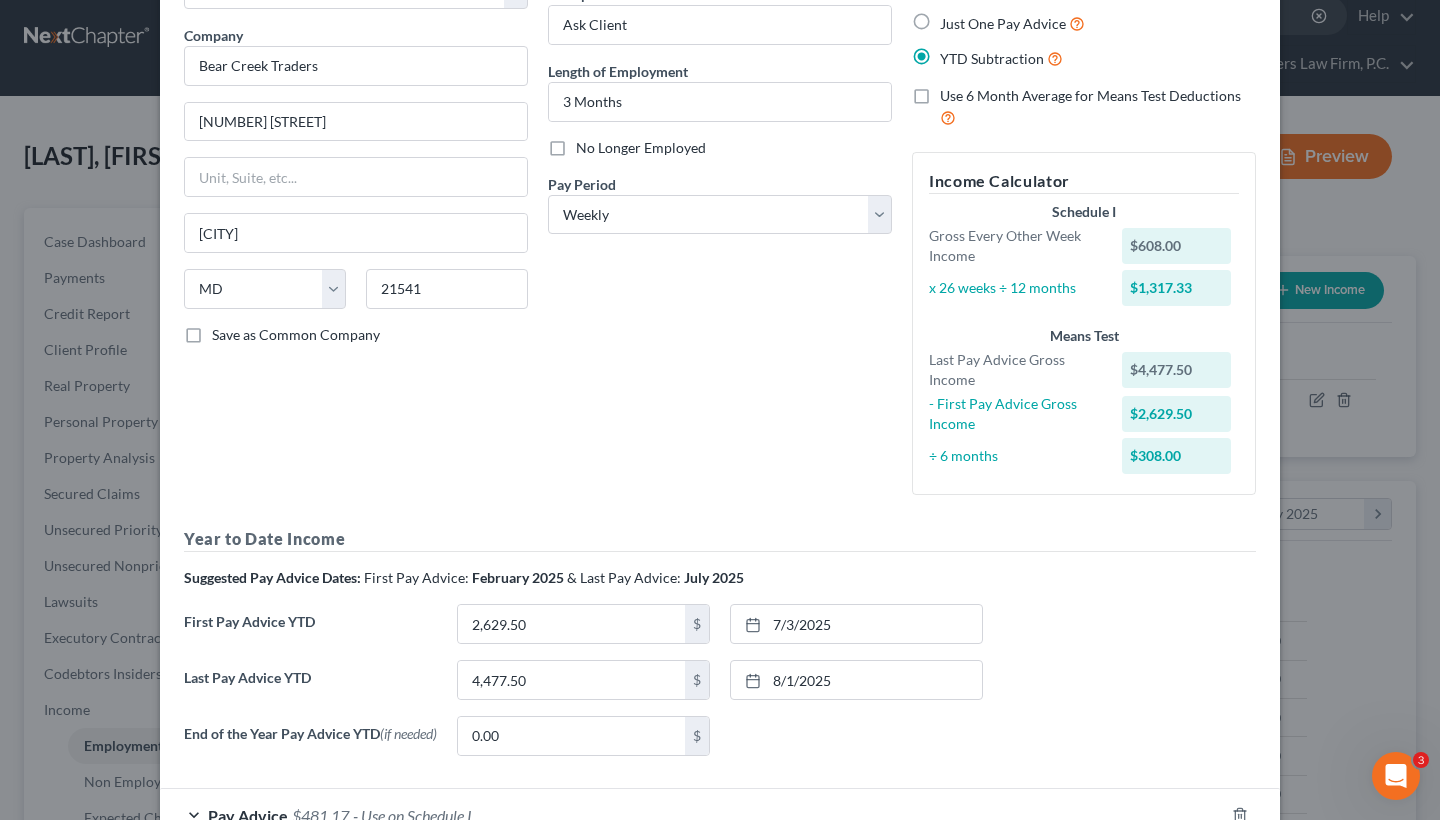 click on "Debtor Spouse Occupation Ask Client Length of Employment 3 Months No Longer Employed
Pay Period
*
Select Monthly Twice Monthly Every Other Week Weekly" at bounding box center (720, 229) 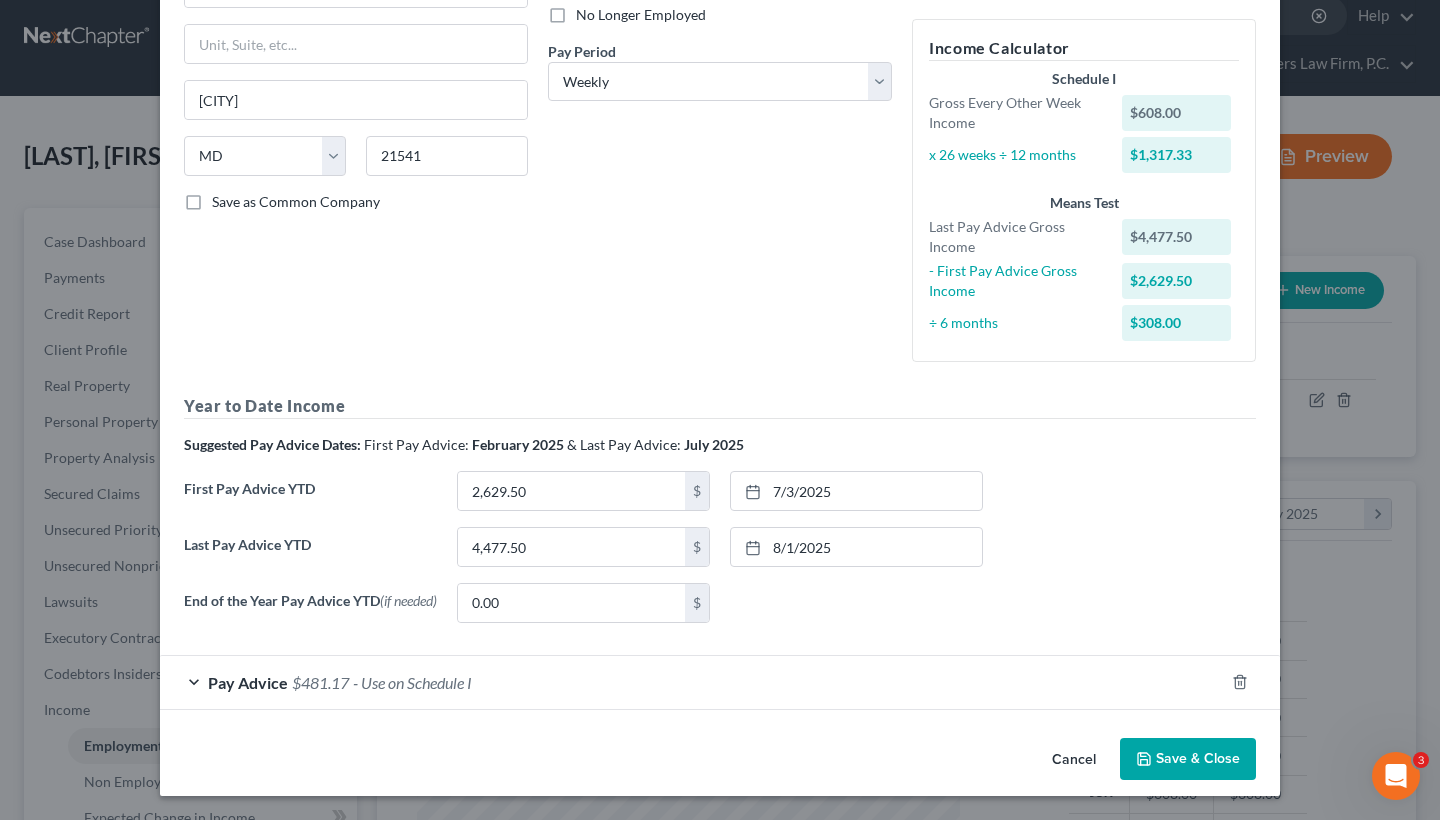 scroll, scrollTop: 277, scrollLeft: 0, axis: vertical 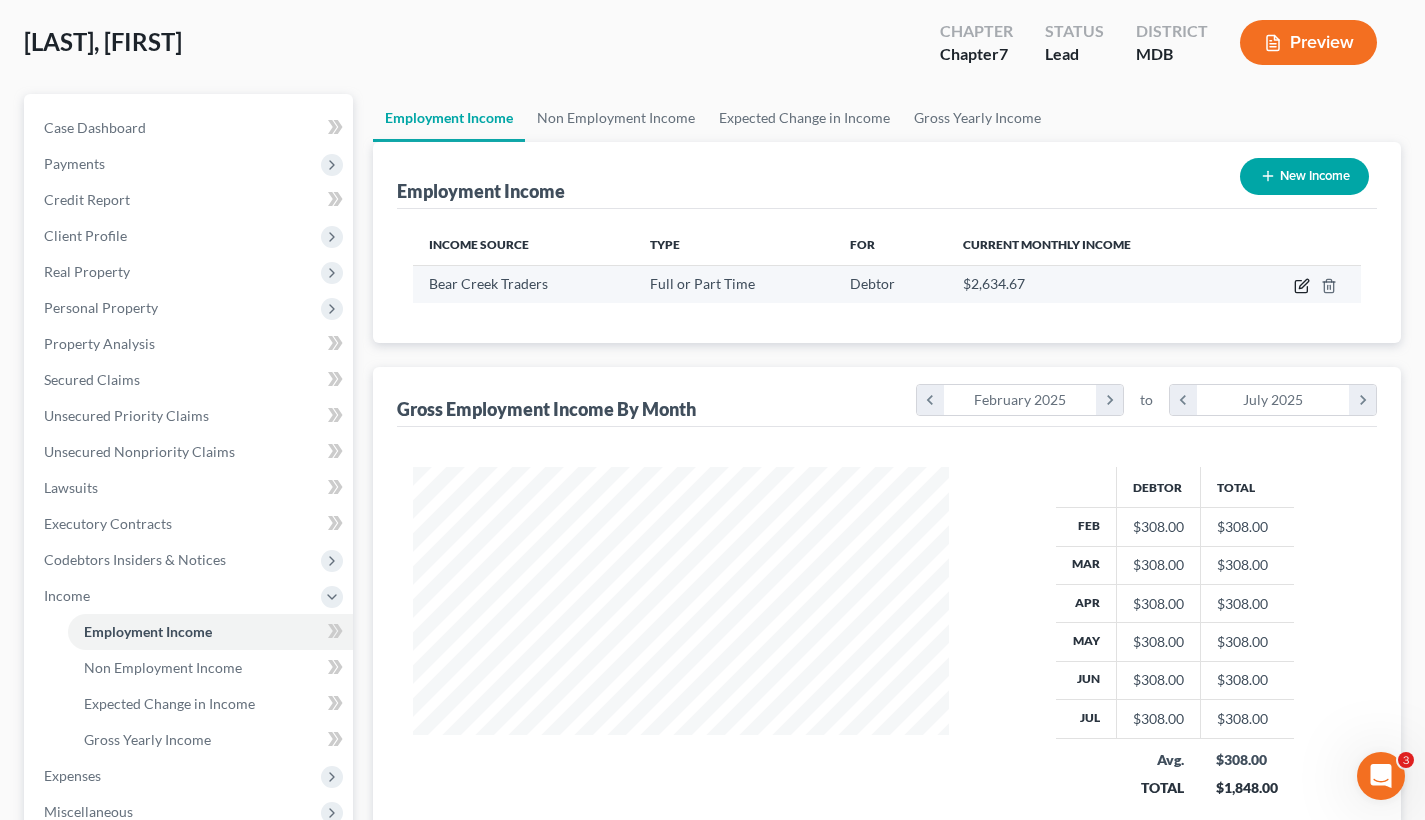 click 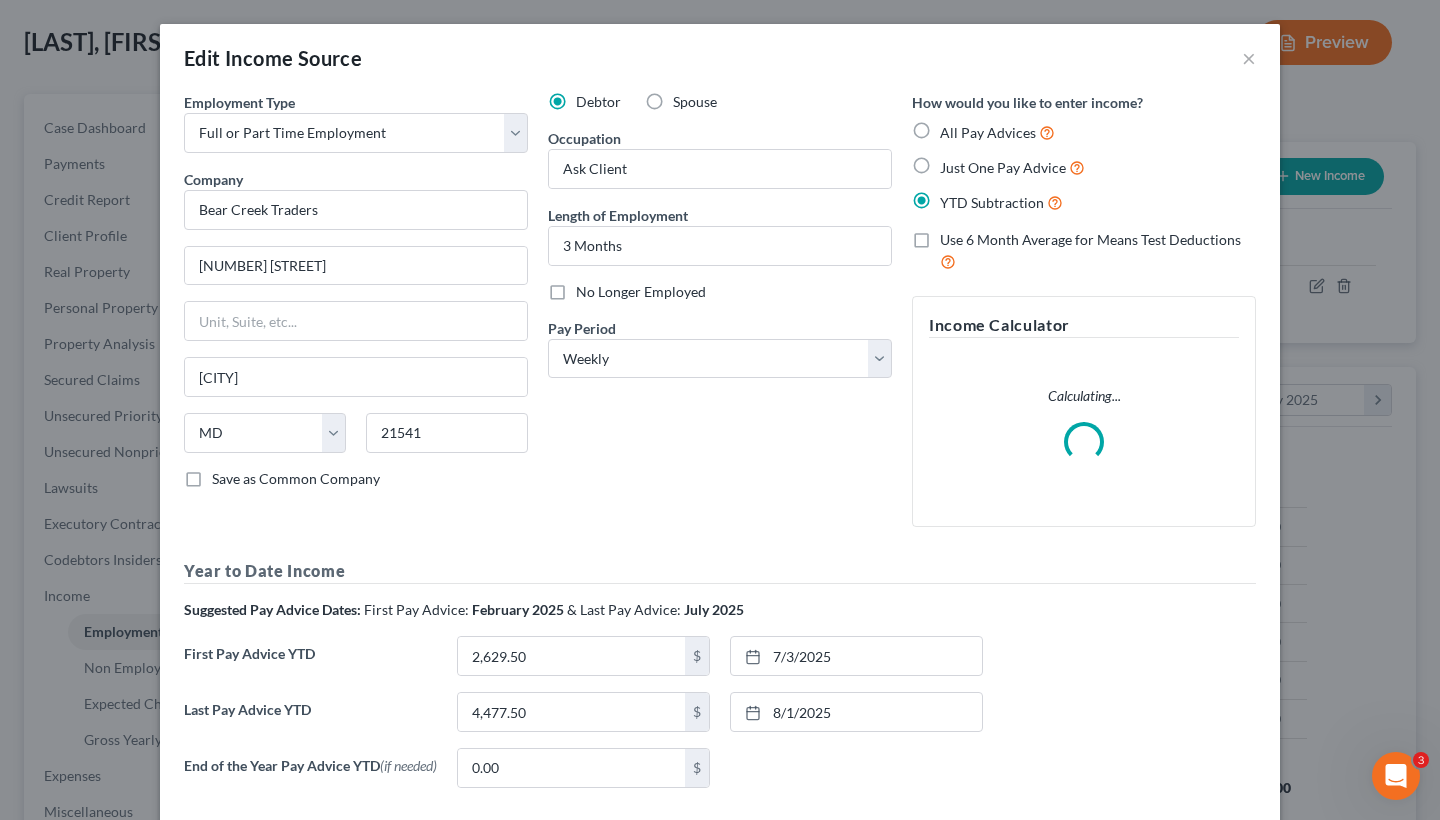 scroll, scrollTop: 999642, scrollLeft: 999417, axis: both 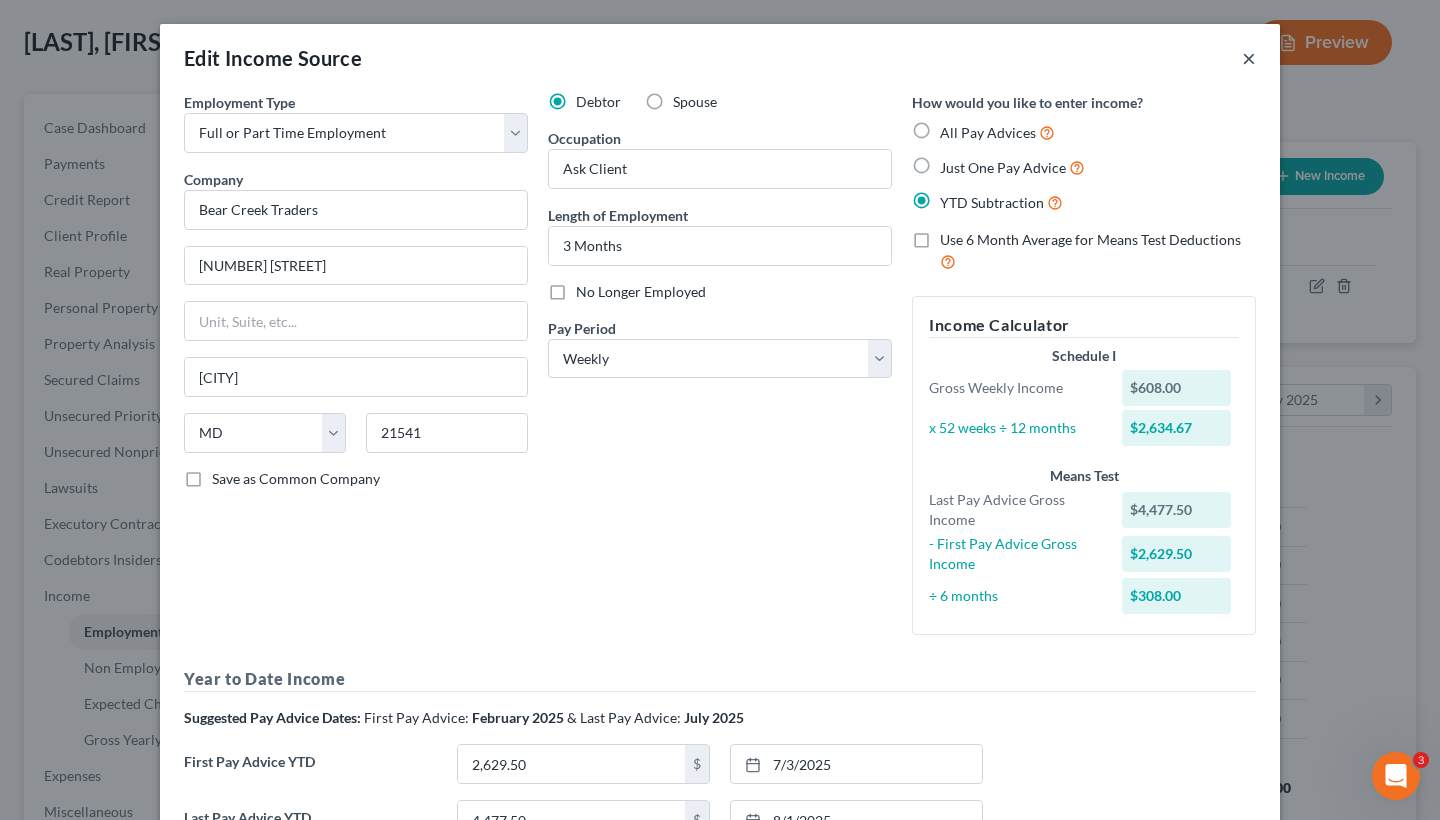 click on "×" at bounding box center [1249, 58] 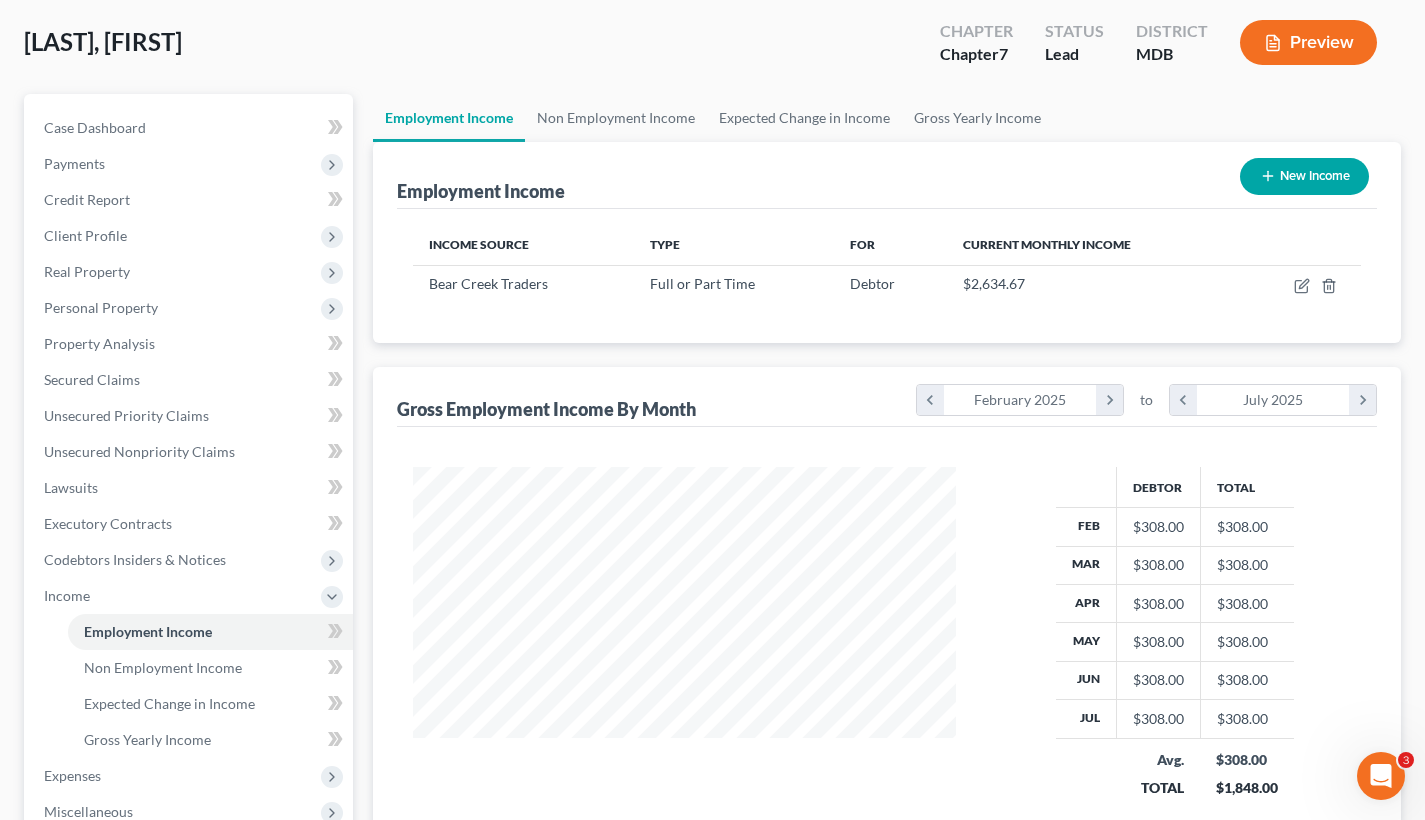 scroll, scrollTop: 358, scrollLeft: 576, axis: both 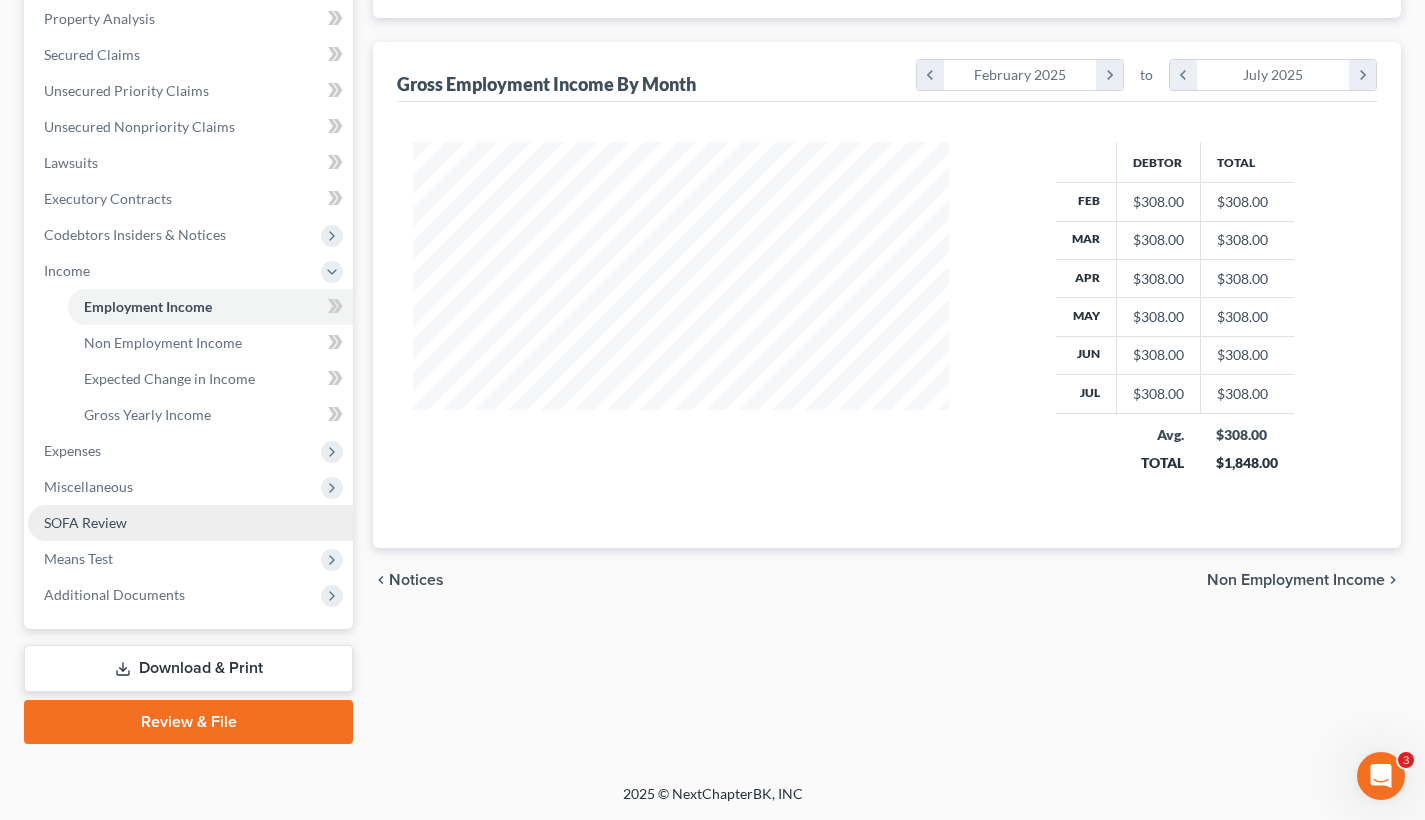 click on "SOFA Review" at bounding box center (190, 523) 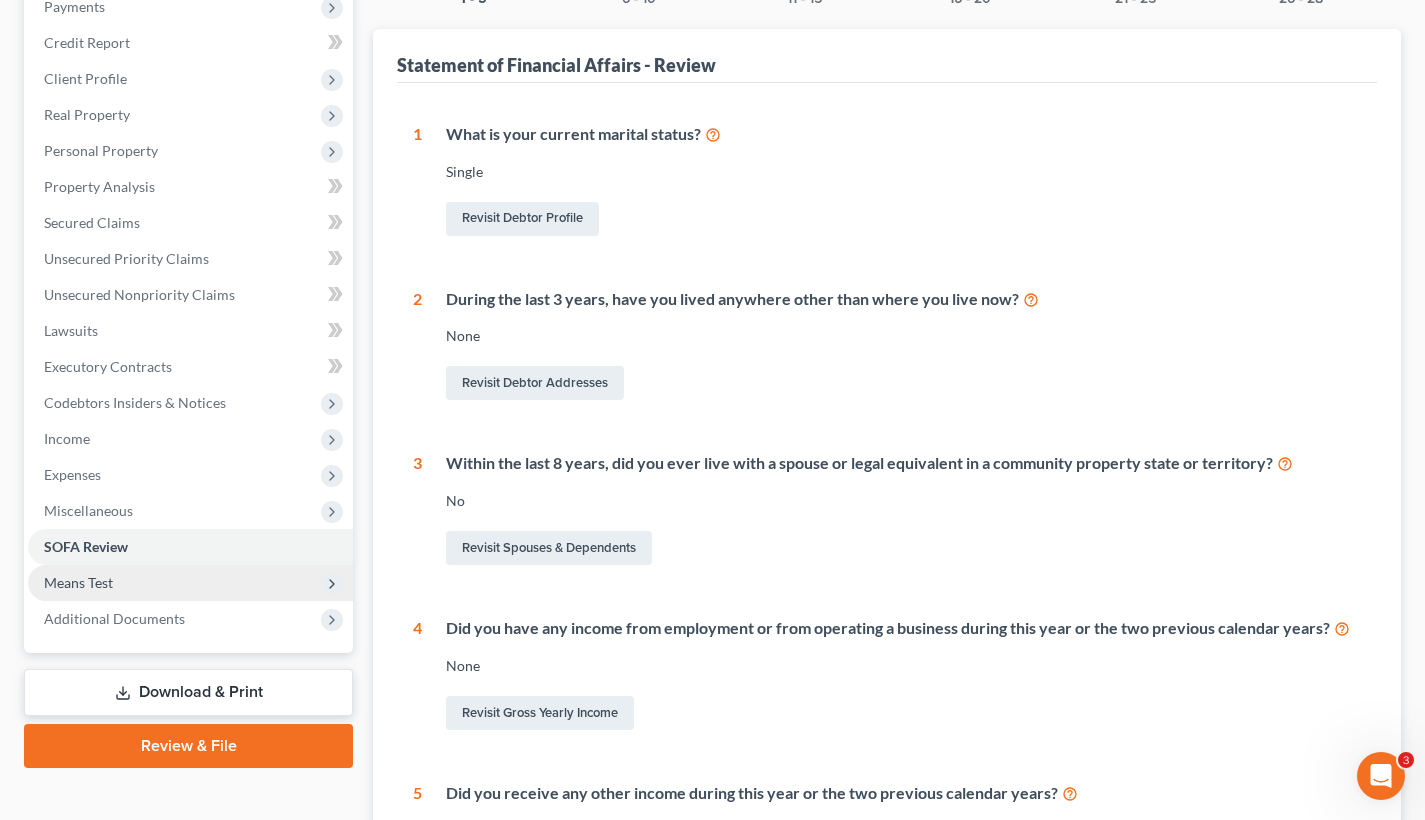 scroll, scrollTop: 320, scrollLeft: 0, axis: vertical 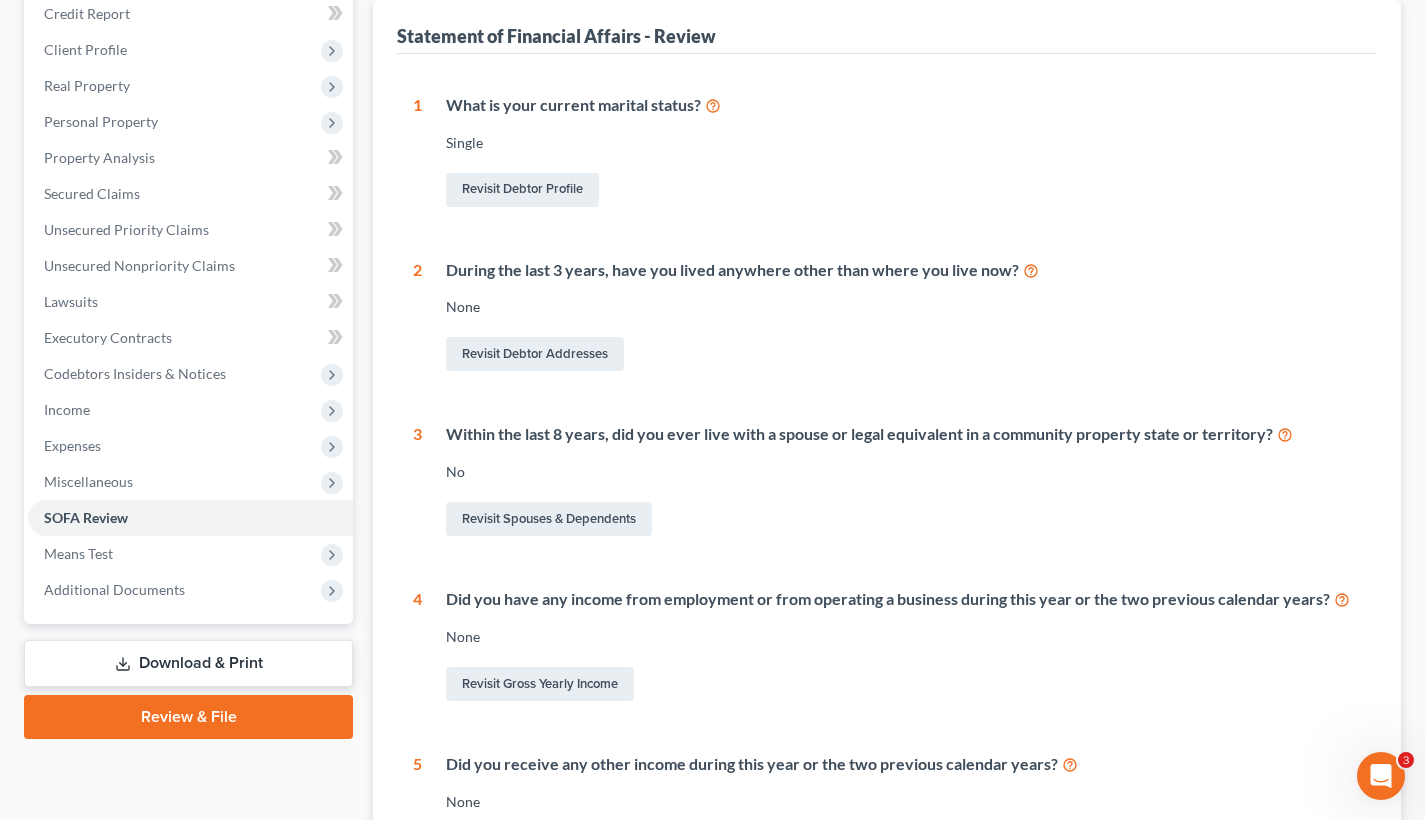 click on "Download & Print" at bounding box center [188, 663] 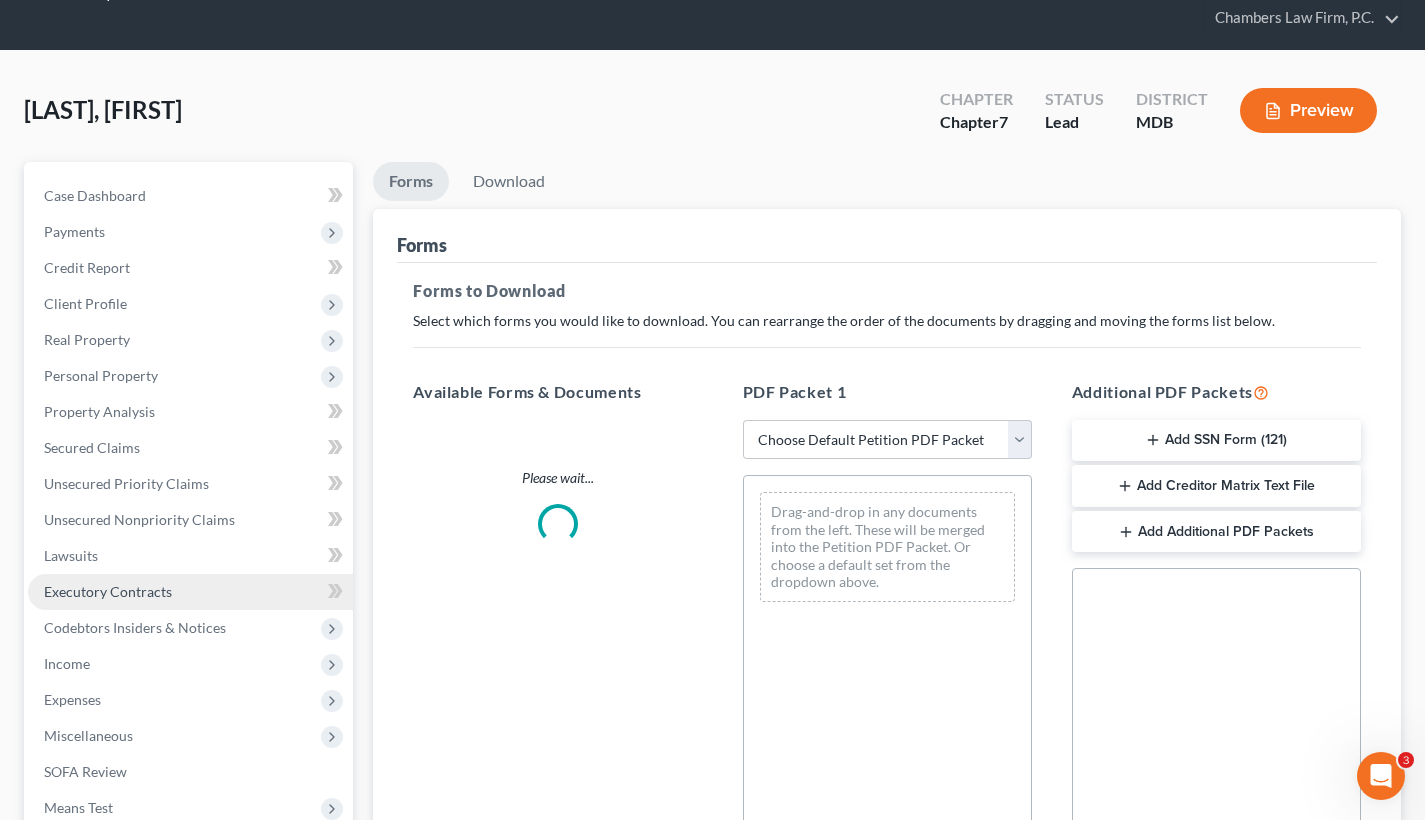 scroll, scrollTop: 0, scrollLeft: 0, axis: both 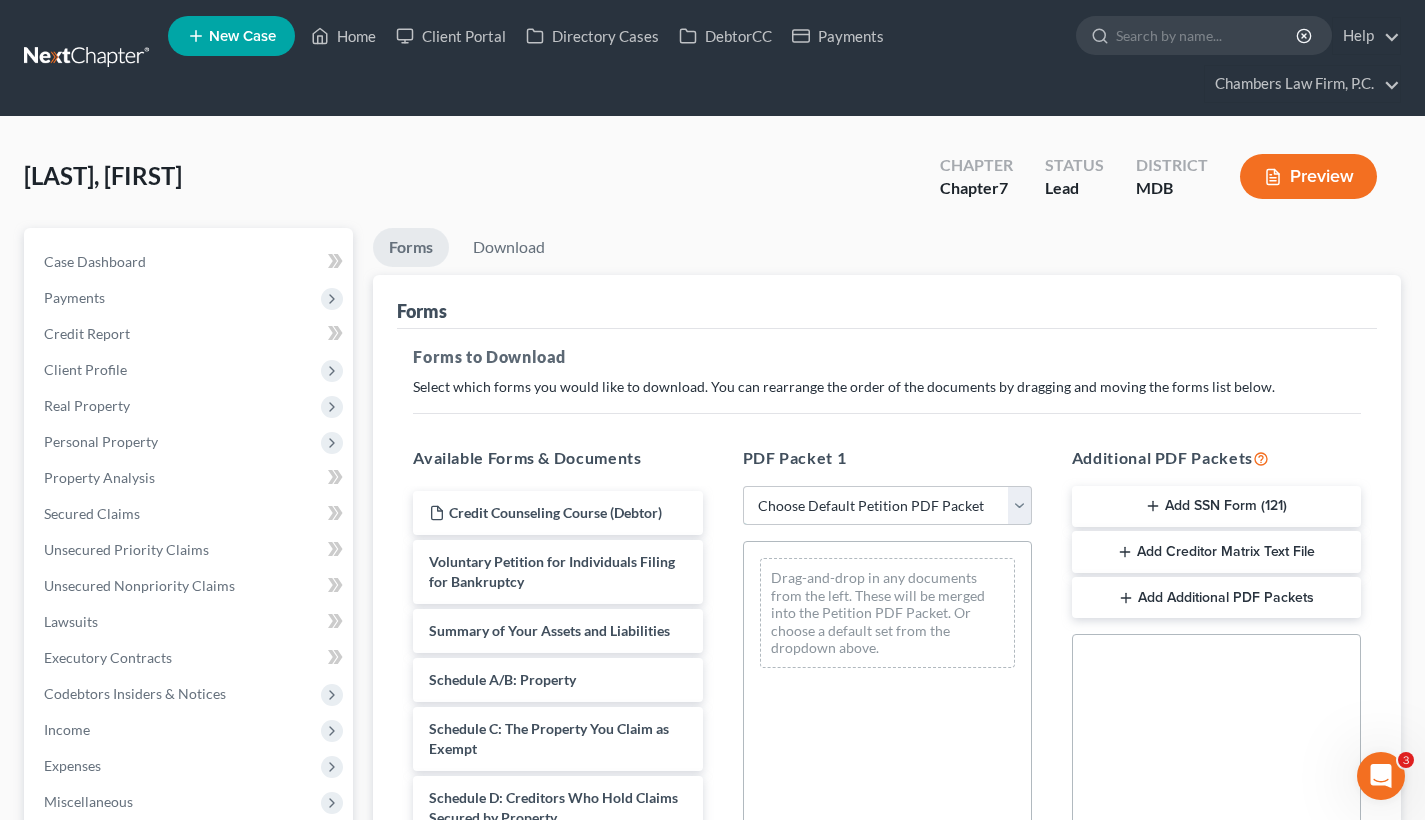 select on "0" 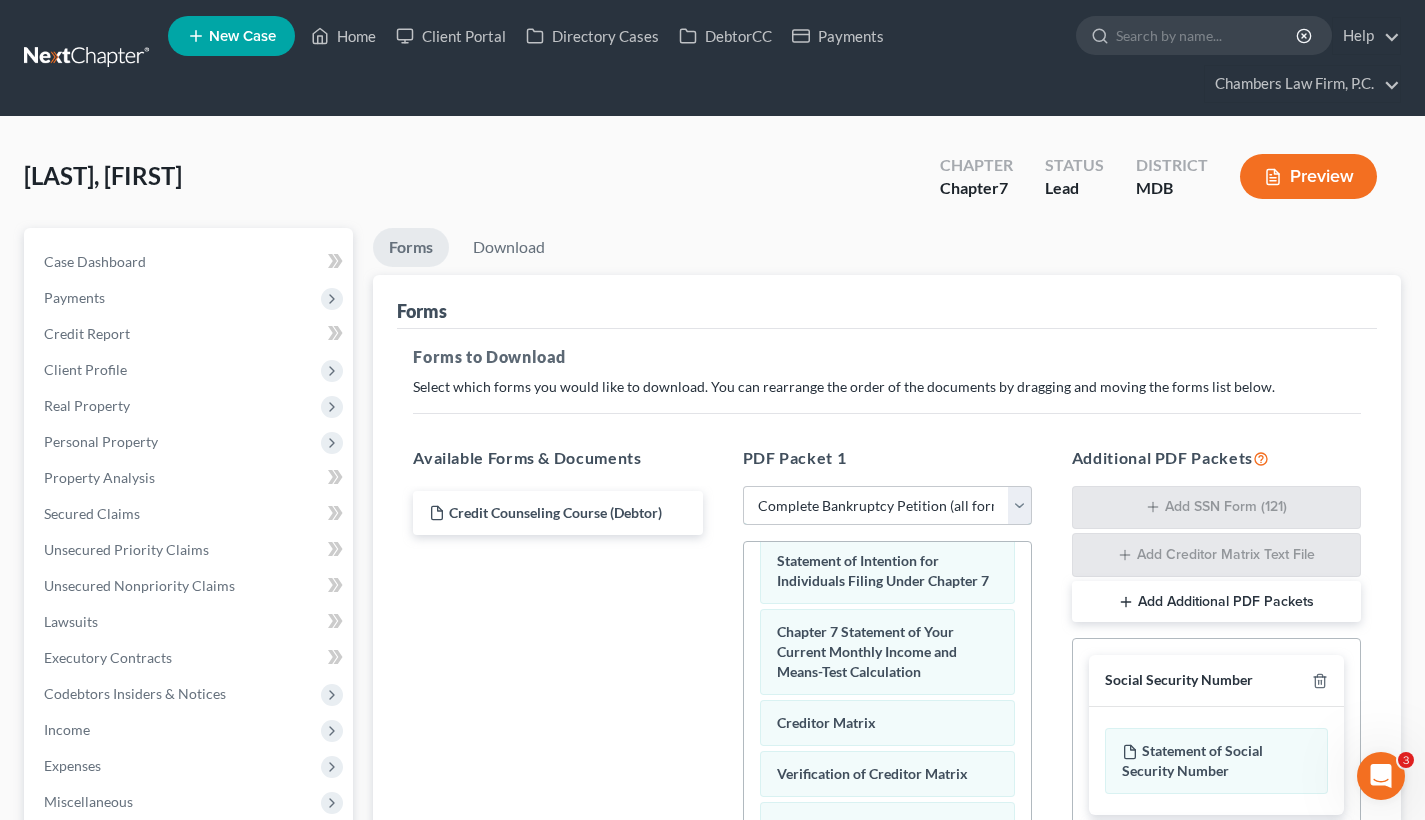 scroll, scrollTop: 829, scrollLeft: 0, axis: vertical 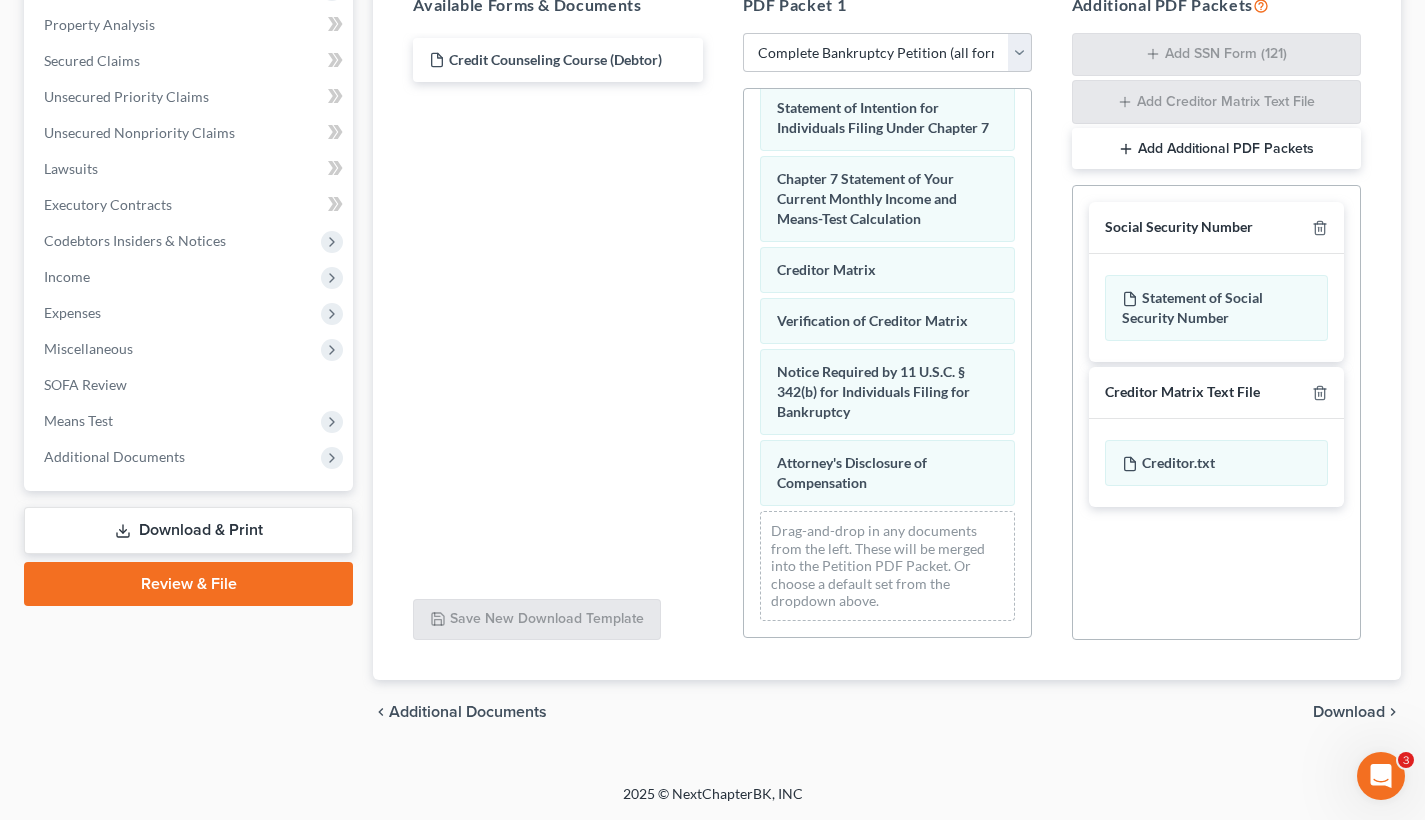 click on "Download" at bounding box center (1349, 712) 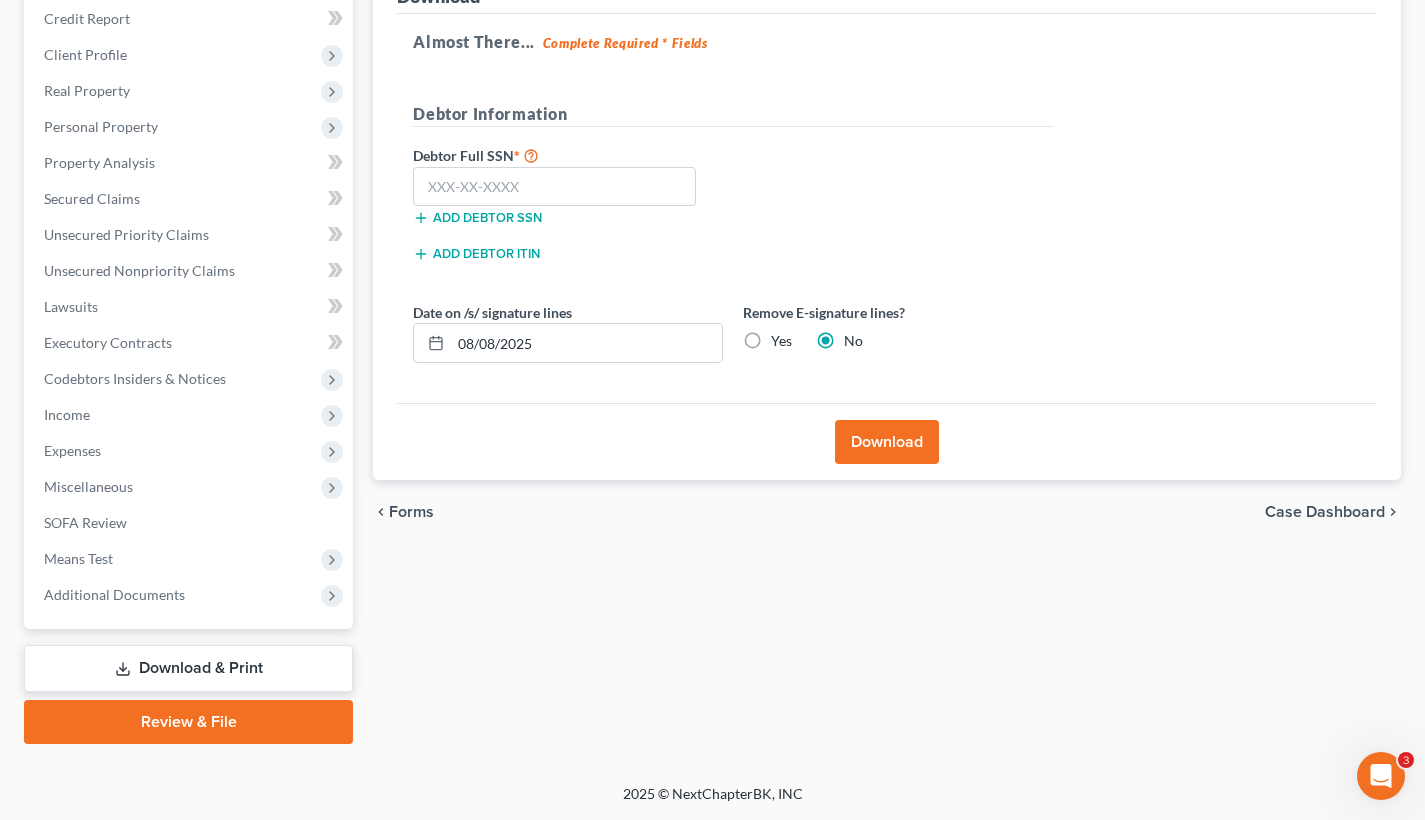 scroll, scrollTop: 315, scrollLeft: 0, axis: vertical 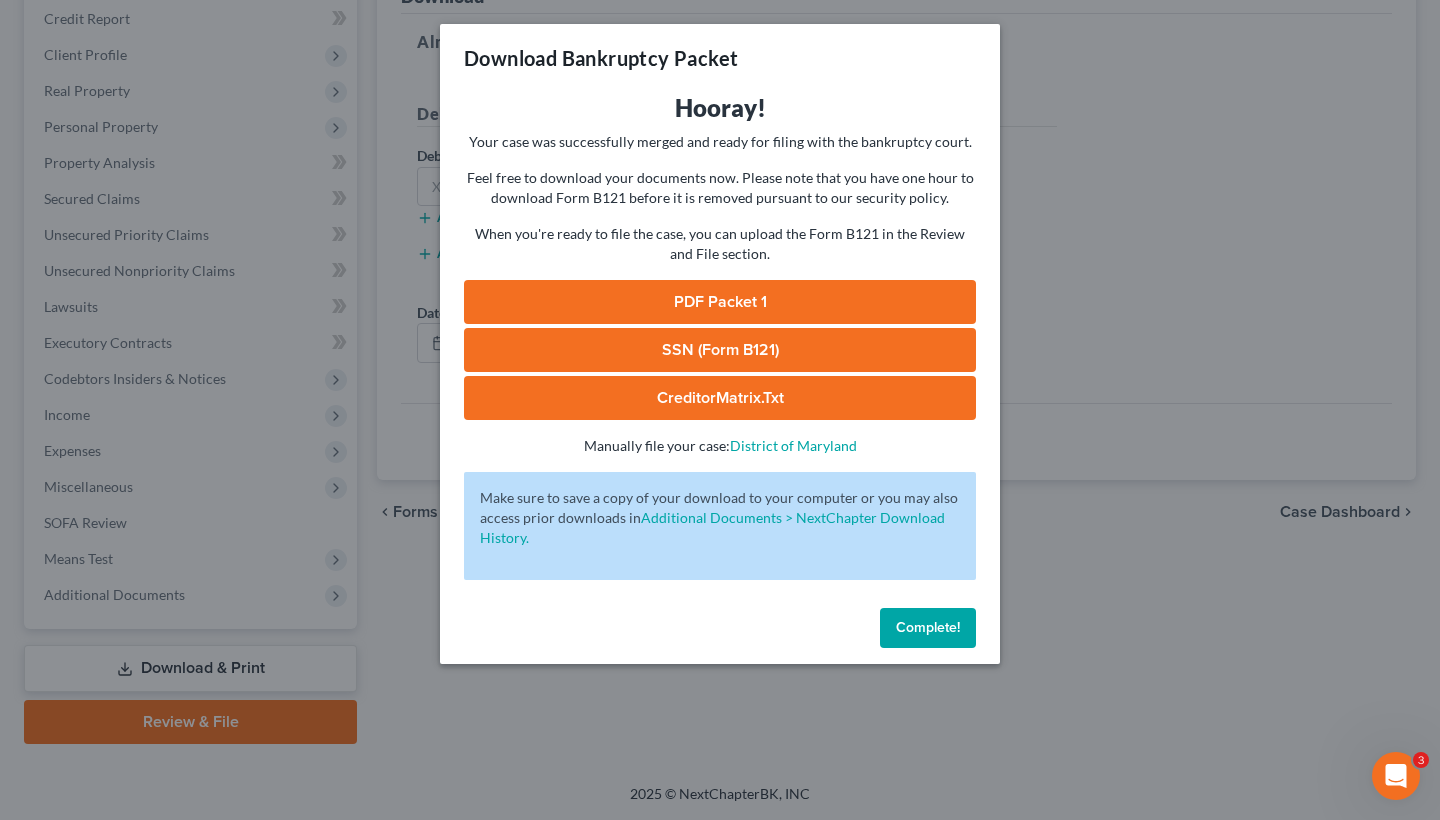 click on "PDF Packet 1" at bounding box center (720, 302) 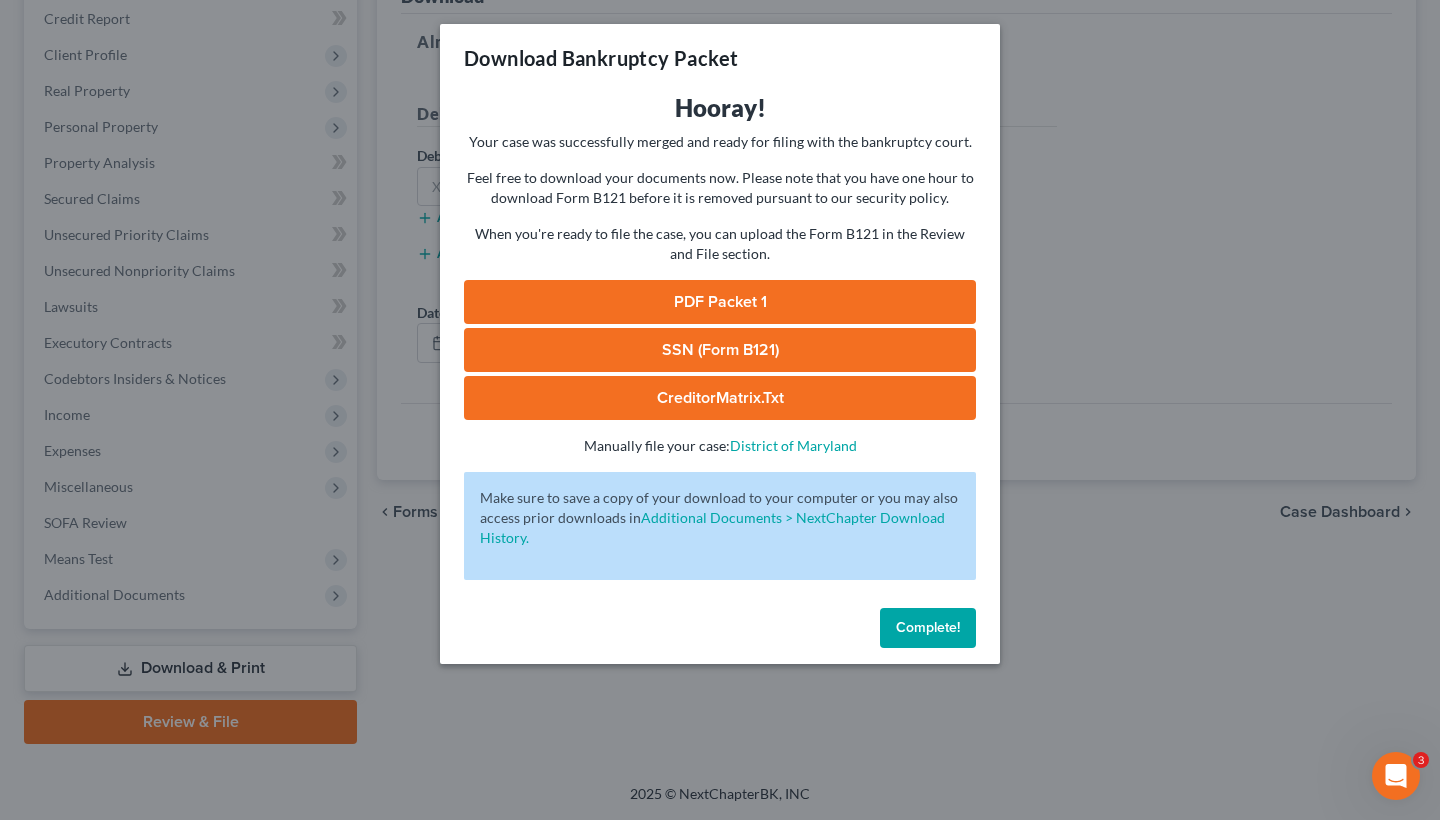 click on "Download Bankruptcy Packet
Hooray! Your case was successfully merged and ready for filing with the bankruptcy court. Feel free to download your documents now. Please note that you have one hour to download Form B121 before it is removed pursuant to our security policy. When you're ready to file the case, you can upload the Form B121 in the Review and File section. PDF Packet 1 SSN (Form B121) CreditorMatrix.txt -  Manually file your case:  District of Maryland Oops! There was an error with generating the download packet. -
Make sure to save a copy of your download to your computer or you may also access prior downloads in  Additional Documents > NextChapter Download History.
Complete!" at bounding box center [720, 410] 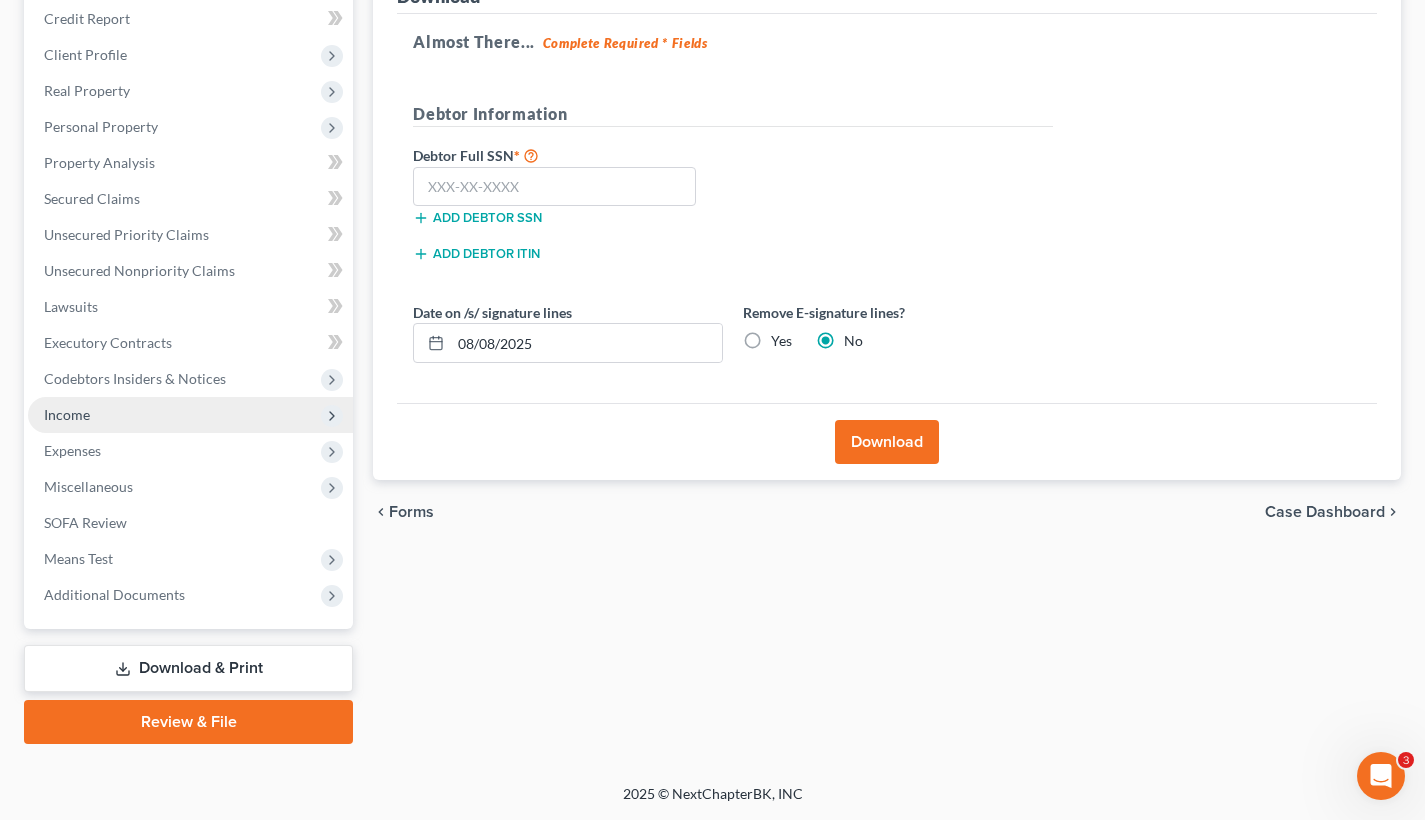 click on "Income" at bounding box center [190, 415] 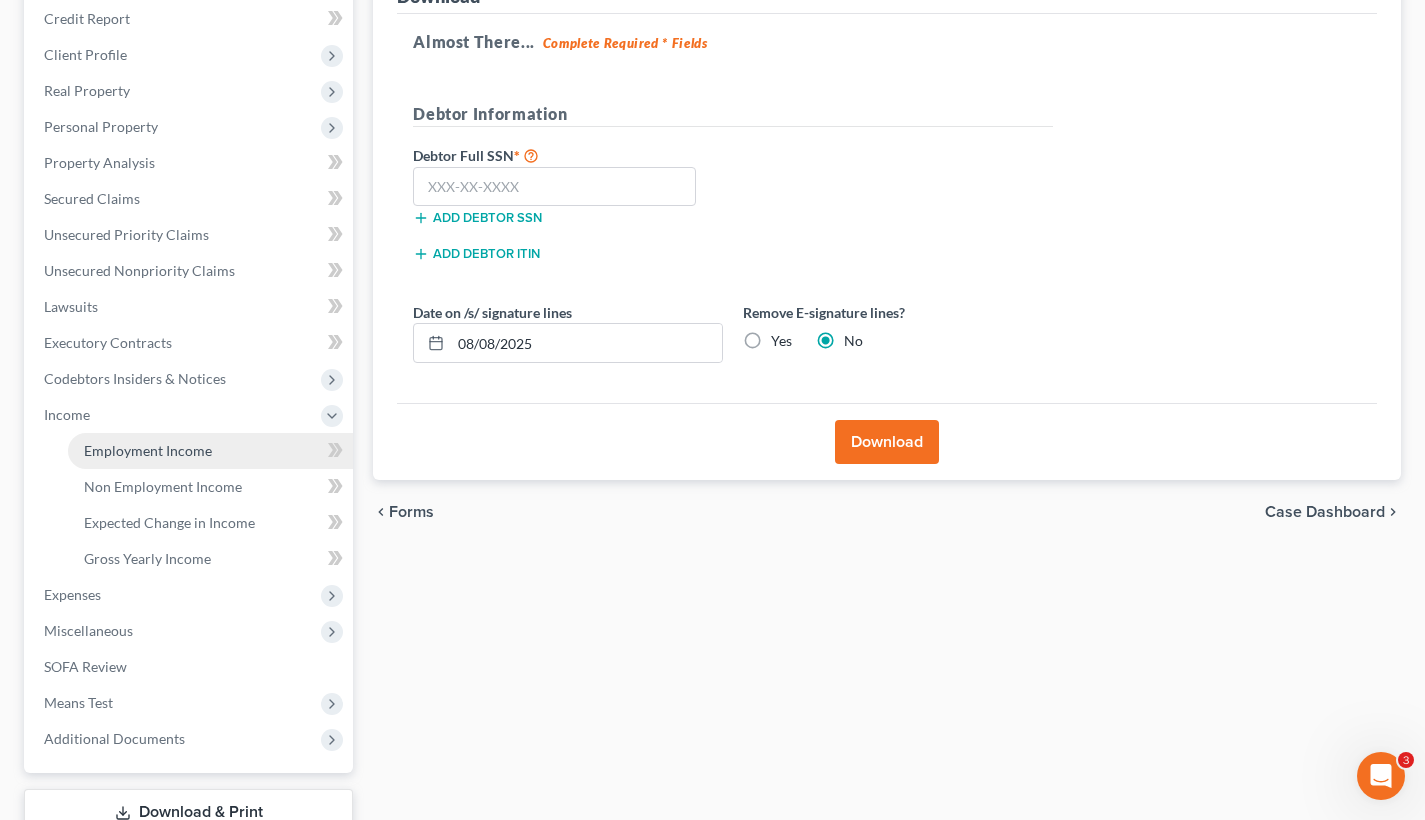 click on "Employment Income" at bounding box center (148, 450) 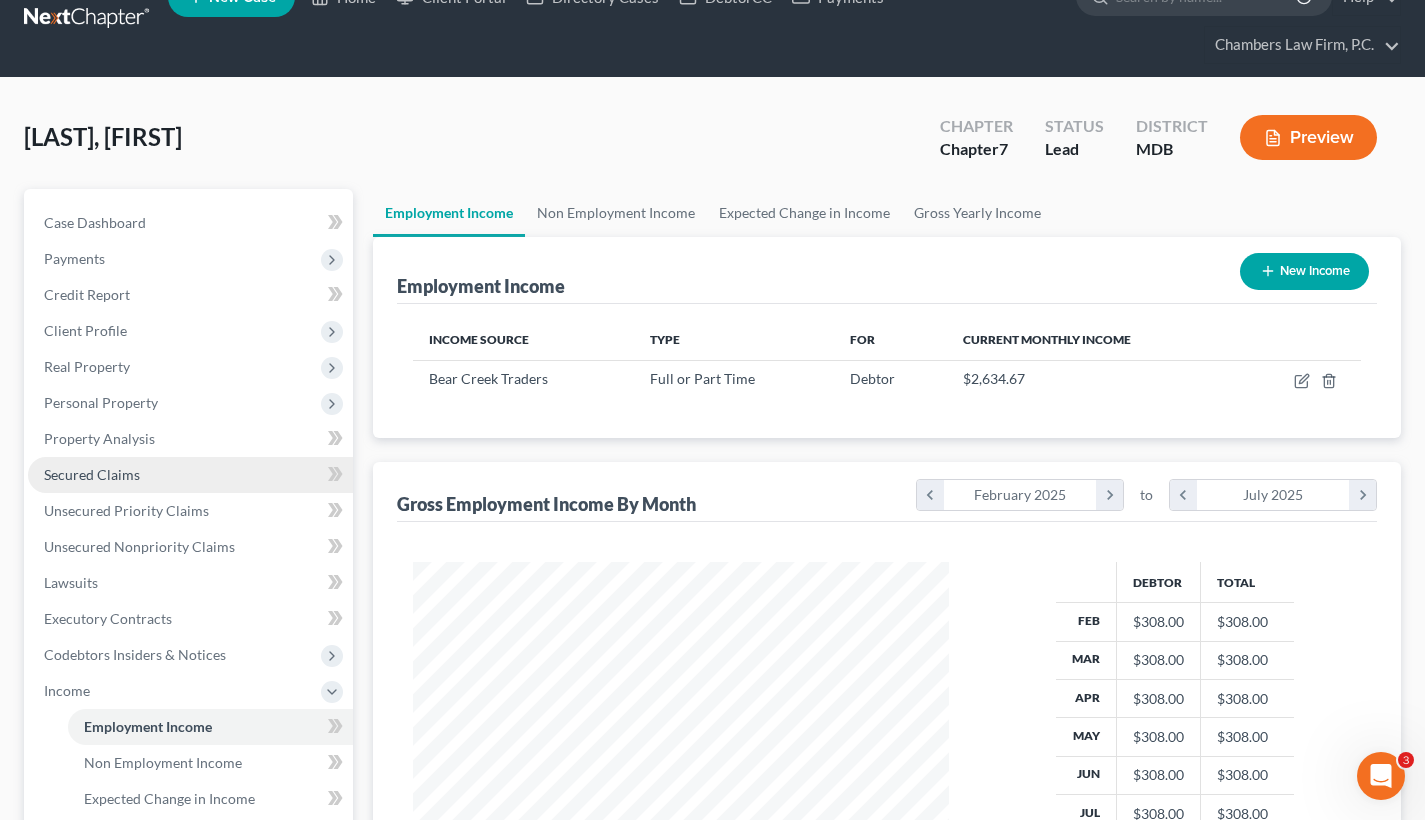 scroll, scrollTop: 0, scrollLeft: 0, axis: both 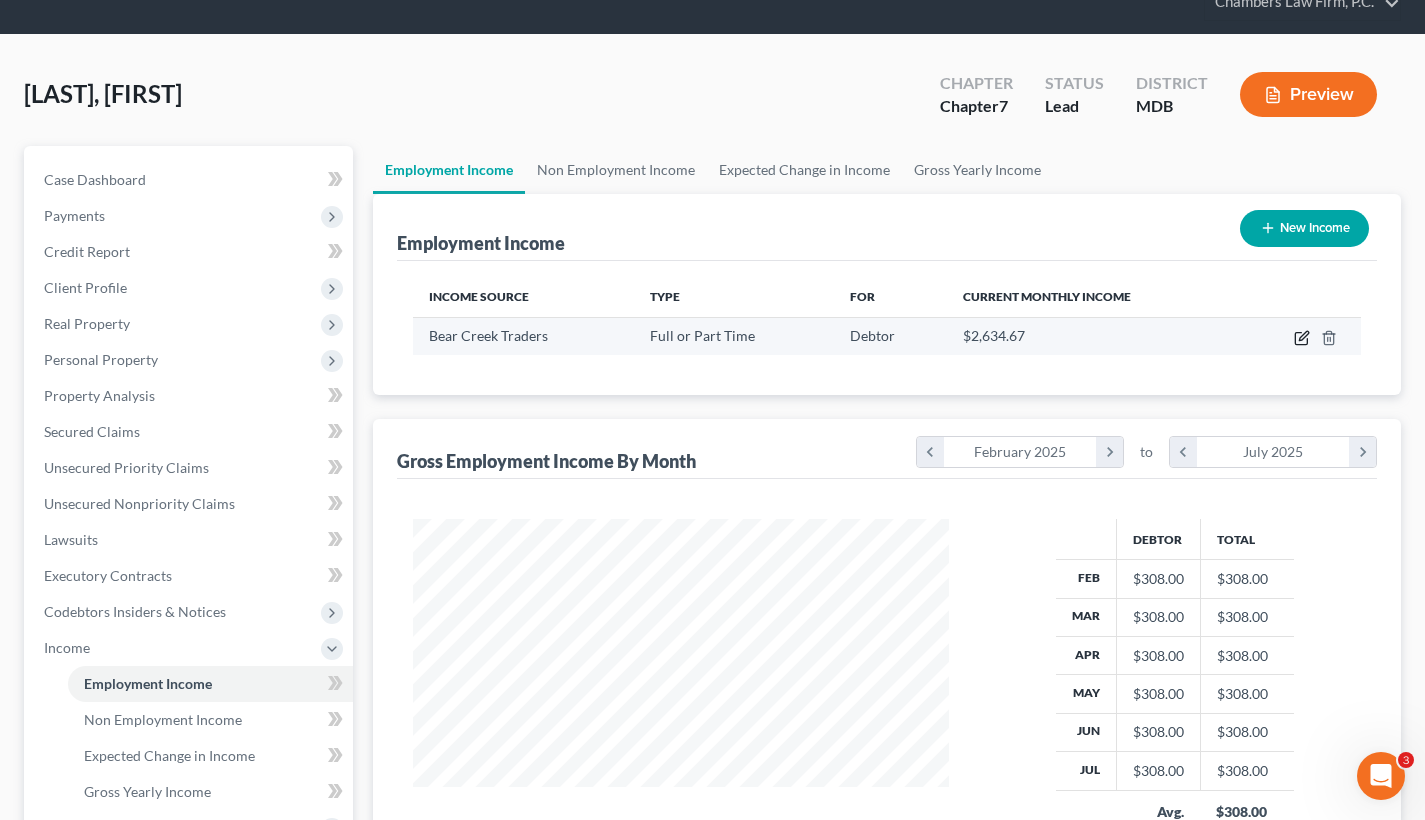 click 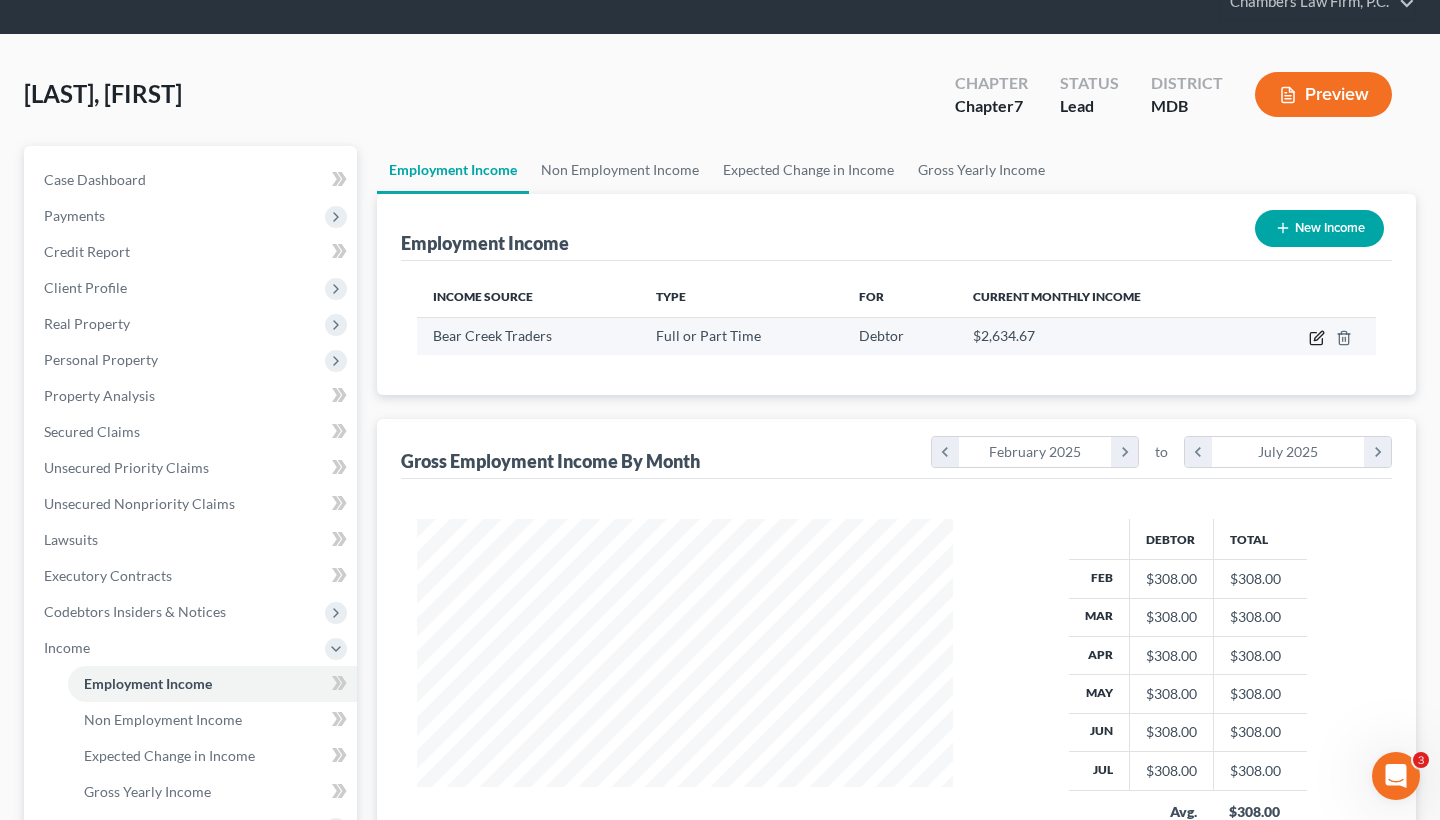 select on "0" 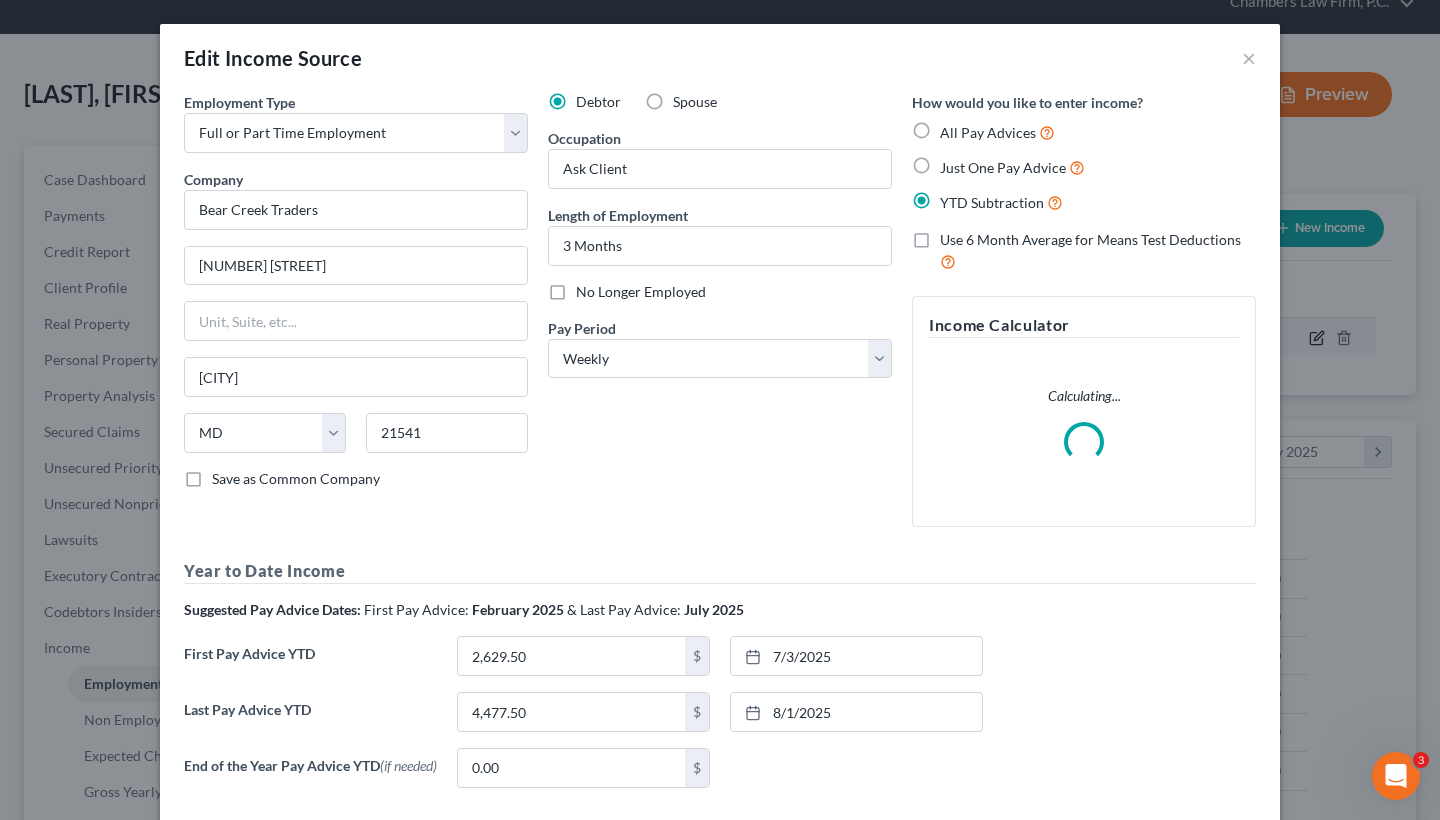 scroll, scrollTop: 999642, scrollLeft: 999417, axis: both 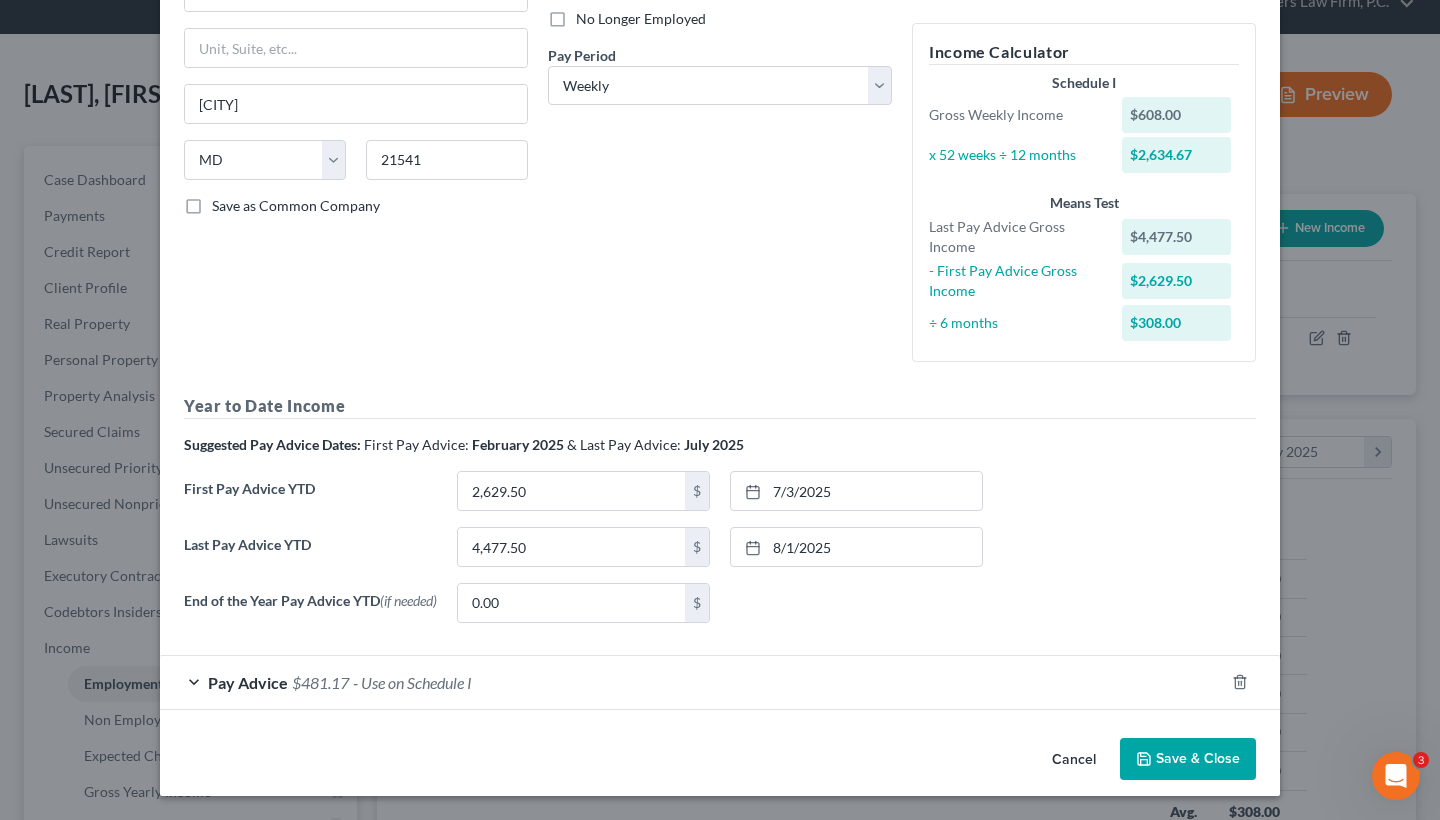 click on "- Use on Schedule I" at bounding box center [412, 682] 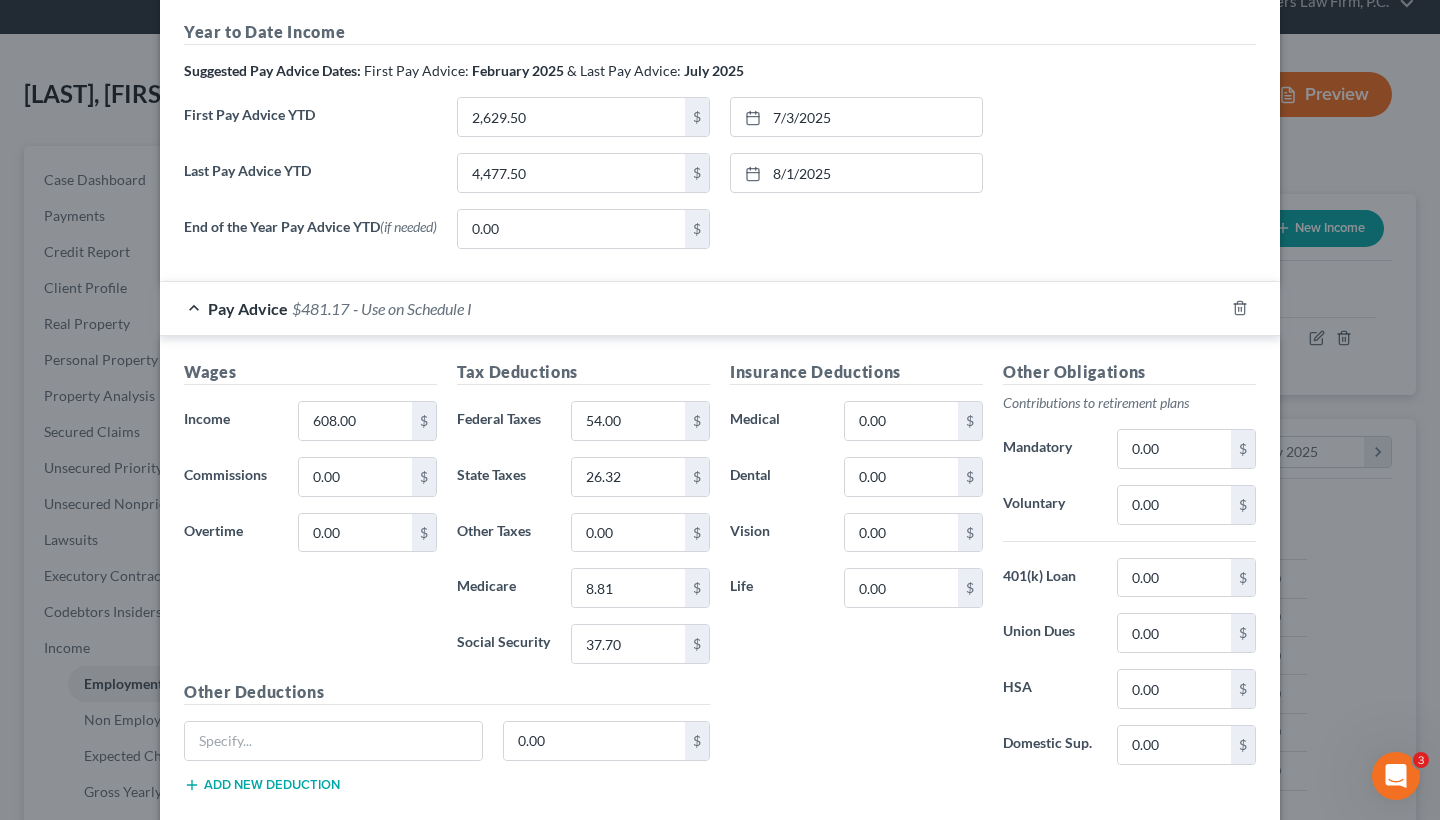scroll, scrollTop: 660, scrollLeft: 0, axis: vertical 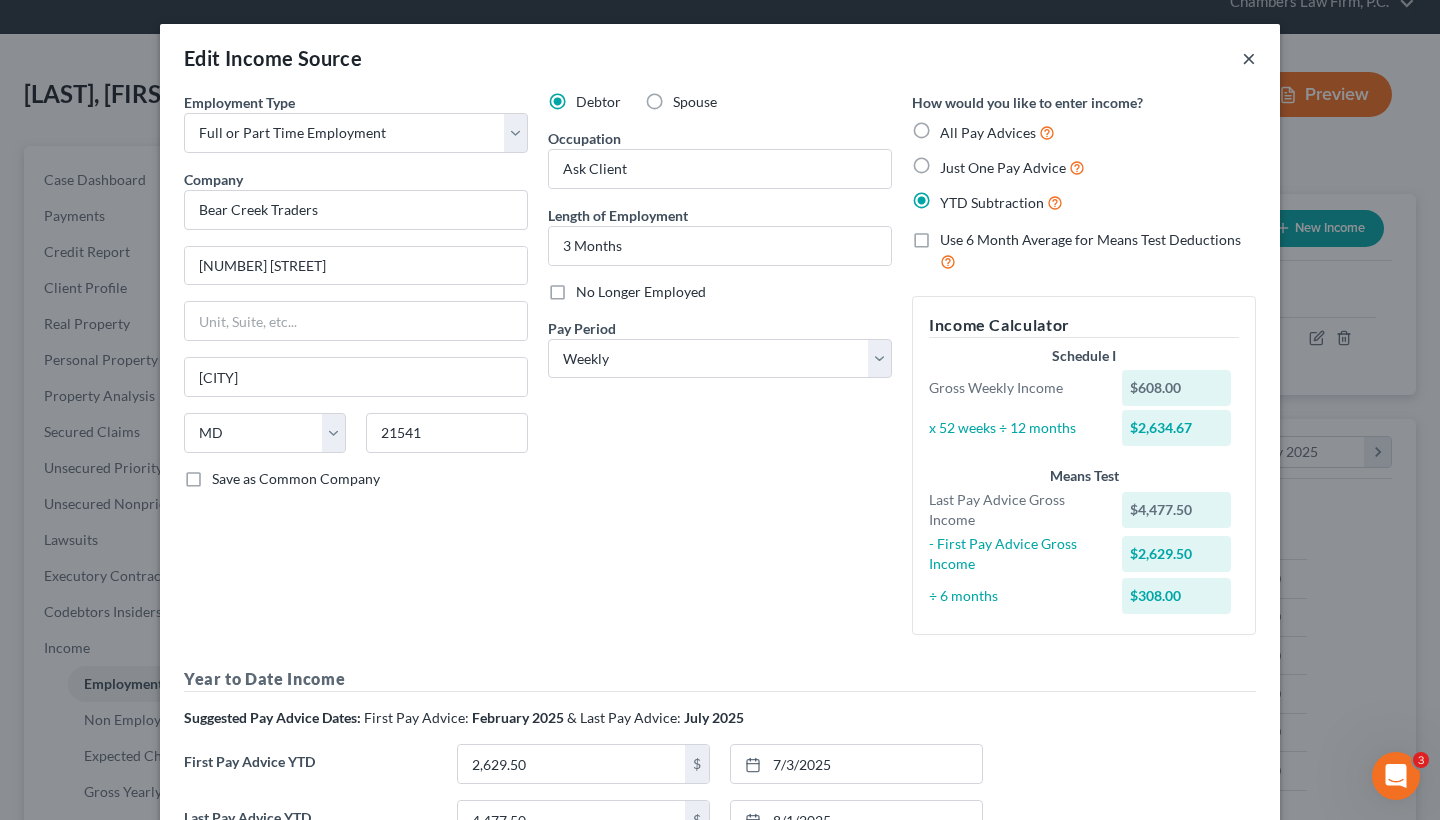 click on "×" at bounding box center [1249, 58] 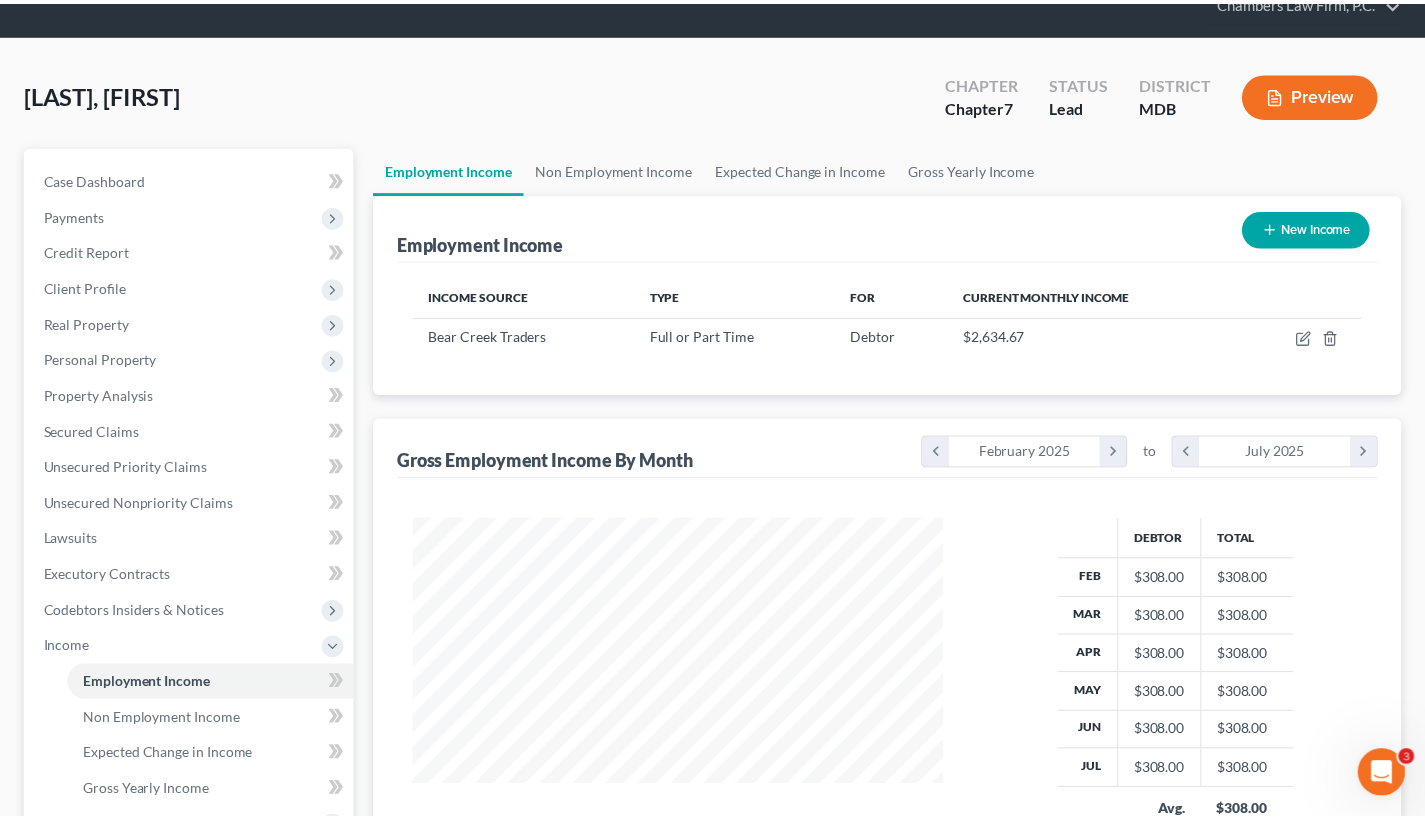 scroll, scrollTop: 358, scrollLeft: 576, axis: both 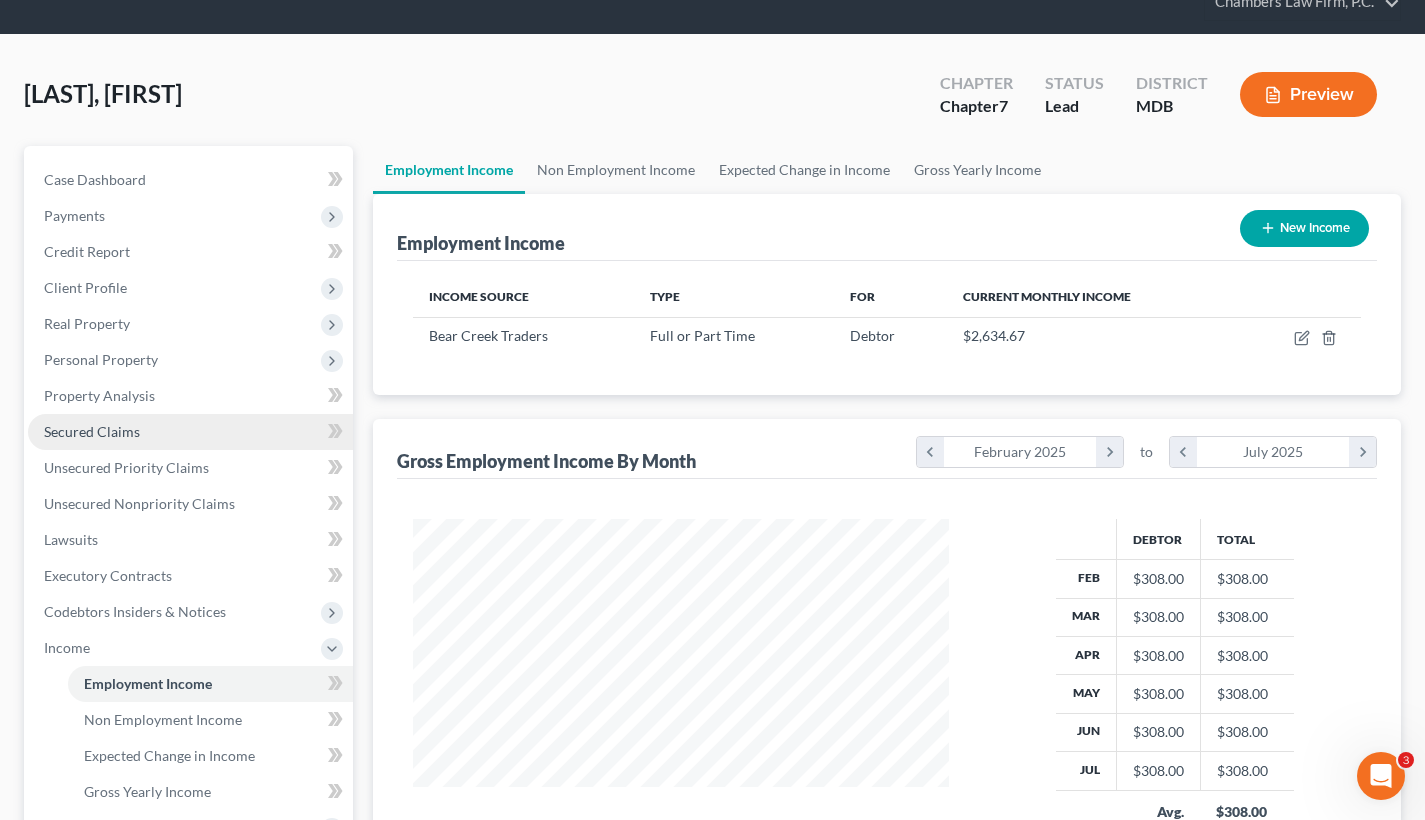 click on "Secured Claims" at bounding box center [92, 431] 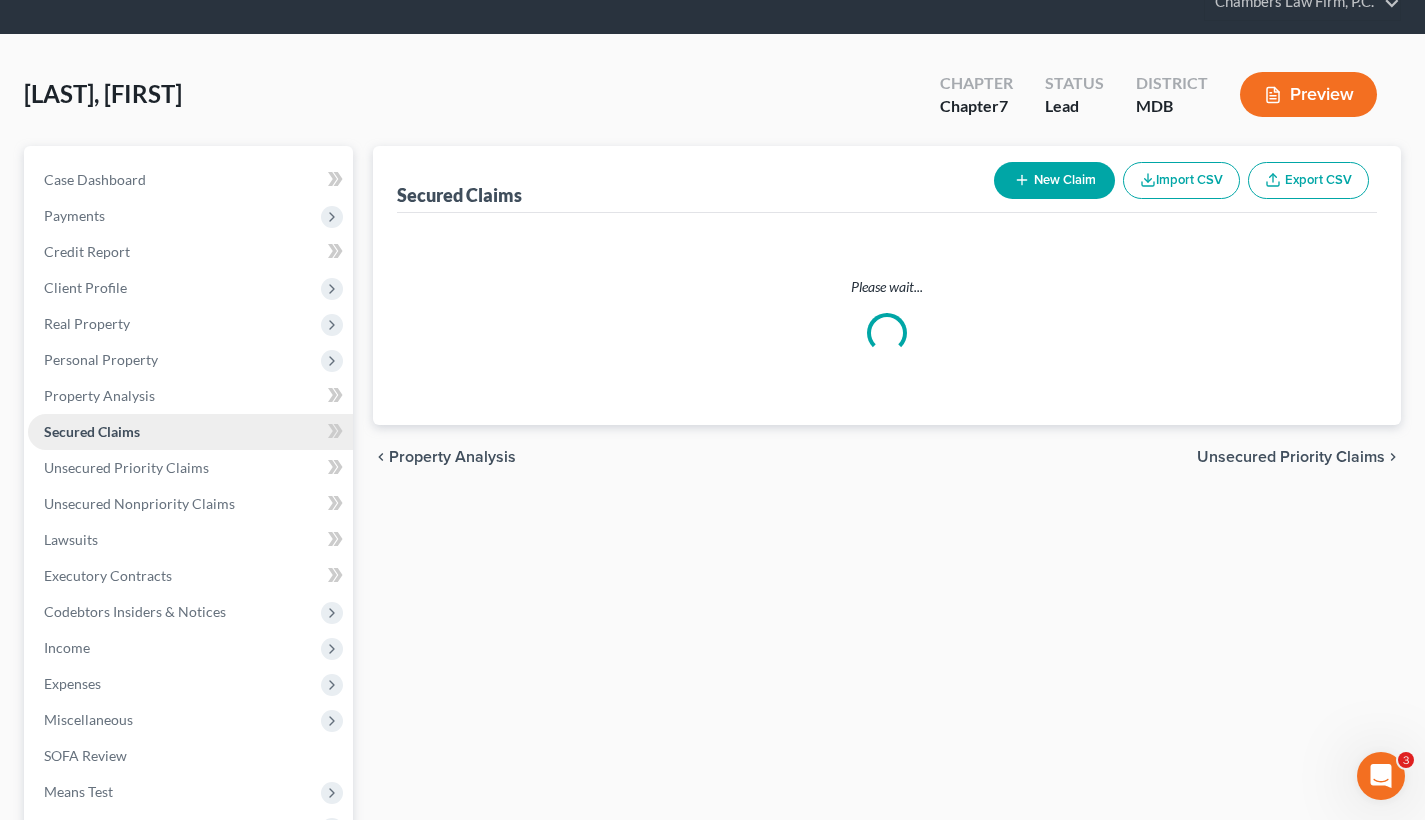 scroll, scrollTop: 0, scrollLeft: 0, axis: both 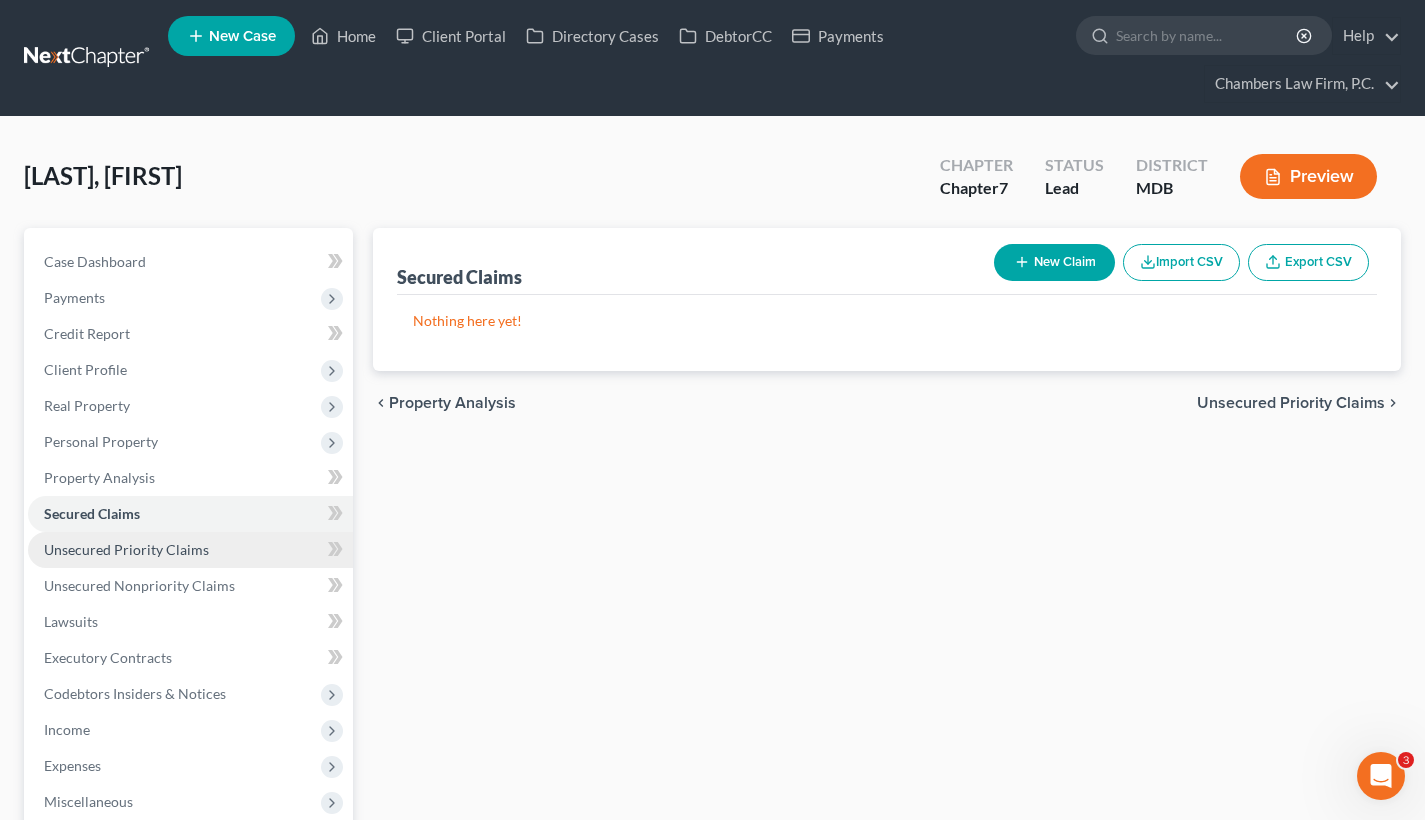 click on "Unsecured Priority Claims" at bounding box center (190, 550) 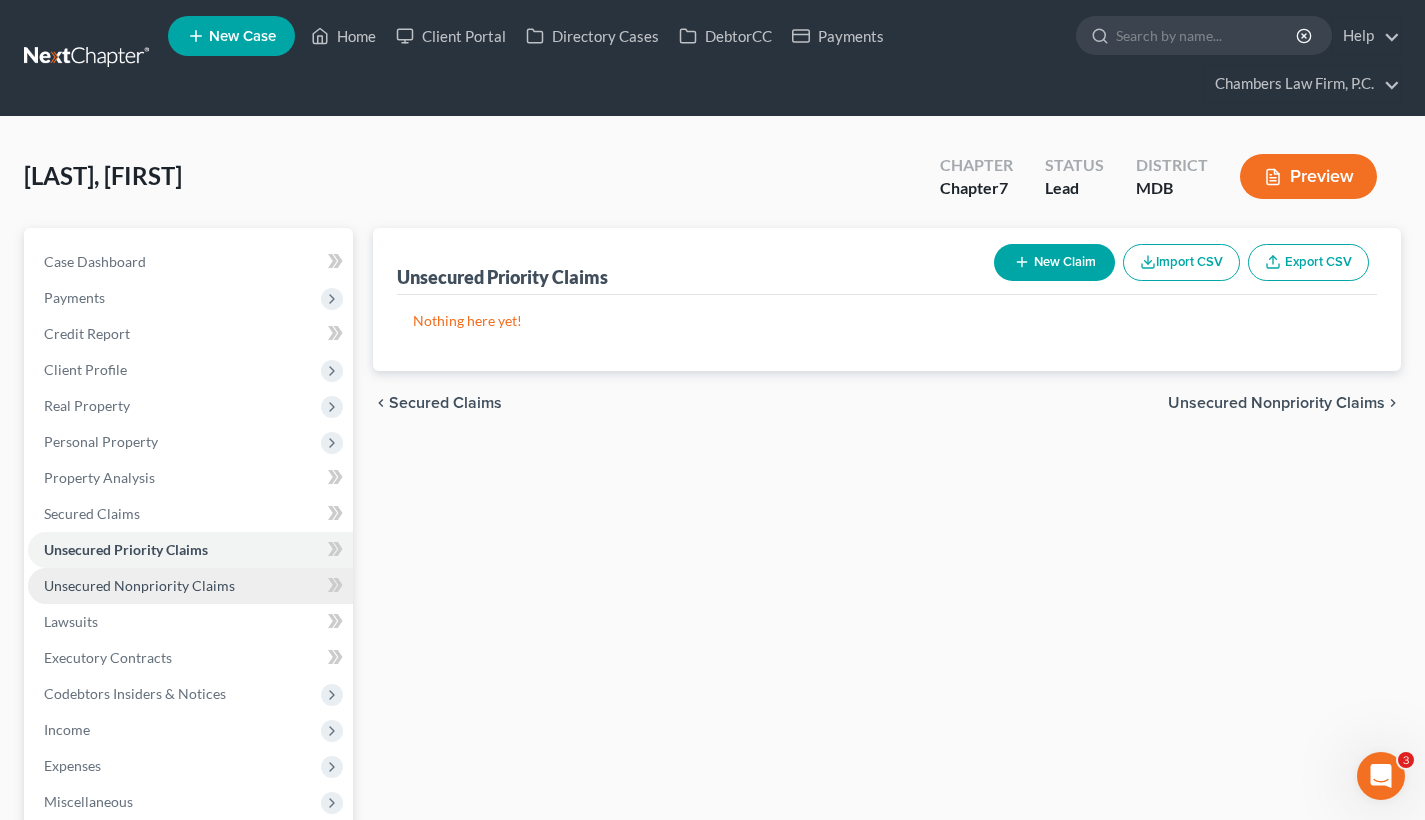 click on "Unsecured Nonpriority Claims" at bounding box center [139, 585] 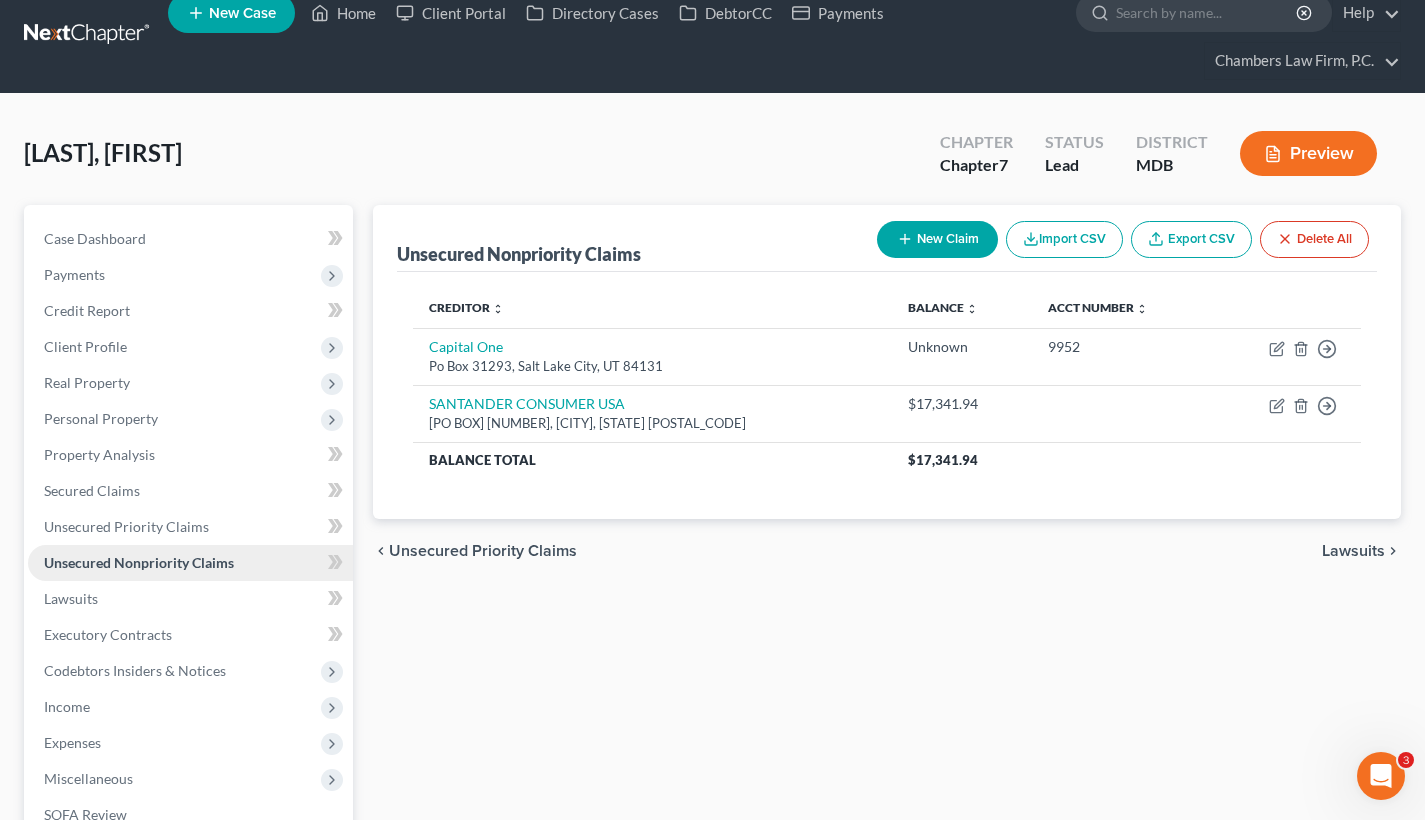 scroll, scrollTop: 31, scrollLeft: 0, axis: vertical 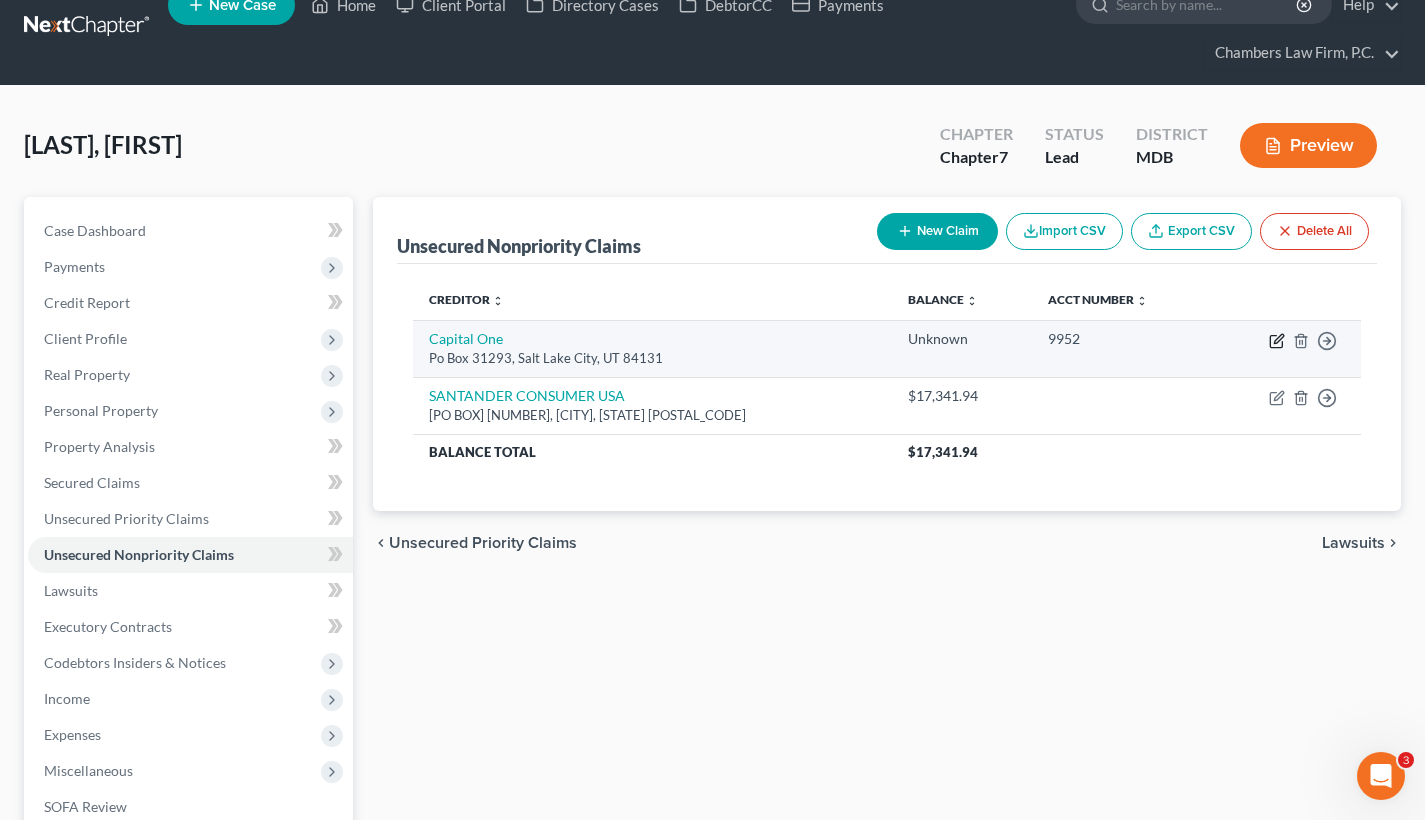 click 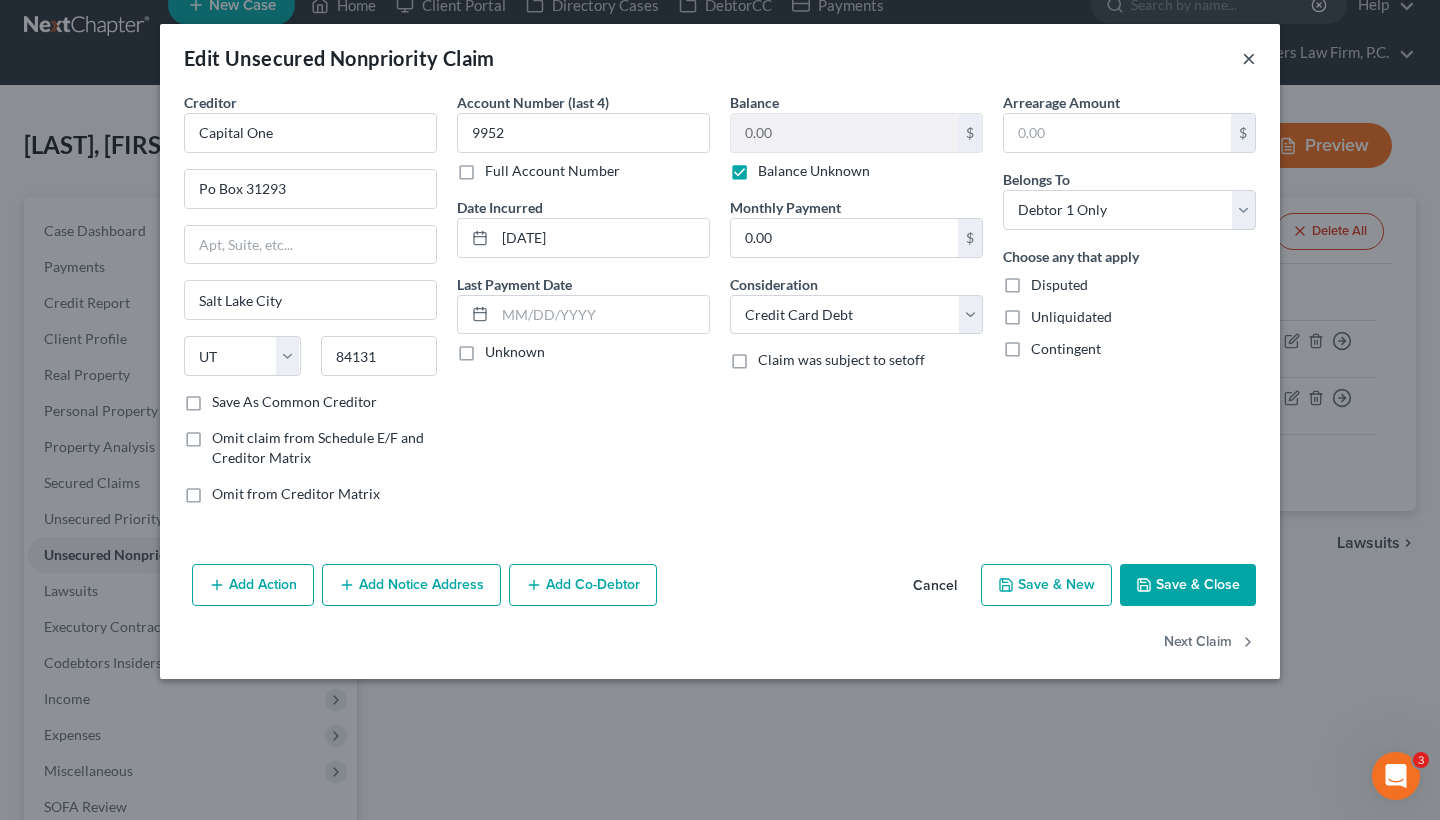 click on "×" at bounding box center (1249, 58) 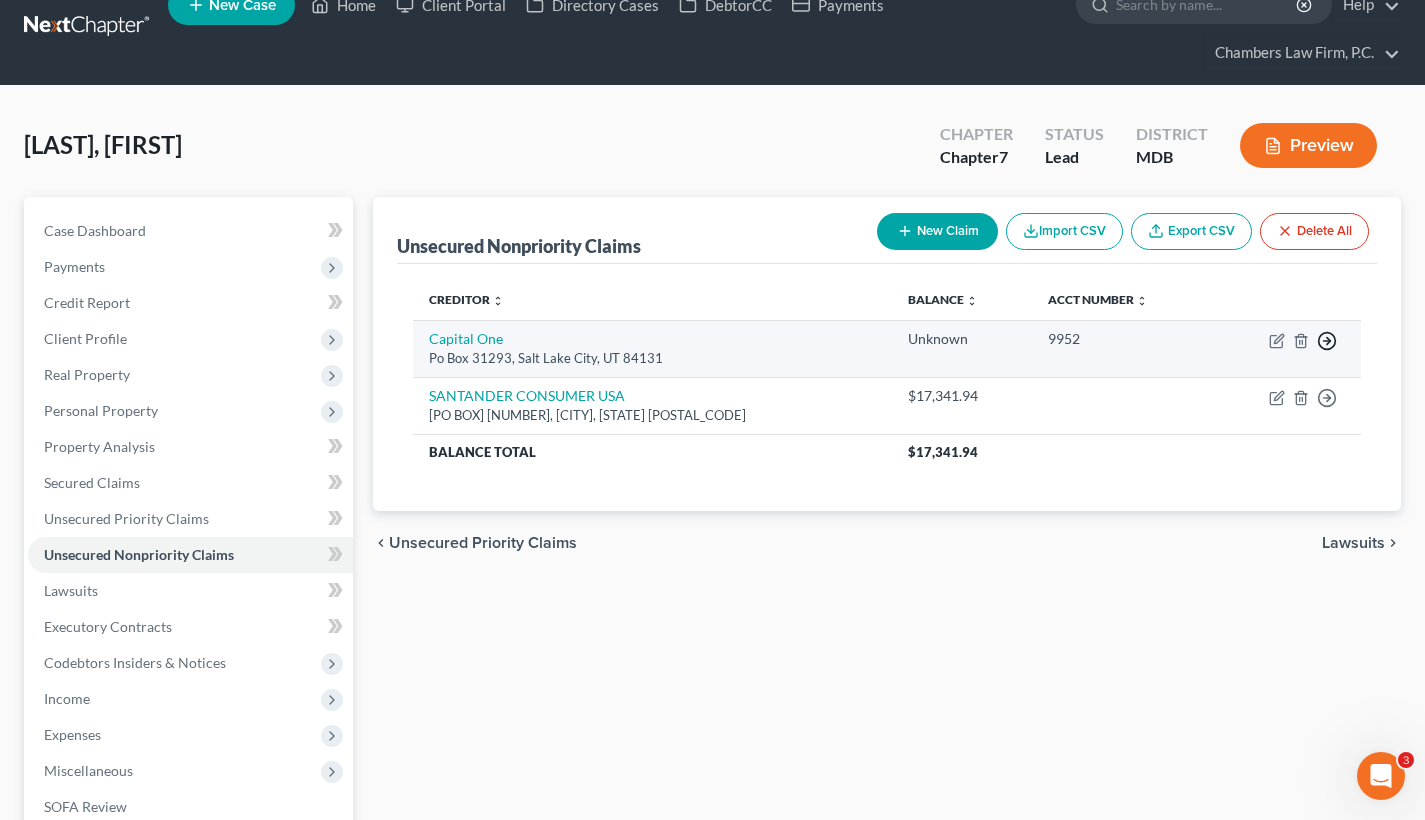click 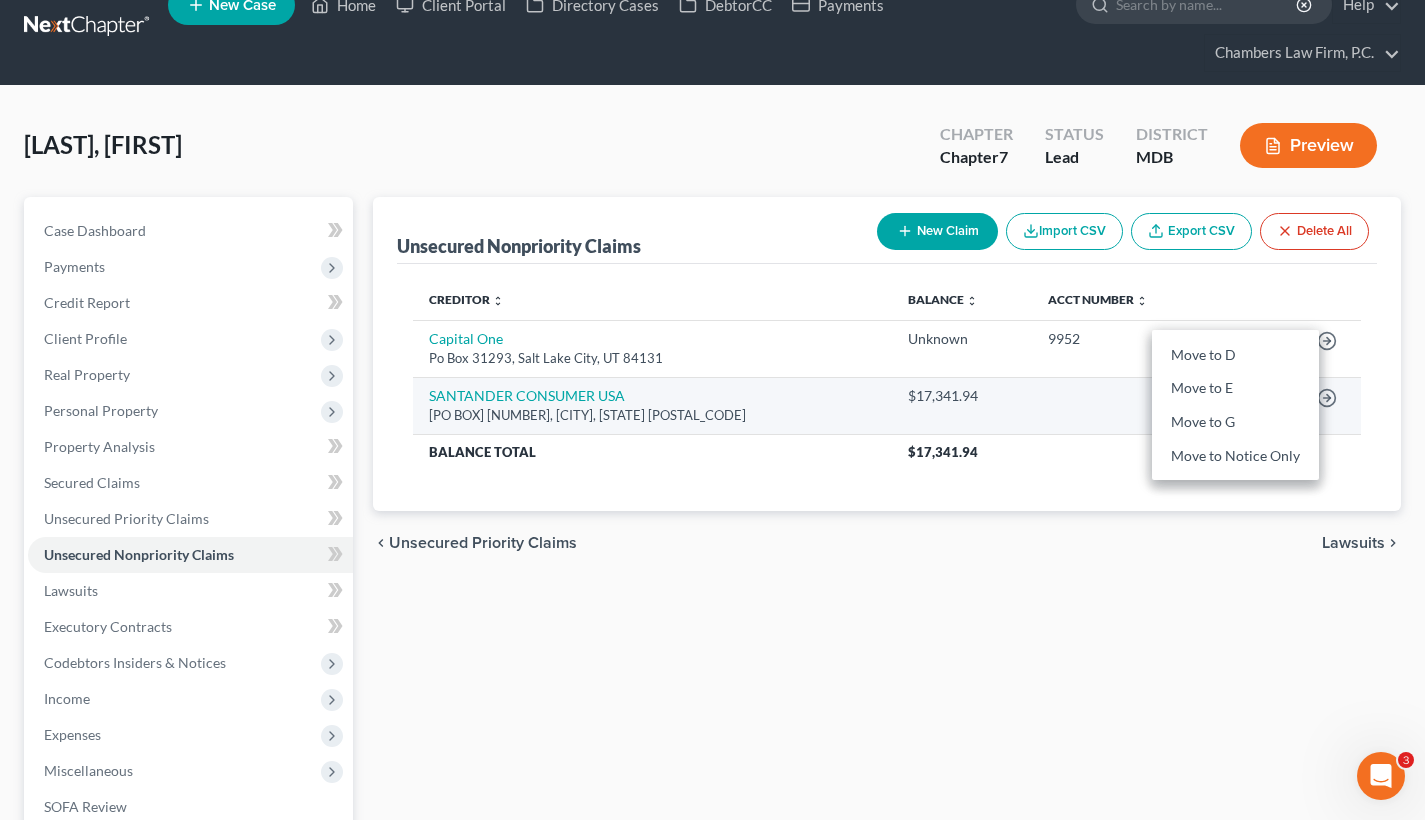click at bounding box center (1122, 405) 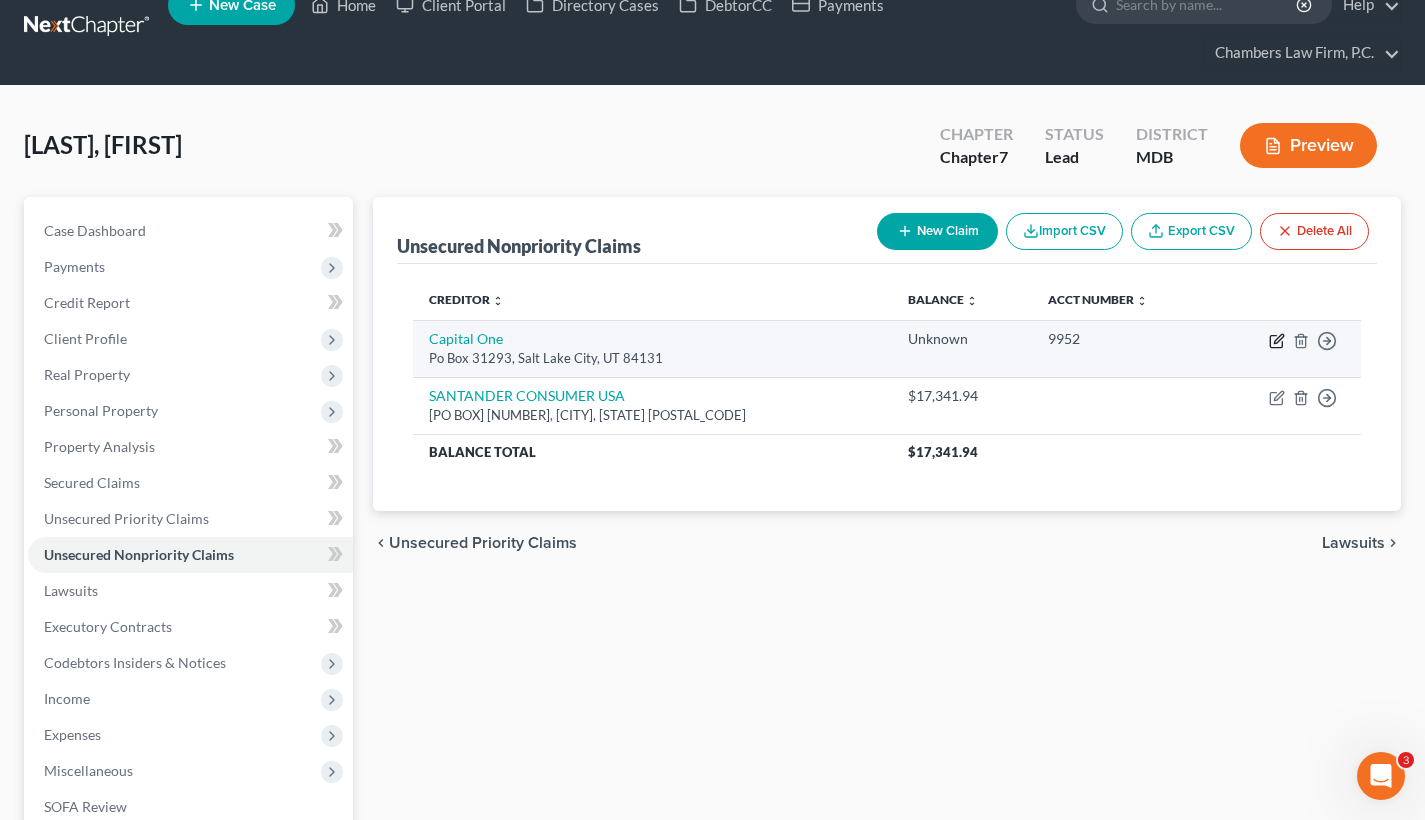 click 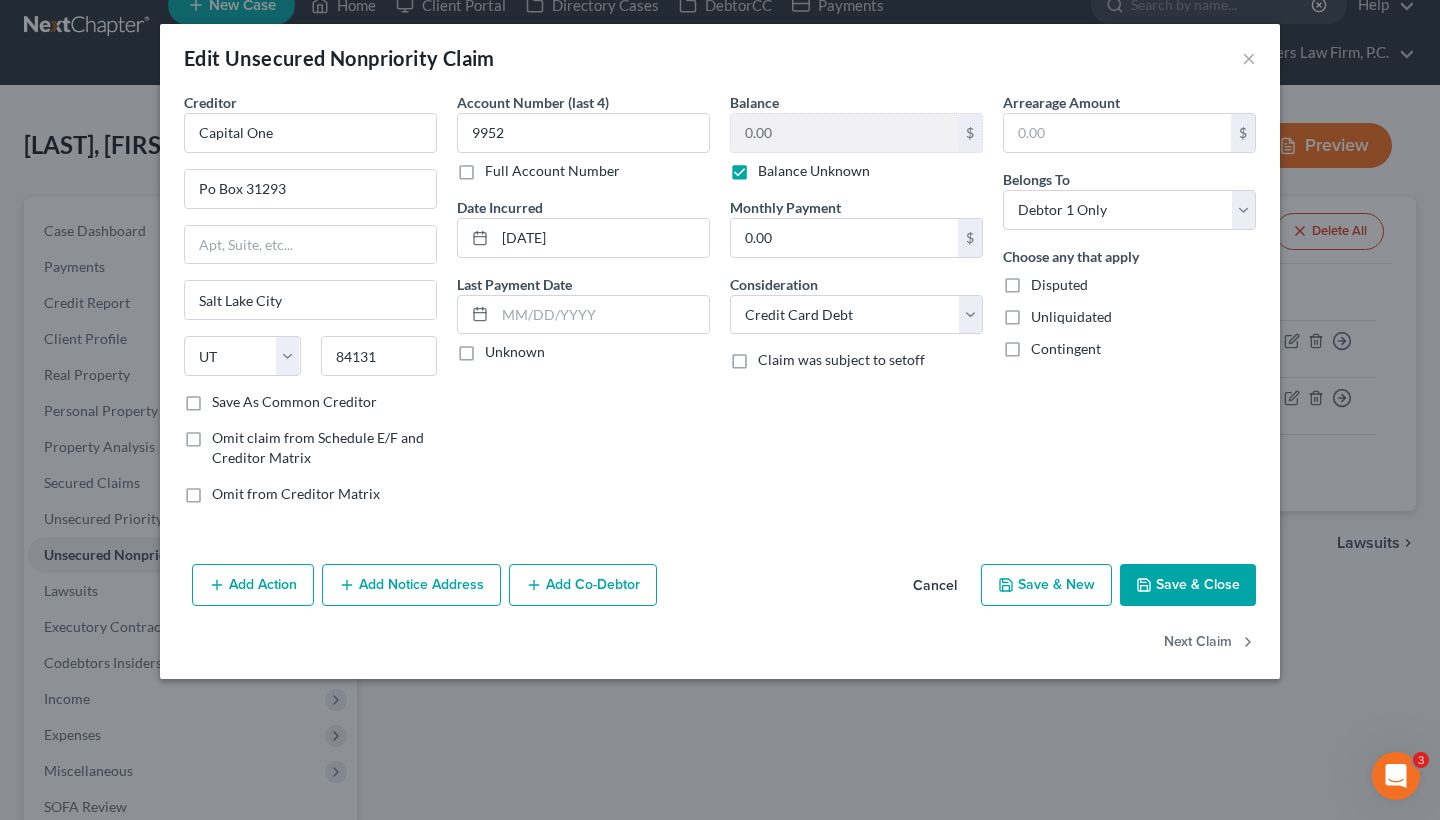 click on "Balance Unknown" at bounding box center (814, 171) 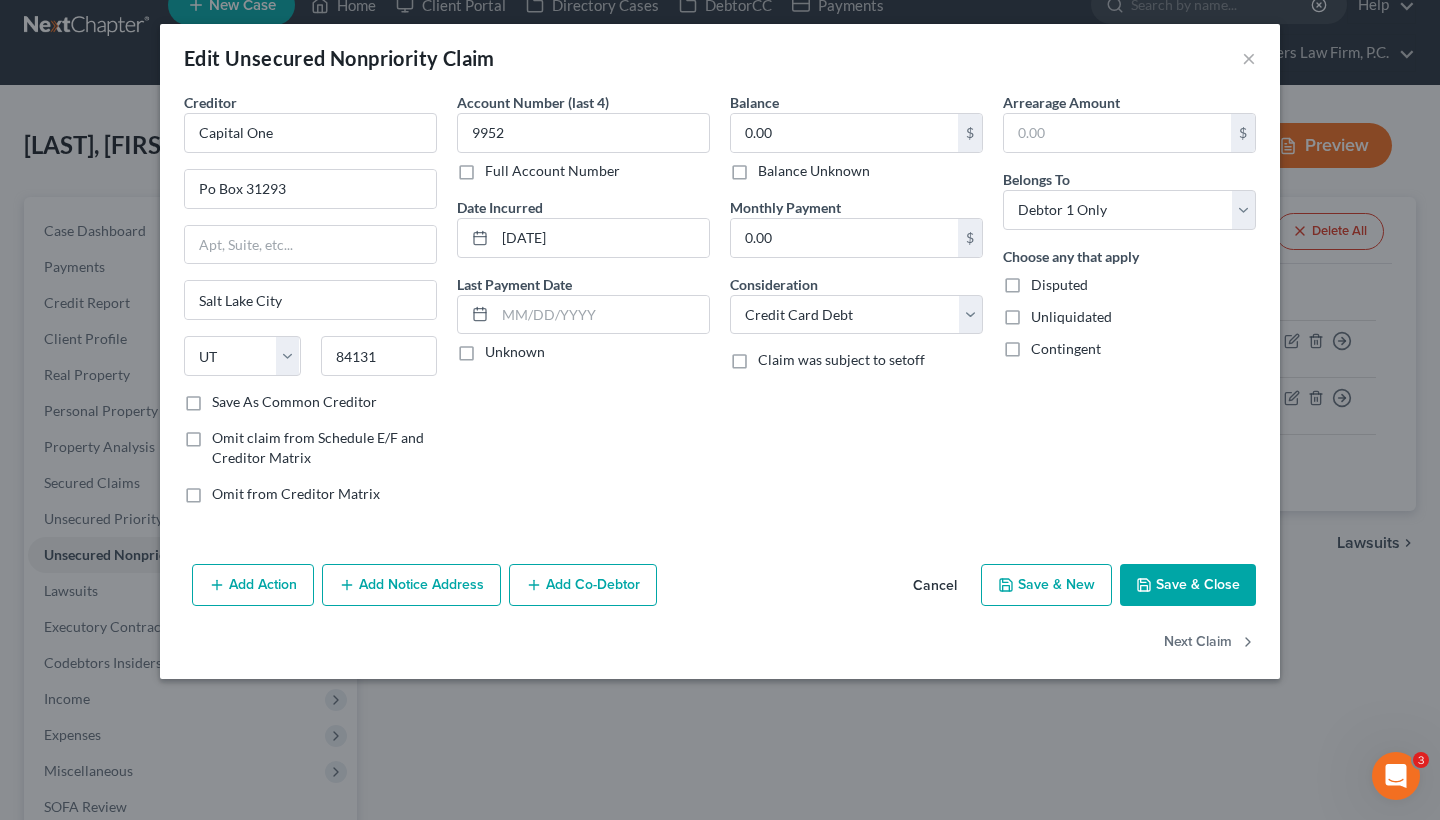 click on "Save & Close" at bounding box center [1188, 585] 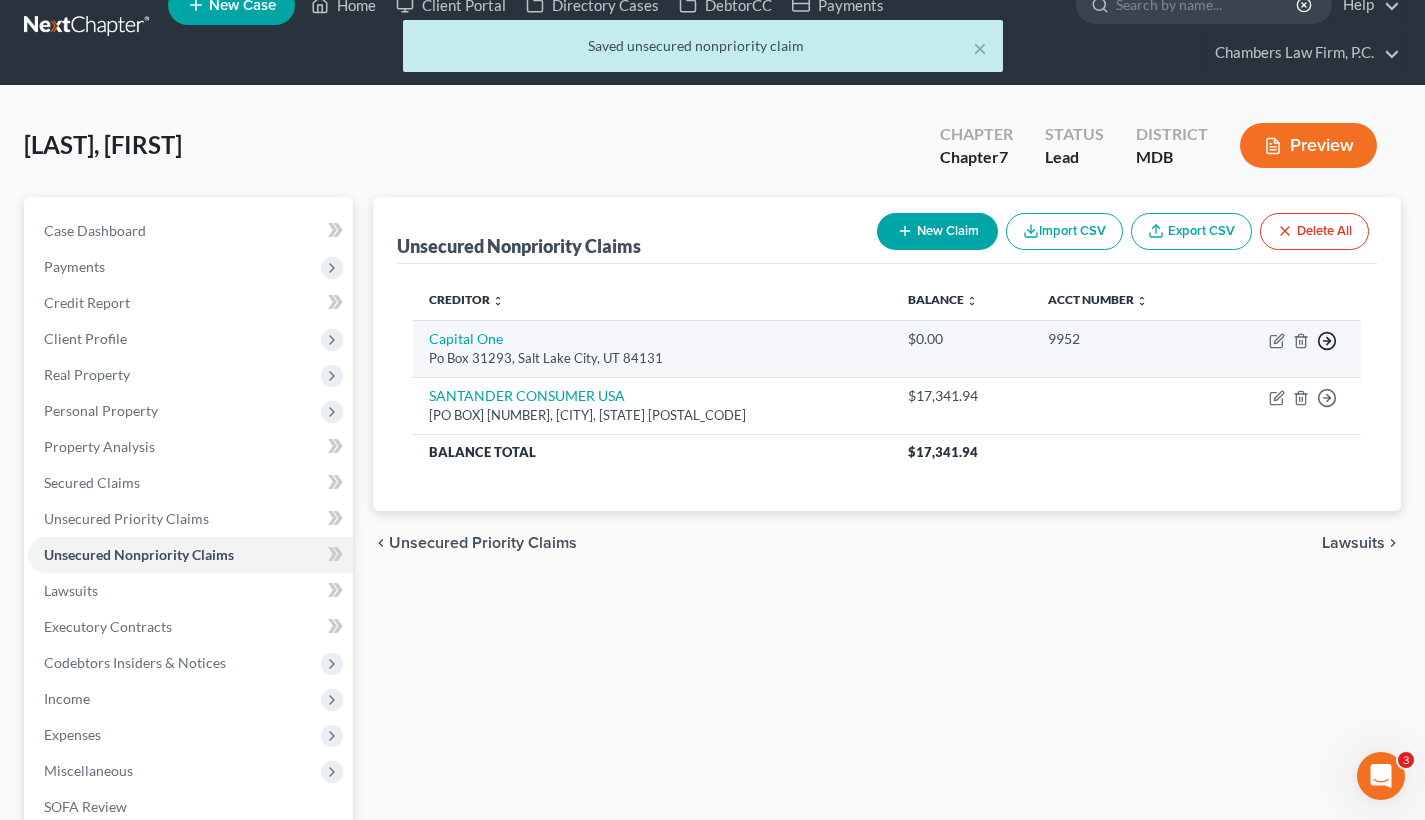 click 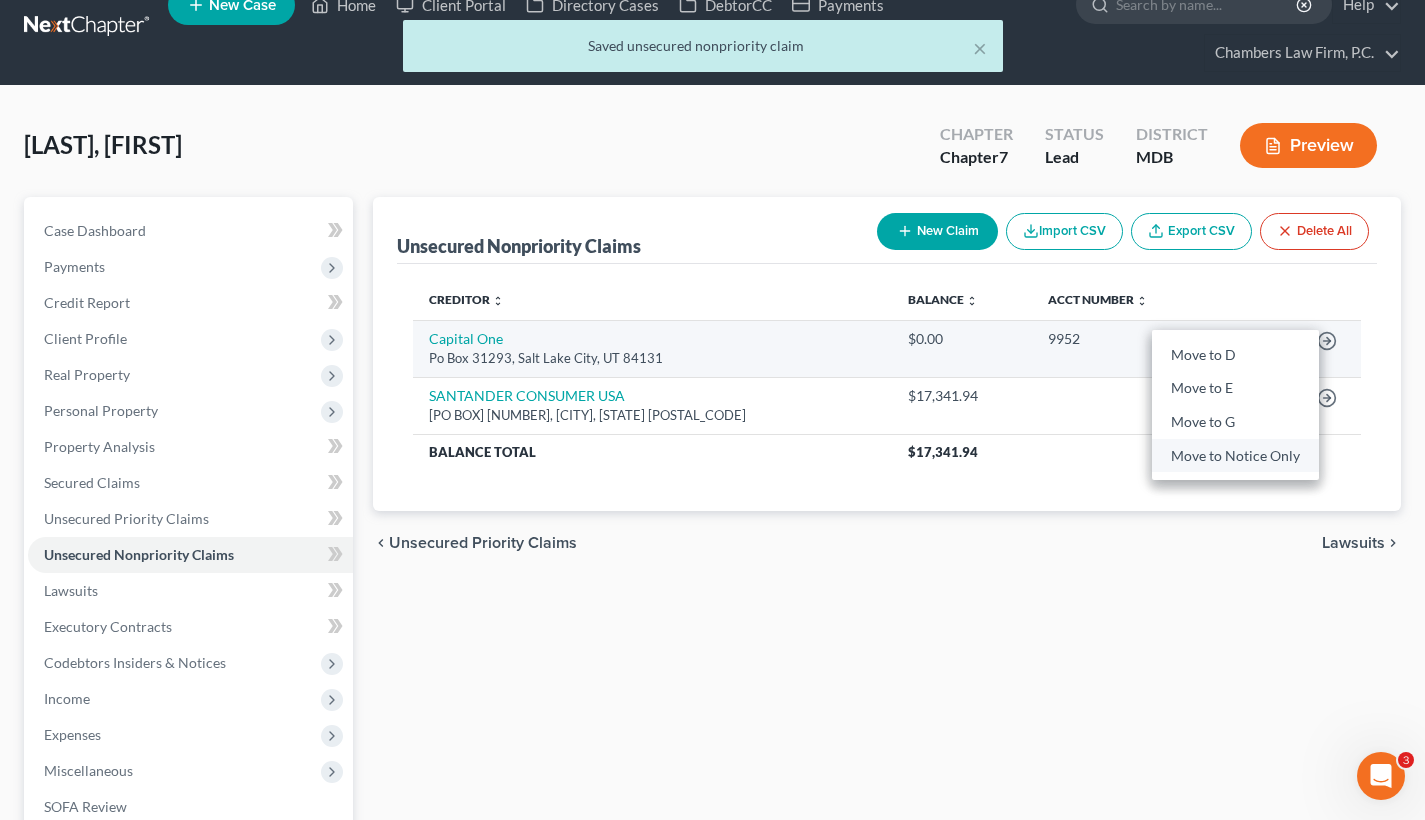 click on "Move to Notice Only" at bounding box center (1235, 456) 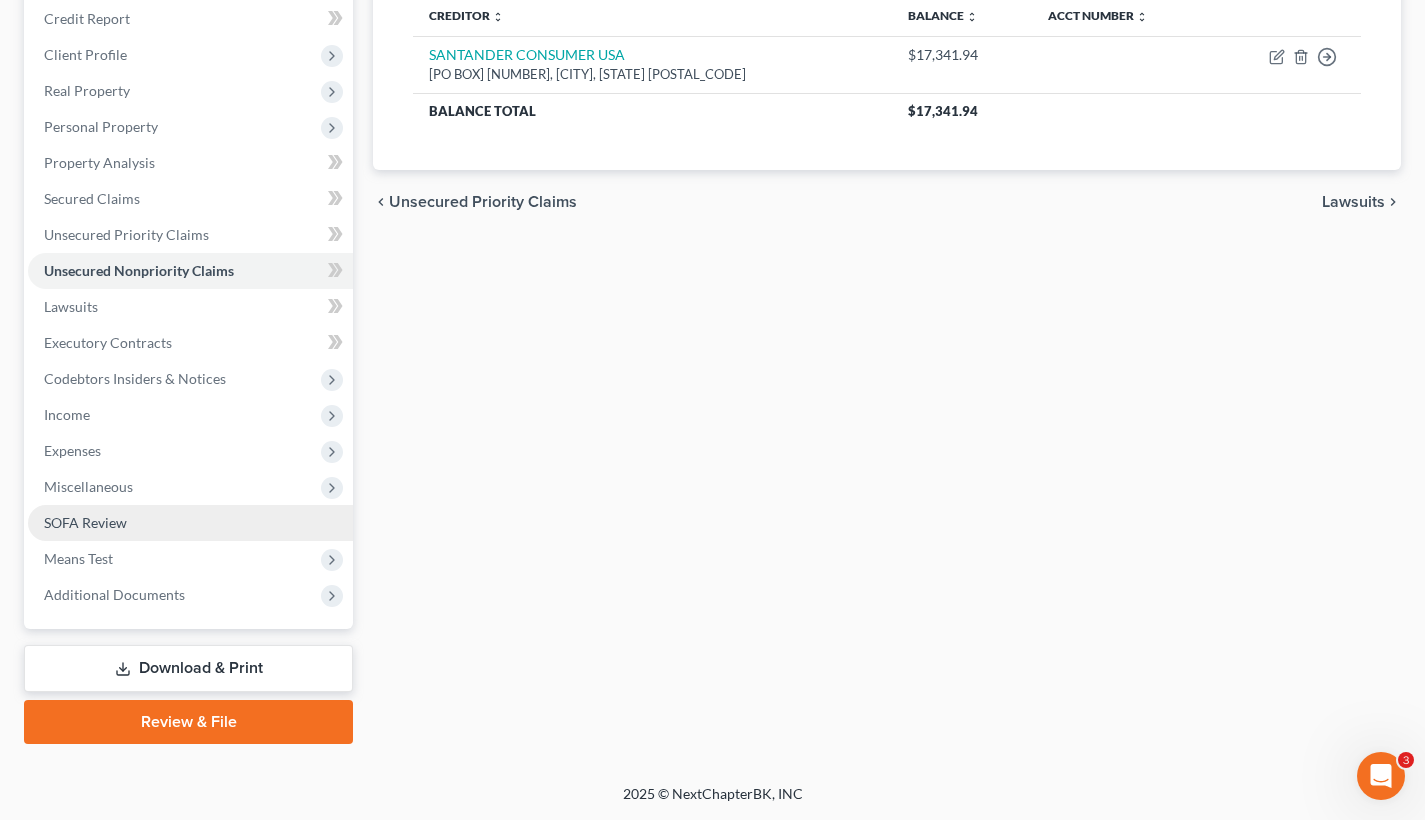 scroll, scrollTop: 315, scrollLeft: 0, axis: vertical 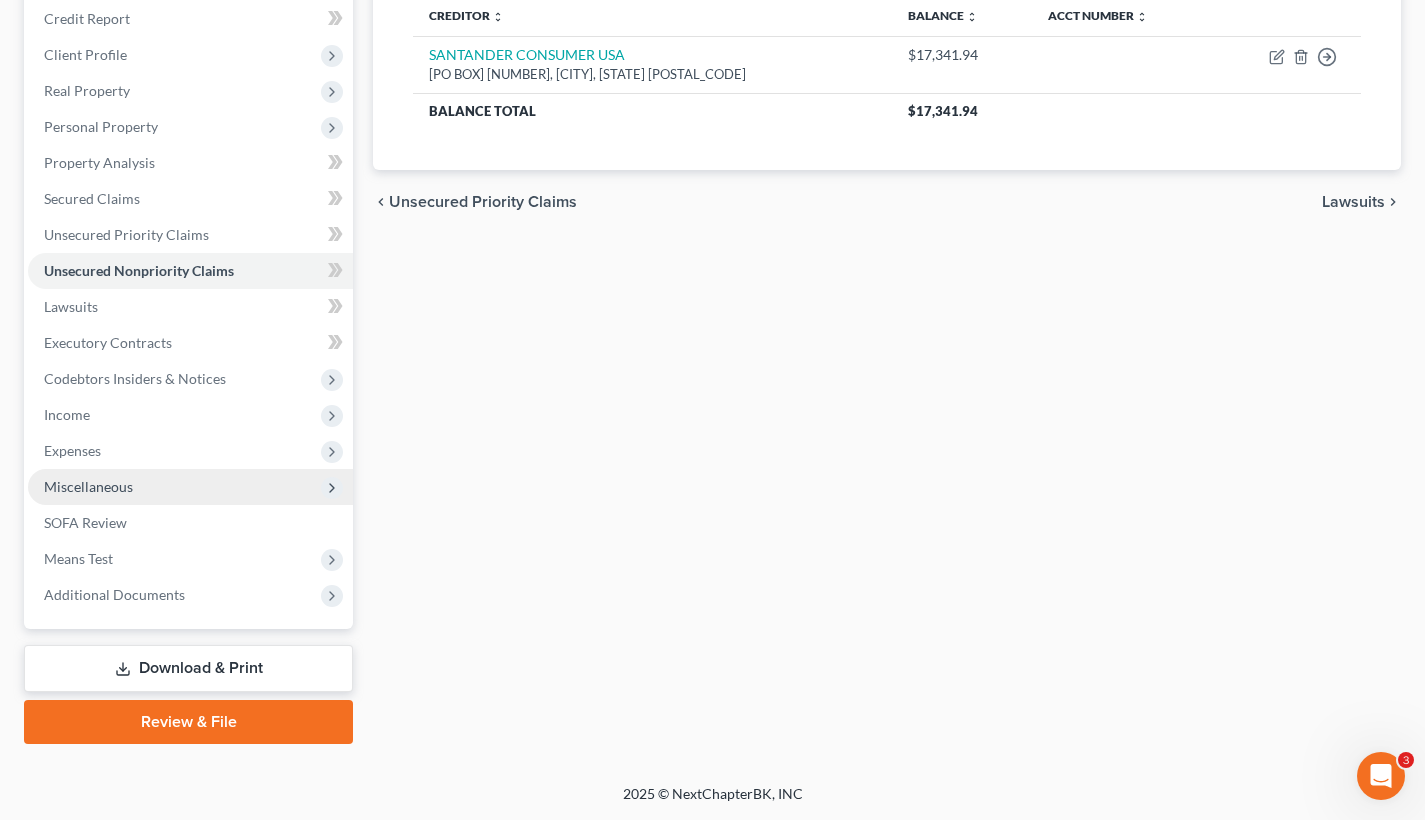 click on "Miscellaneous" at bounding box center [190, 487] 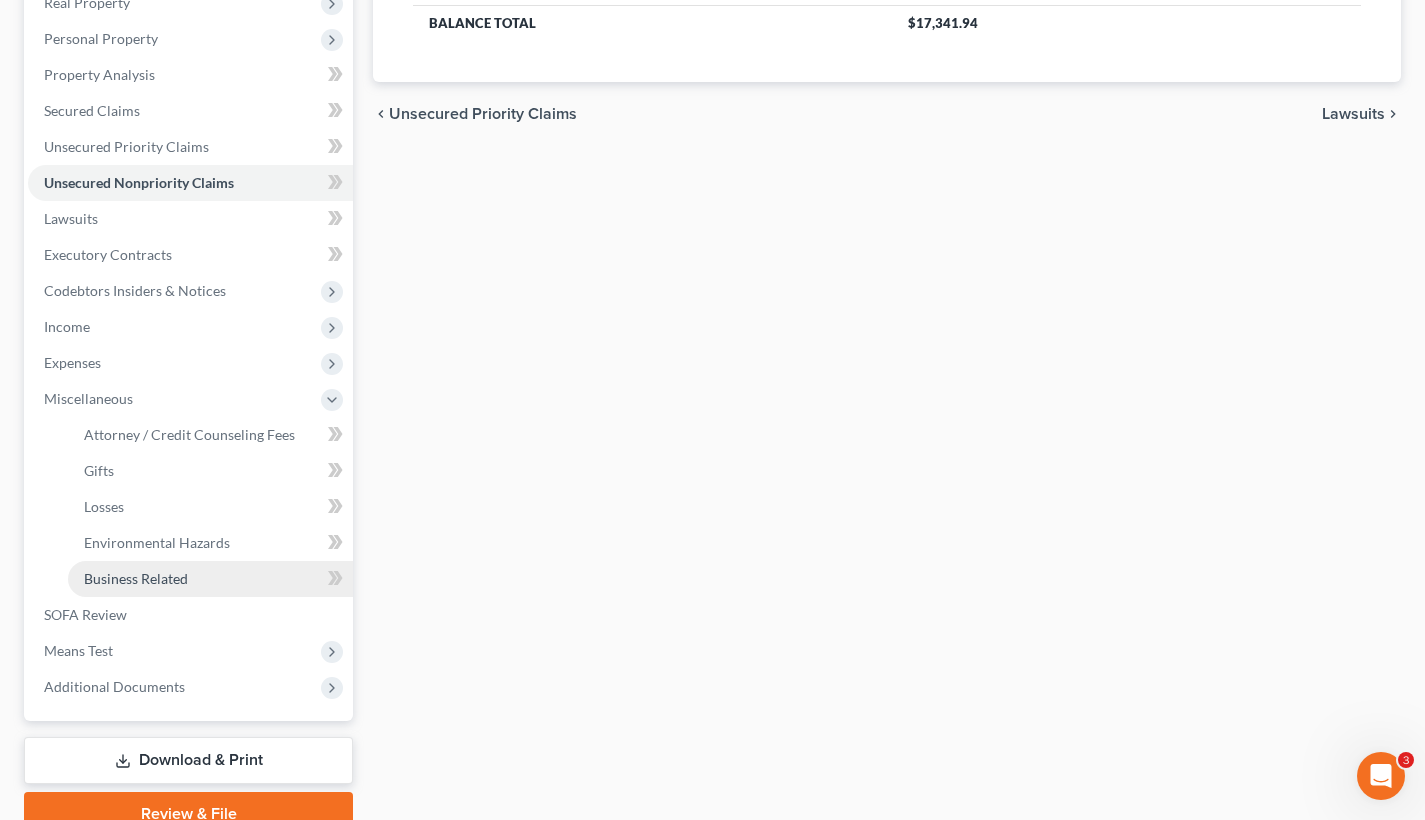 scroll, scrollTop: 412, scrollLeft: 0, axis: vertical 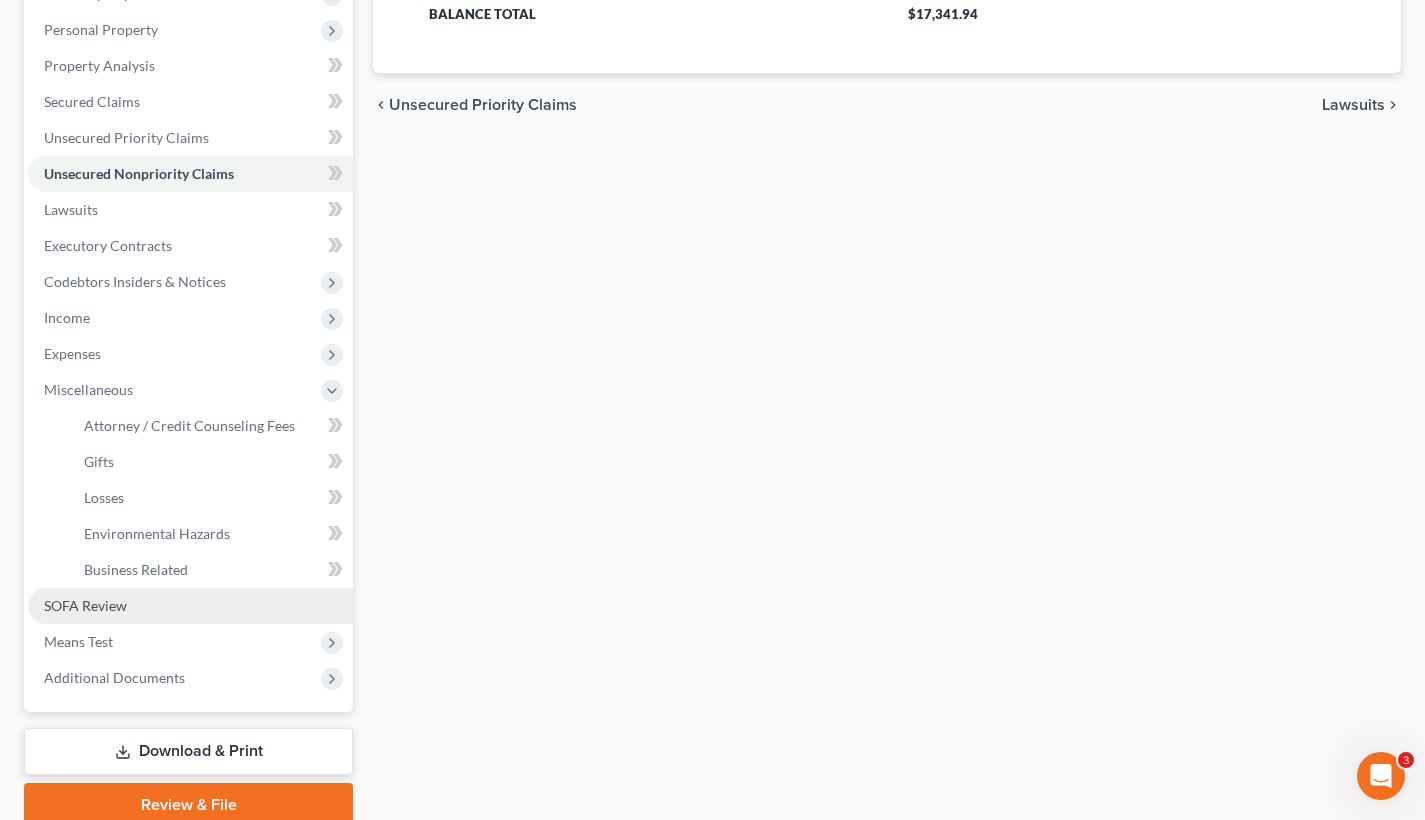 click on "SOFA Review" at bounding box center (190, 606) 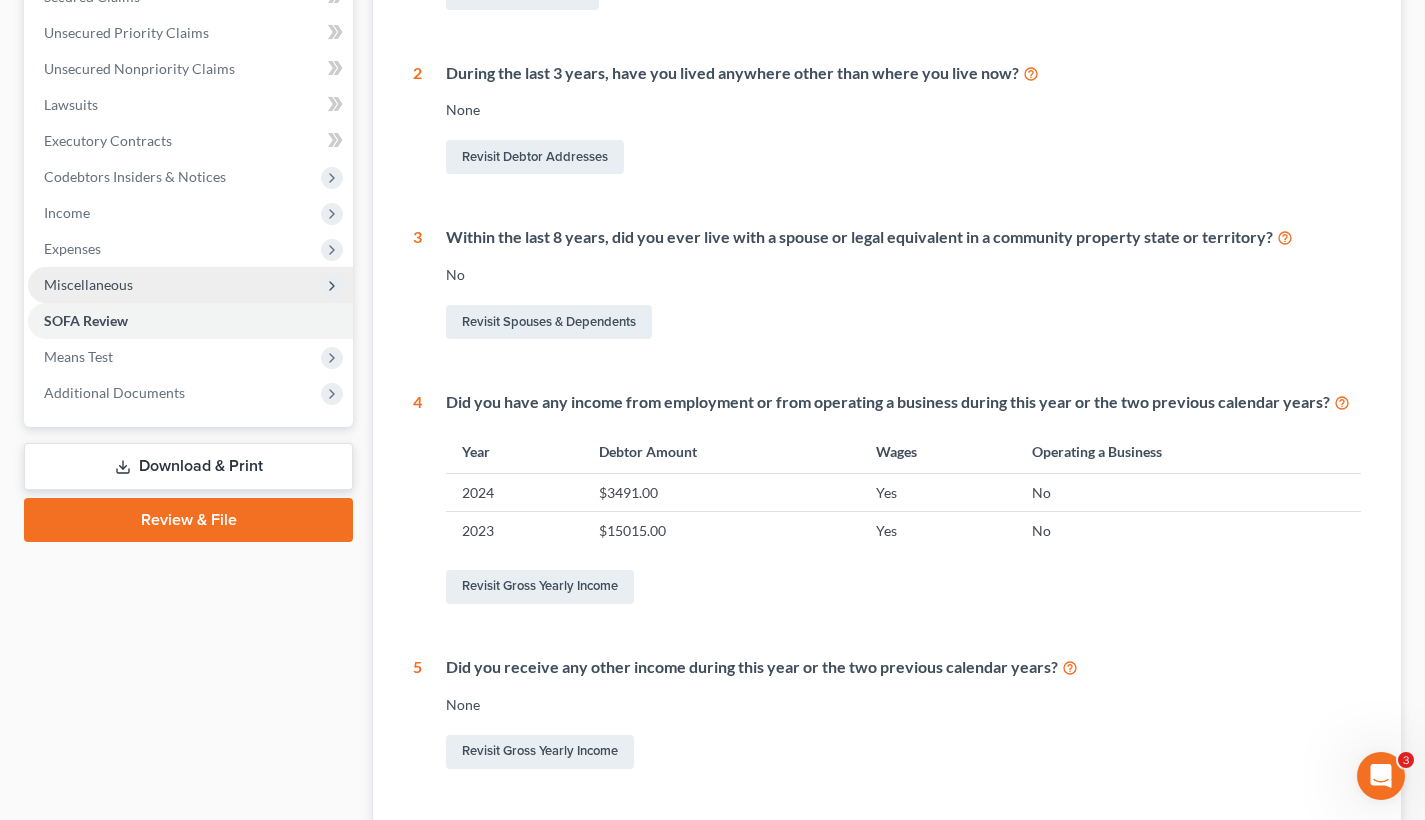 scroll, scrollTop: 515, scrollLeft: 0, axis: vertical 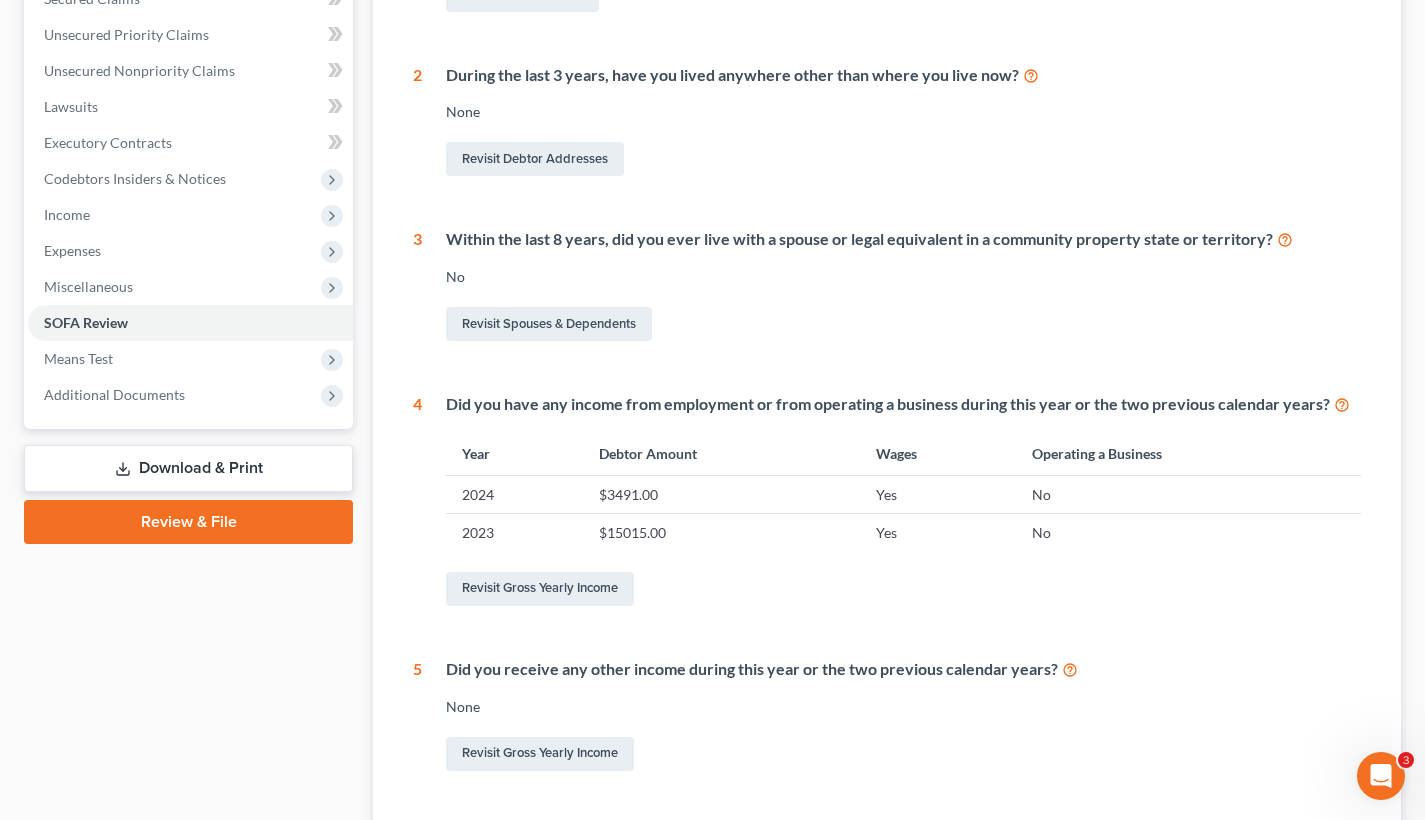 click on "Case Dashboard
Payments
Invoices
Payments
Payments
Credit Report
Client Profile
Home" at bounding box center (188, 71) 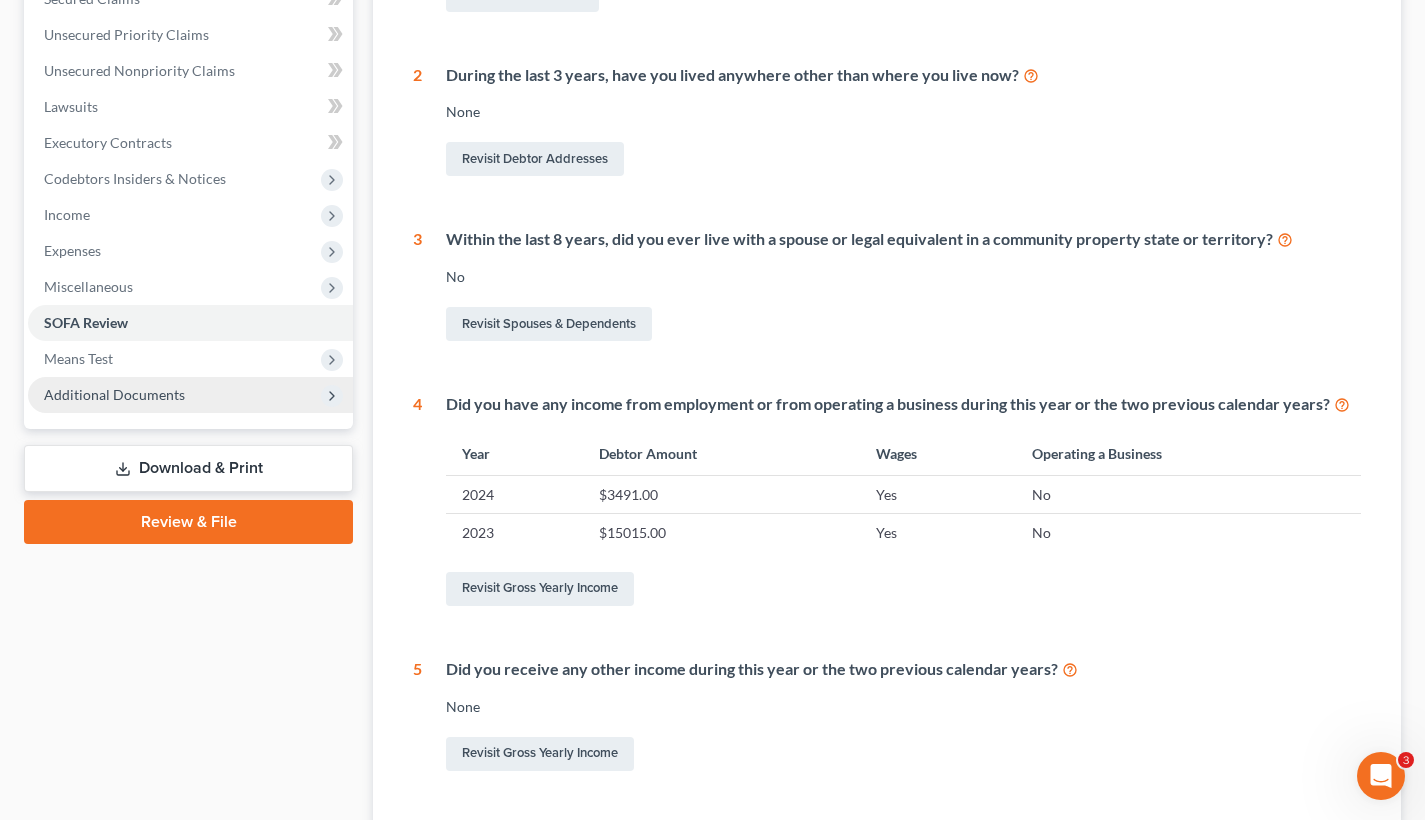 click on "Additional Documents" at bounding box center [190, 395] 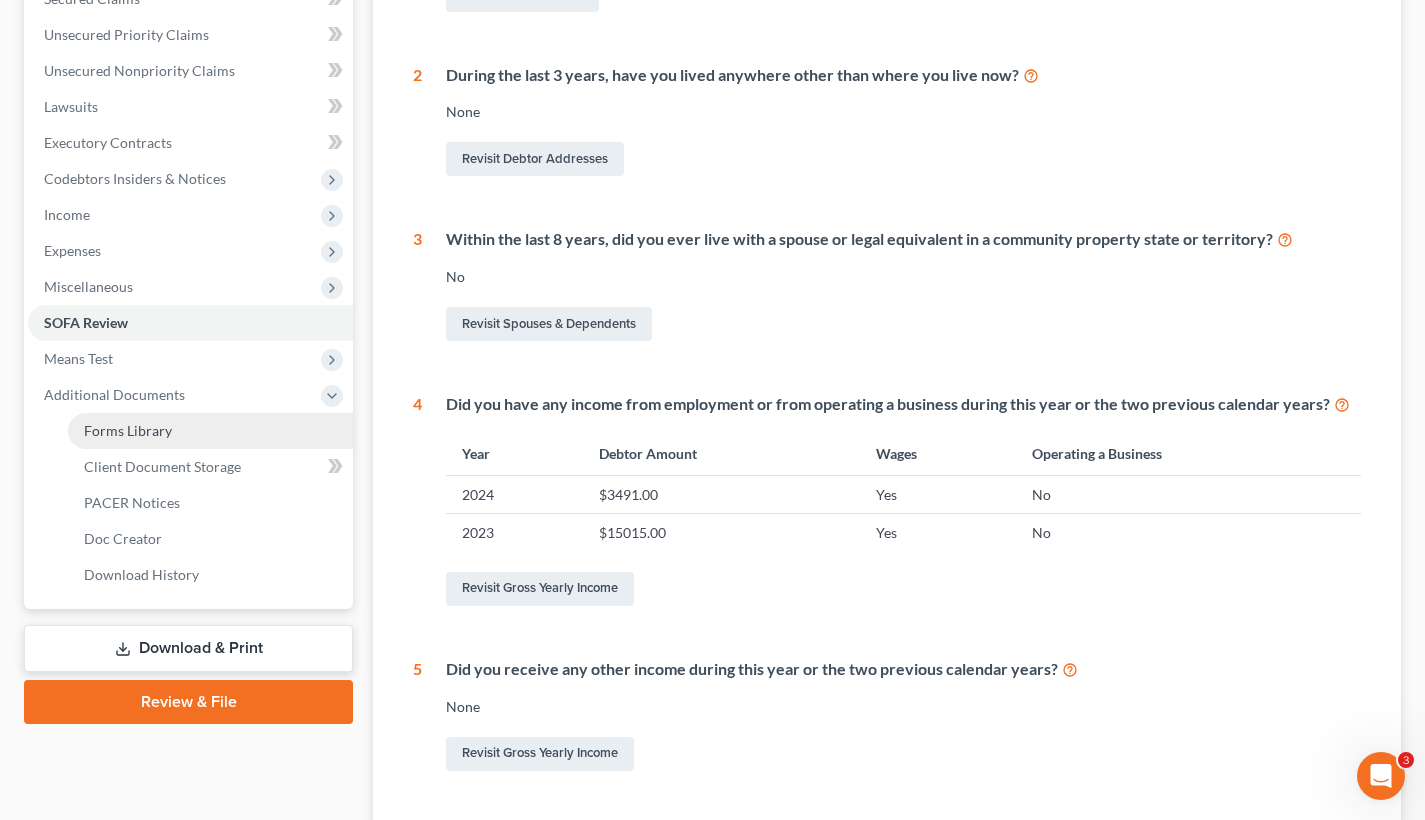 click on "Forms Library" at bounding box center [210, 431] 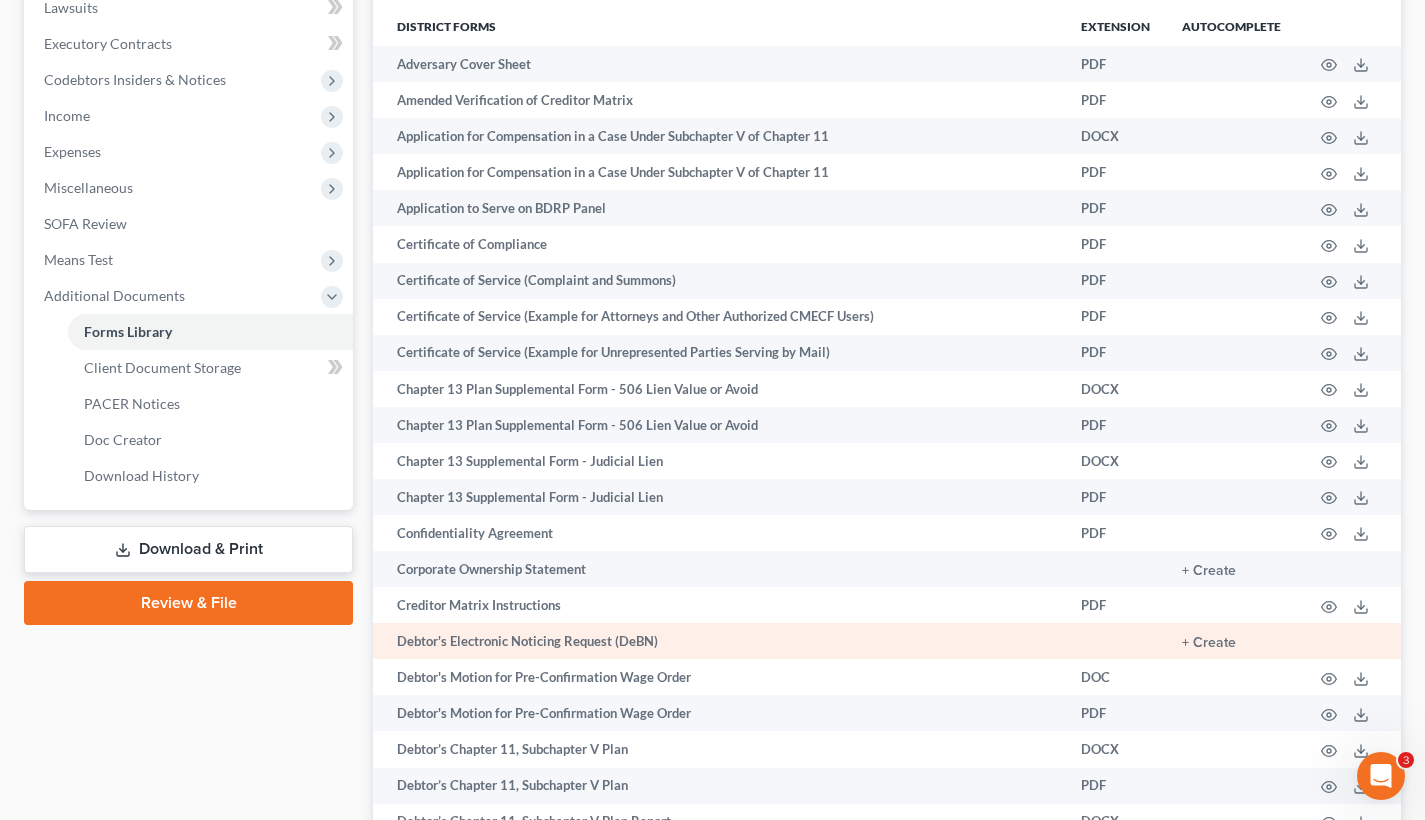 scroll, scrollTop: 572, scrollLeft: 0, axis: vertical 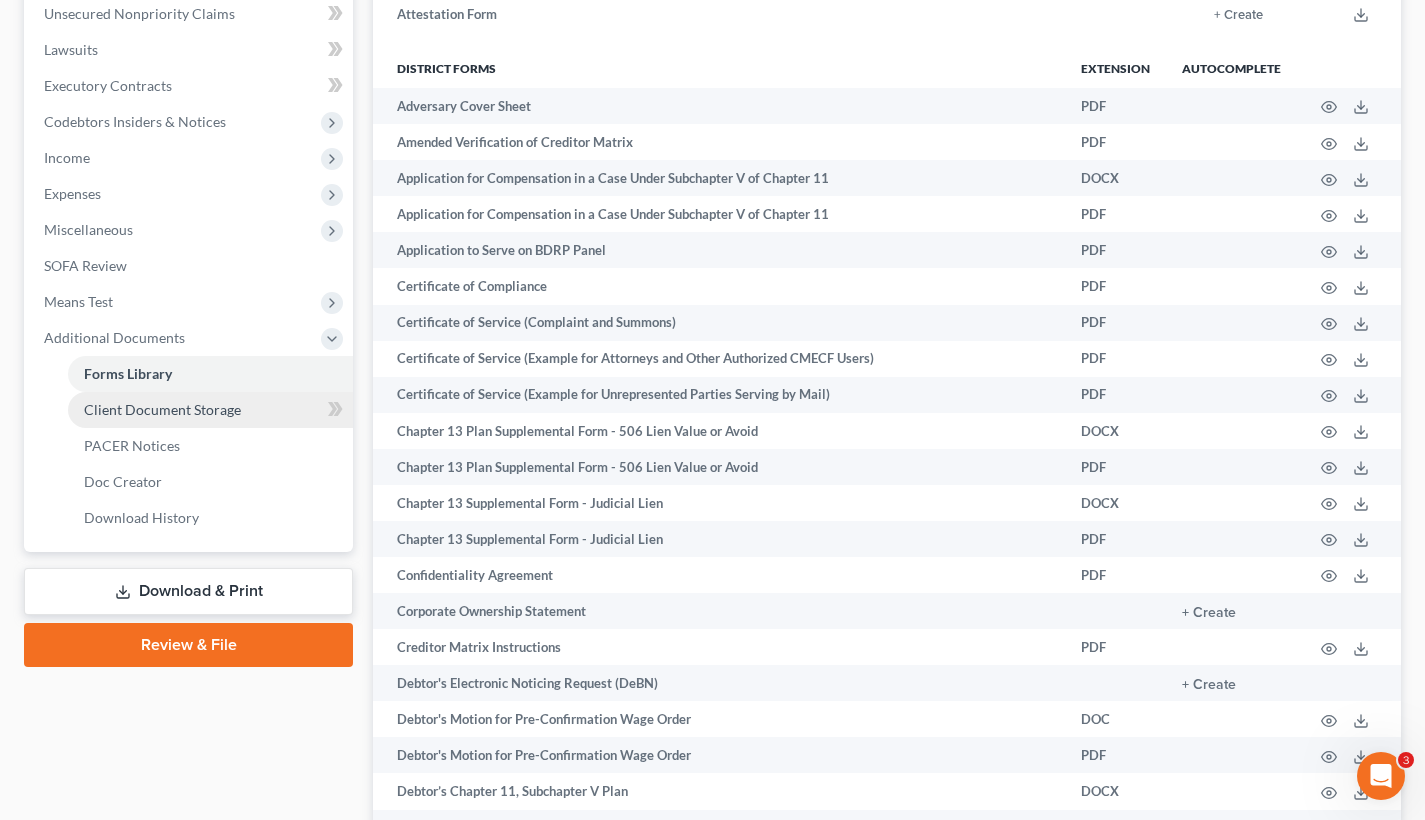 click on "Client Document Storage" at bounding box center [210, 410] 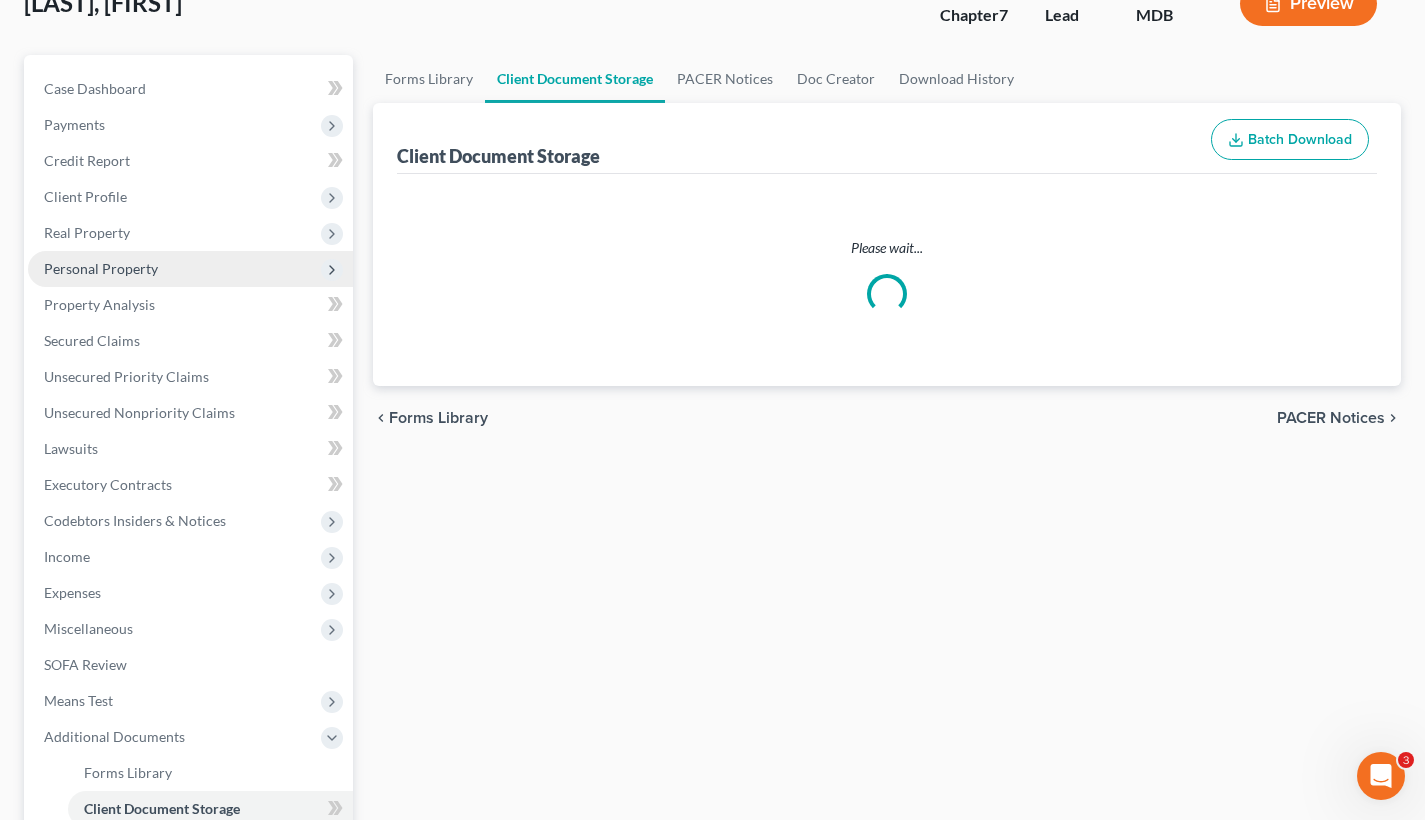 scroll, scrollTop: 0, scrollLeft: 0, axis: both 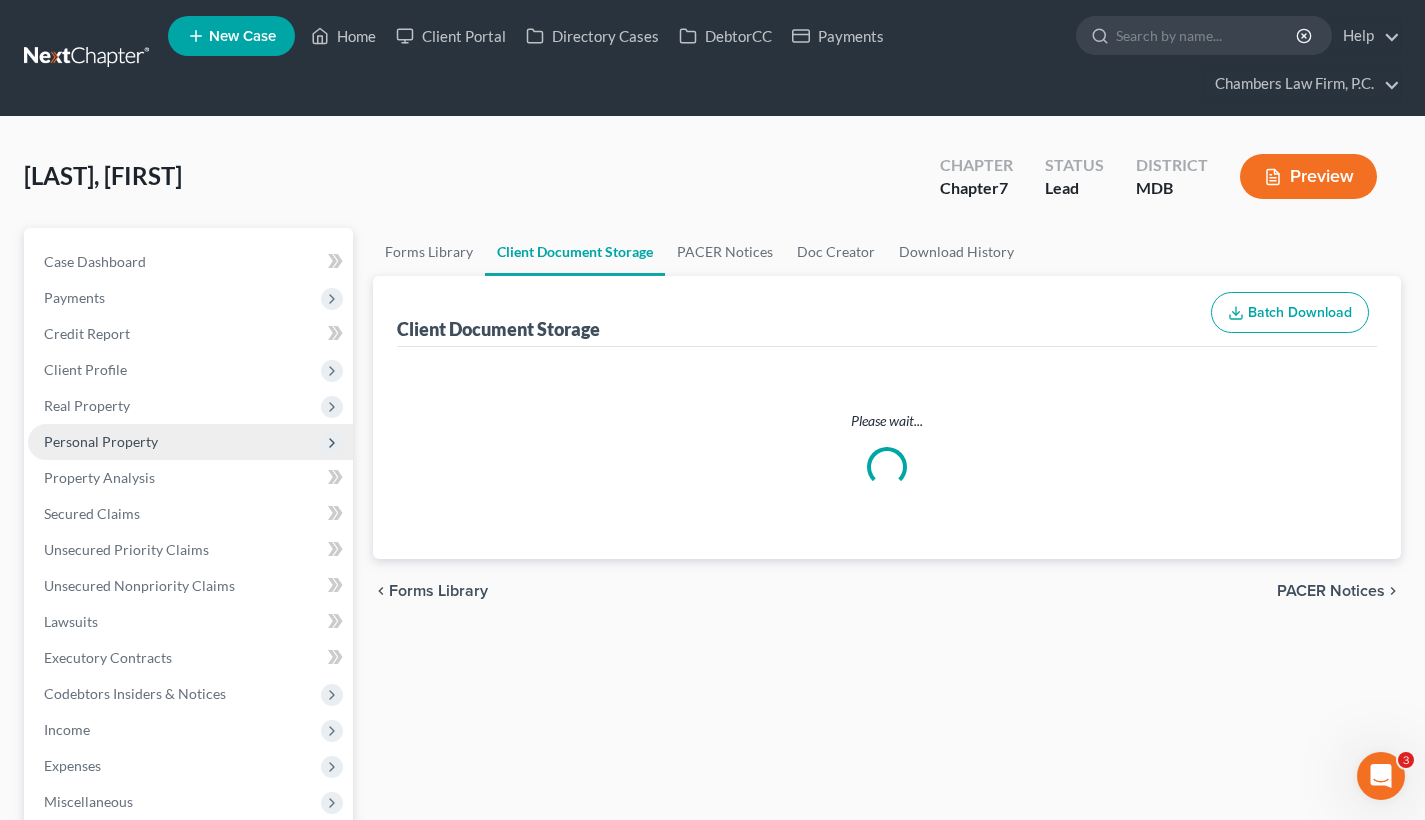 select on "14" 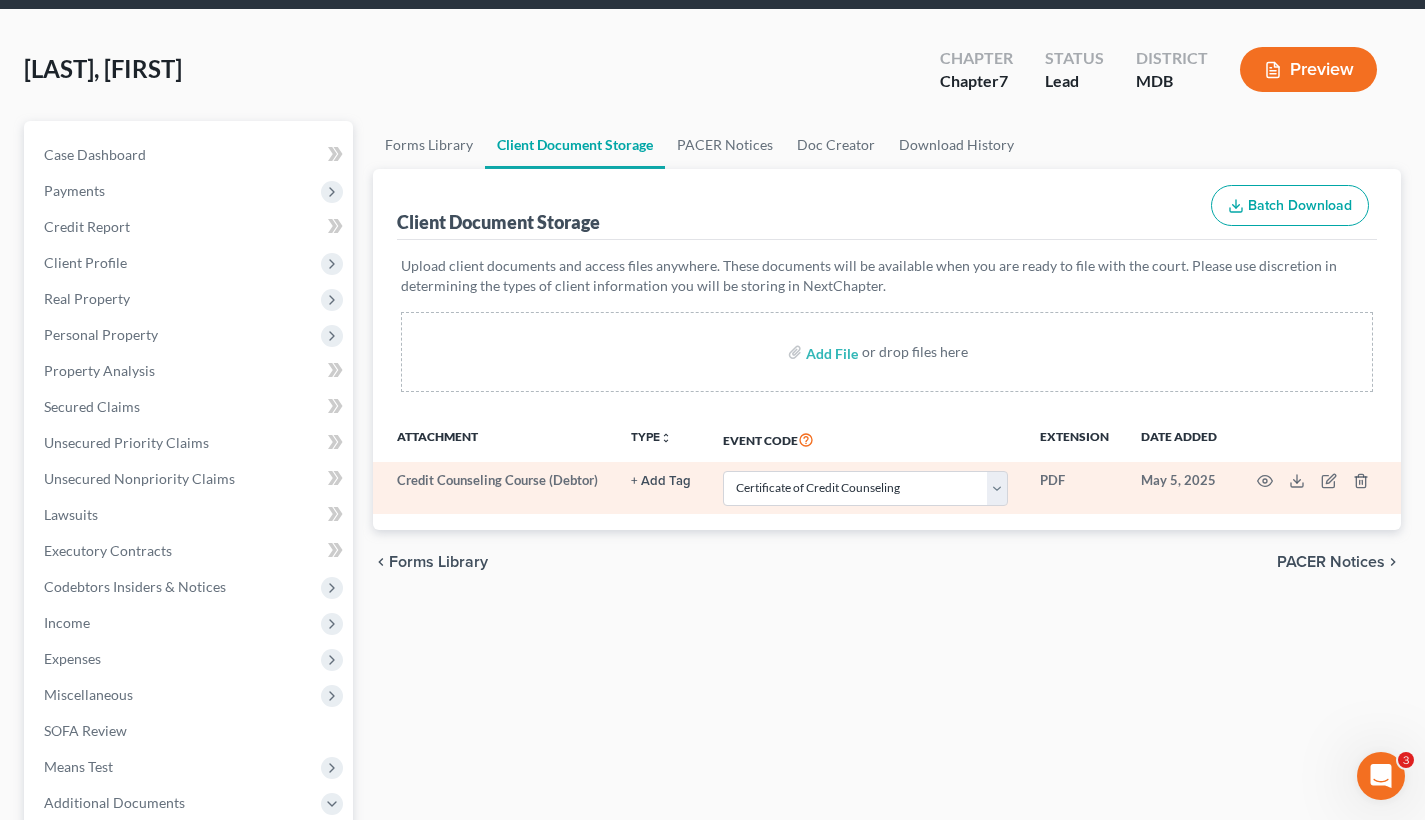 scroll, scrollTop: 112, scrollLeft: 0, axis: vertical 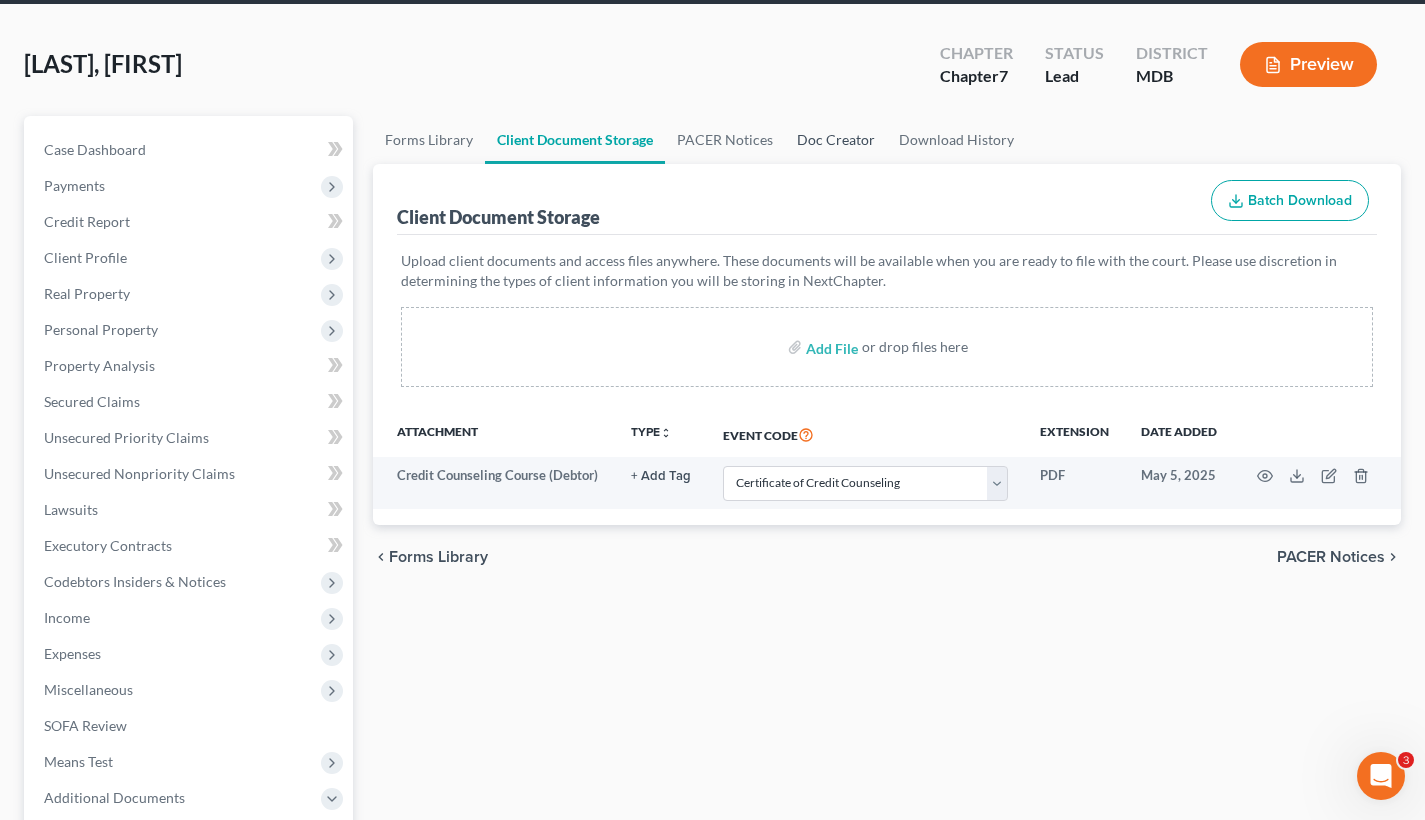 click on "Doc Creator" at bounding box center [836, 140] 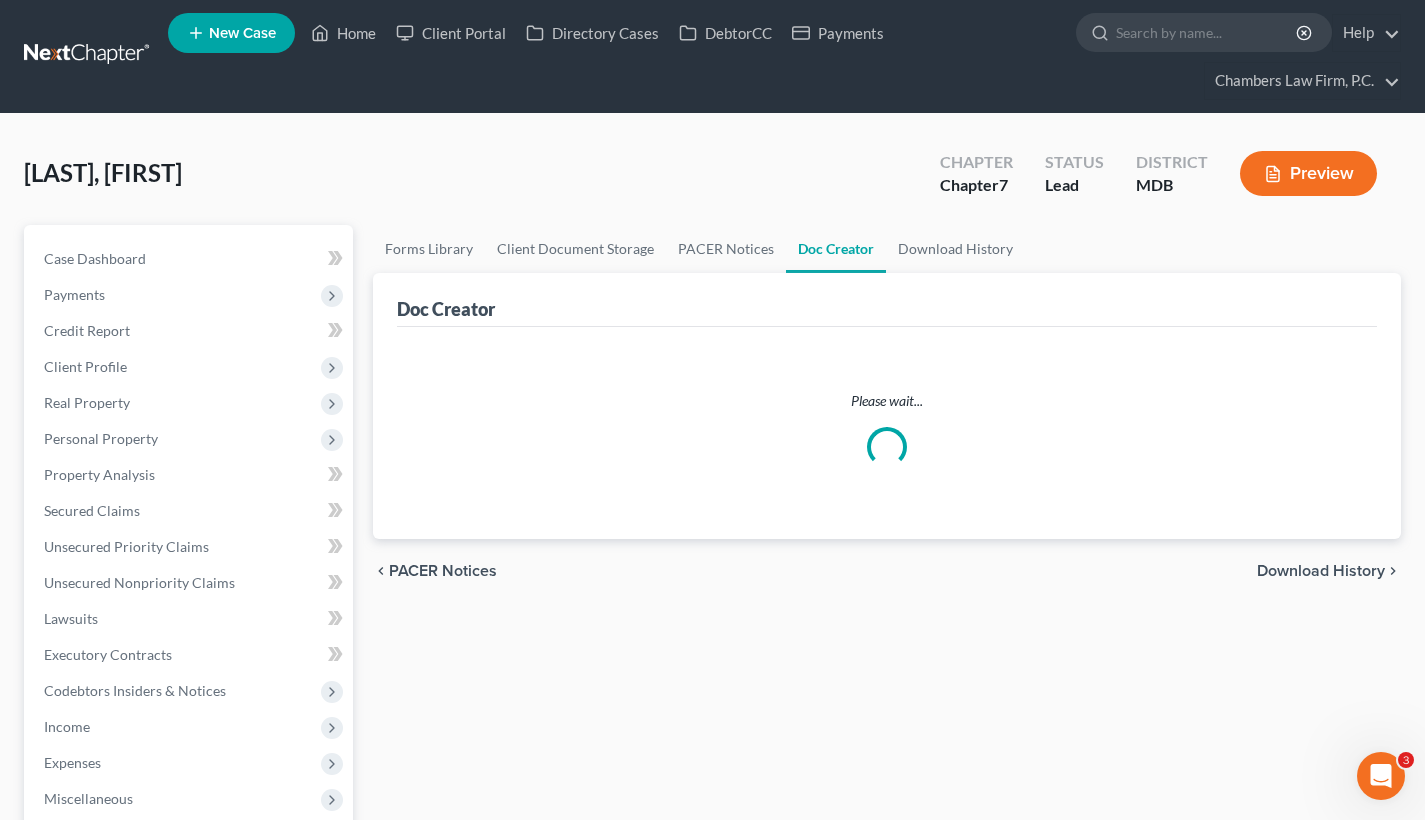 scroll, scrollTop: 0, scrollLeft: 0, axis: both 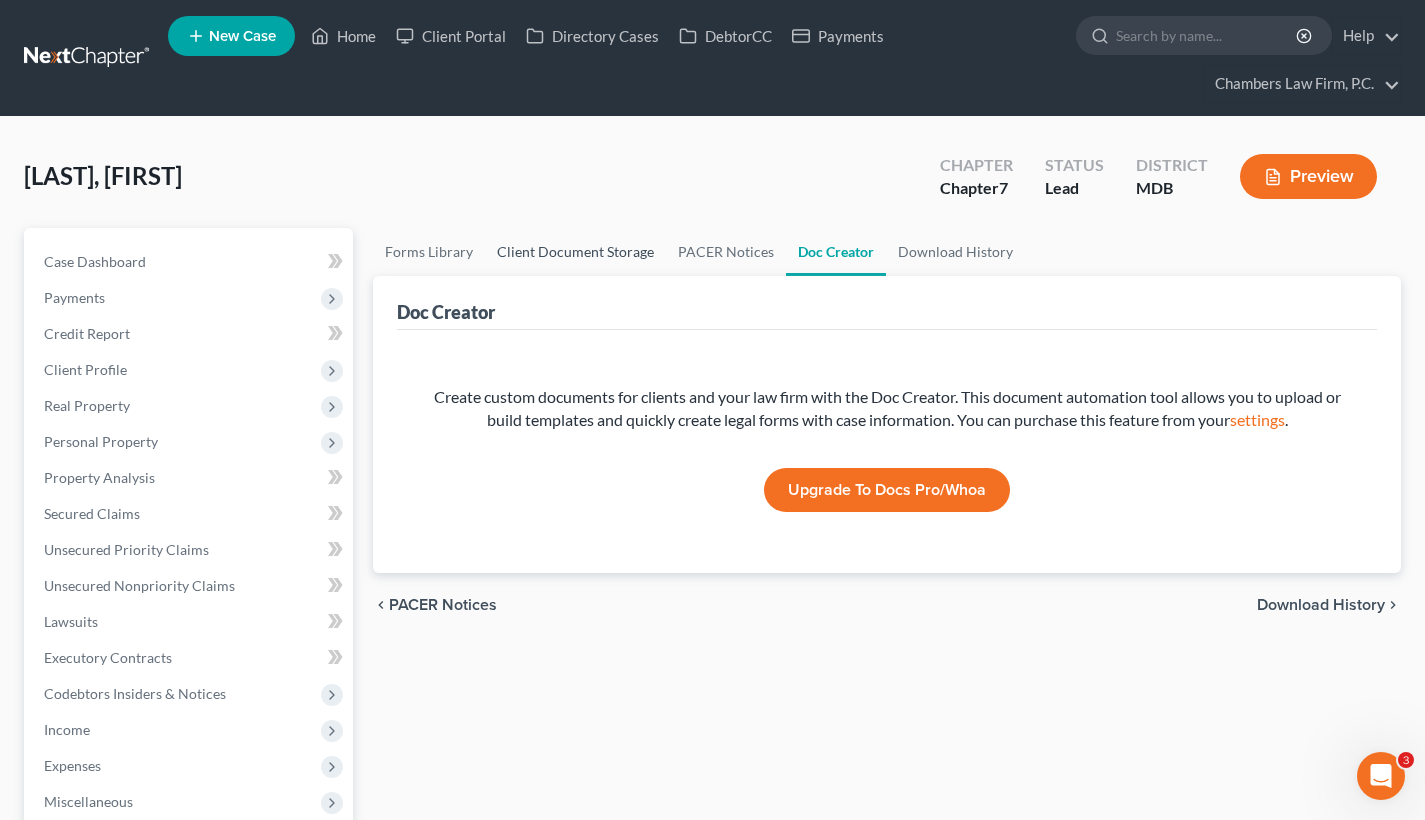 click on "Client Document Storage" at bounding box center (575, 252) 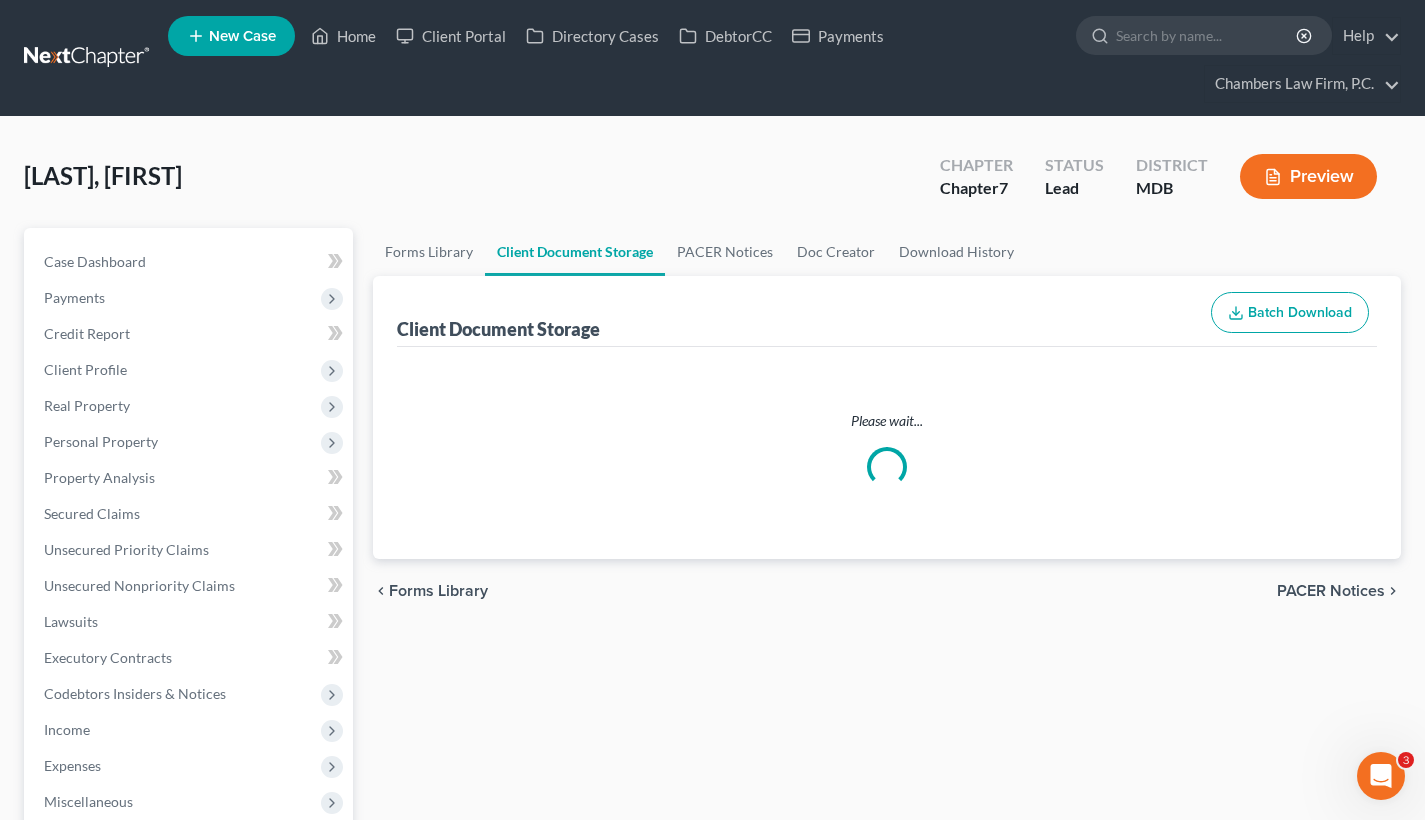 select on "14" 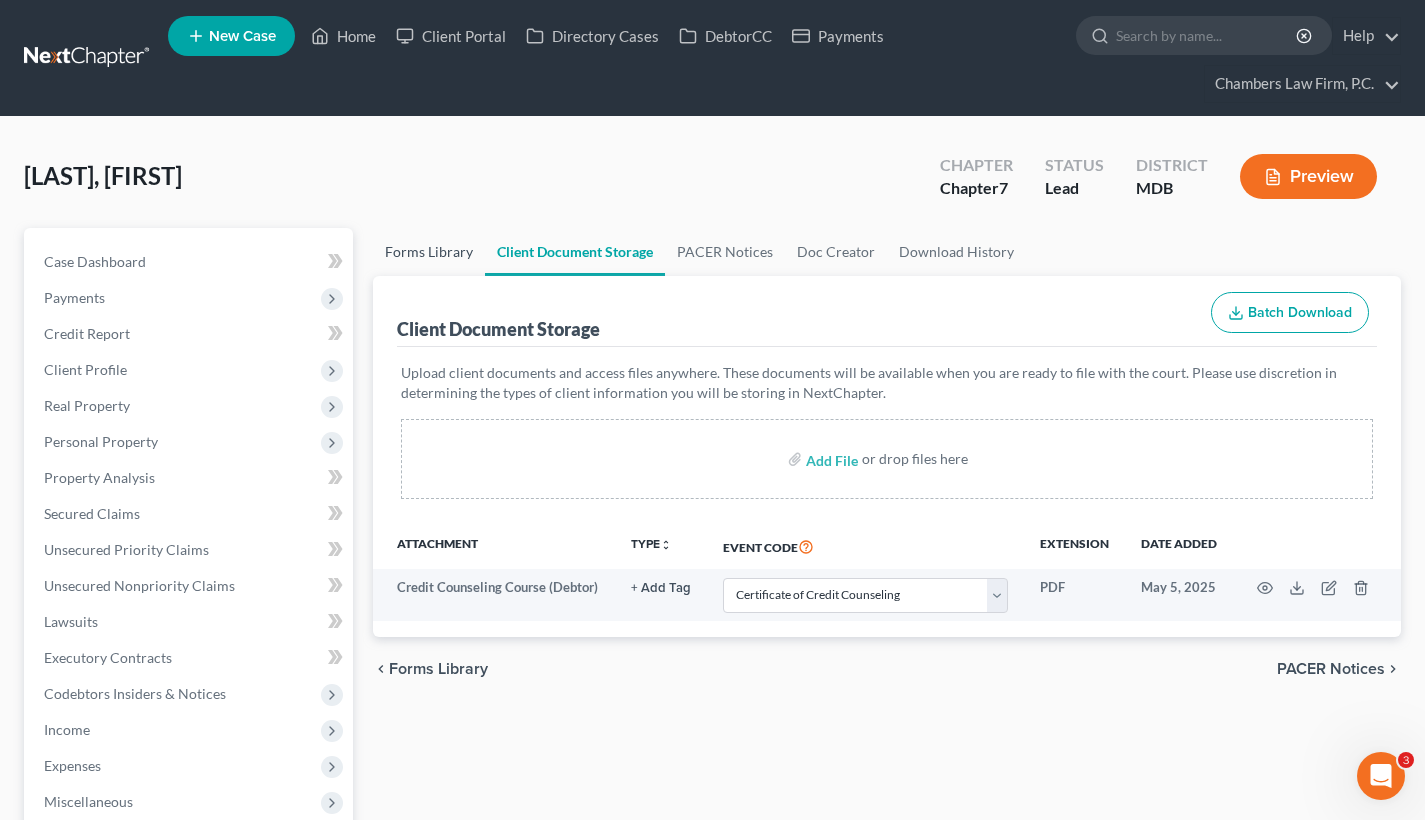 click on "Forms Library" at bounding box center [429, 252] 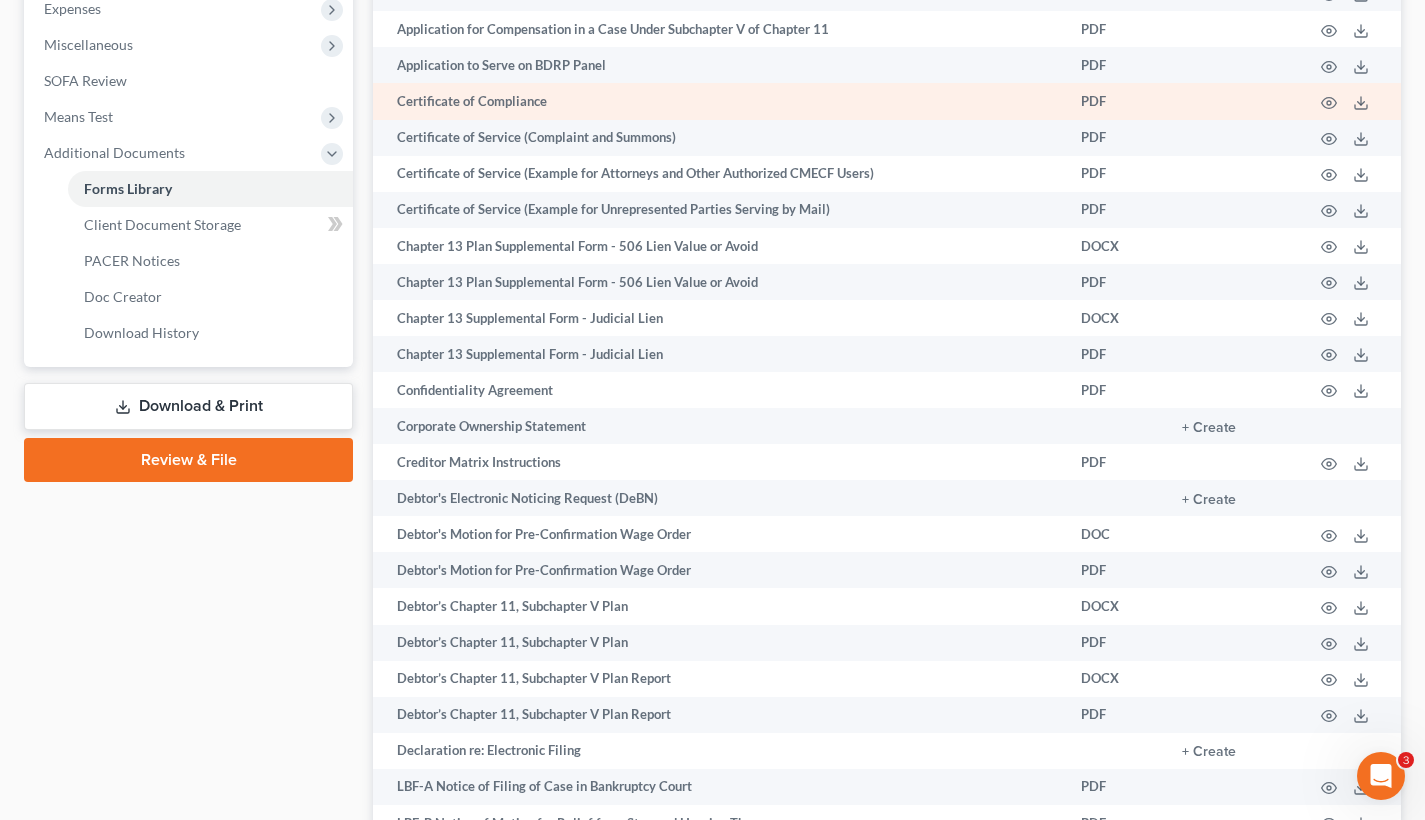 scroll, scrollTop: 758, scrollLeft: 0, axis: vertical 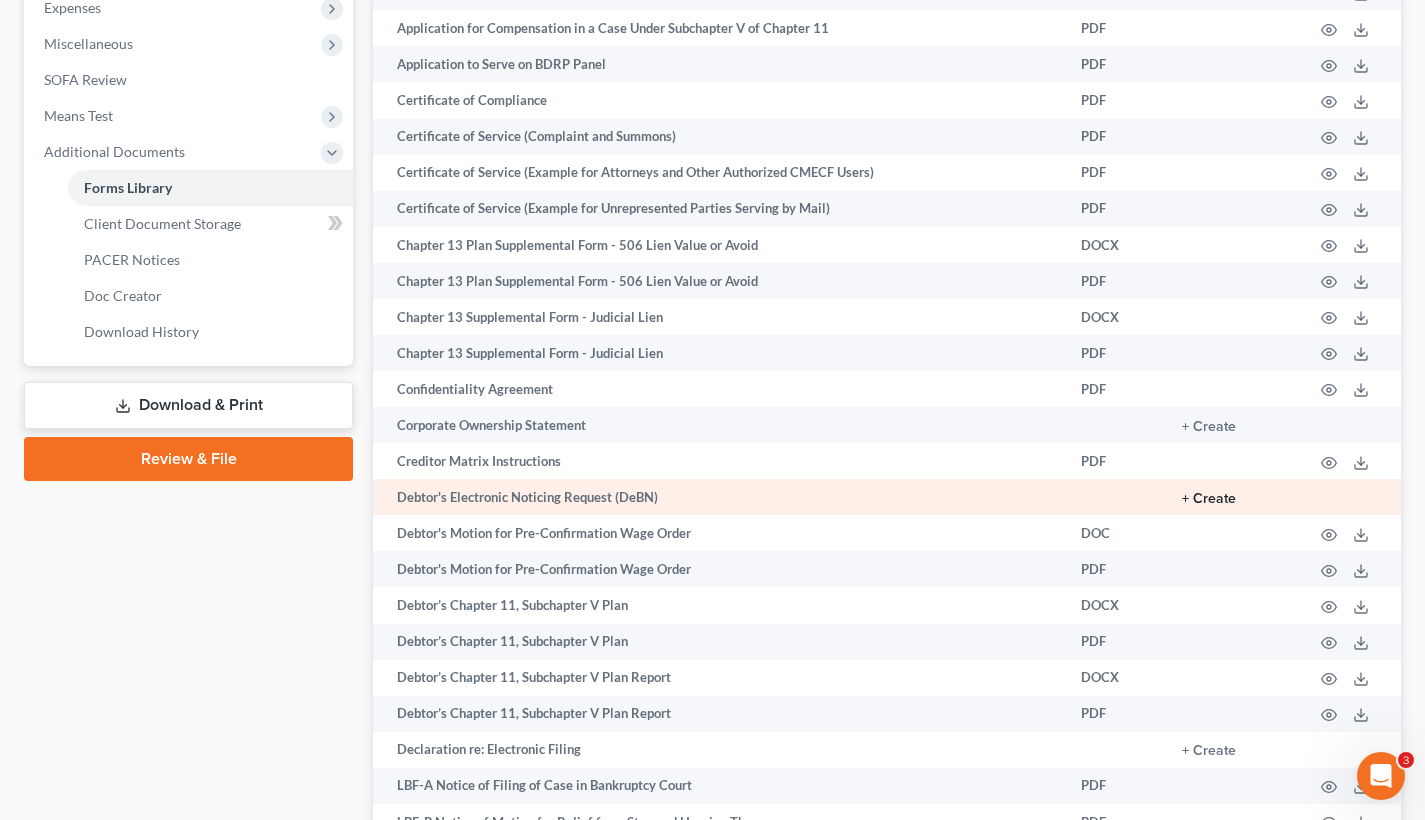 click on "+ Create" at bounding box center (1209, 499) 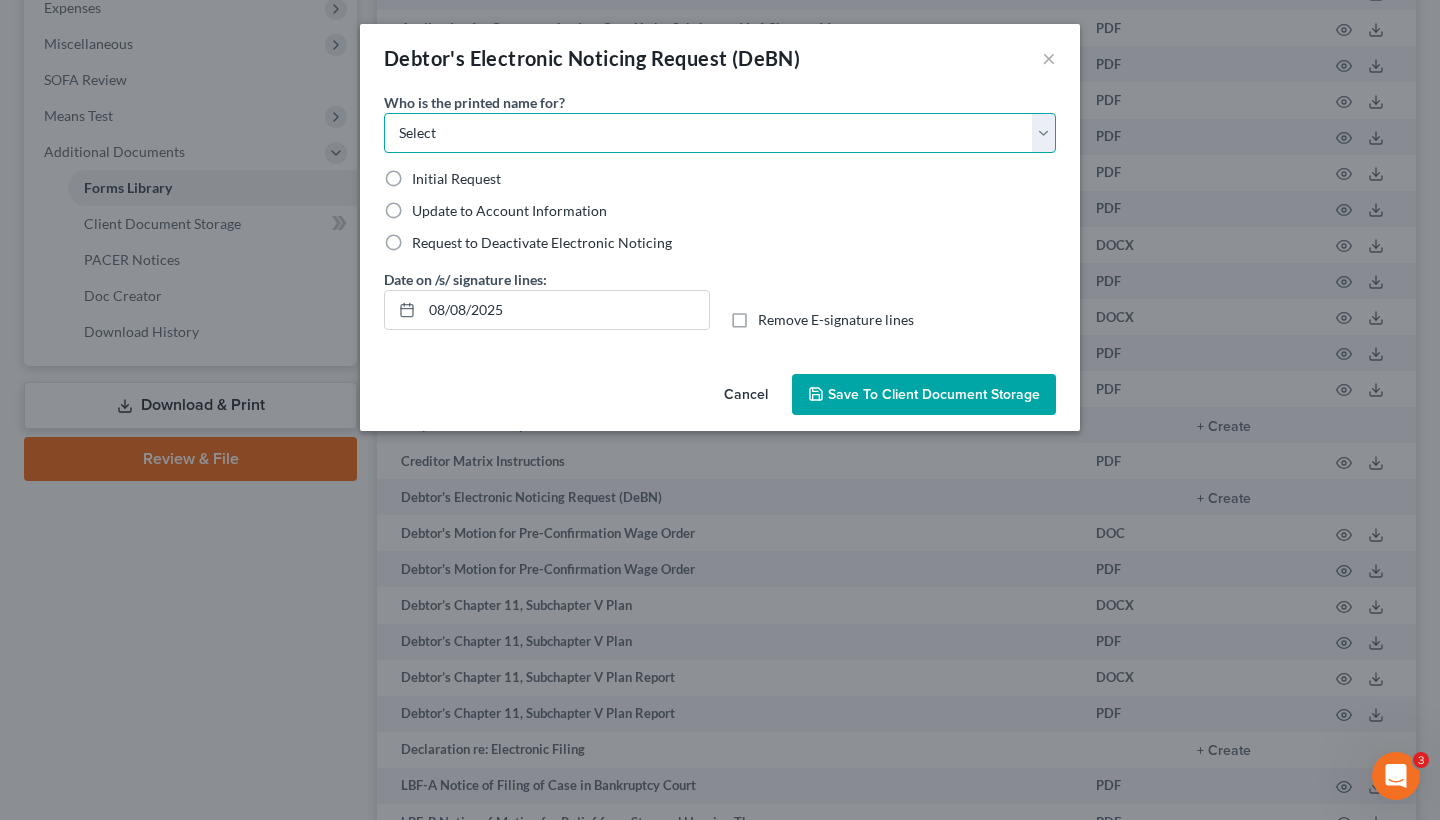 select on "0" 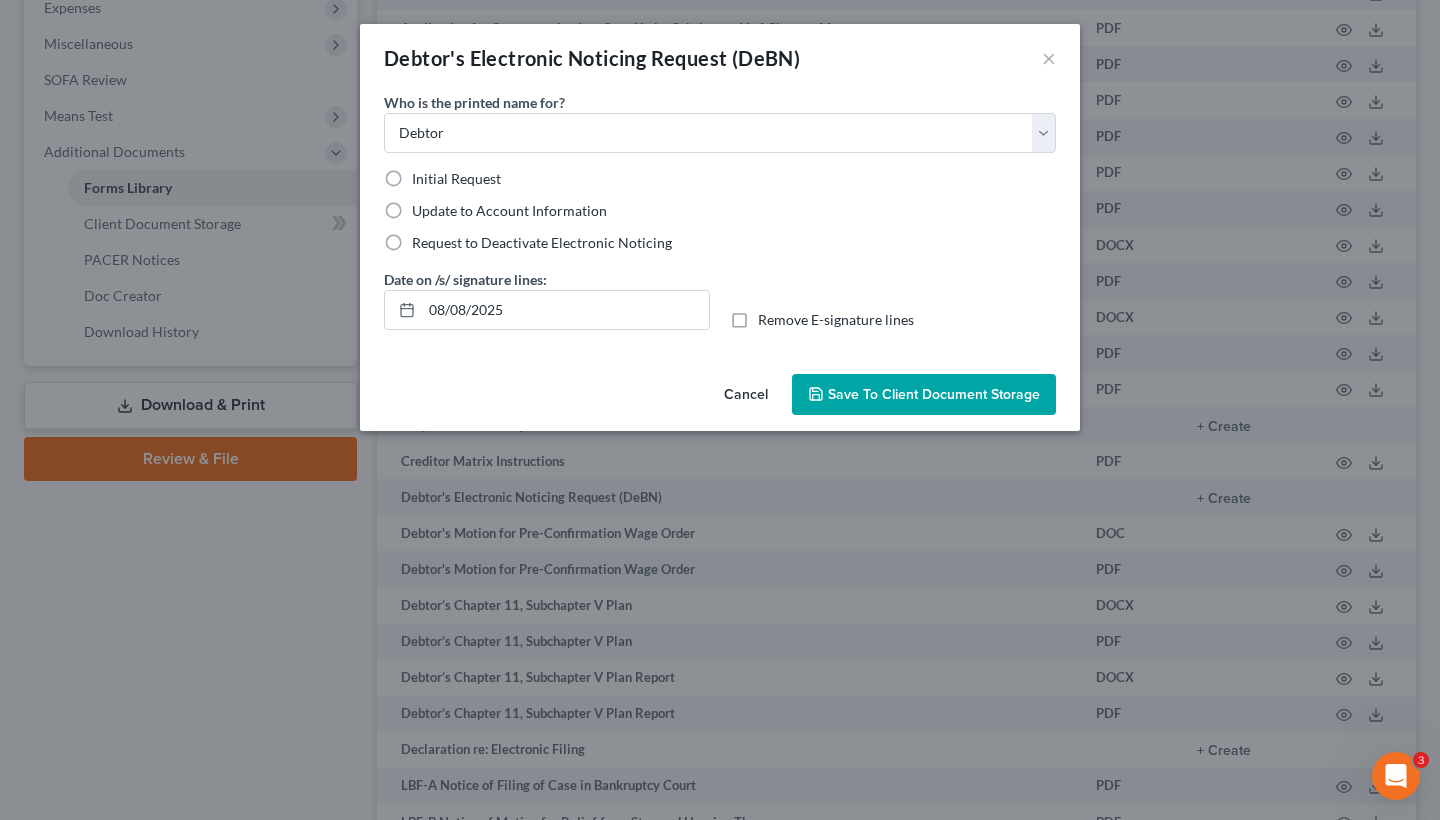 click on "Initial Request" at bounding box center [456, 178] 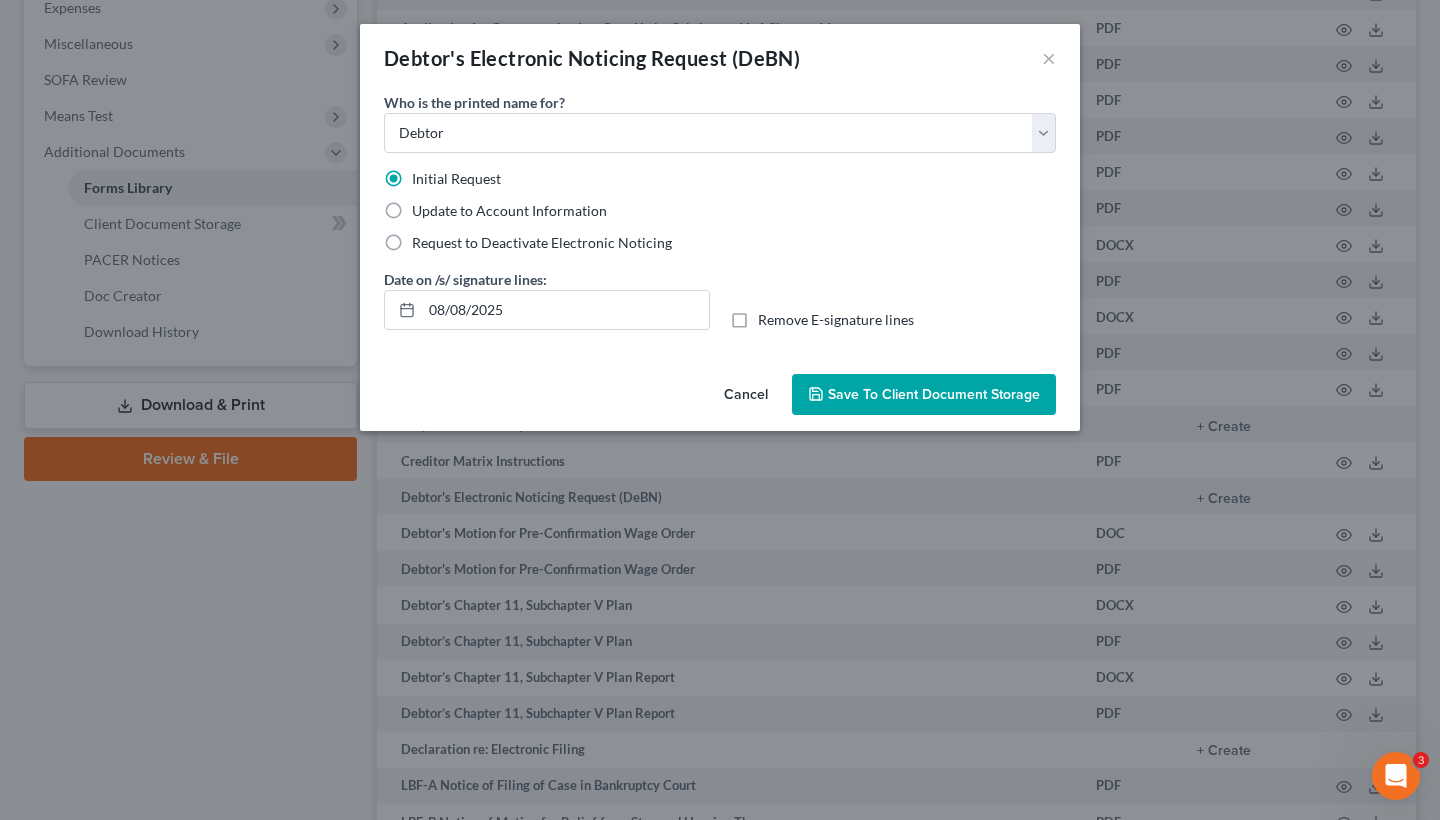 click on "Save to Client Document Storage" at bounding box center (924, 395) 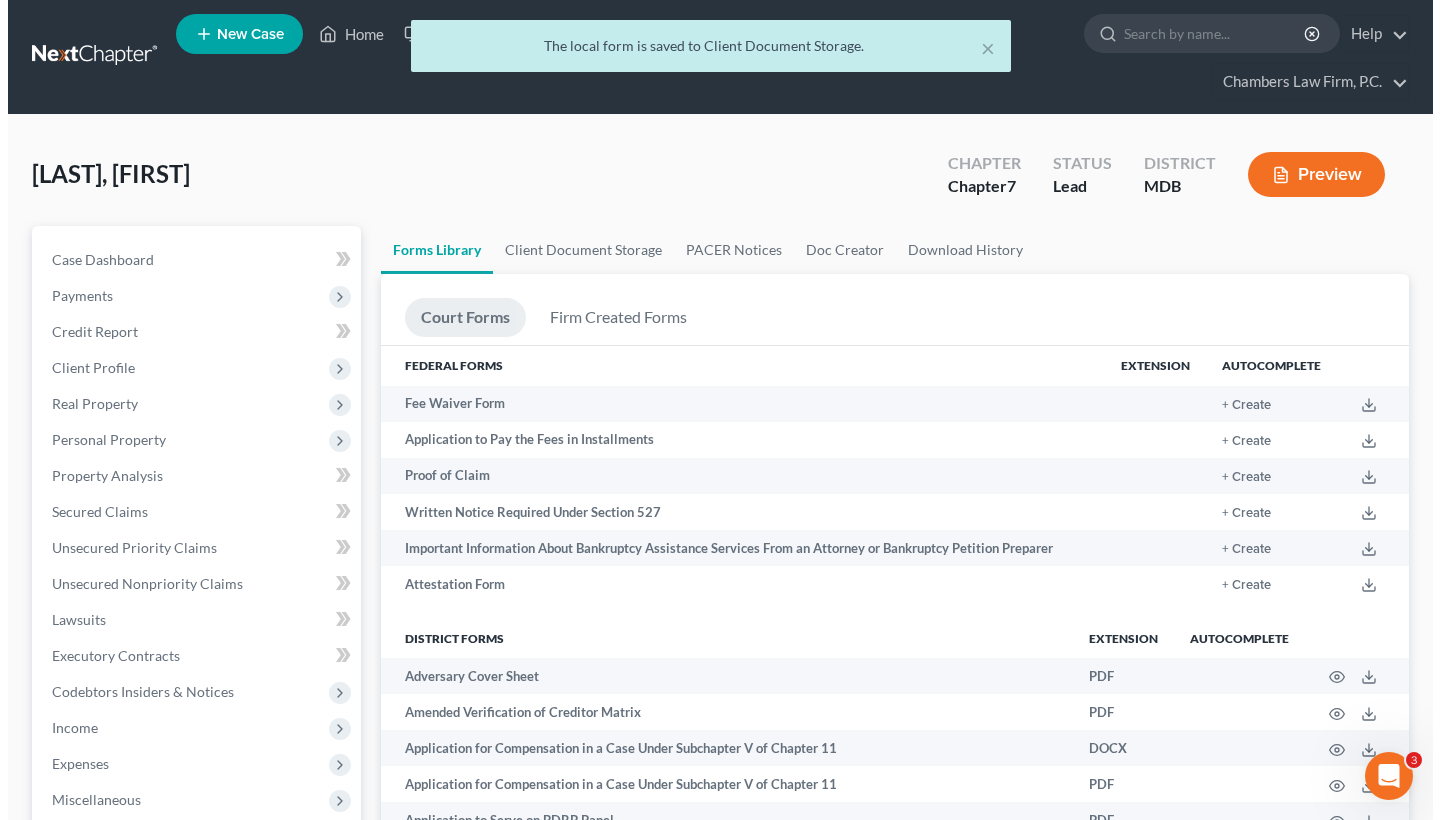 scroll, scrollTop: 0, scrollLeft: 0, axis: both 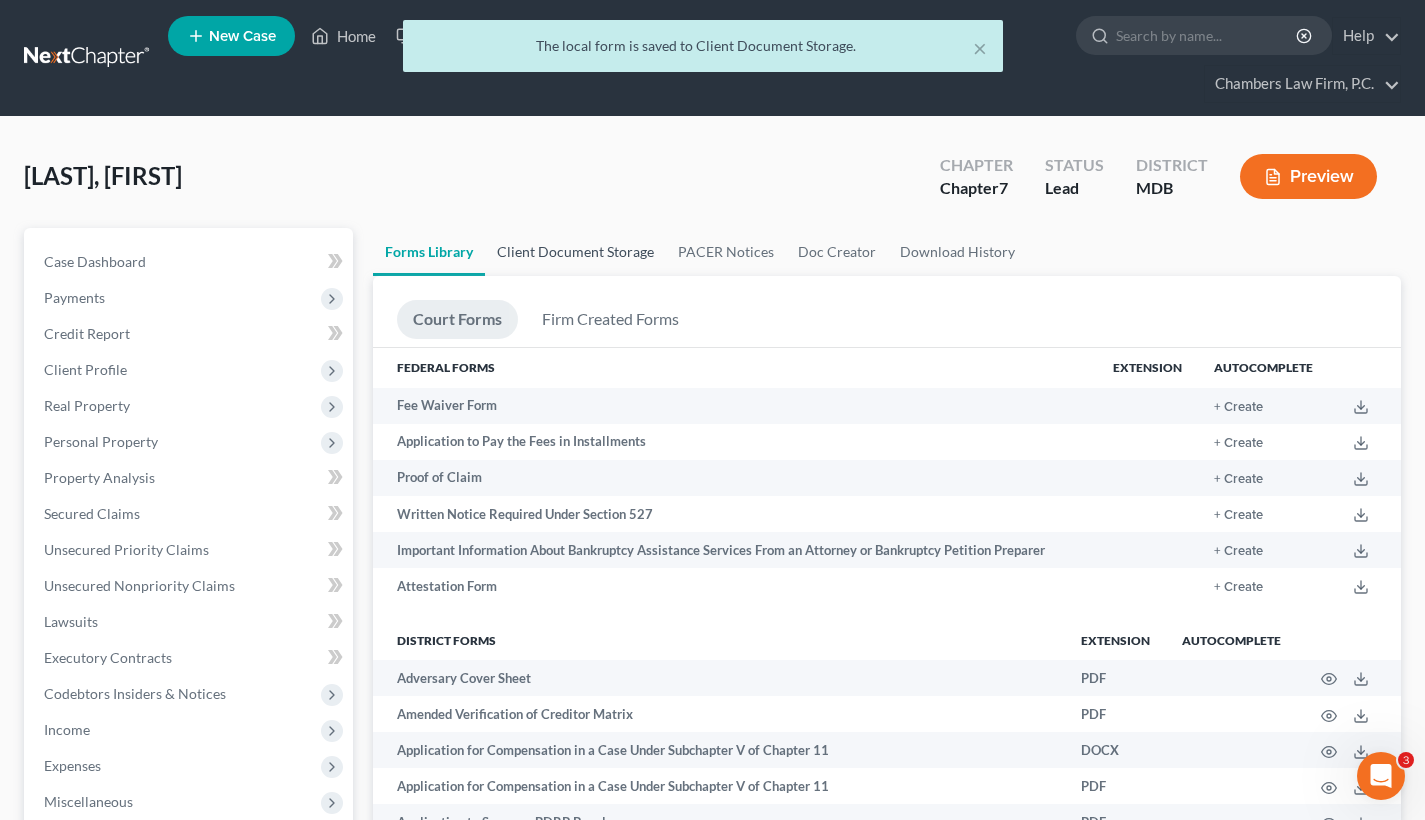 click on "Client Document Storage" at bounding box center (575, 252) 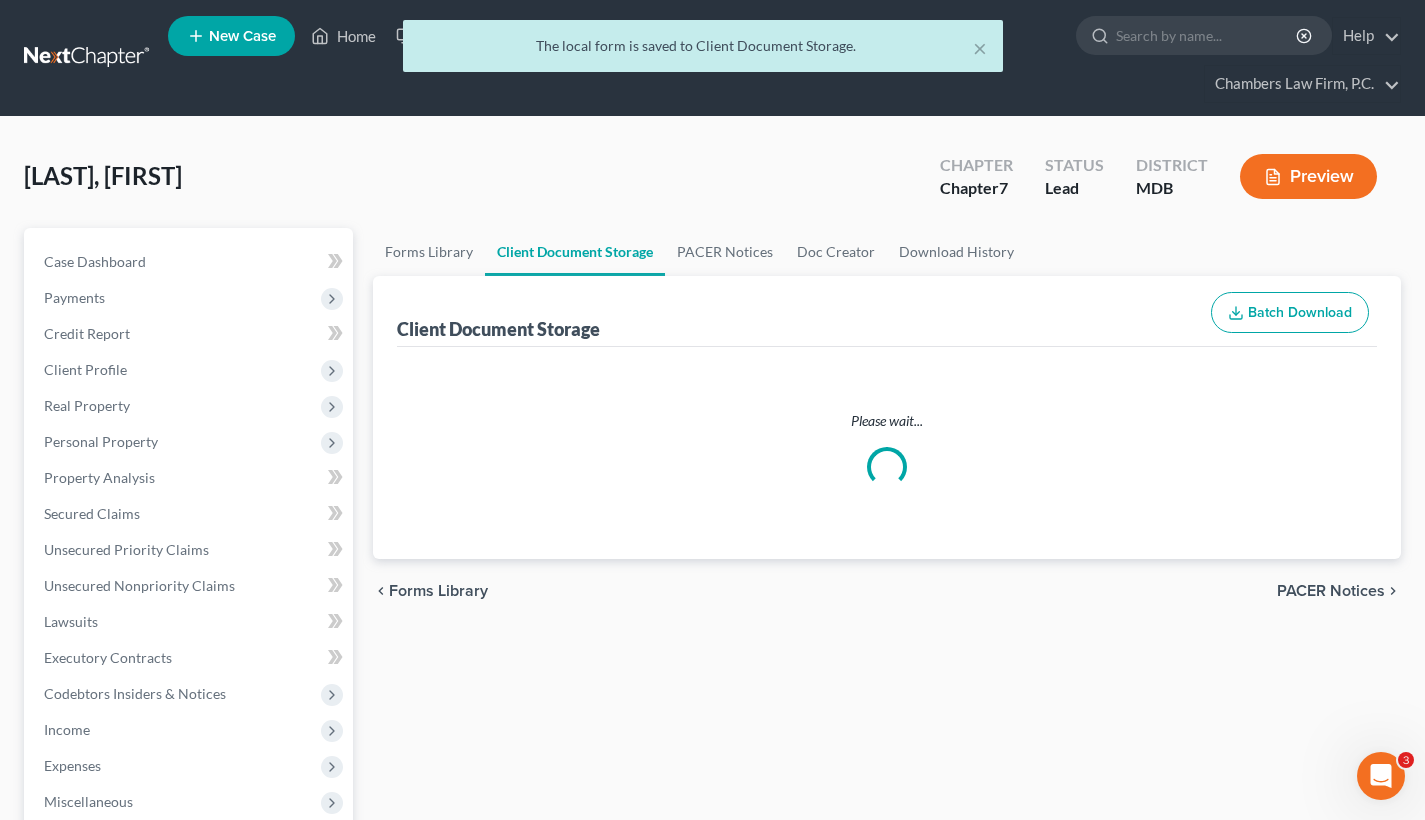 select on "14" 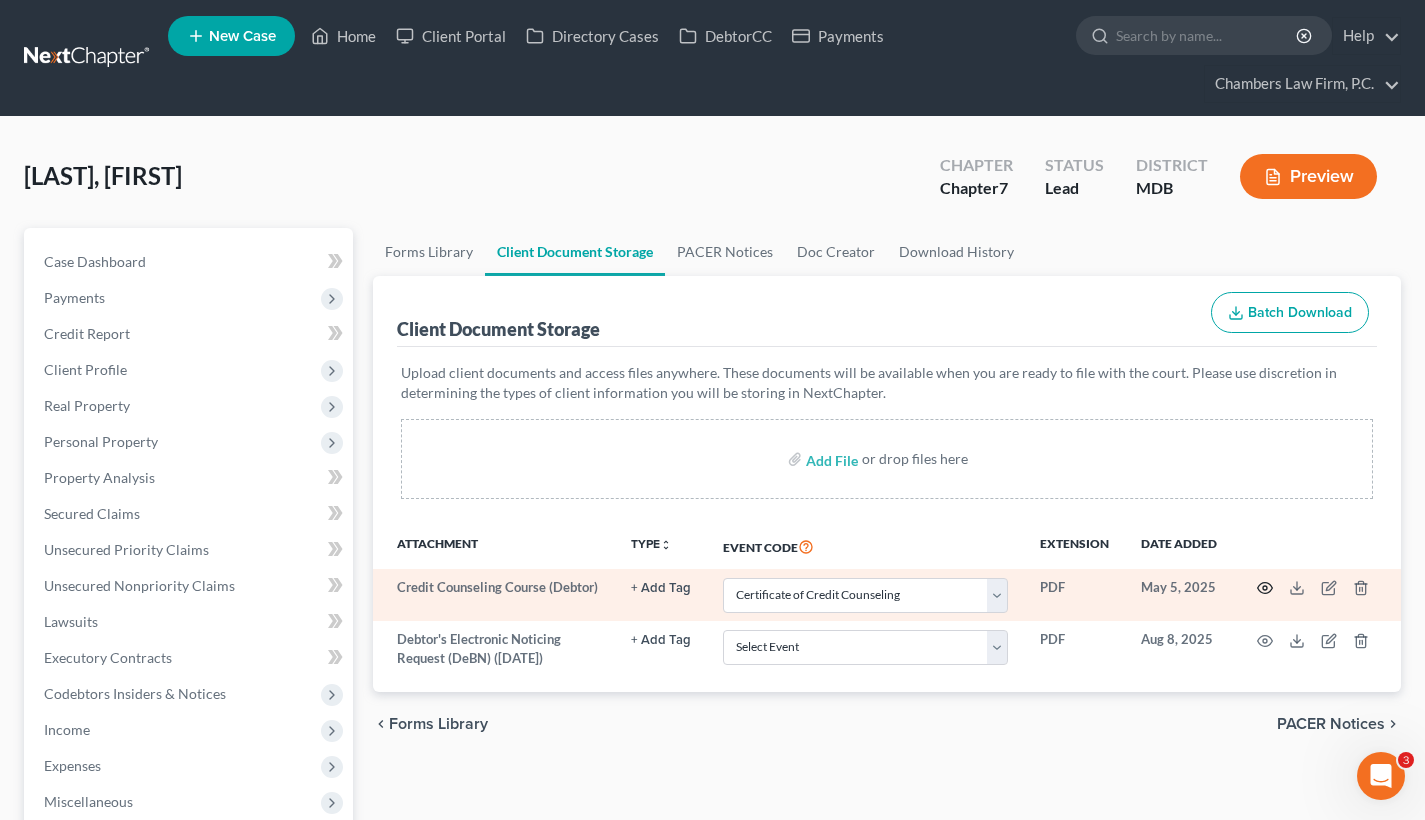 click 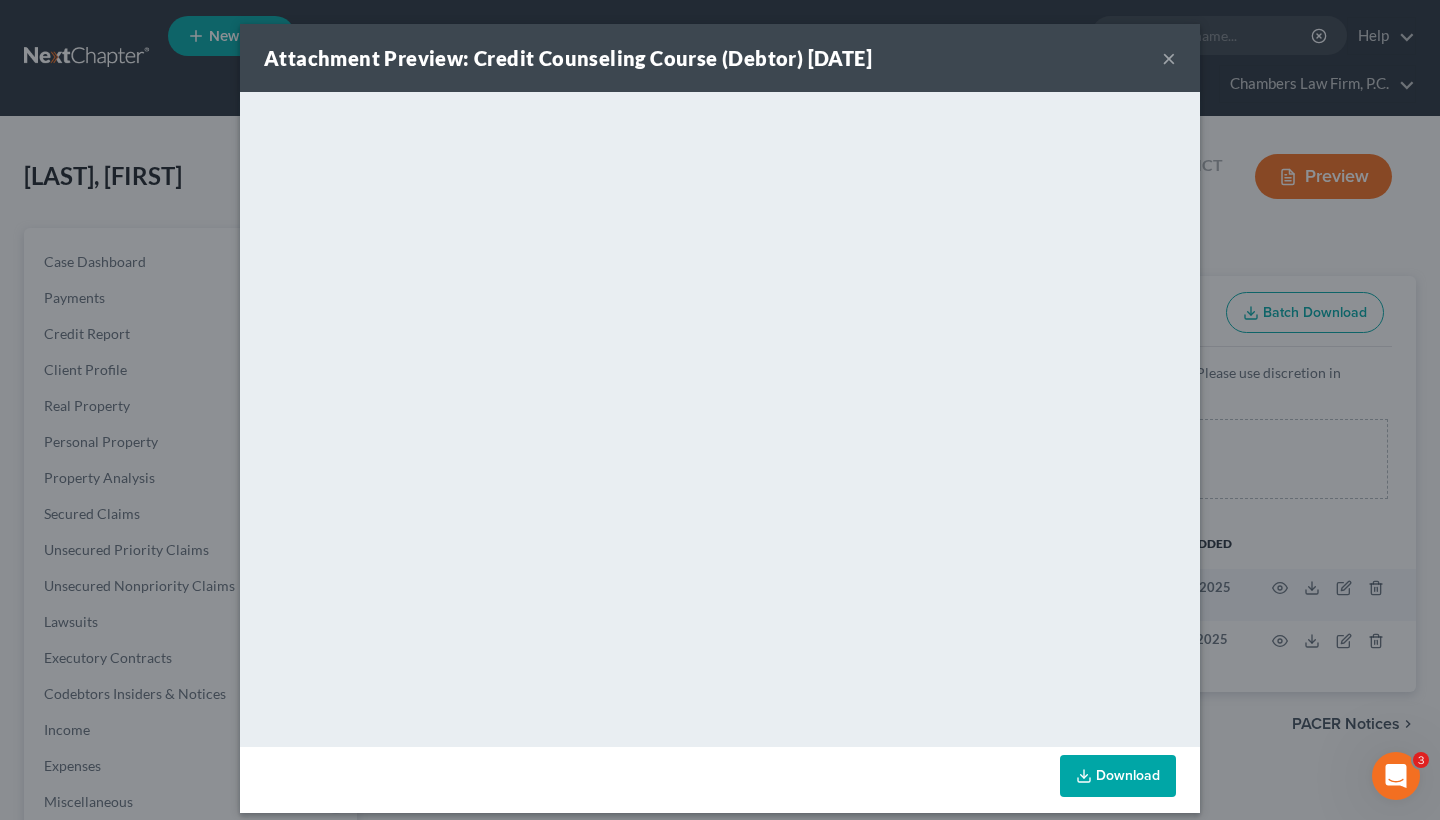 click on "×" at bounding box center [1169, 58] 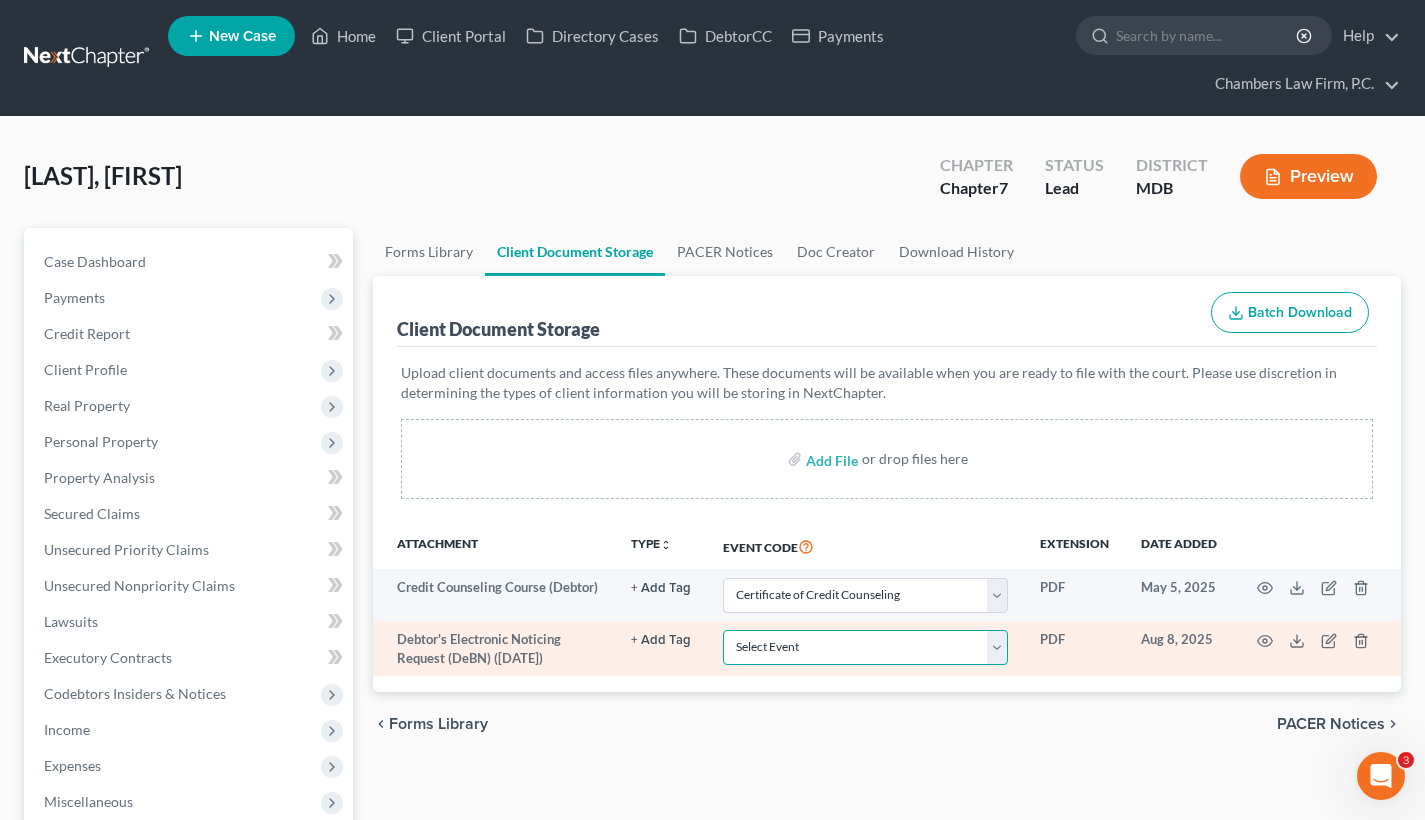 select on "32" 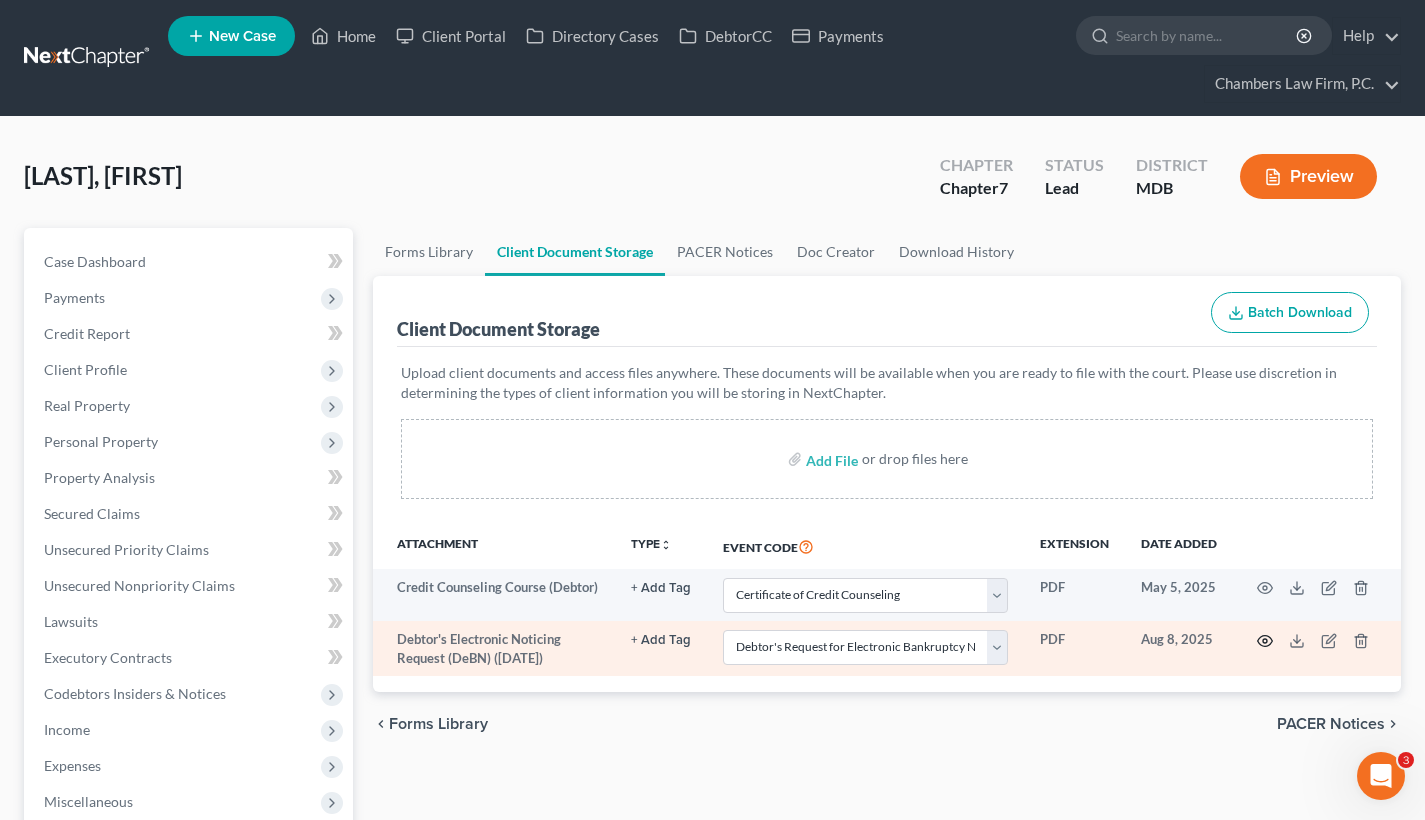 click 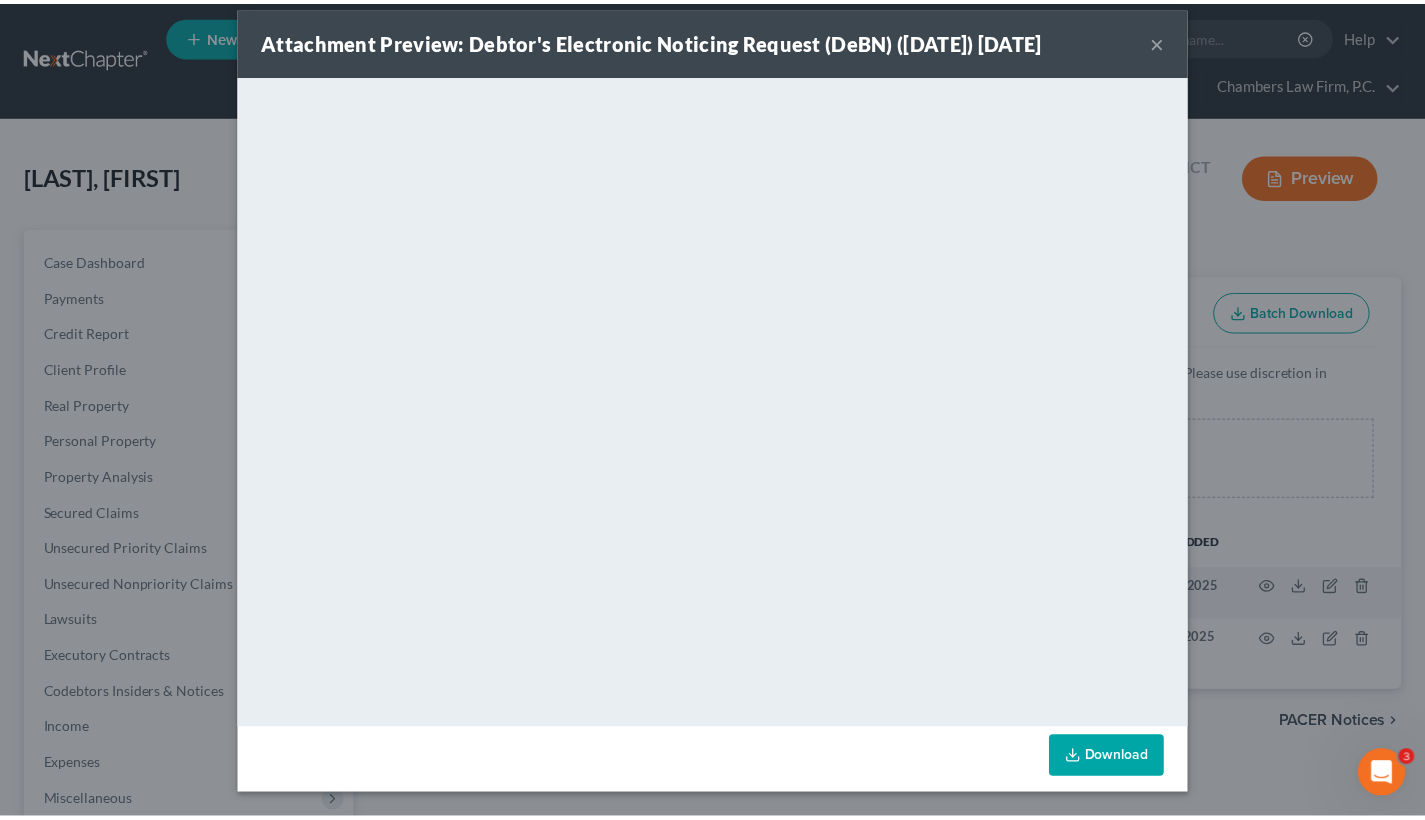 scroll, scrollTop: 17, scrollLeft: 0, axis: vertical 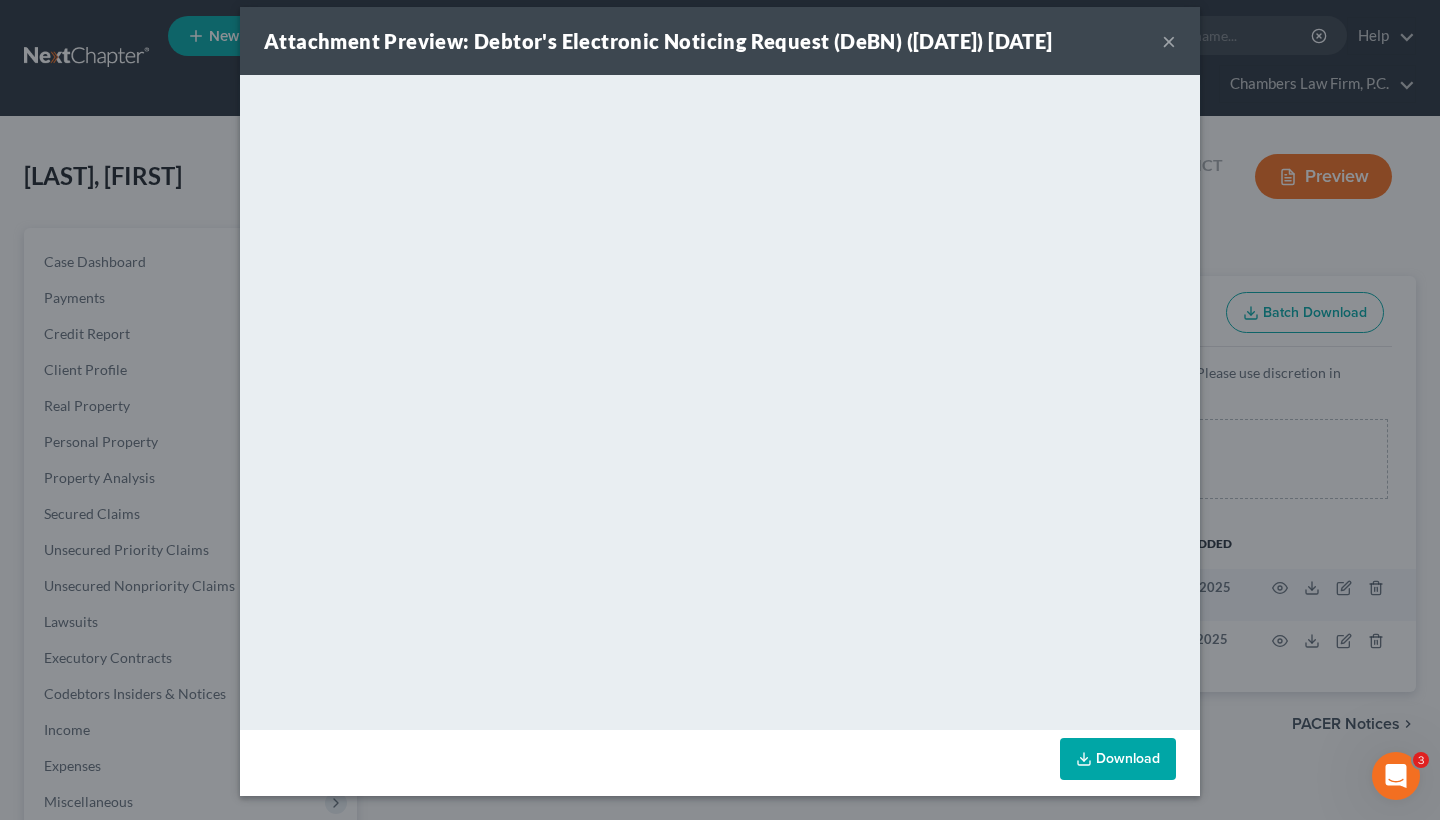 click on "×" at bounding box center [1169, 41] 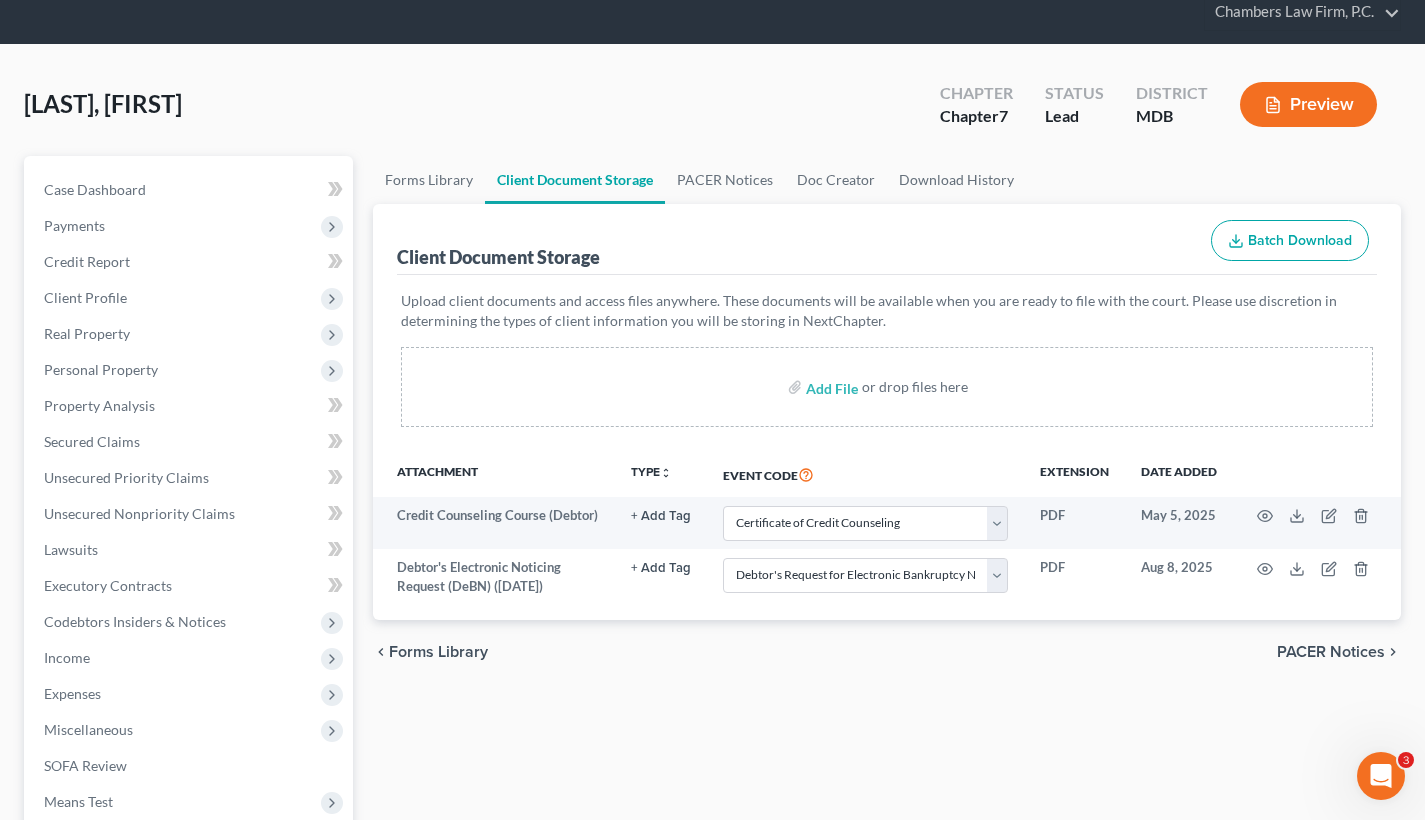 scroll, scrollTop: 73, scrollLeft: 0, axis: vertical 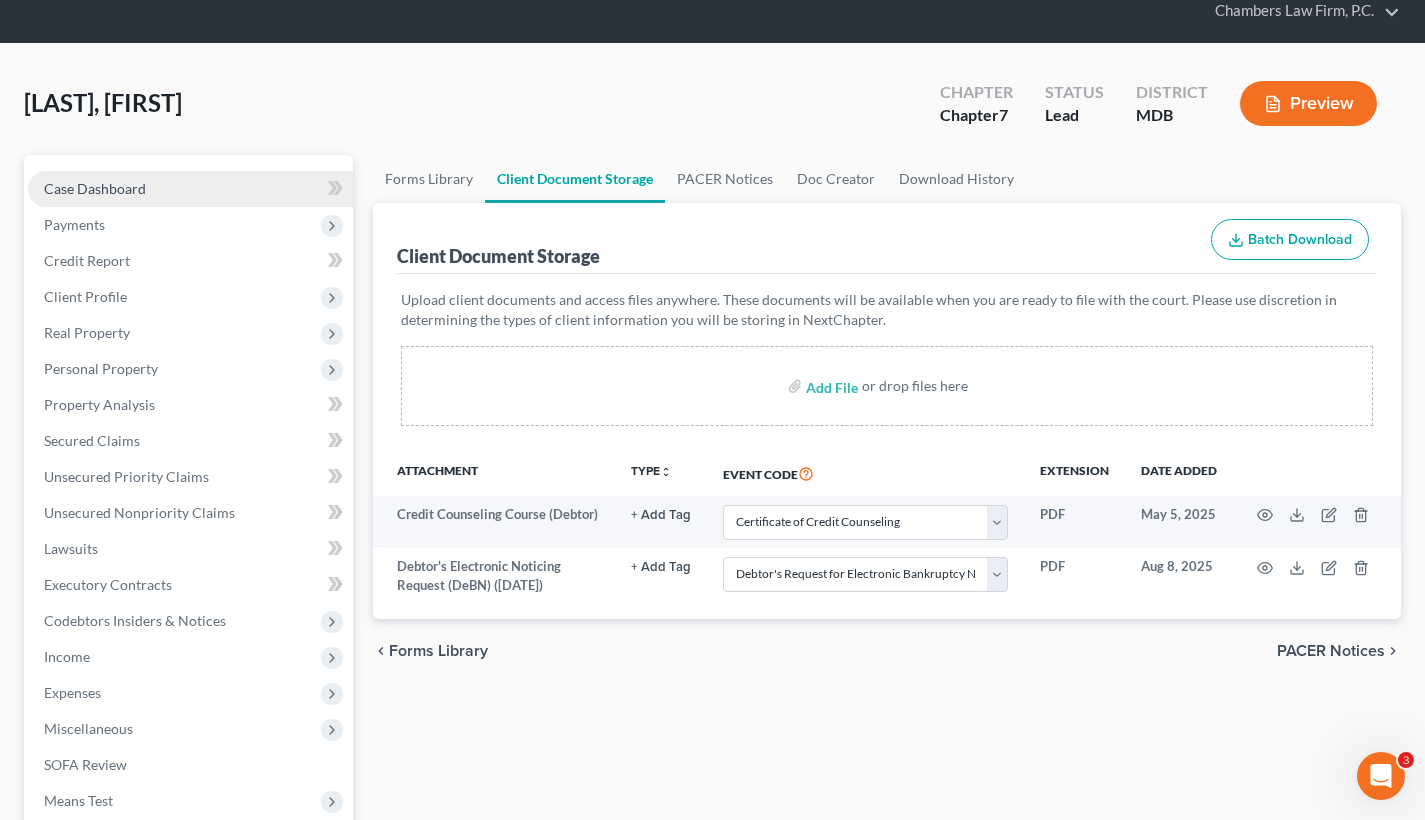 click on "Case Dashboard" at bounding box center (95, 188) 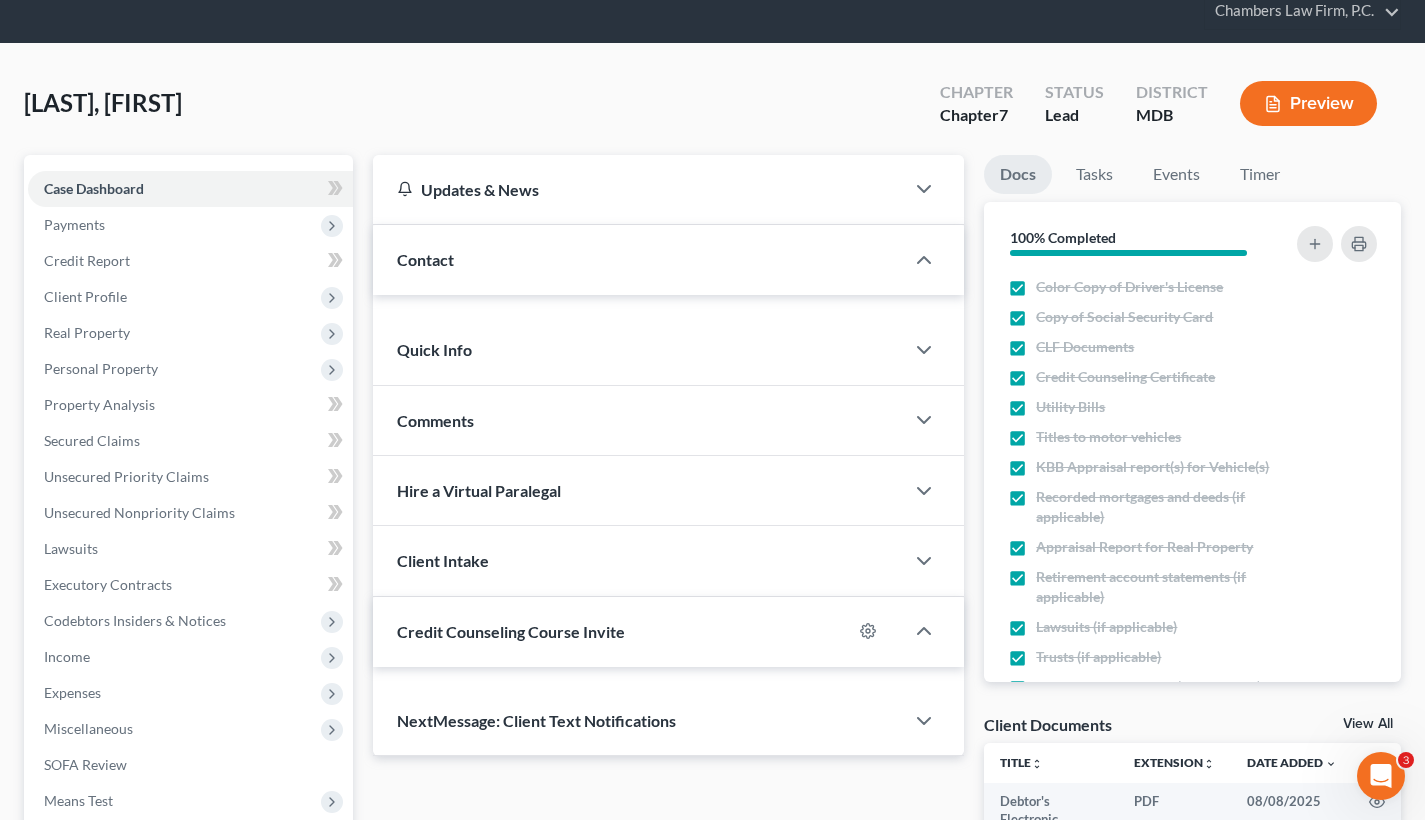 scroll, scrollTop: 0, scrollLeft: 0, axis: both 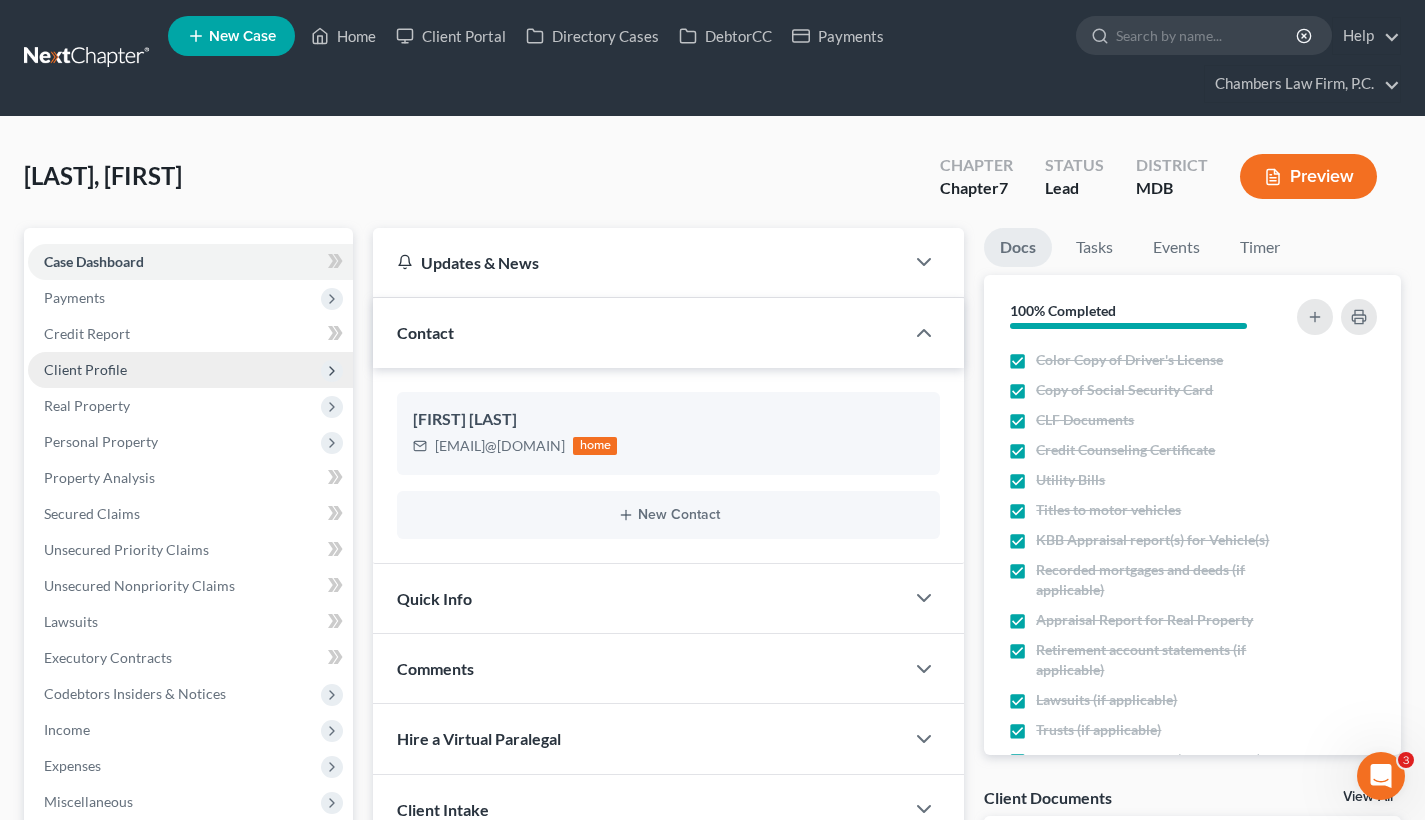 click on "Client Profile" at bounding box center [190, 370] 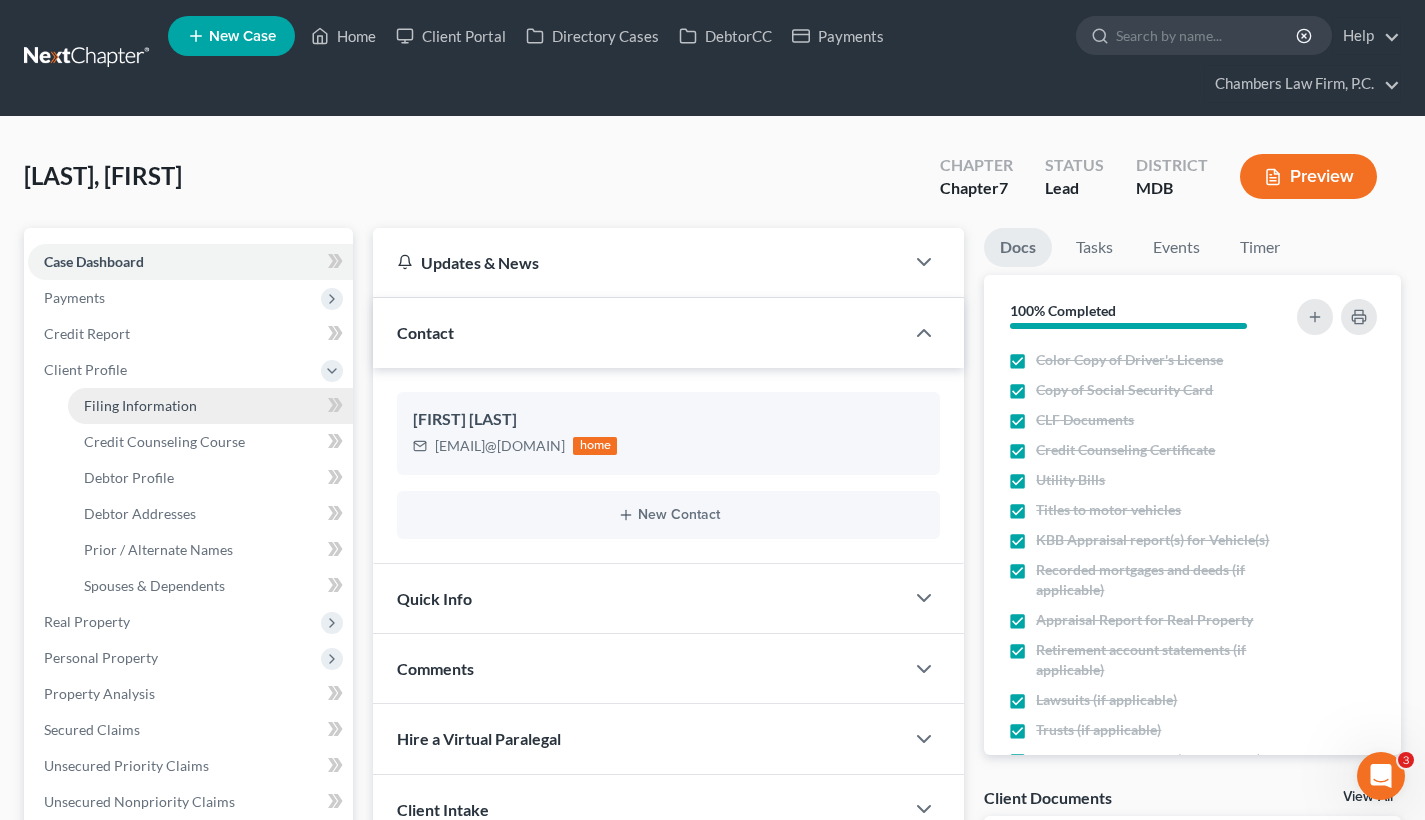 click on "Filing Information" at bounding box center (210, 406) 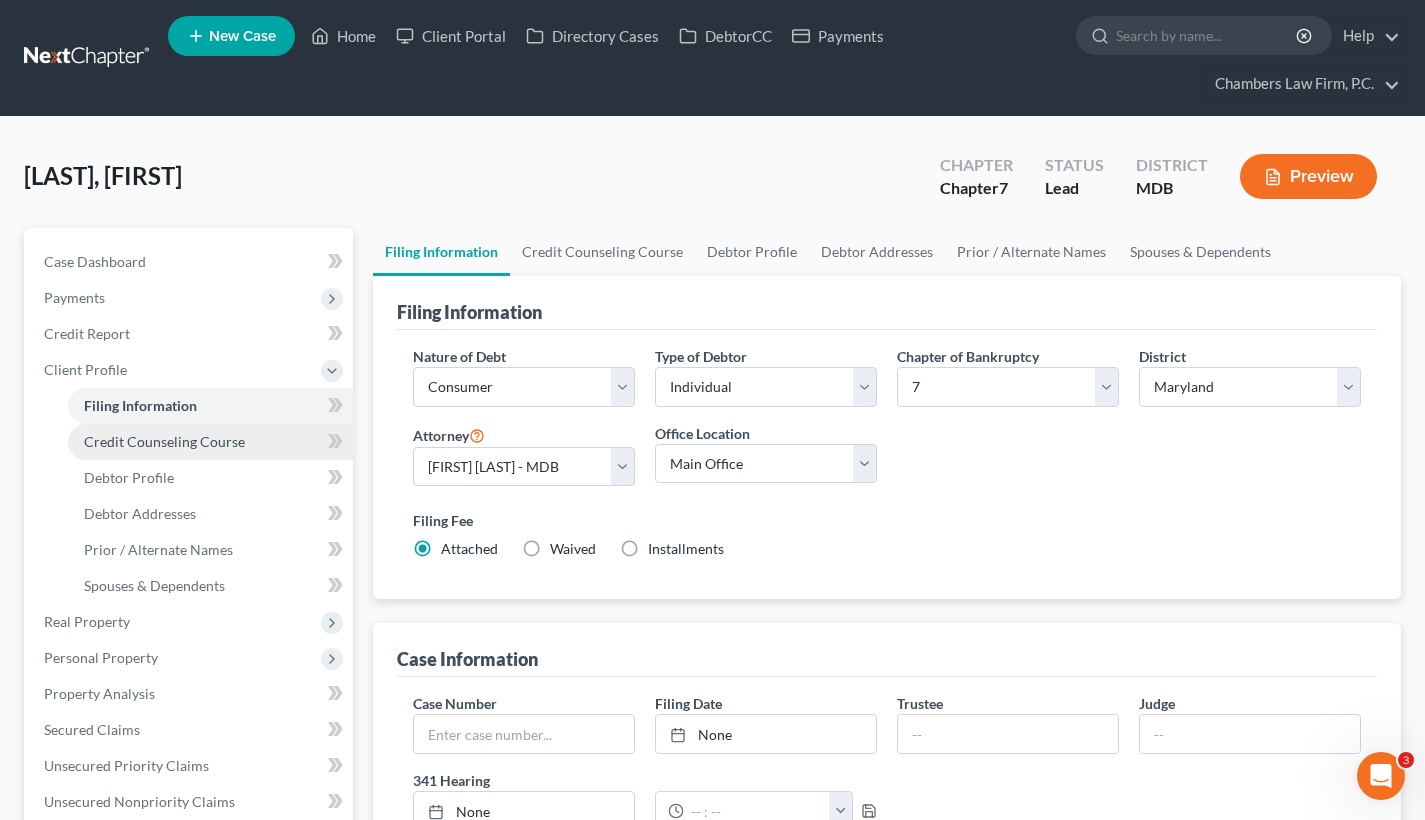 click on "Credit Counseling Course" at bounding box center (164, 441) 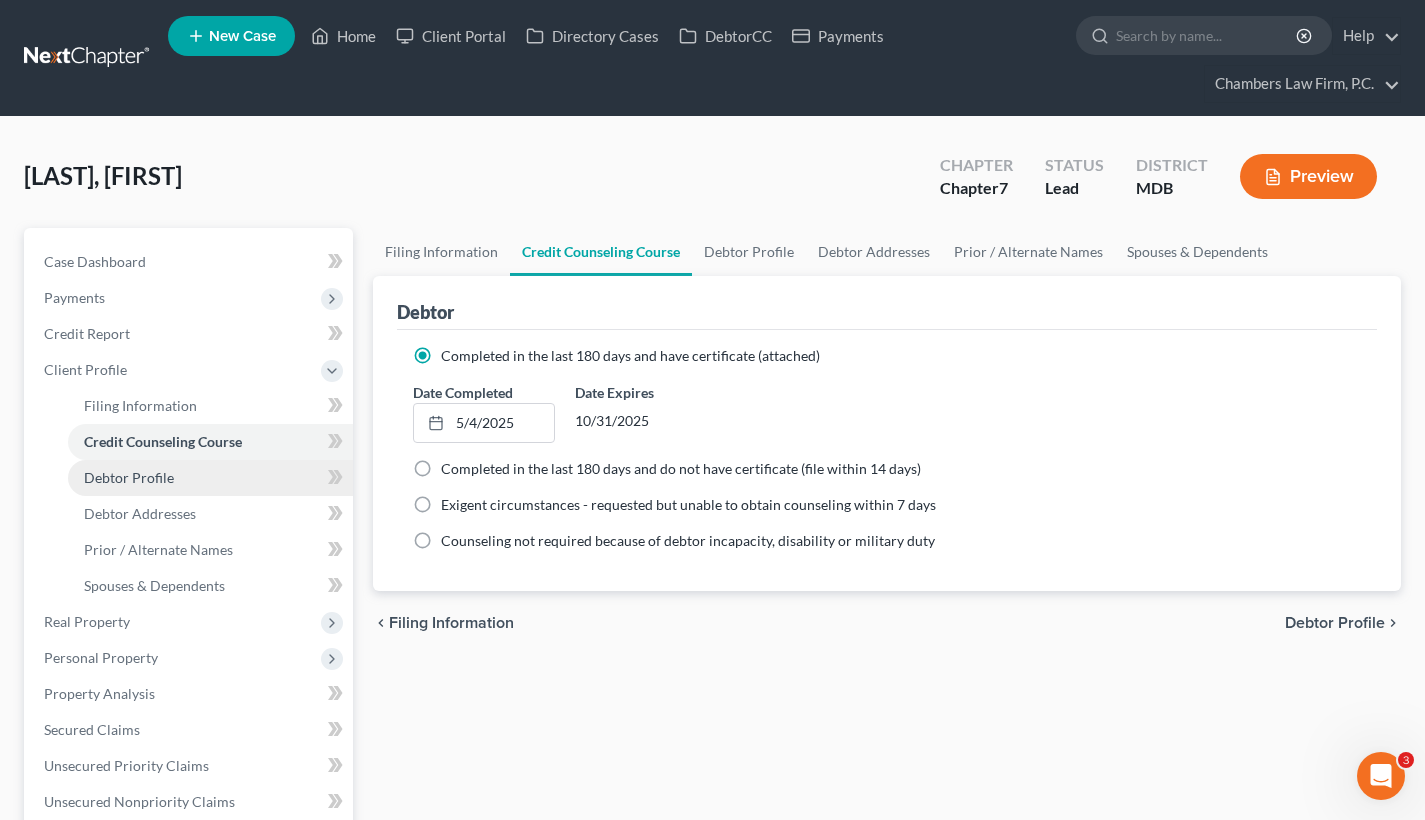 click on "Debtor Profile" at bounding box center (210, 478) 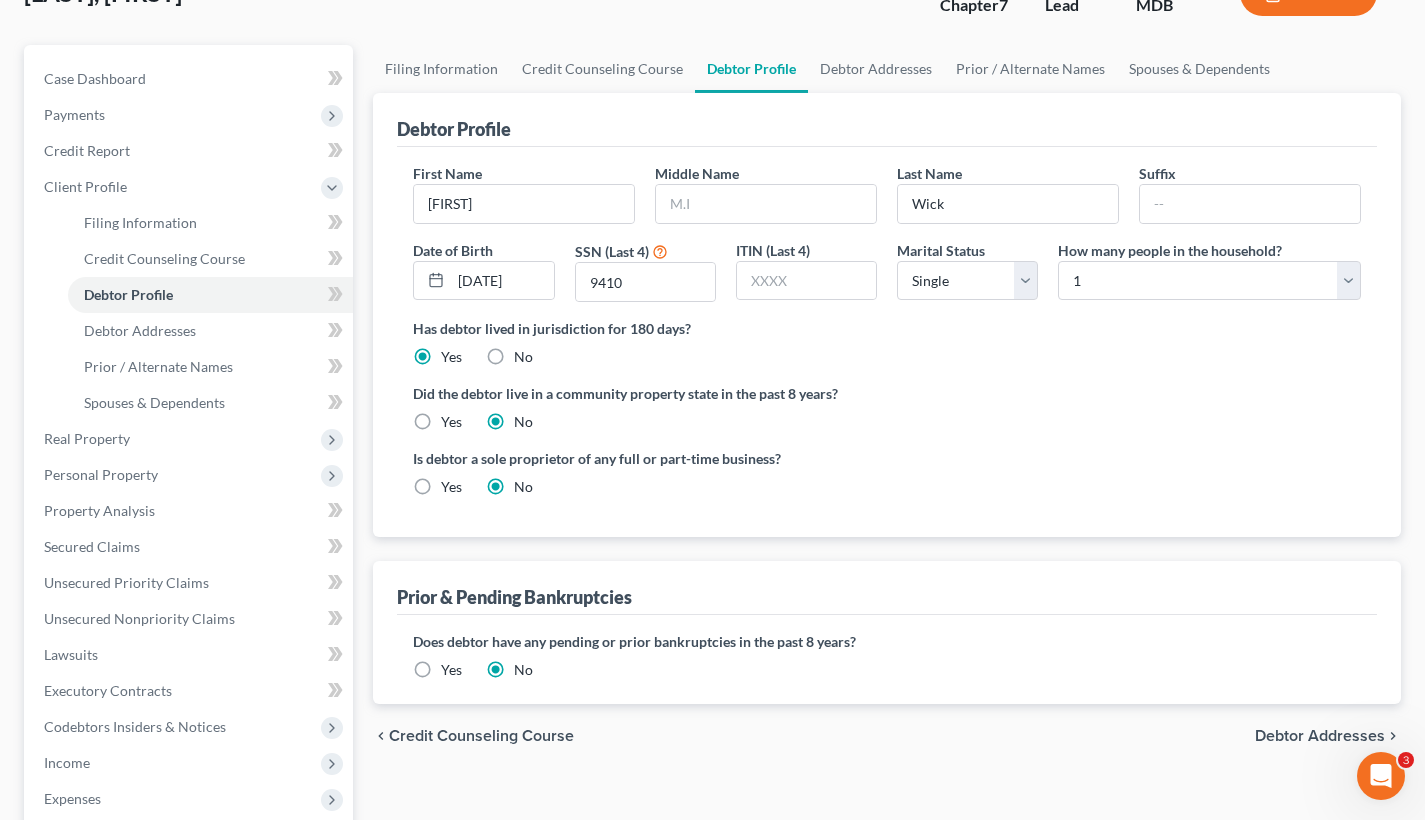 scroll, scrollTop: 180, scrollLeft: 0, axis: vertical 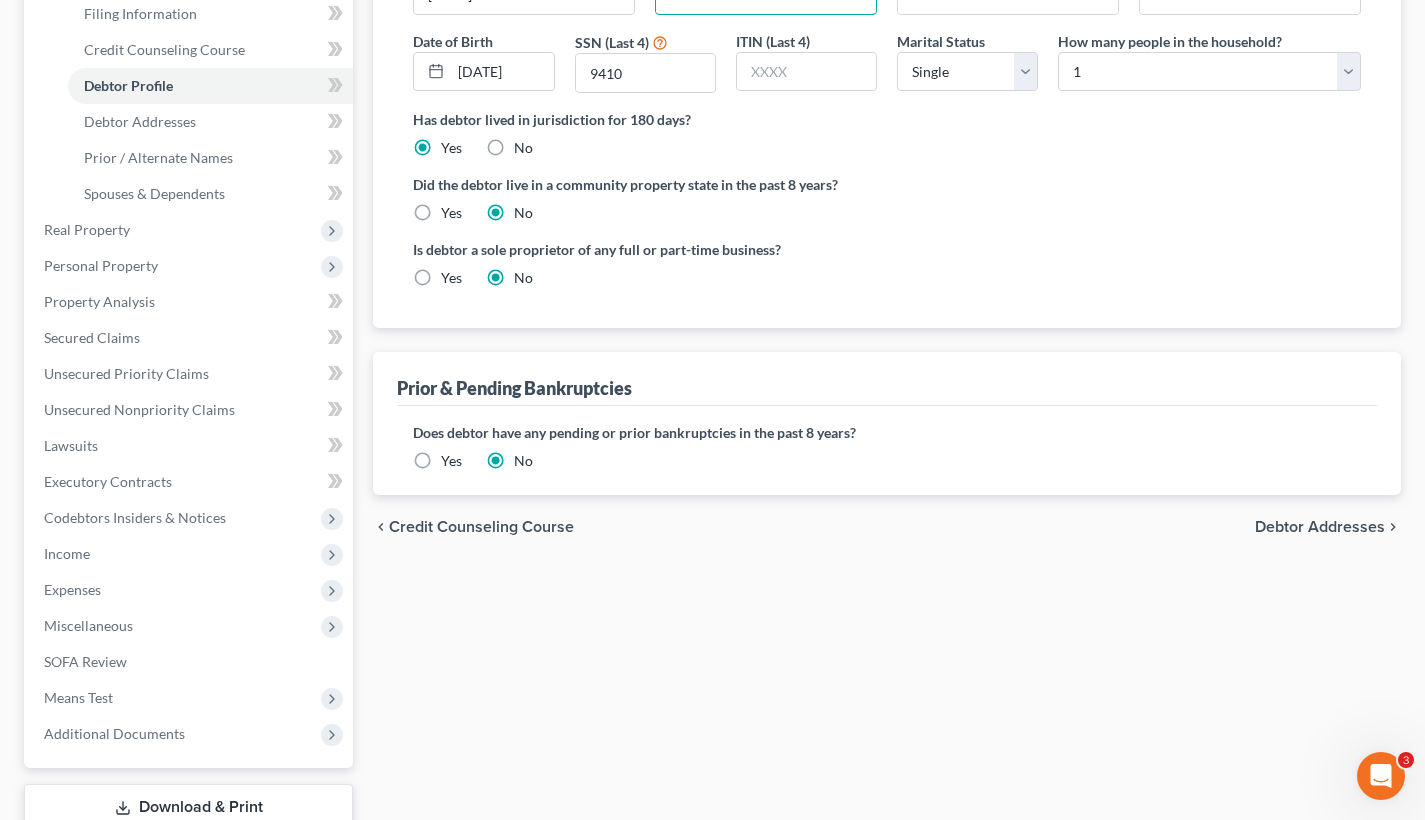 type on "N" 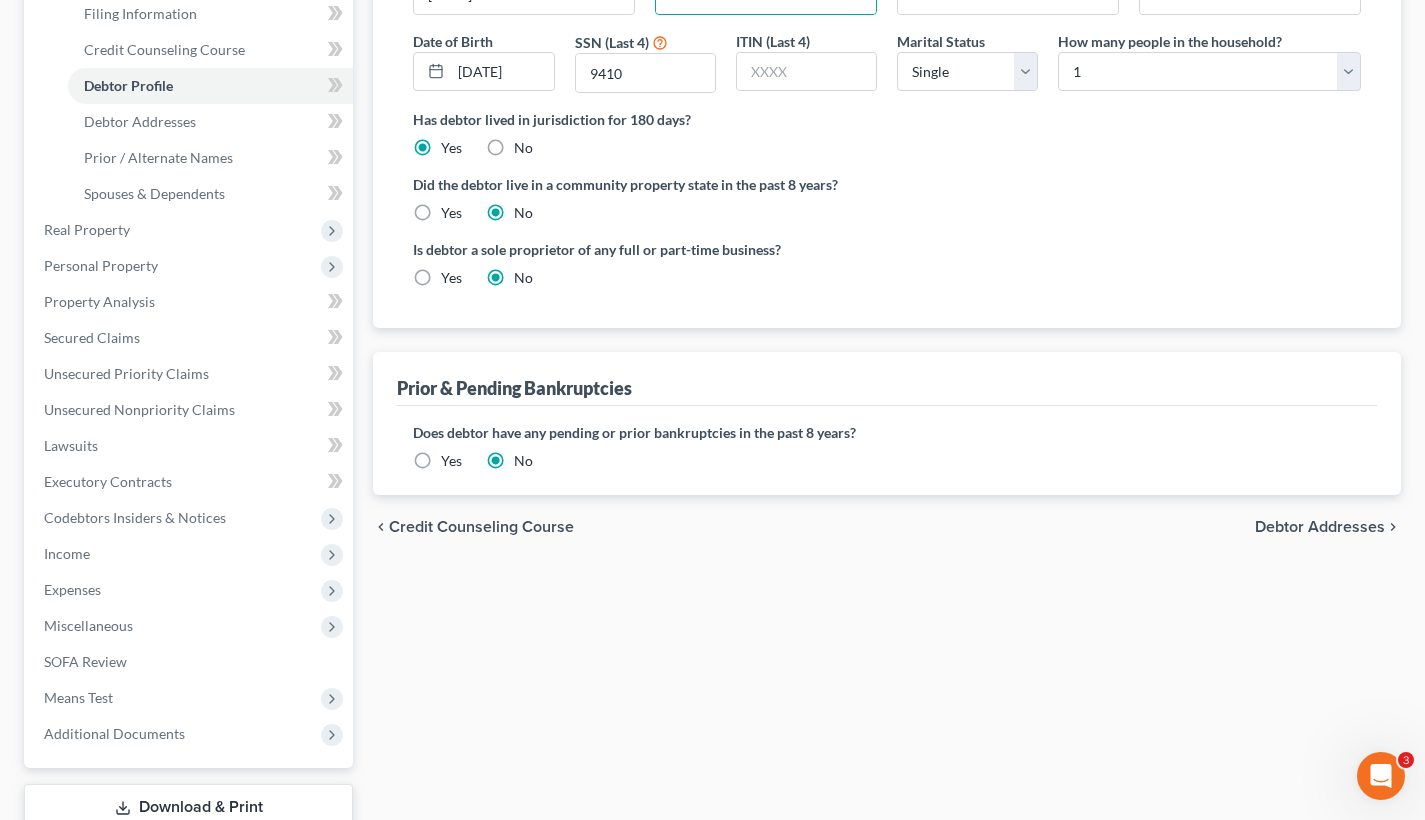 click on "Debtor Addresses" at bounding box center (1320, 527) 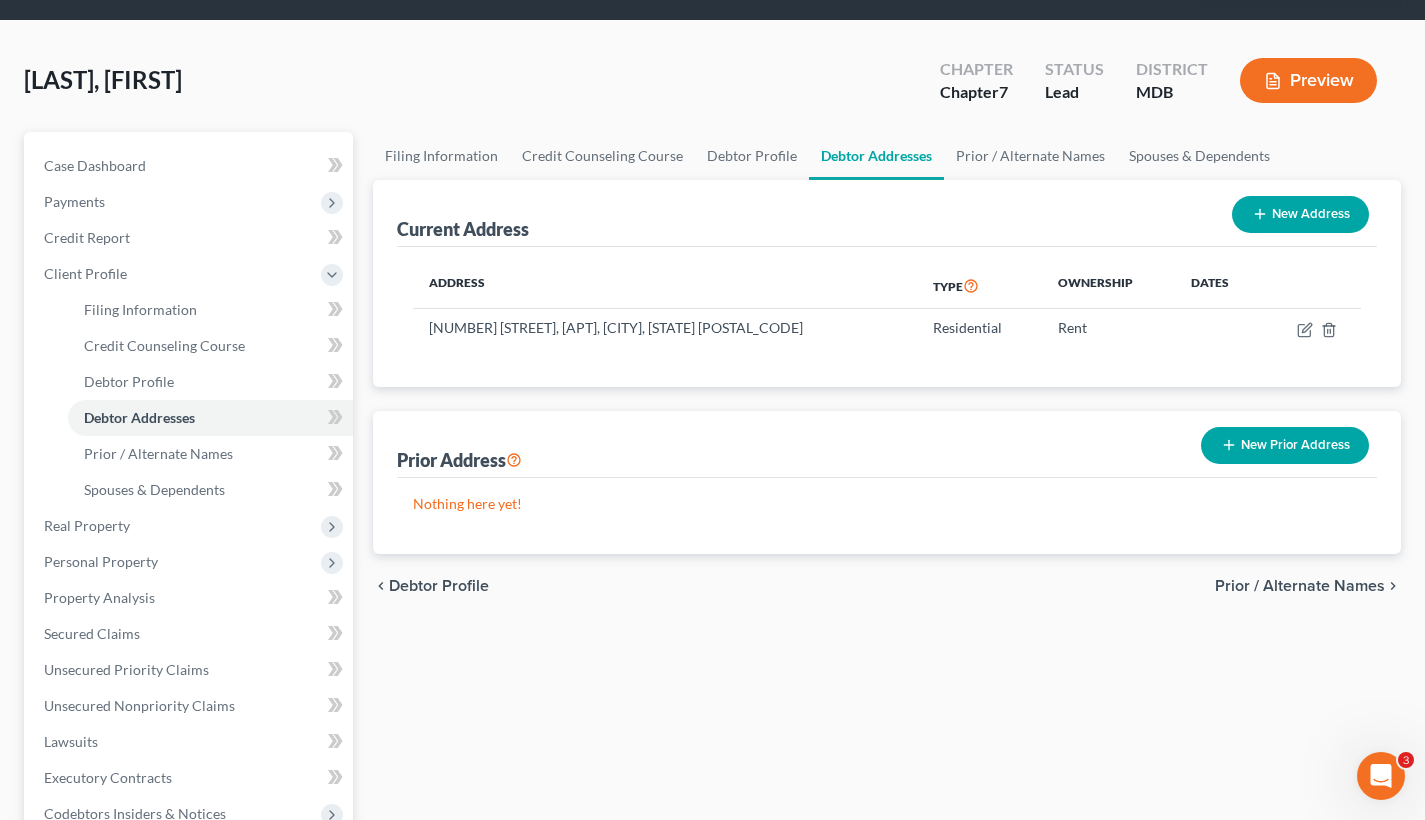 scroll, scrollTop: 0, scrollLeft: 0, axis: both 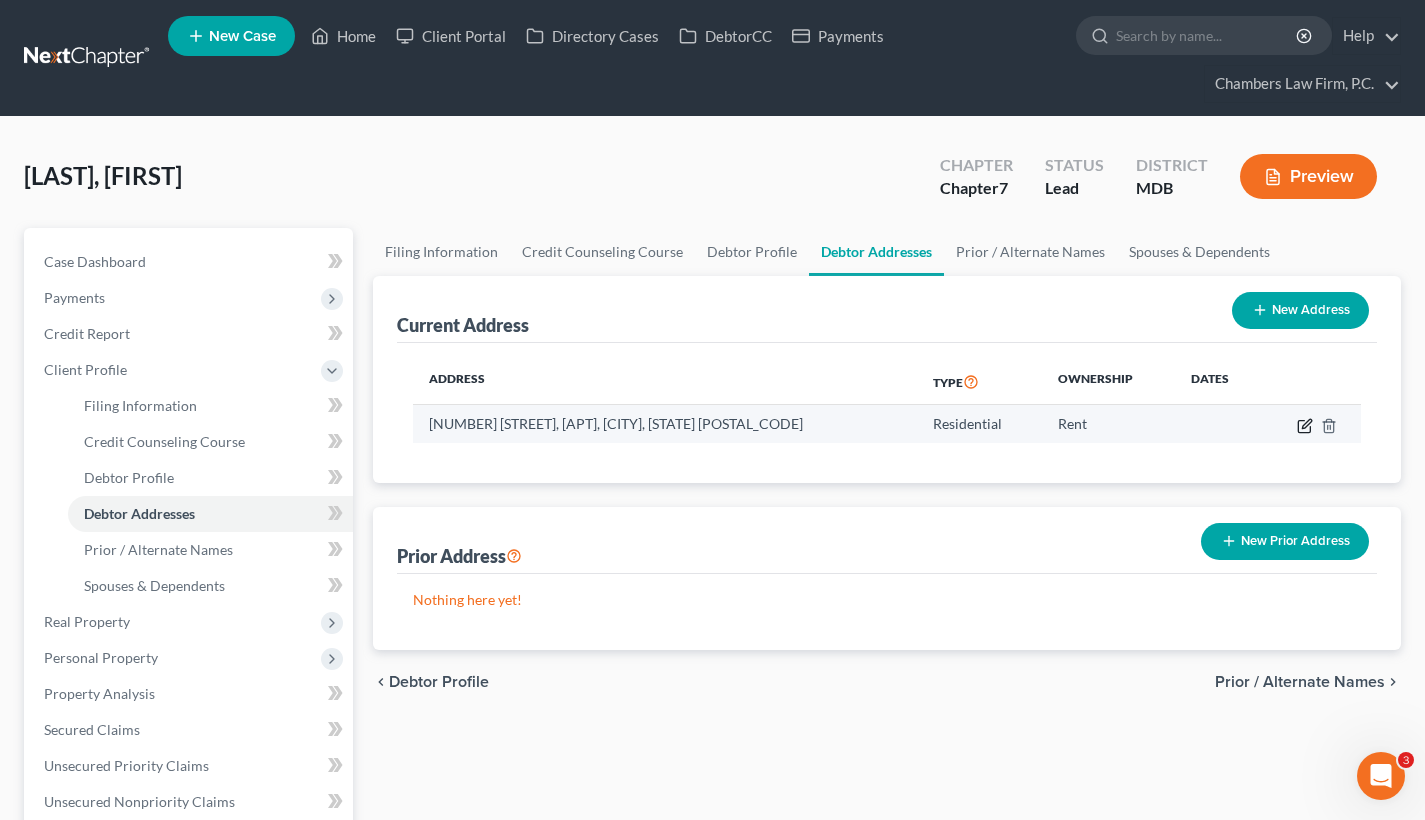 click 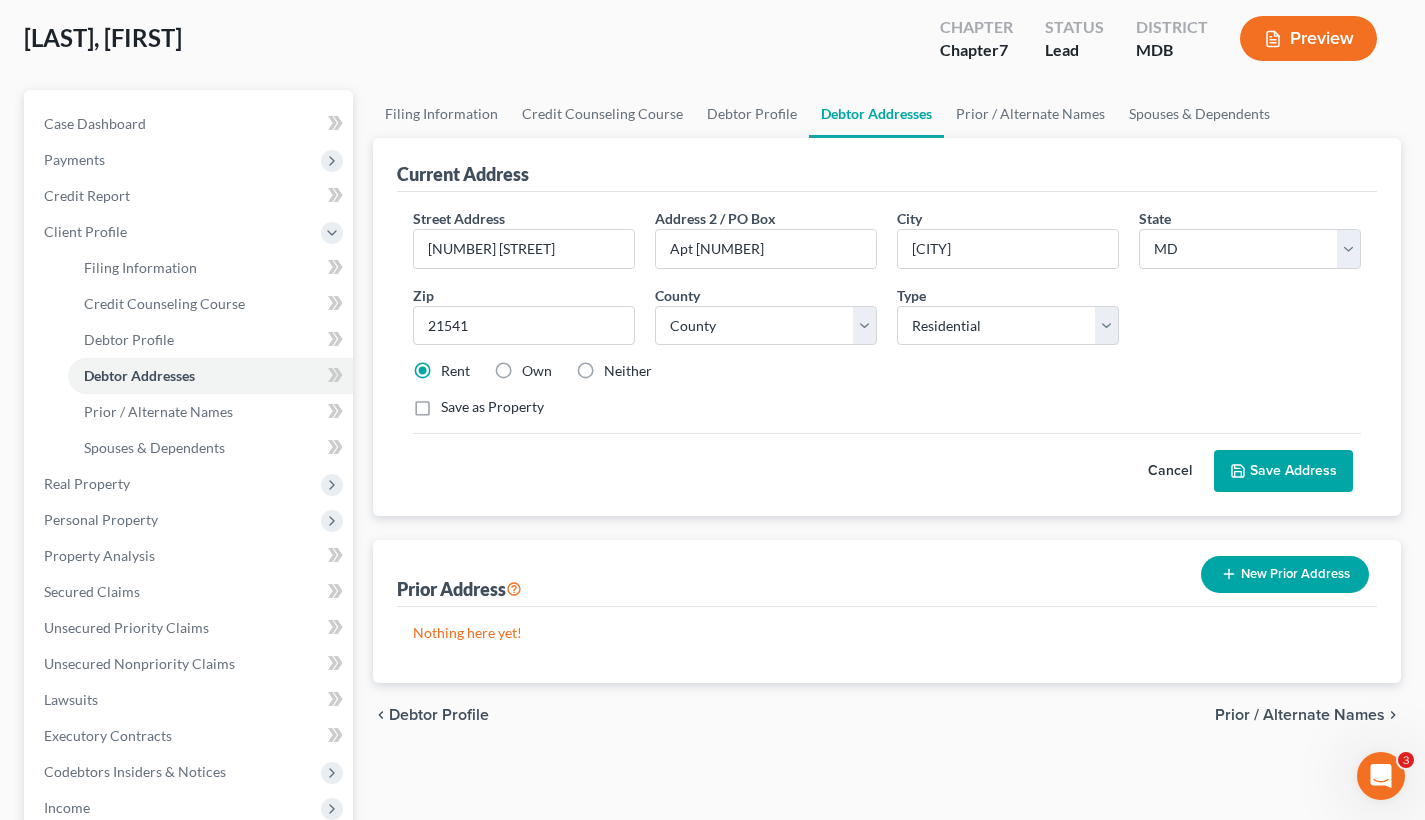 scroll, scrollTop: 130, scrollLeft: 0, axis: vertical 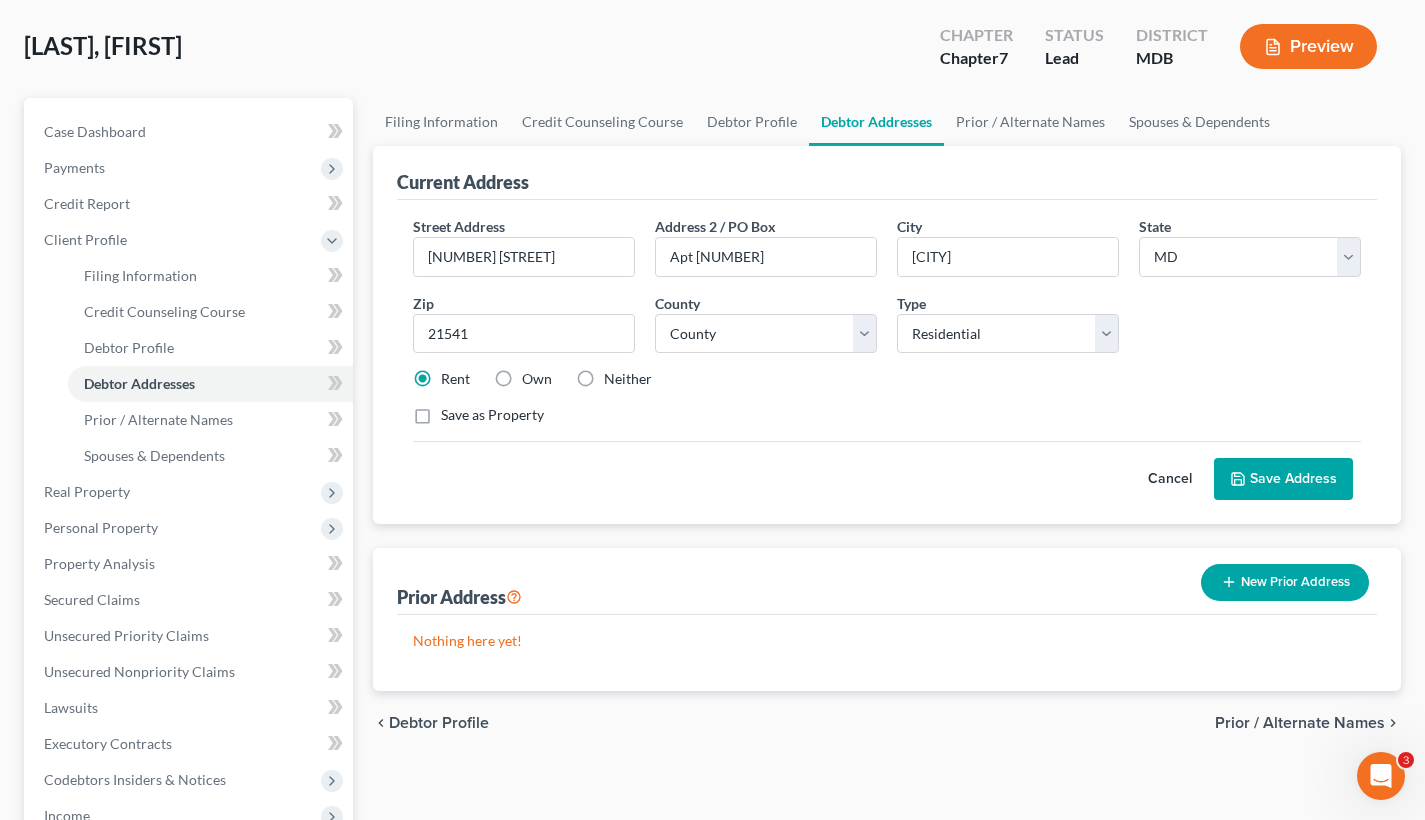 click on "Cancel" at bounding box center [1170, 479] 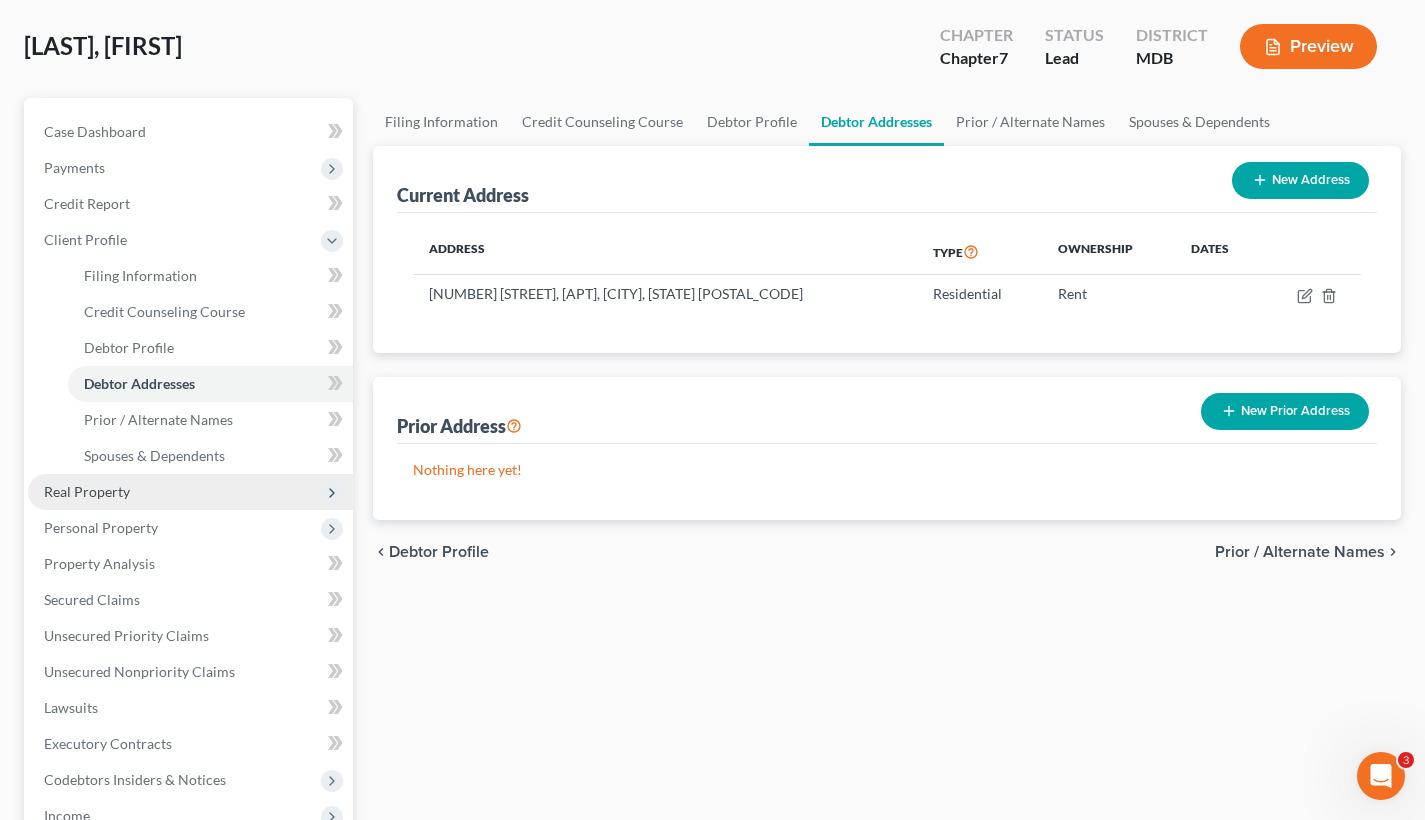 click on "Real Property" at bounding box center (190, 492) 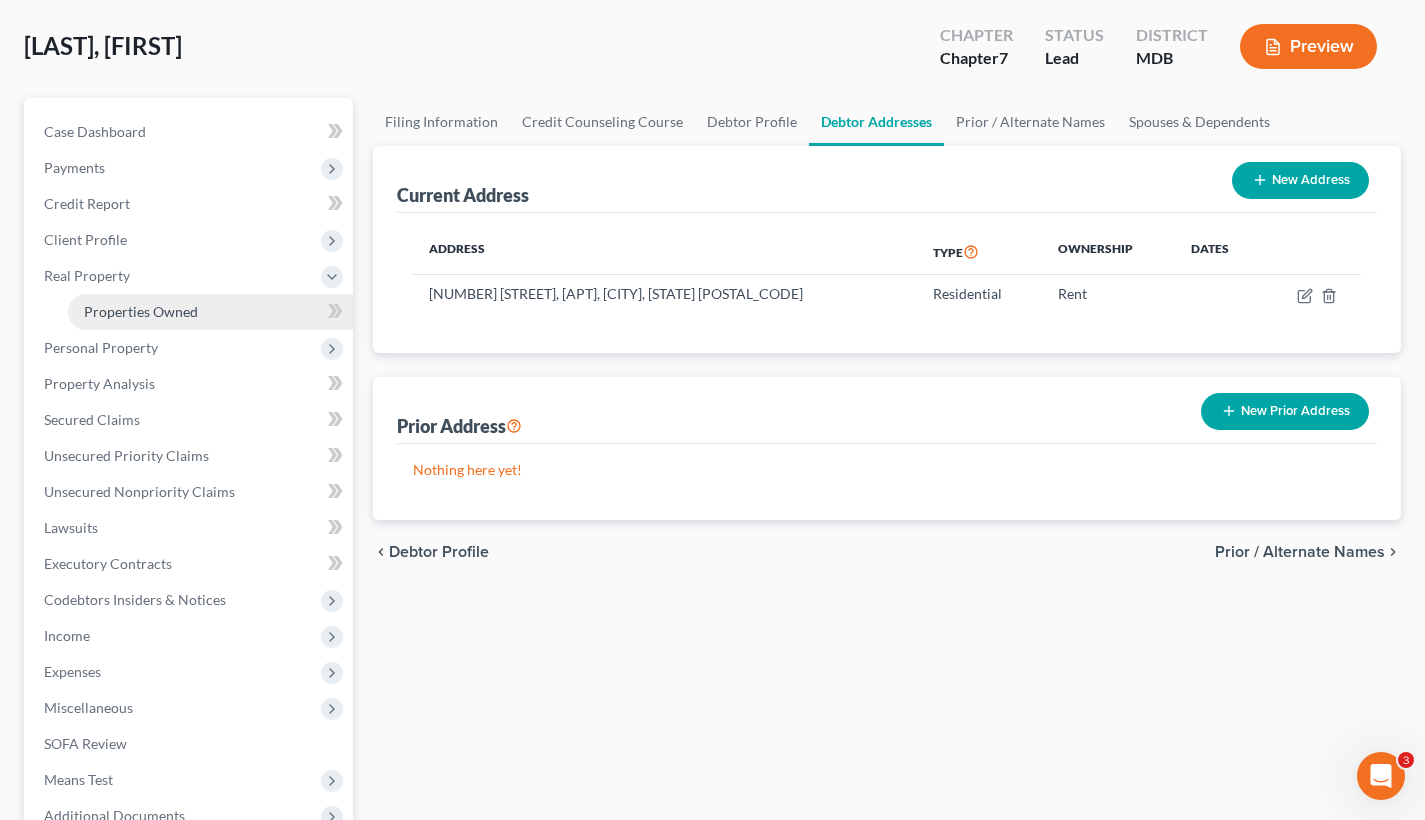 click on "Properties Owned" at bounding box center [141, 311] 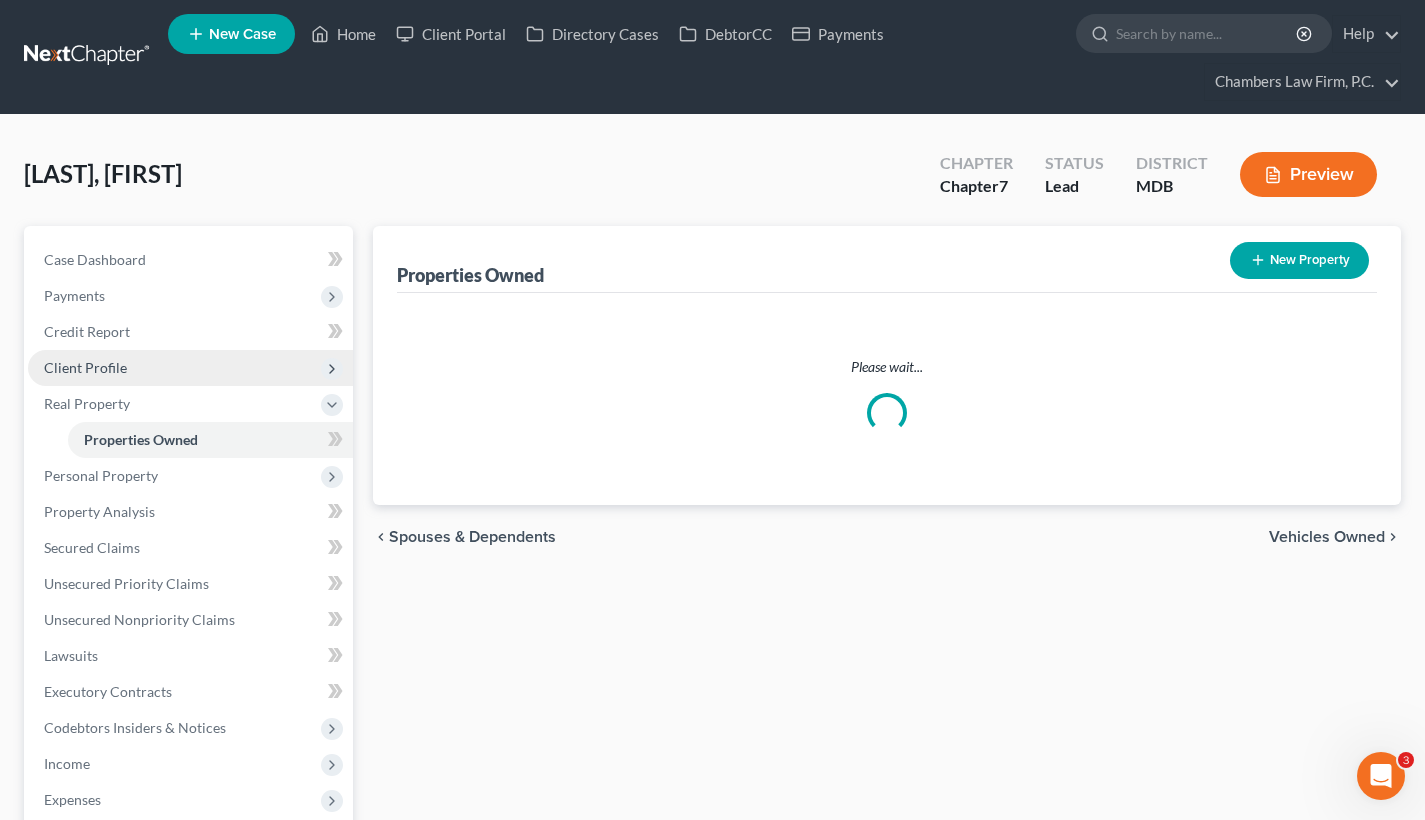 scroll, scrollTop: 0, scrollLeft: 0, axis: both 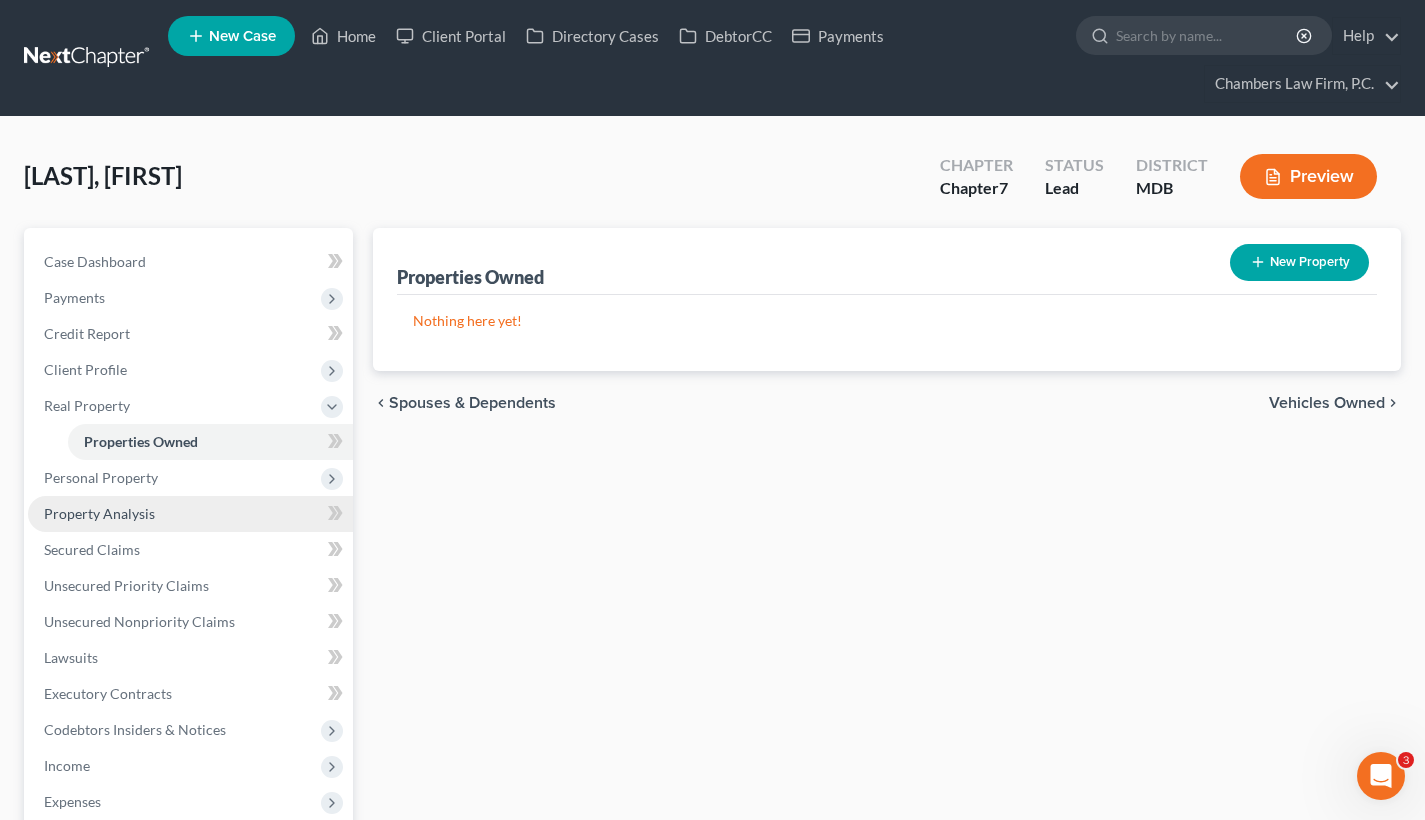click on "Property Analysis" at bounding box center [190, 514] 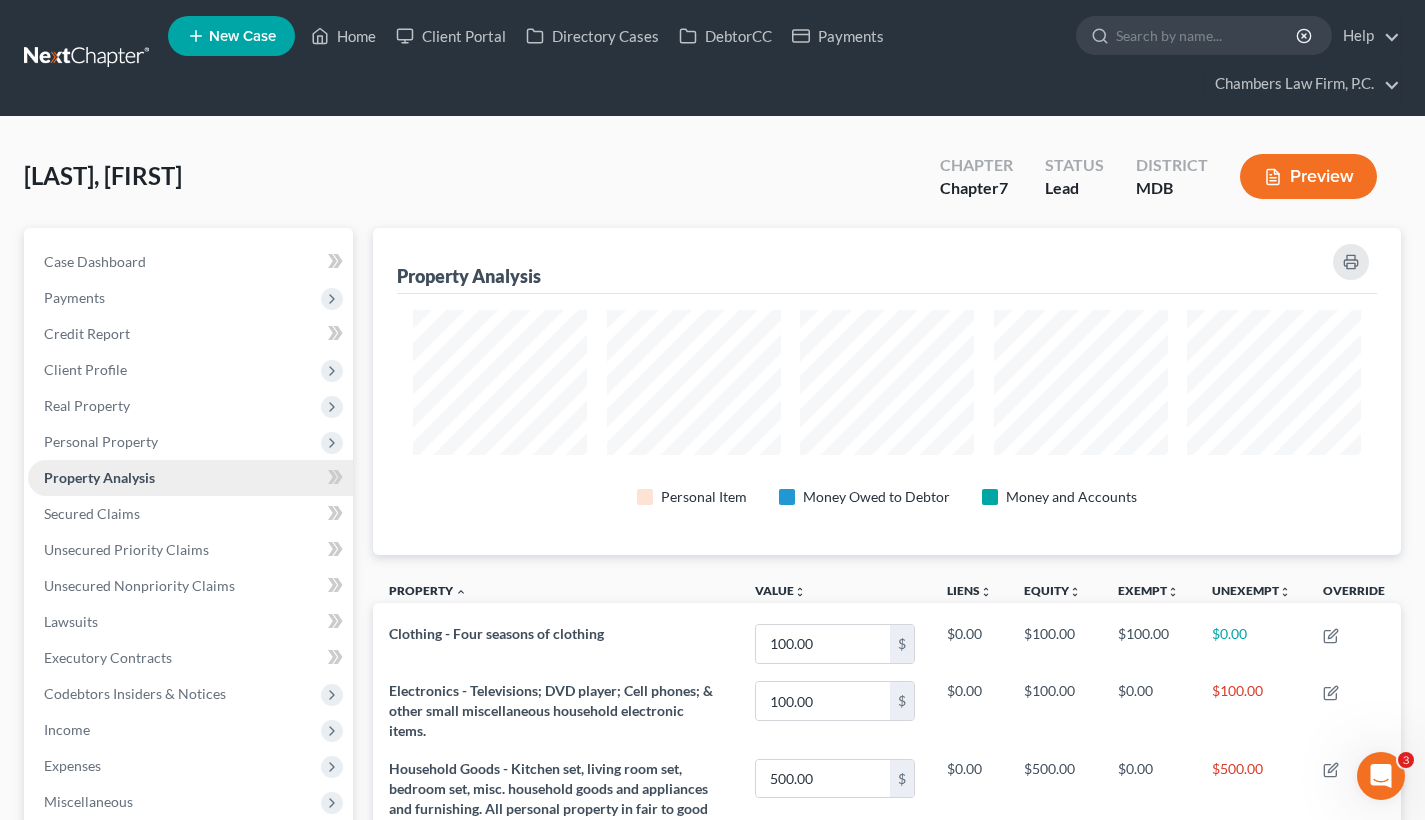 scroll, scrollTop: 999673, scrollLeft: 998972, axis: both 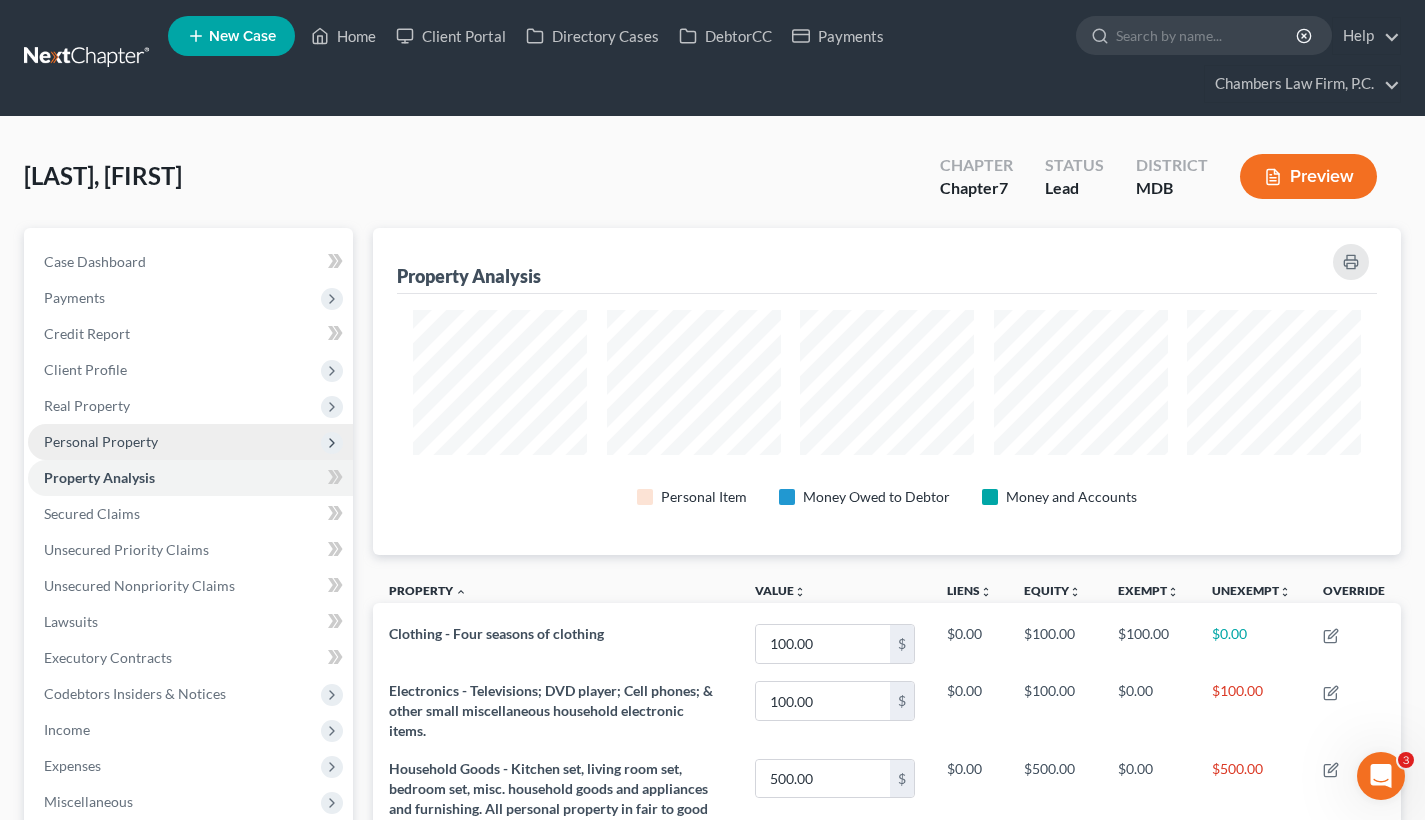 click on "Personal Property" at bounding box center (101, 441) 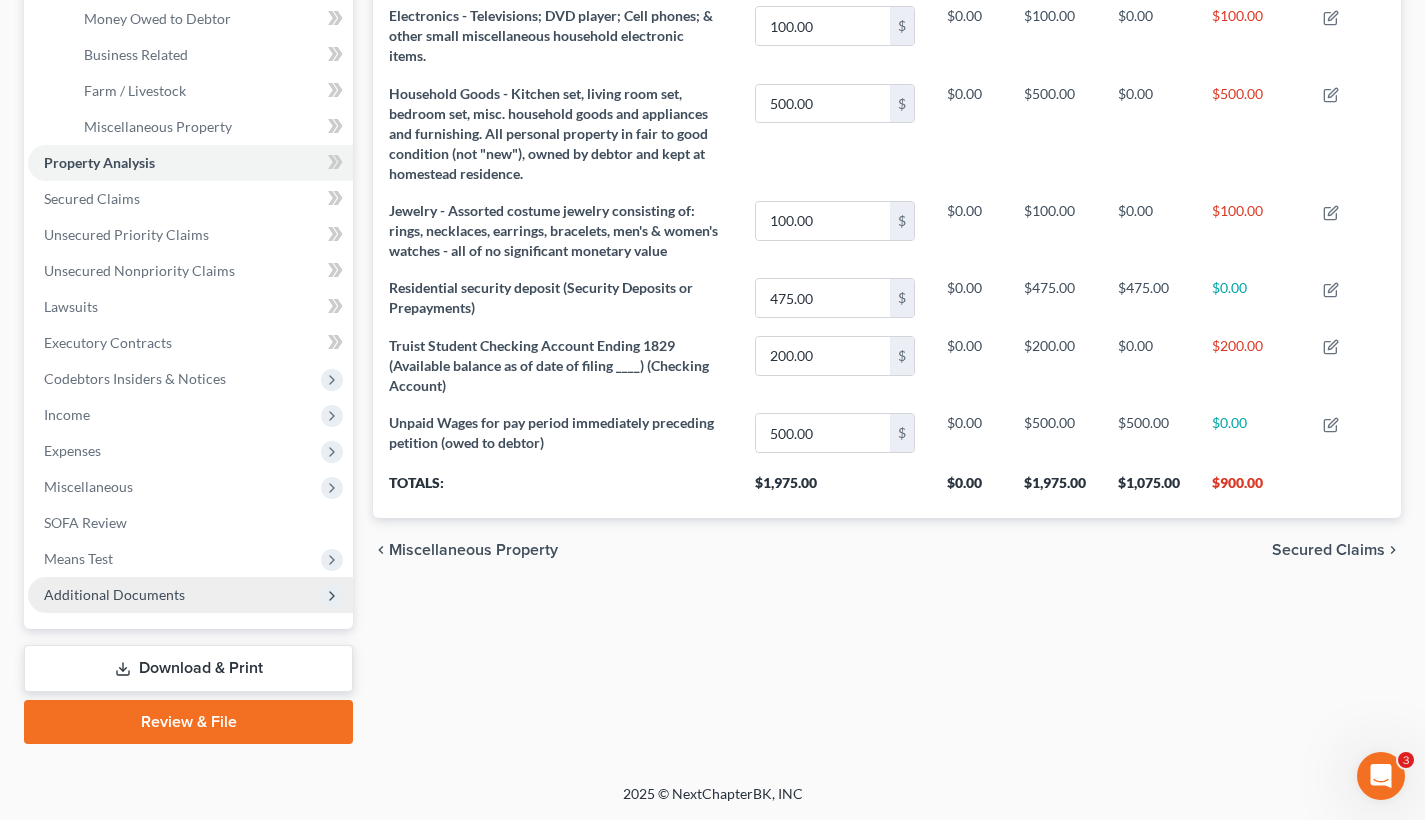 scroll, scrollTop: 675, scrollLeft: 0, axis: vertical 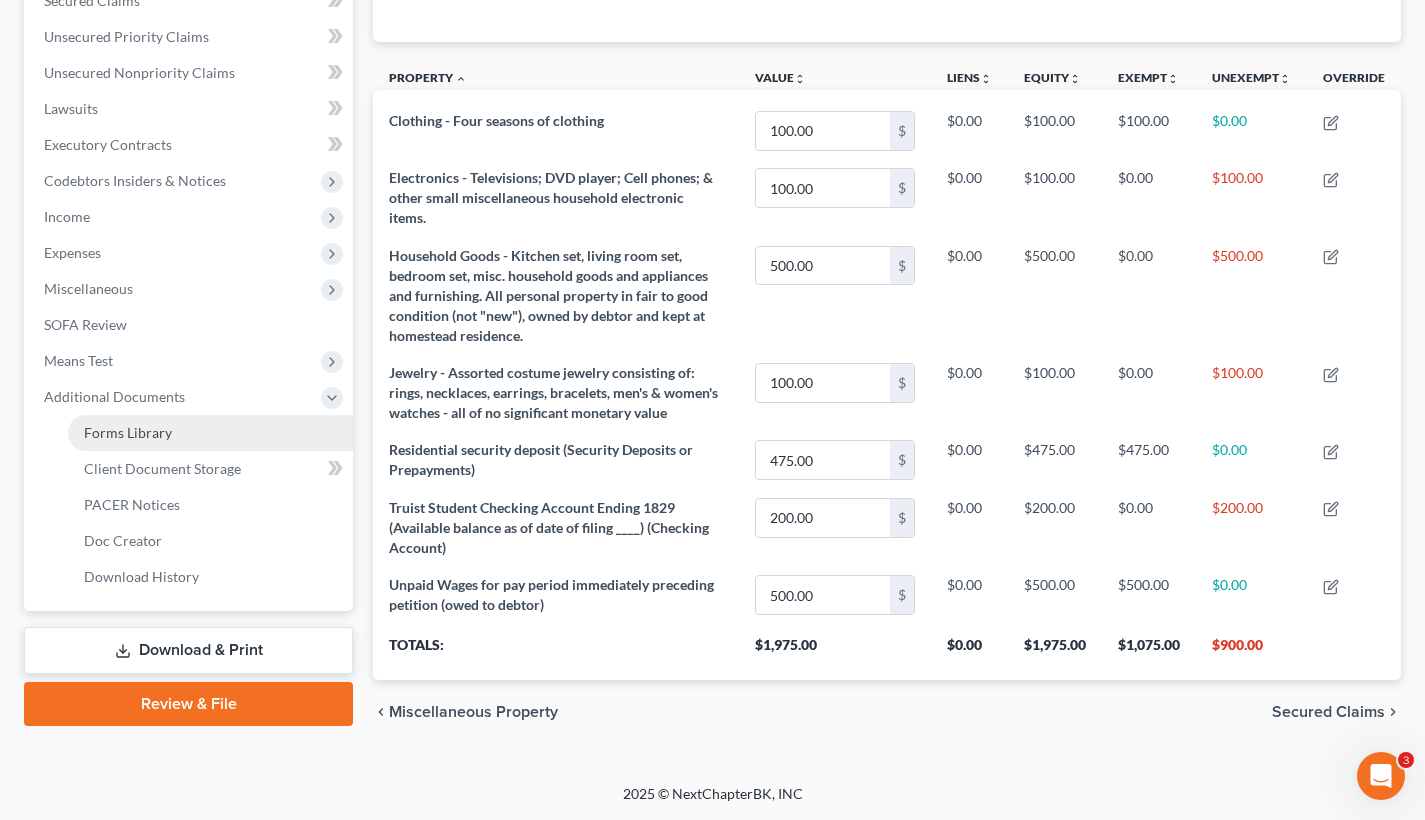 click on "Forms Library" at bounding box center (210, 433) 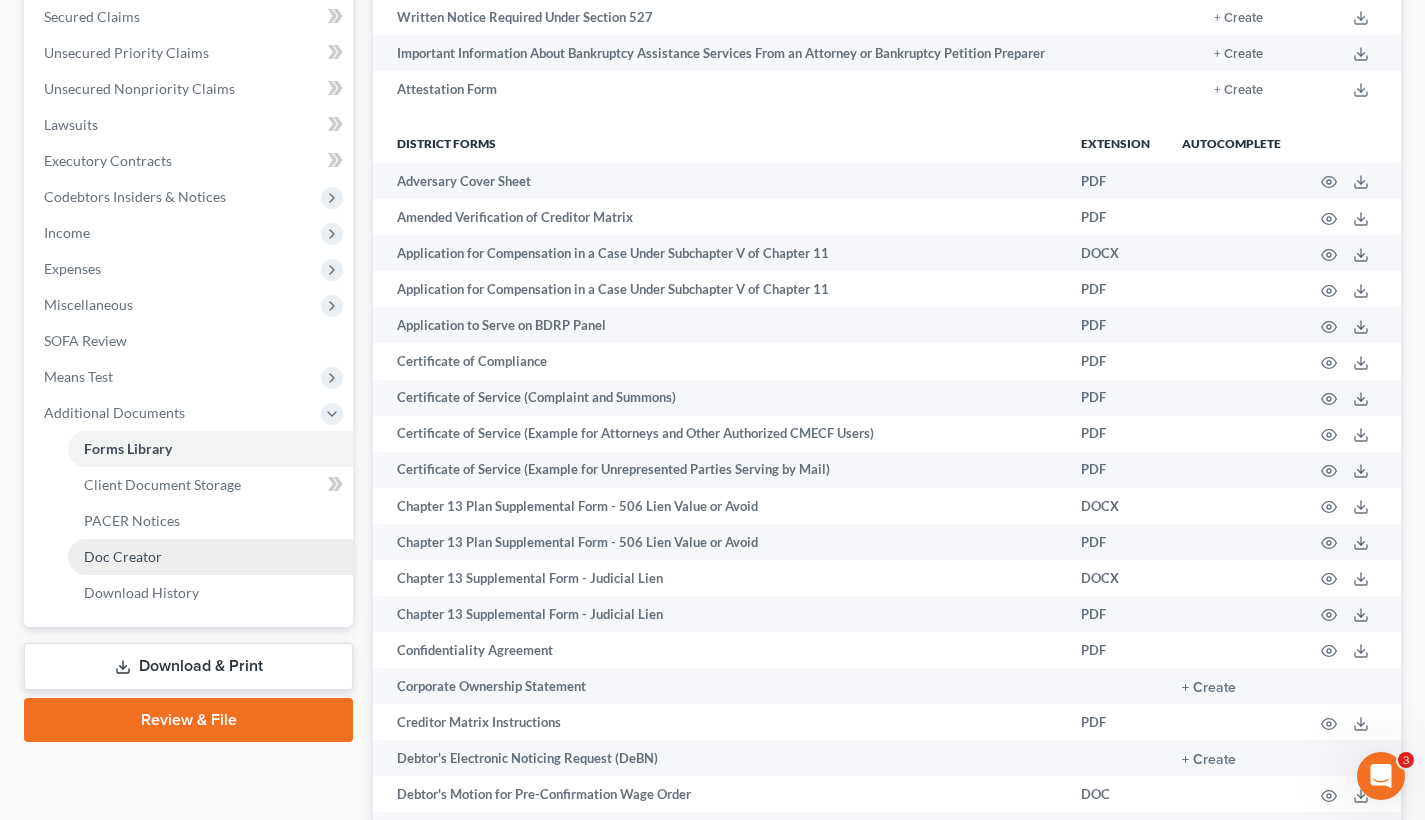 scroll, scrollTop: 495, scrollLeft: 0, axis: vertical 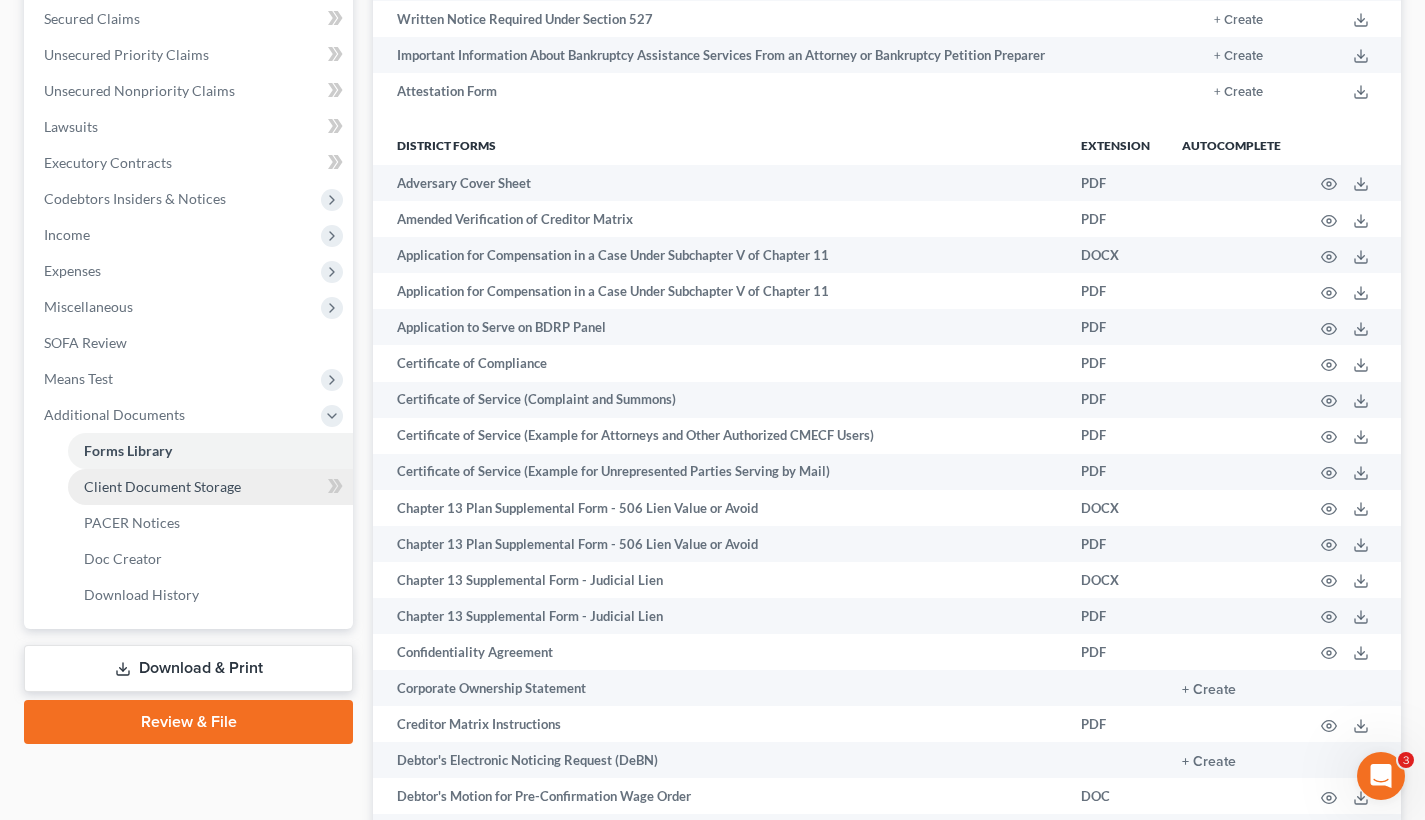 click on "Client Document Storage" at bounding box center (162, 486) 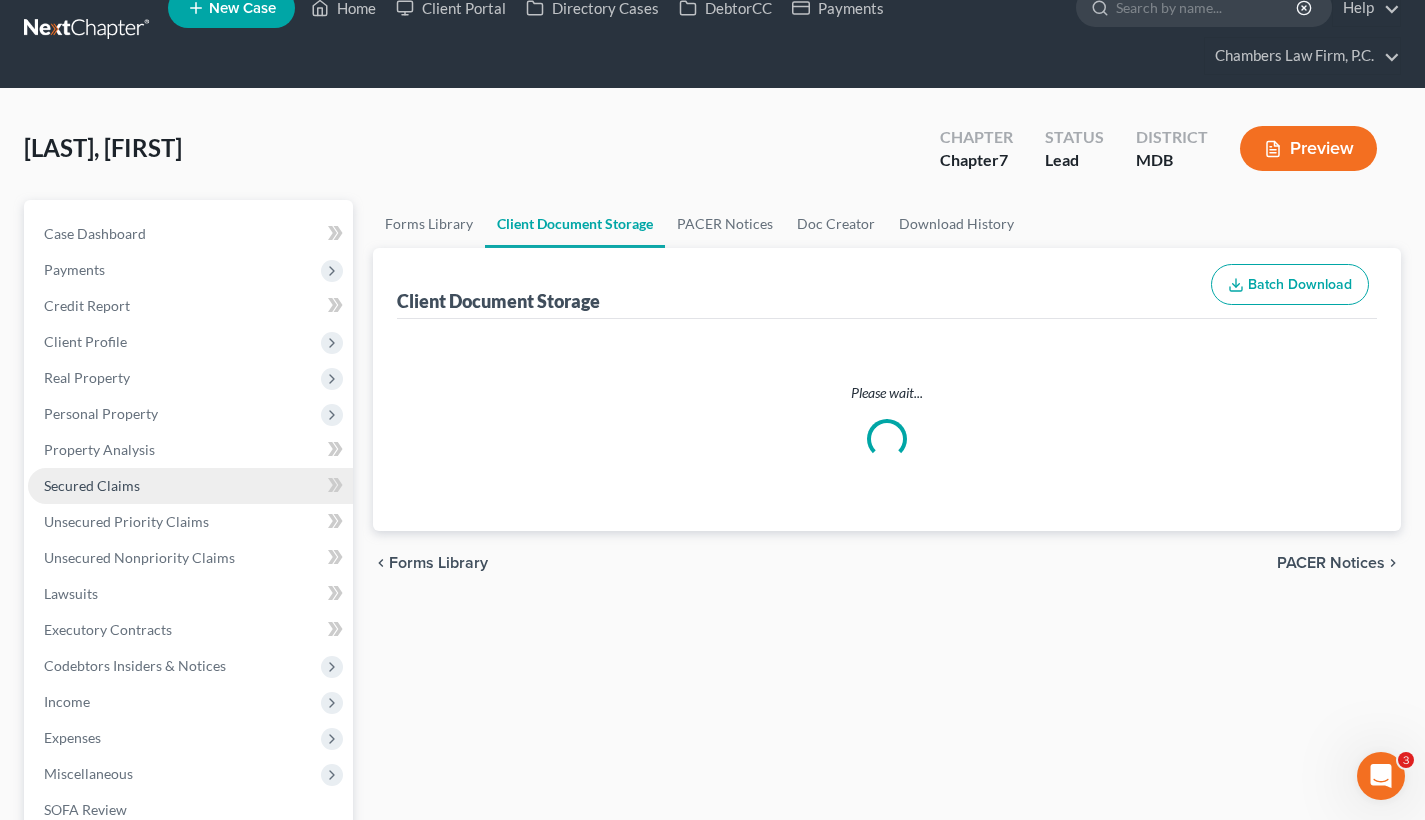 scroll, scrollTop: 0, scrollLeft: 0, axis: both 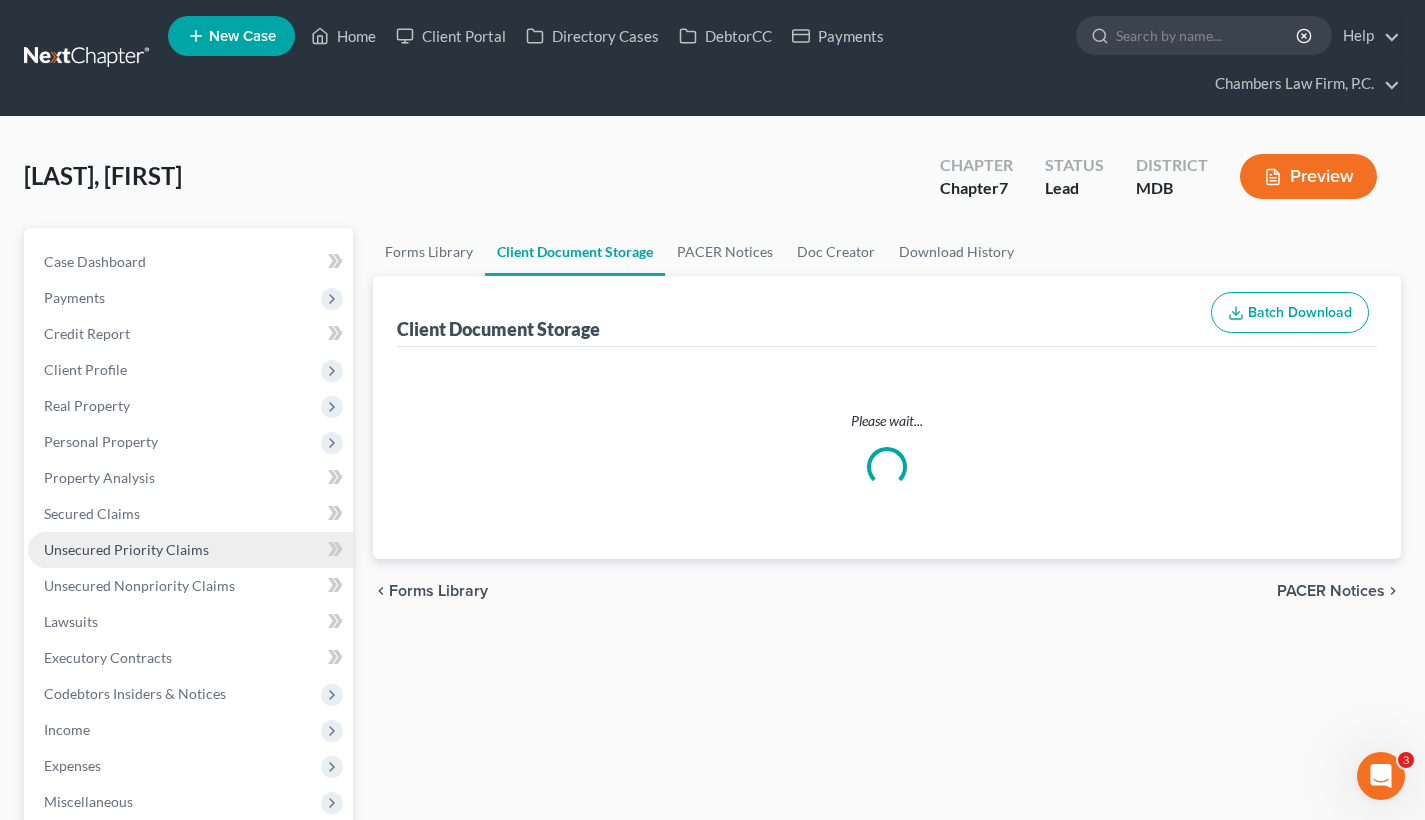 select on "14" 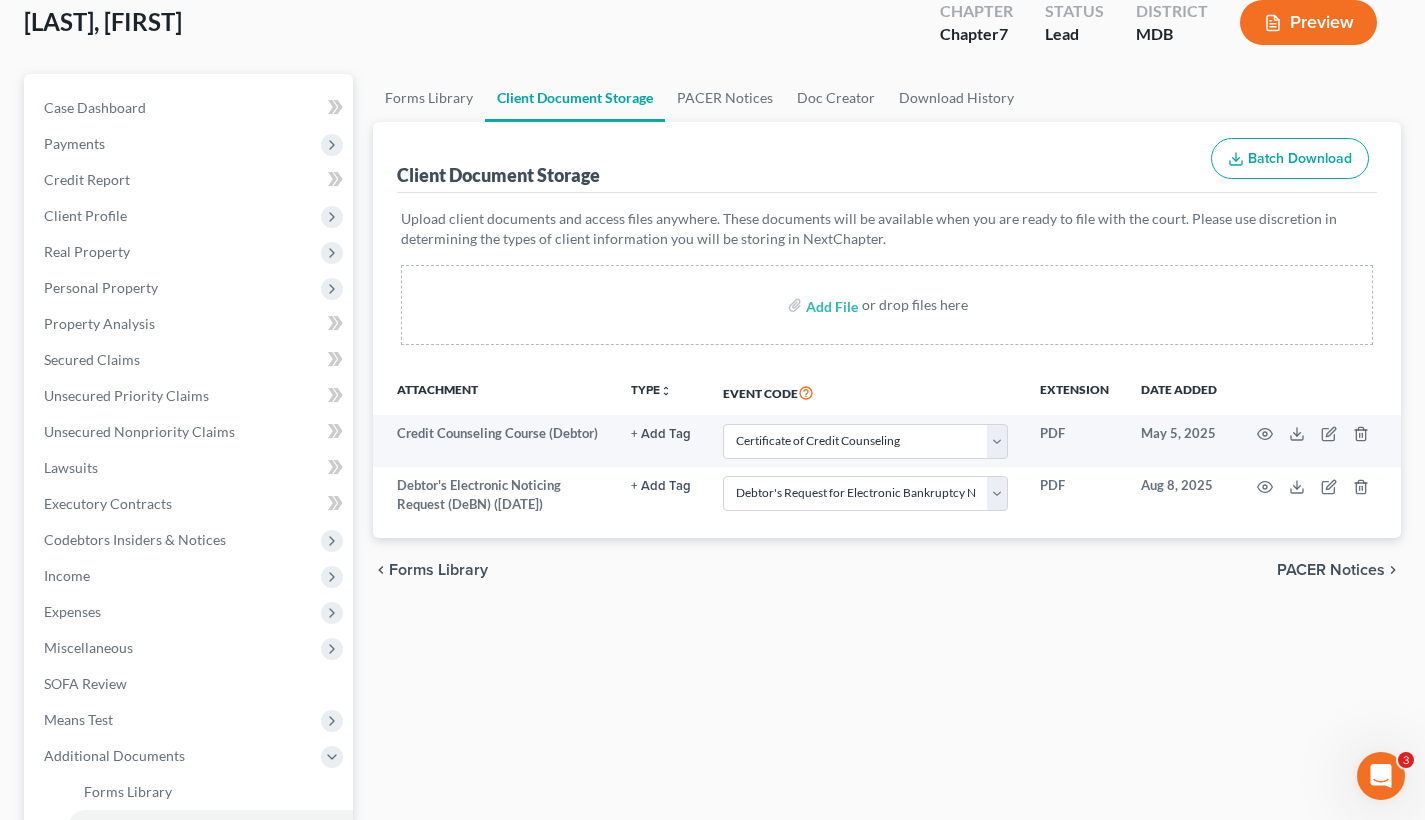 scroll, scrollTop: 159, scrollLeft: 0, axis: vertical 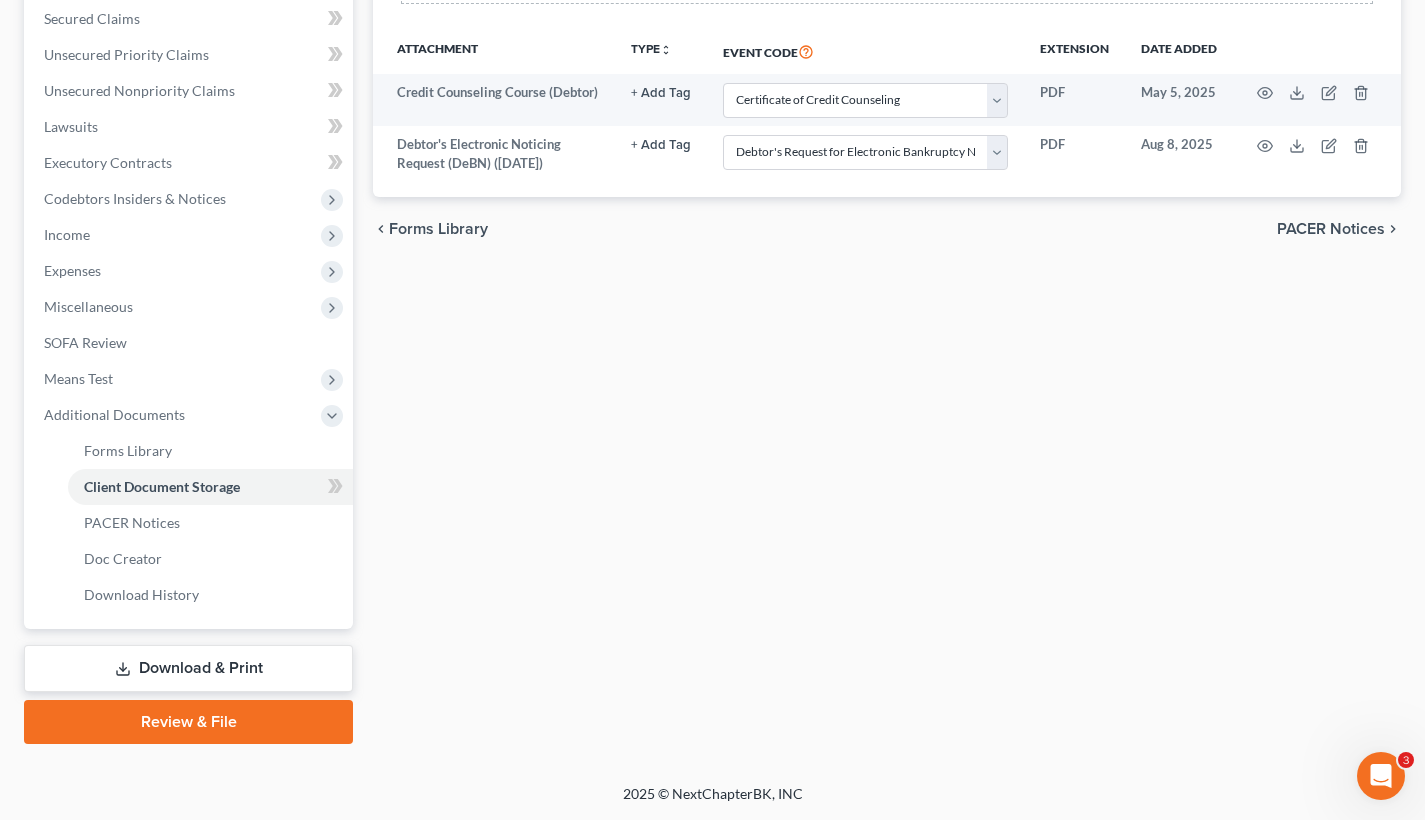 click on "Review & File" at bounding box center (188, 722) 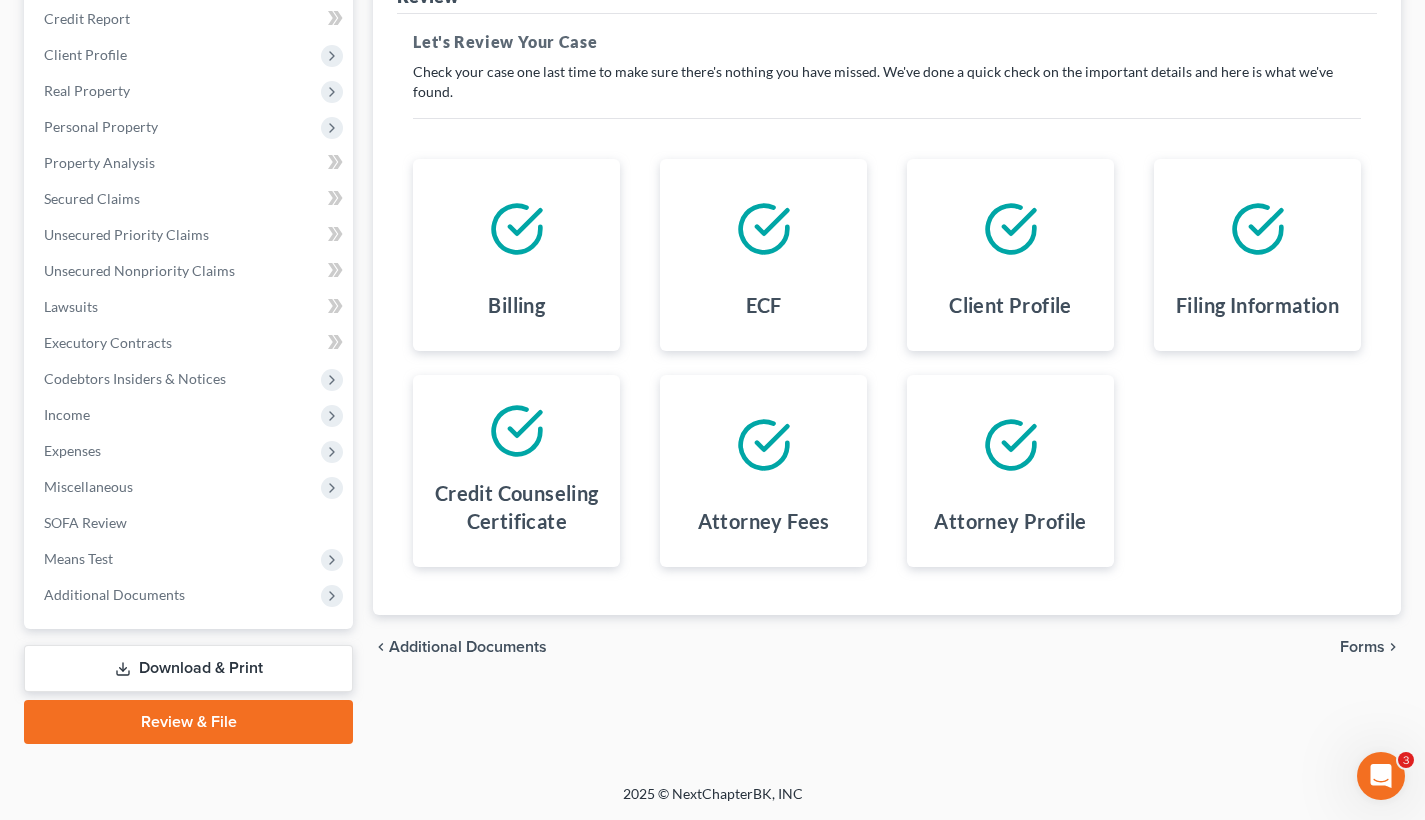 scroll, scrollTop: 315, scrollLeft: 0, axis: vertical 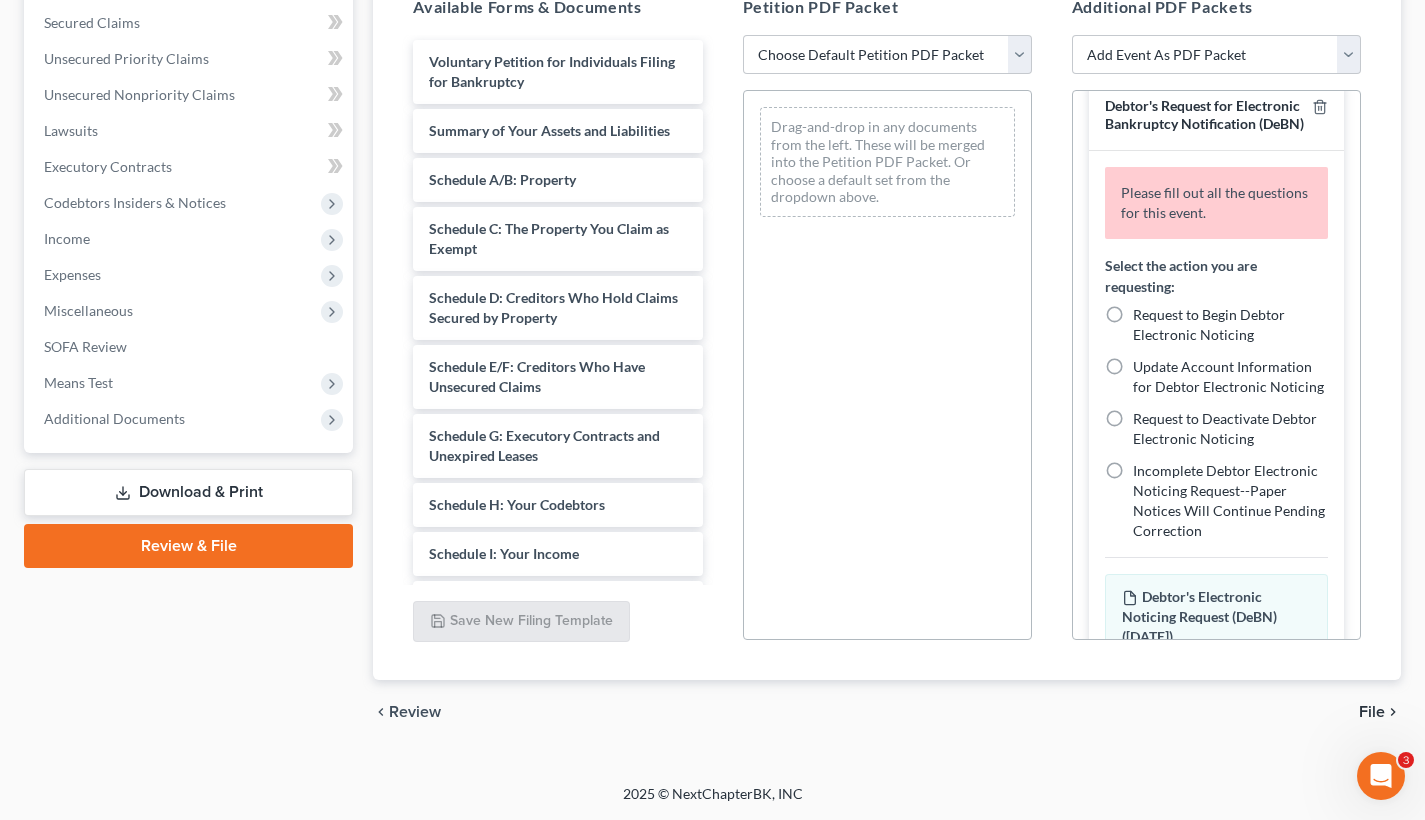 click on "Request to Begin Debtor Electronic Noticing" at bounding box center [1230, 325] 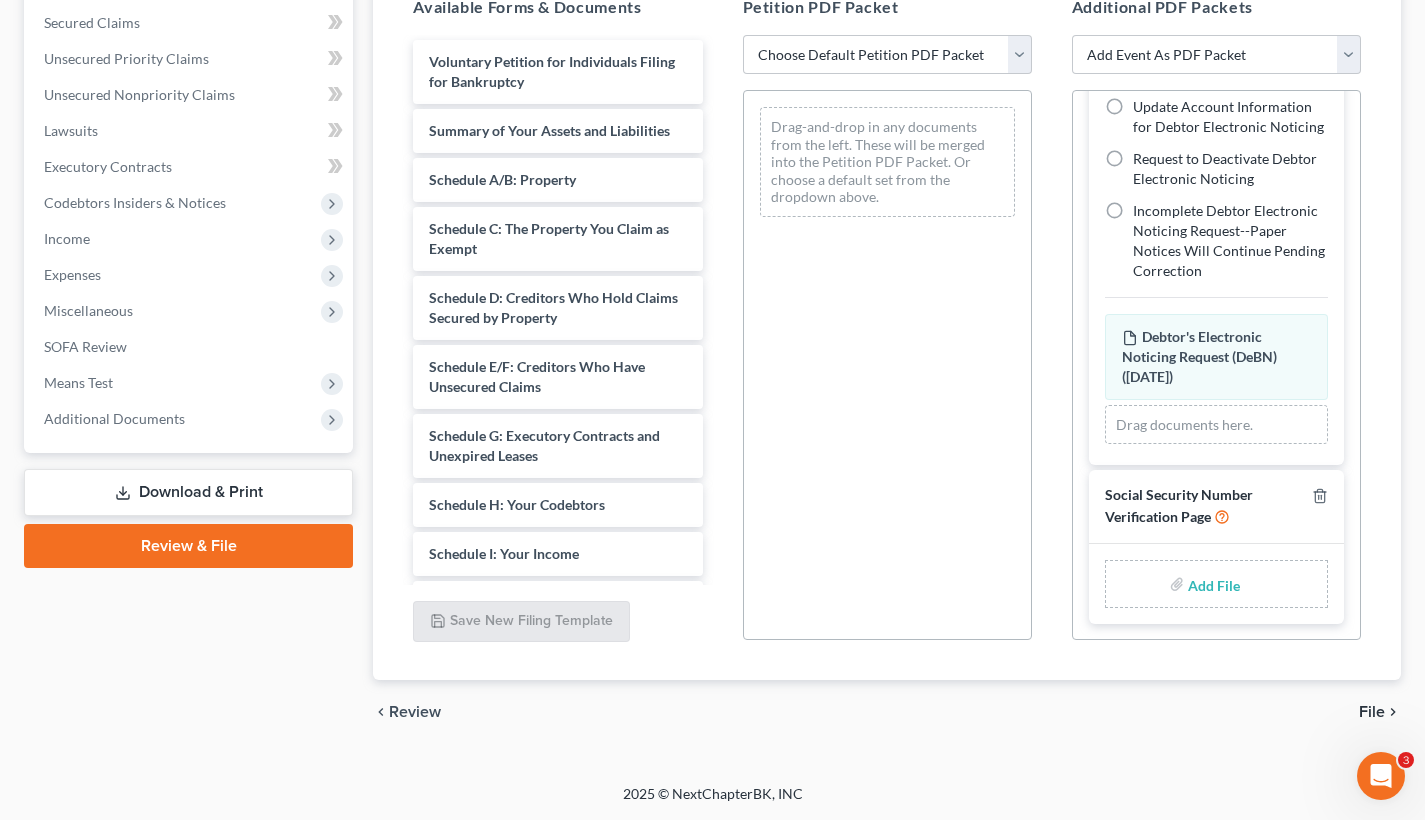 scroll, scrollTop: 511, scrollLeft: 0, axis: vertical 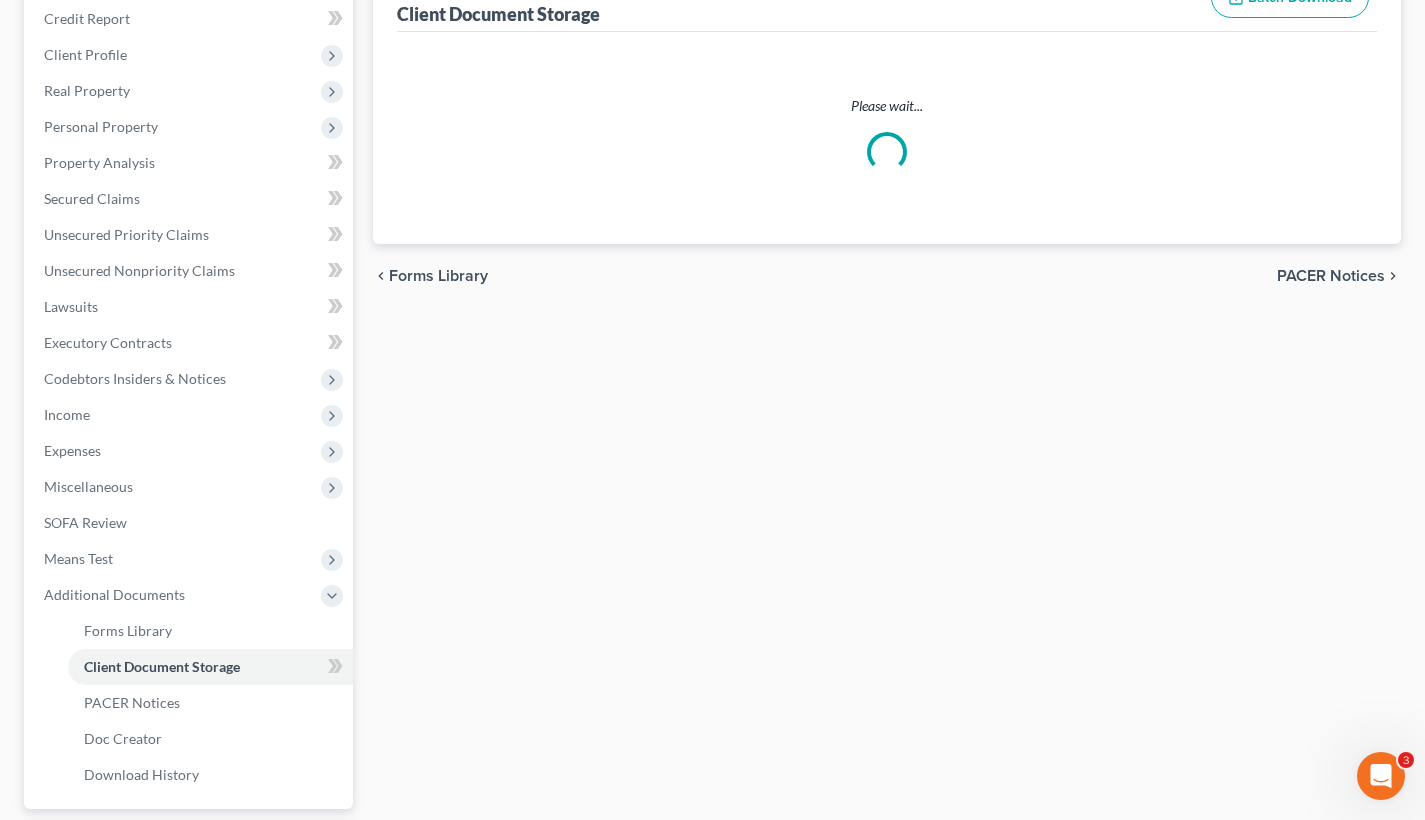 select on "14" 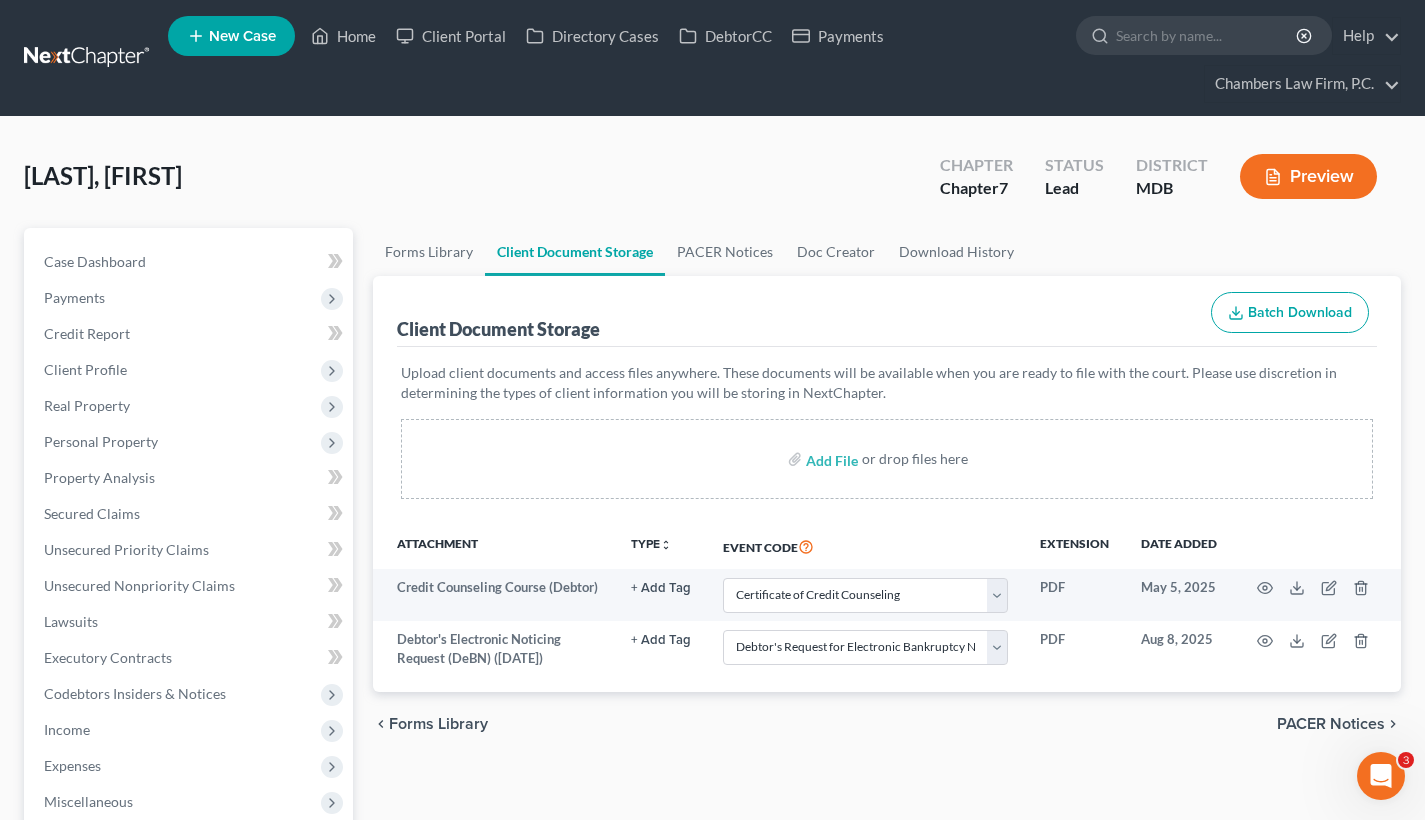 scroll, scrollTop: 0, scrollLeft: 0, axis: both 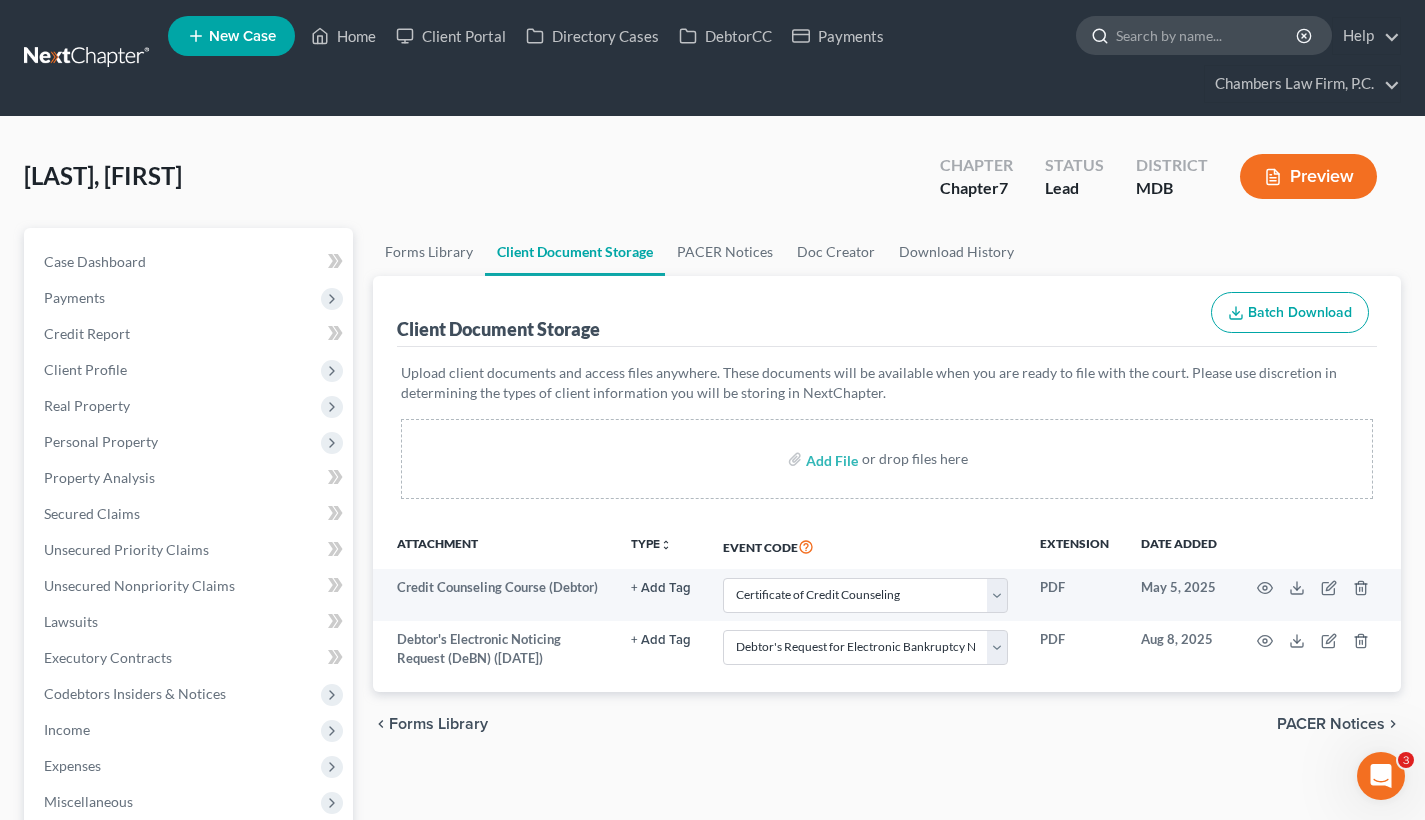 click at bounding box center (1207, 35) 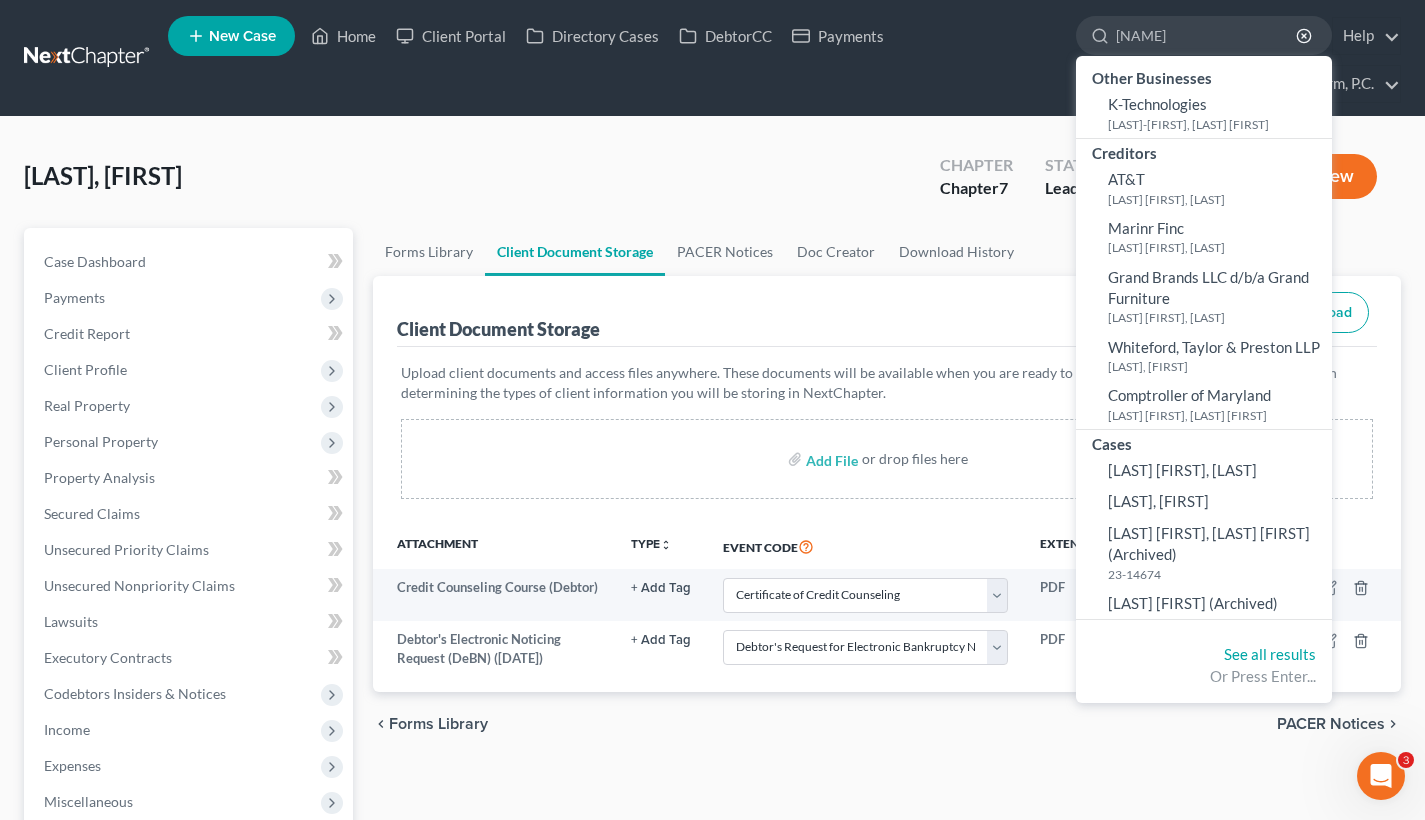 type on "whoitmore" 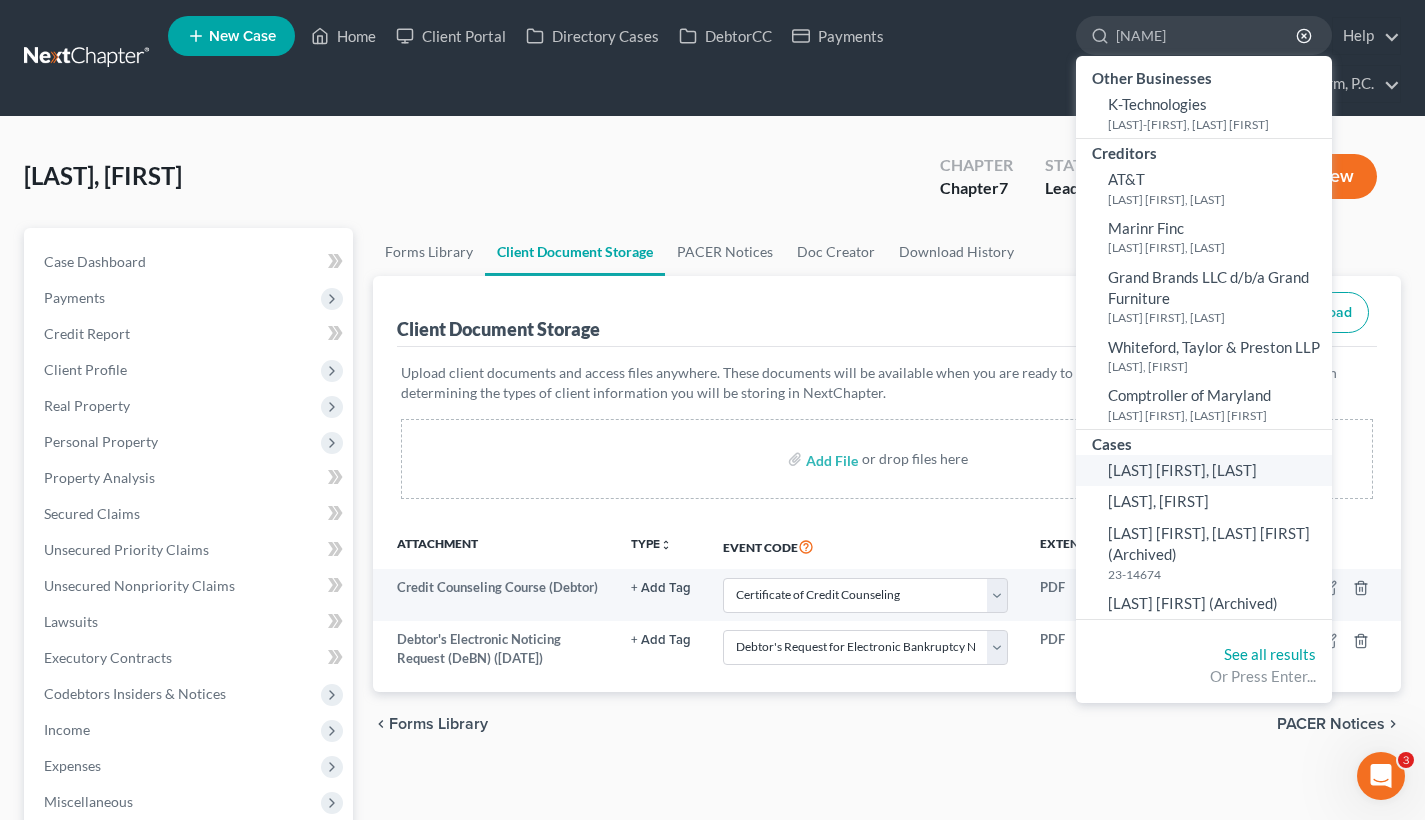 drag, startPoint x: 1173, startPoint y: 71, endPoint x: 1202, endPoint y: 477, distance: 407.0344 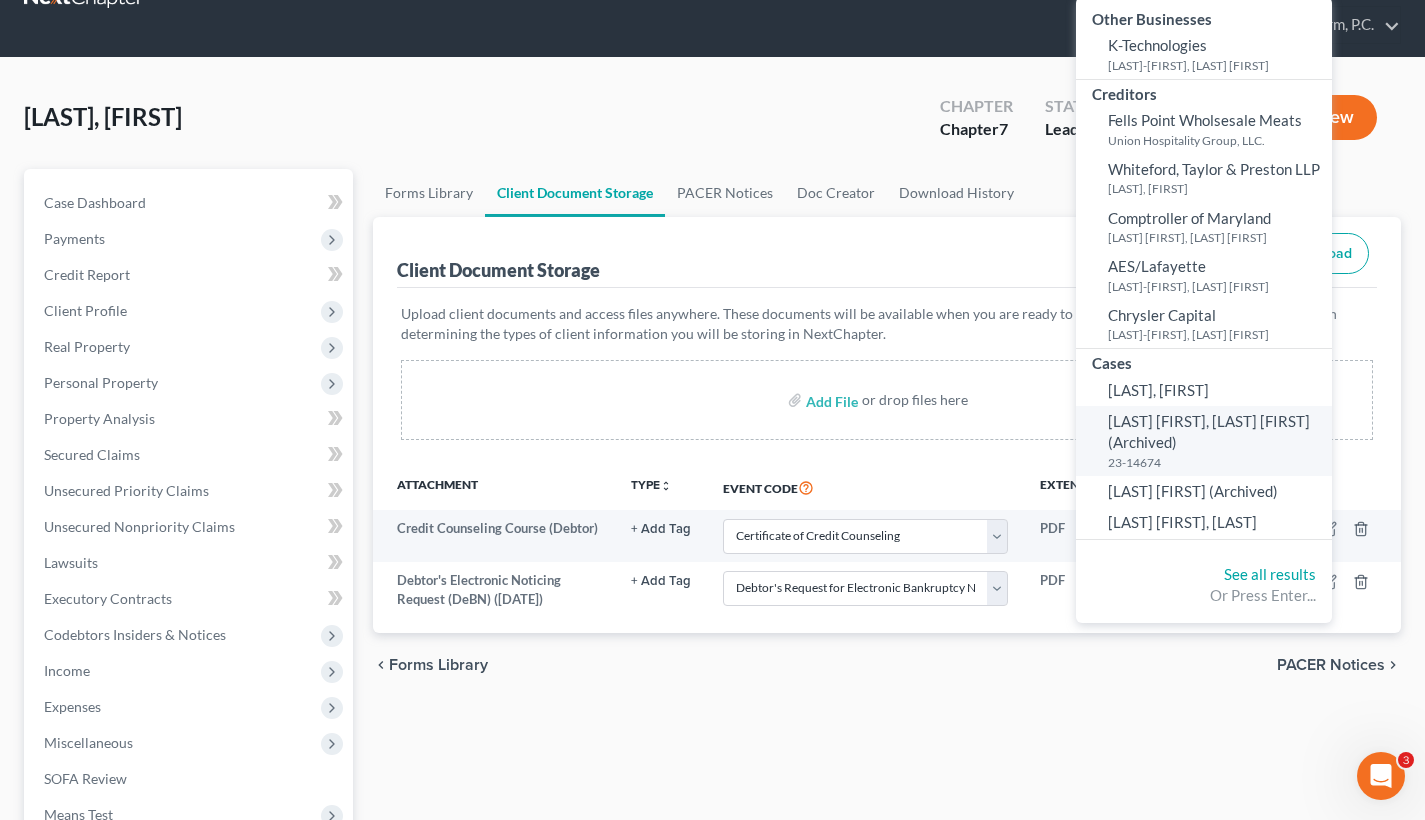 scroll, scrollTop: 64, scrollLeft: 0, axis: vertical 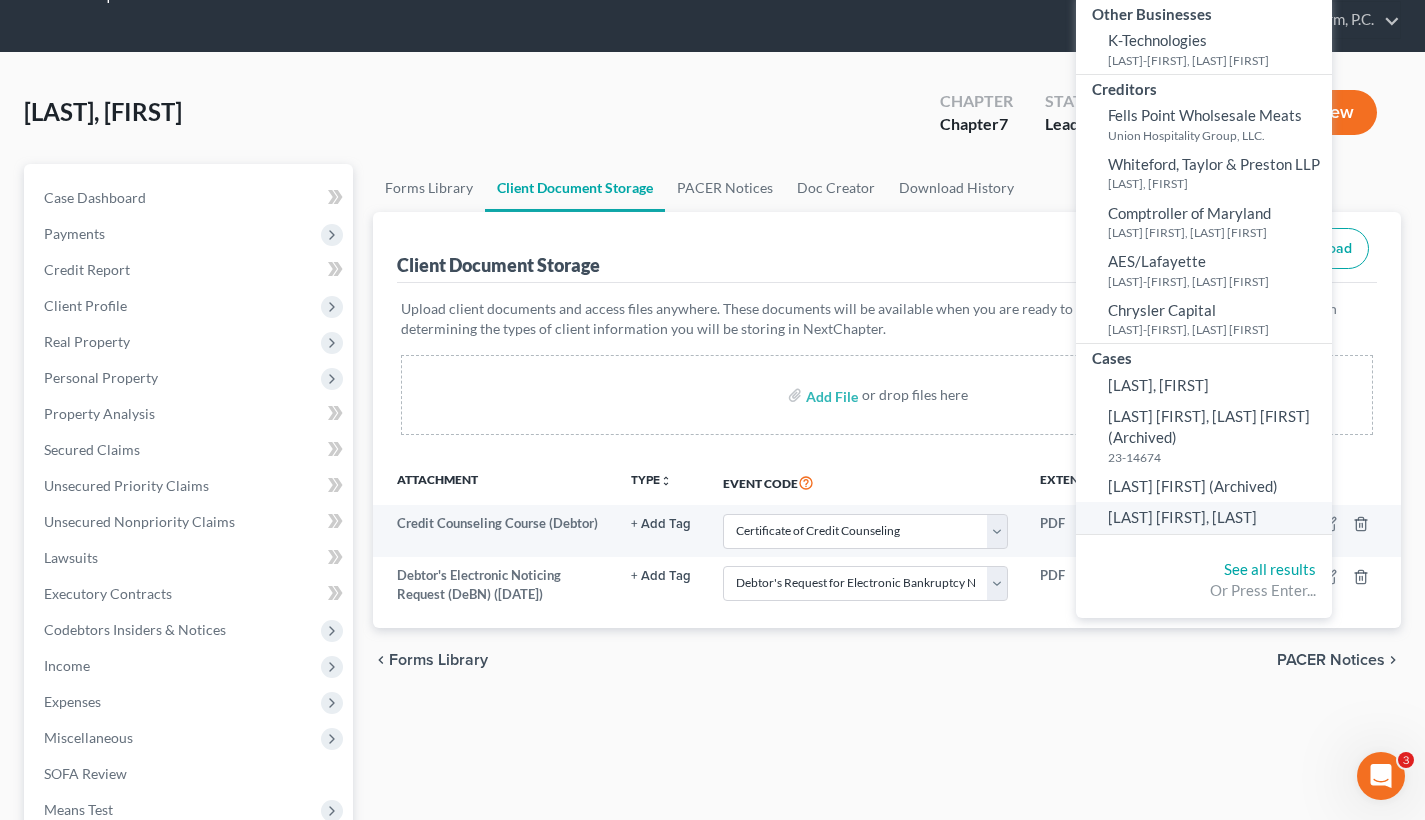 click on "[LAST], [FIRST]" 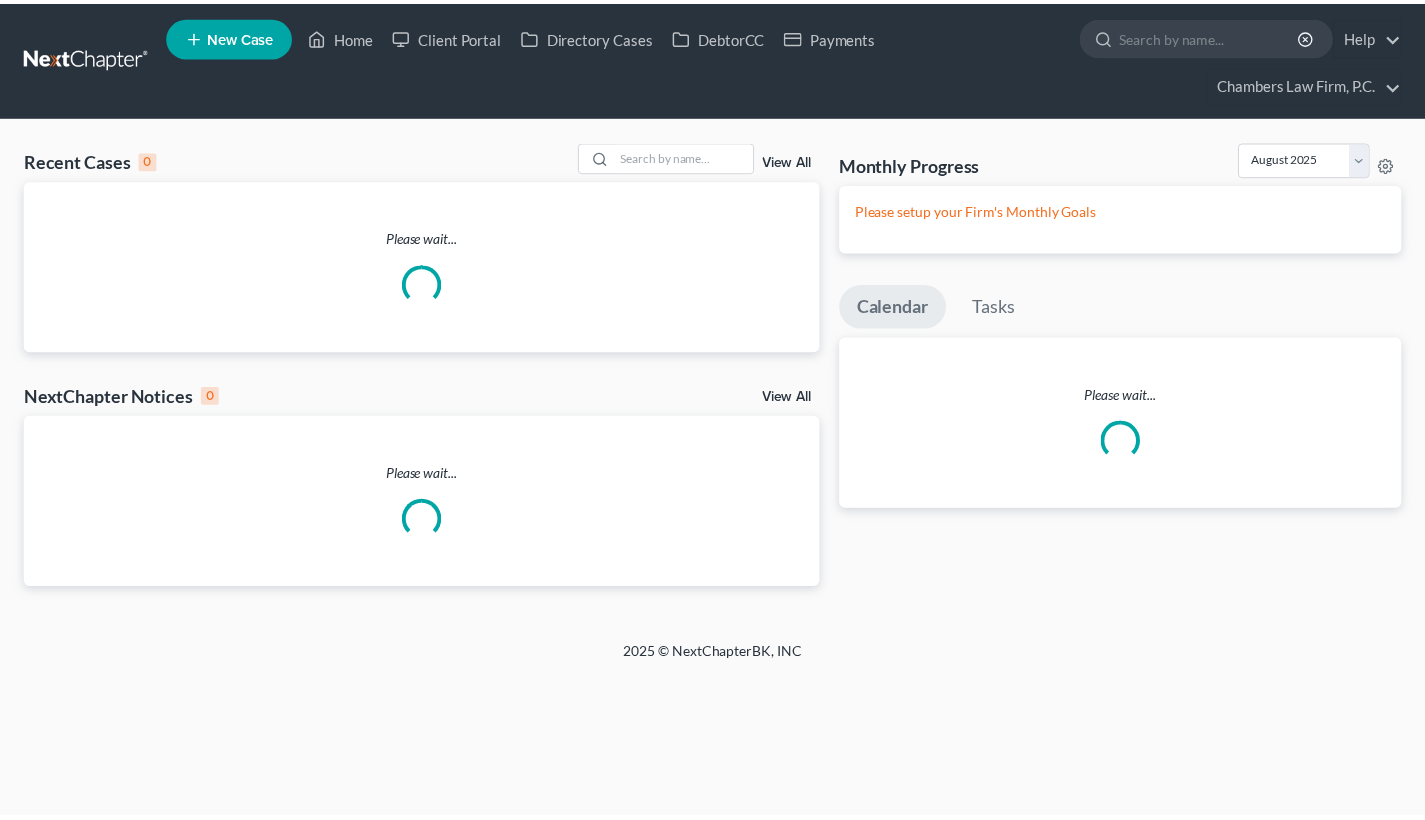 scroll, scrollTop: 0, scrollLeft: 0, axis: both 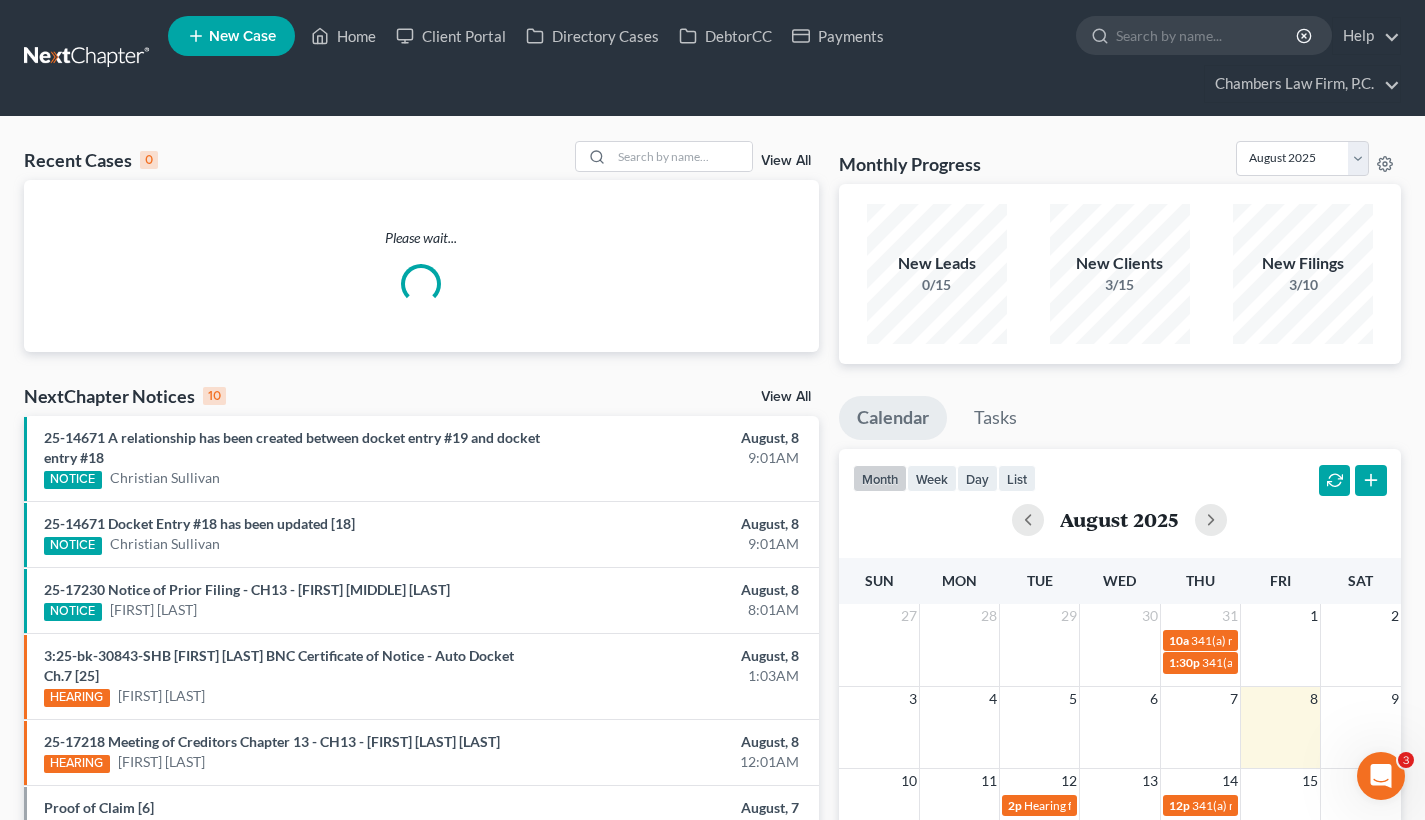 click on "New Case" at bounding box center (242, 36) 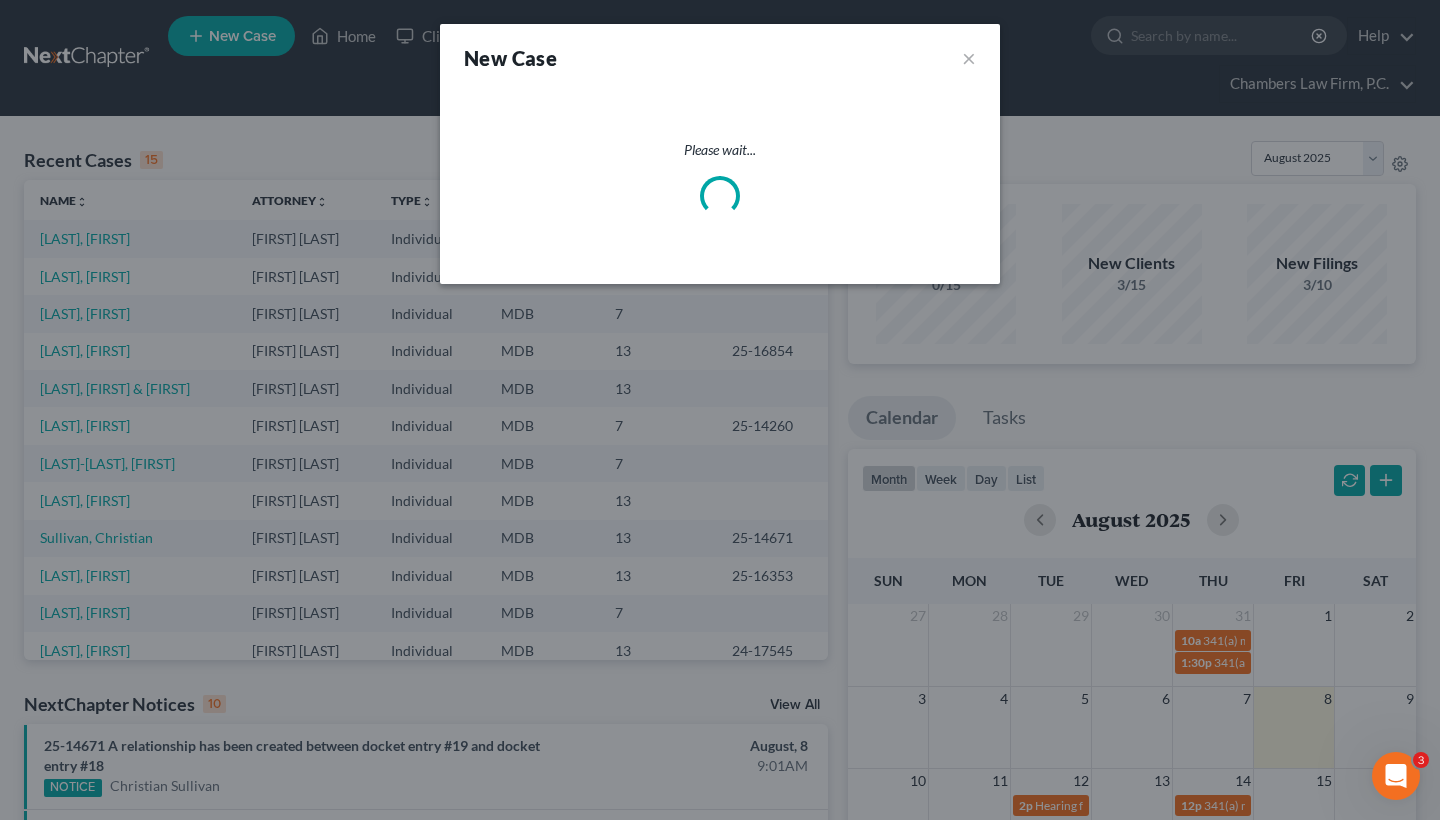 select on "38" 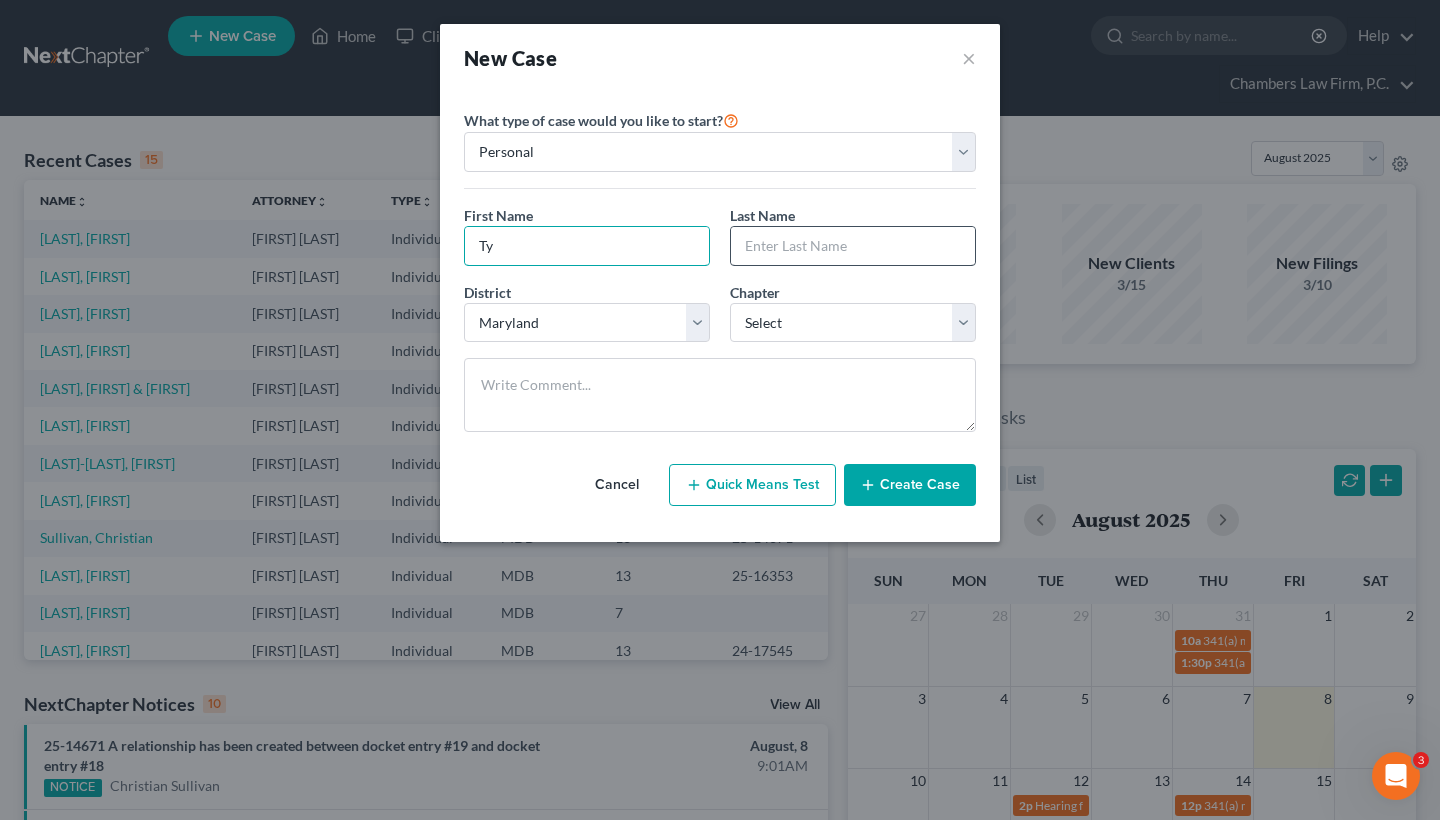 type on "Ty" 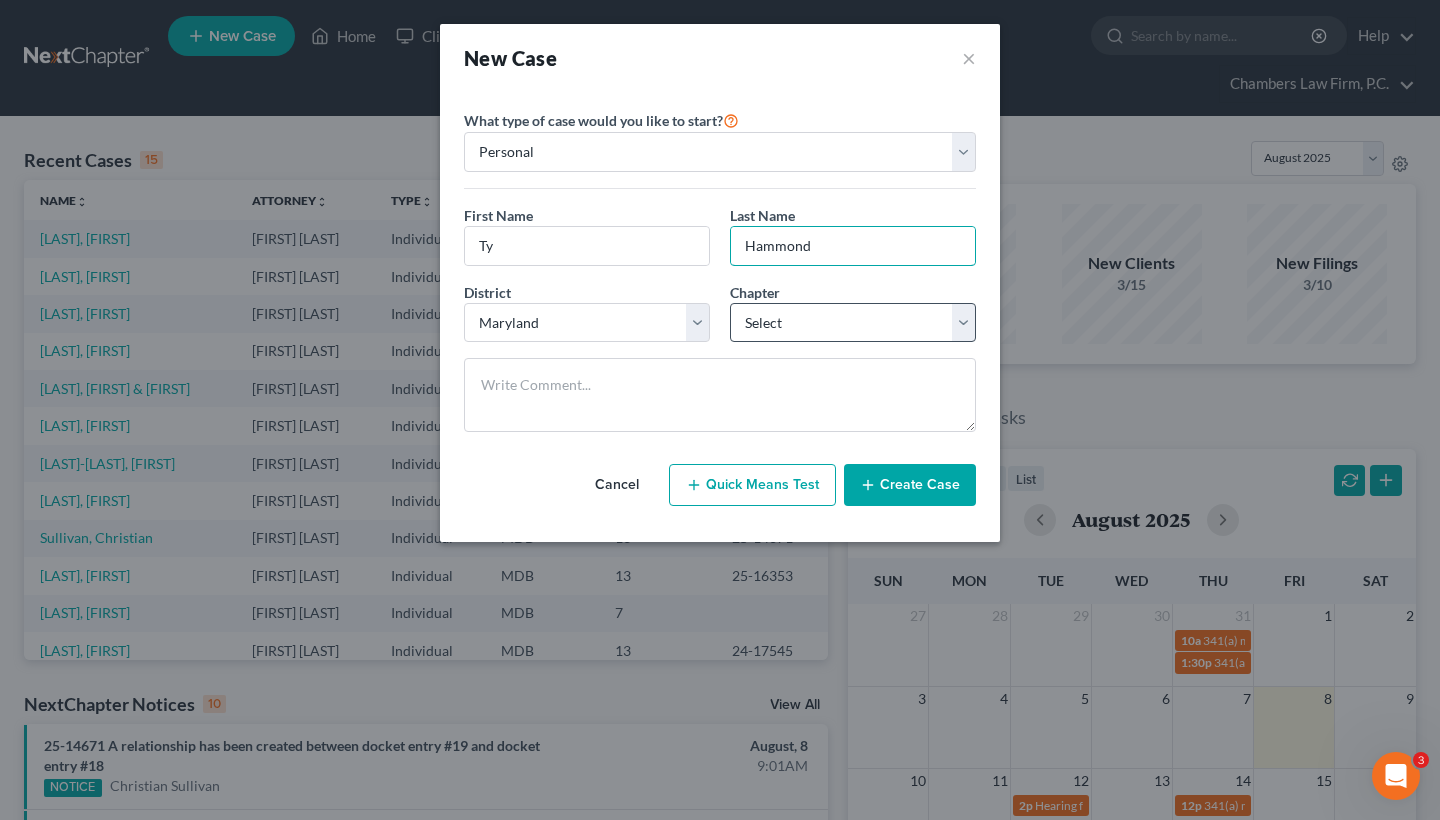 type on "Hammond" 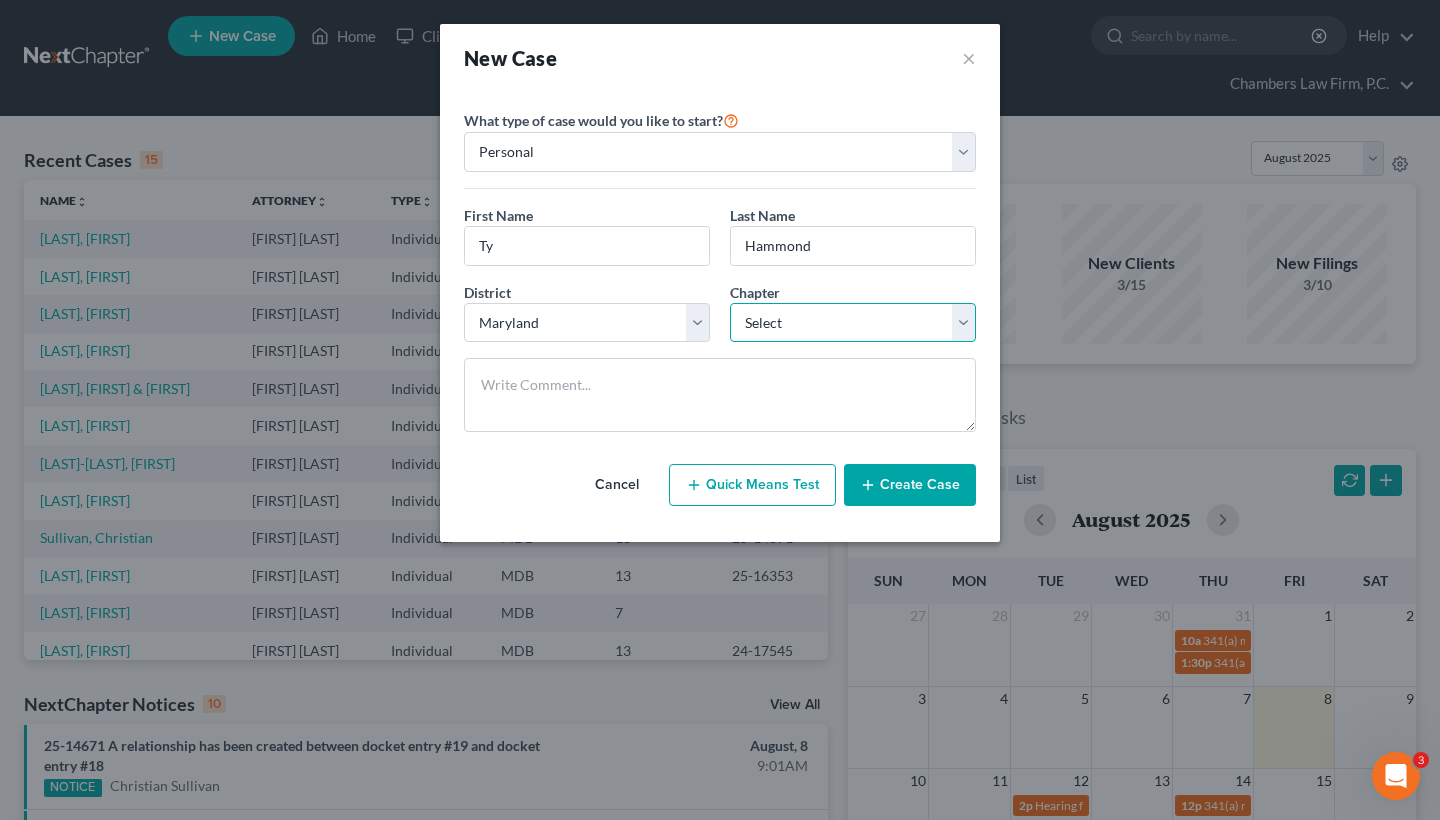 select on "0" 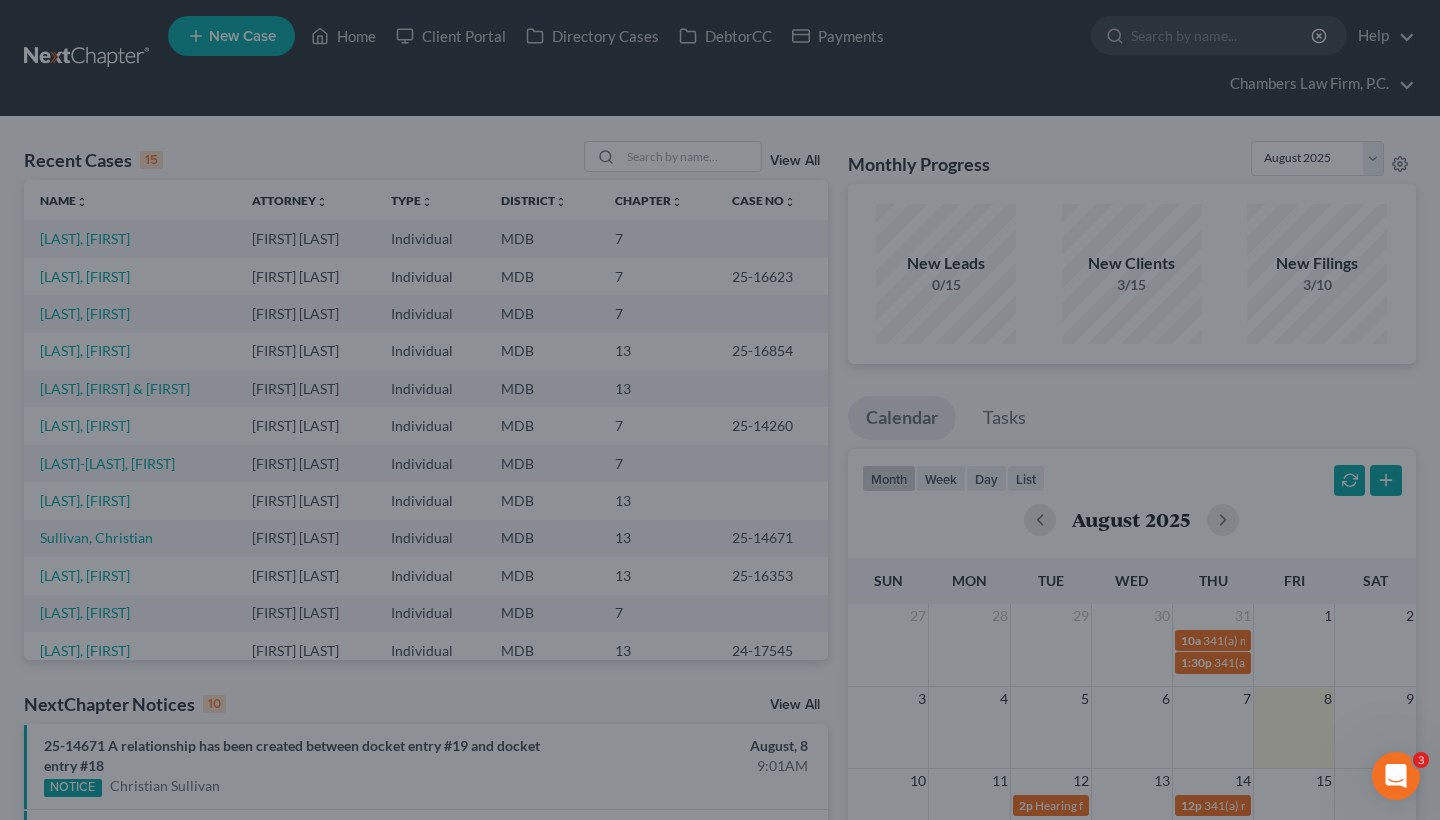 click on "New Case ×
Please select case type
*
Bankruptcy
Bankruptcy
What type of case would you like to start?  Personal Business
First Name
*
Ty
Last Name
*
Hammond
District
*
Select Alabama - Middle Alabama - Northern Alabama - Southern Alaska Arizona Arkansas - Eastern Arkansas - Western California - Central California - Eastern California - Northern California - Southern Colorado Connecticut Delaware District of Columbia Florida - Middle Florida - Northern Florida - Southern Georgia - Middle Georgia - Northern Georgia - Southern Guam Hawaii Idaho Illinois - Central Illinois - Northern Illinois - Southern Indiana - Northern Indiana - Southern Iowa - Northern Iowa - Southern Kansas Kentucky - Eastern Kentucky - Western Louisiana - Eastern Louisiana - Middle Louisiana - Western Maine Maryland Massachusetts Michigan - Eastern Michigan - Western Minnesota Montana" at bounding box center (720, 410) 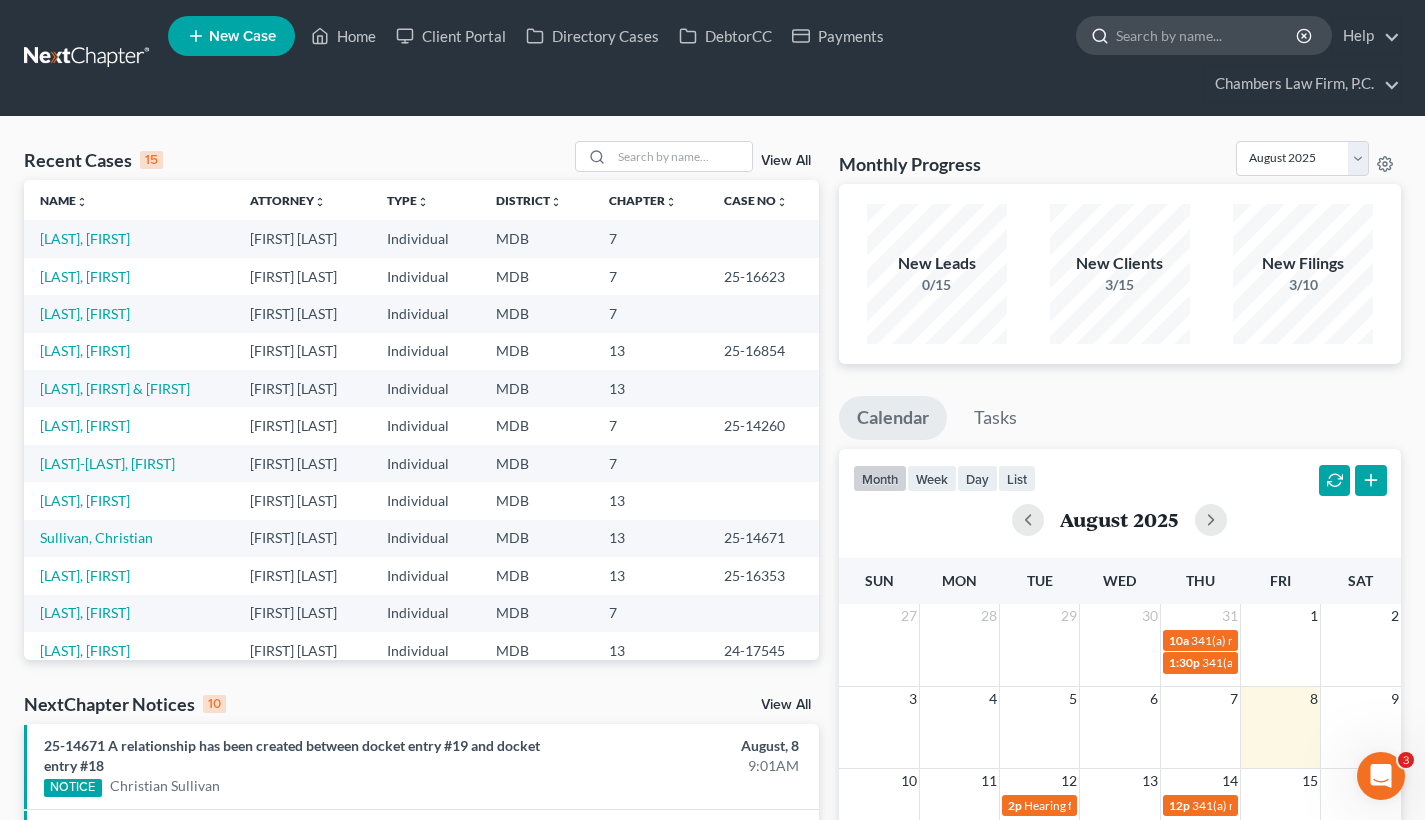 click at bounding box center [1207, 35] 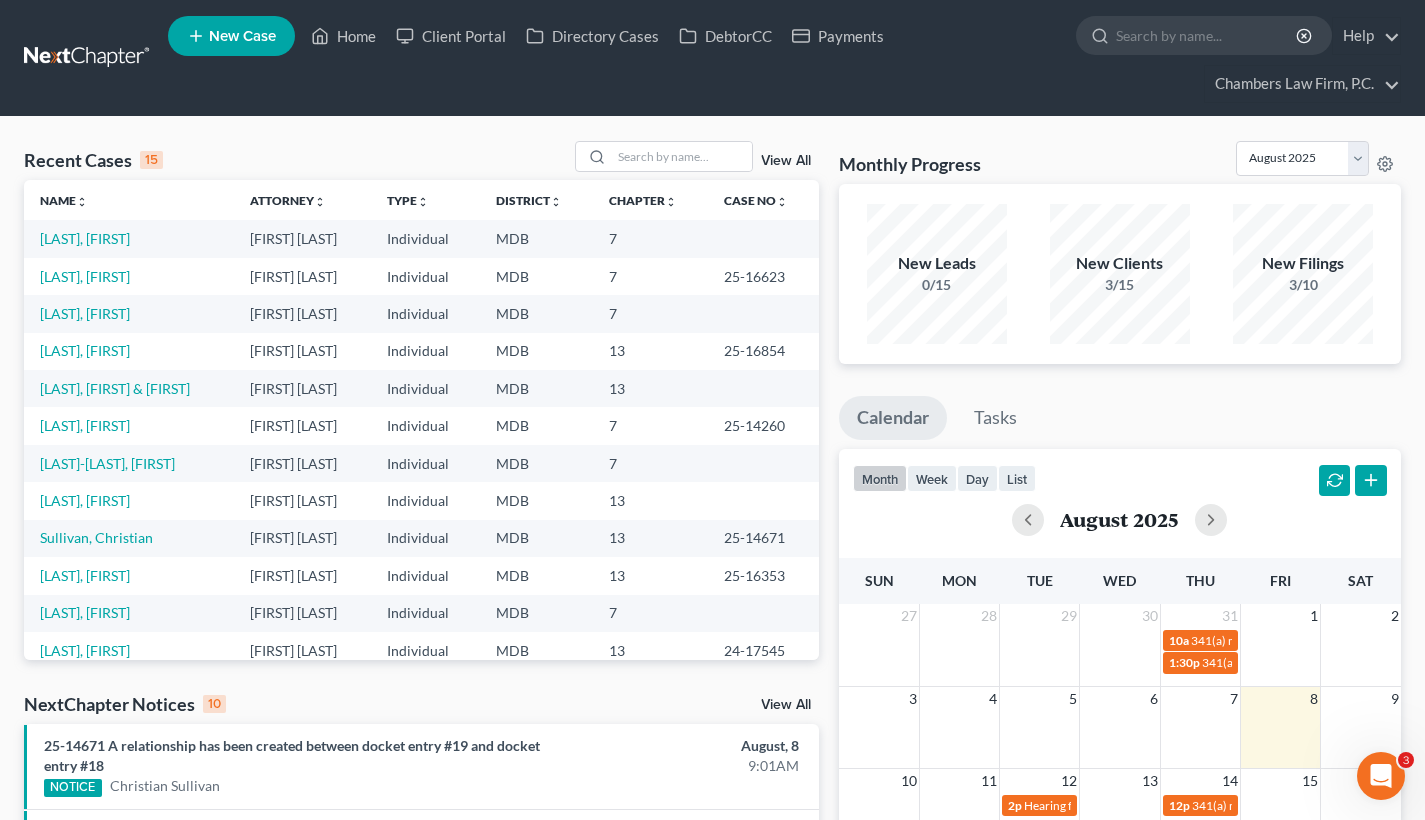 click on "New Case" at bounding box center [231, 36] 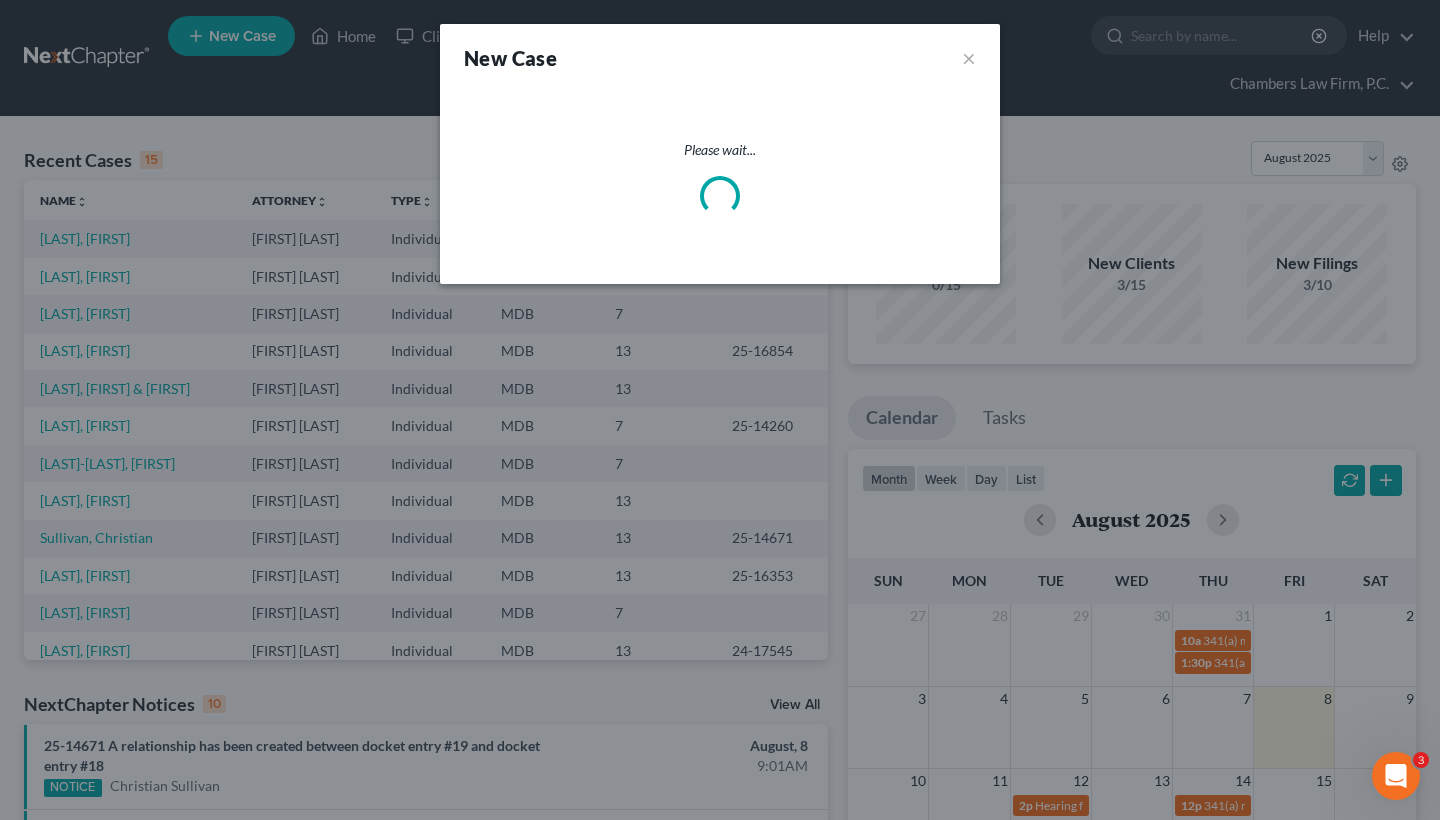 select on "38" 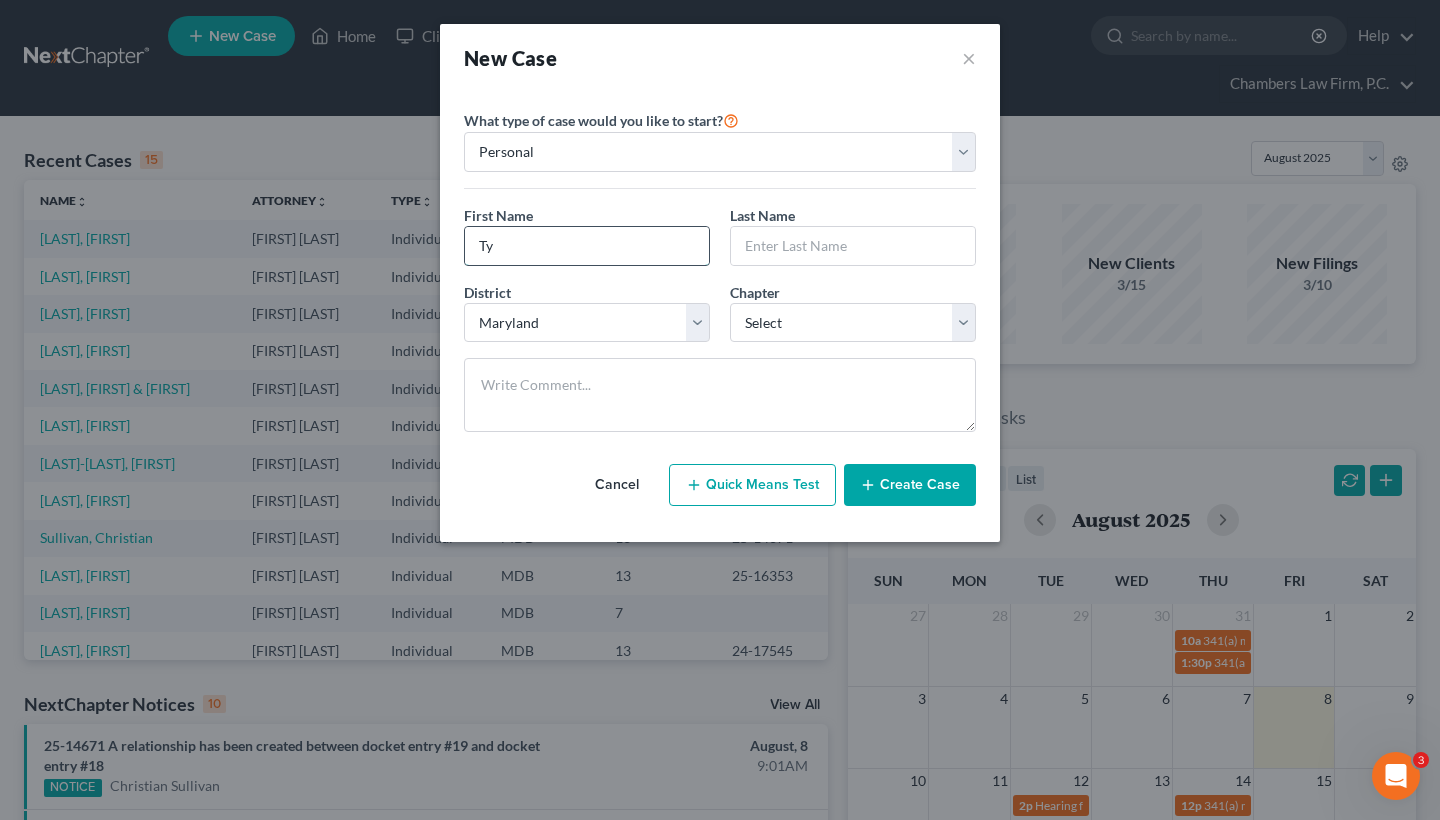 type on "Ty" 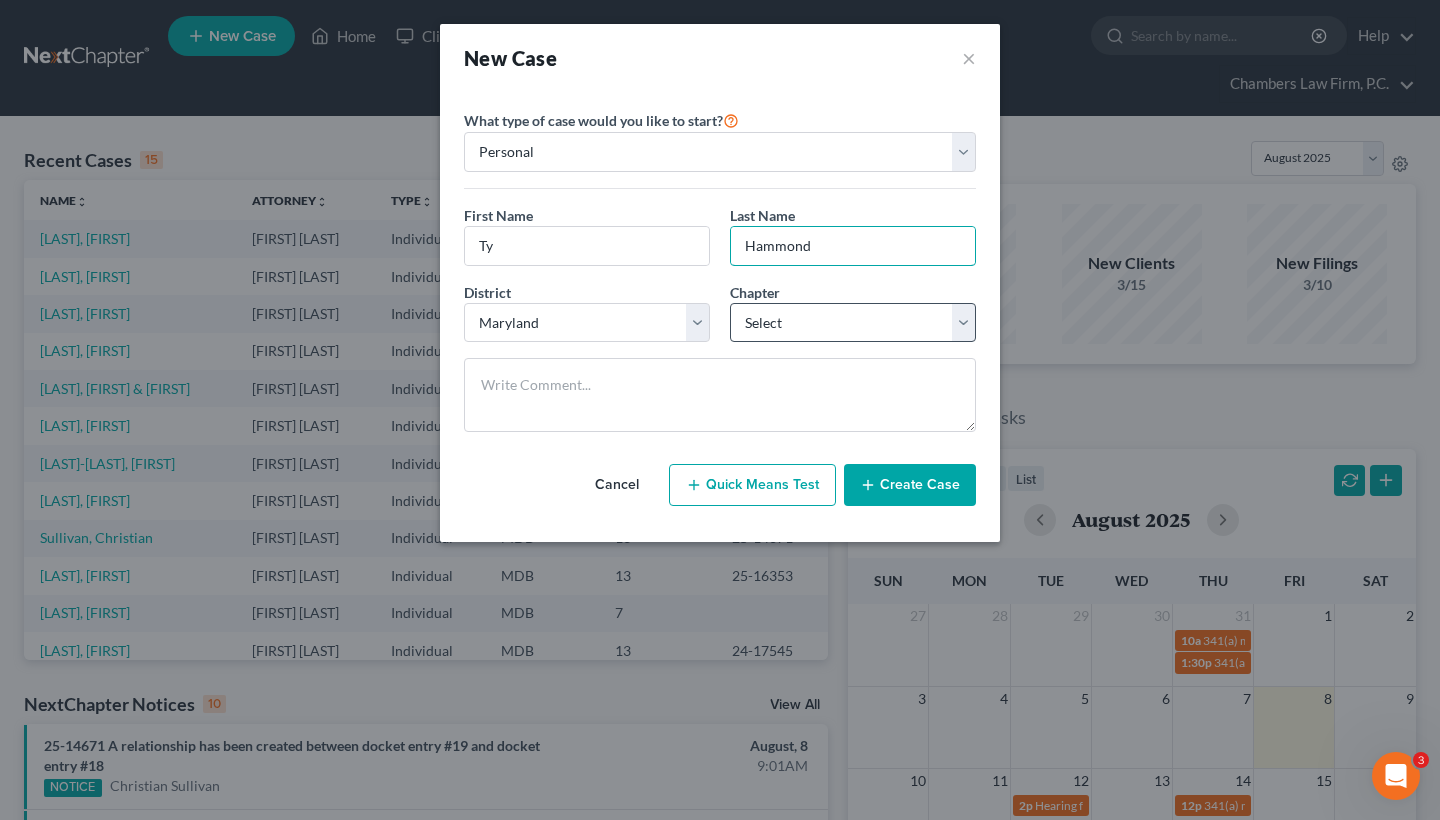 type on "Hammond" 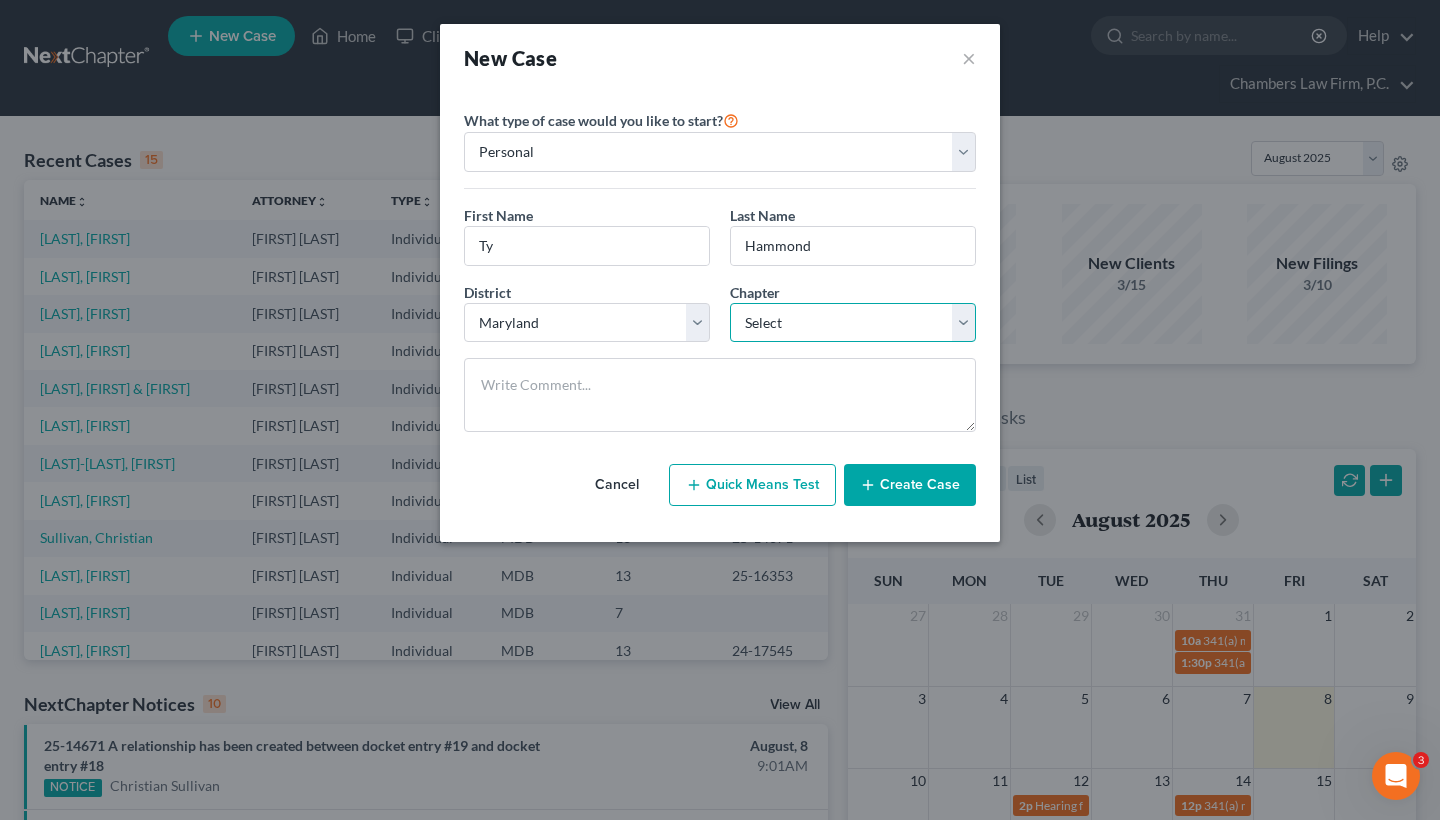 select on "0" 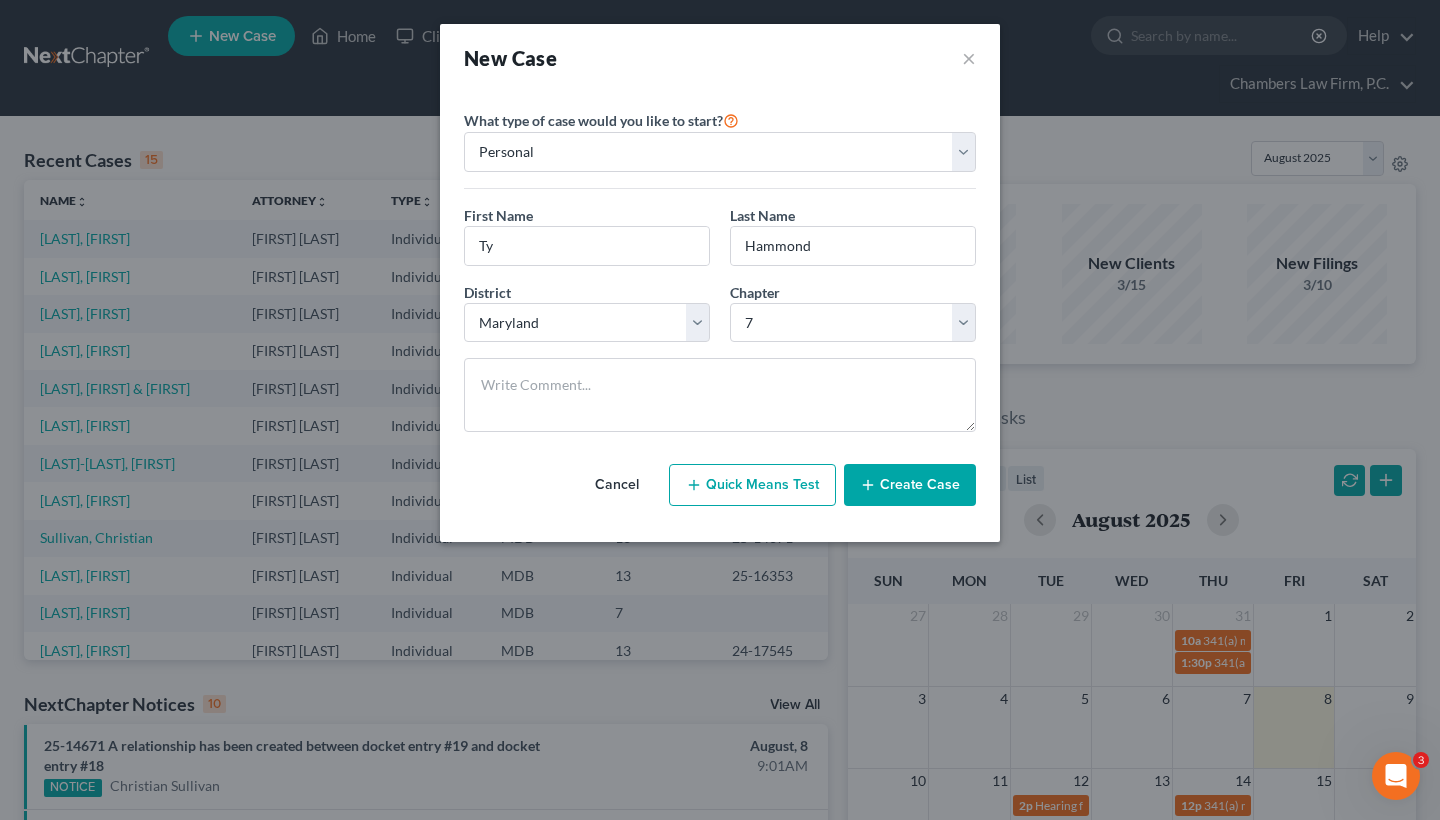 click on "Create Case" at bounding box center (910, 485) 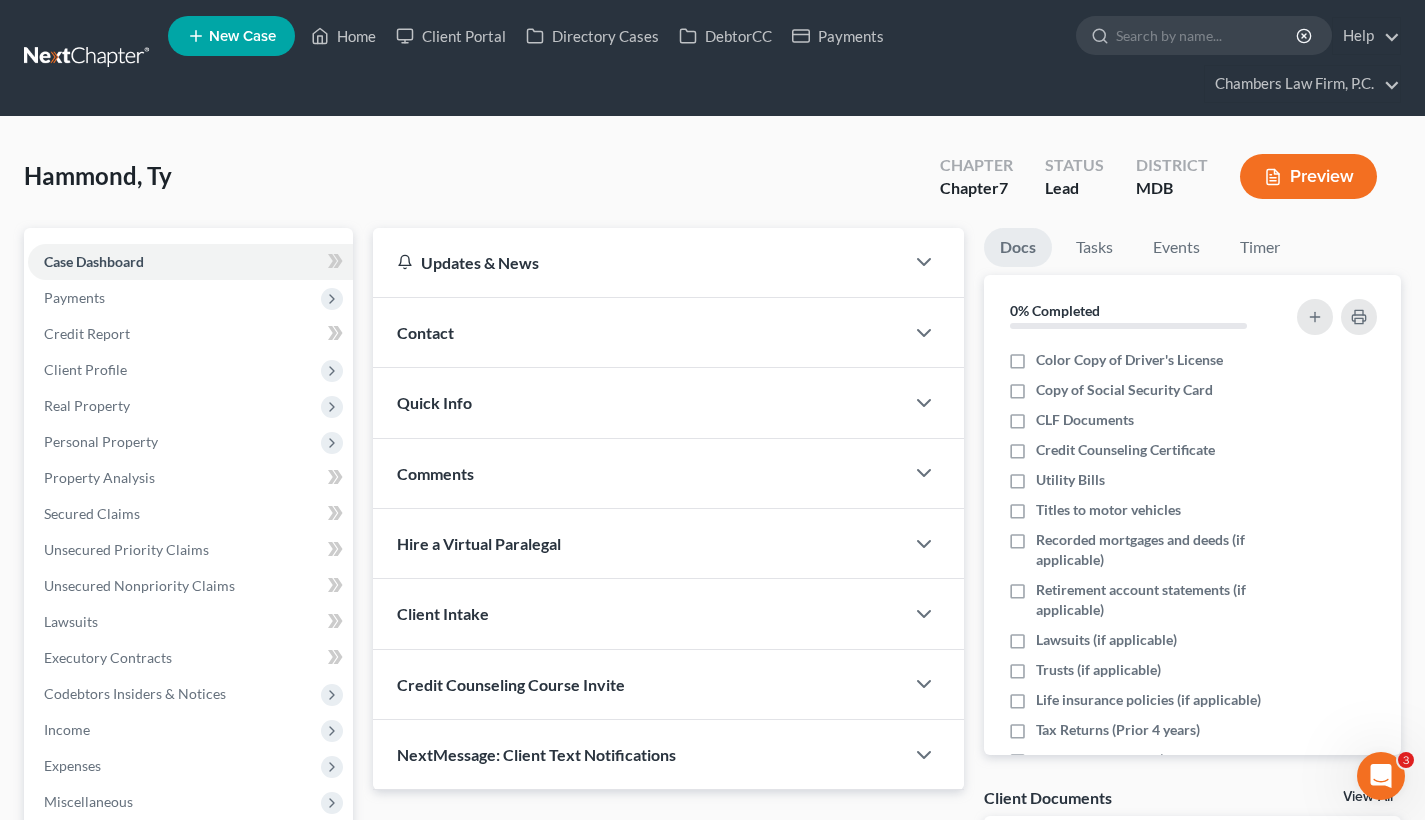 click on "Contact" at bounding box center (638, 332) 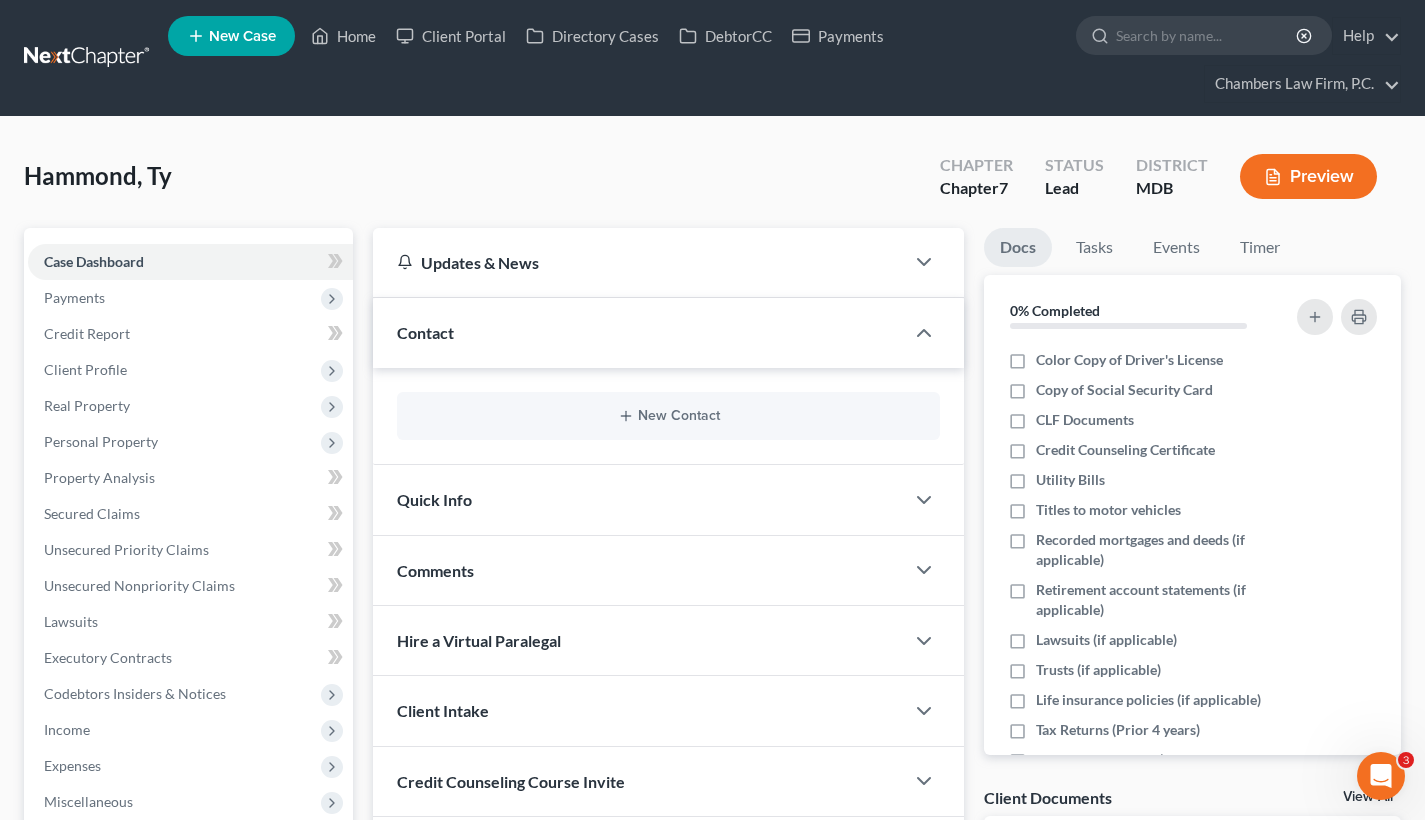 click on "New Contact" at bounding box center (668, 416) 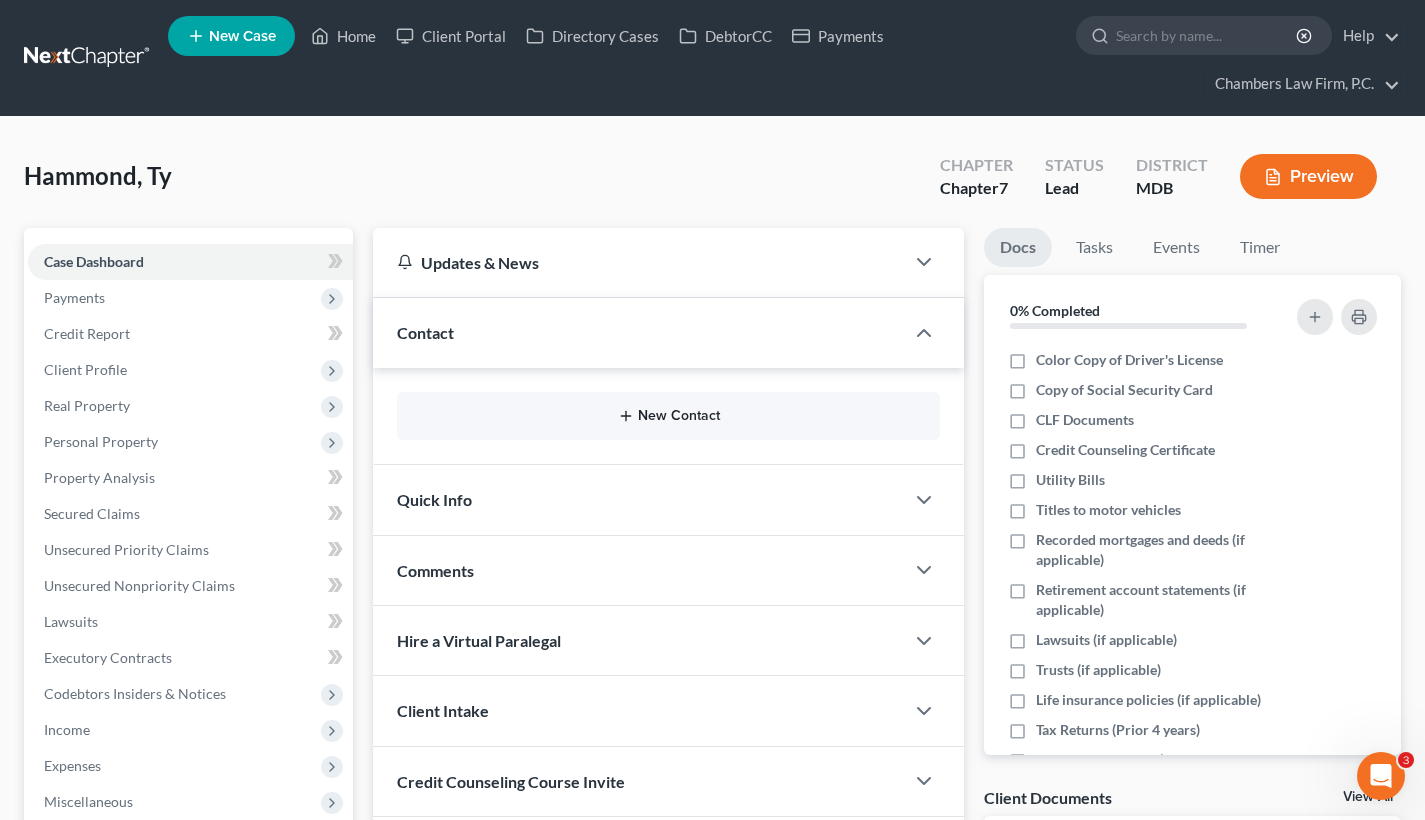 click on "New Contact" at bounding box center [668, 416] 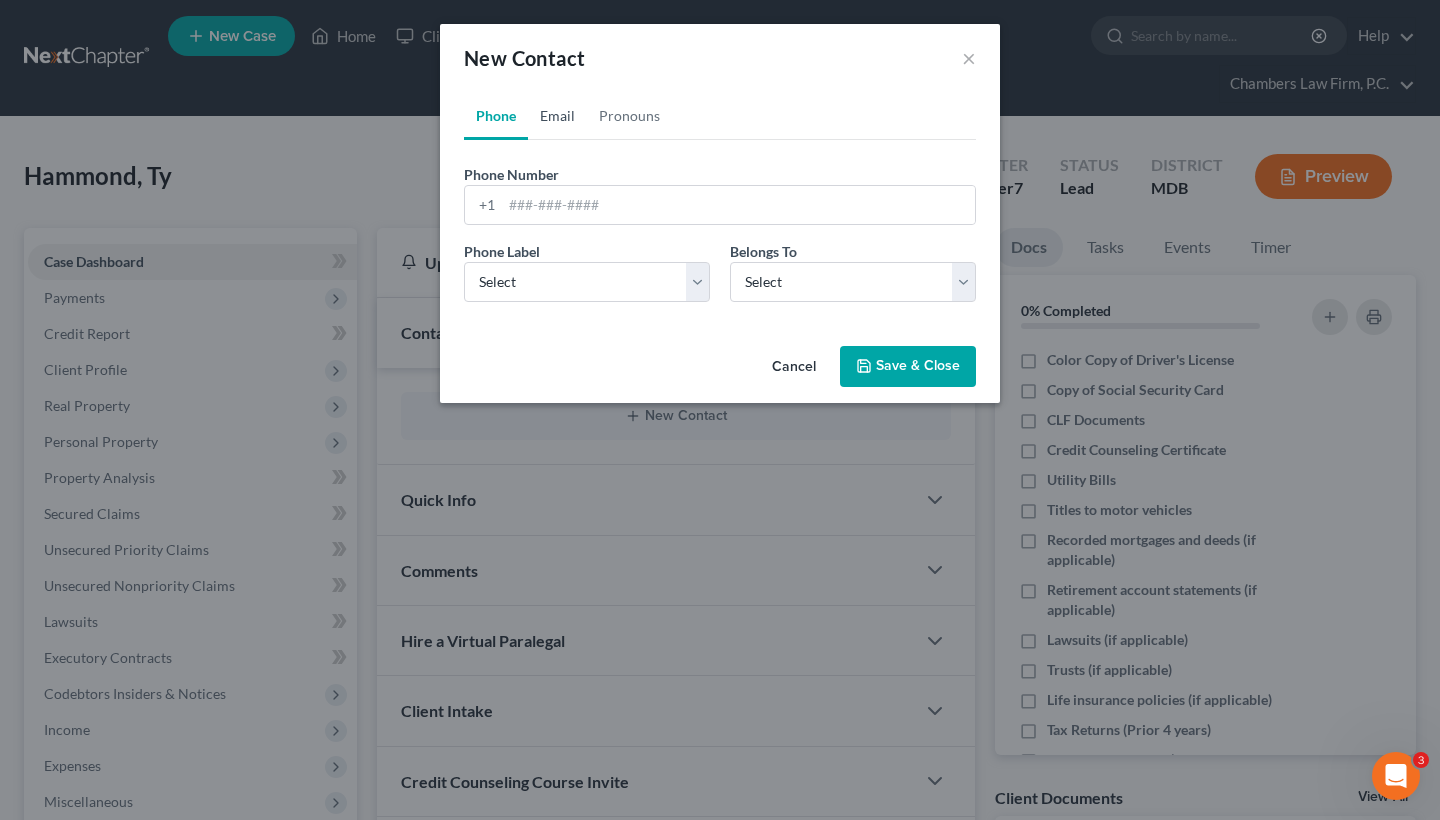 click on "Email" at bounding box center [557, 116] 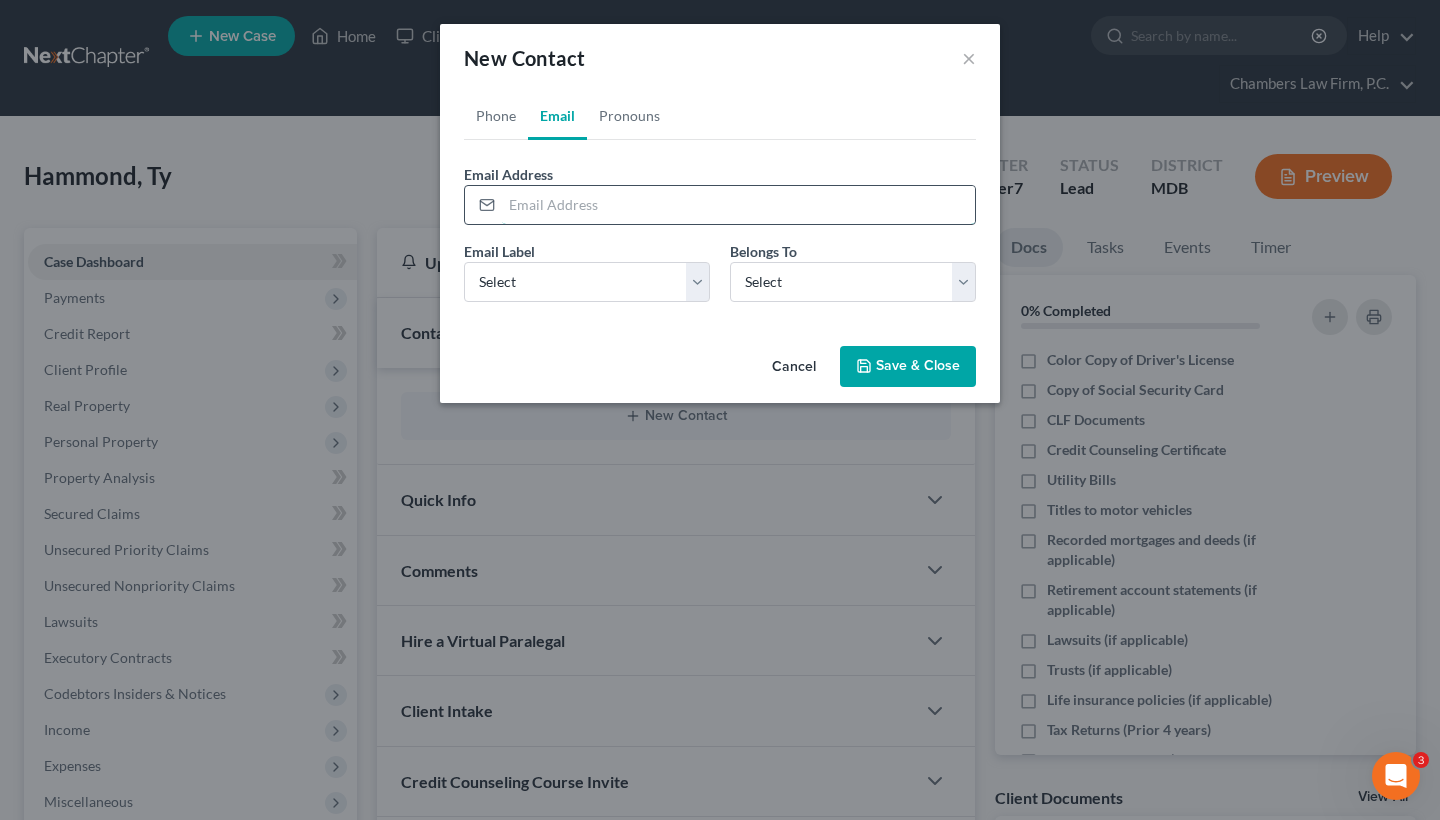 paste on "hammondtransporters@gmail.com" 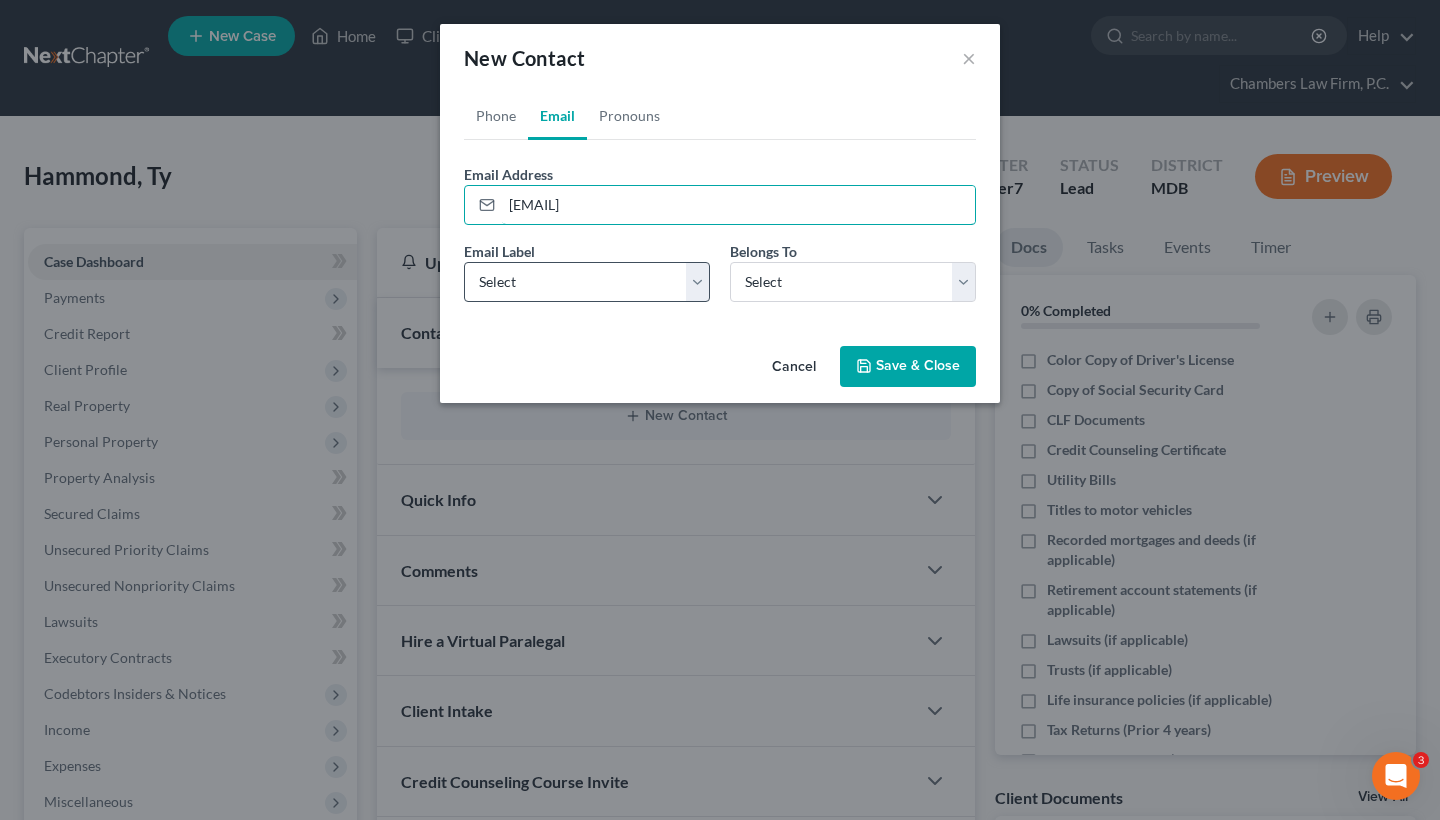 type on "hammondtransporters@gmail.com" 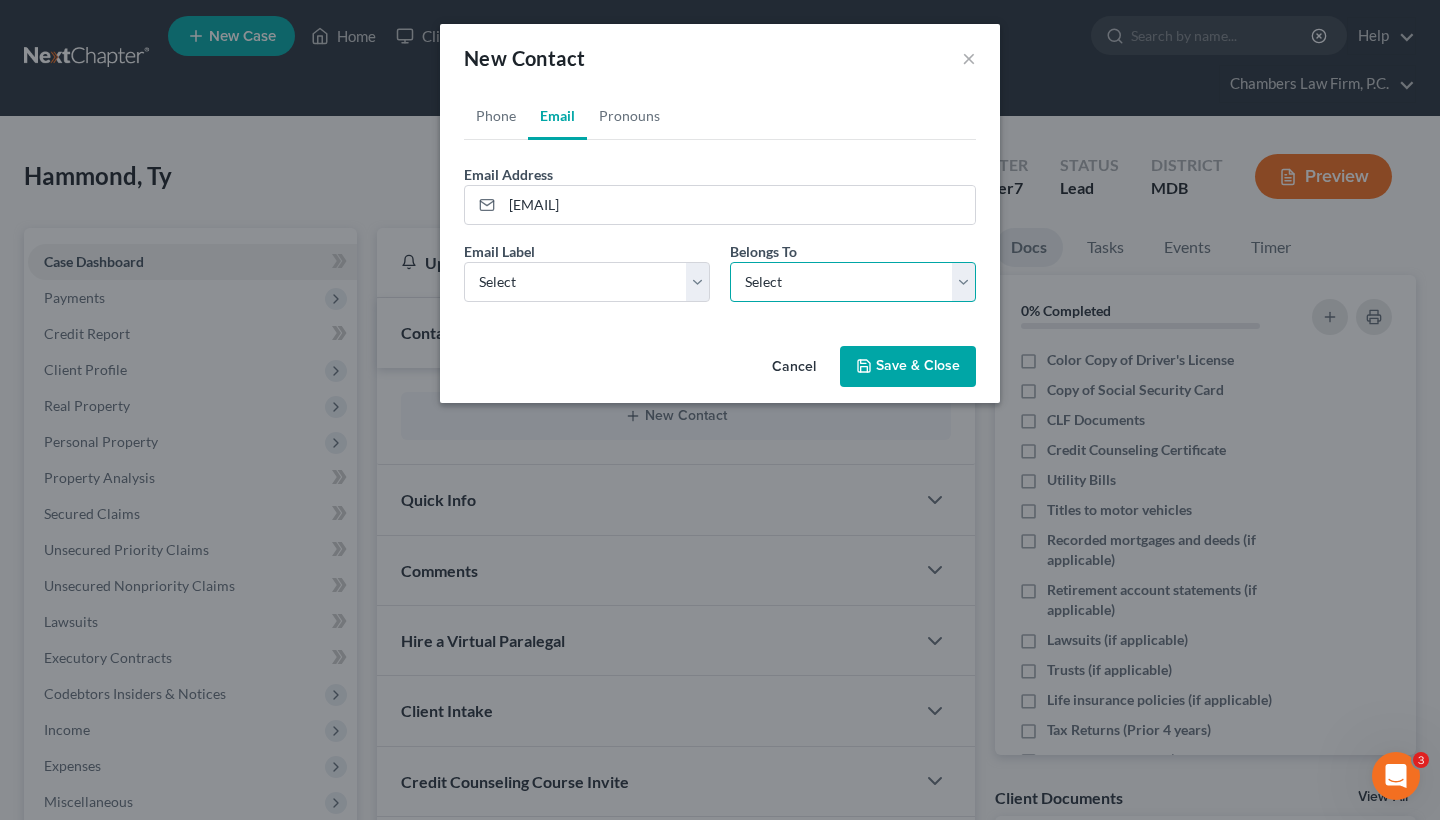 select on "0" 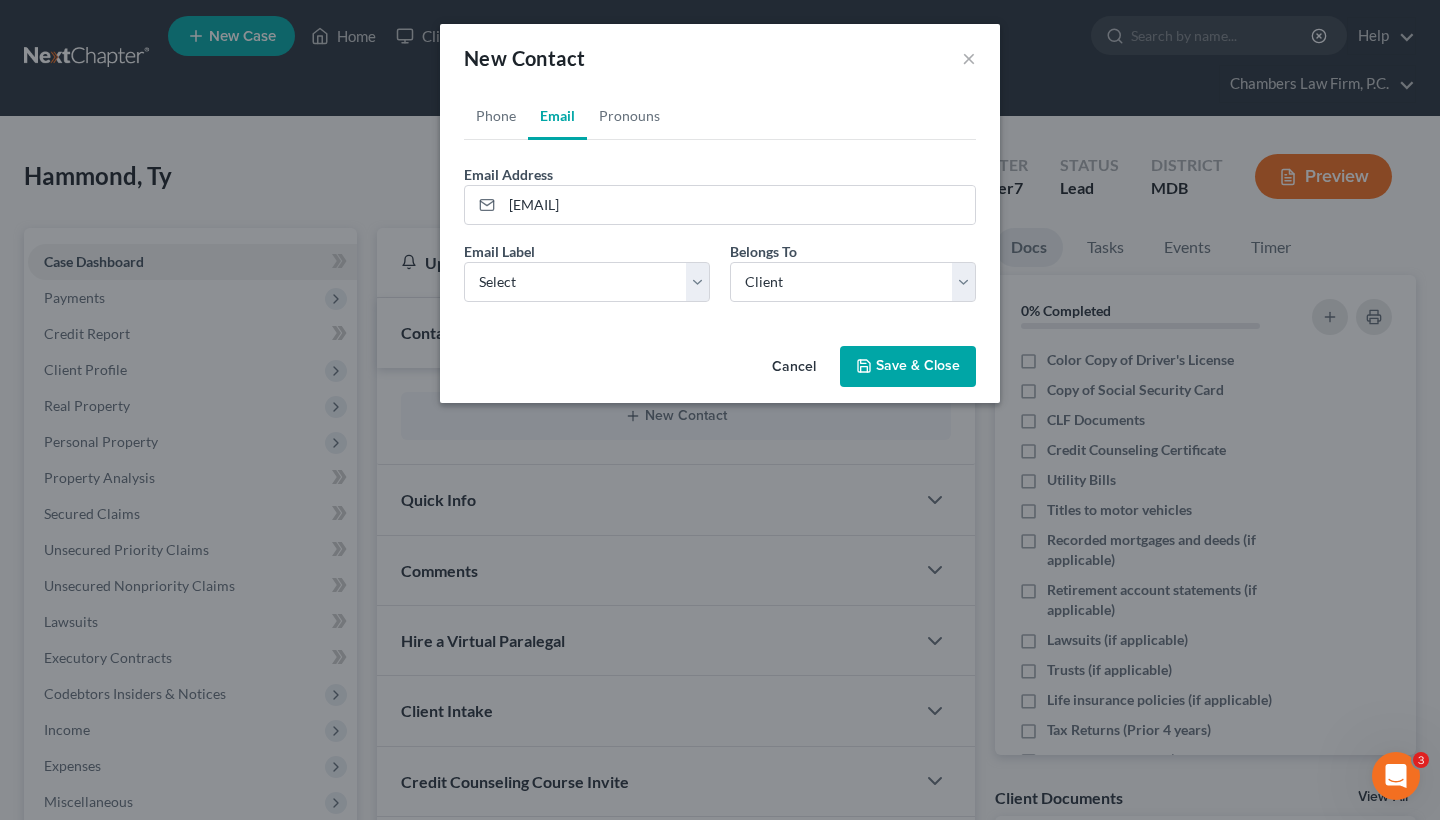 click on "Save & Close" at bounding box center [908, 367] 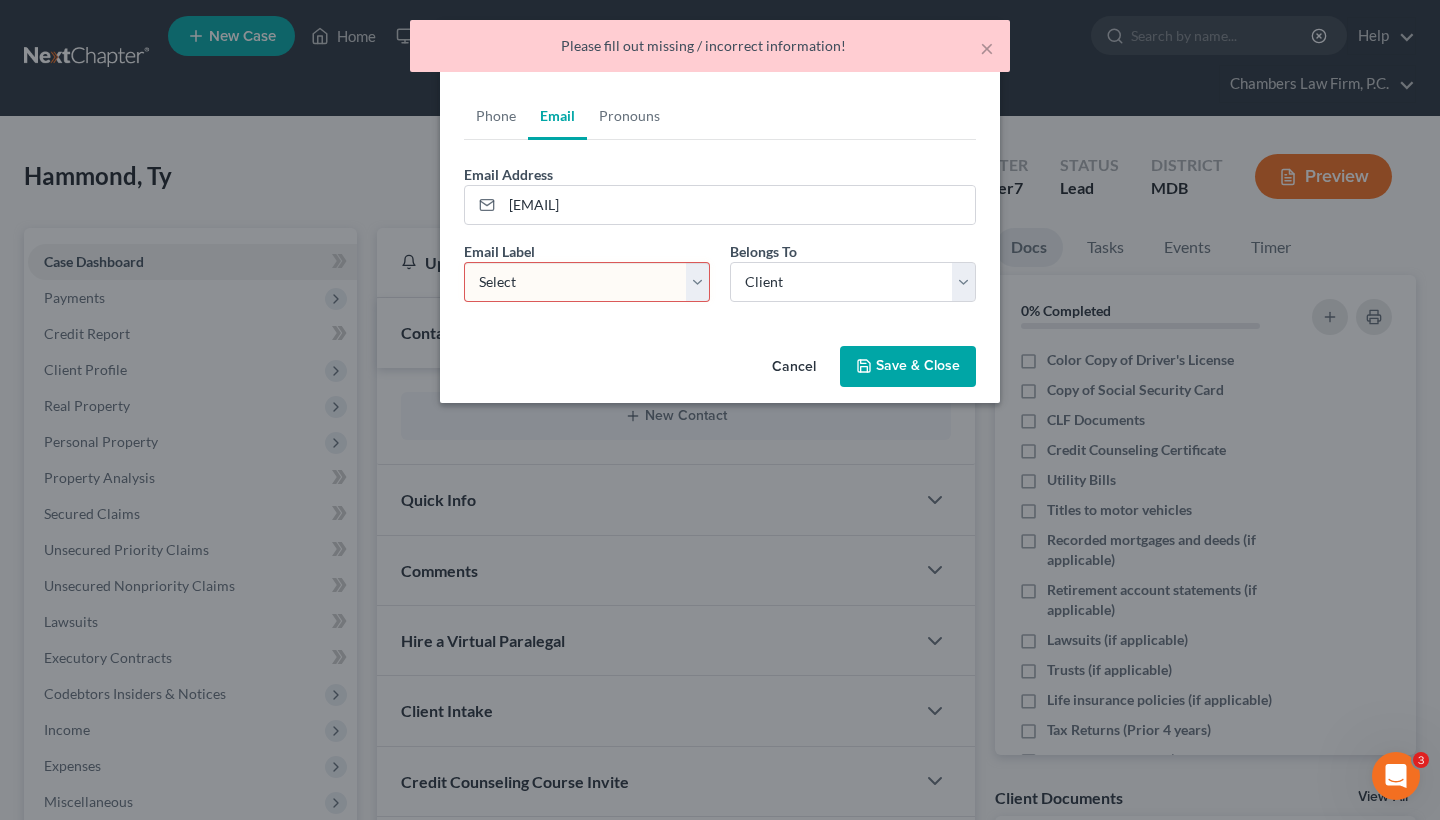 select on "0" 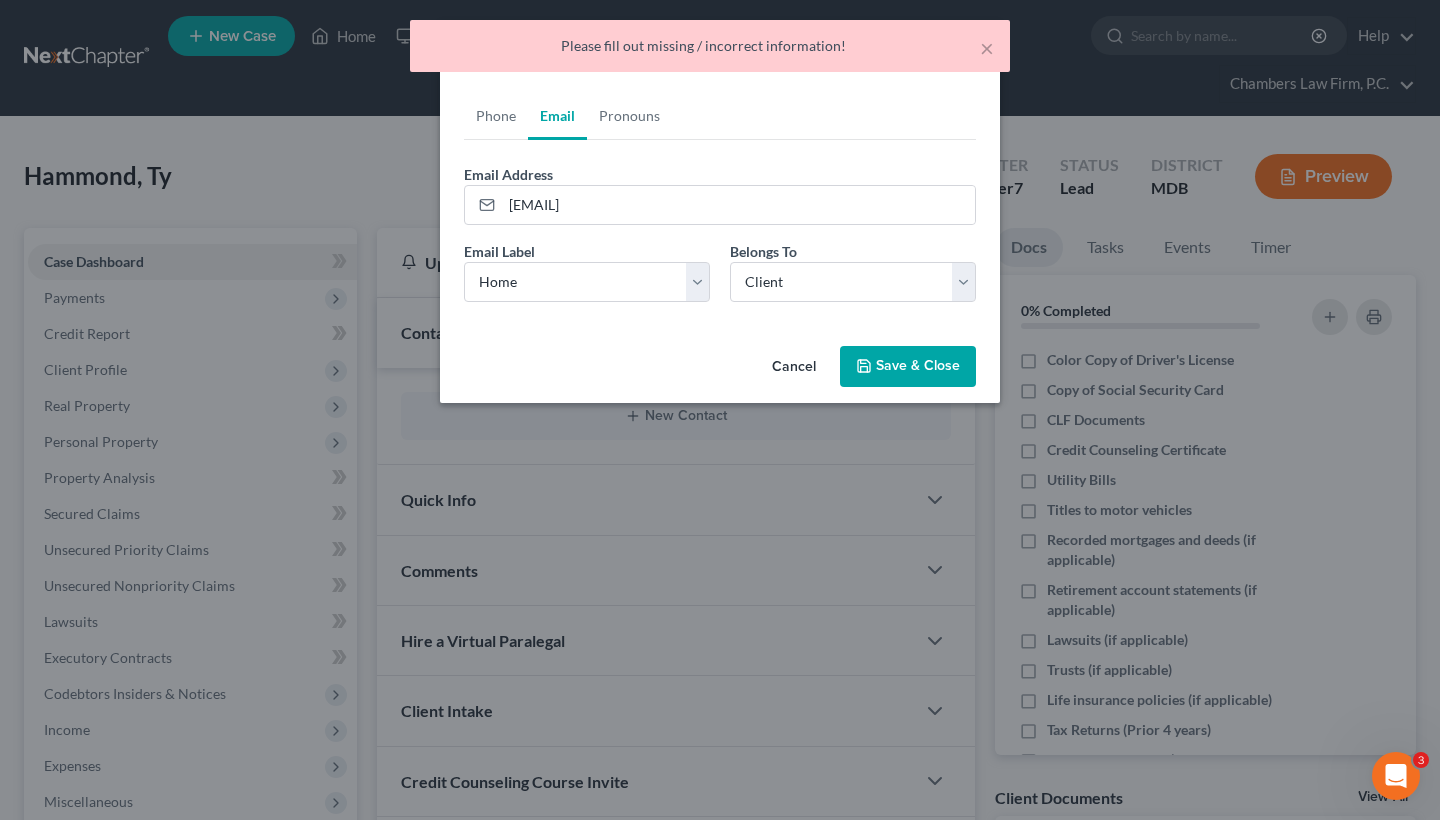 click on "Save & Close" at bounding box center [908, 367] 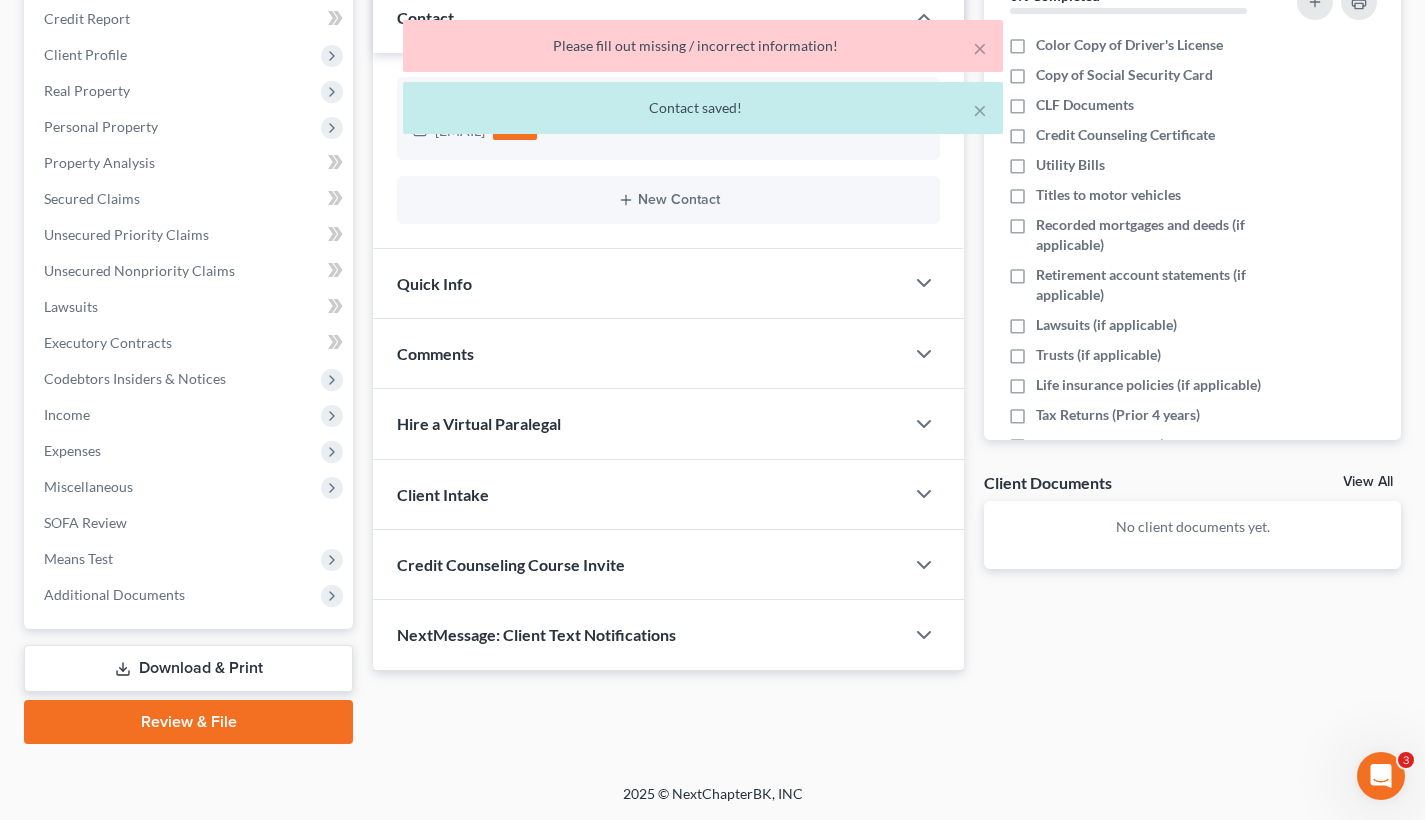 scroll, scrollTop: 315, scrollLeft: 0, axis: vertical 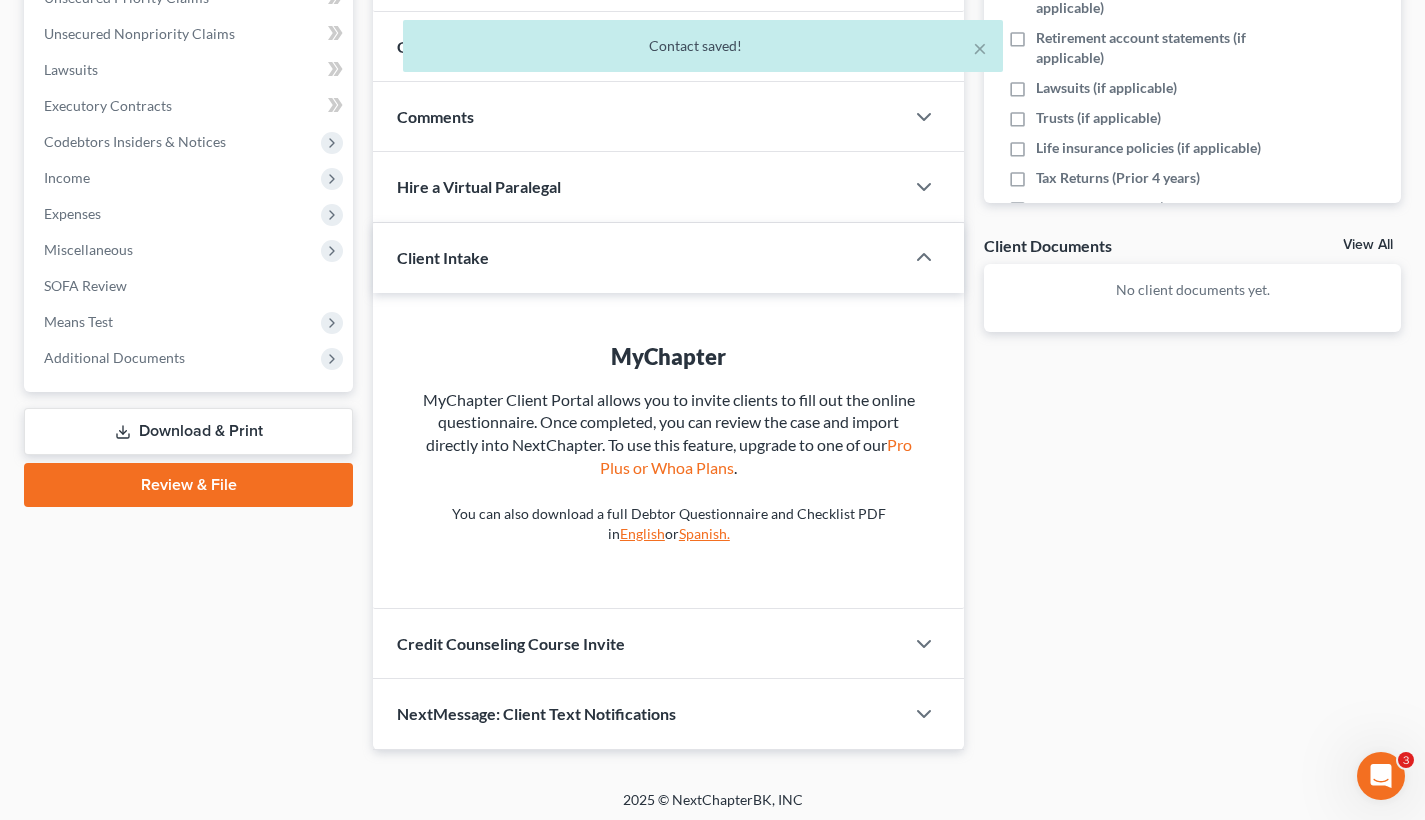 click on "Credit Counseling Course Invite" at bounding box center [511, 643] 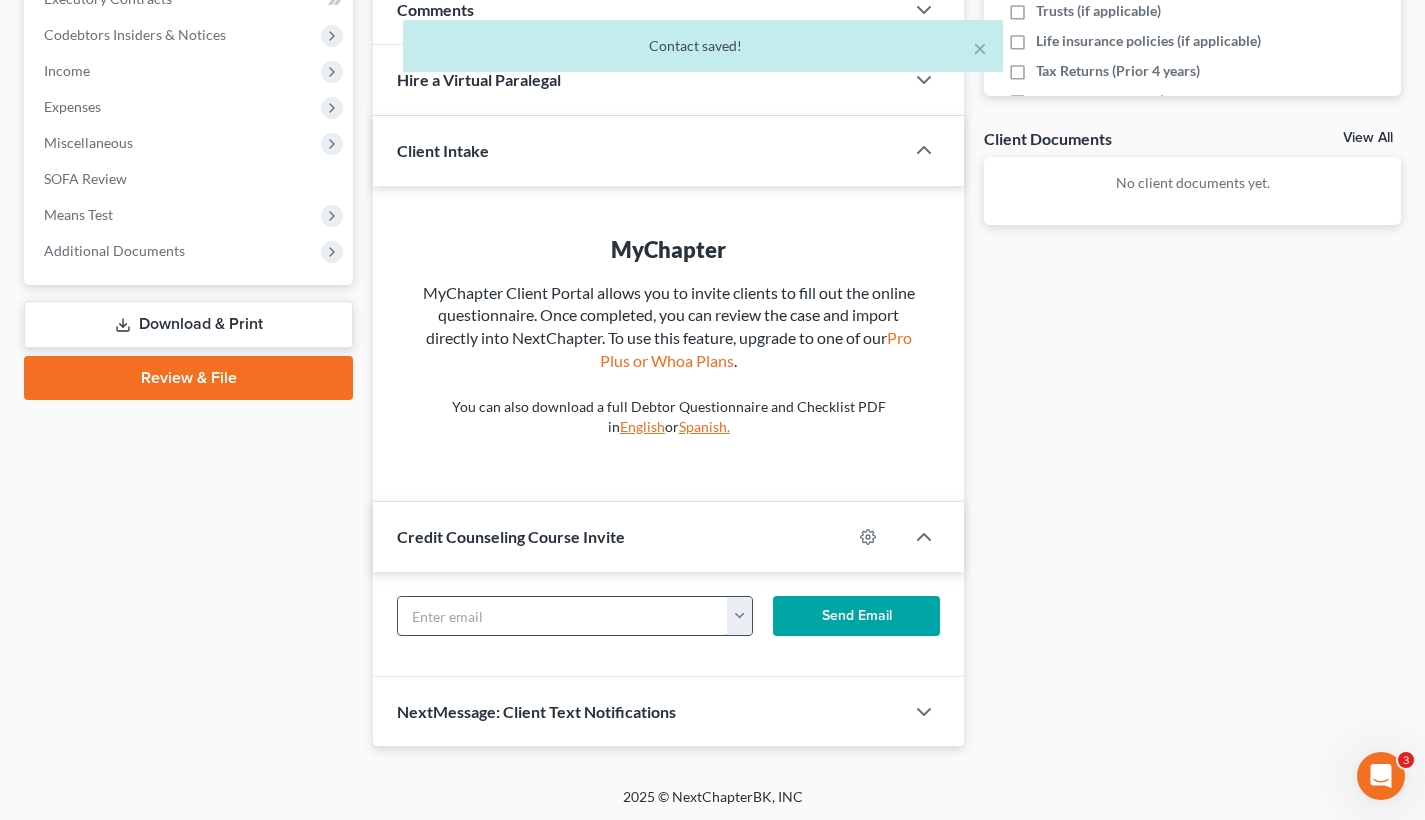scroll, scrollTop: 656, scrollLeft: 0, axis: vertical 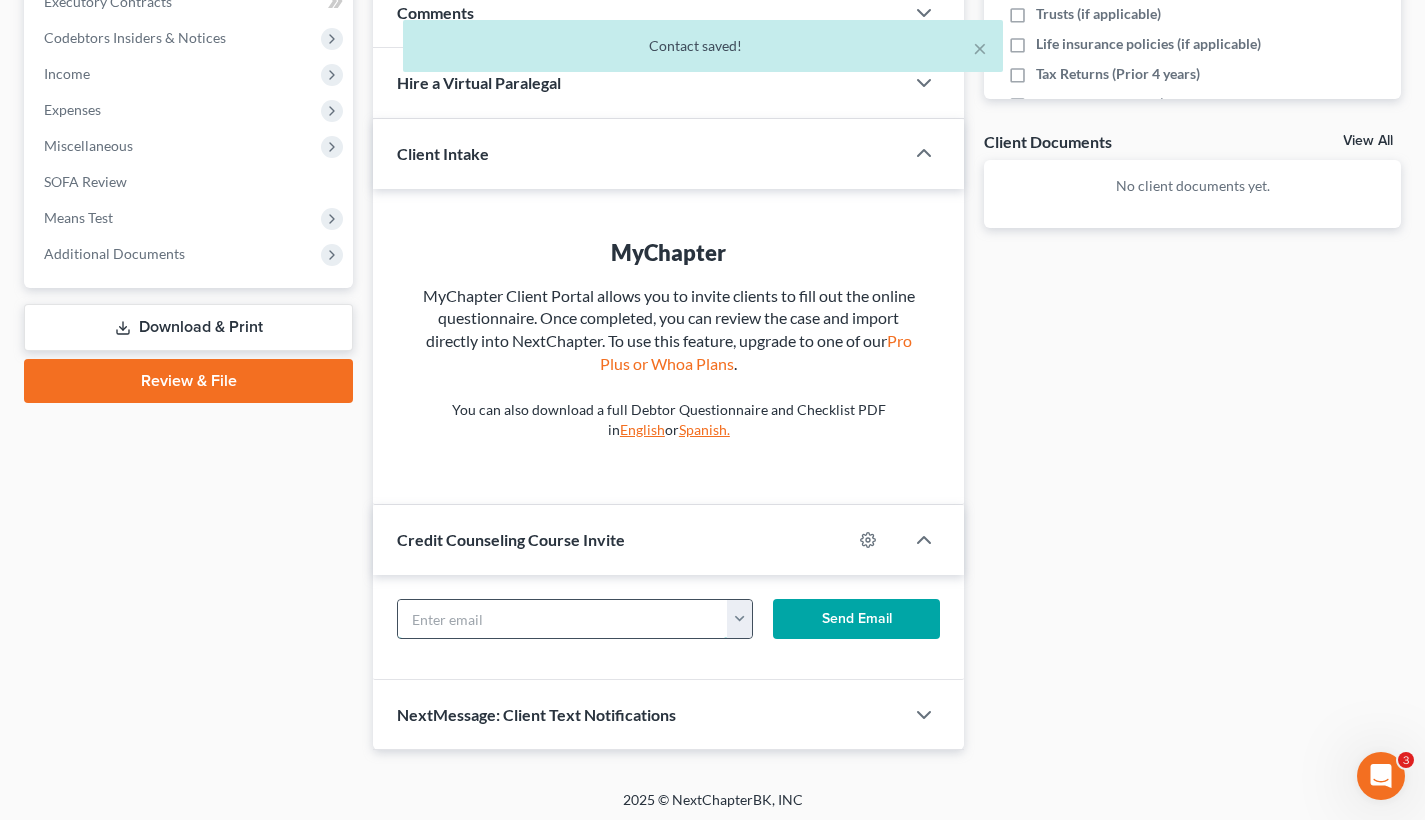click at bounding box center (563, 619) 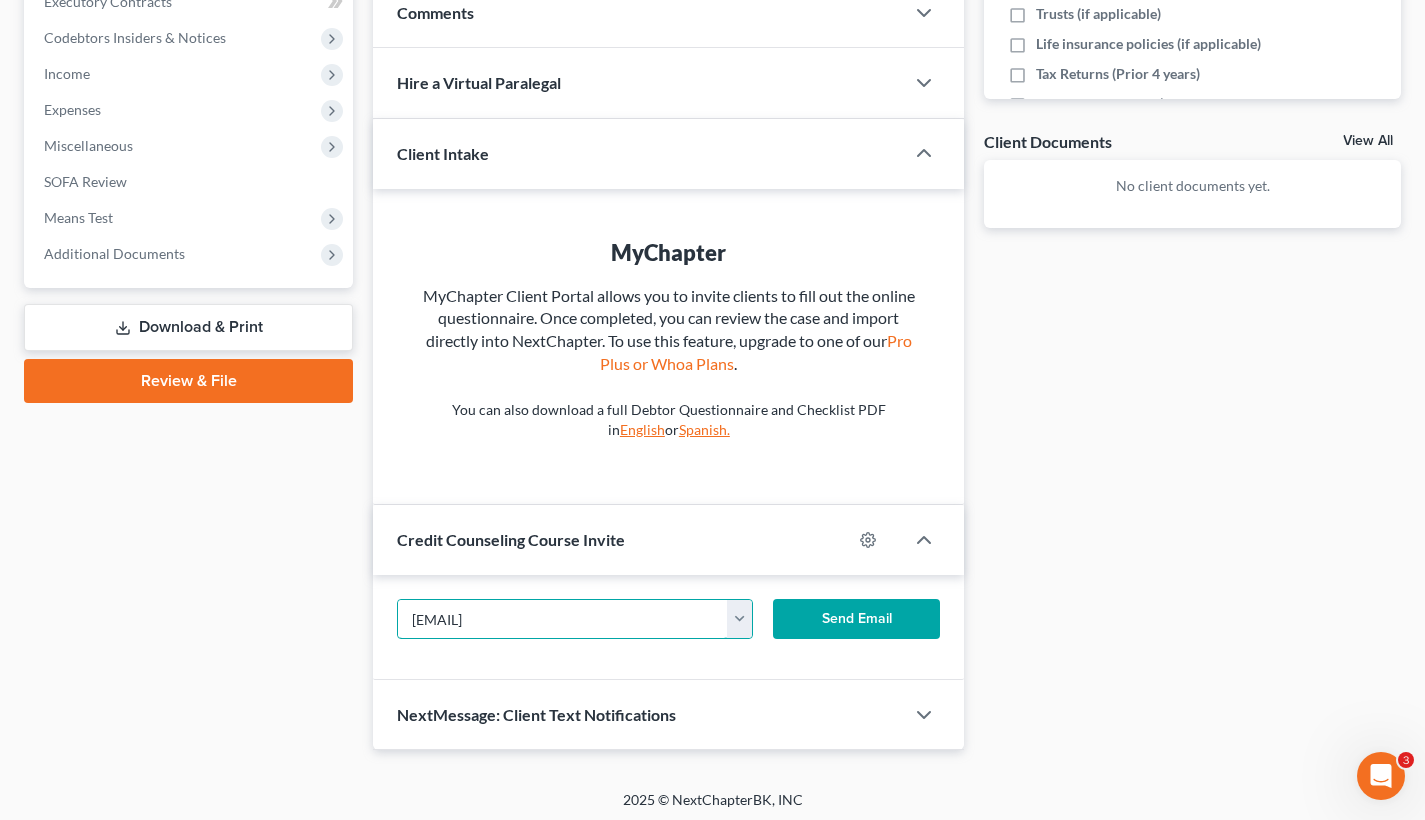 type on "hammondtransporters@gmail.com" 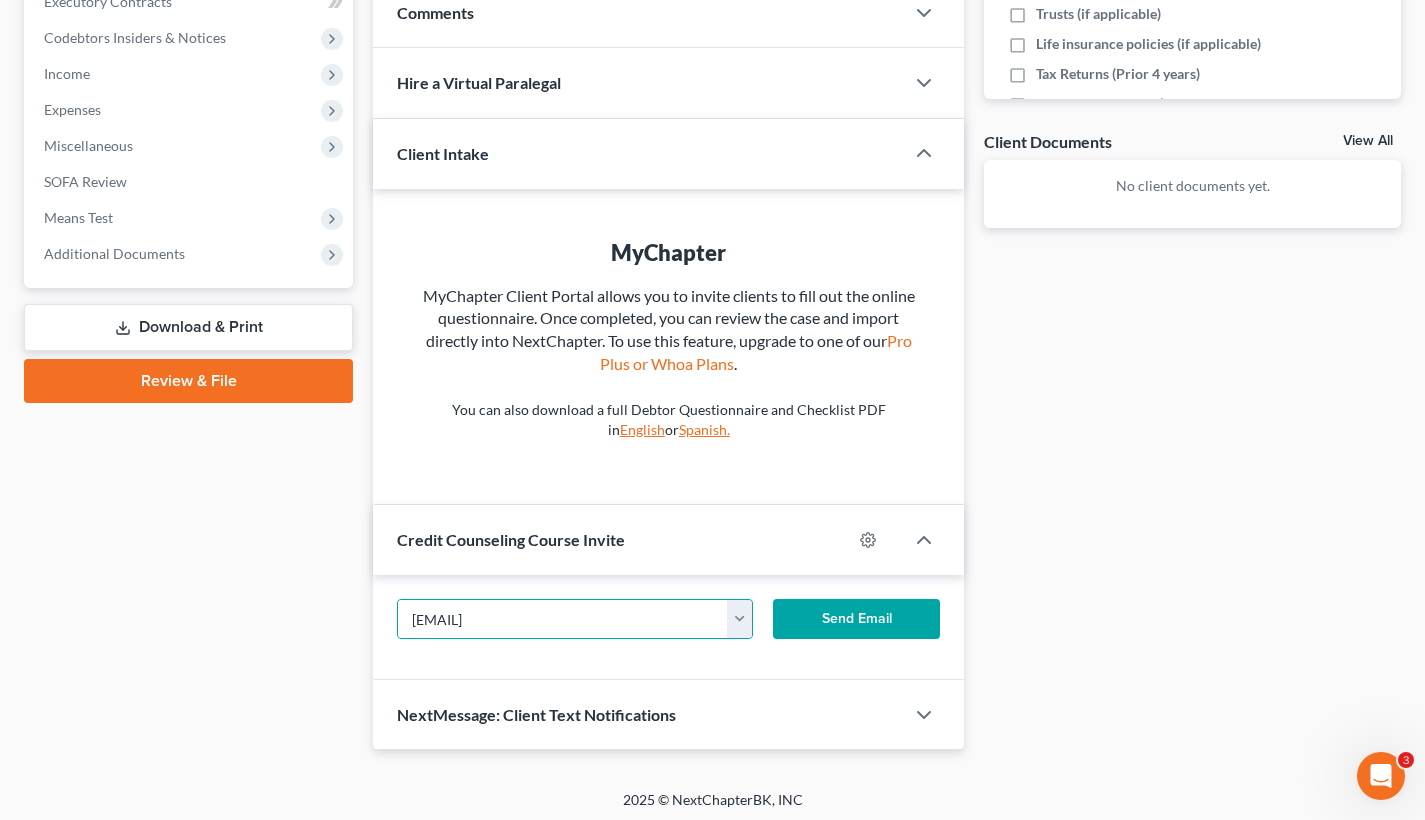 click on "Send Email" at bounding box center (857, 619) 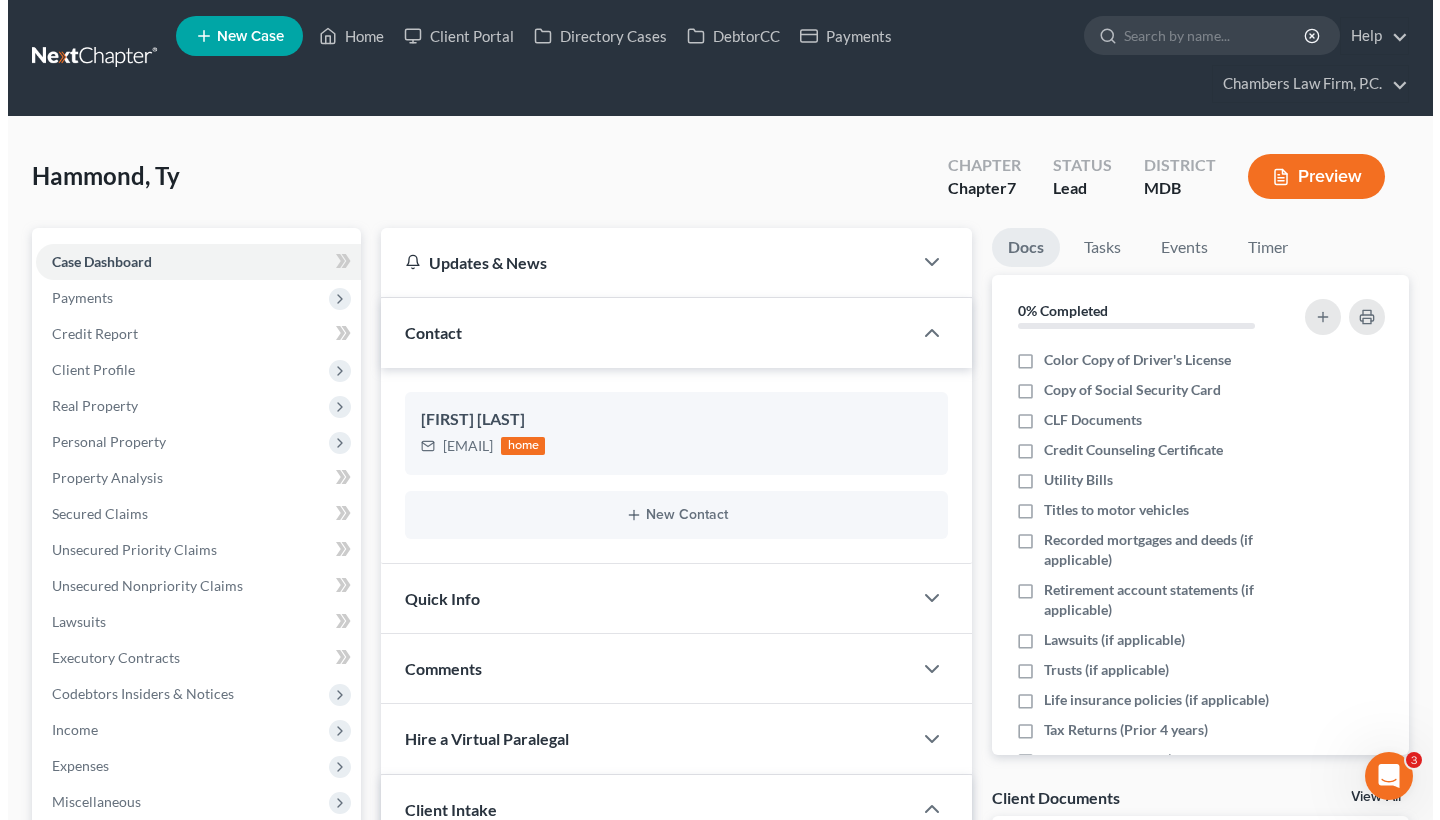 scroll, scrollTop: 0, scrollLeft: 0, axis: both 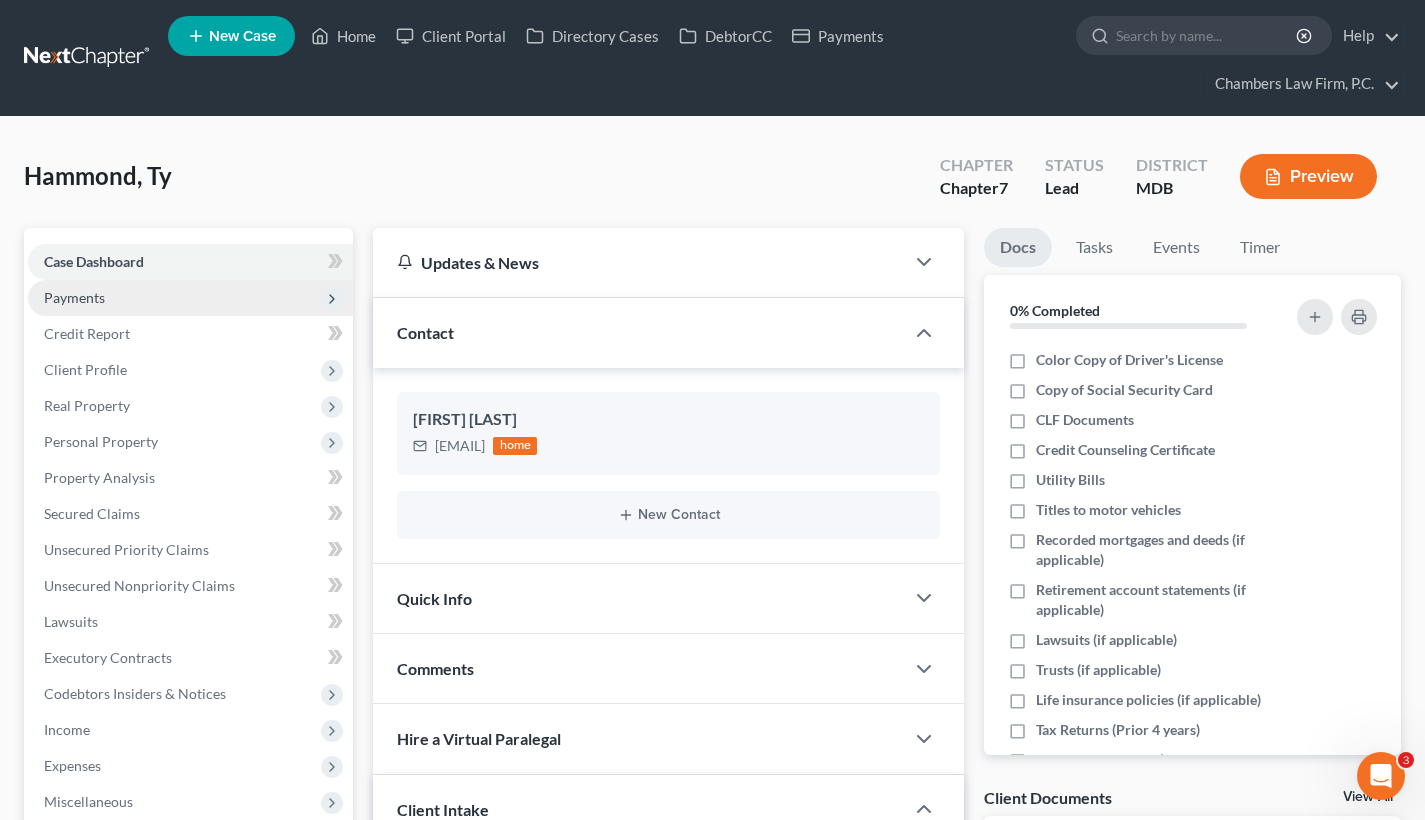 click on "Payments" at bounding box center [190, 298] 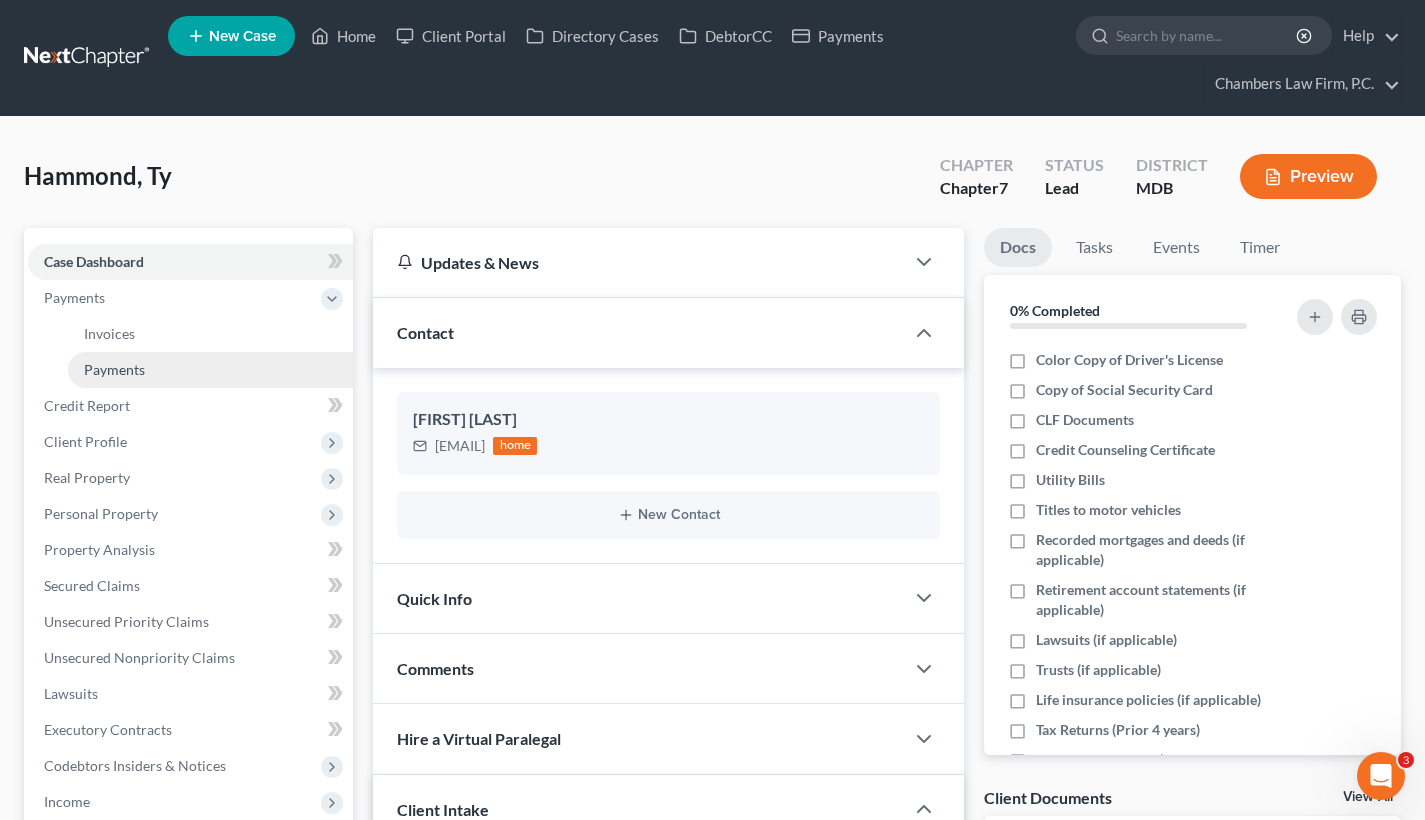 click on "Payments" at bounding box center (210, 370) 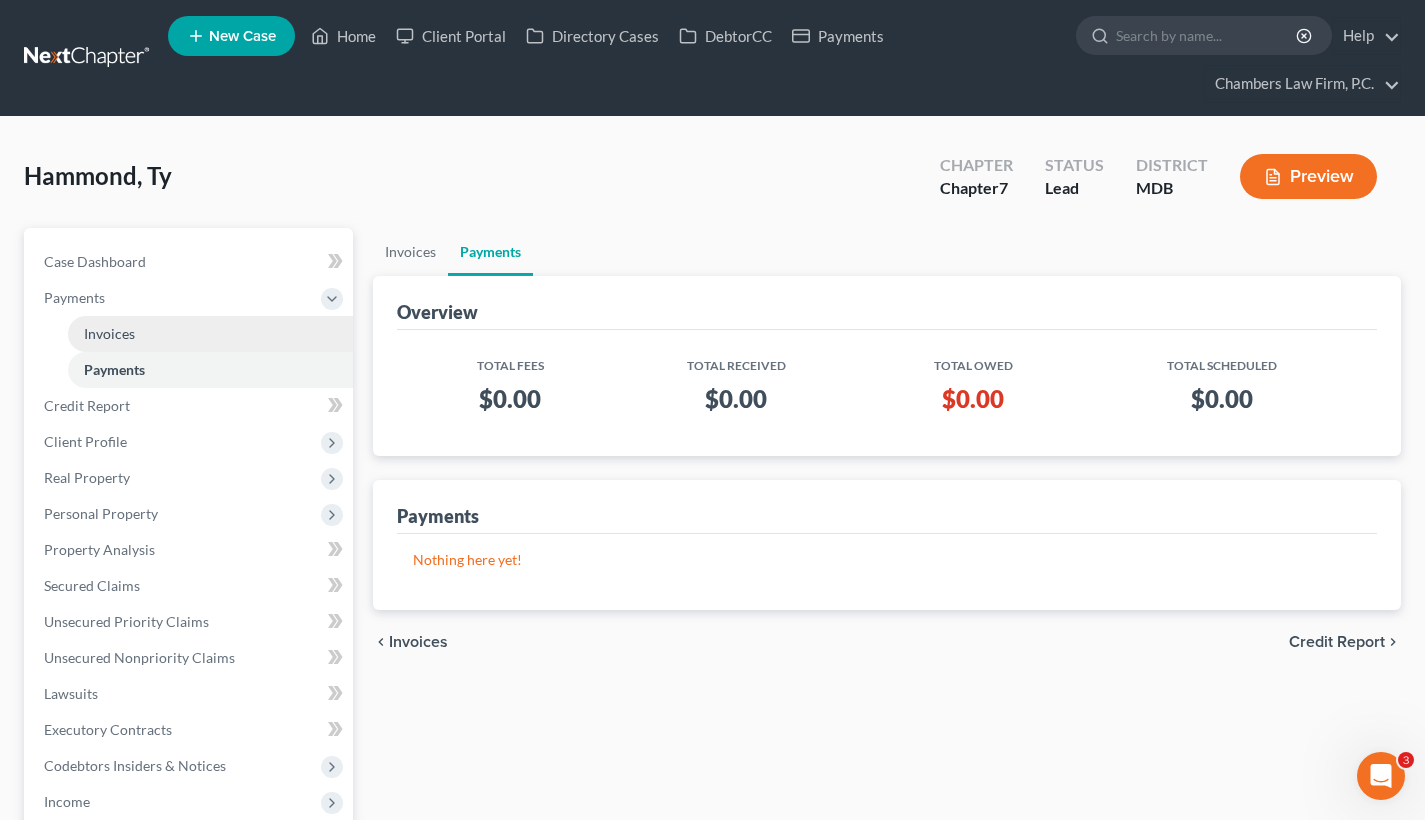click on "Invoices" at bounding box center (210, 334) 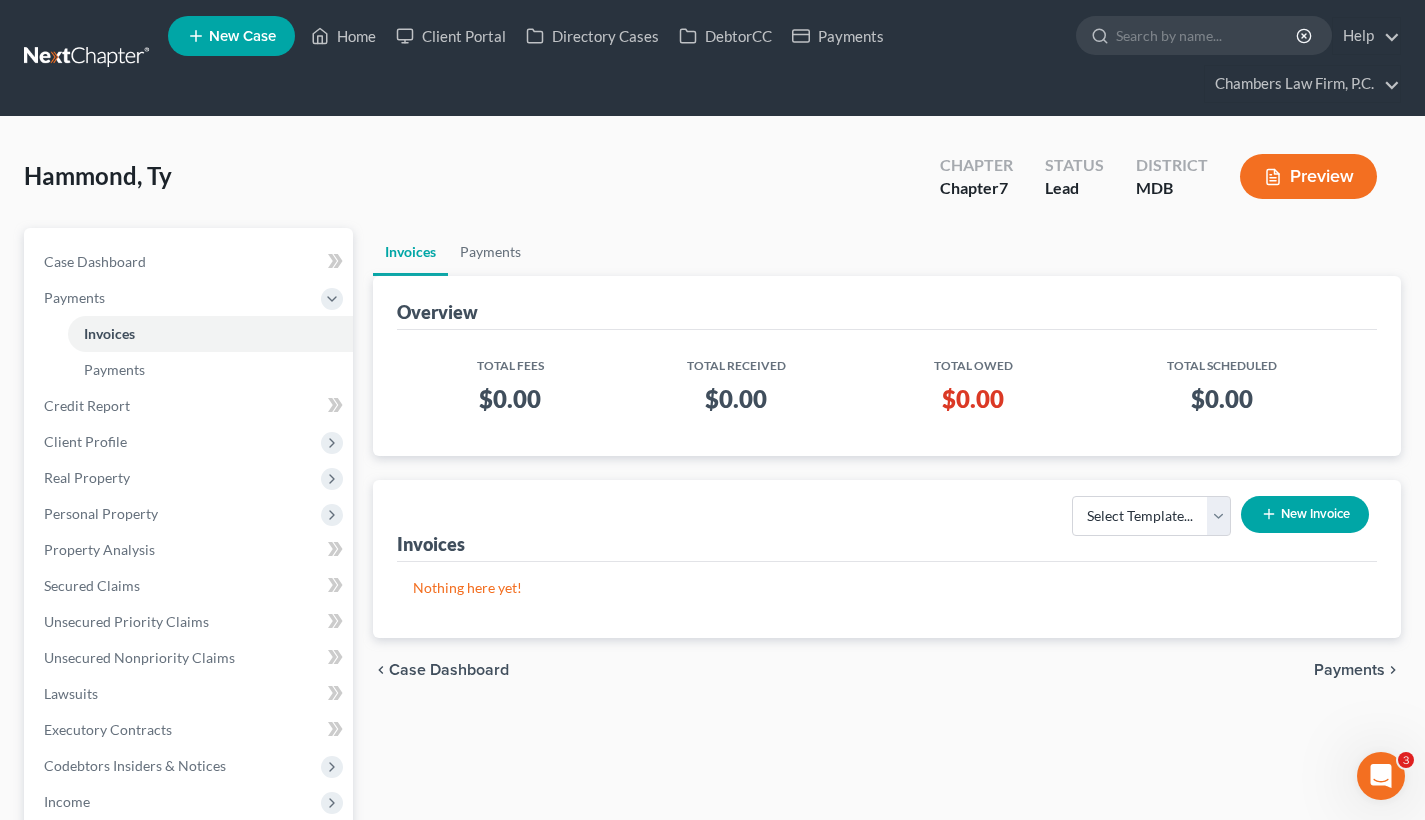 click on "New Invoice" at bounding box center [1305, 514] 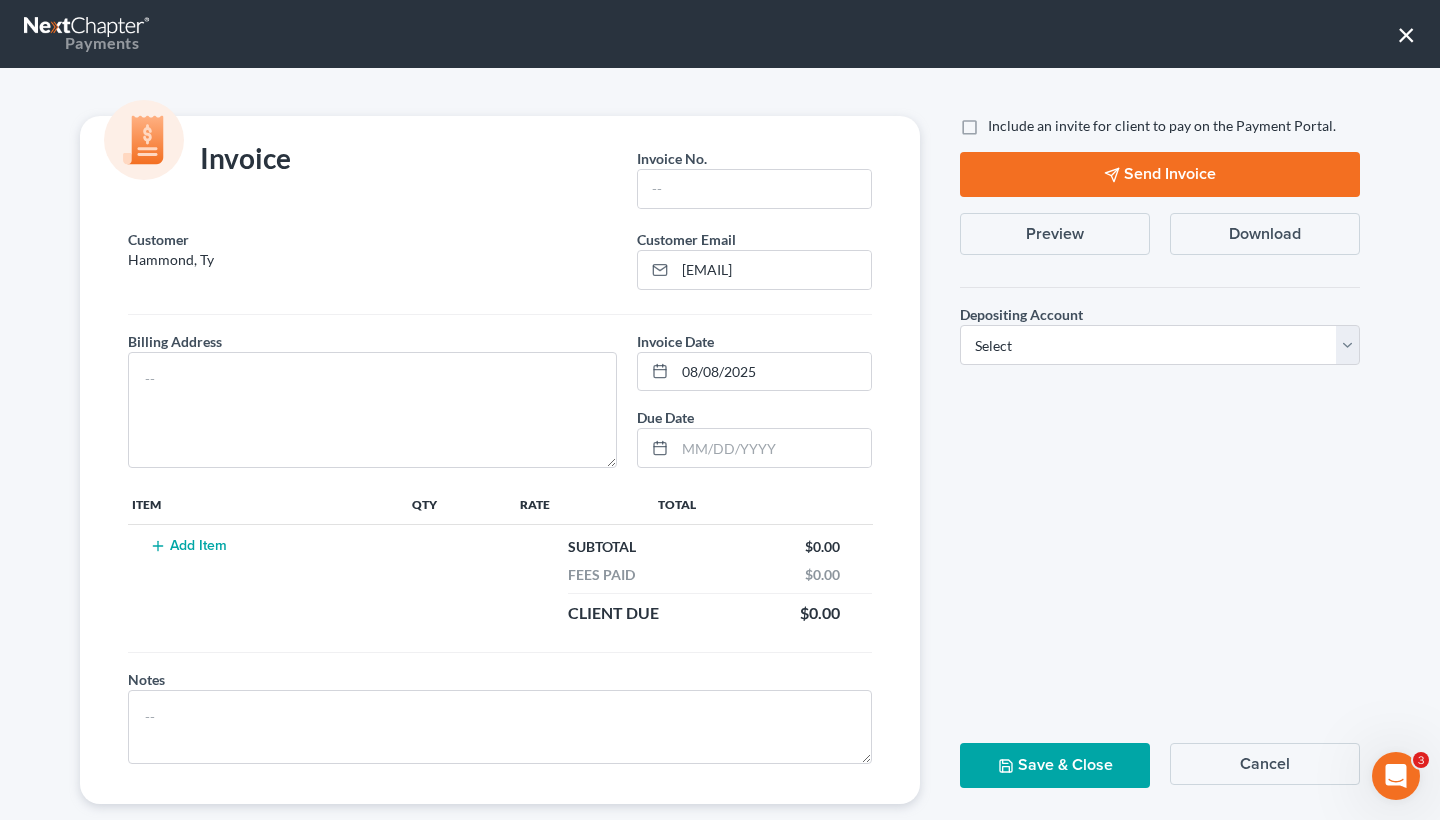 click on "Invoice No.
*" at bounding box center (754, 184) 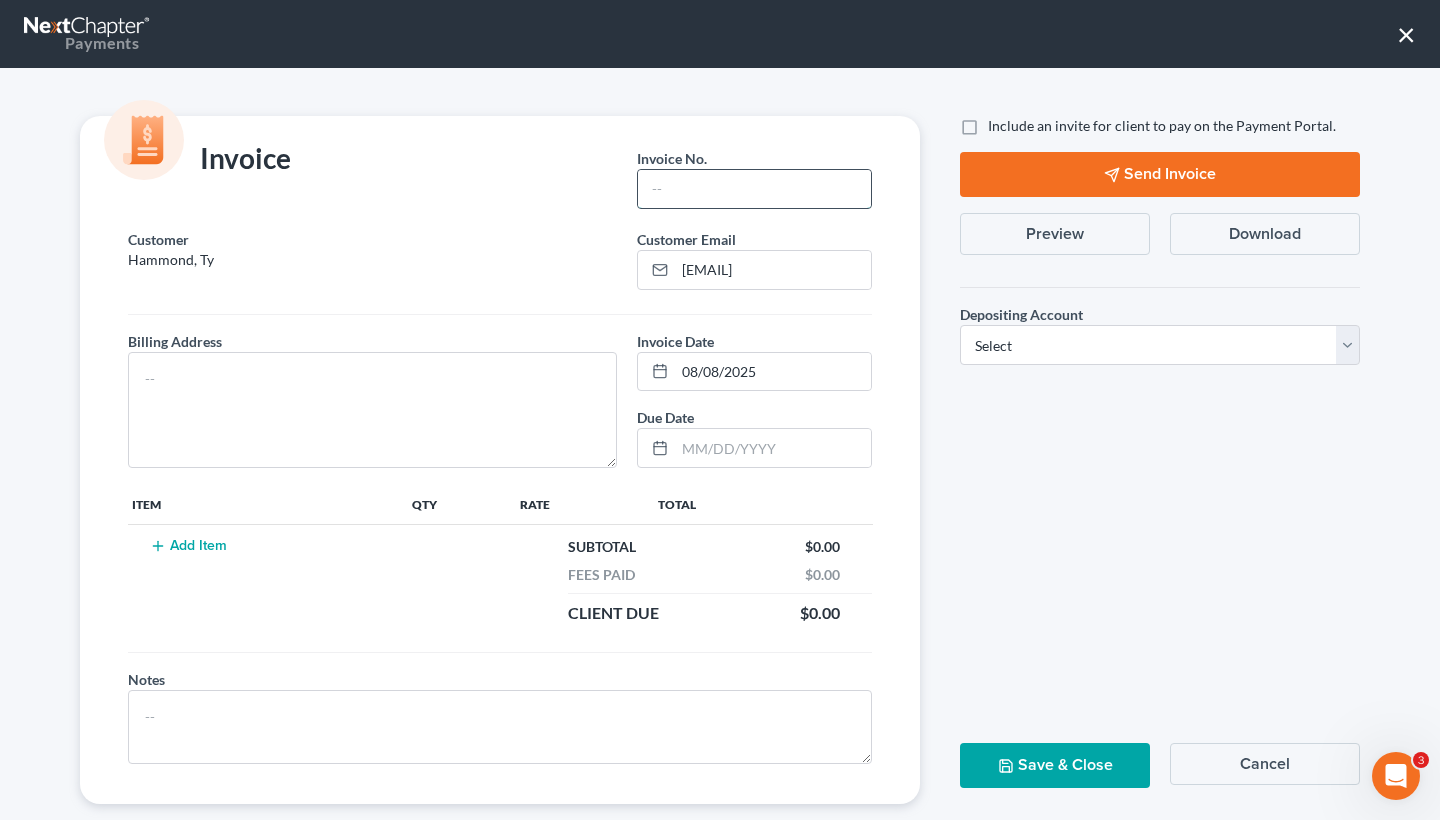 click at bounding box center (754, 189) 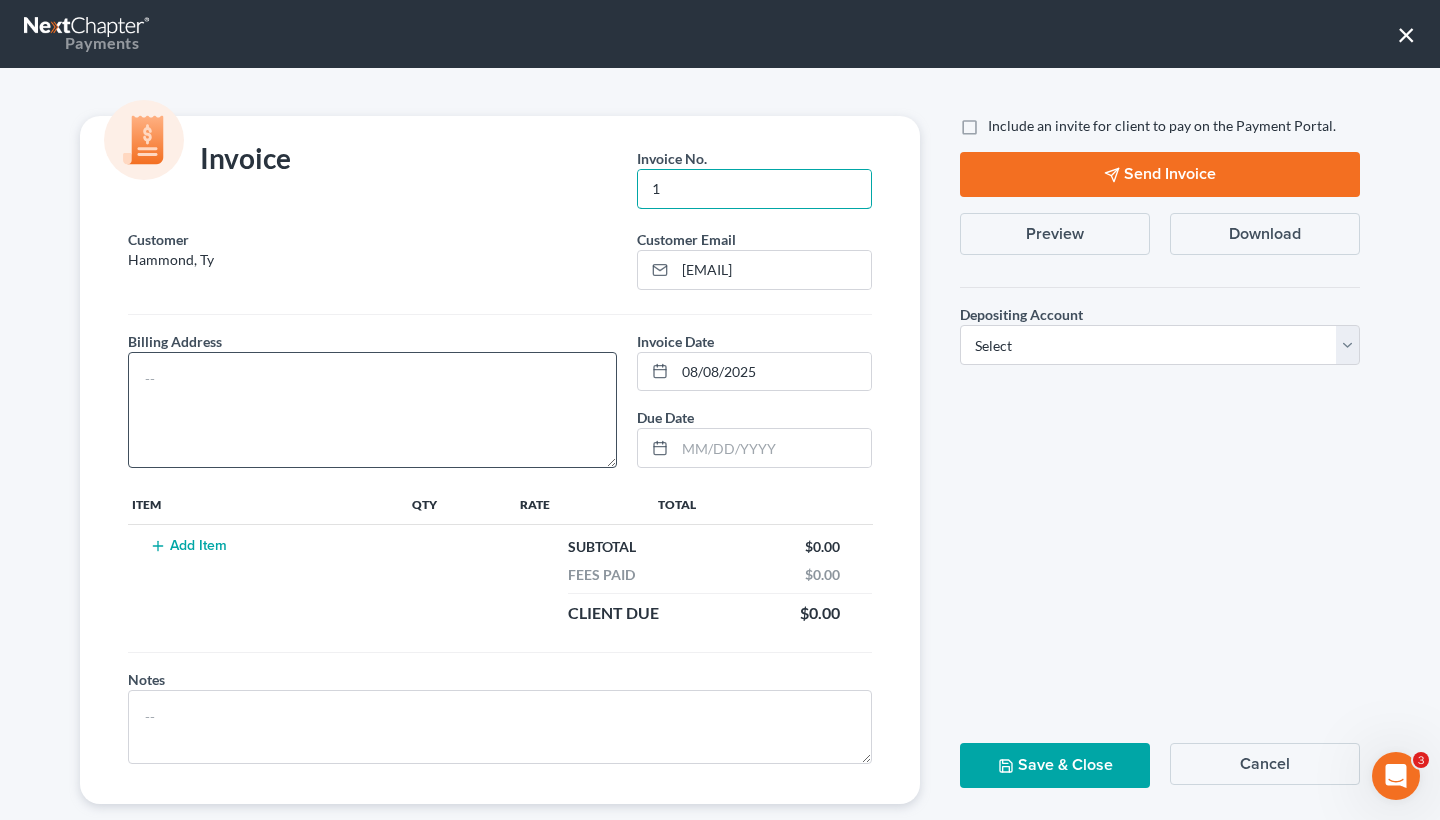 type on "1" 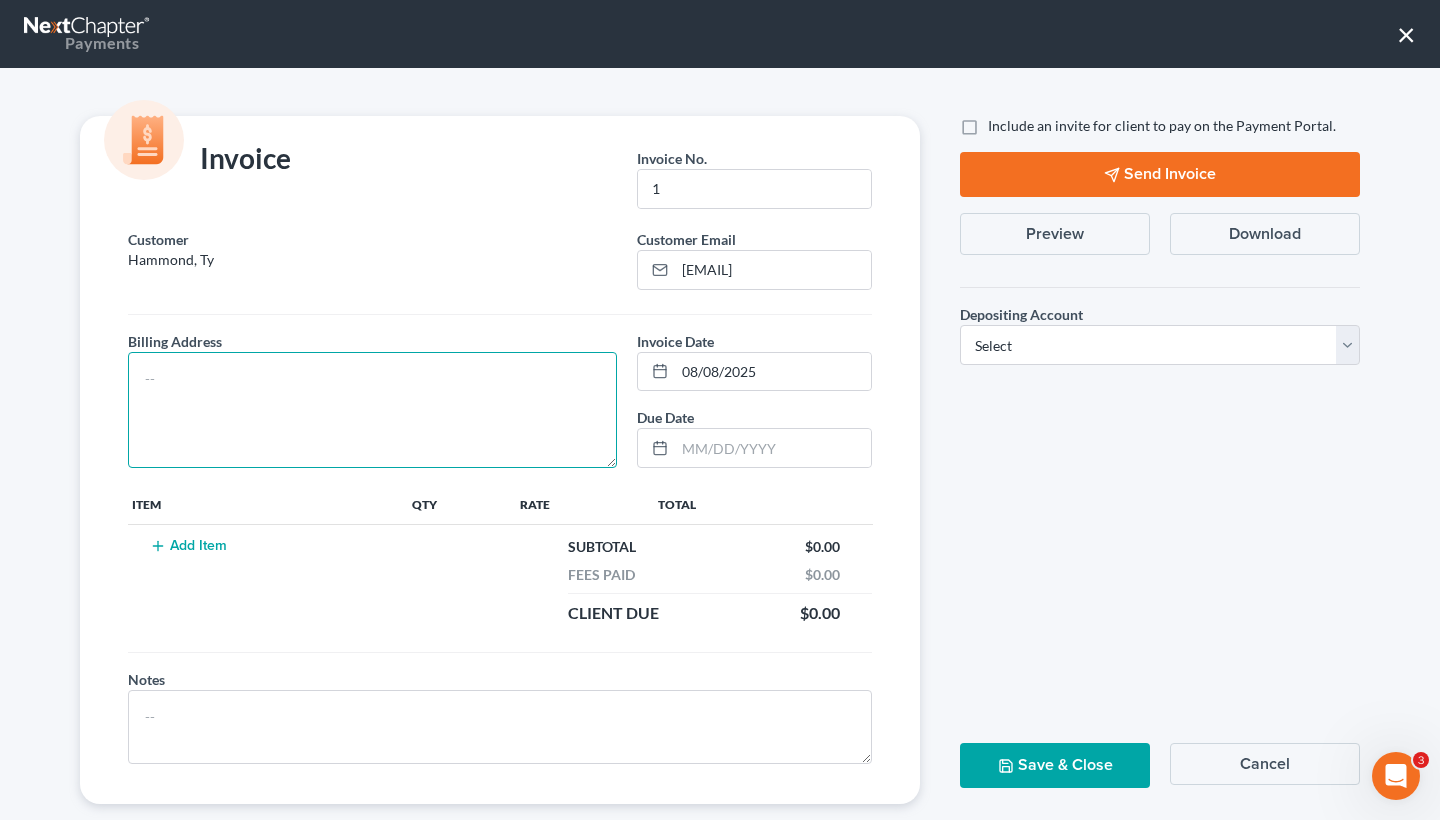 click at bounding box center [372, 410] 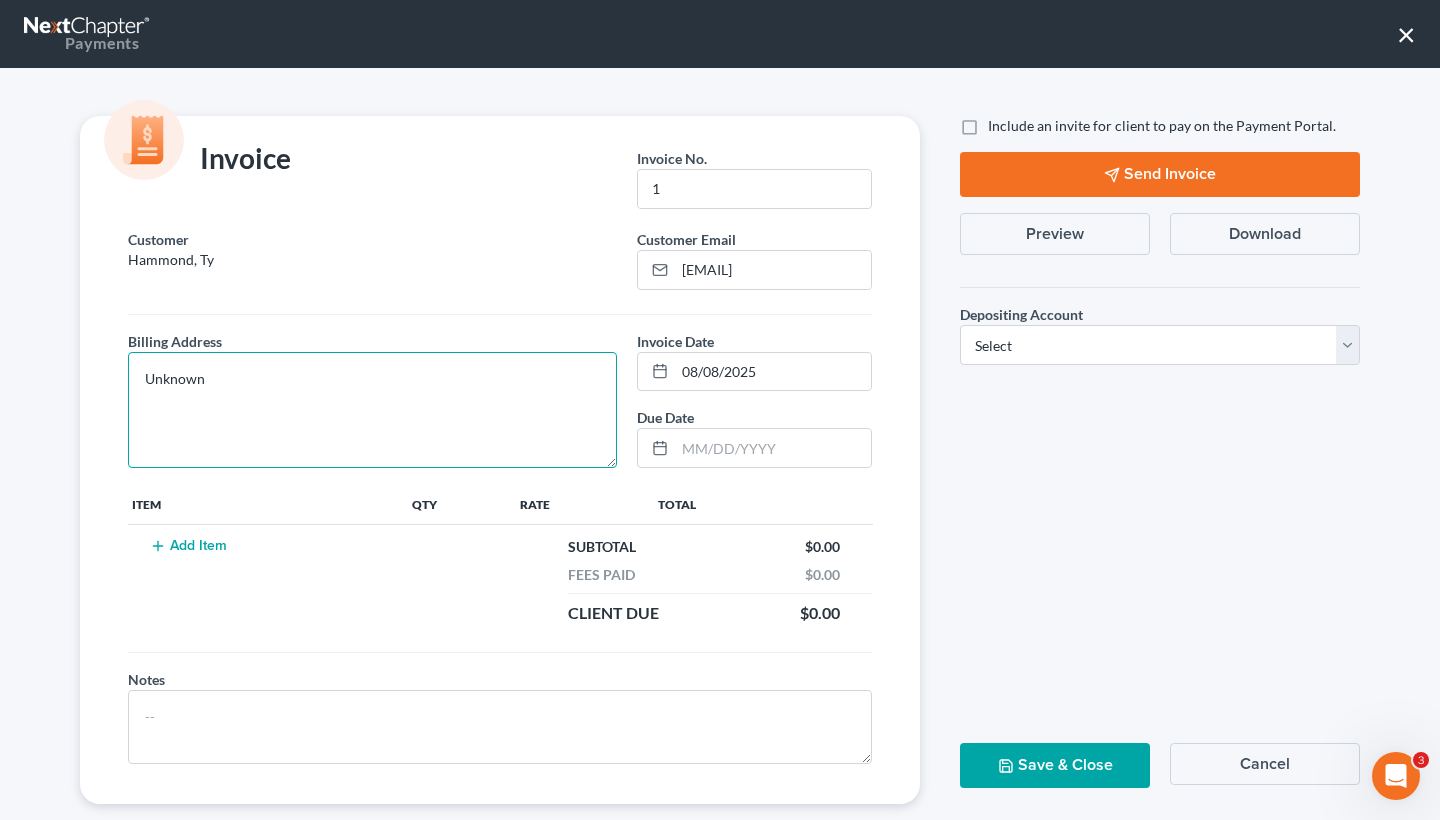 type on "Unknown" 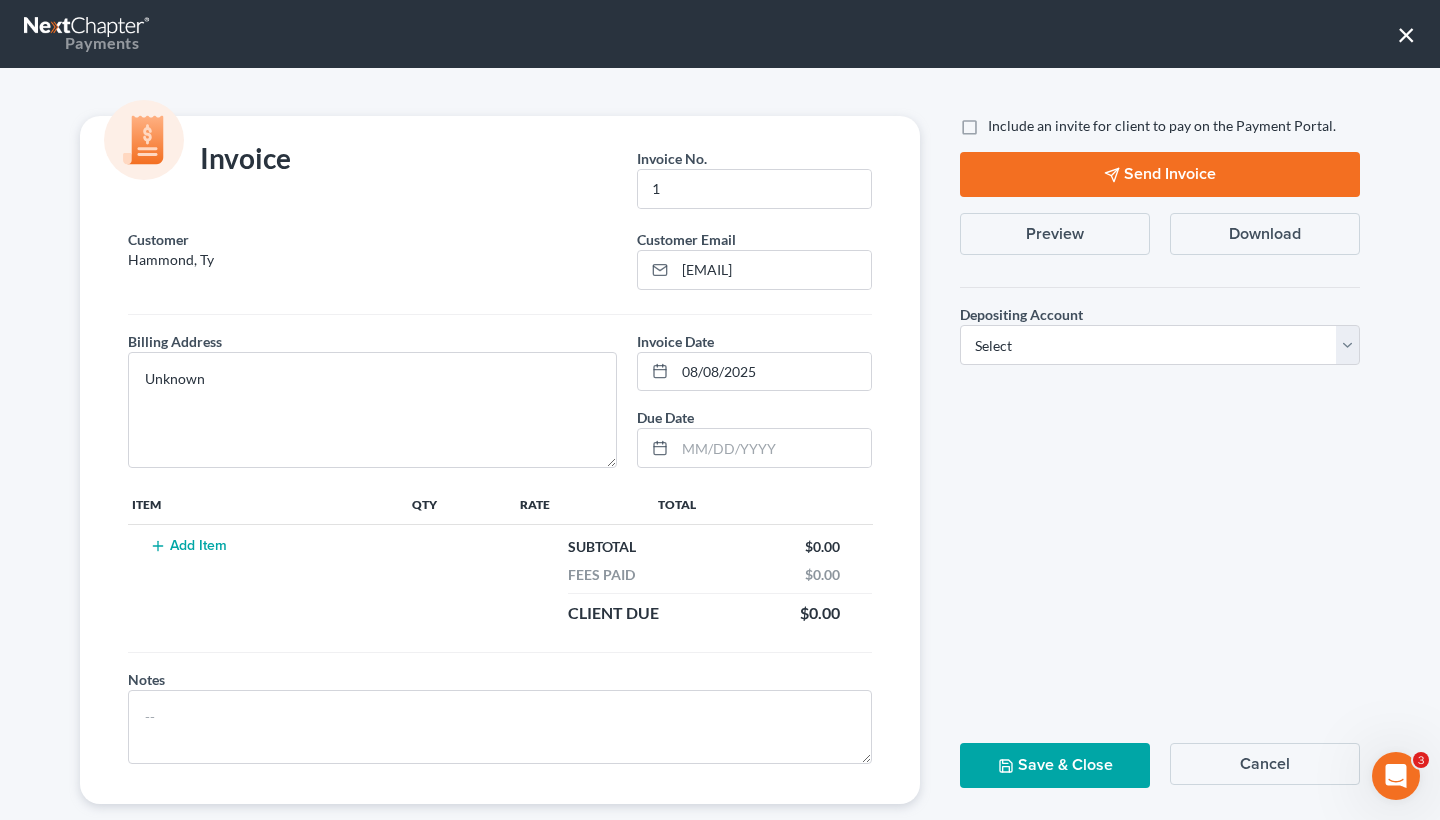 click on "Add Item" at bounding box center (188, 546) 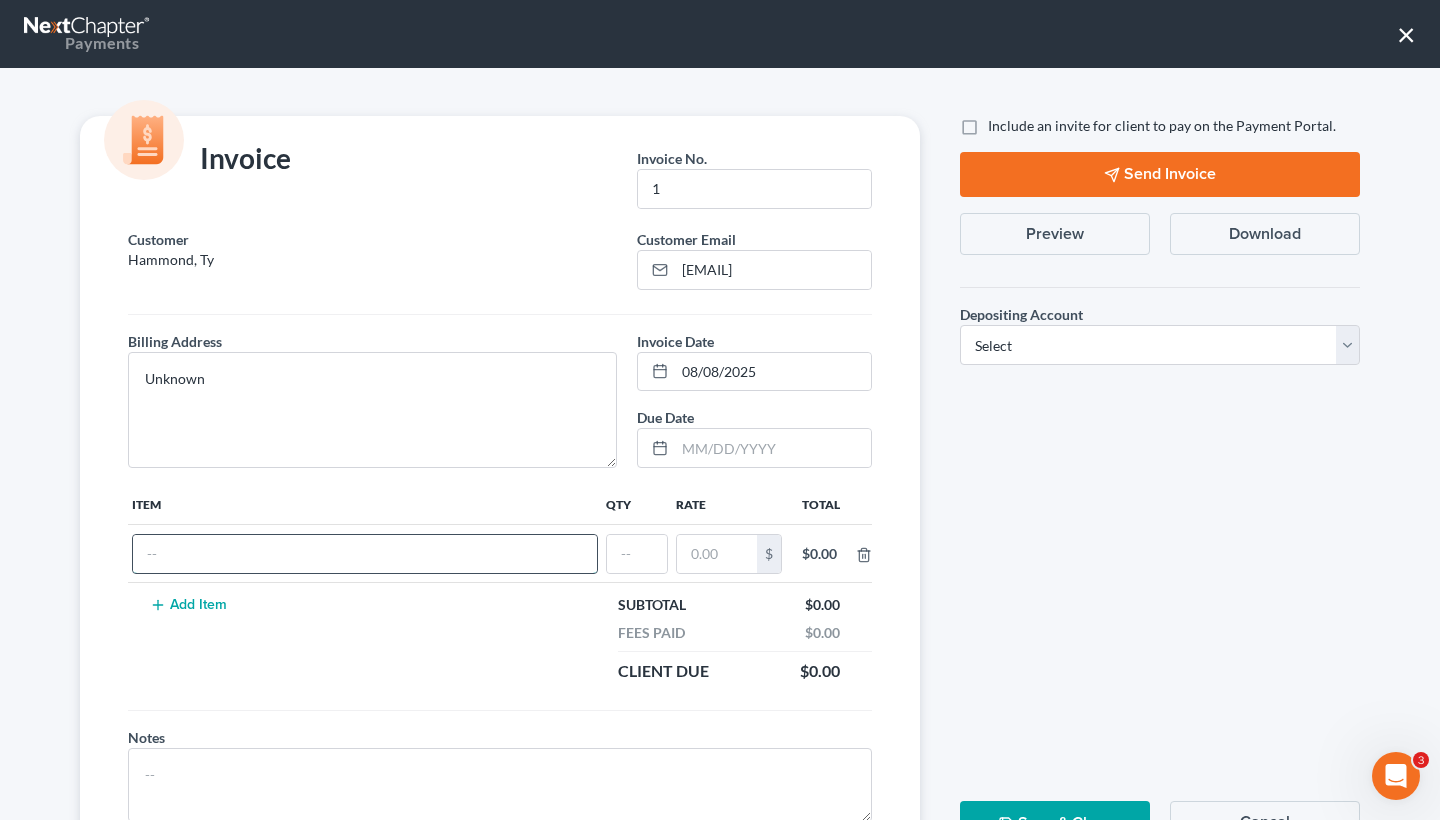 click at bounding box center (365, 554) 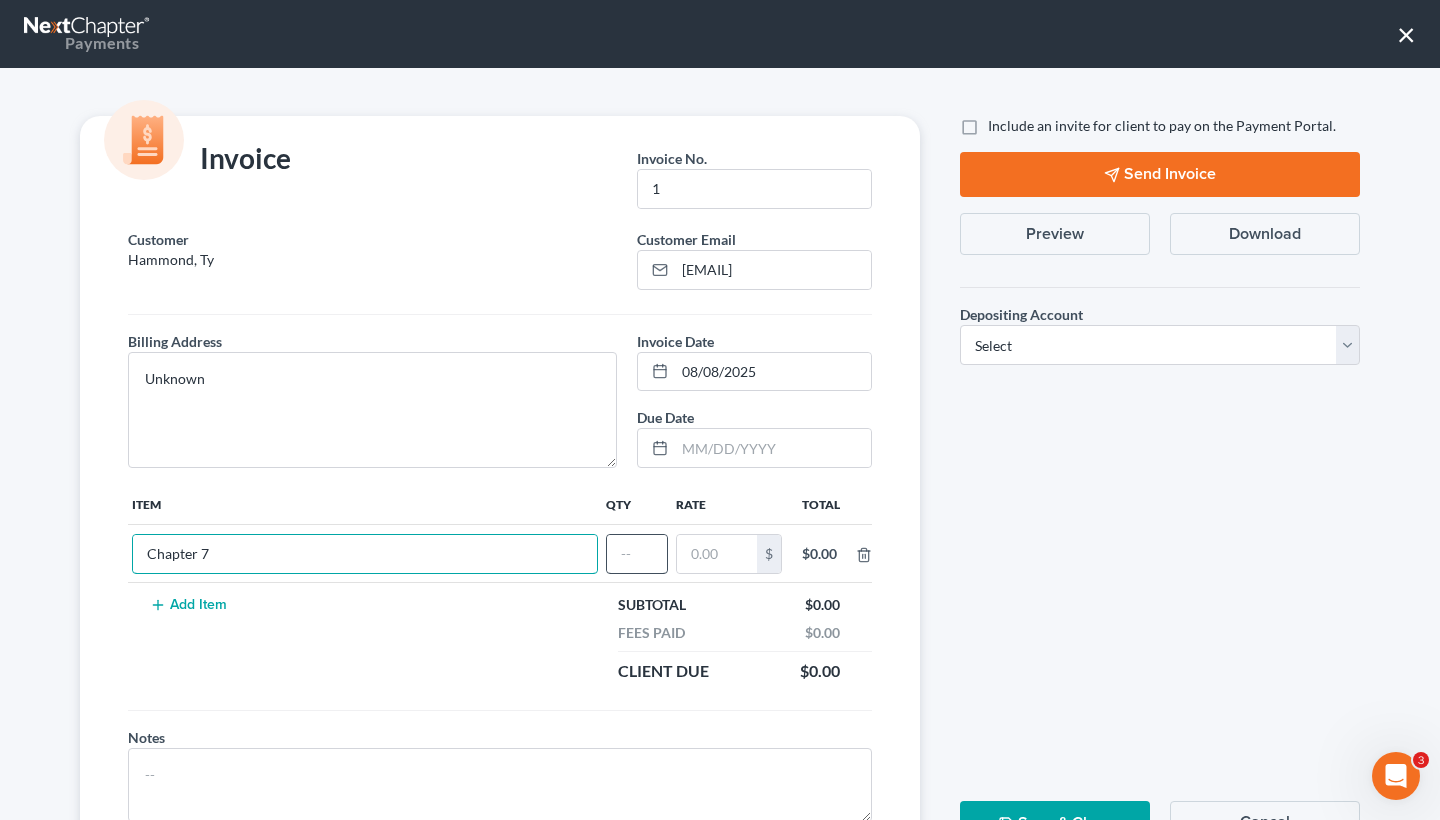 type on "Chapter 7" 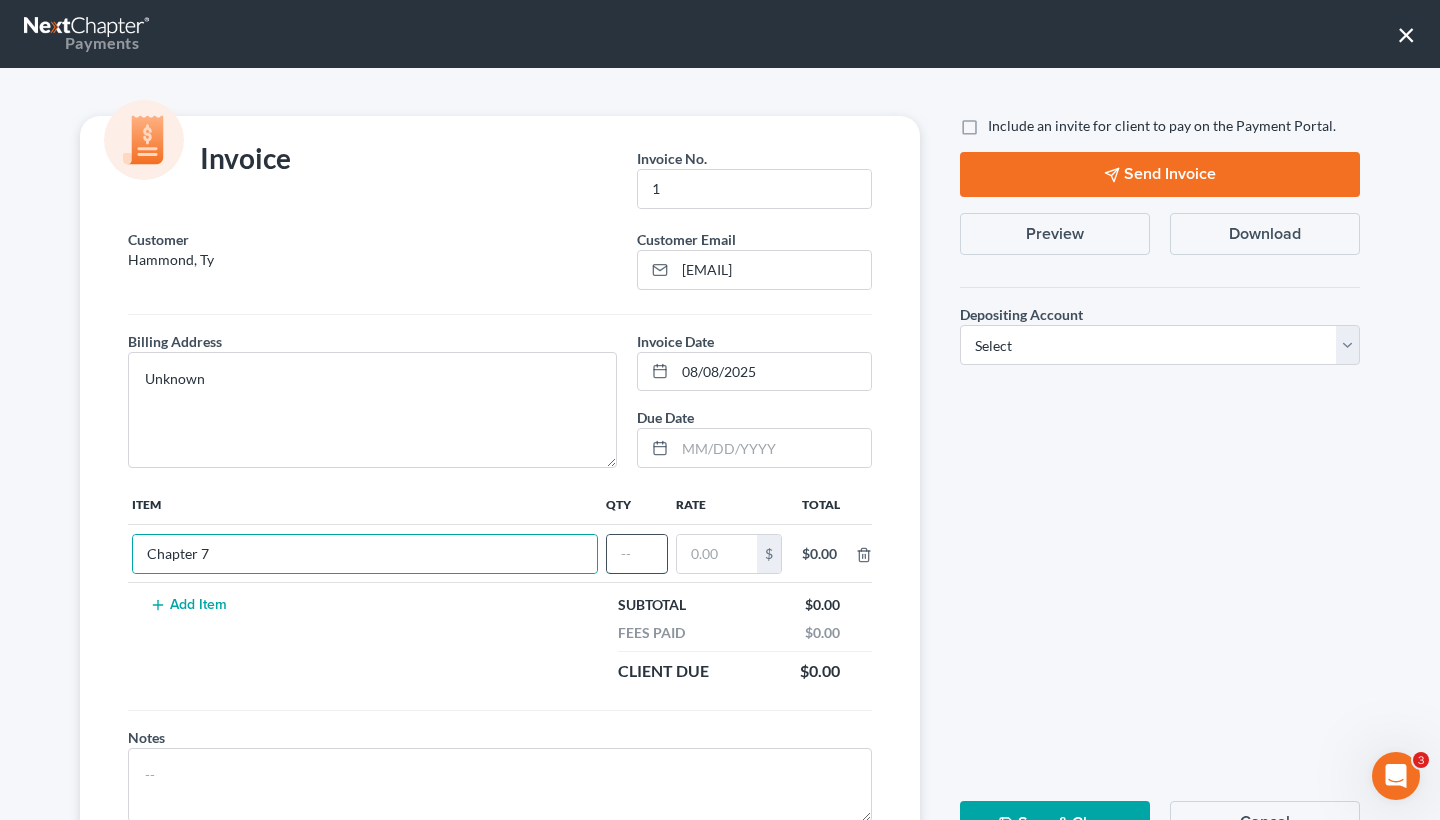 click at bounding box center (637, 554) 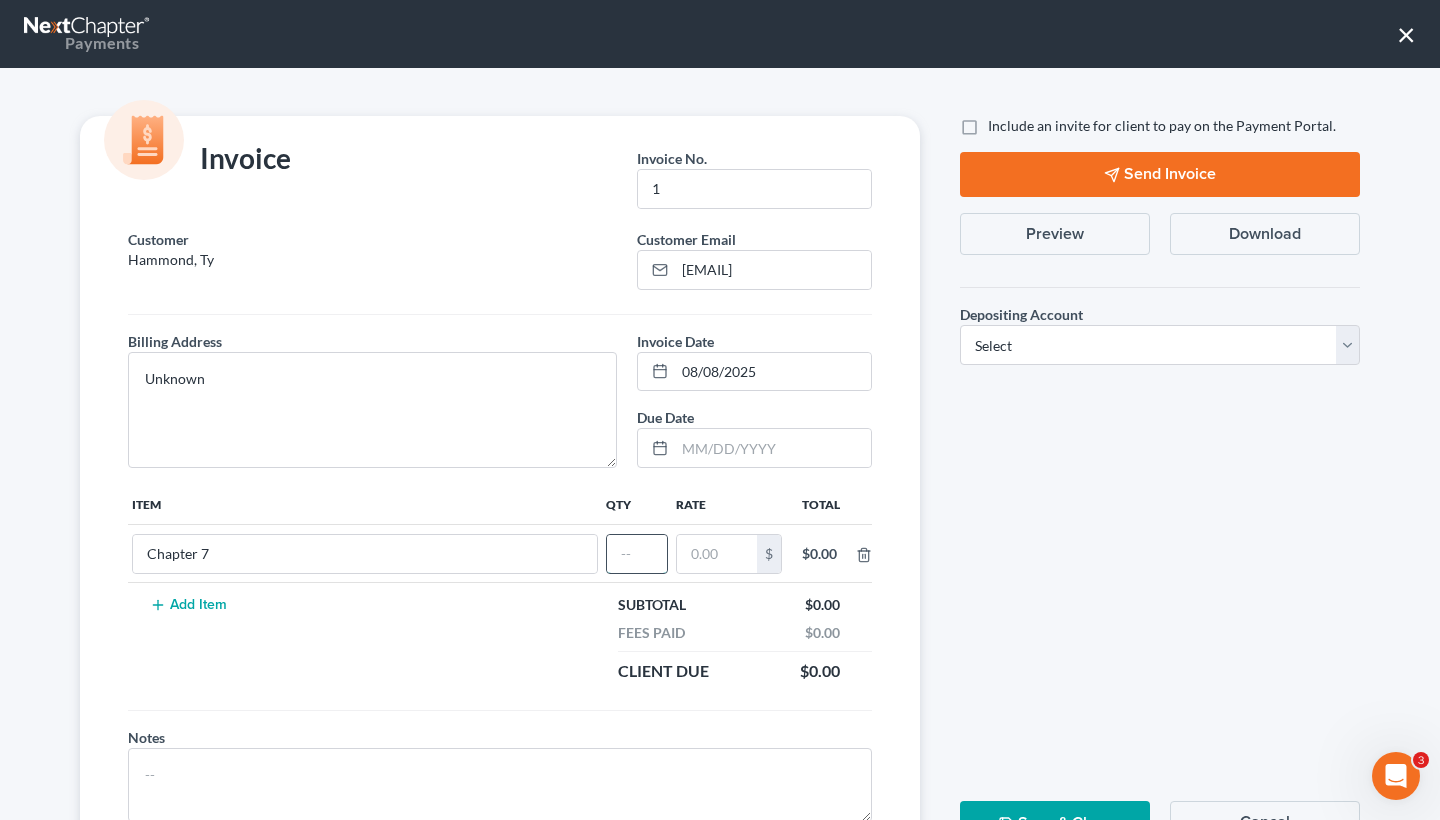 click at bounding box center (637, 554) 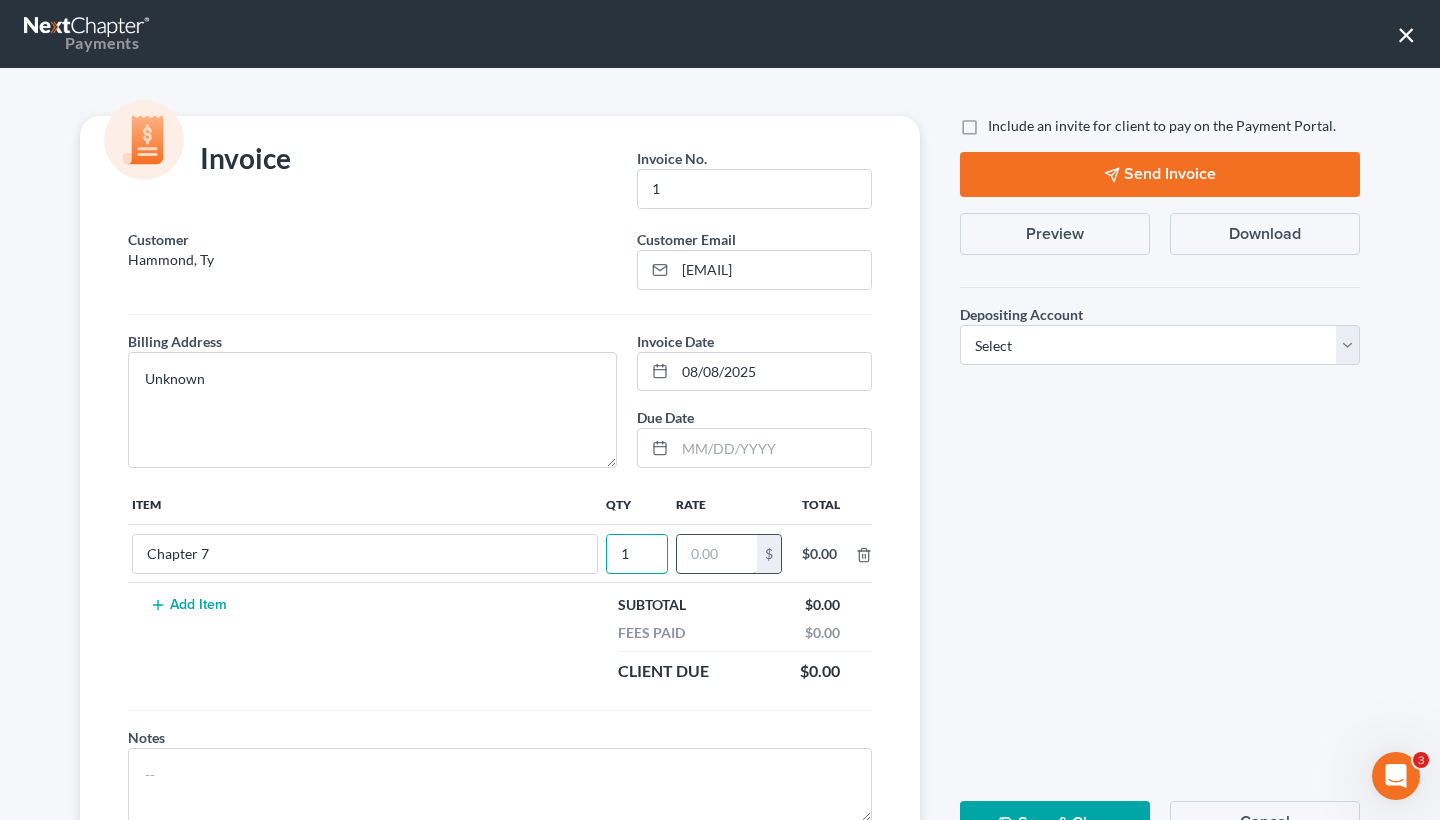 type on "1" 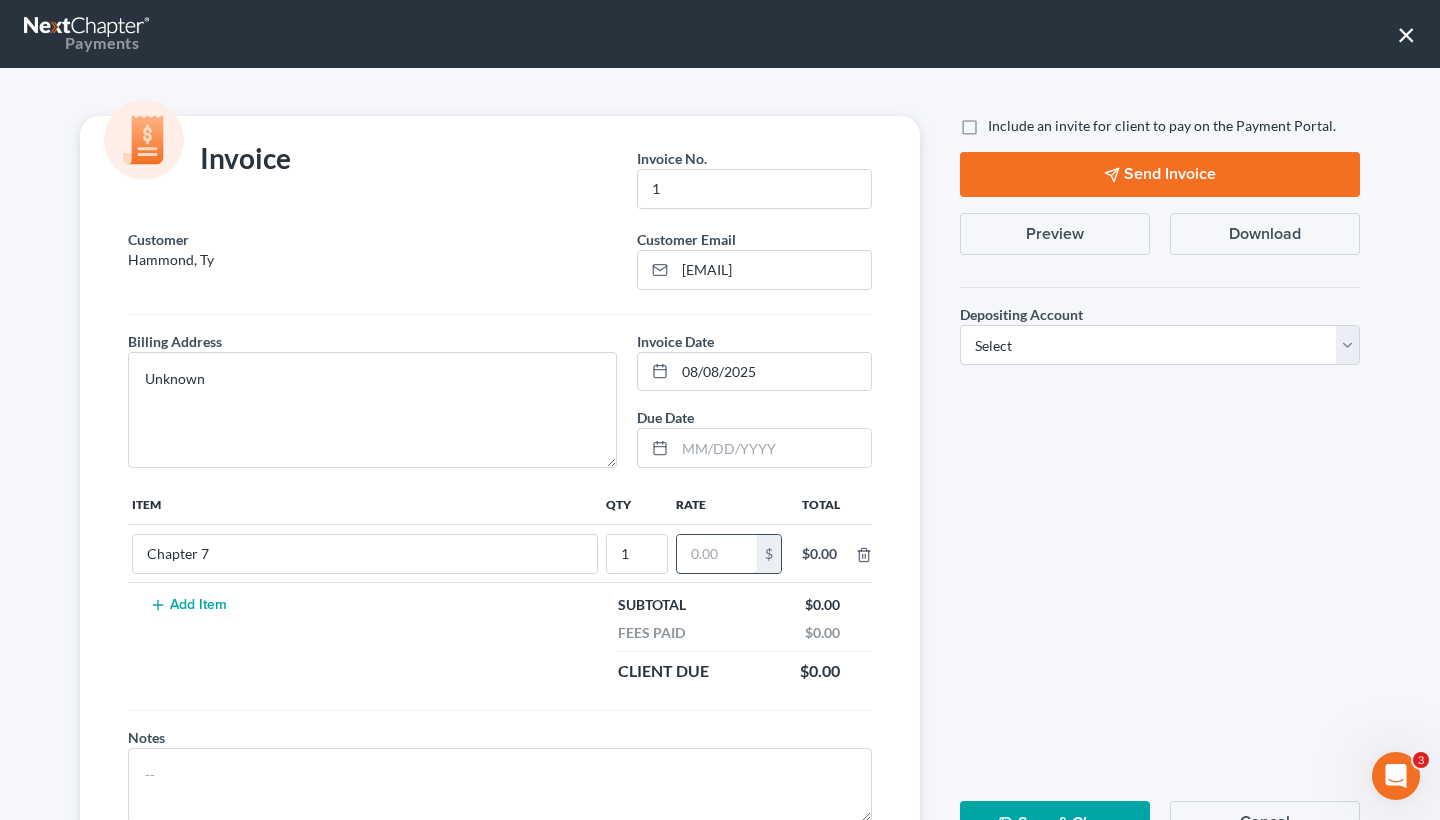click at bounding box center (717, 554) 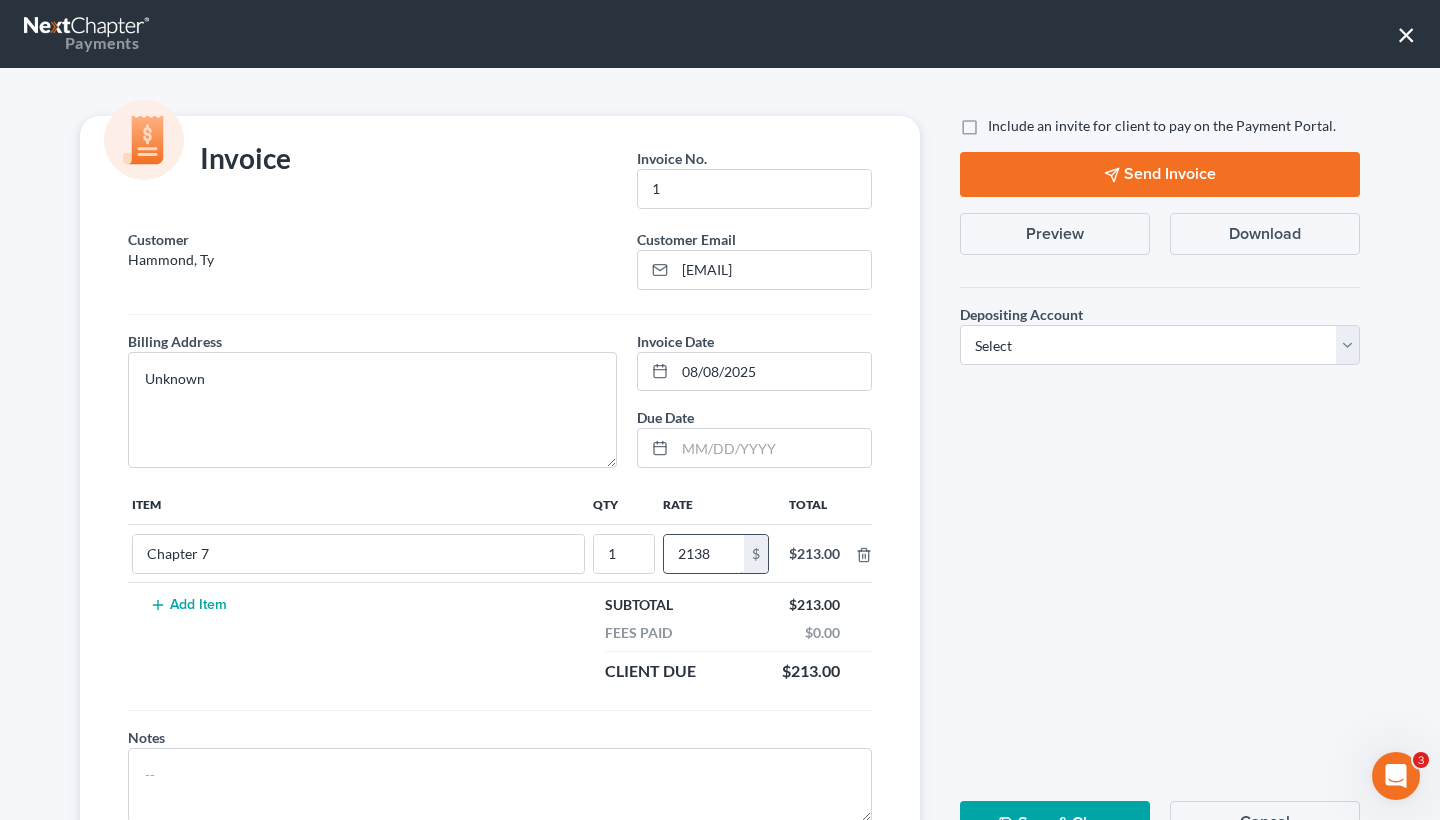 type on "2,138" 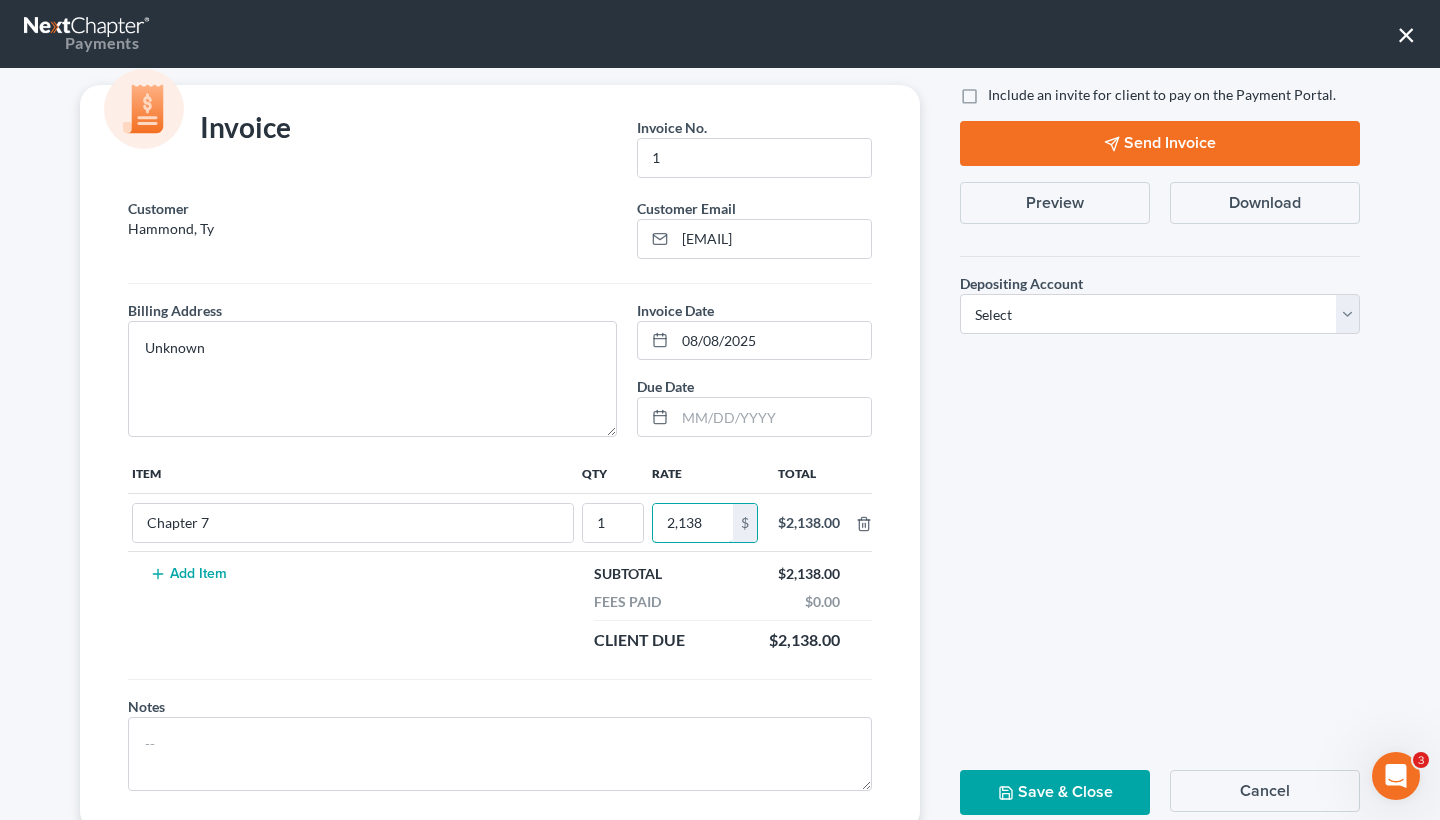 scroll, scrollTop: 25, scrollLeft: 0, axis: vertical 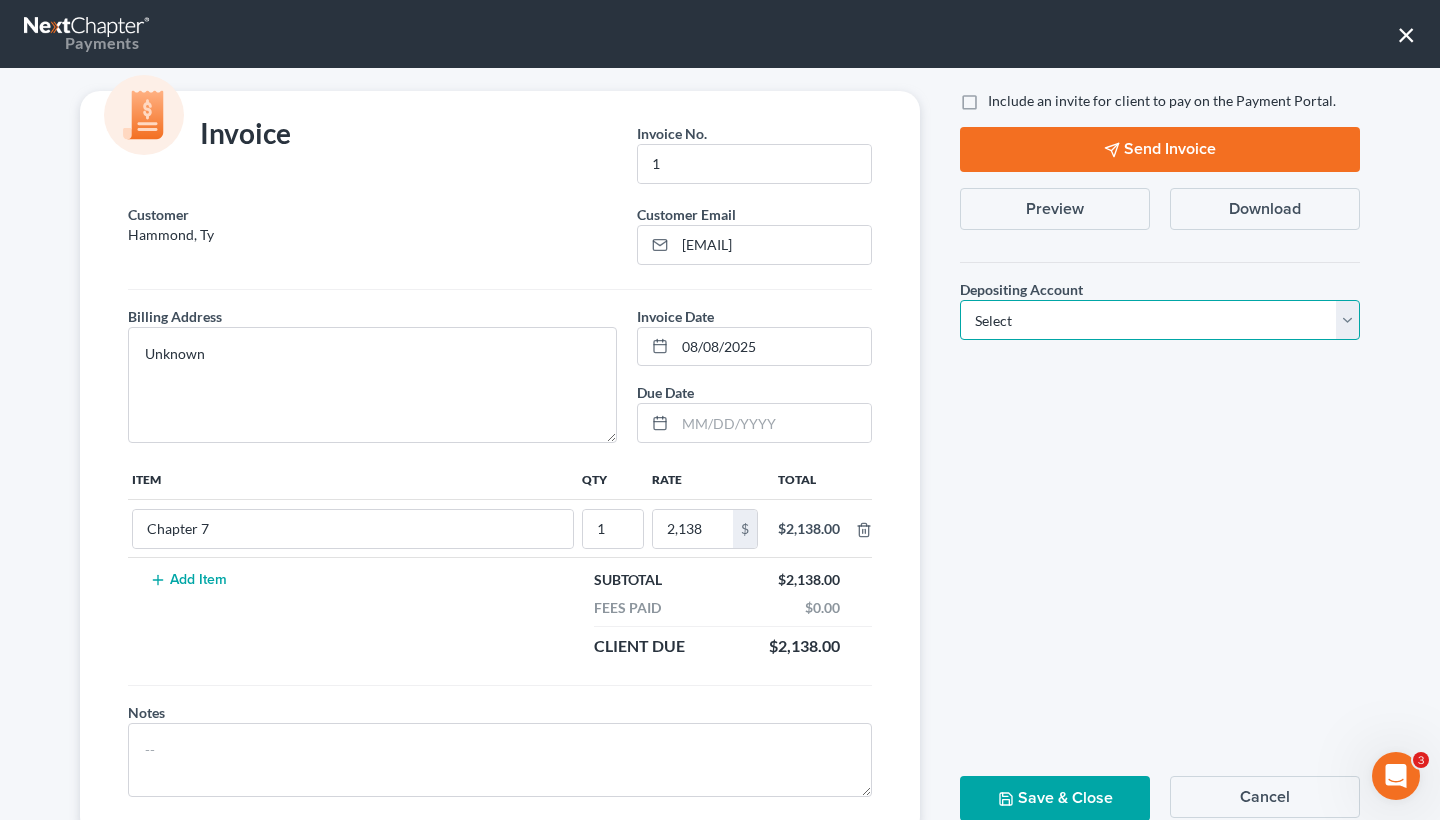 select on "1" 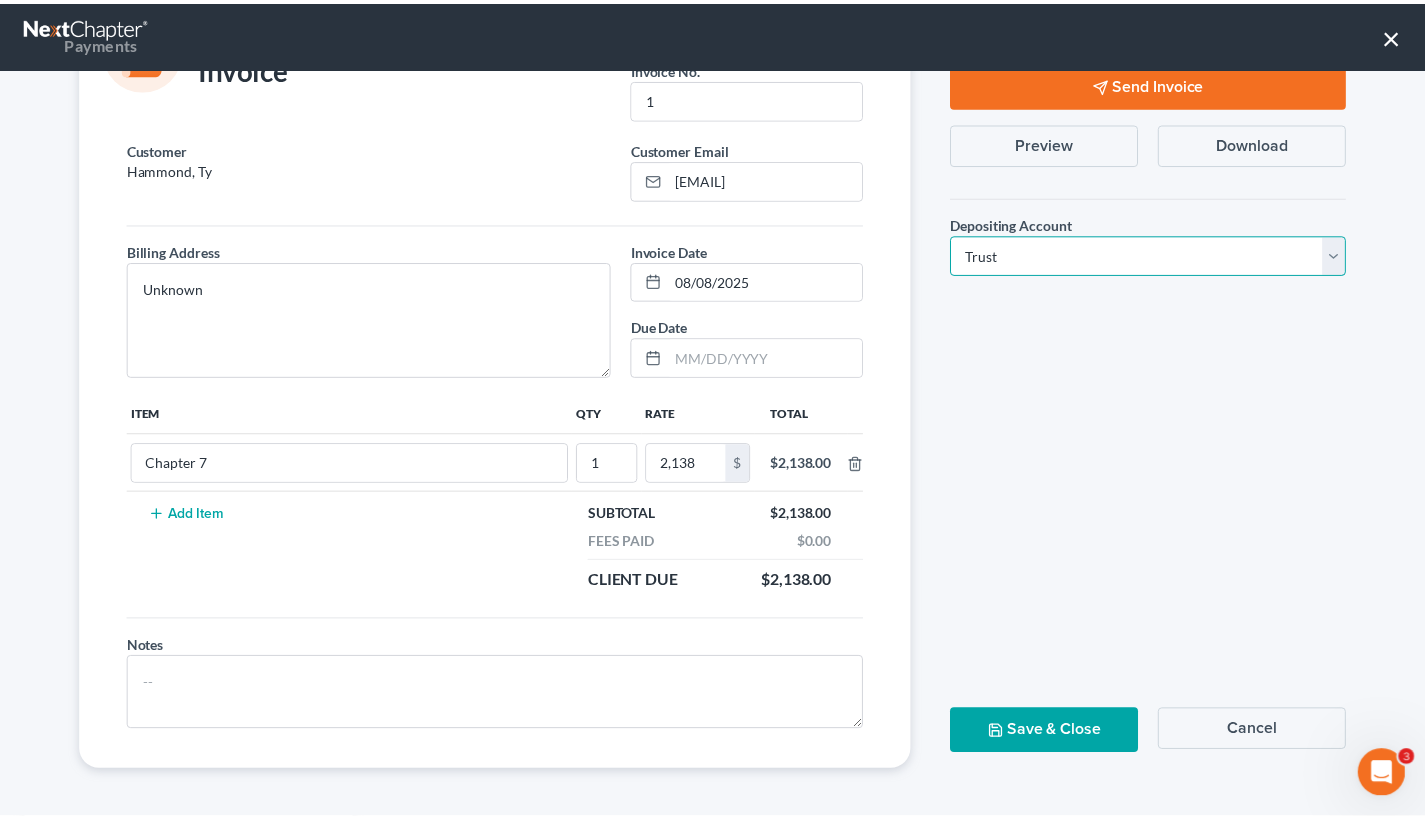 scroll, scrollTop: 89, scrollLeft: 0, axis: vertical 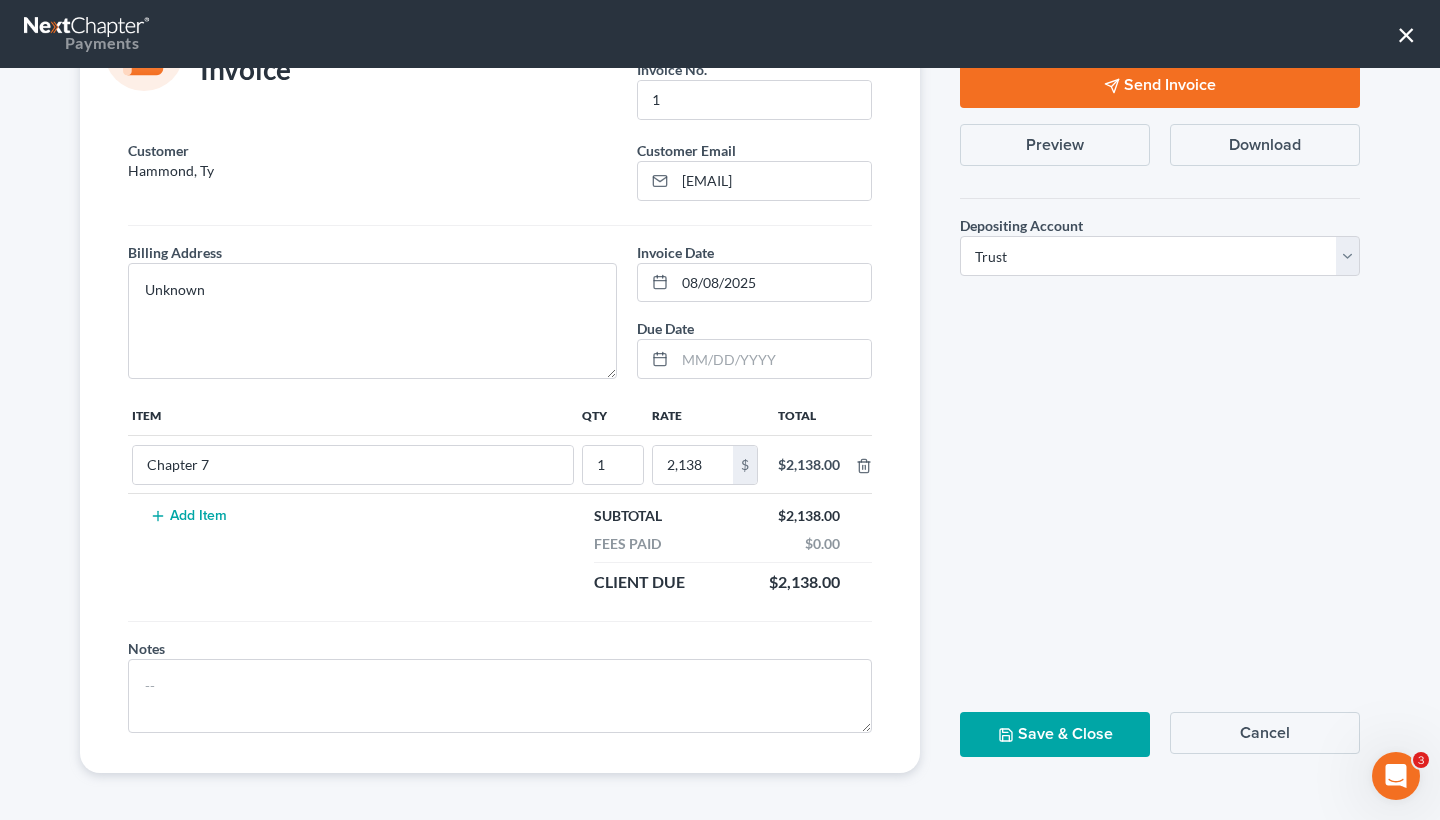 click on "Save & Close" at bounding box center (1055, 734) 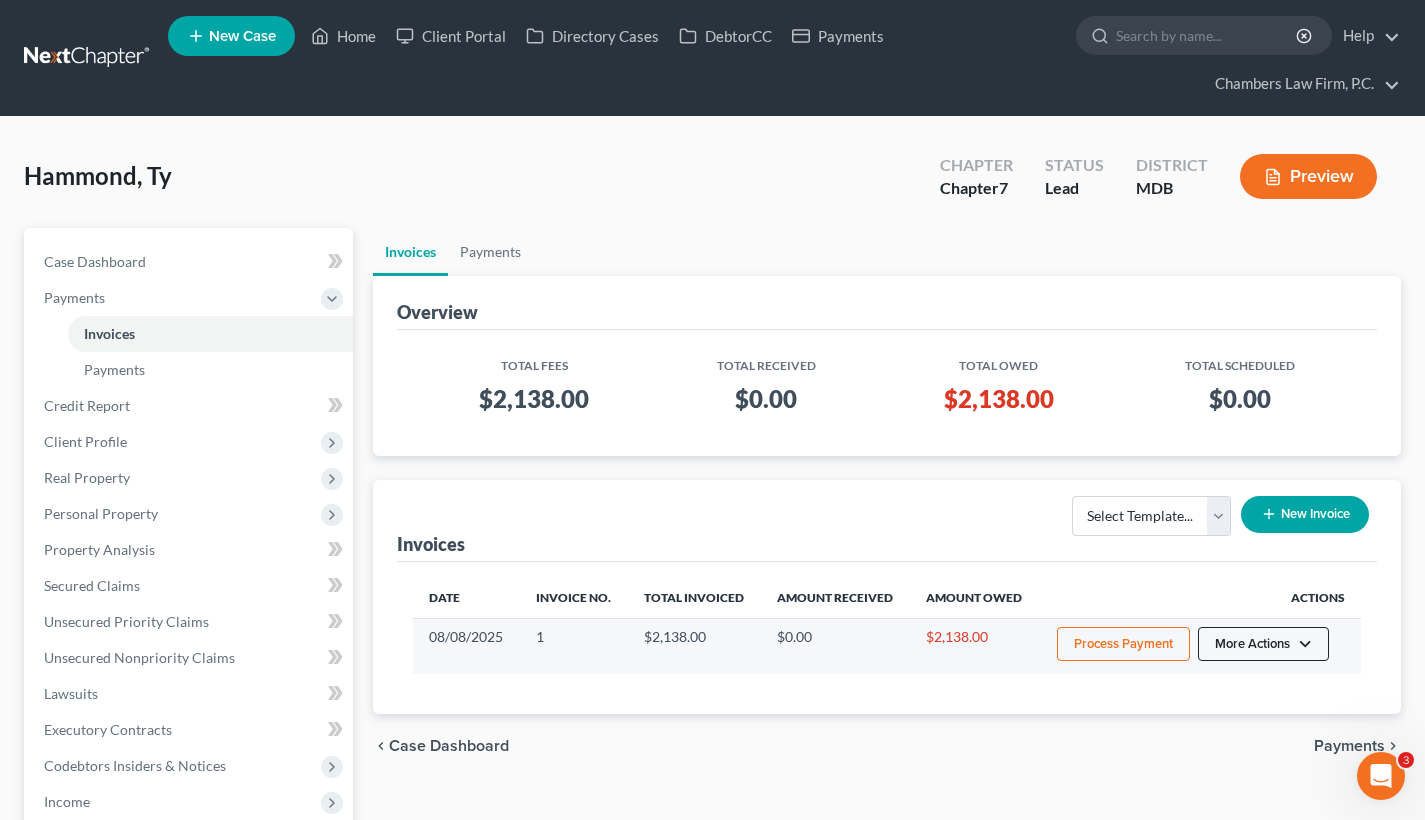 click on "More Actions" at bounding box center (1263, 644) 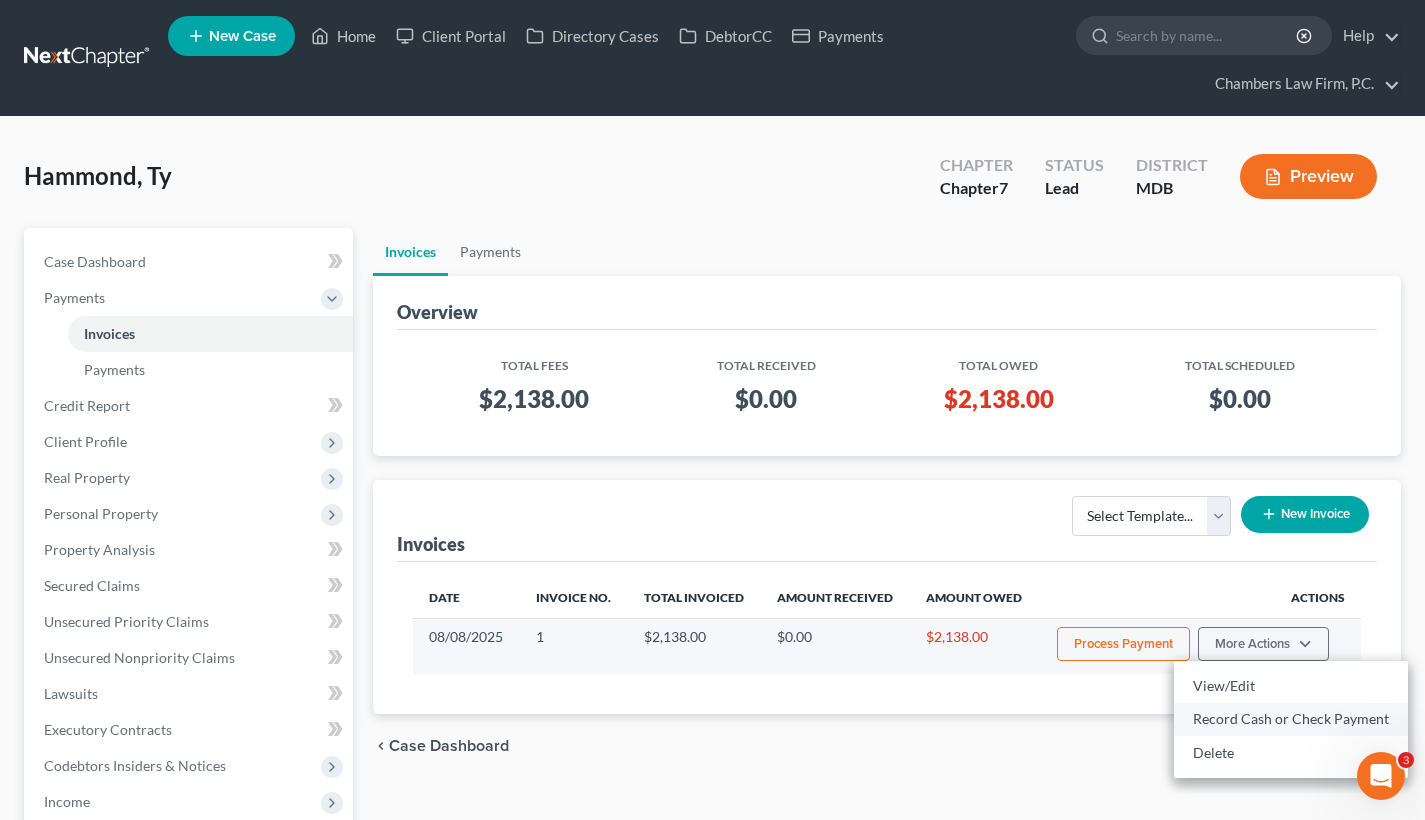 click on "Record Cash or Check Payment" at bounding box center (1291, 719) 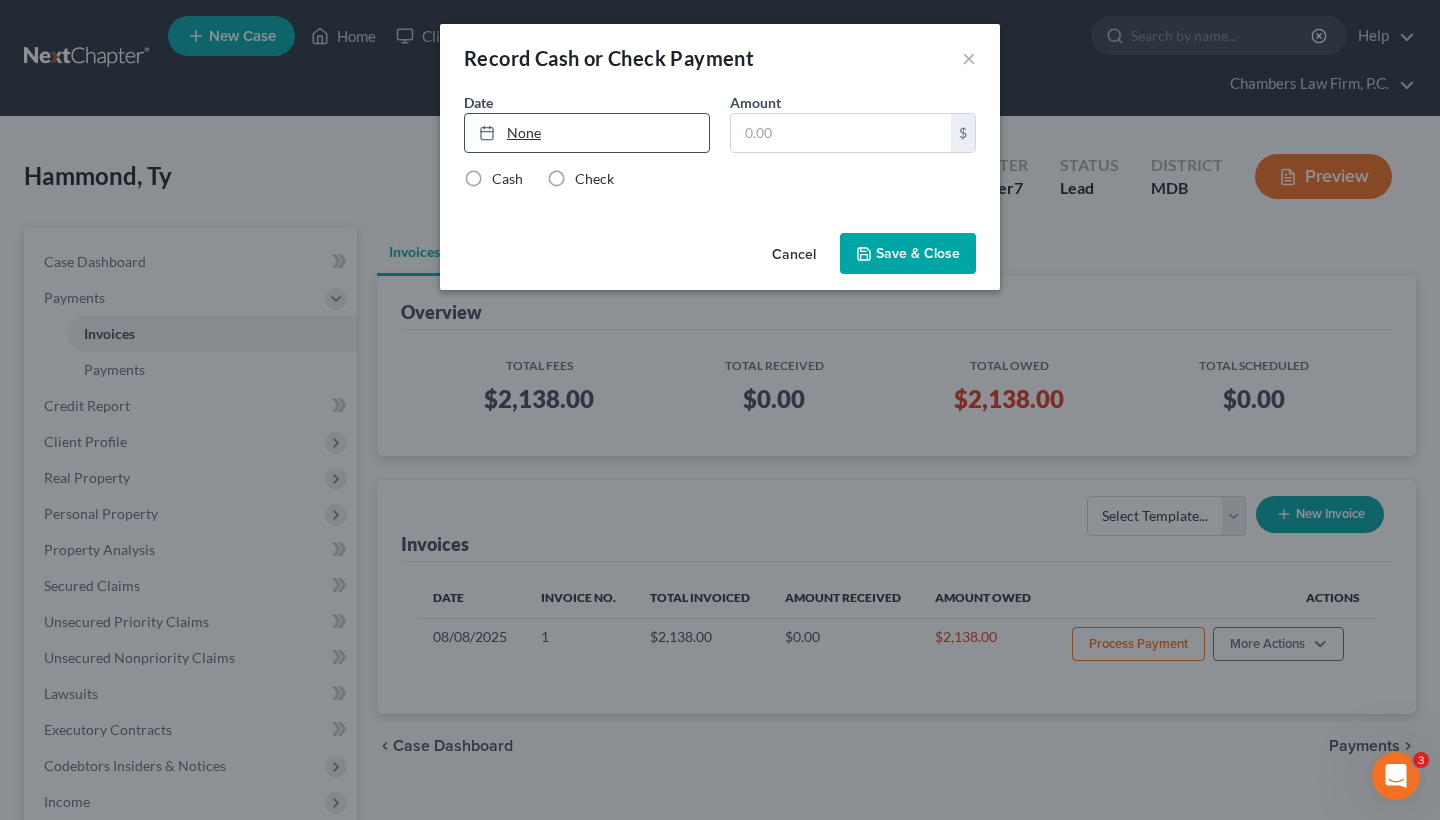 click on "None" at bounding box center [587, 133] 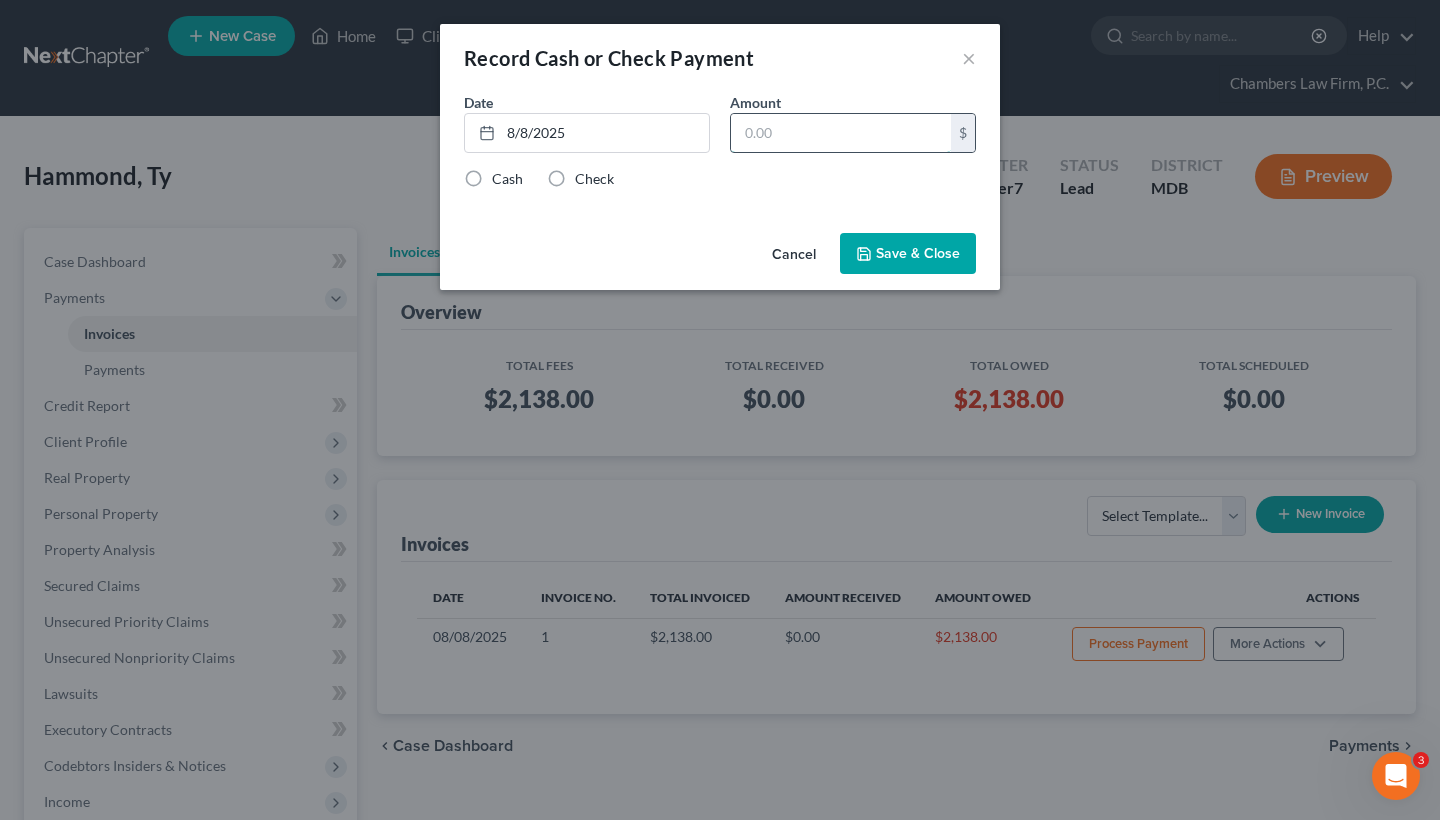 click at bounding box center [841, 133] 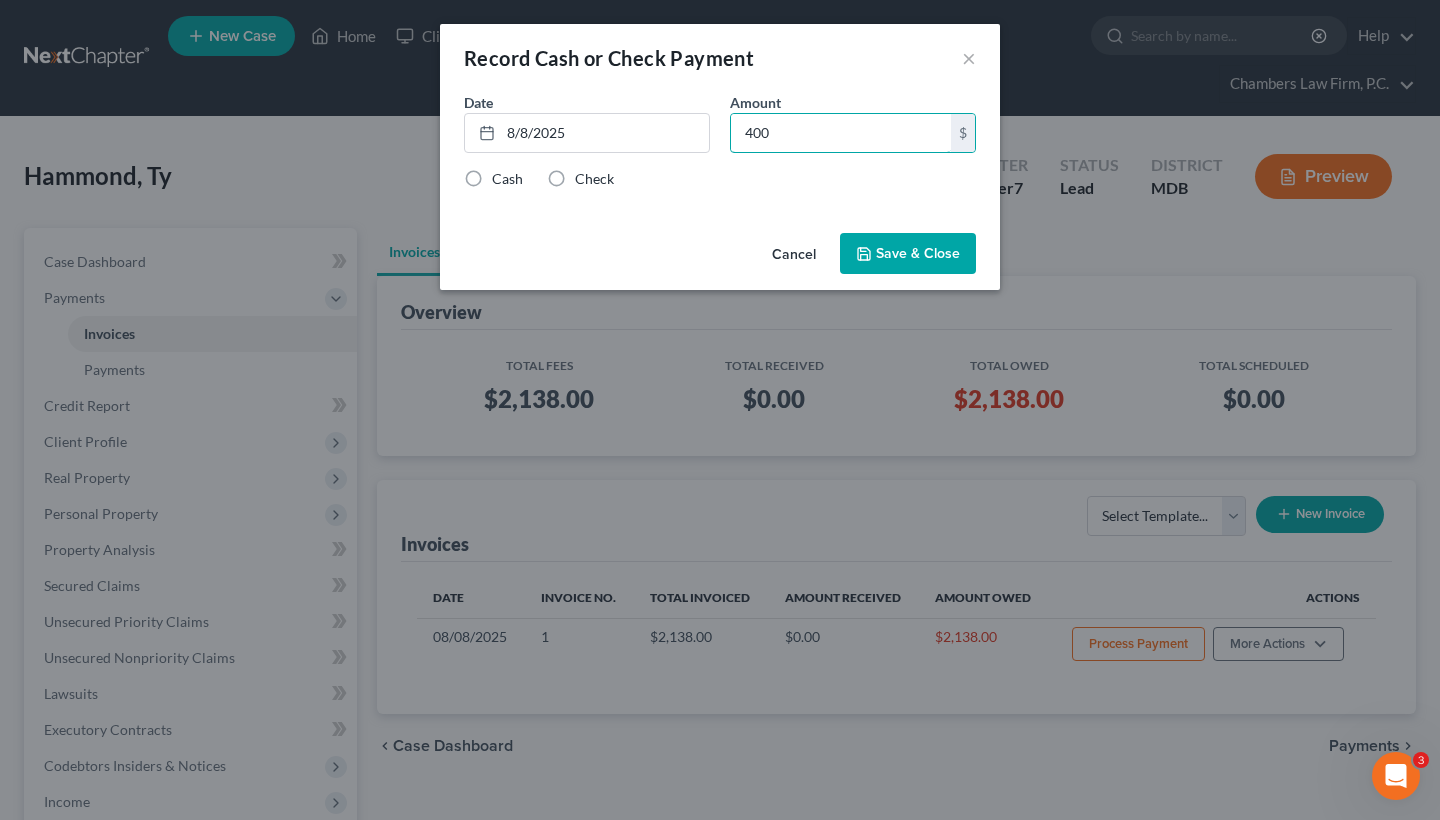type on "400" 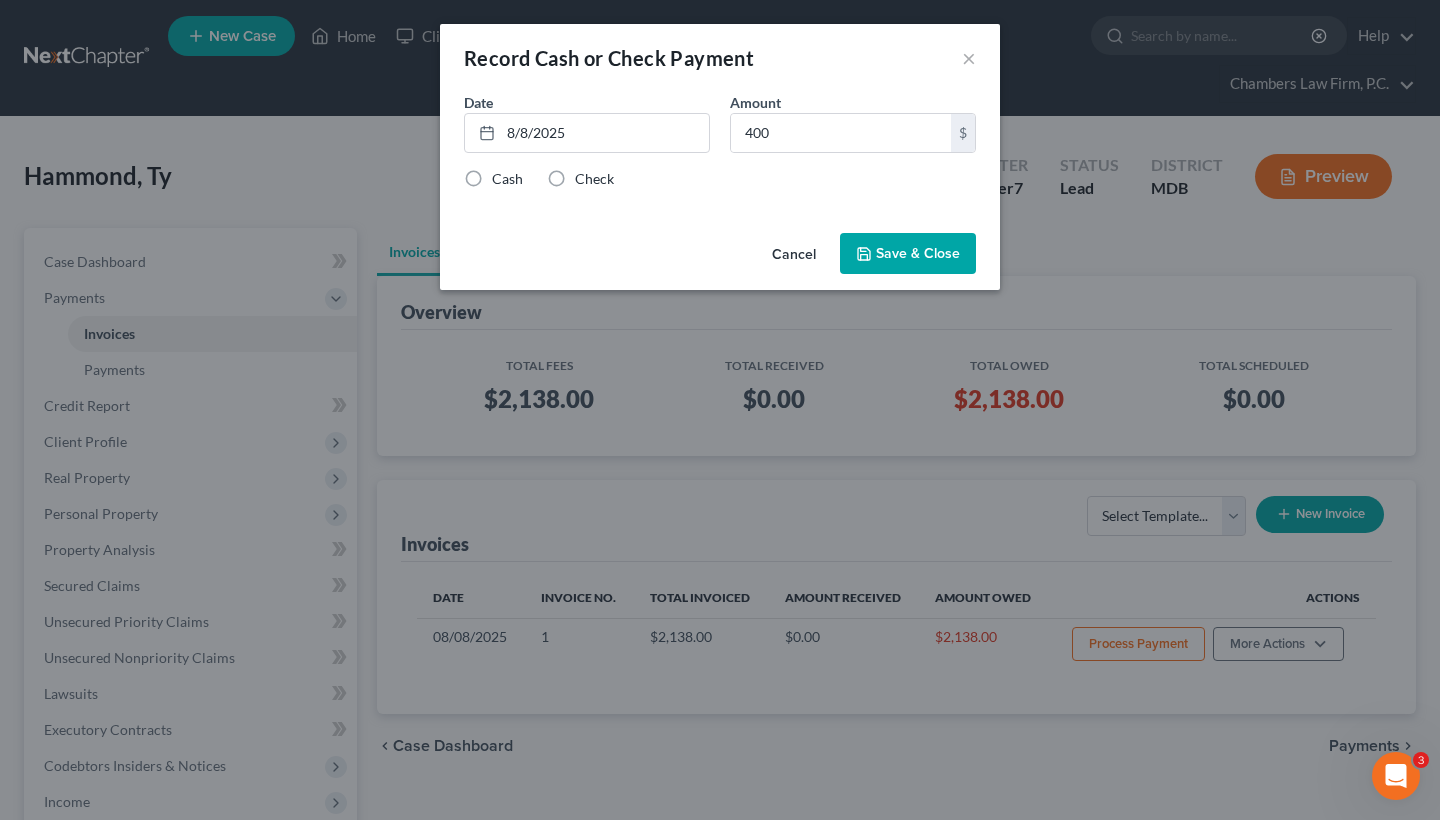 click on "Check" at bounding box center [594, 179] 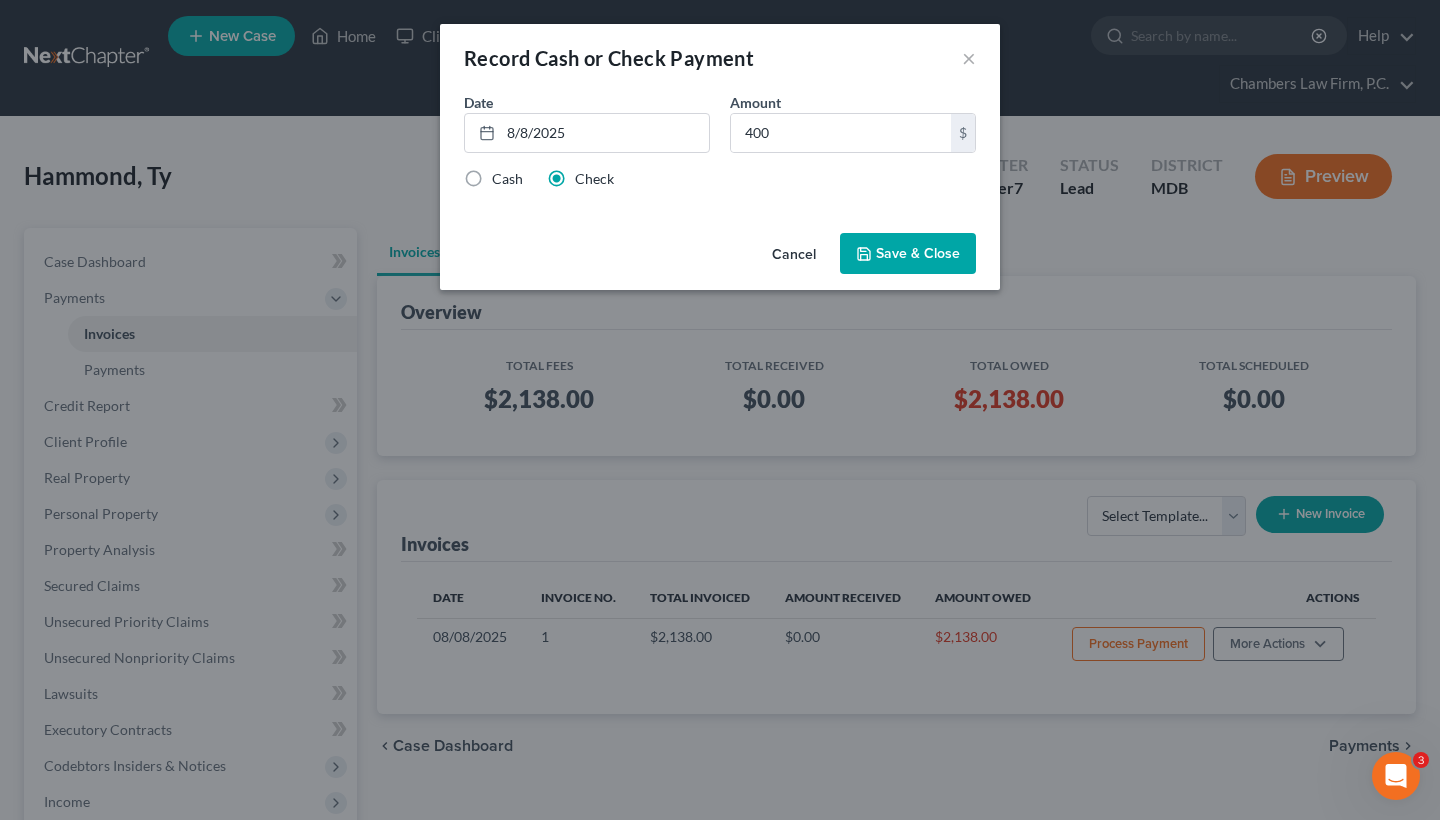 click on "Save & Close" at bounding box center (908, 254) 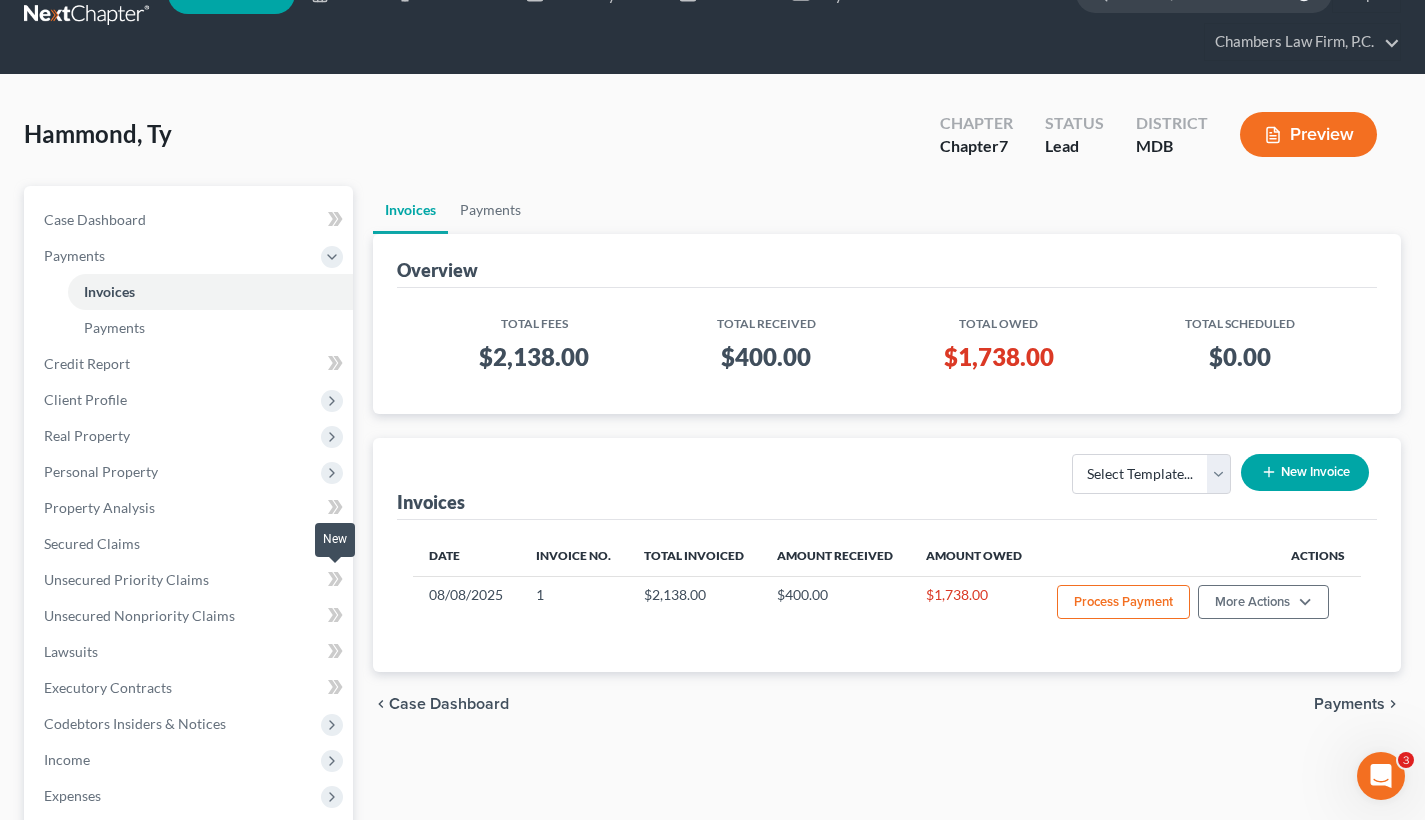 scroll, scrollTop: 51, scrollLeft: 0, axis: vertical 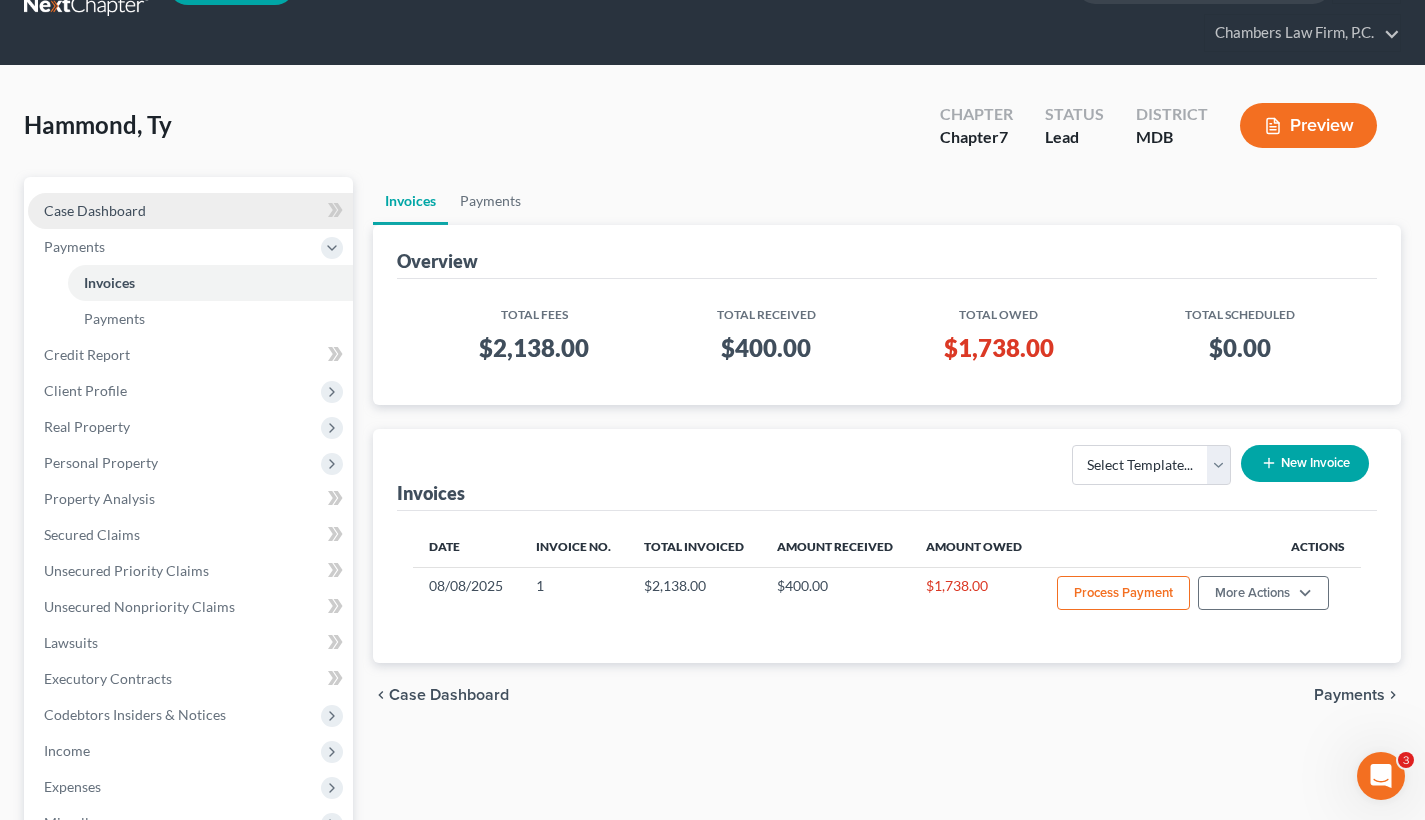 click on "Case Dashboard" at bounding box center (190, 211) 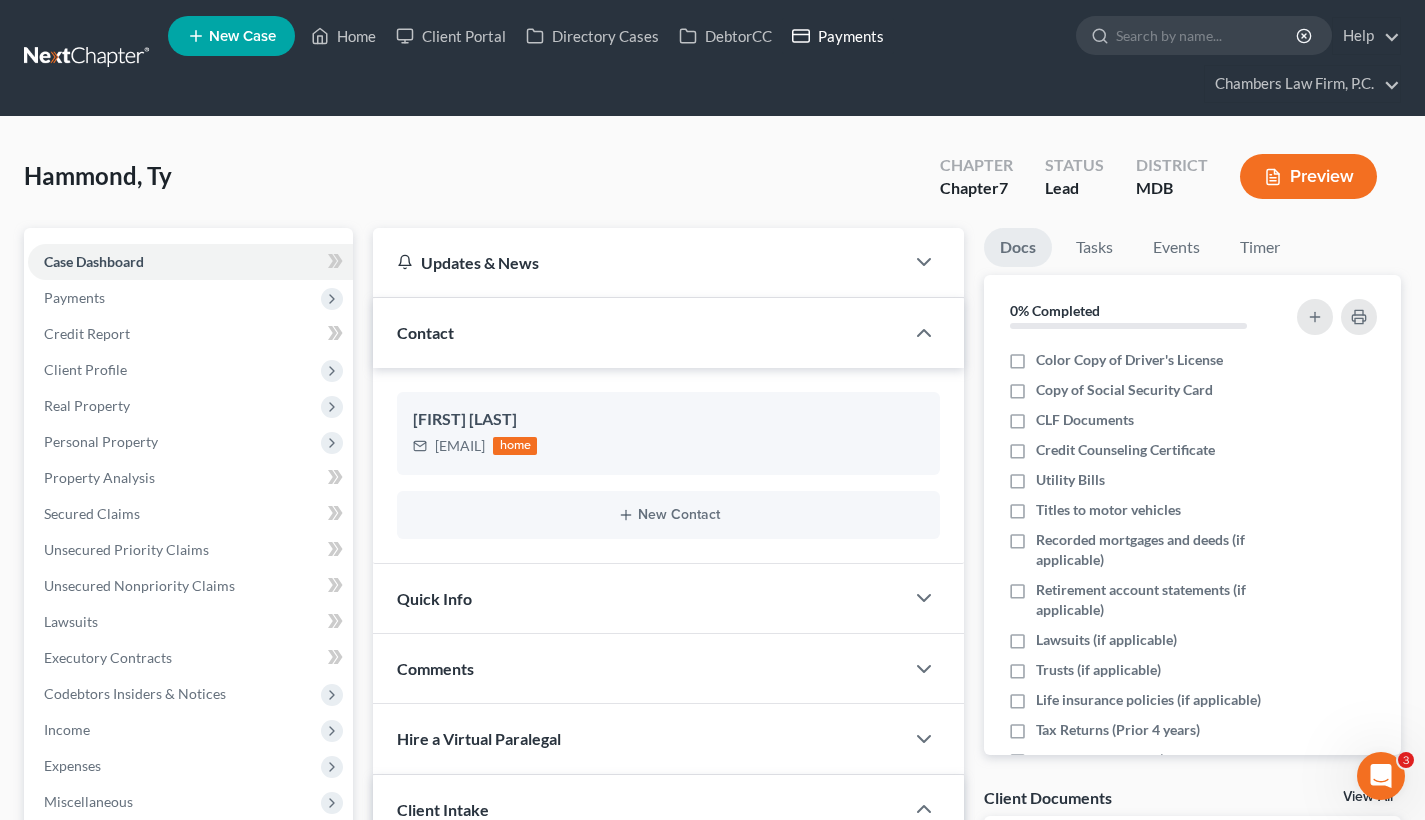 scroll, scrollTop: 0, scrollLeft: 0, axis: both 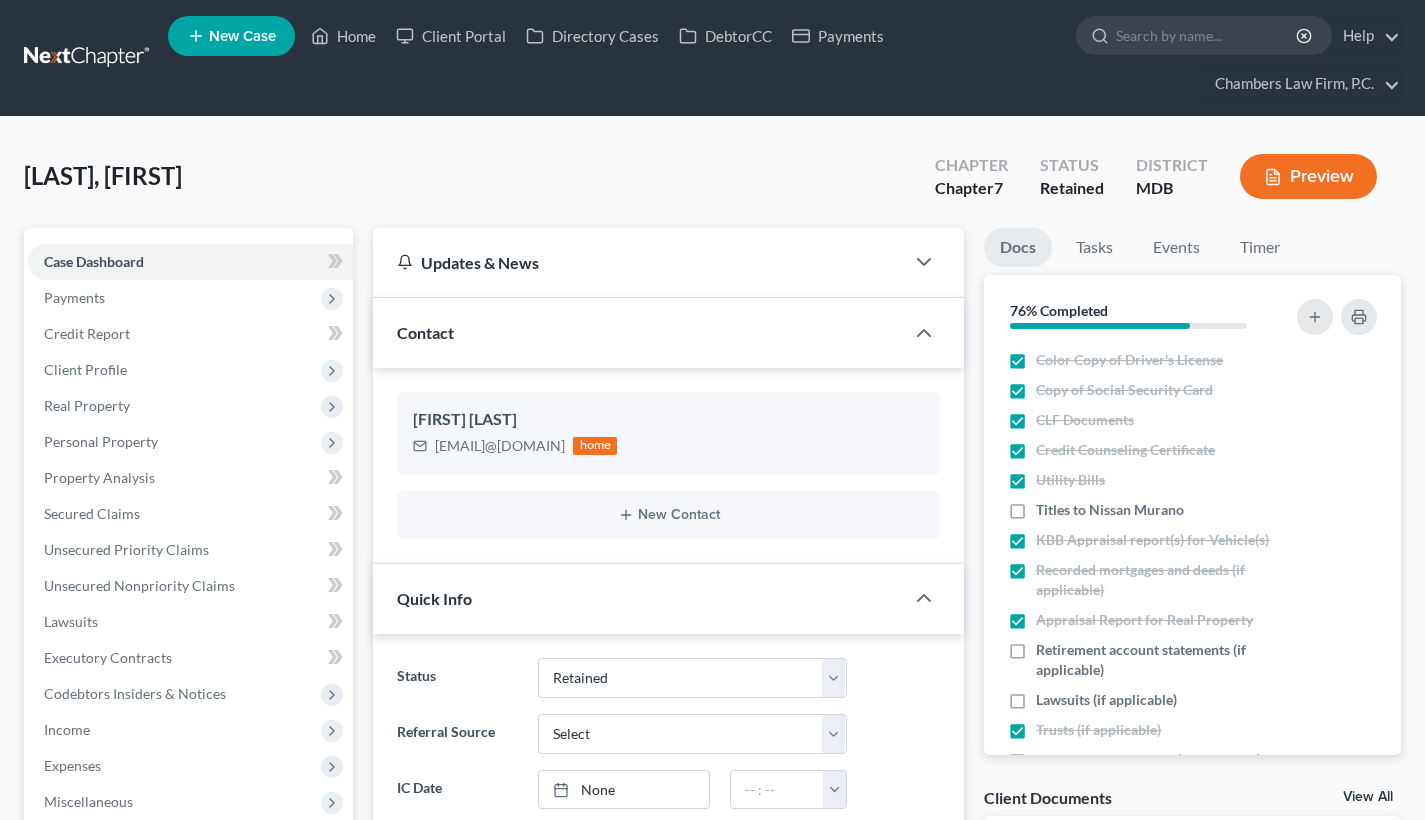 select on "21" 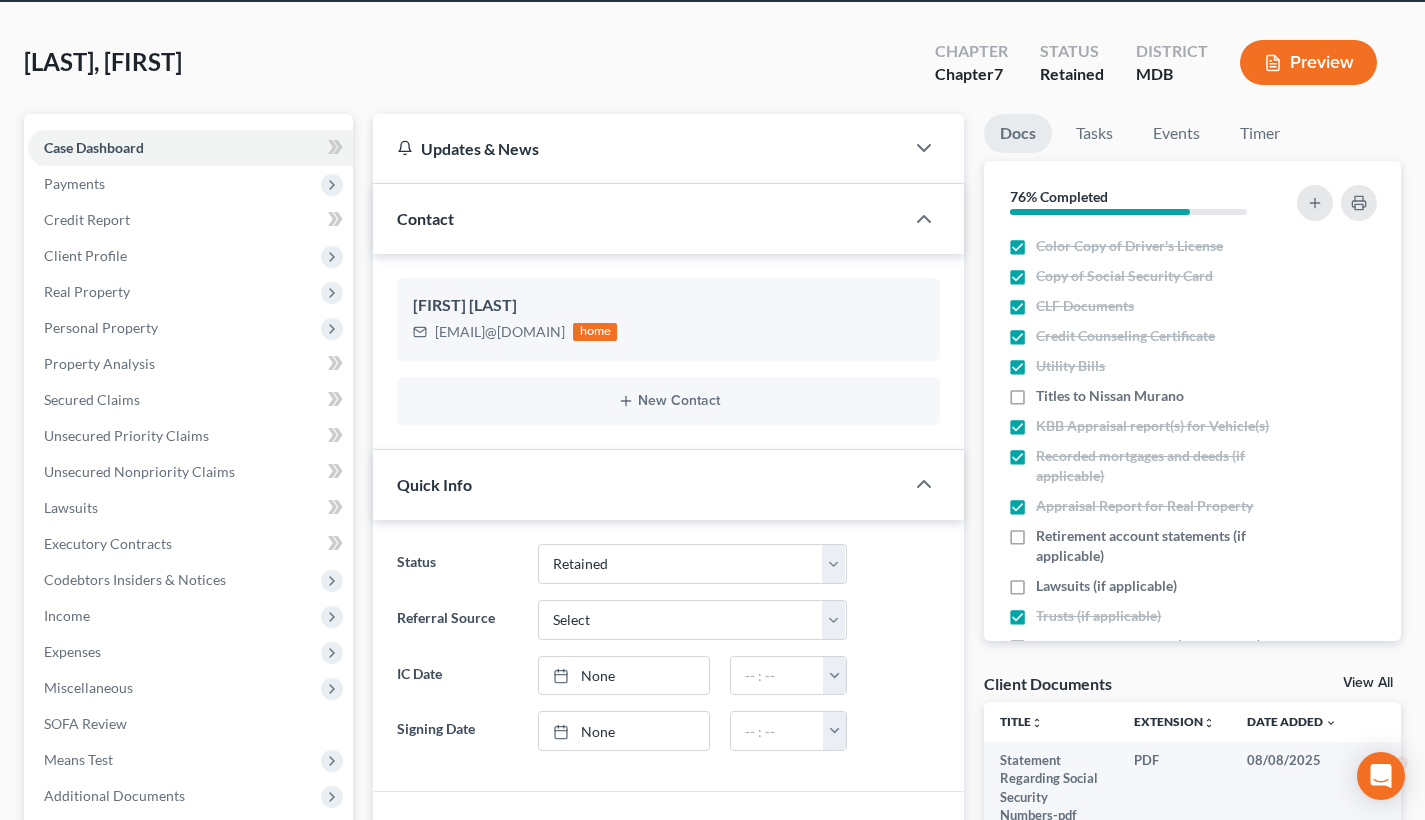 scroll, scrollTop: 188, scrollLeft: 0, axis: vertical 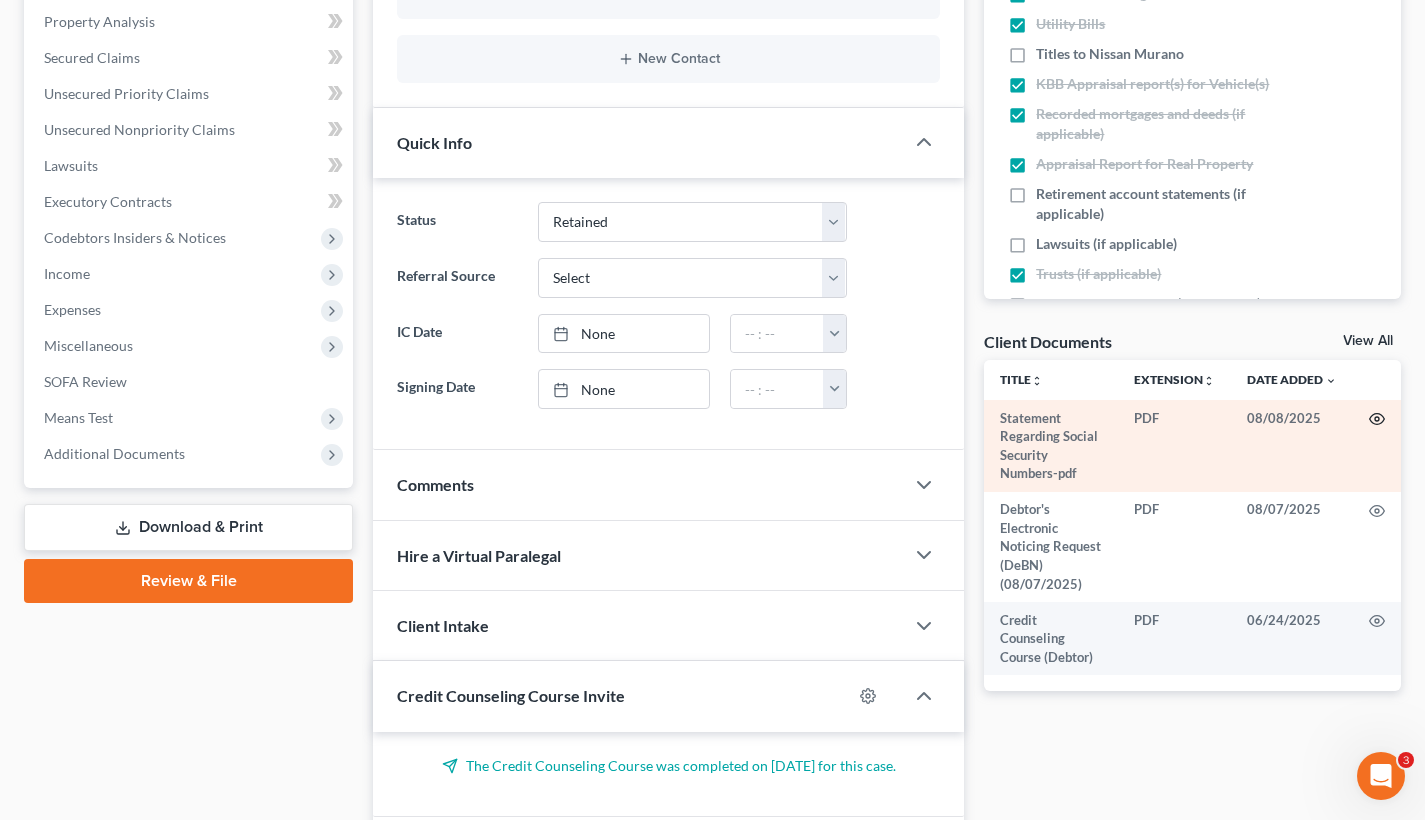 click 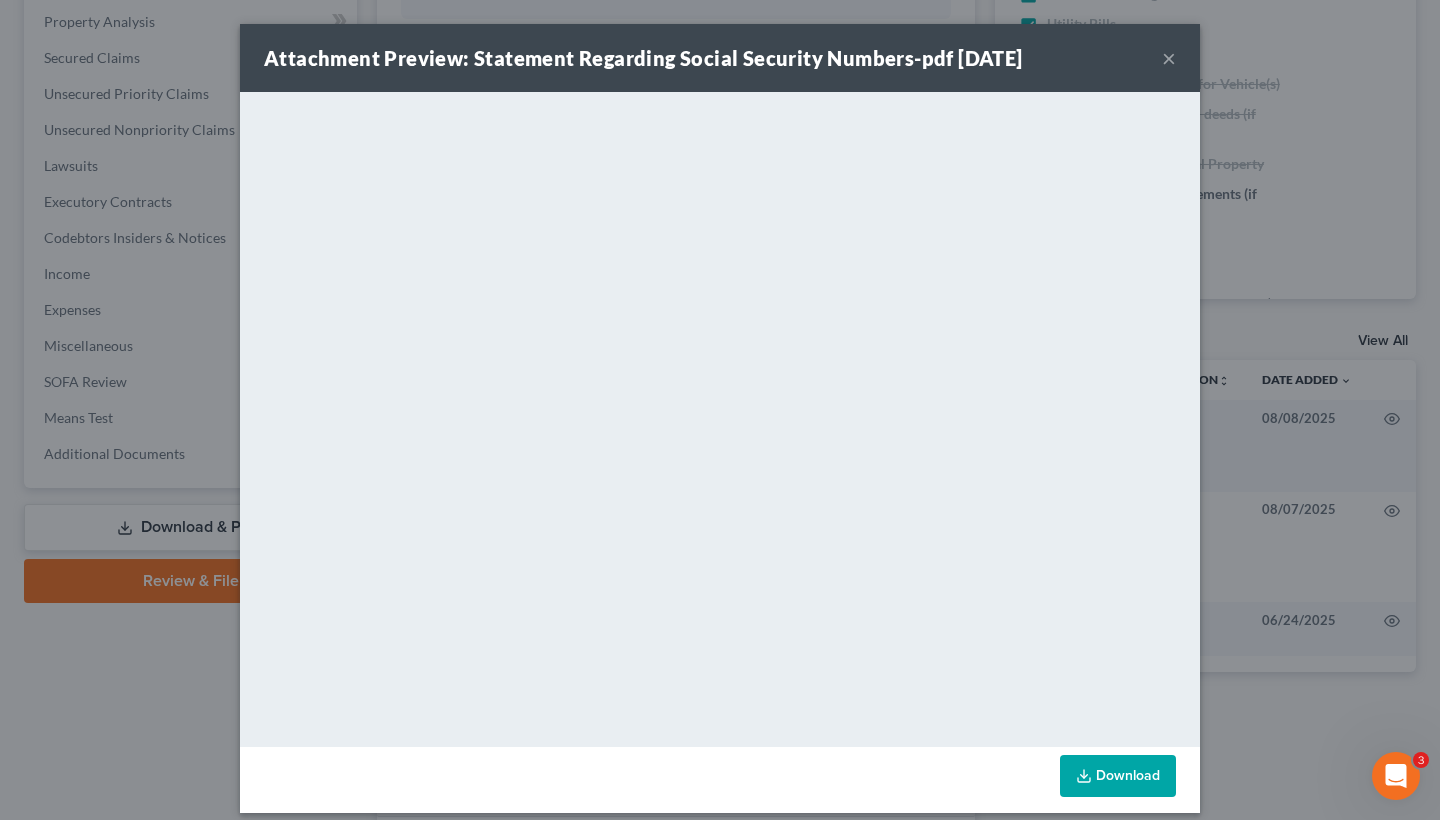 click on "Download" at bounding box center (1118, 776) 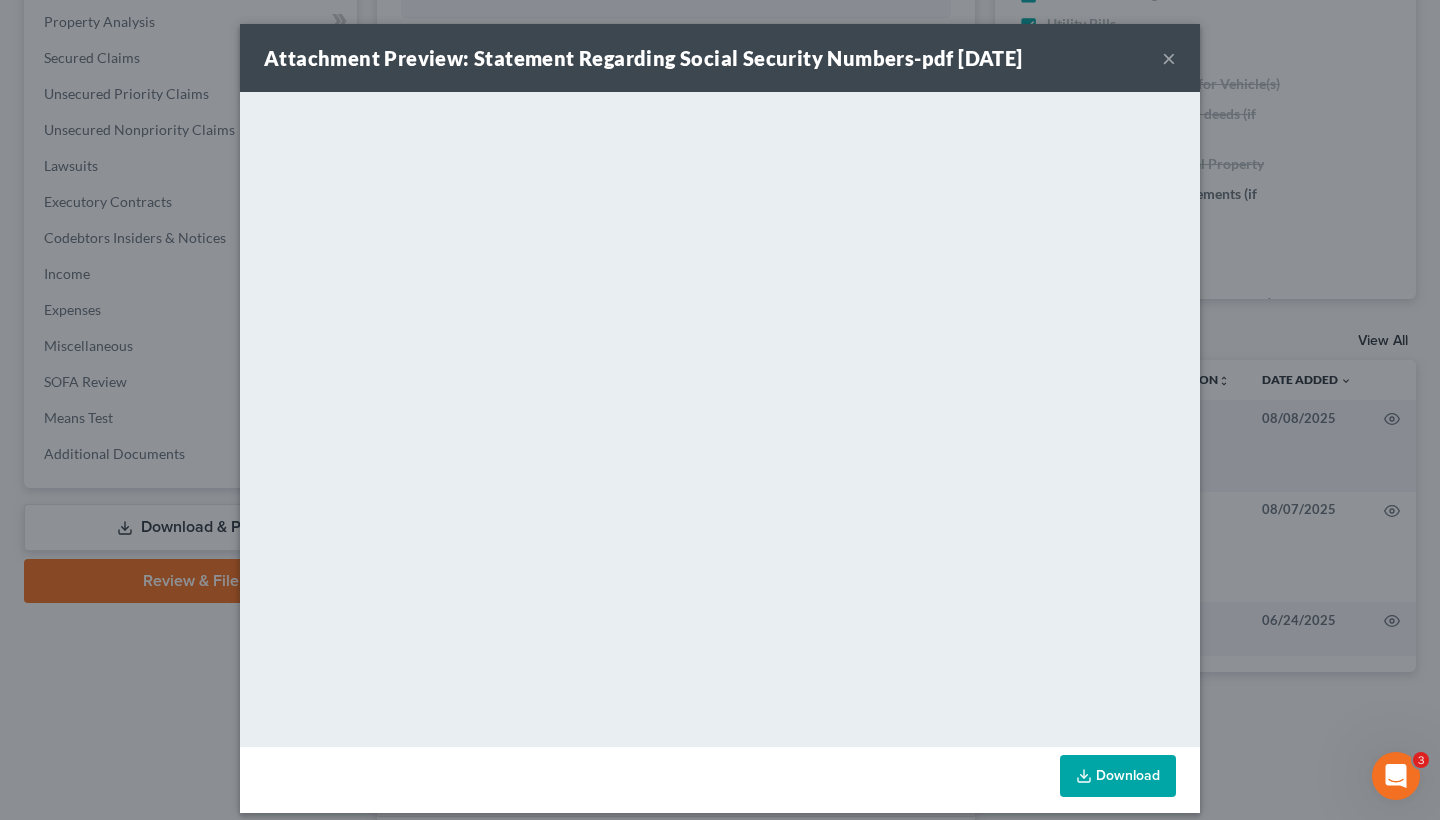 click on "×" at bounding box center [1169, 58] 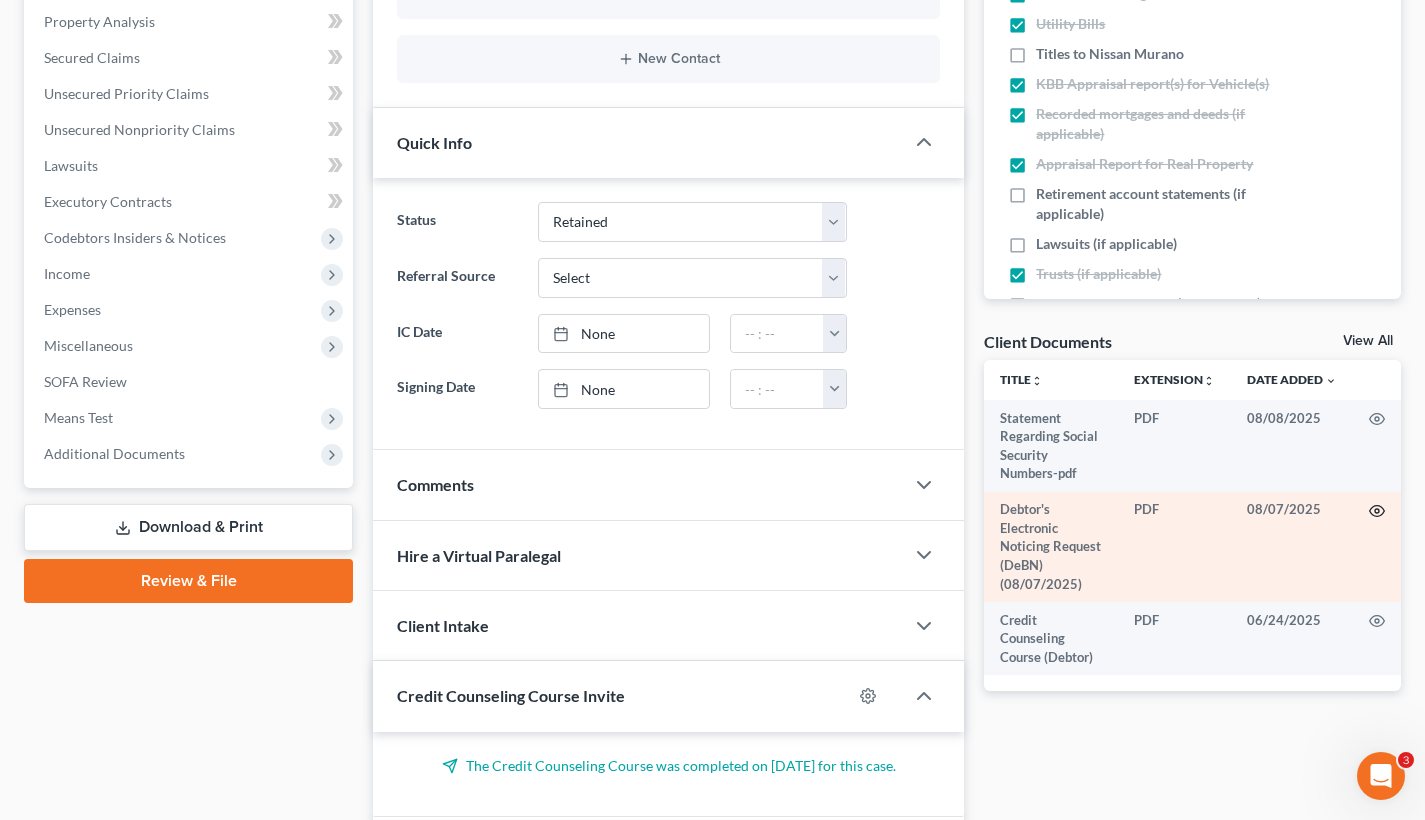 click 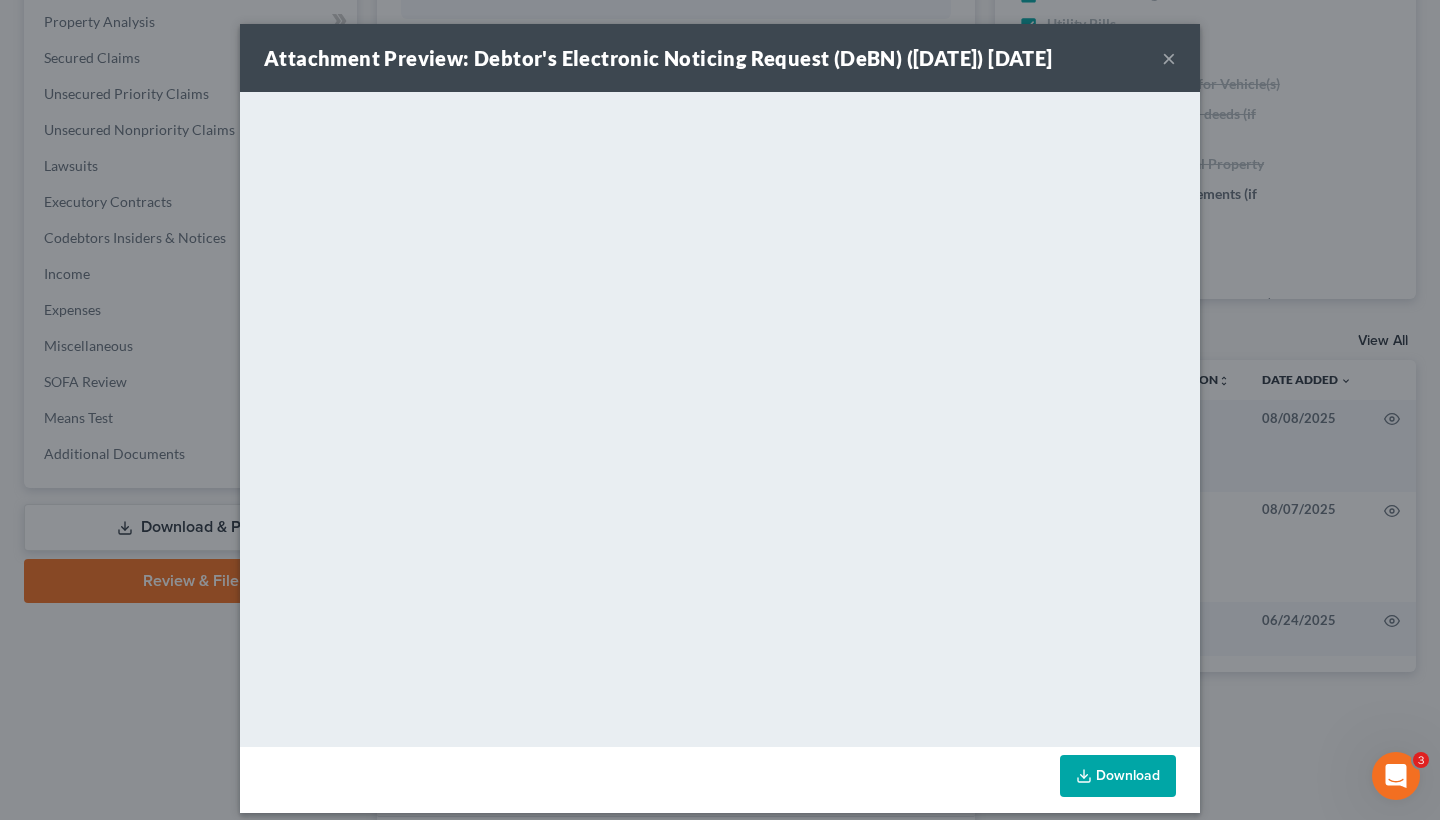 click on "Download" at bounding box center (1118, 776) 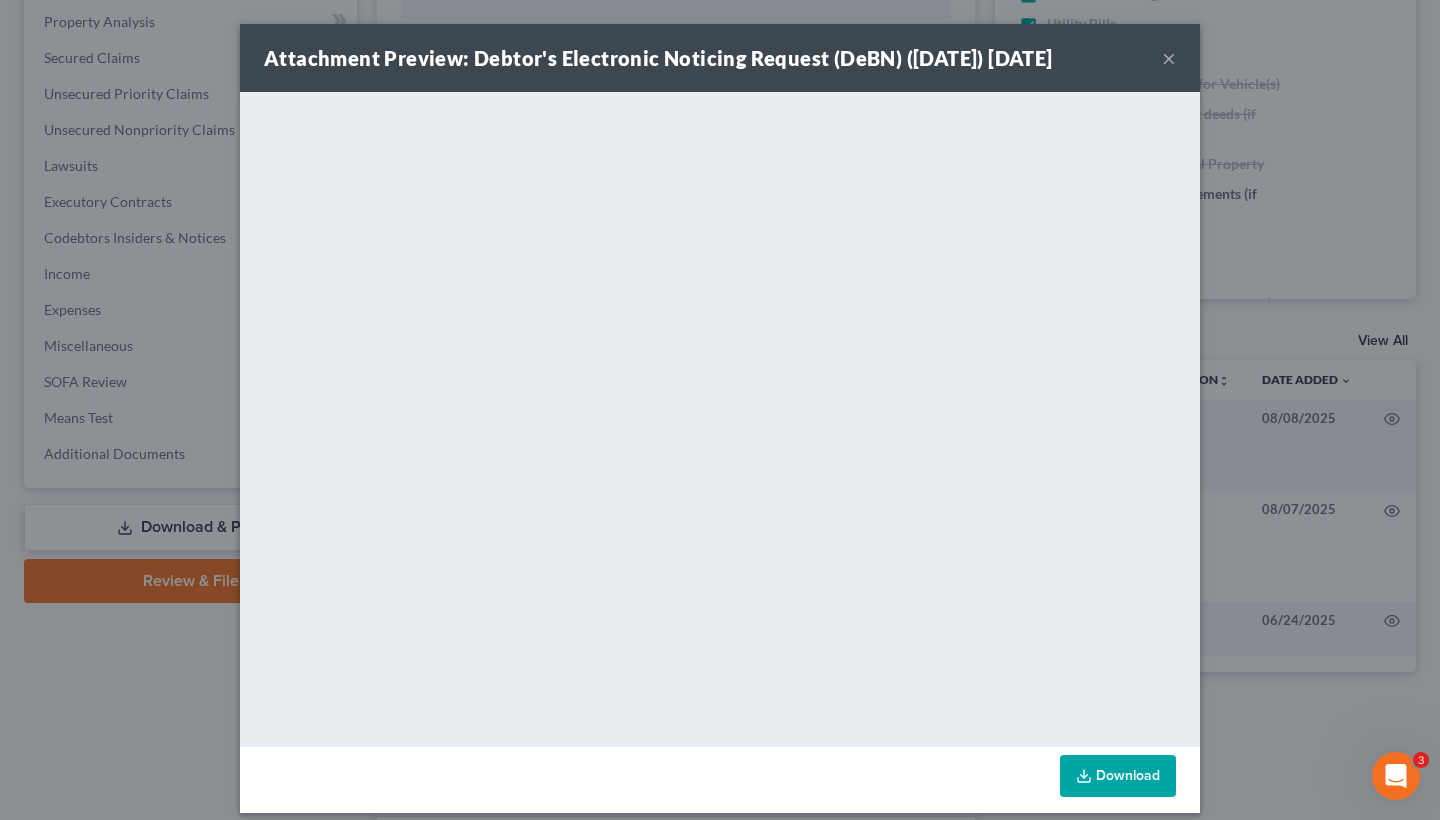 click on "×" at bounding box center (1169, 58) 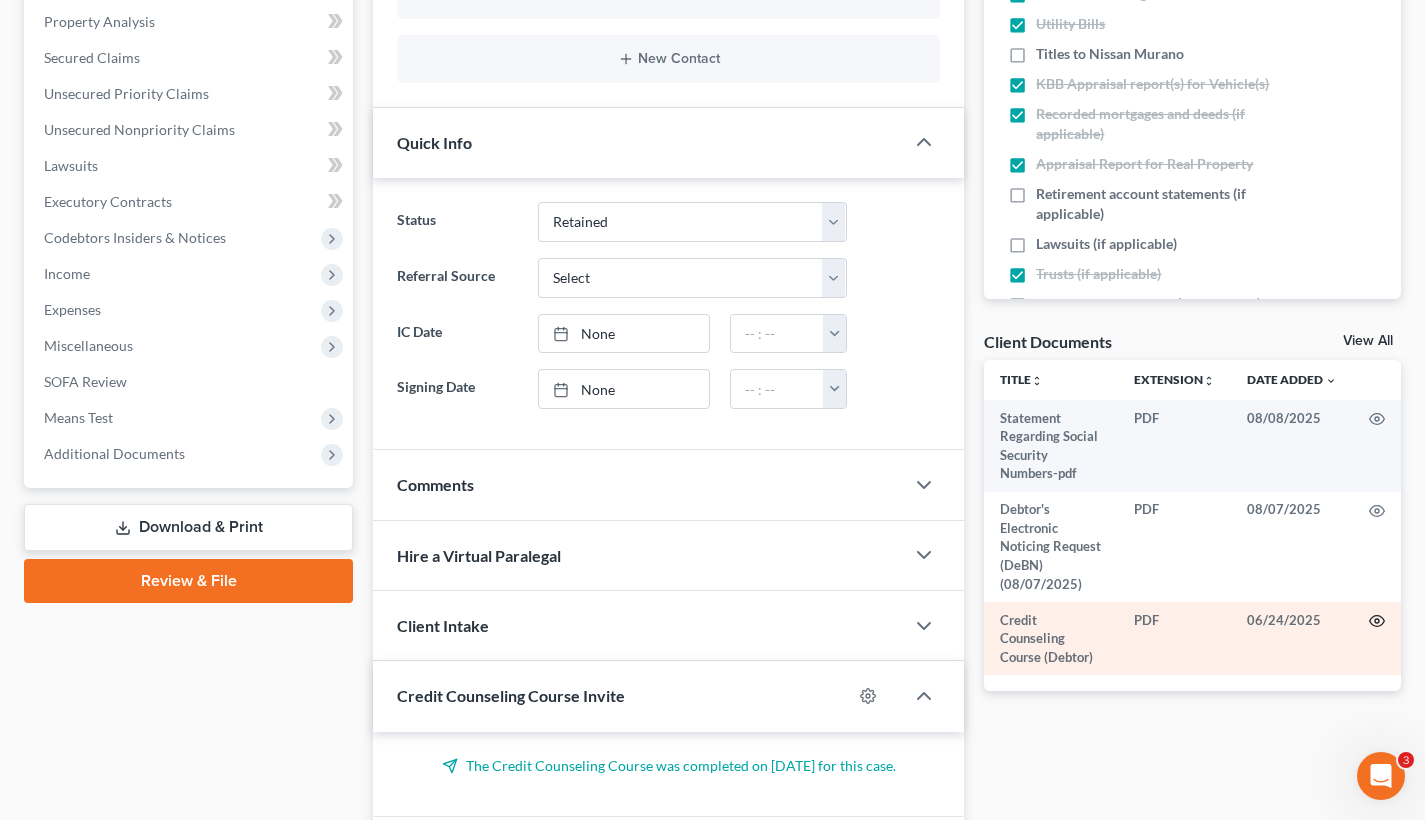 click 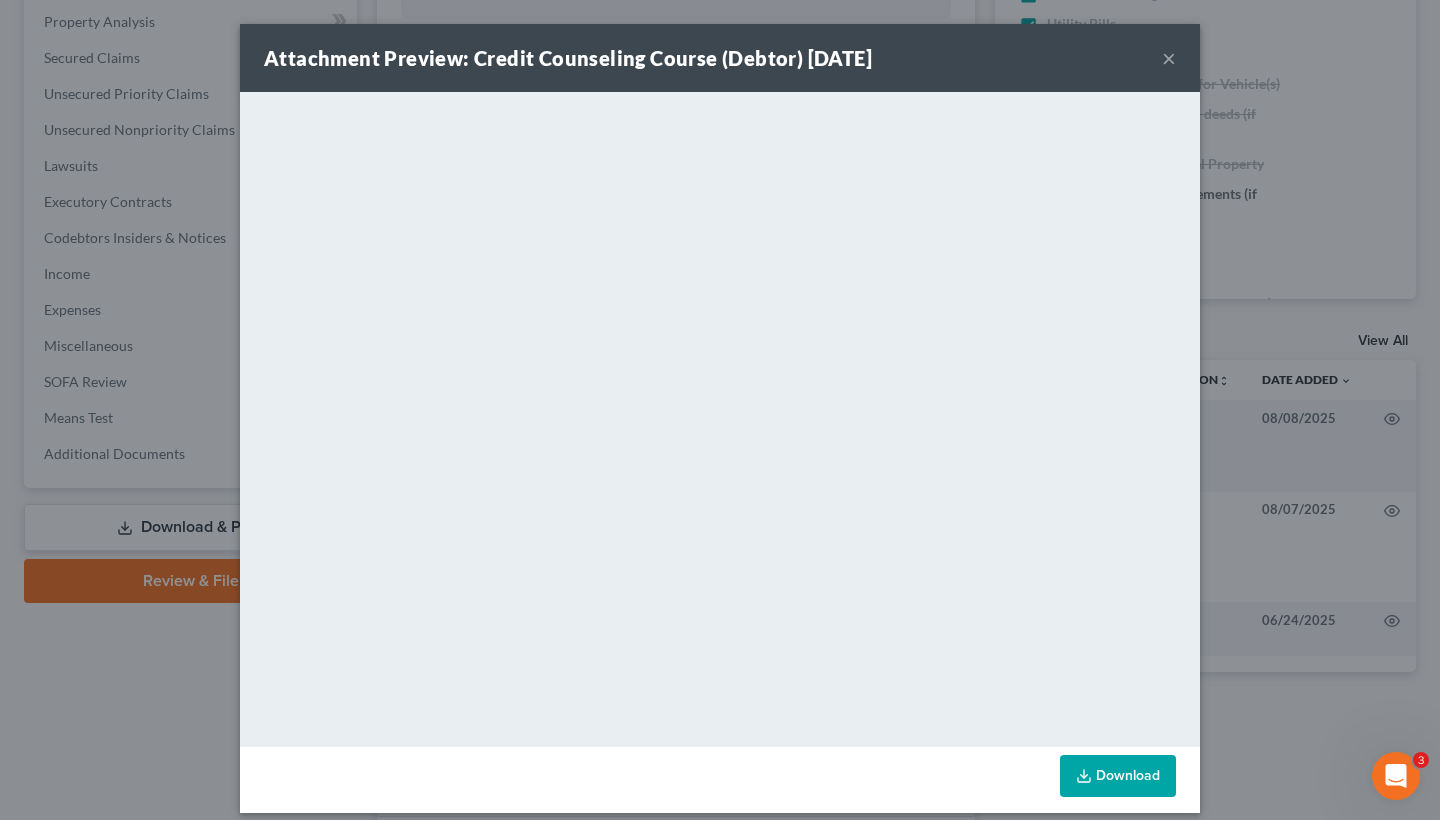 click on "×" at bounding box center [1169, 58] 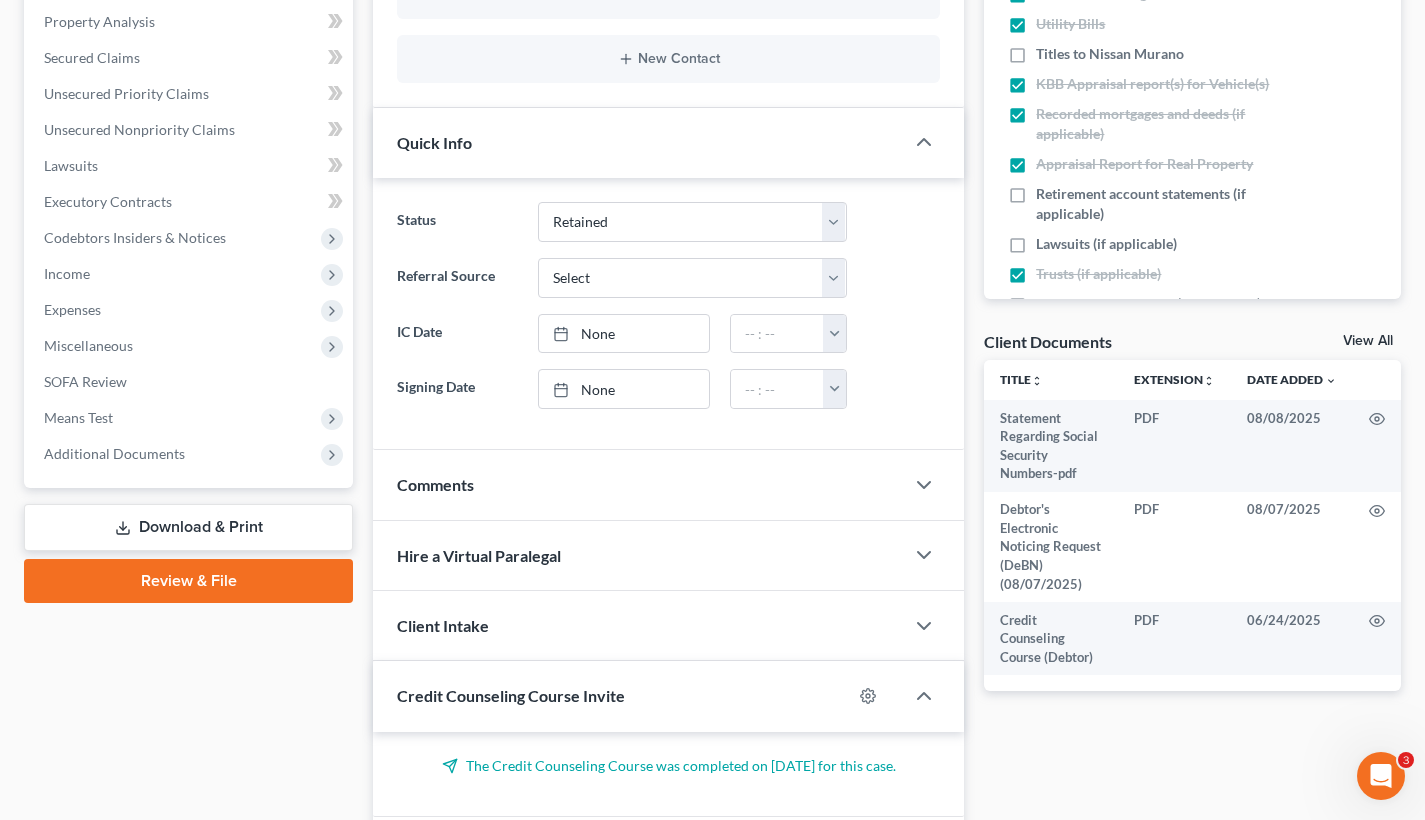 click on "Review & File" at bounding box center [188, 581] 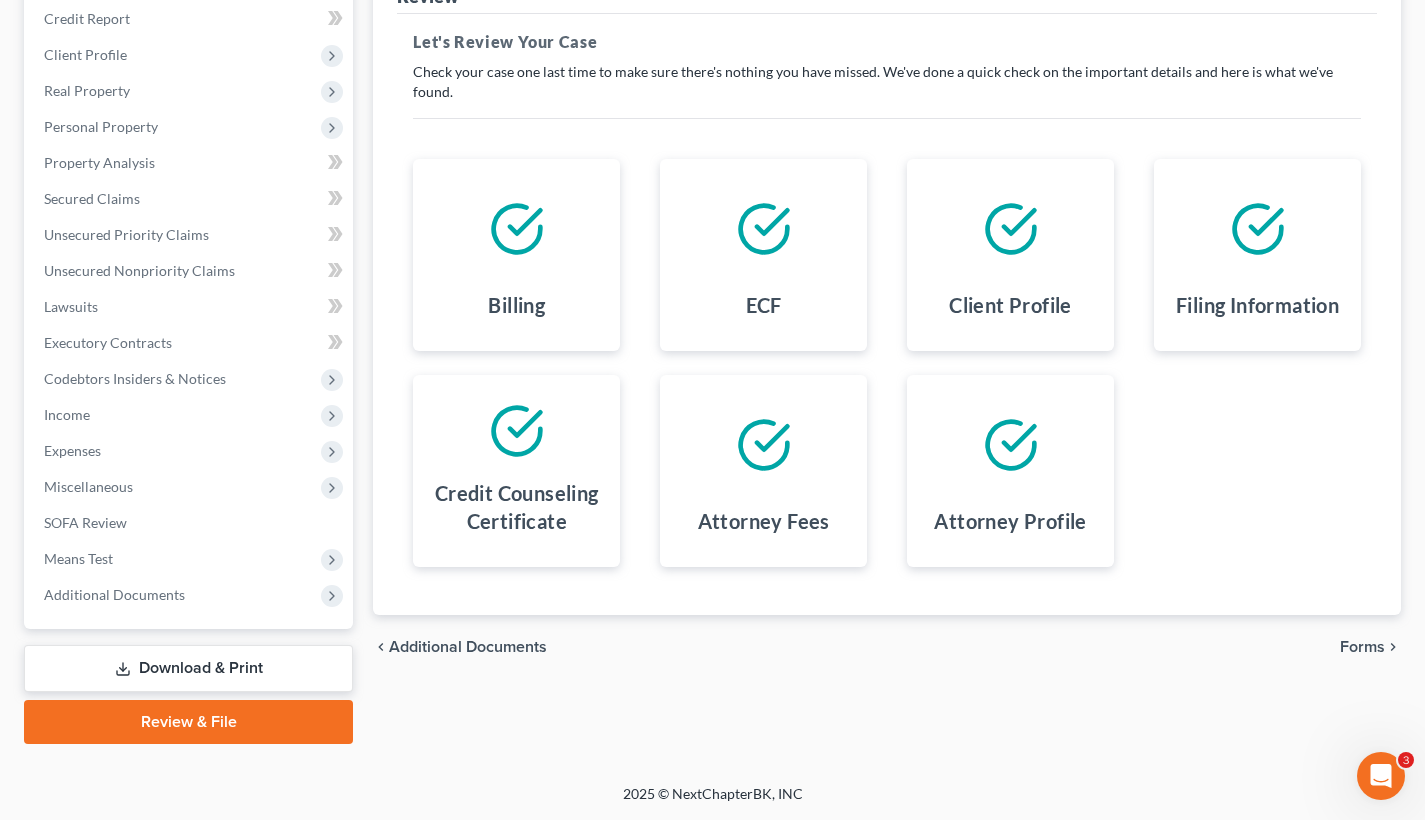 scroll, scrollTop: 315, scrollLeft: 0, axis: vertical 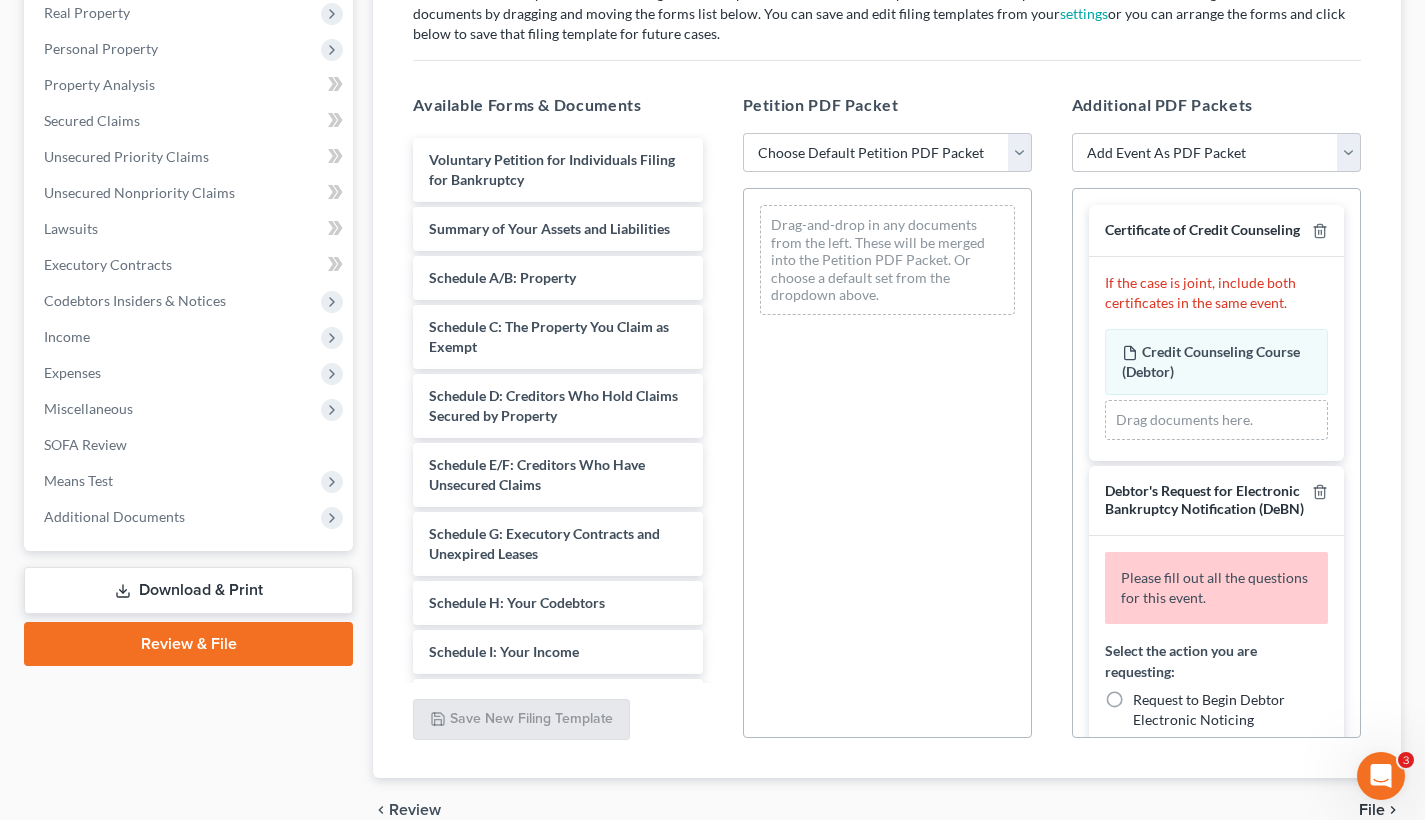 click on "Drag documents here." at bounding box center [1216, 420] 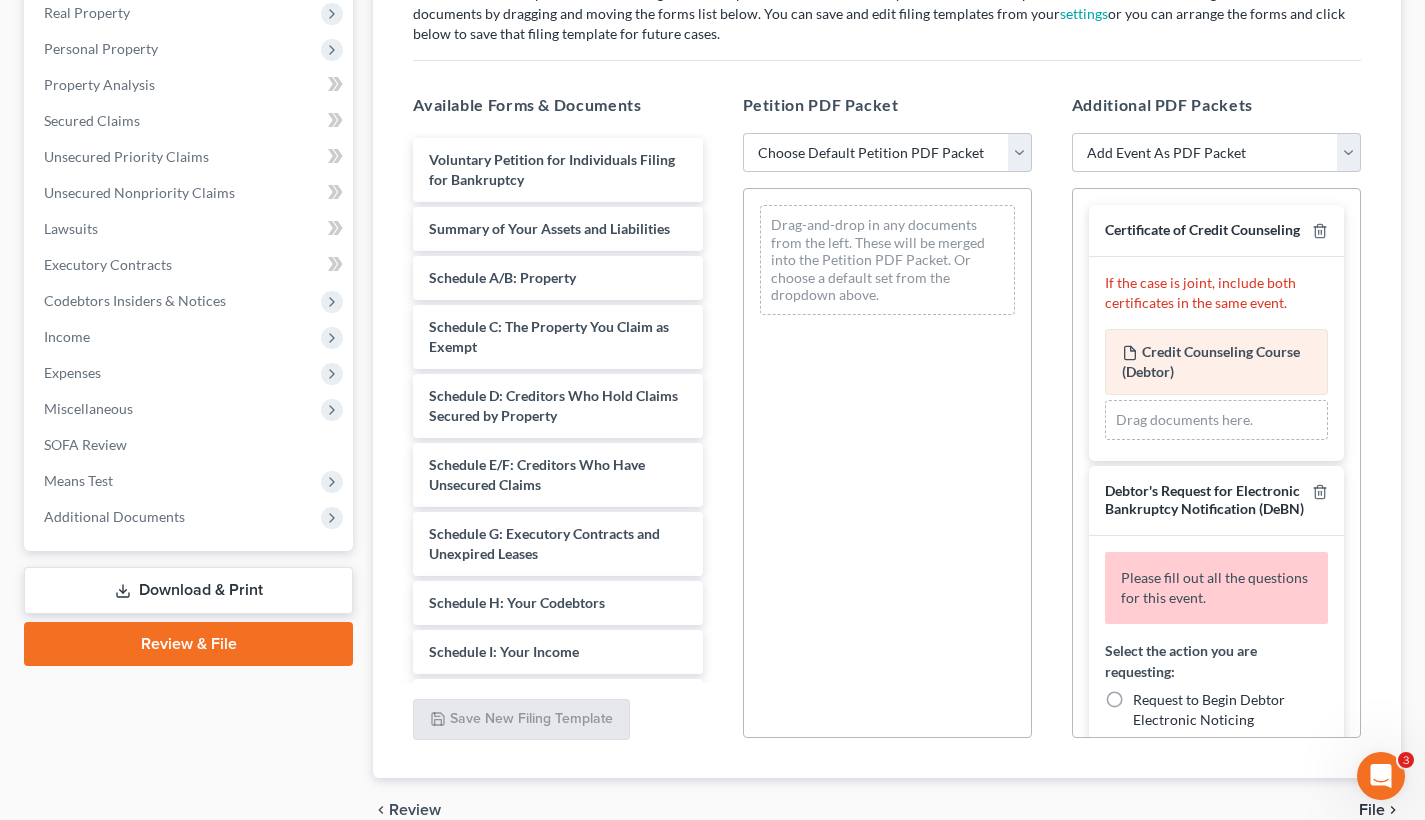 click on "Credit Counseling Course (Debtor)" at bounding box center [1211, 361] 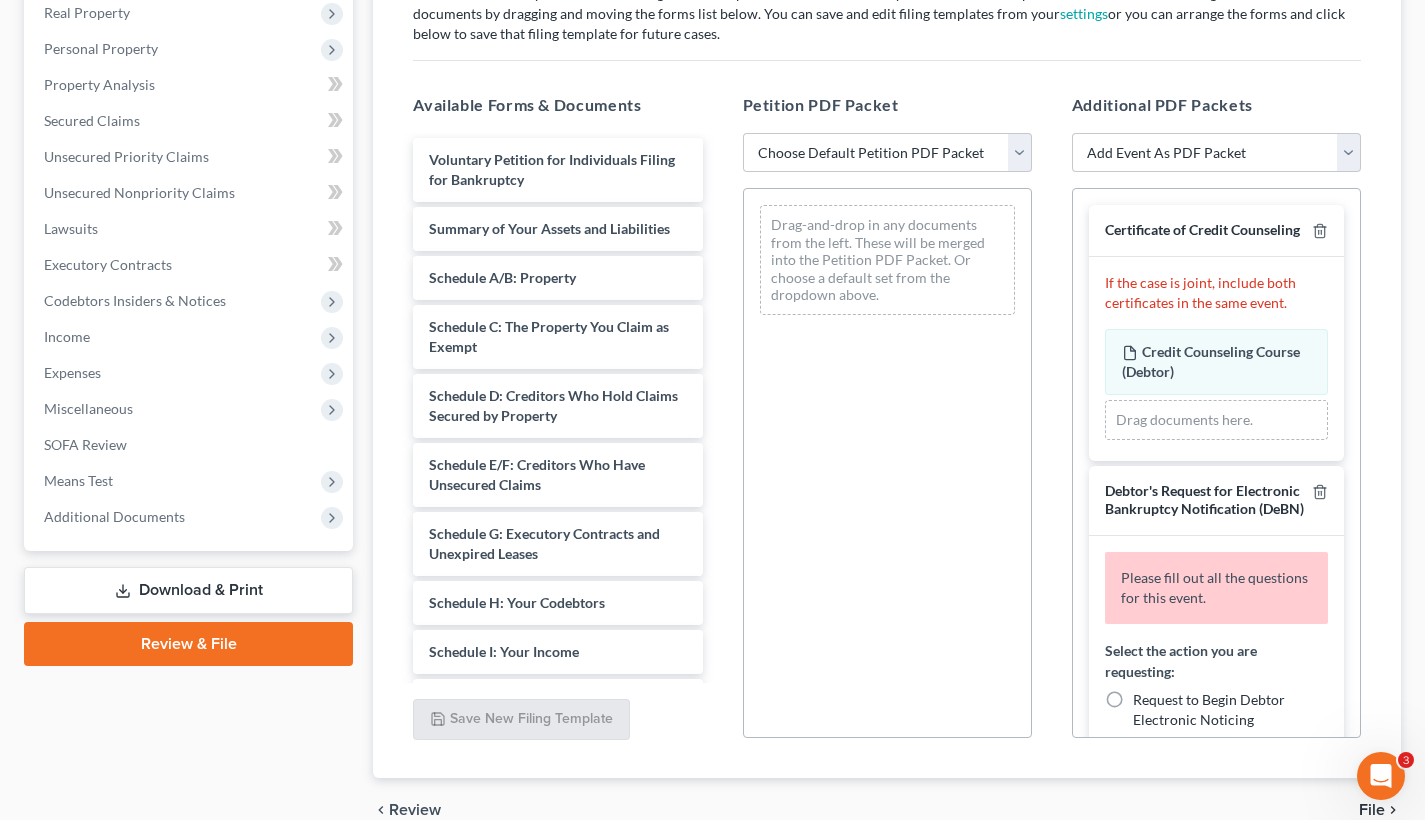 click on "Drag documents here." at bounding box center (1216, 420) 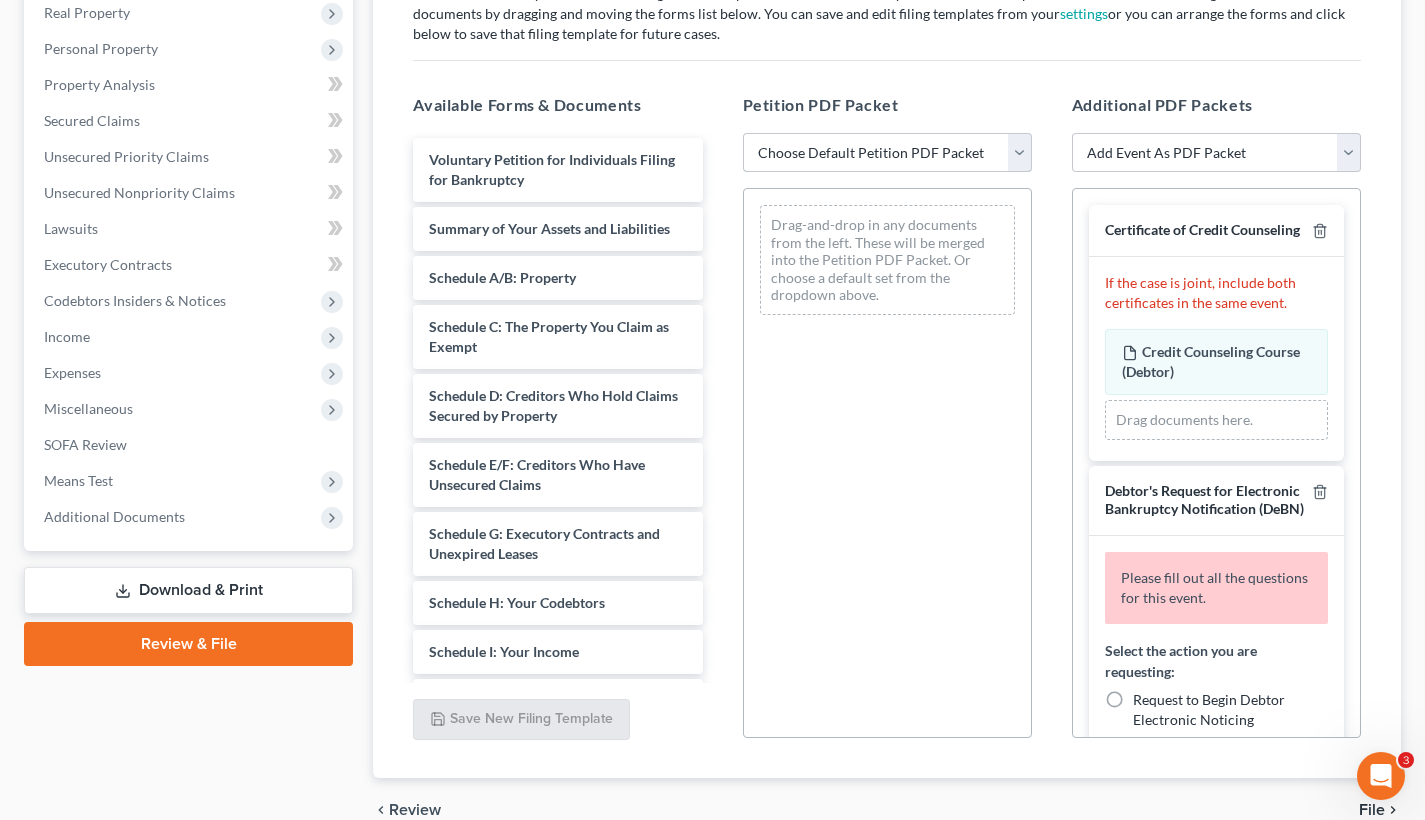 select on "1" 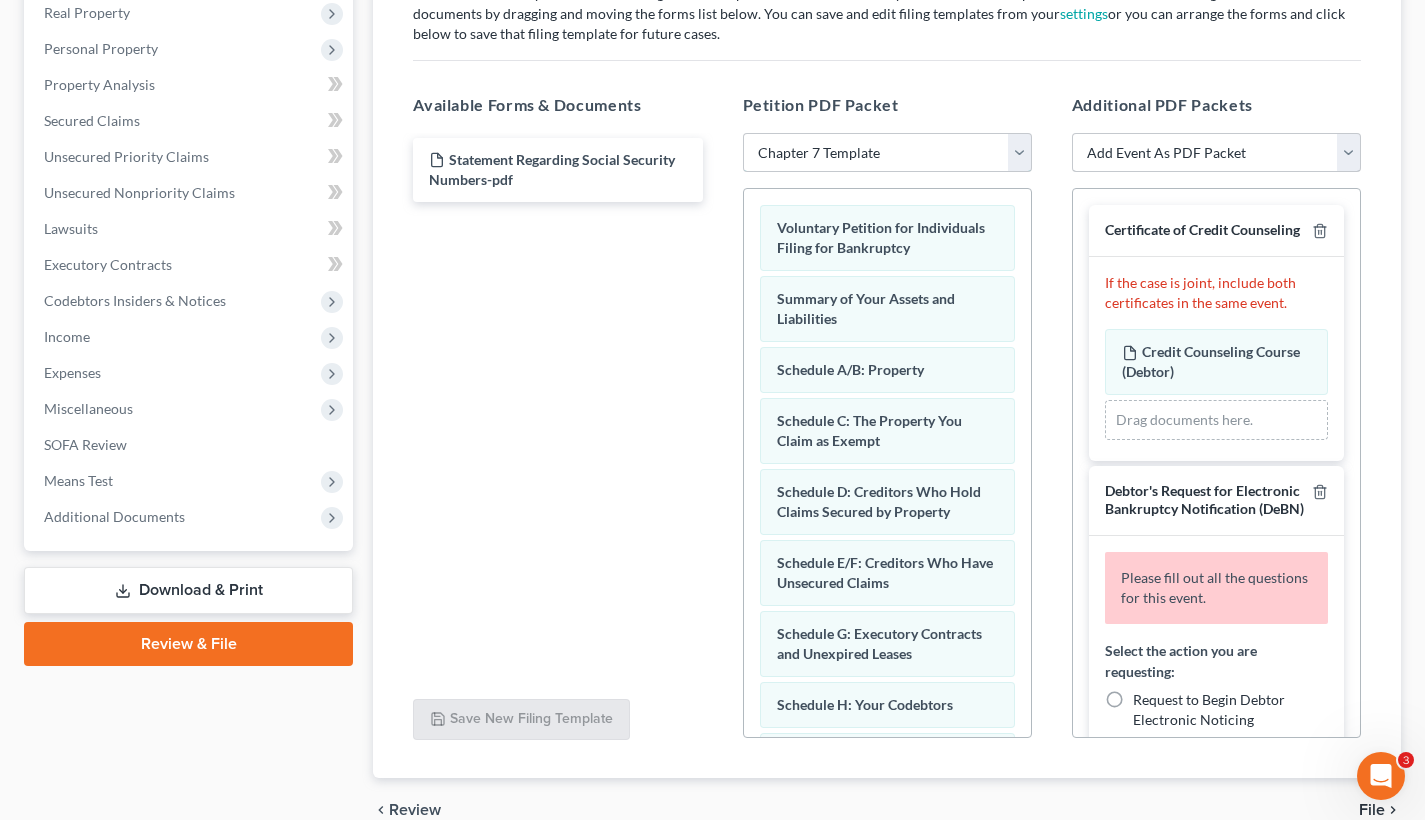 scroll, scrollTop: 0, scrollLeft: 0, axis: both 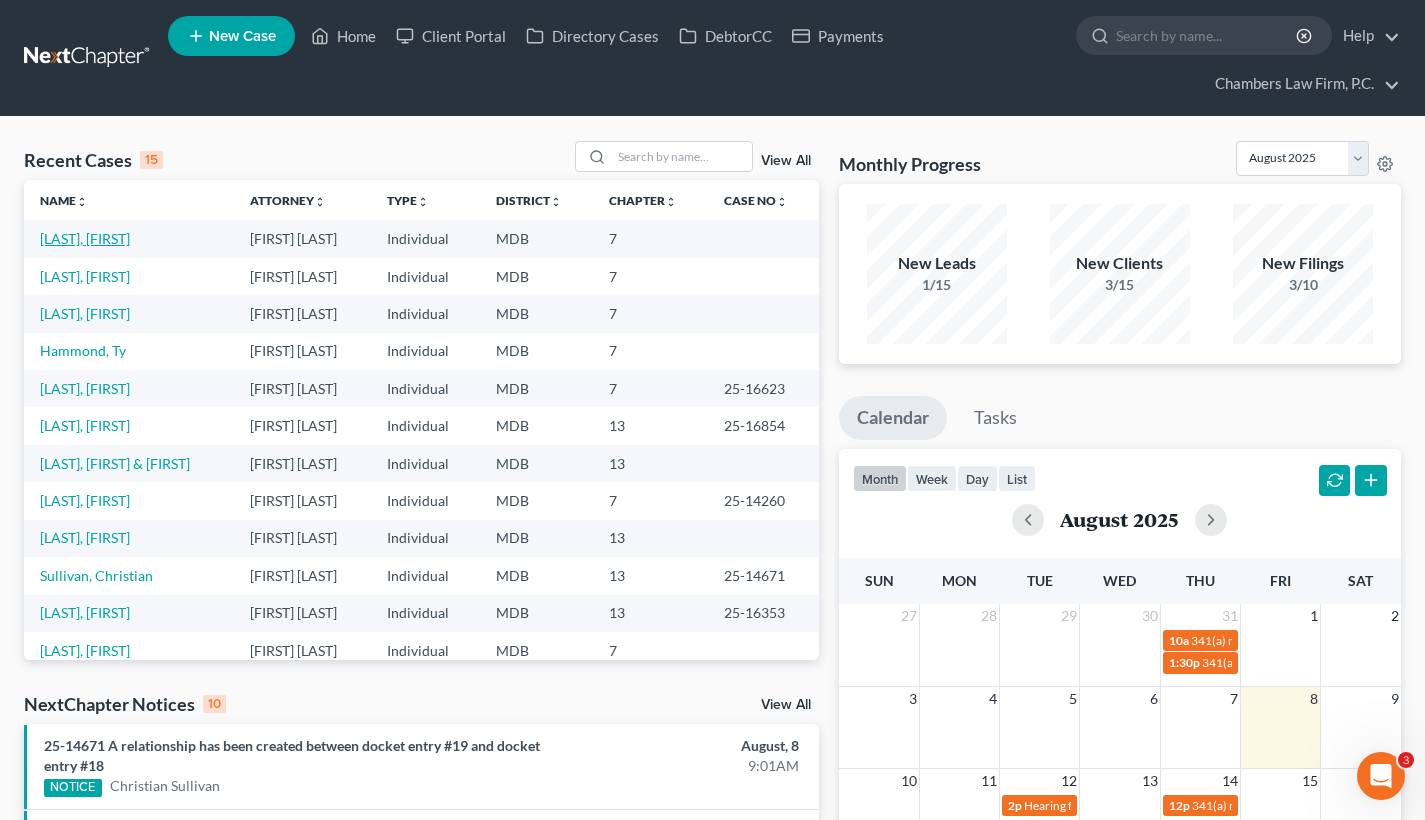 click on "[LAST], [FIRST]" at bounding box center (85, 238) 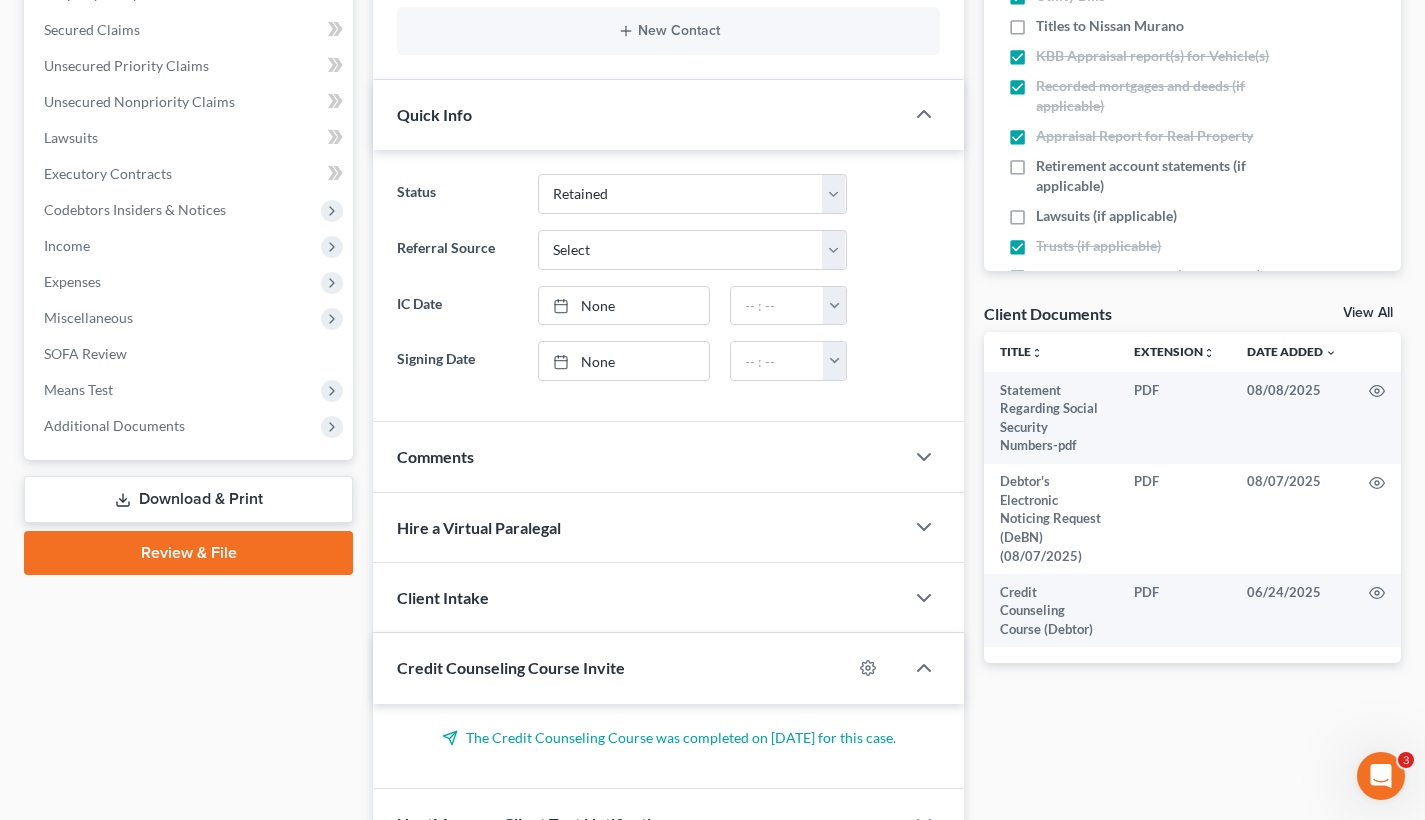 scroll, scrollTop: 577, scrollLeft: 0, axis: vertical 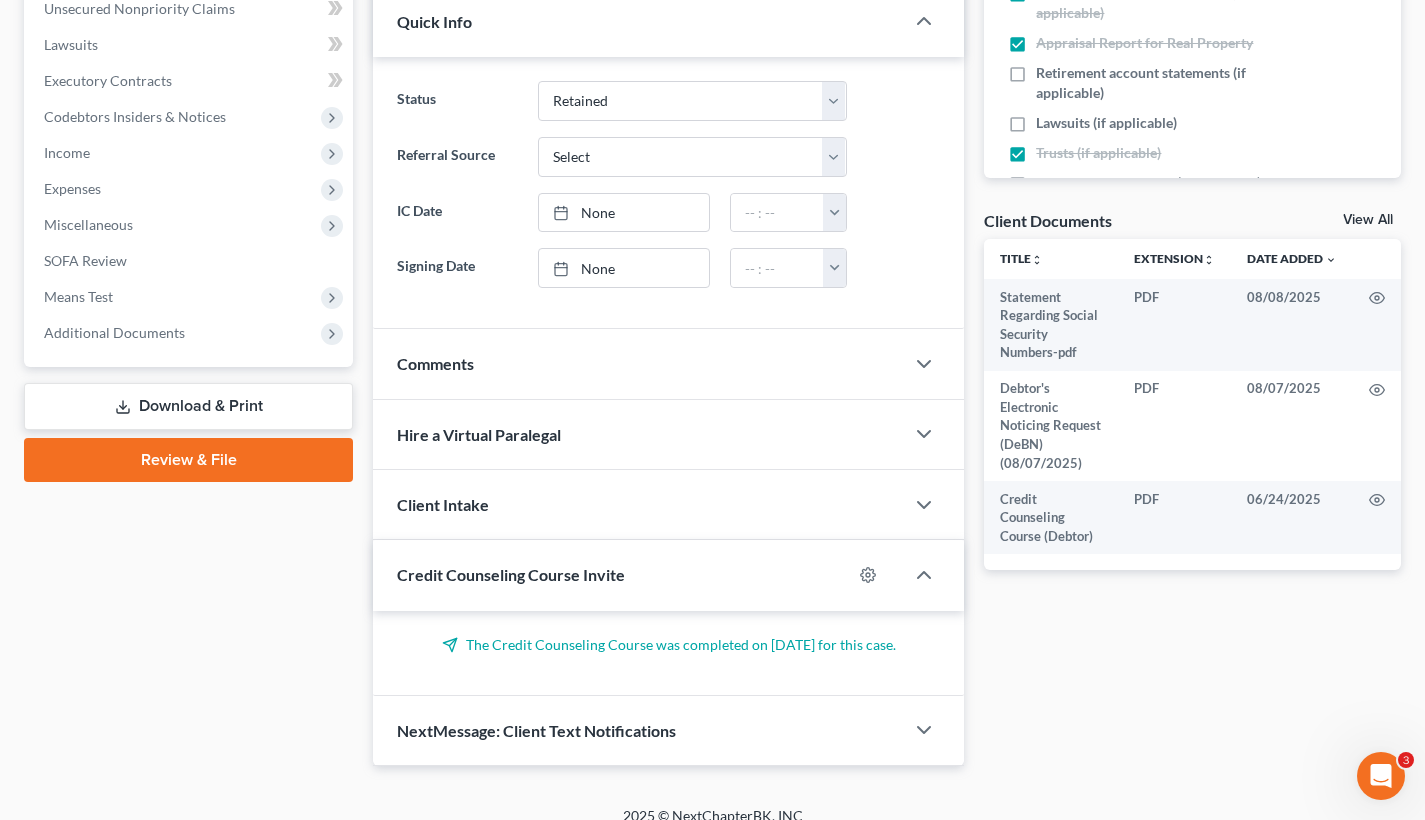 click on "Review & File" at bounding box center [188, 460] 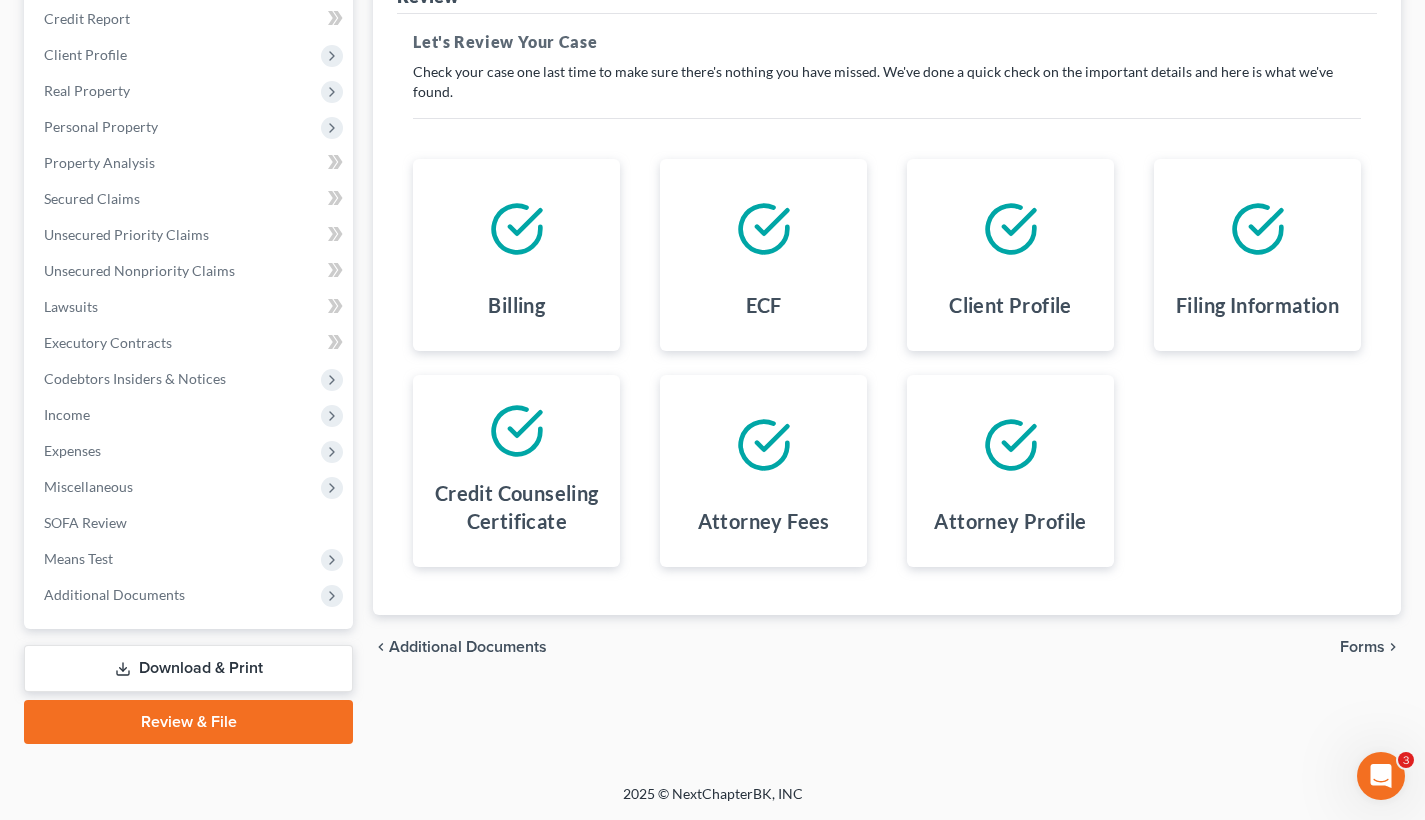 scroll, scrollTop: 315, scrollLeft: 0, axis: vertical 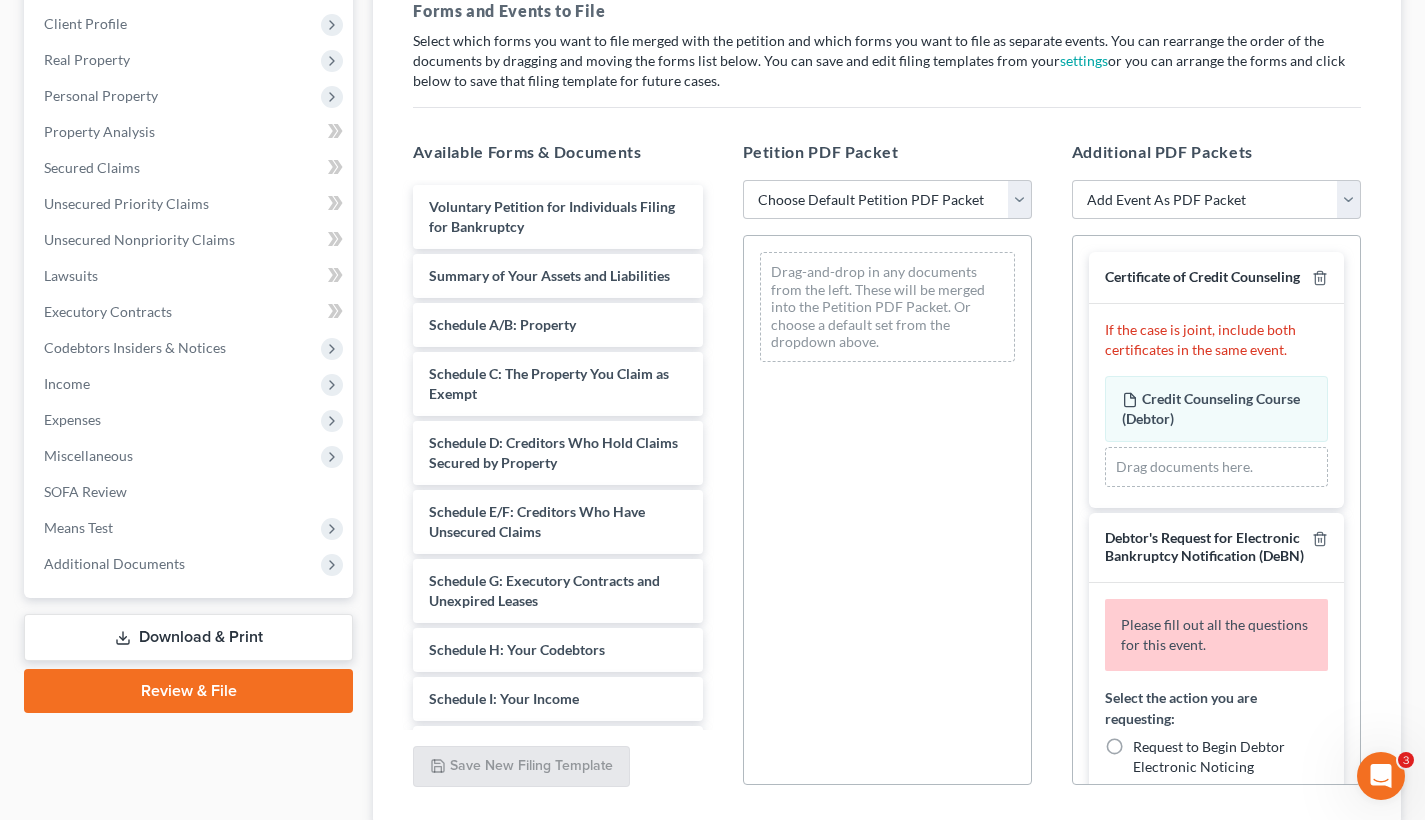 click on "Drag documents here." at bounding box center [1216, 467] 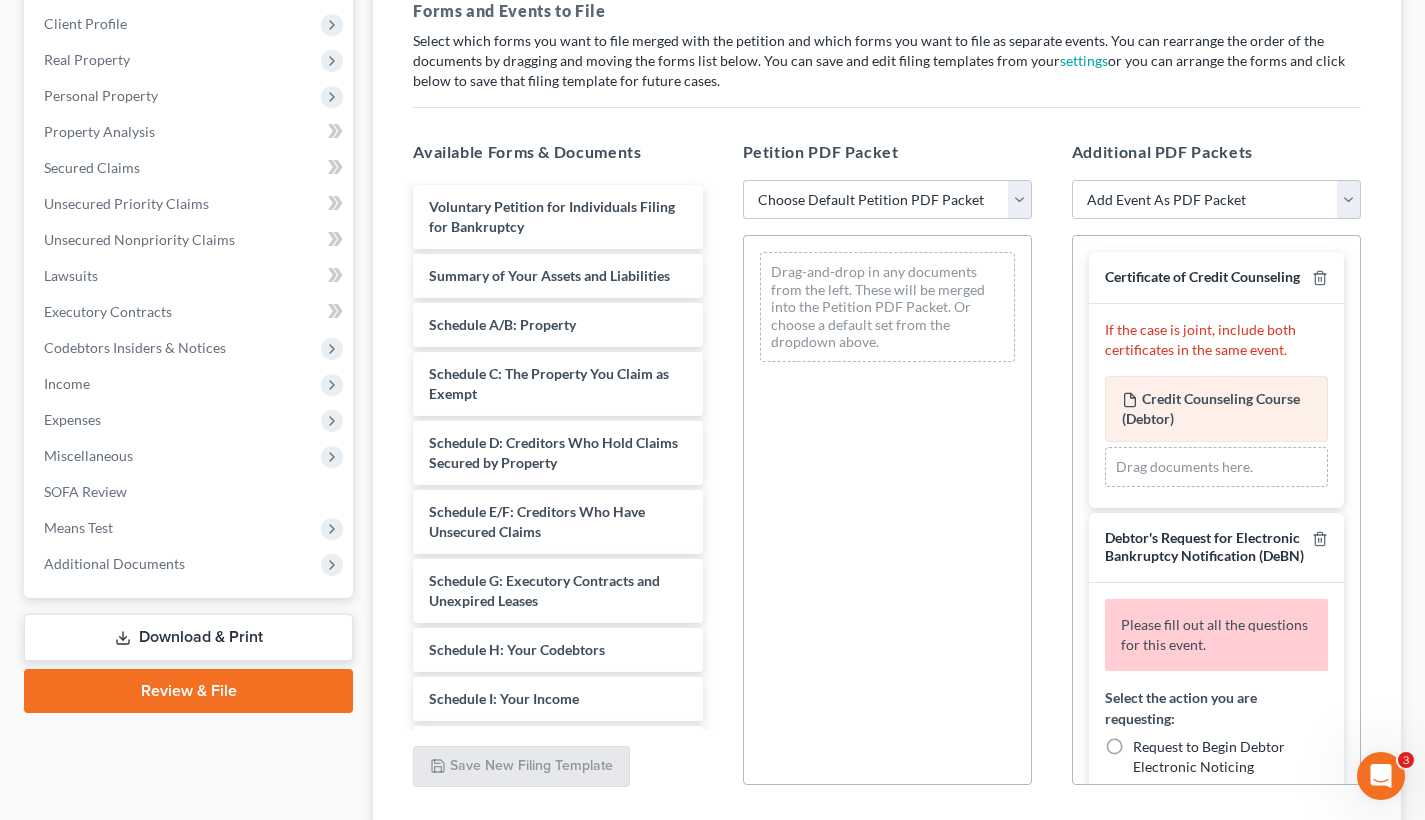 click on "Credit Counseling Course (Debtor) Amended Credit Counseling Course (Debtor) Drag documents here." at bounding box center [1216, 431] 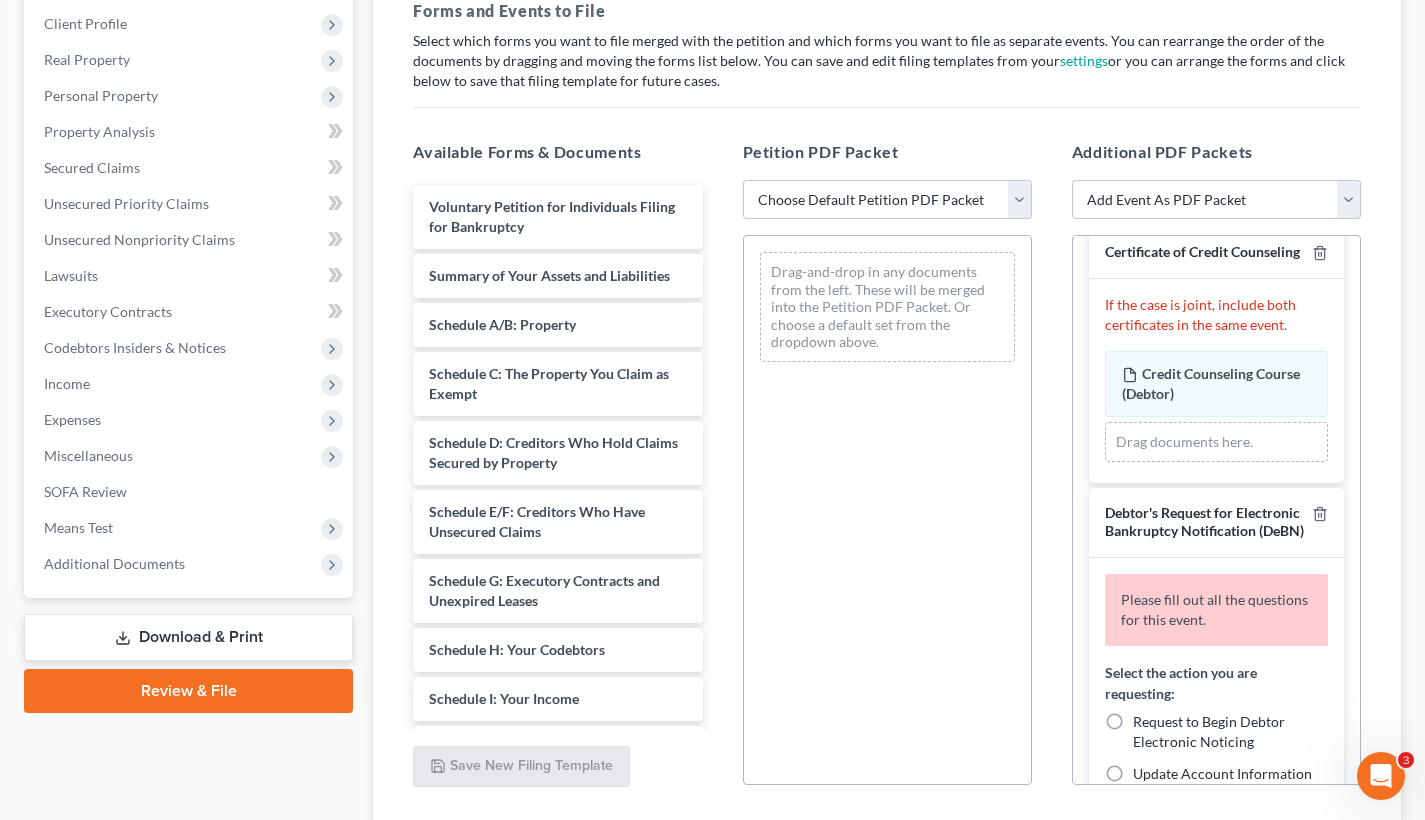 scroll, scrollTop: 25, scrollLeft: 0, axis: vertical 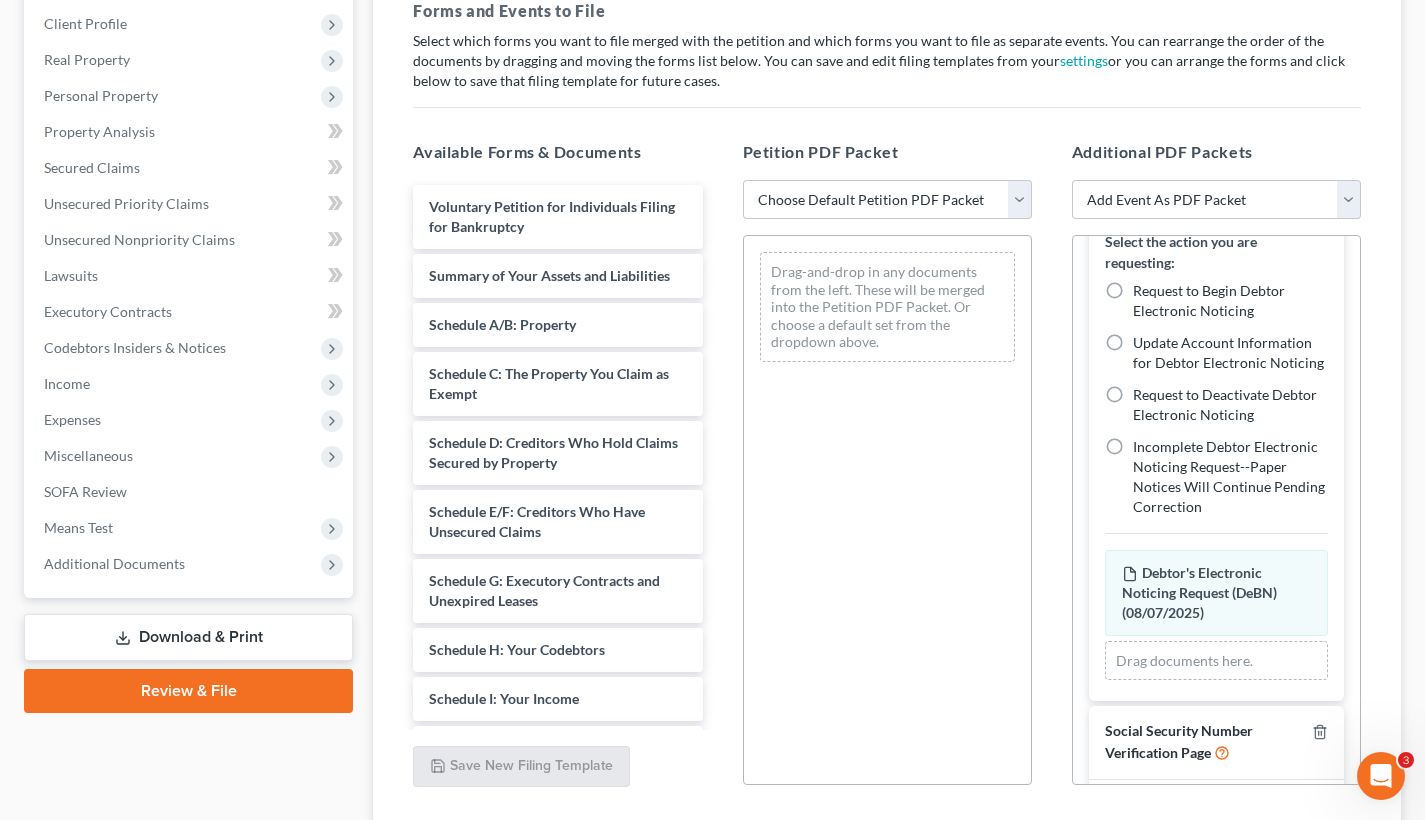 click on "Request to Begin Debtor Electronic Noticing" at bounding box center (1230, 301) 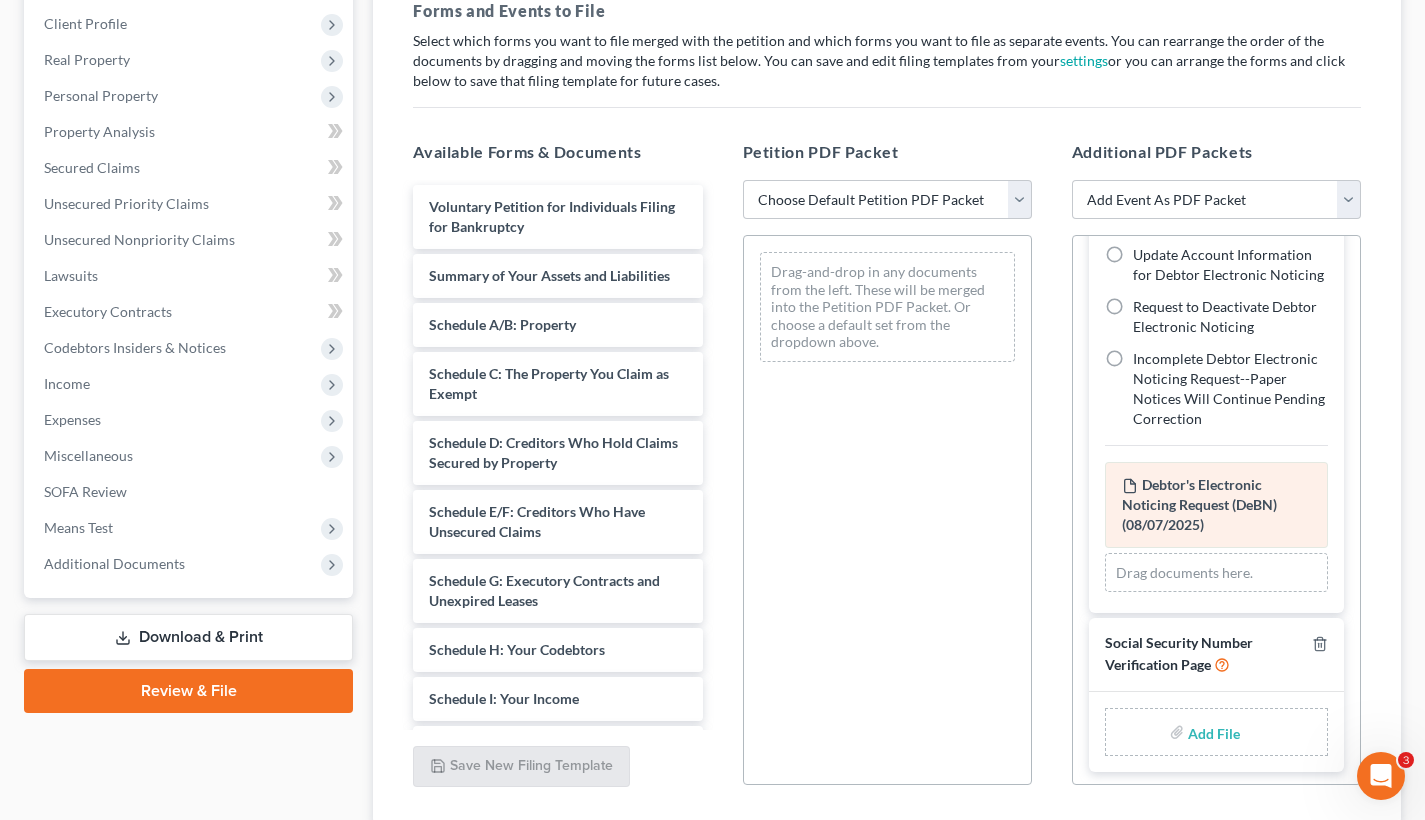 click on "Debtor's Electronic Noticing Request (DeBN) (08/07/2025)" at bounding box center [1199, 504] 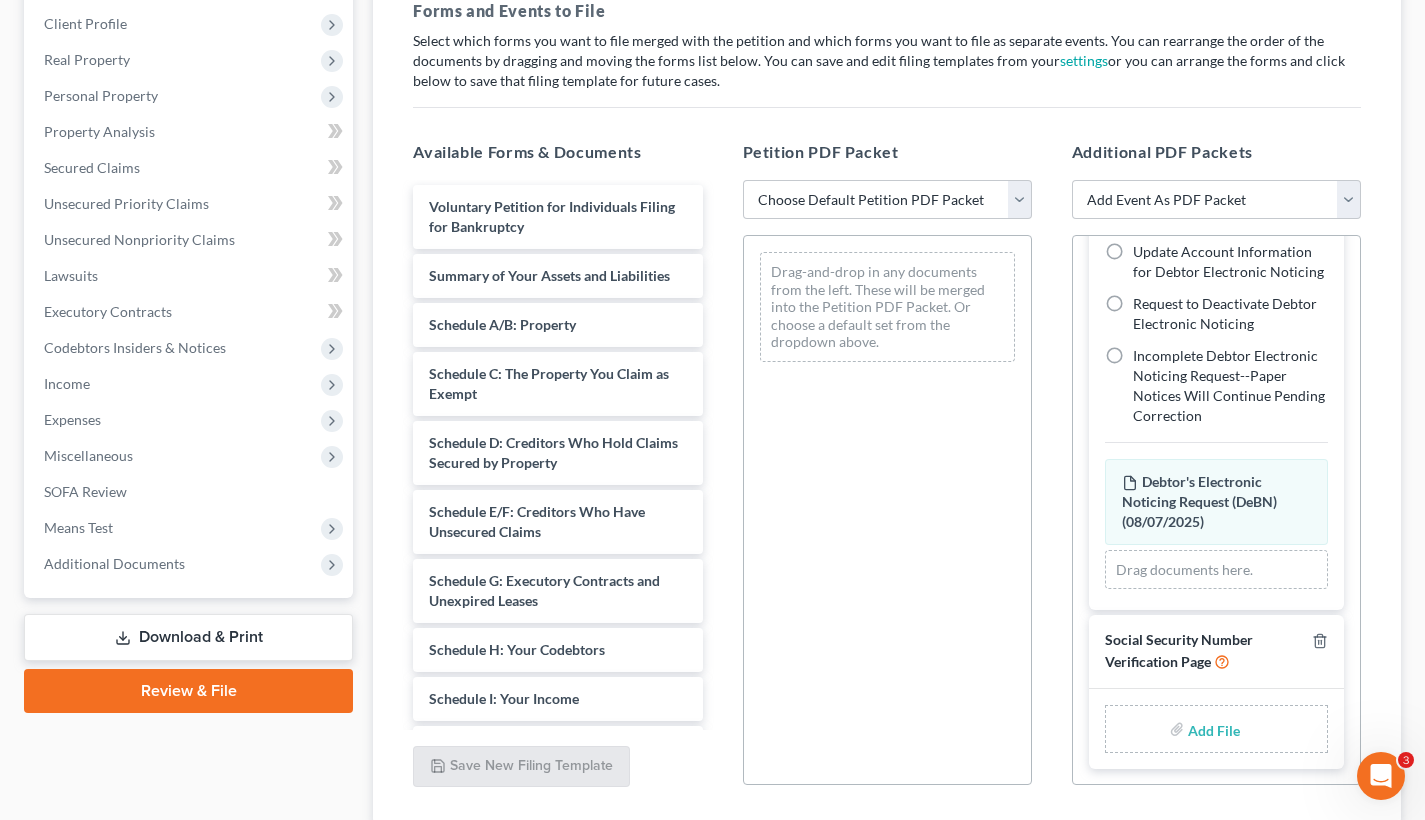 scroll, scrollTop: 511, scrollLeft: 0, axis: vertical 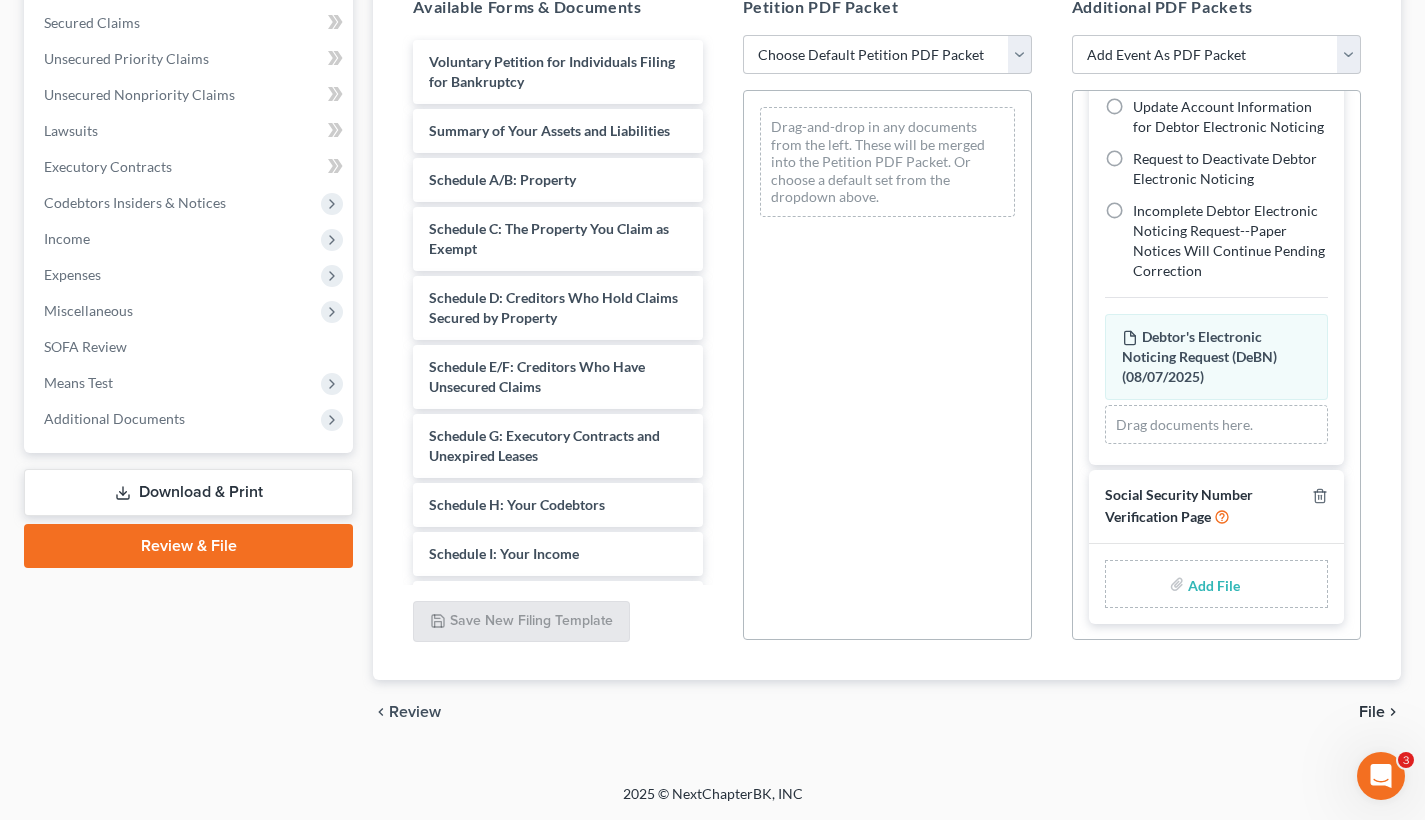 click on "File" at bounding box center (1372, 712) 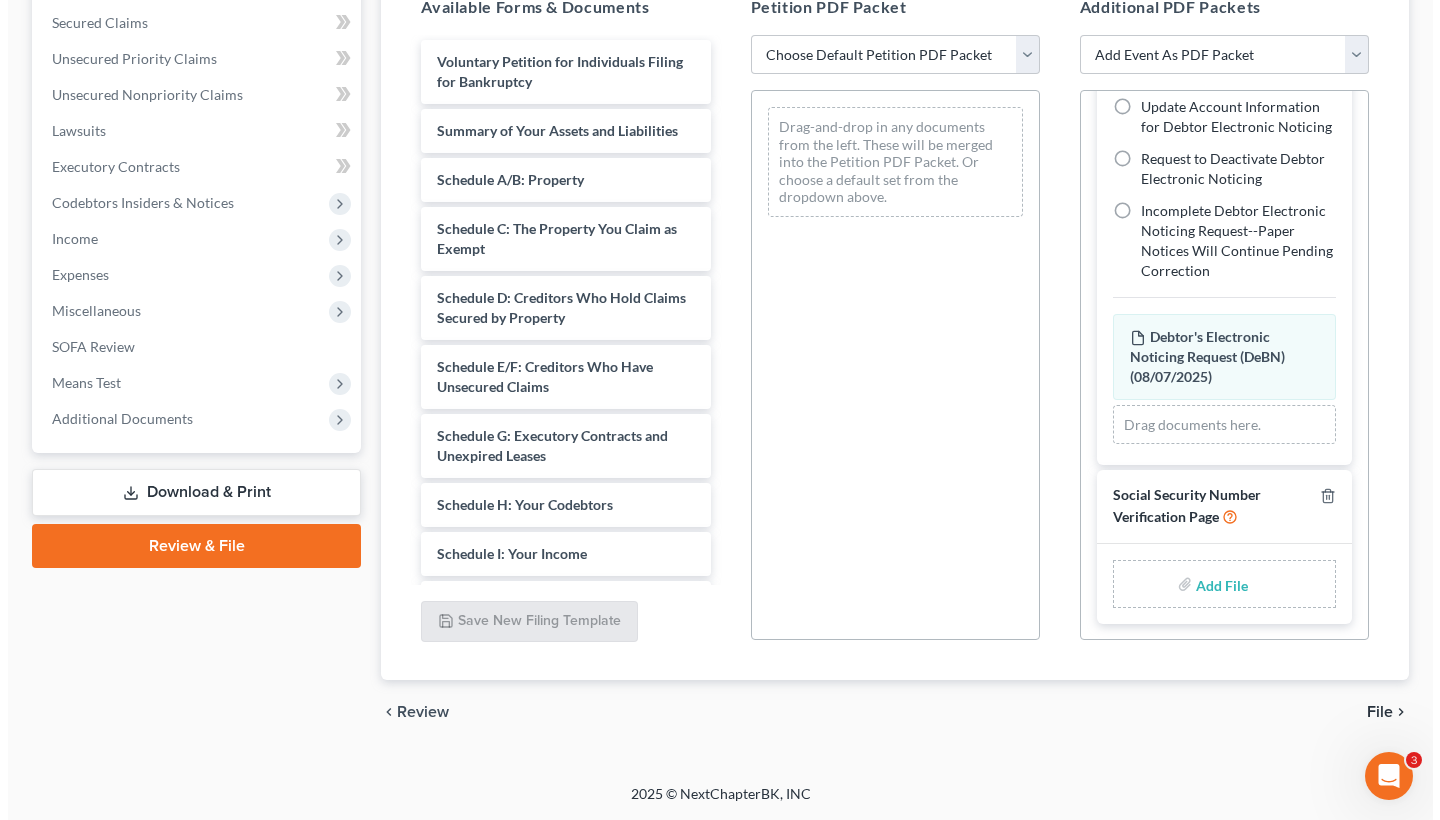scroll, scrollTop: 315, scrollLeft: 0, axis: vertical 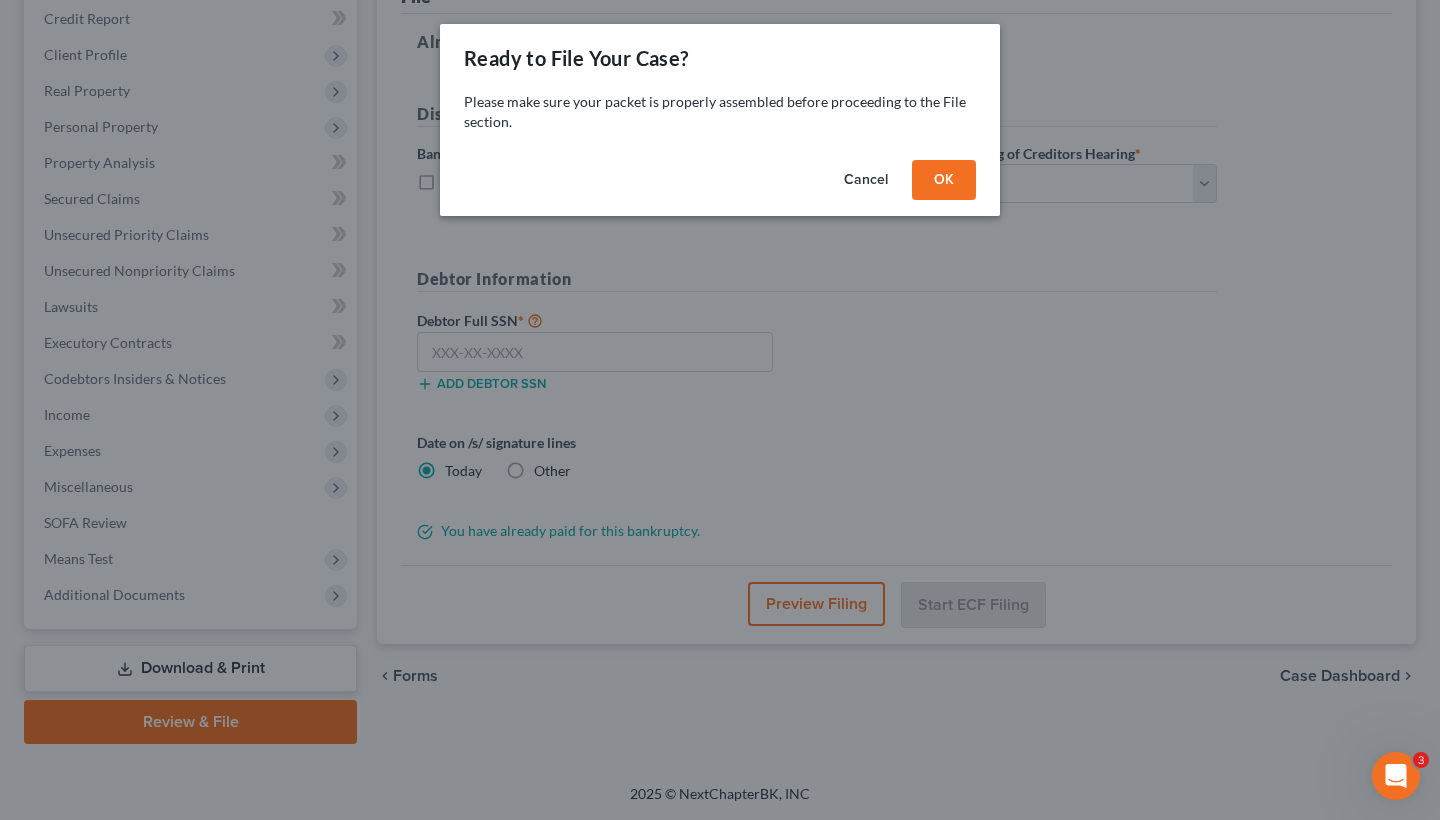 click on "Cancel" at bounding box center (866, 180) 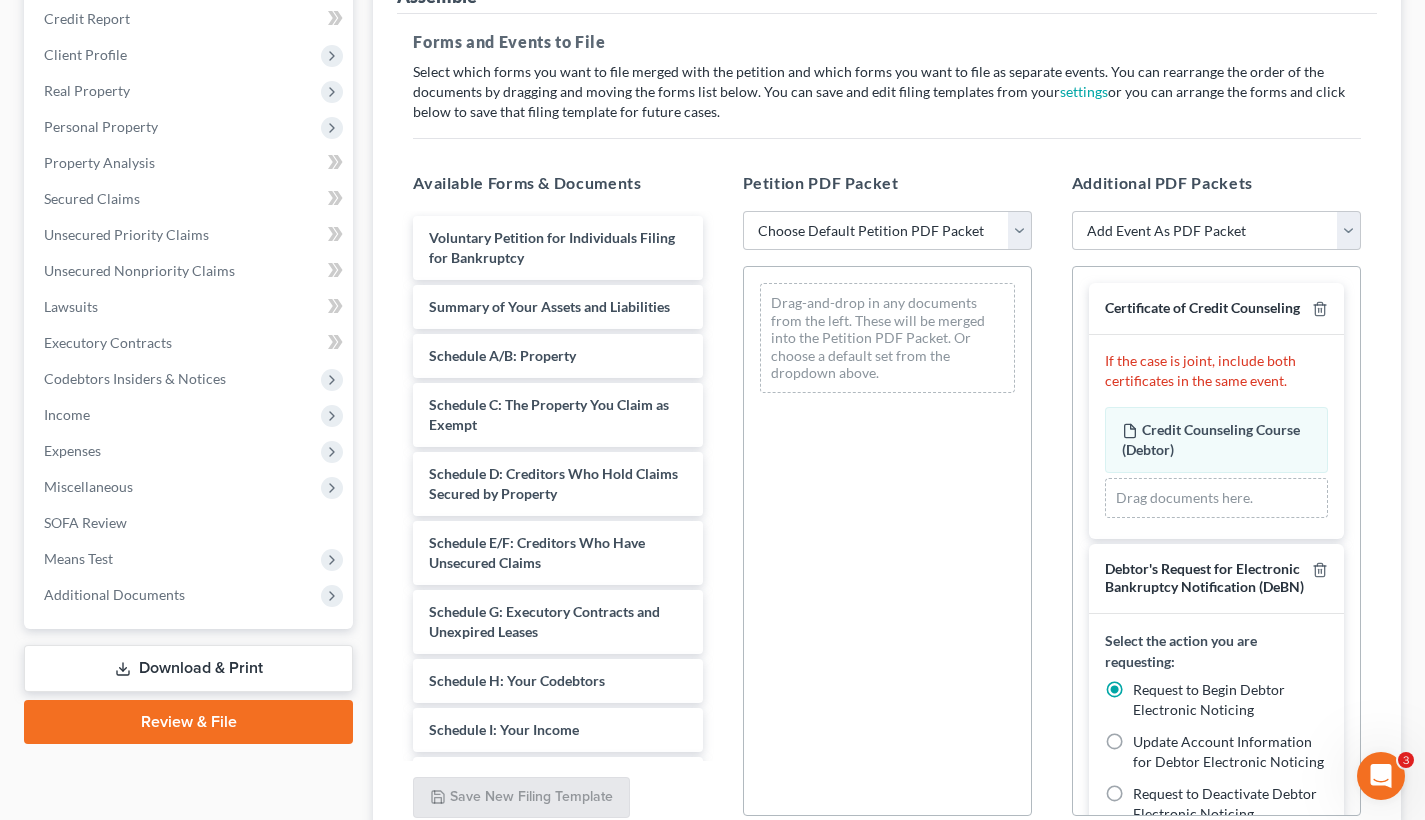 scroll, scrollTop: 0, scrollLeft: 0, axis: both 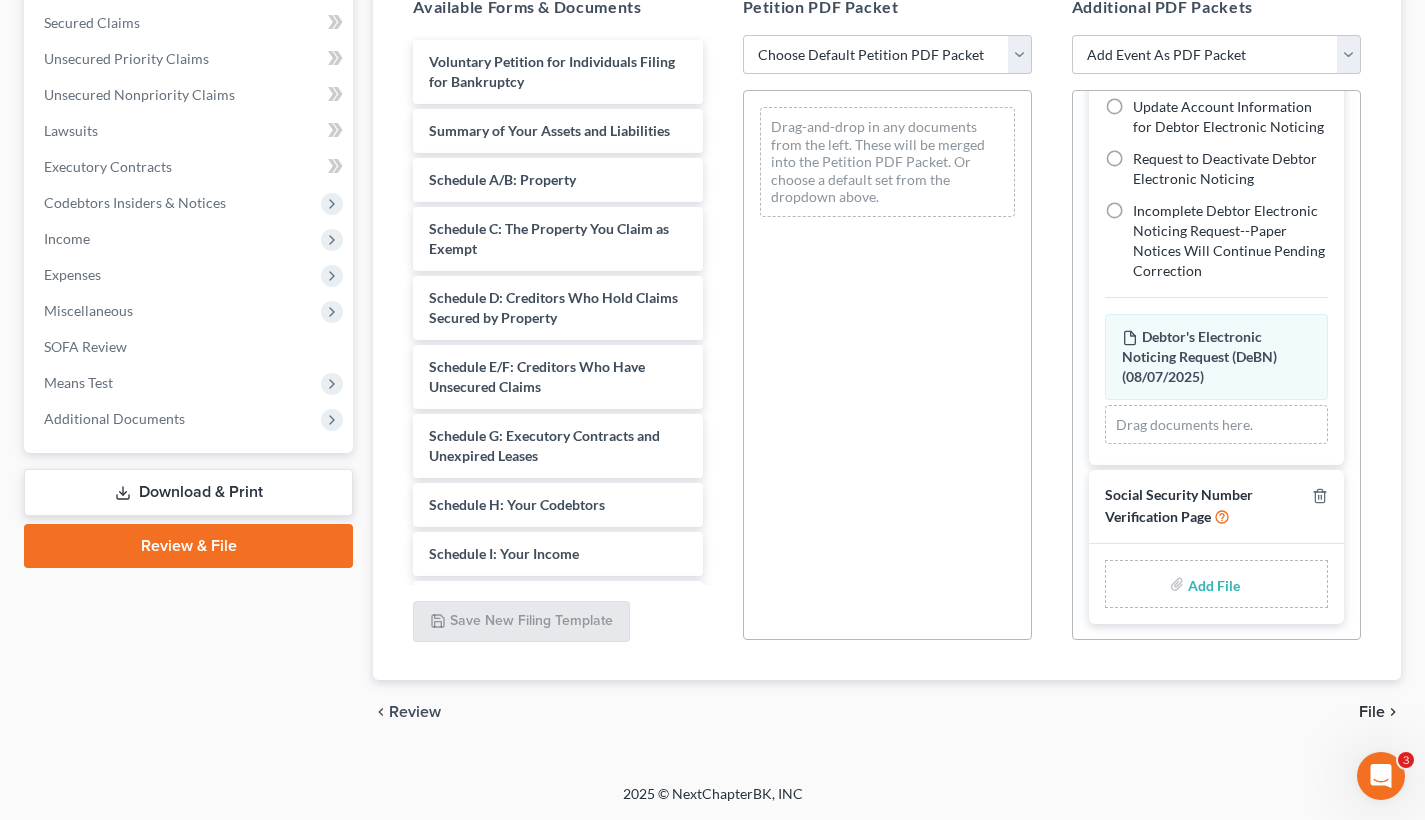 click on "File" at bounding box center [1372, 712] 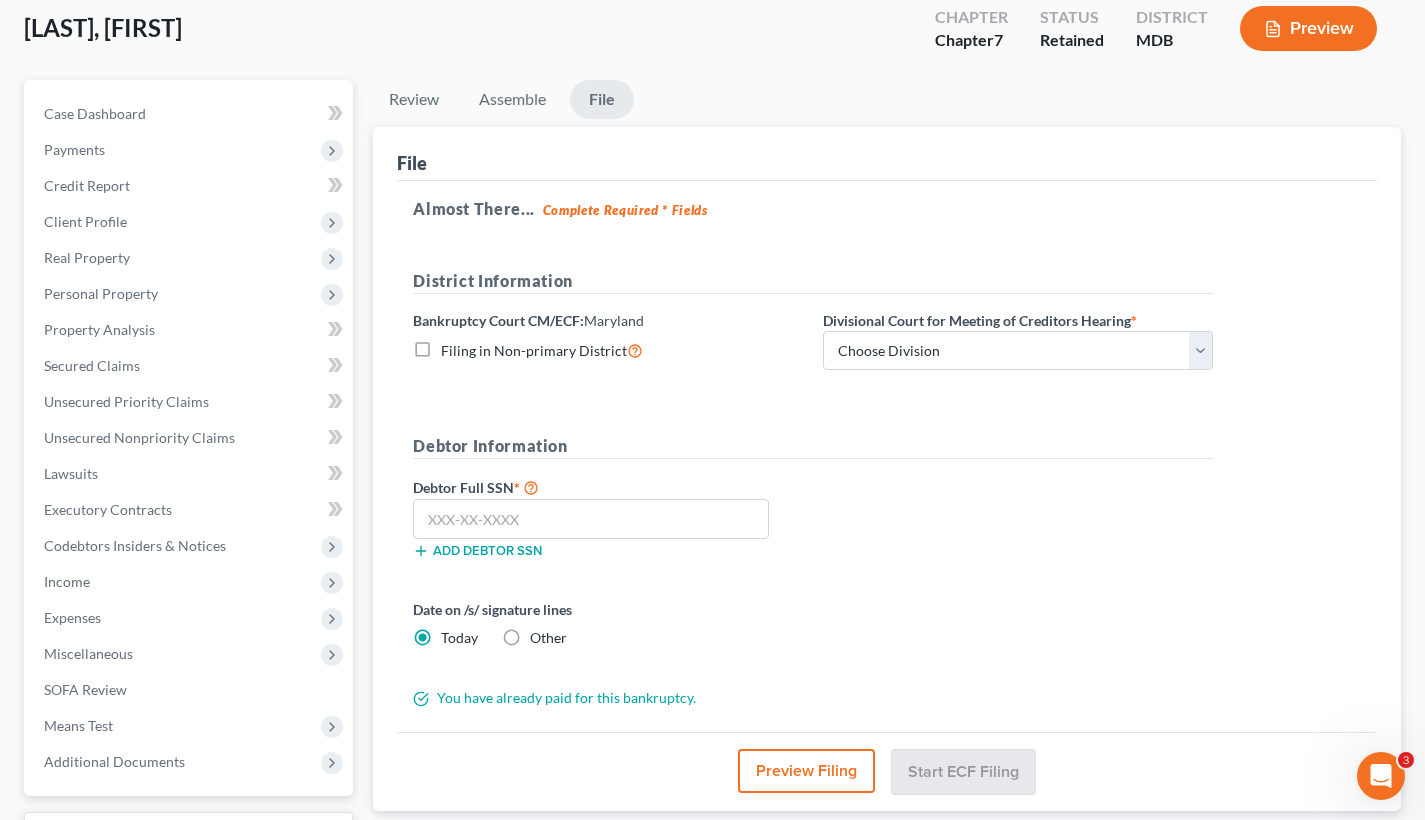 scroll, scrollTop: 146, scrollLeft: 0, axis: vertical 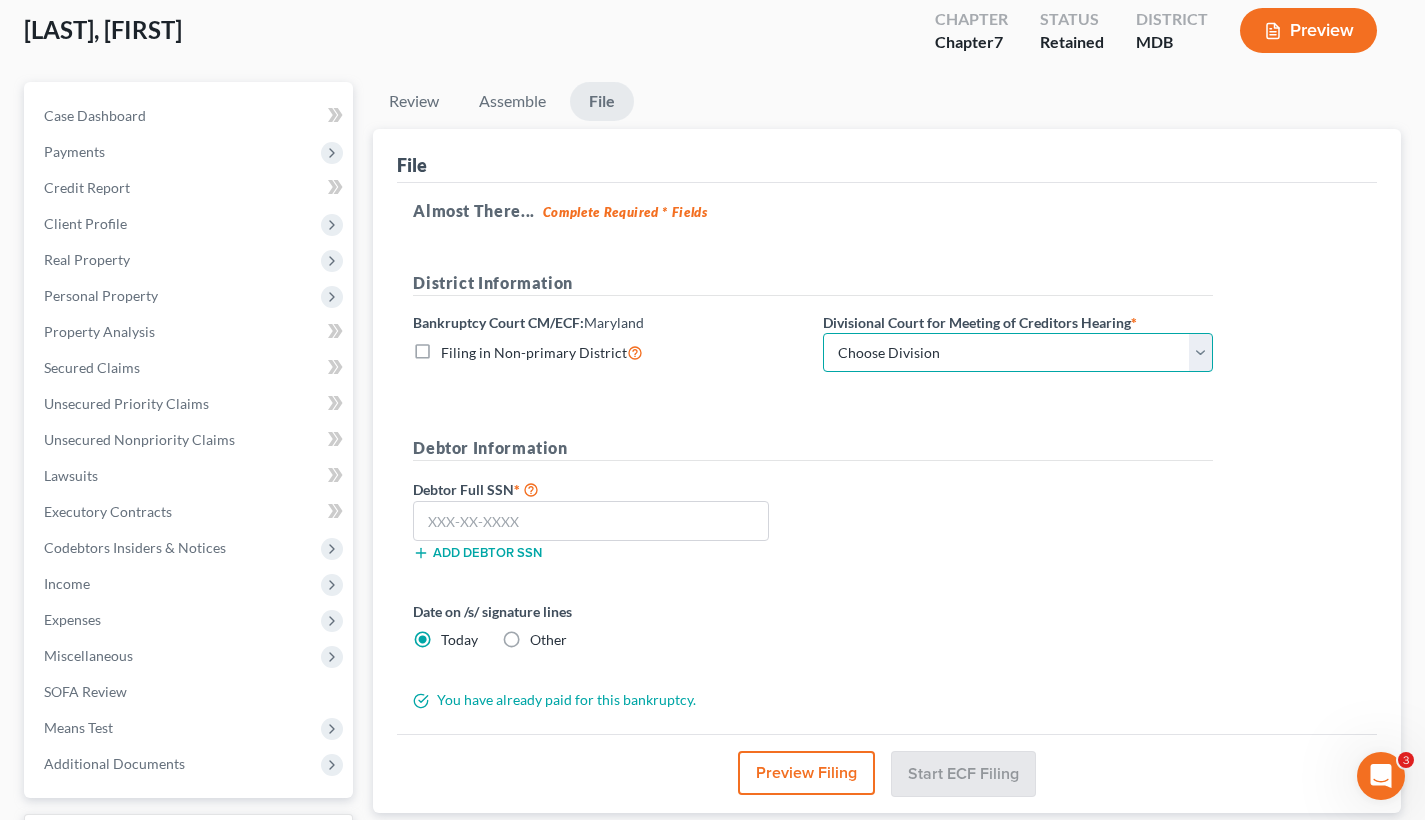select on "0" 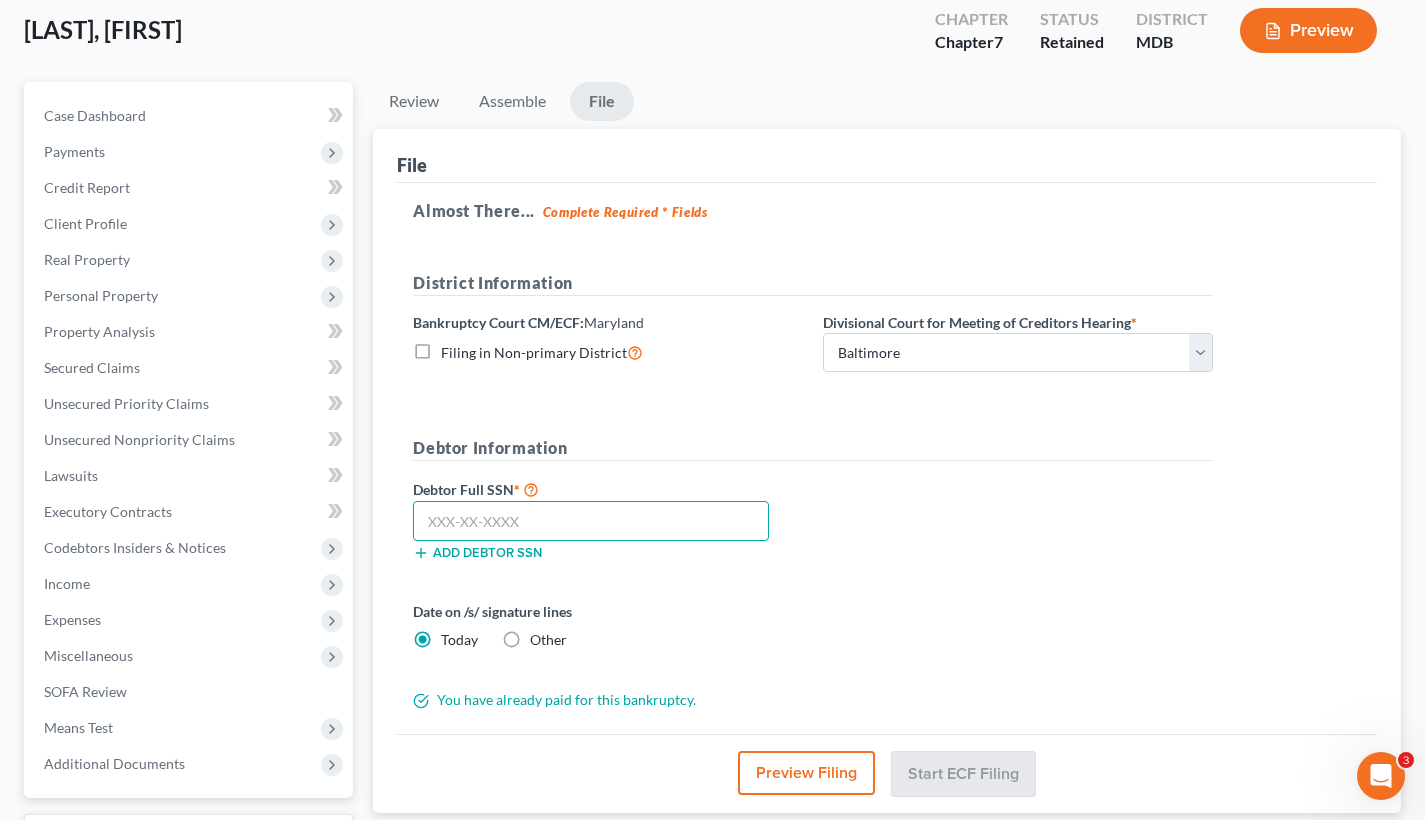 click at bounding box center (591, 521) 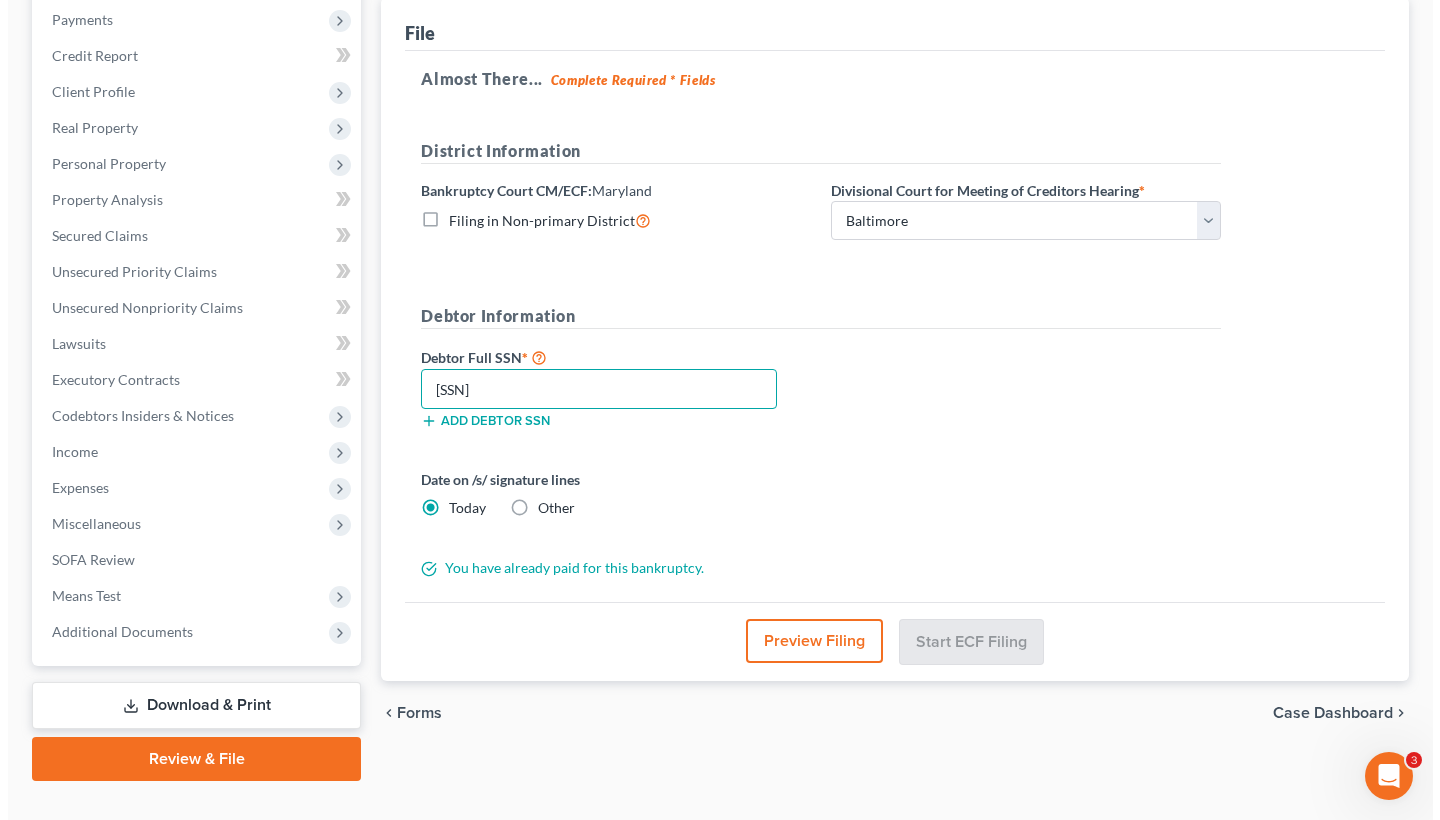 scroll, scrollTop: 282, scrollLeft: 0, axis: vertical 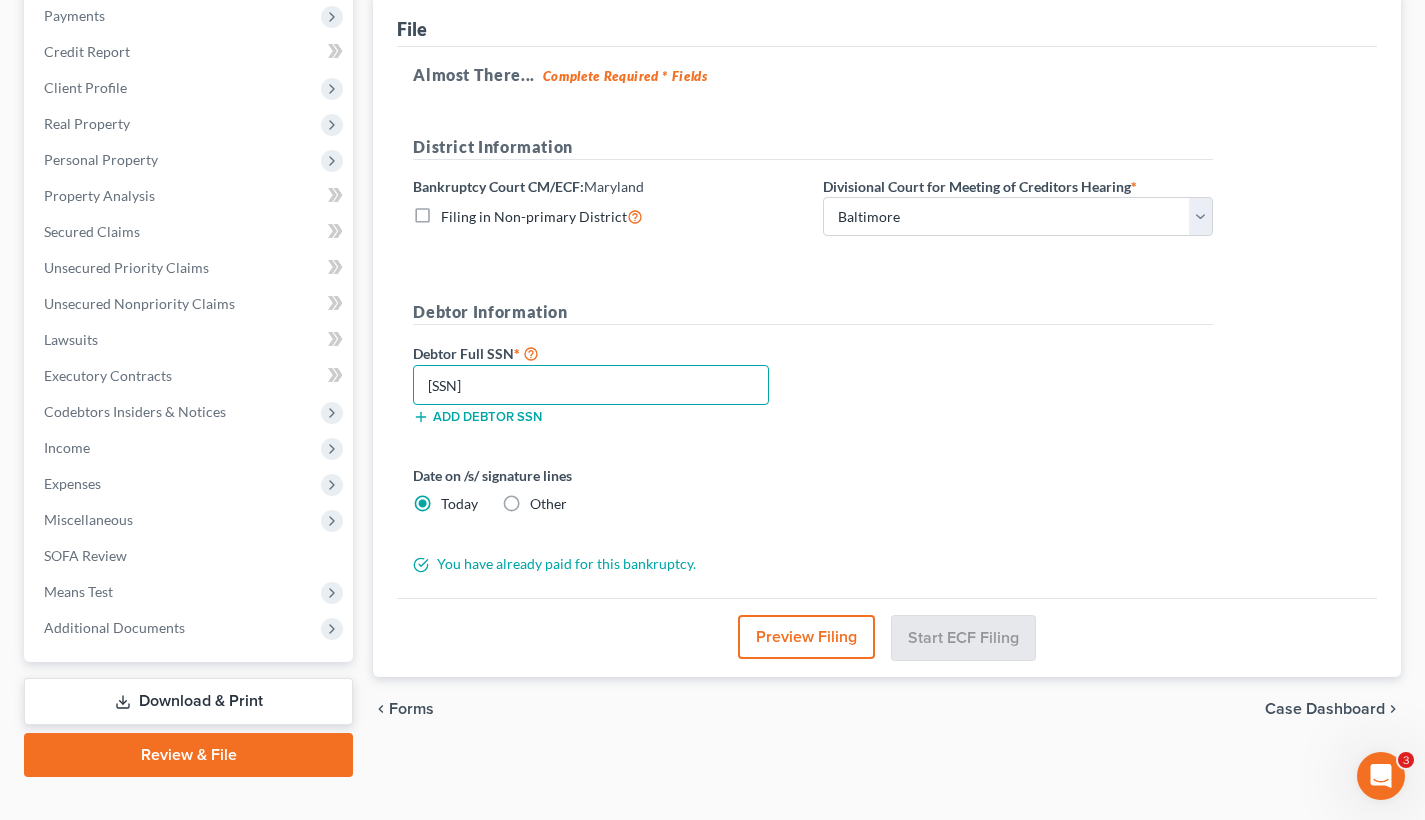 type on "577-92-4907" 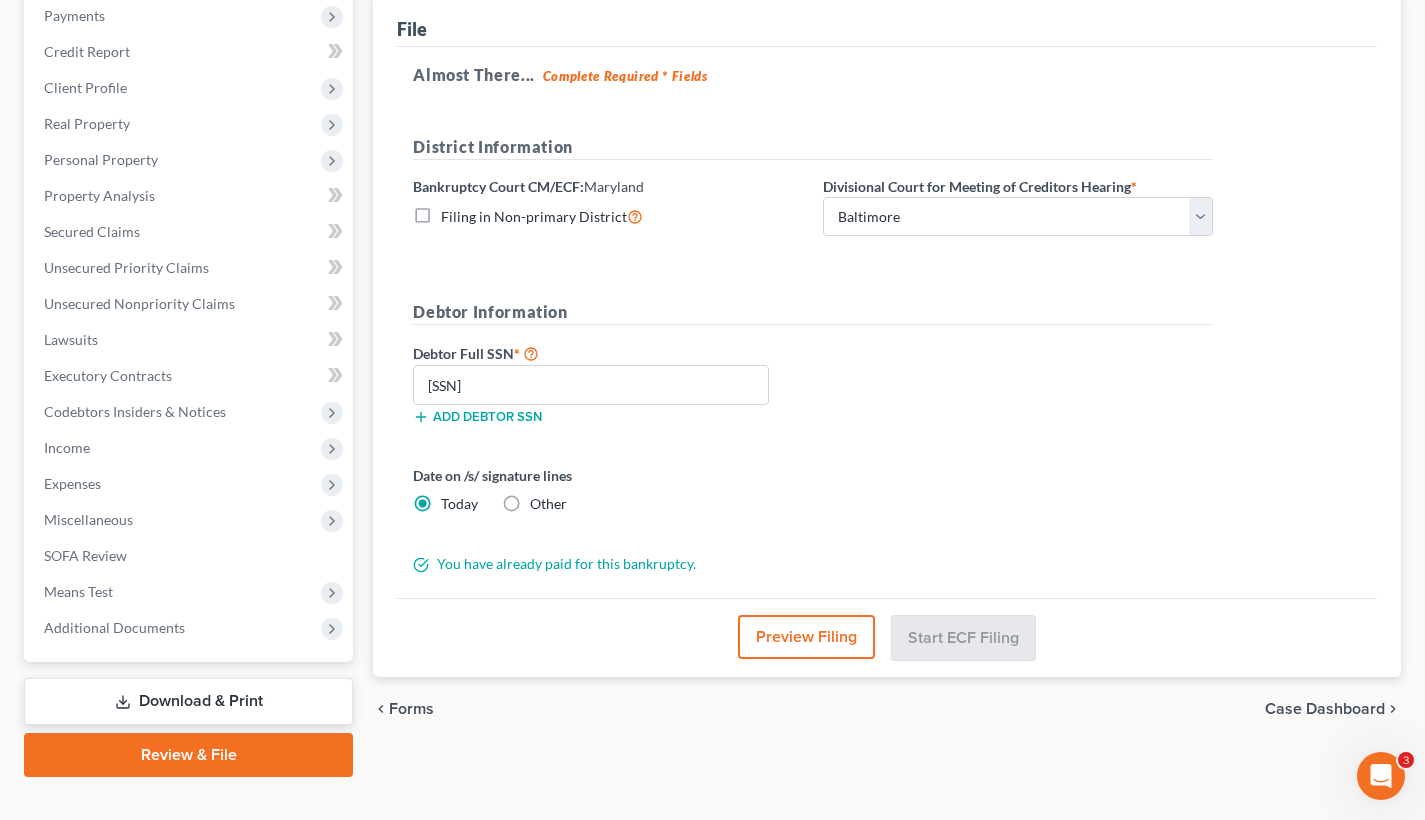 click on "Preview Filing" at bounding box center (806, 637) 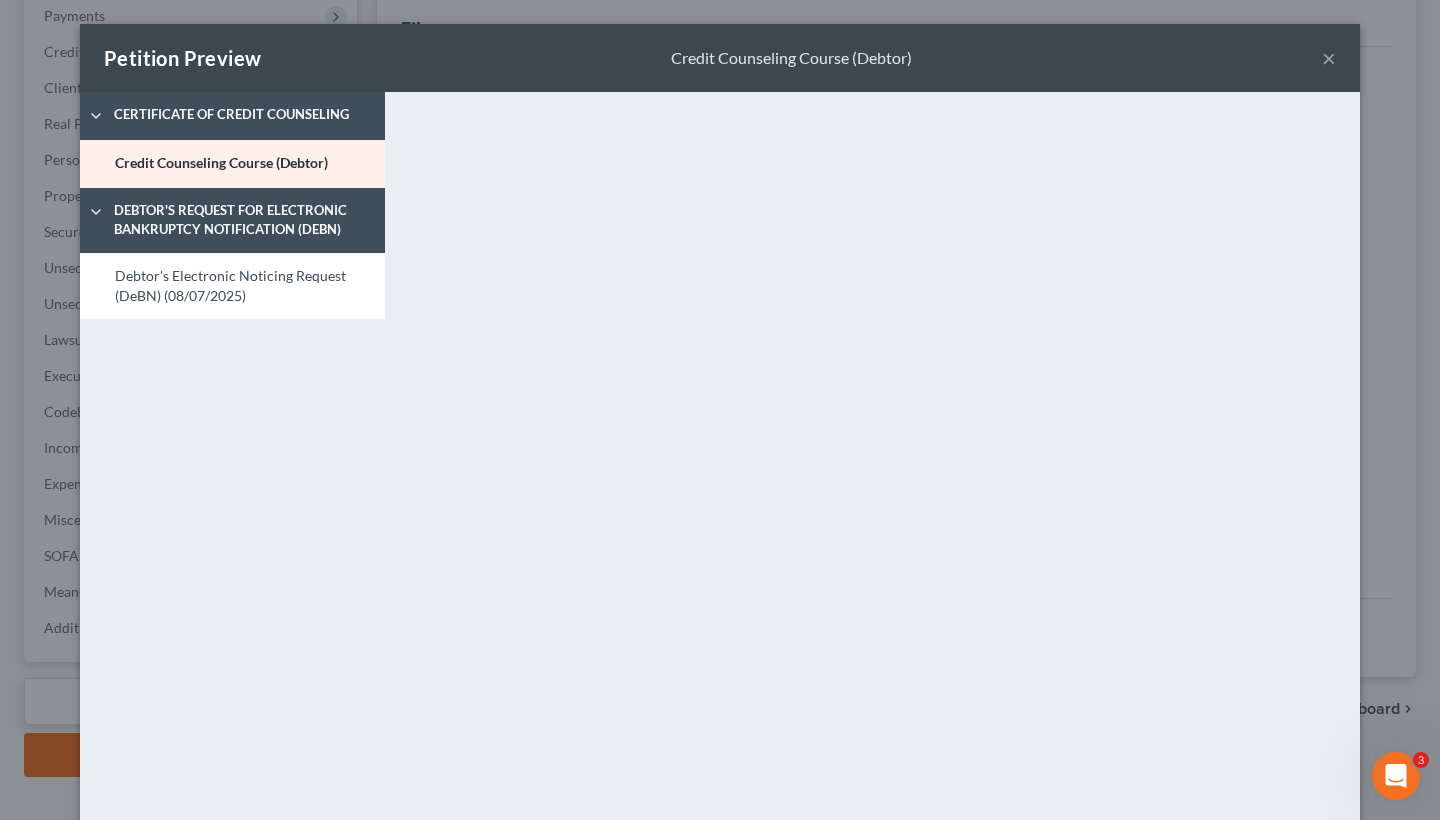 scroll, scrollTop: 0, scrollLeft: 0, axis: both 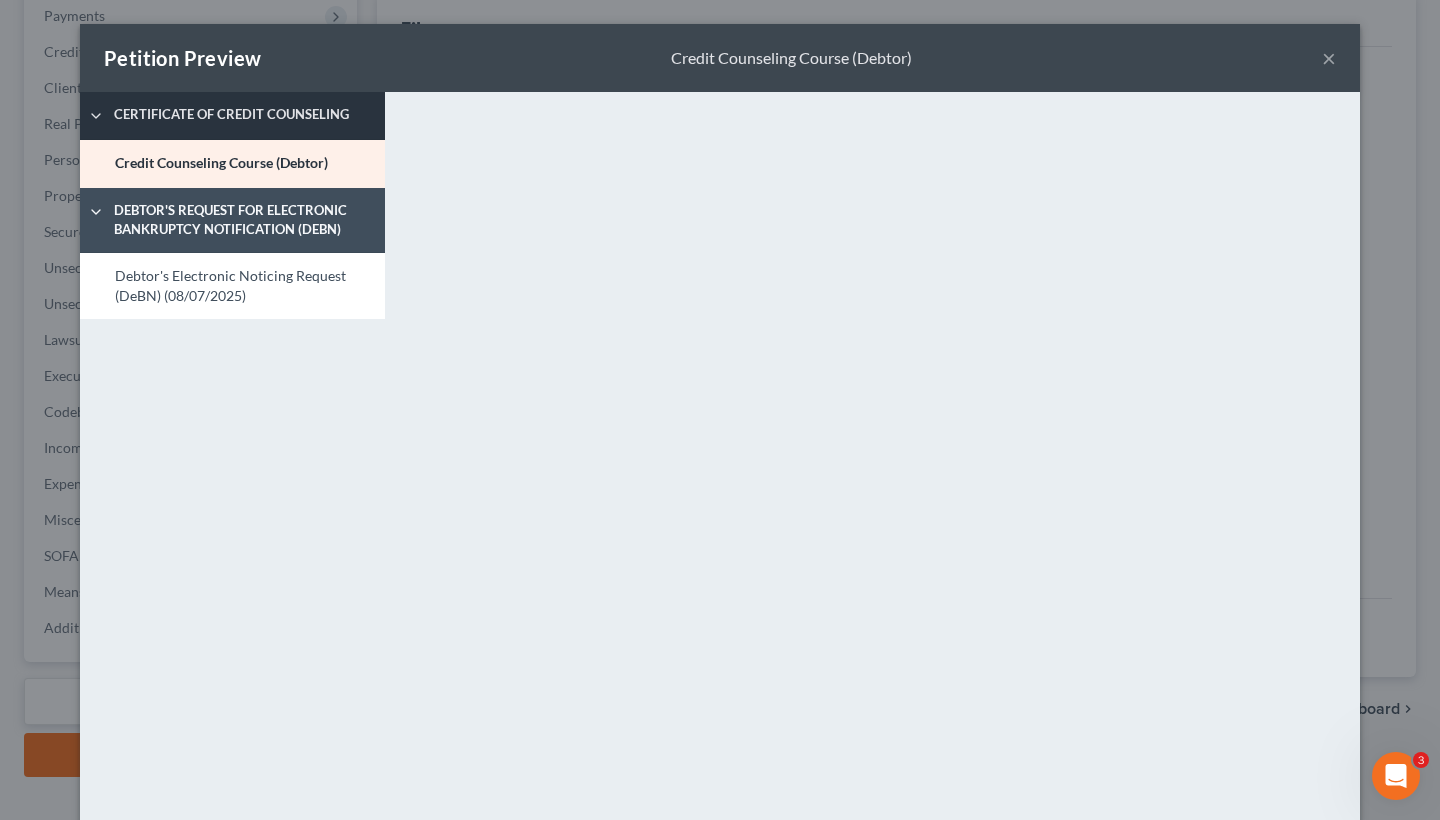 click on "Certificate of Credit Counseling" at bounding box center (245, 115) 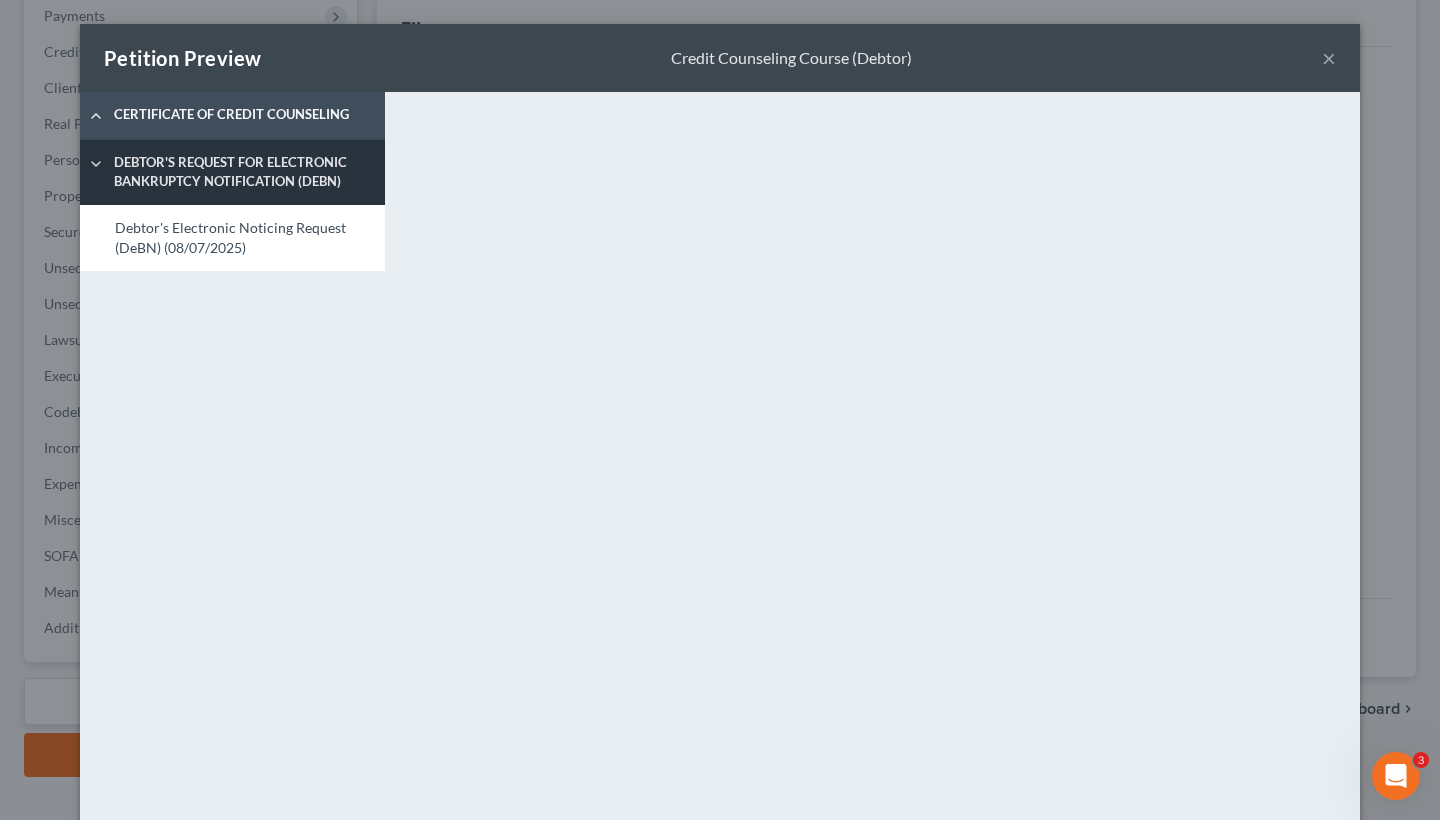 click on "Debtor's Request for Electronic Bankruptcy Notification (DeBN)" at bounding box center (245, 171) 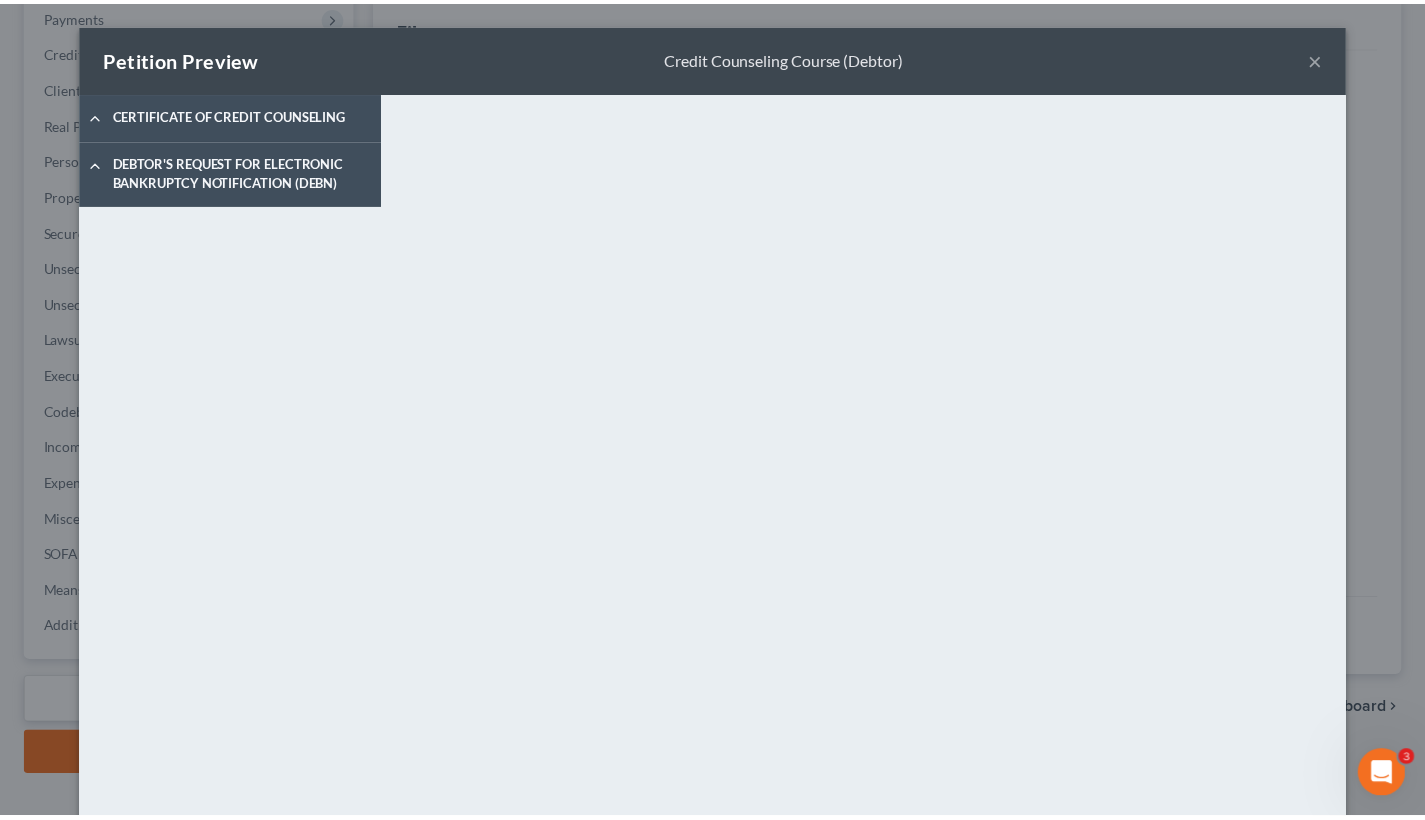 scroll, scrollTop: 0, scrollLeft: 0, axis: both 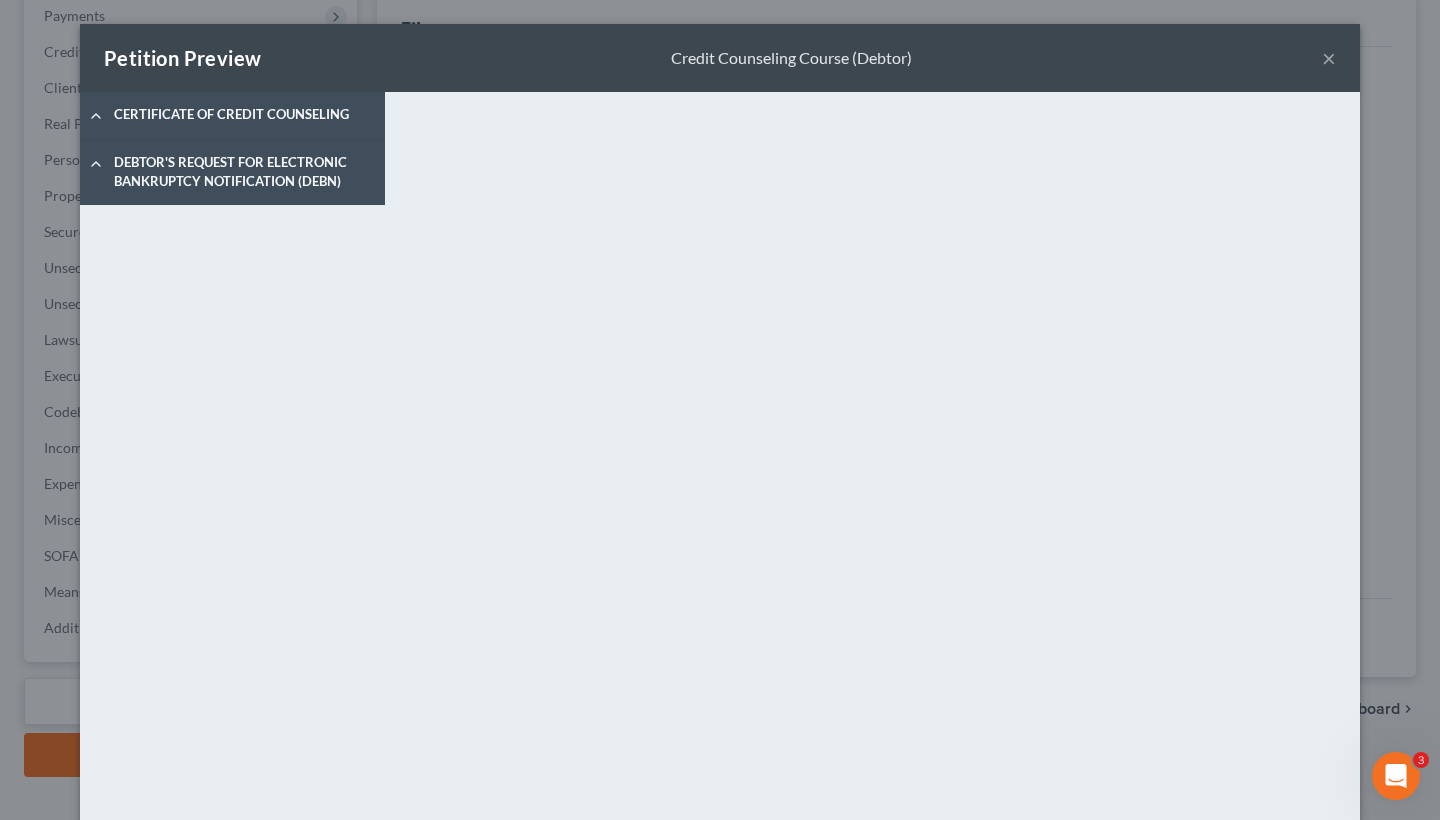 click on "×" at bounding box center [1329, 58] 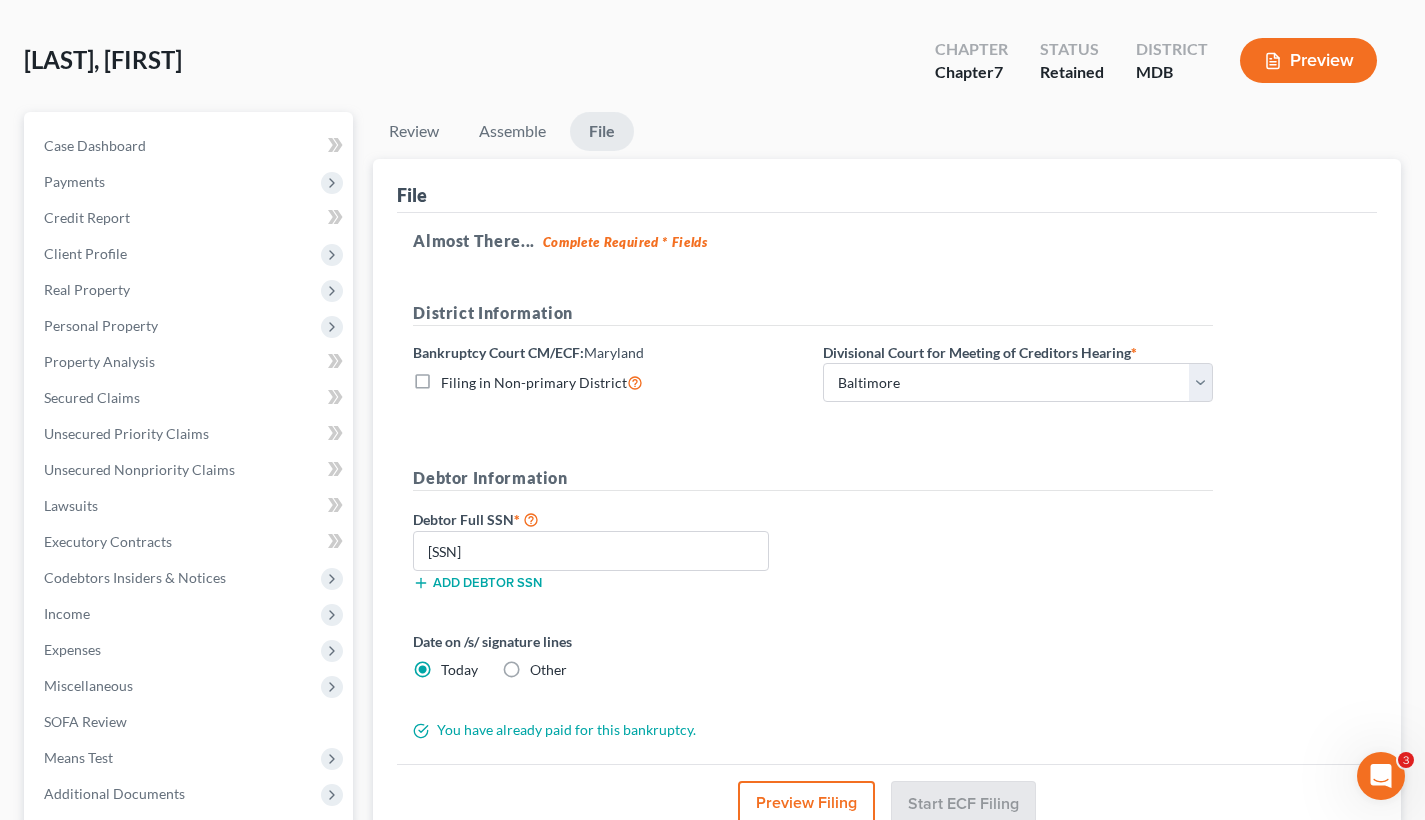 scroll, scrollTop: 106, scrollLeft: 0, axis: vertical 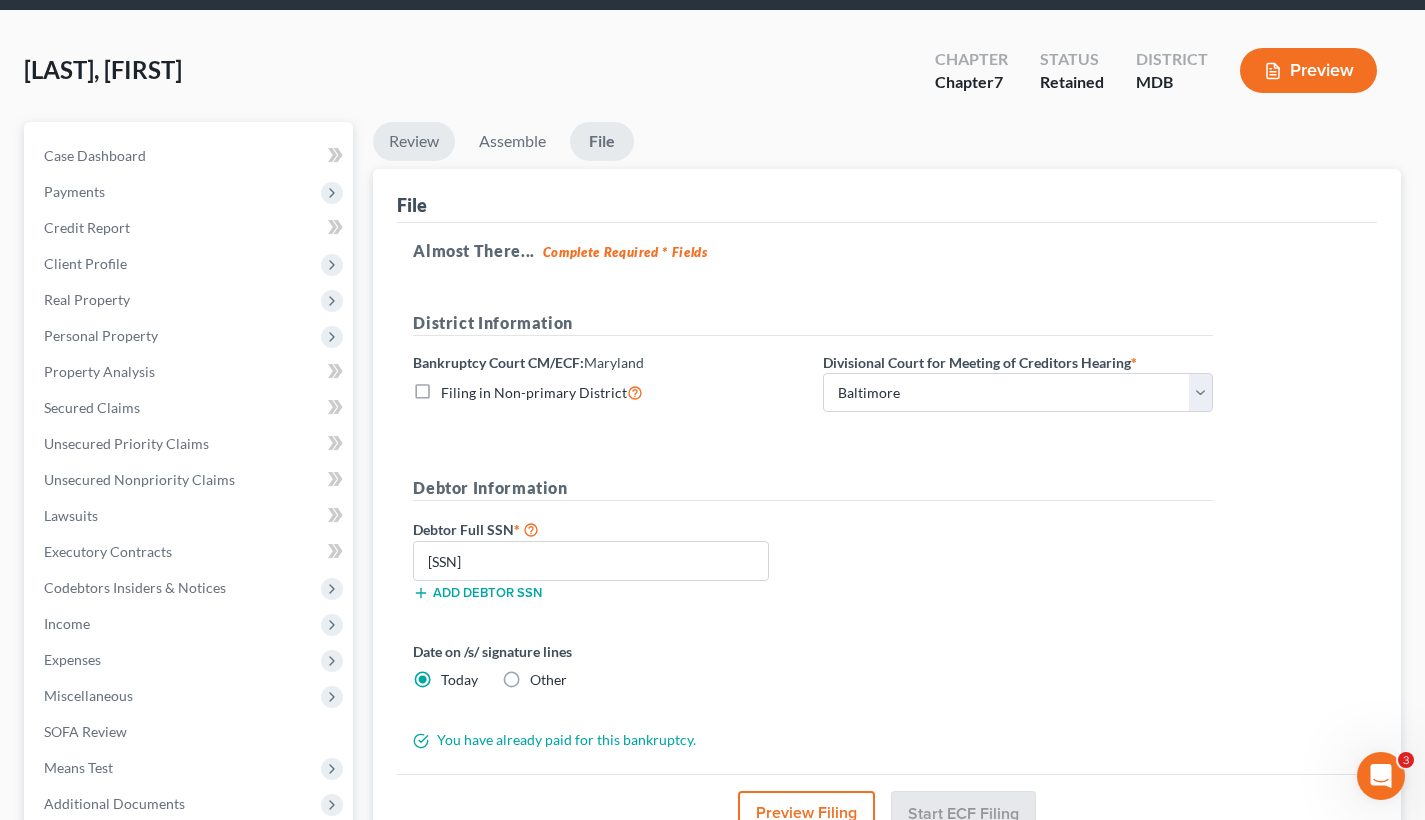click on "Review" at bounding box center [414, 141] 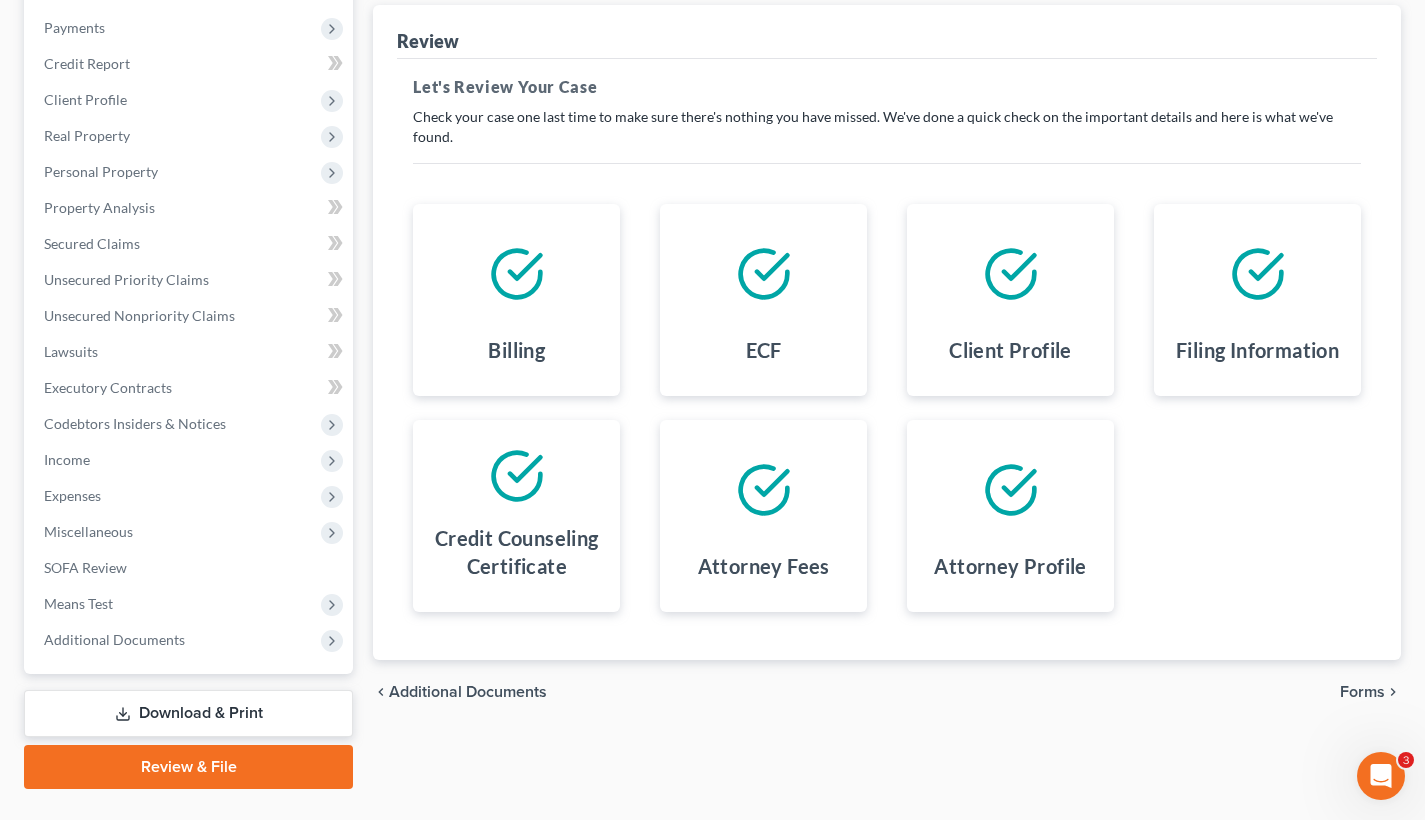 scroll, scrollTop: 268, scrollLeft: 0, axis: vertical 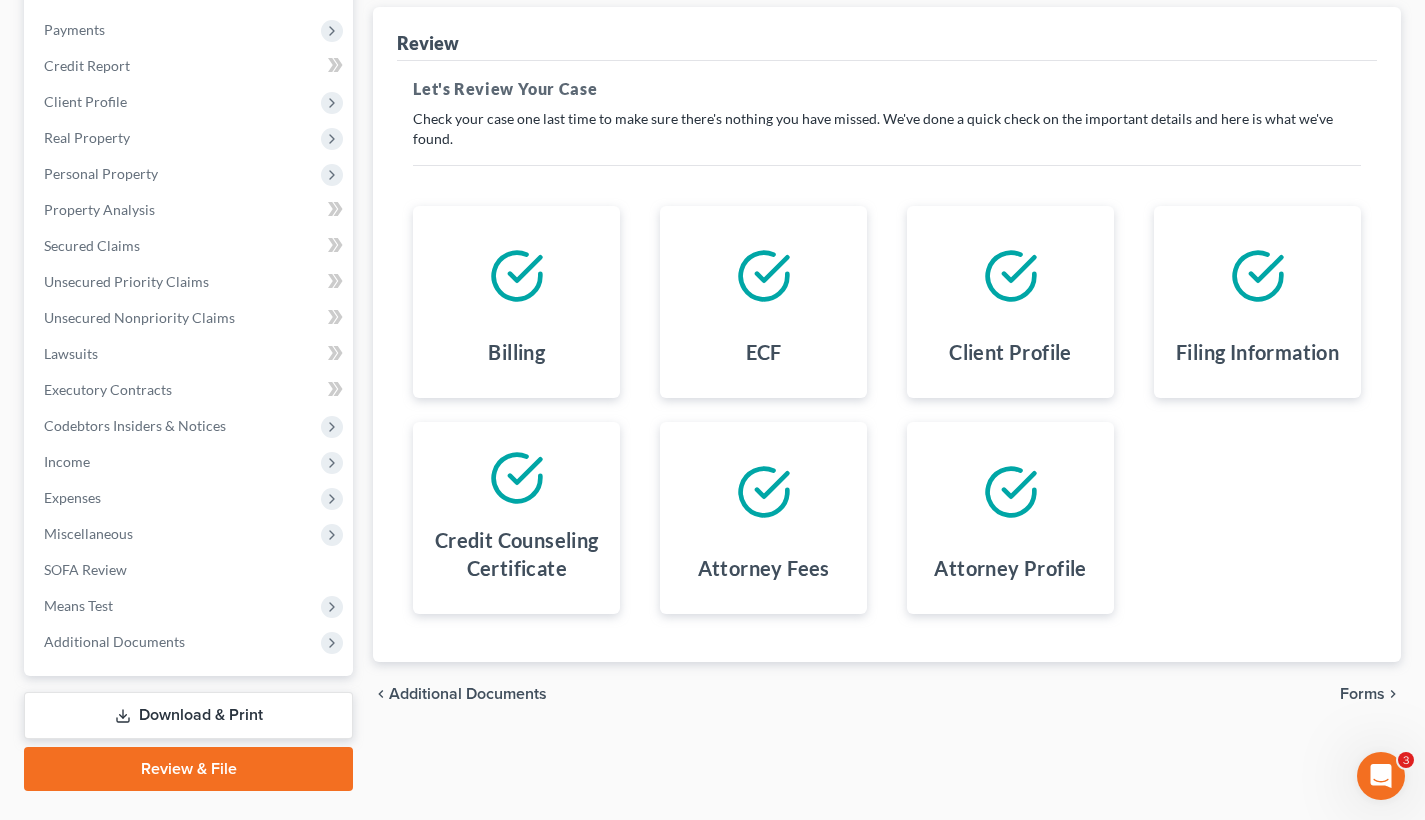 click on "Forms" at bounding box center [1362, 694] 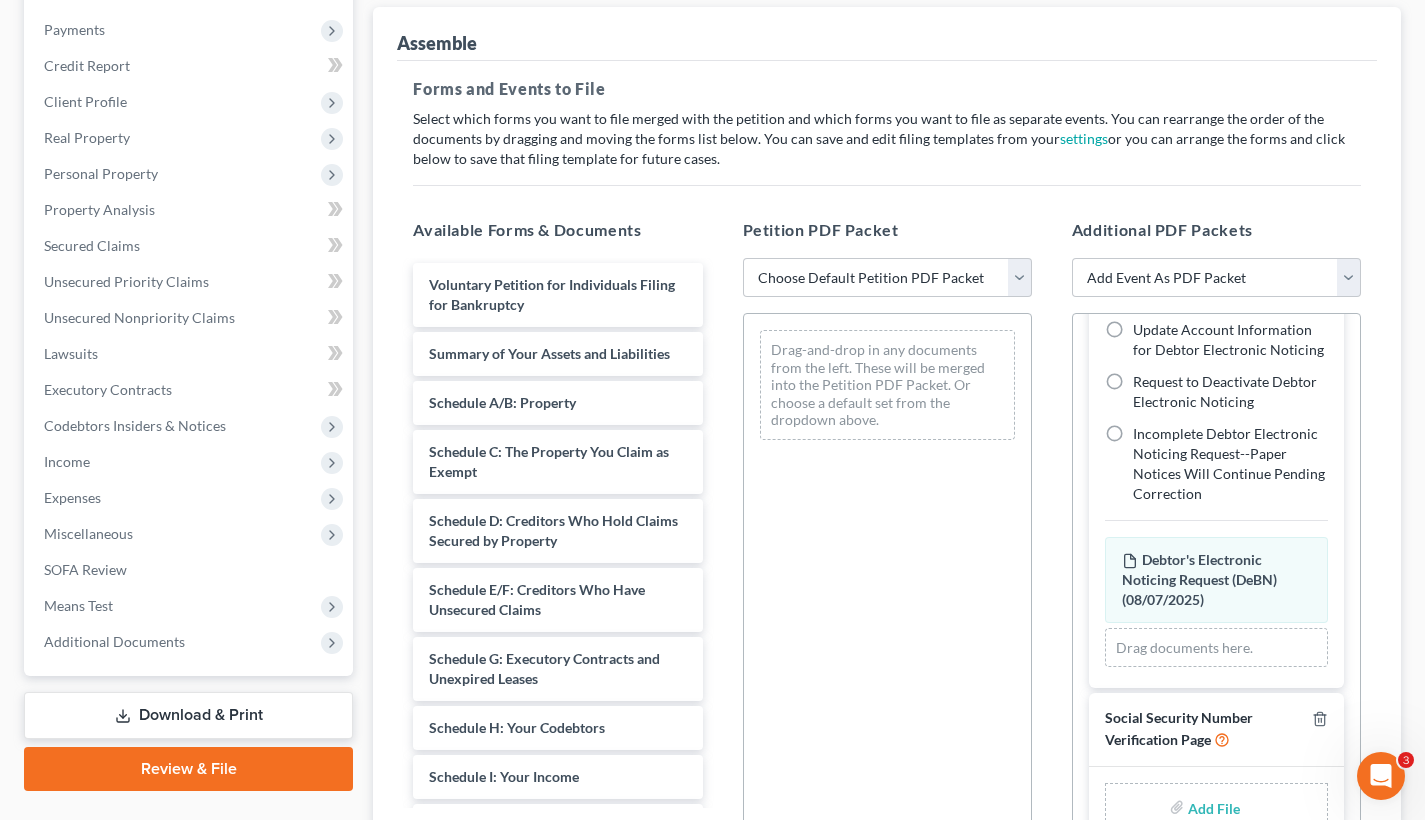 scroll, scrollTop: 473, scrollLeft: 0, axis: vertical 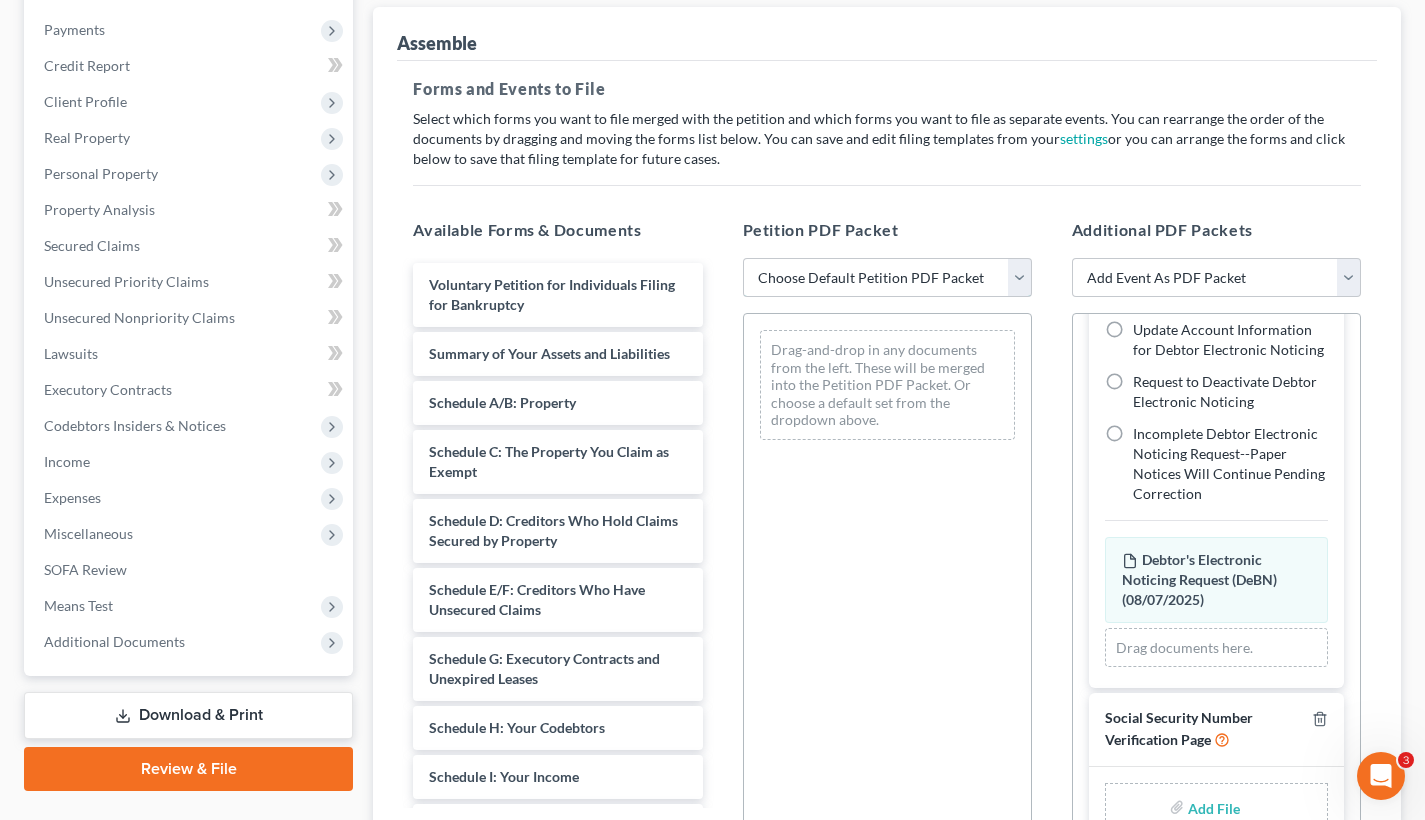 select on "1" 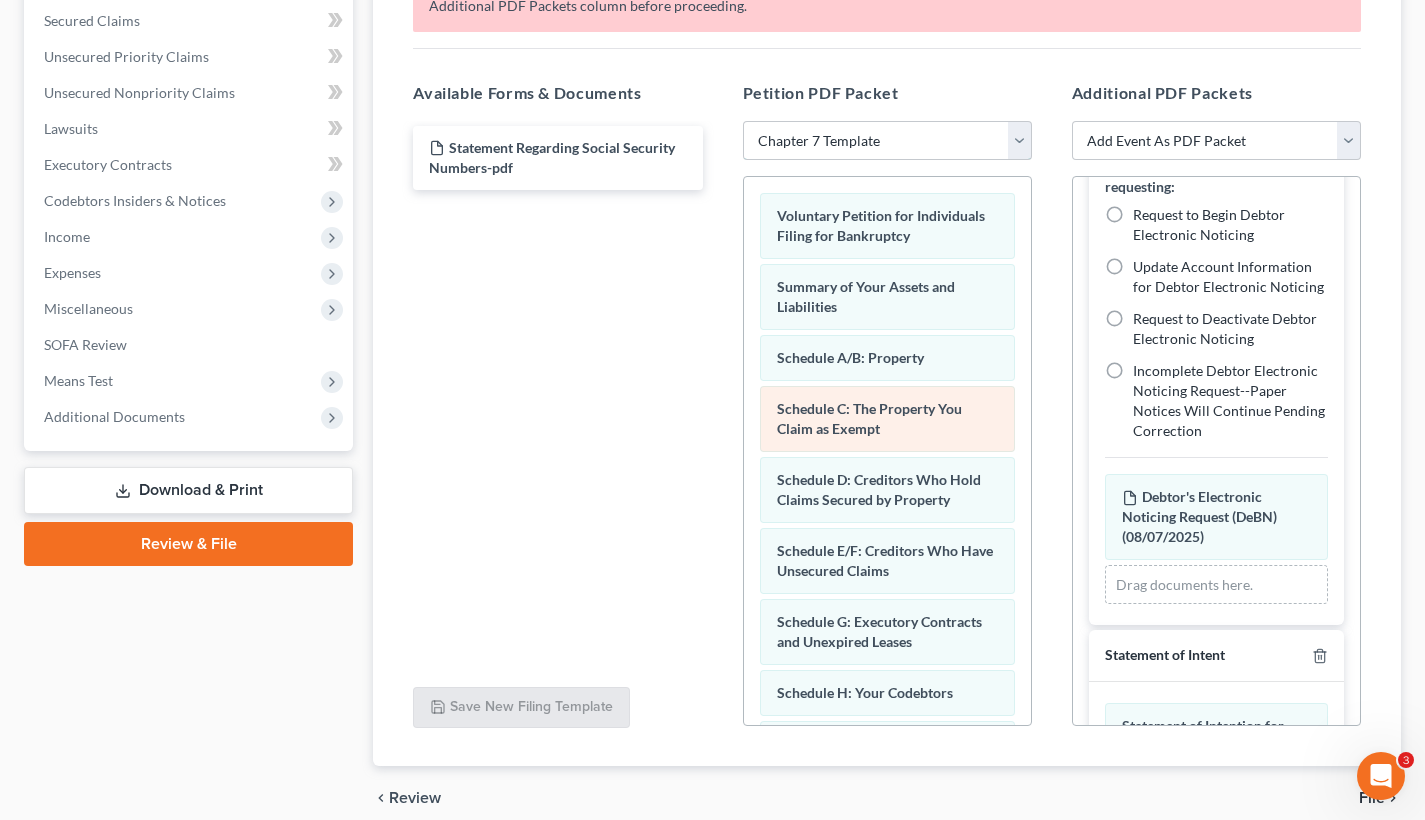 scroll, scrollTop: 511, scrollLeft: 0, axis: vertical 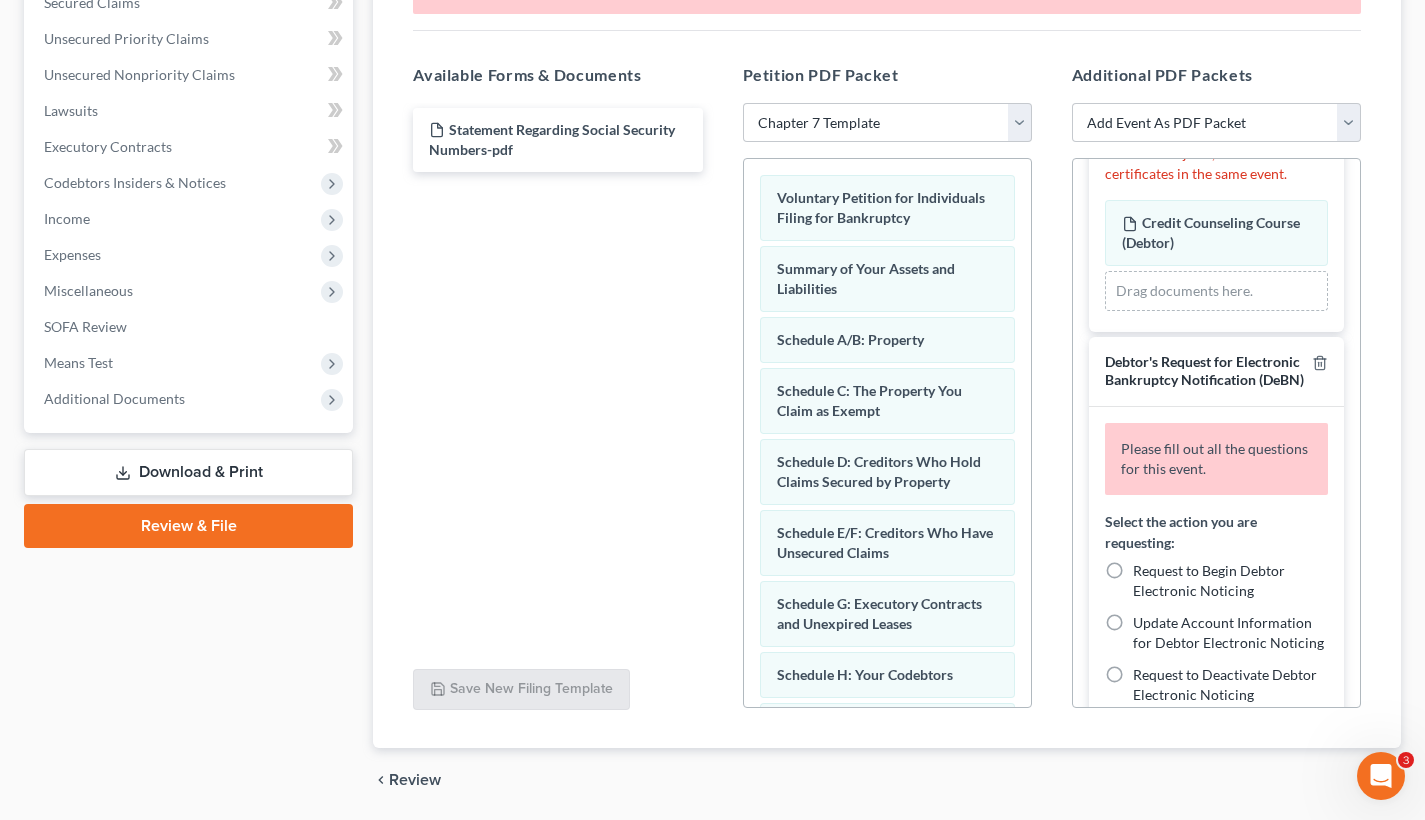 click on "Request to Begin Debtor Electronic Noticing" at bounding box center [1230, 581] 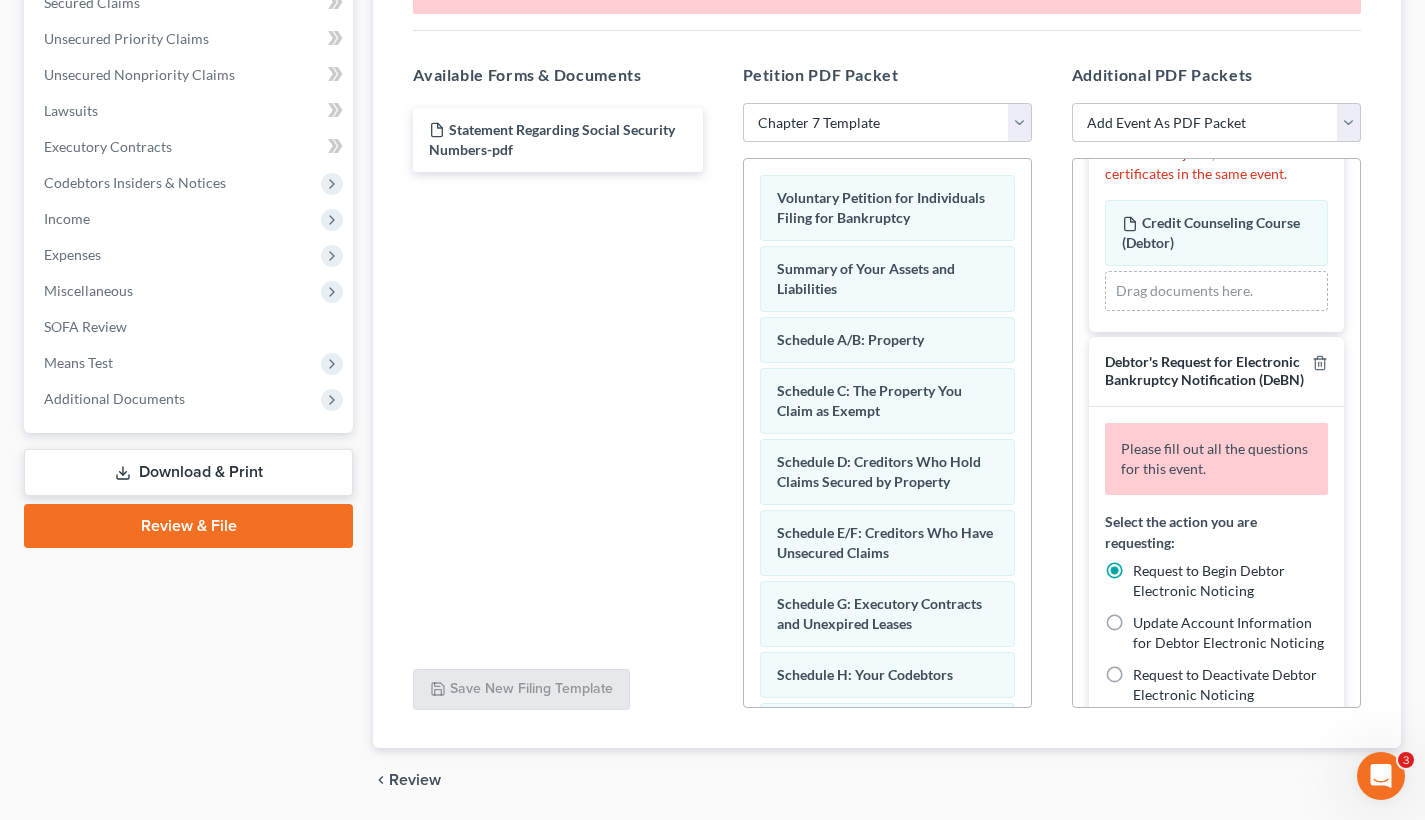 scroll, scrollTop: 491, scrollLeft: 0, axis: vertical 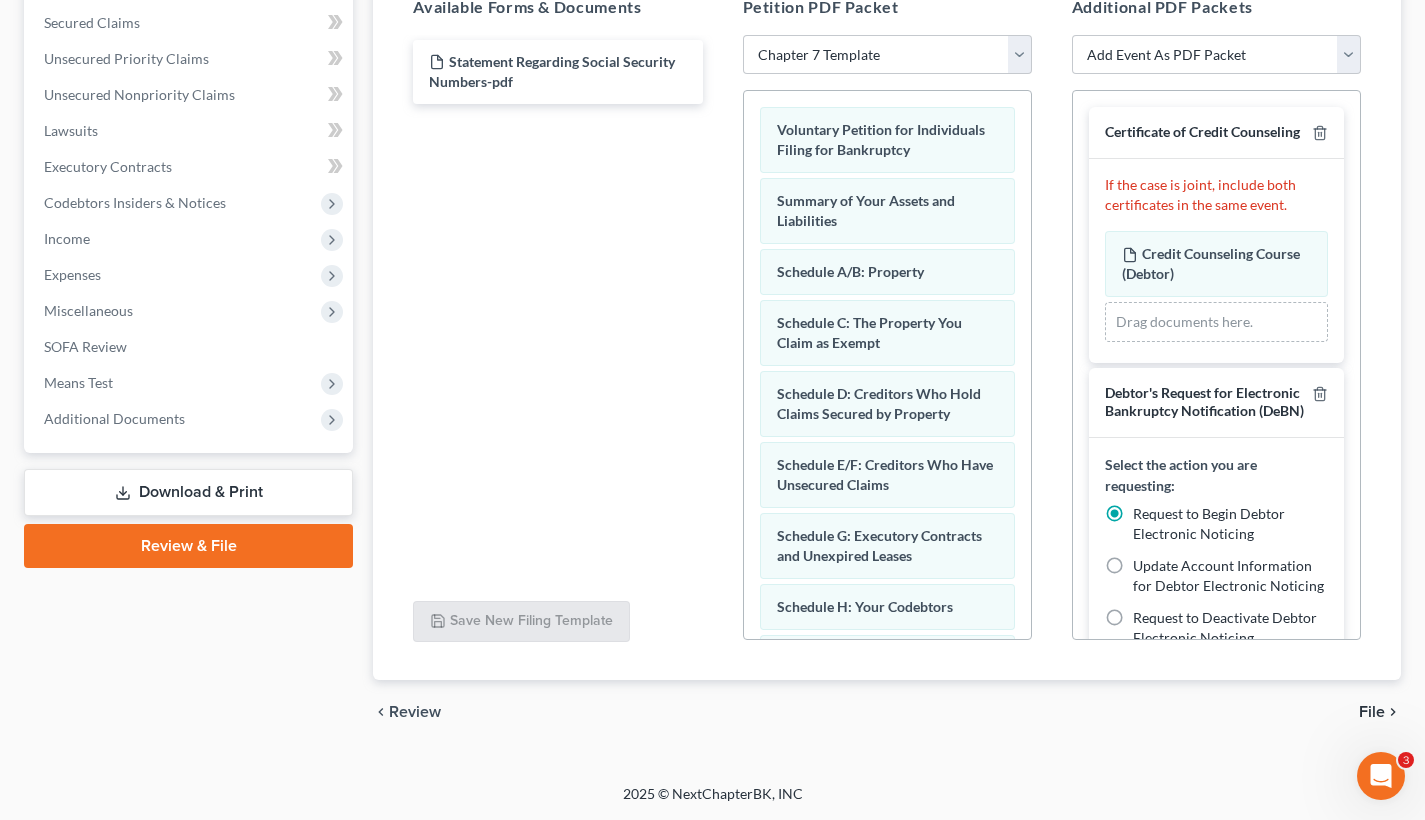 click on "File" at bounding box center [1372, 712] 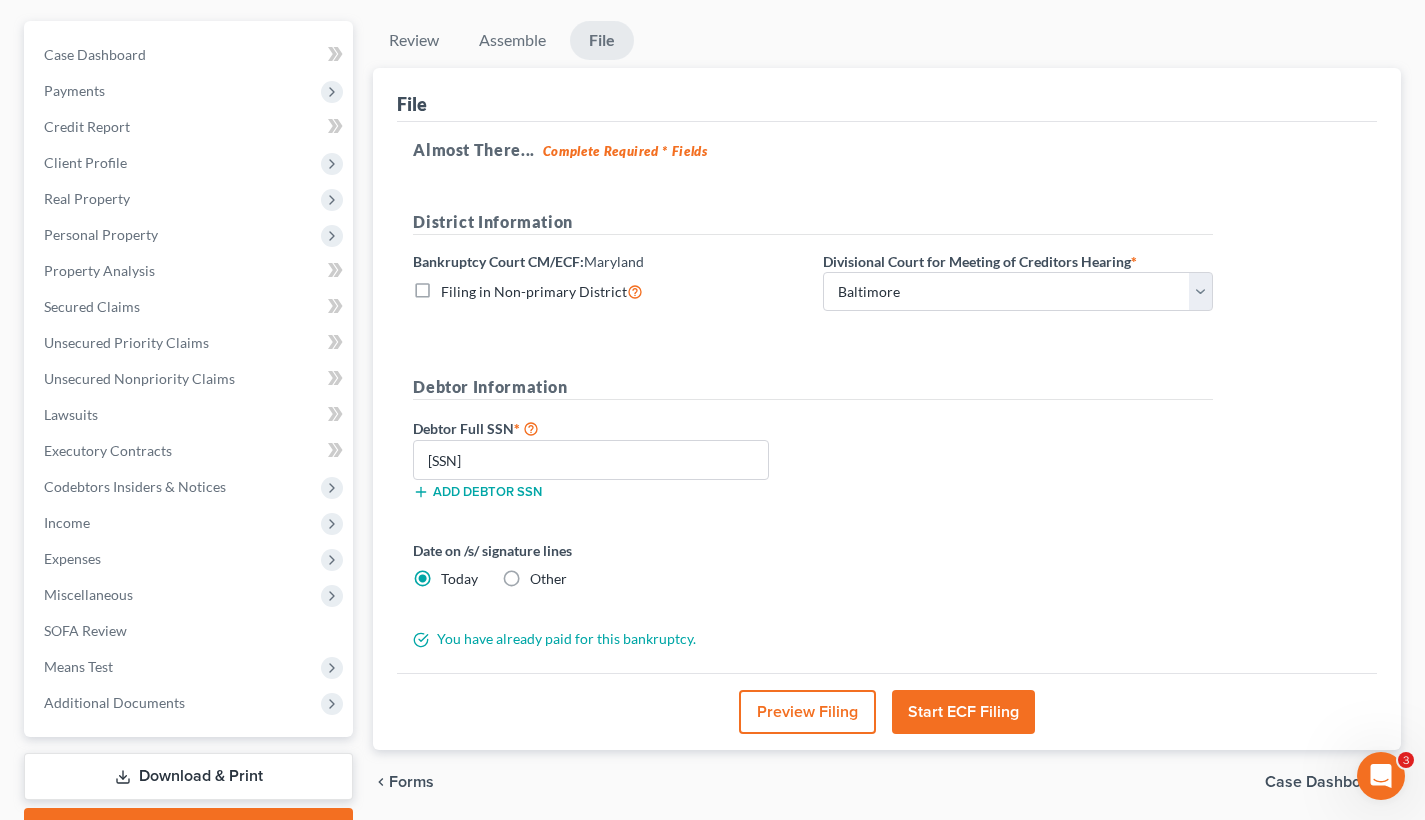 scroll, scrollTop: 209, scrollLeft: 0, axis: vertical 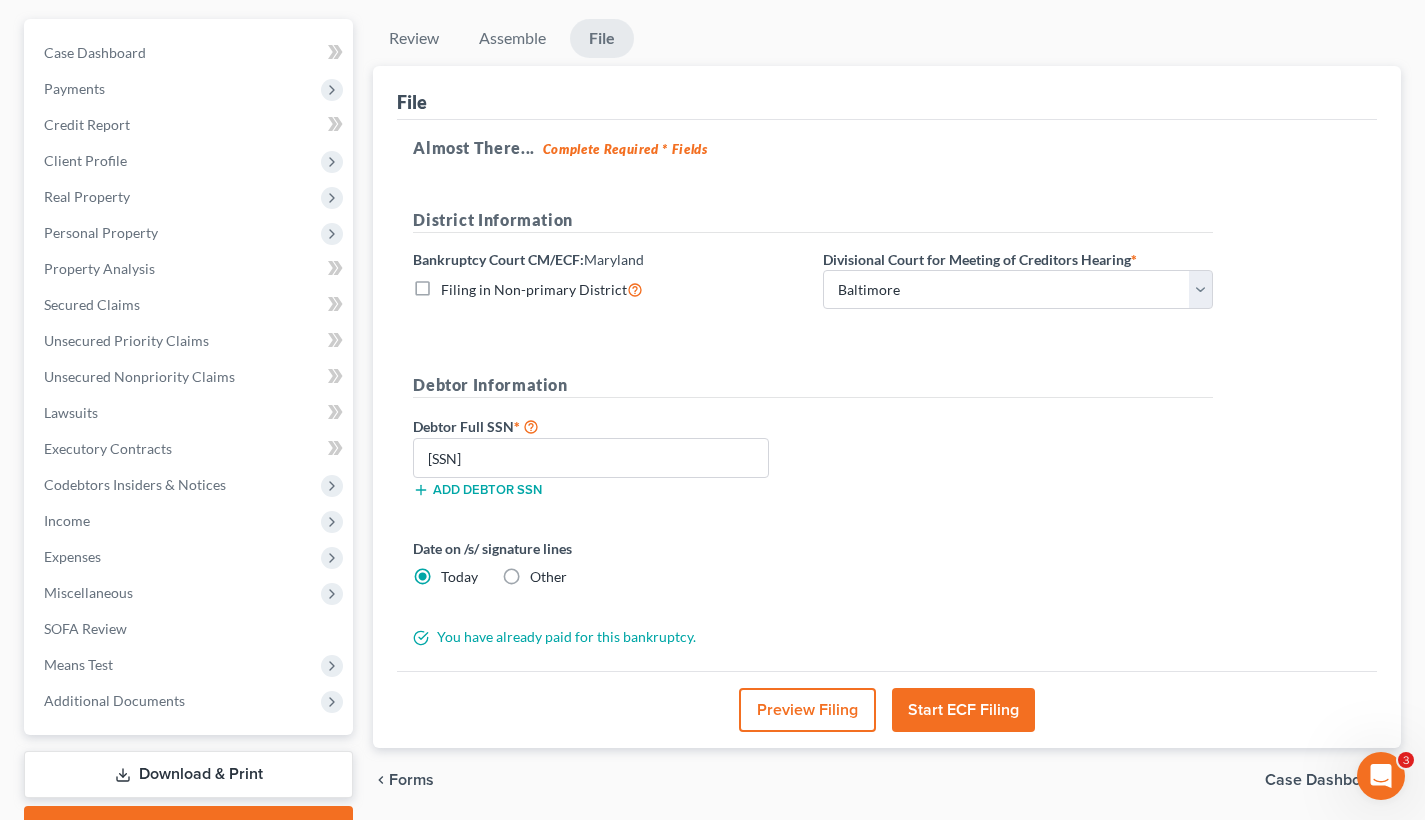 click on "Start ECF Filing" at bounding box center (963, 710) 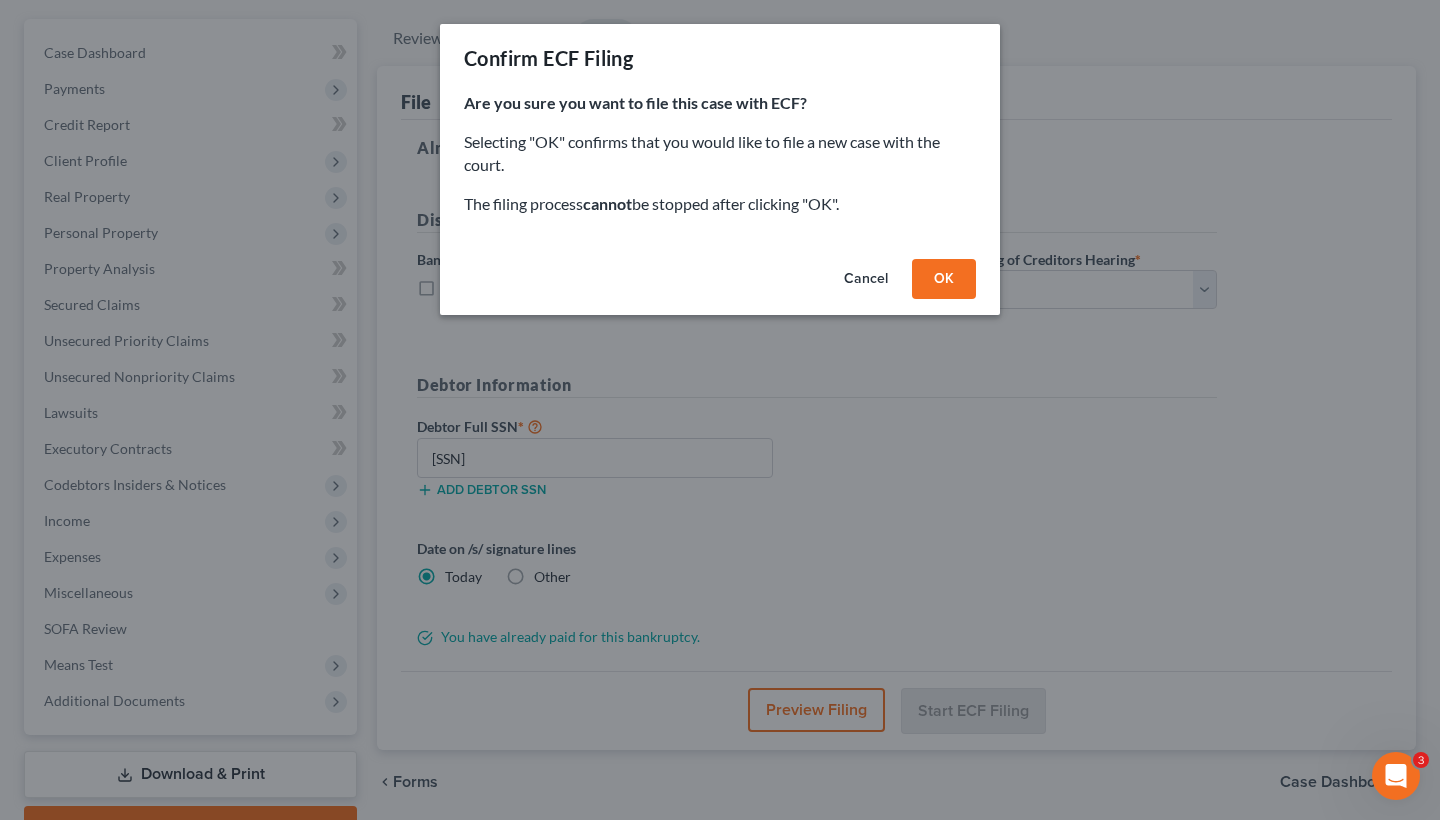 click on "Cancel" at bounding box center [866, 279] 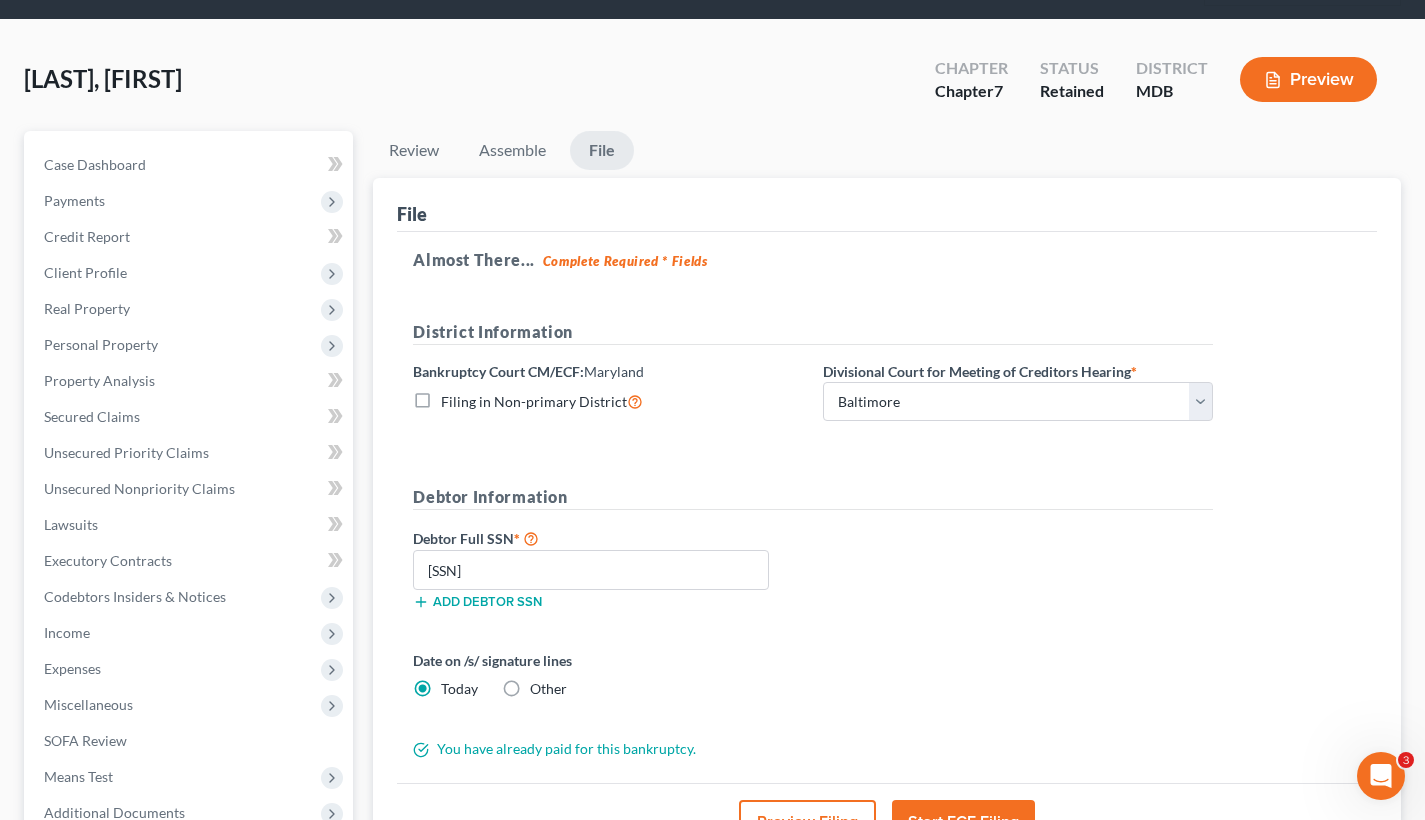 scroll, scrollTop: 67, scrollLeft: 0, axis: vertical 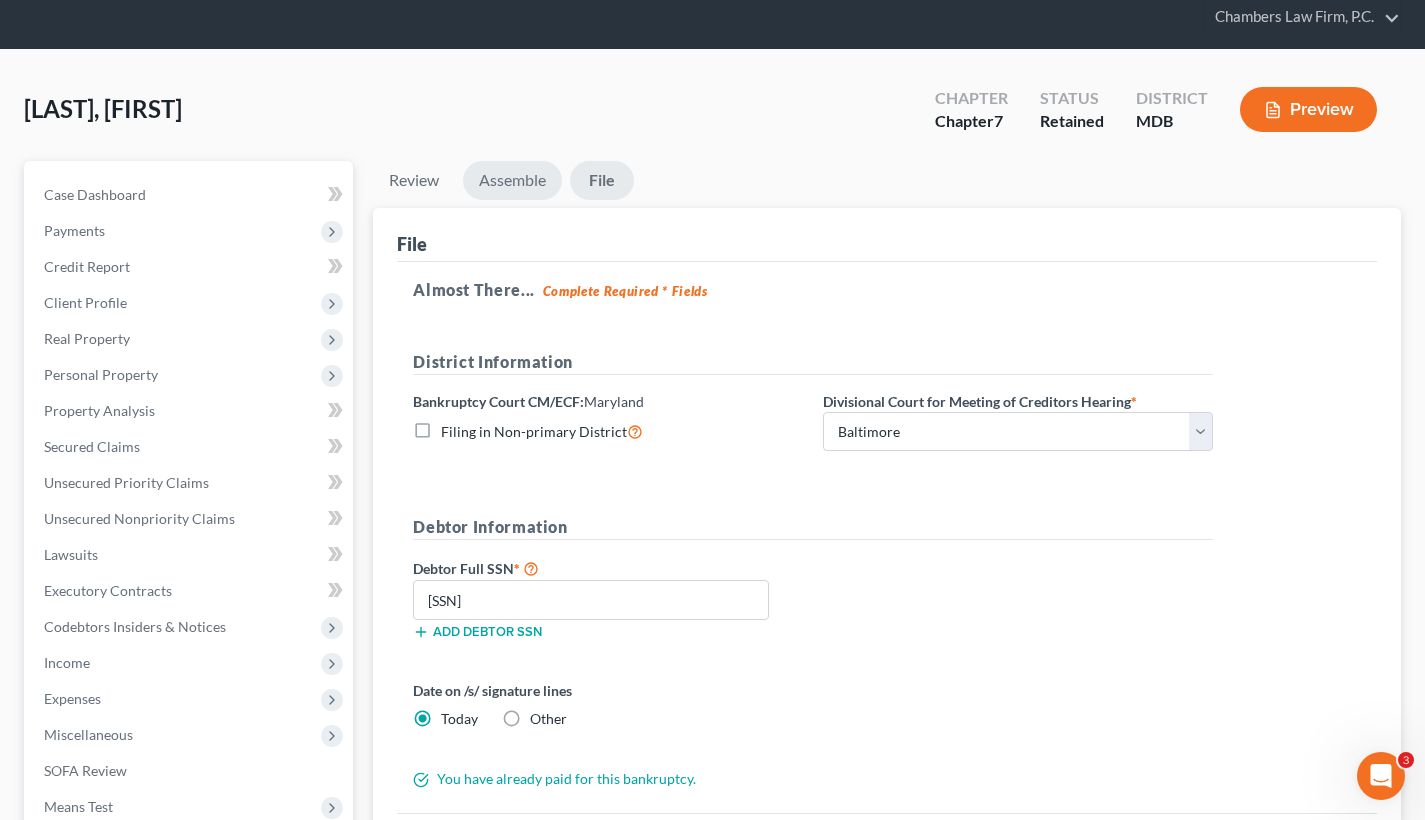 click on "Assemble" at bounding box center [512, 180] 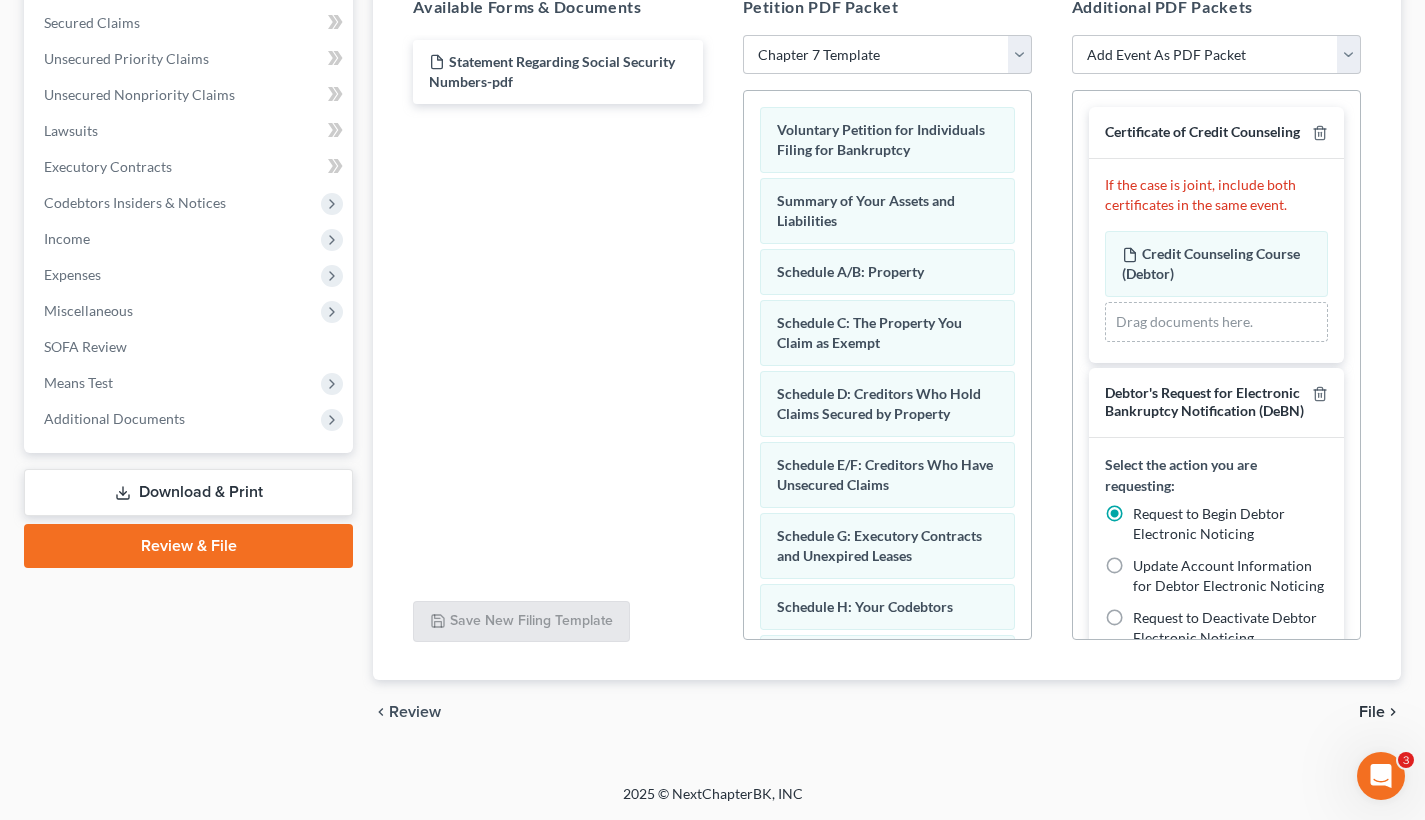 scroll, scrollTop: 491, scrollLeft: 0, axis: vertical 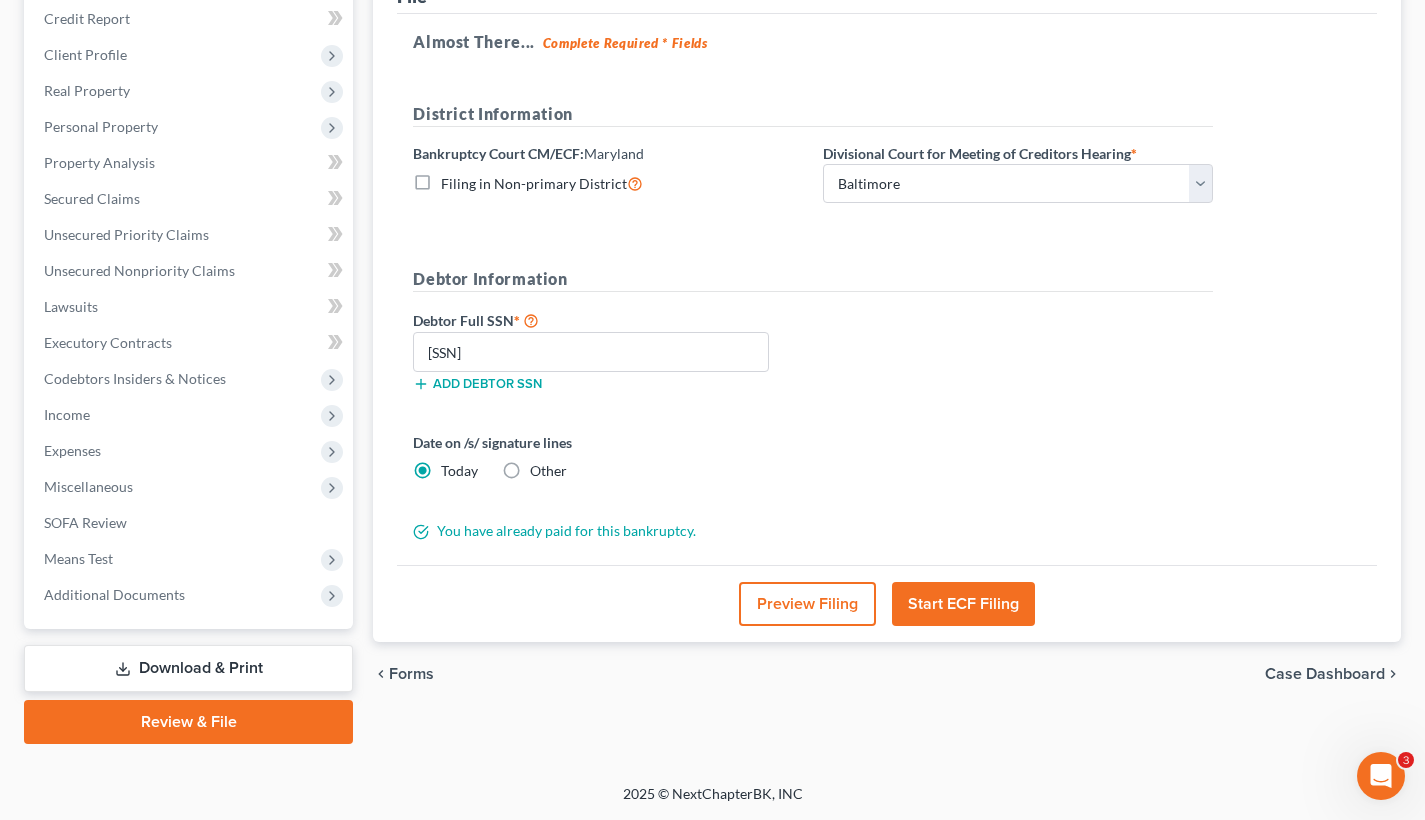 click on "Start ECF Filing" at bounding box center (963, 604) 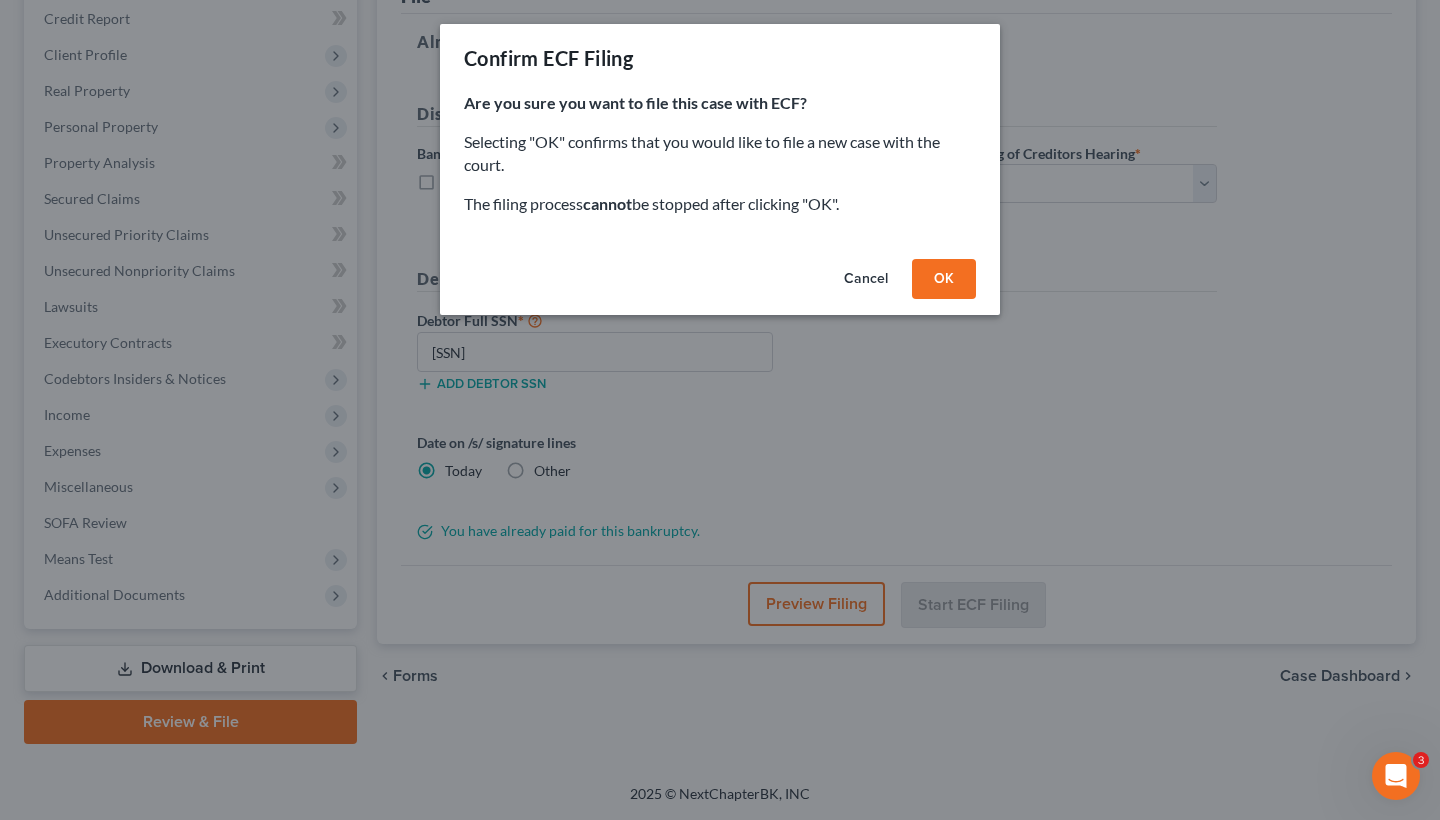 click on "OK" at bounding box center [944, 279] 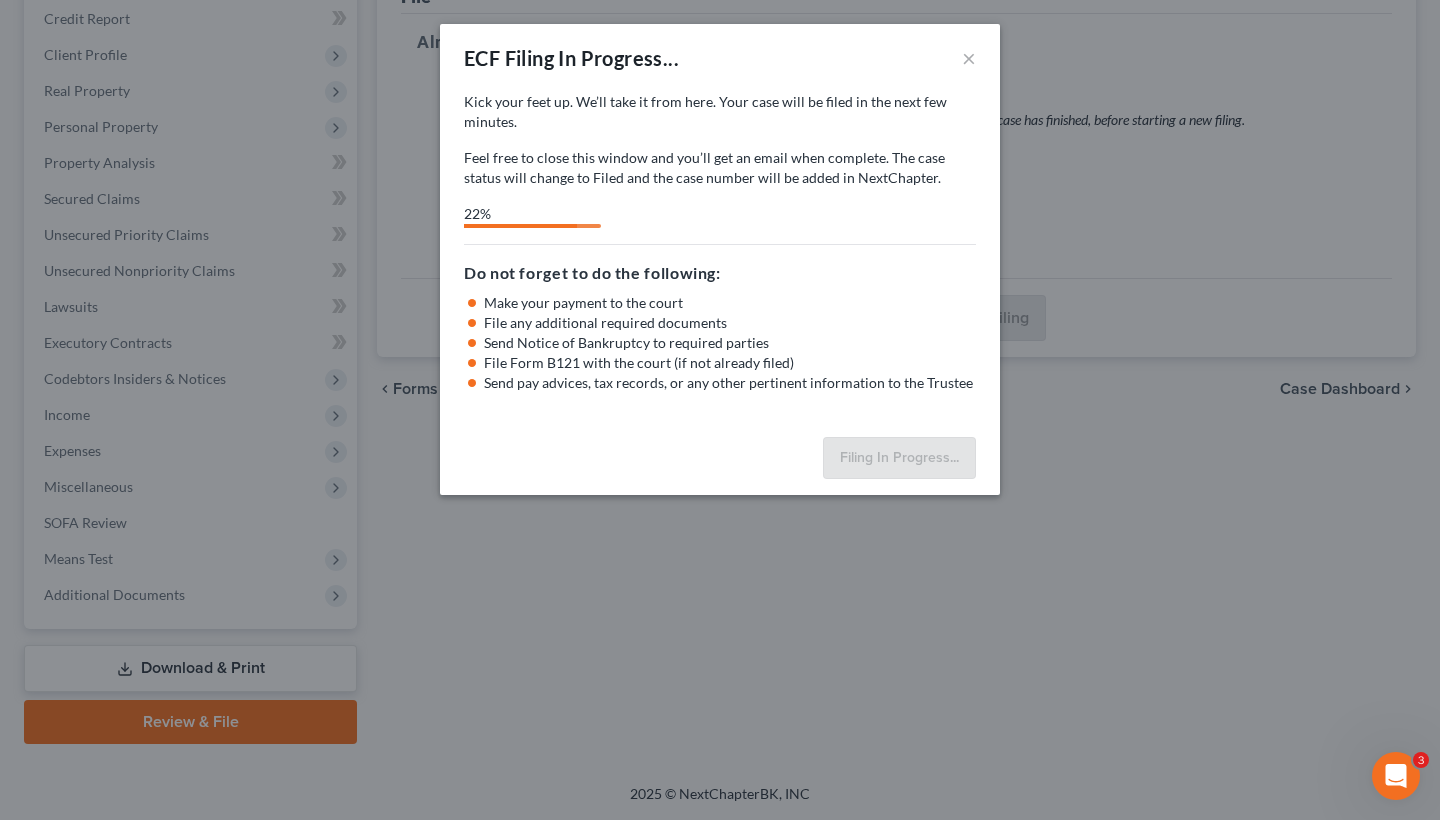 select on "0" 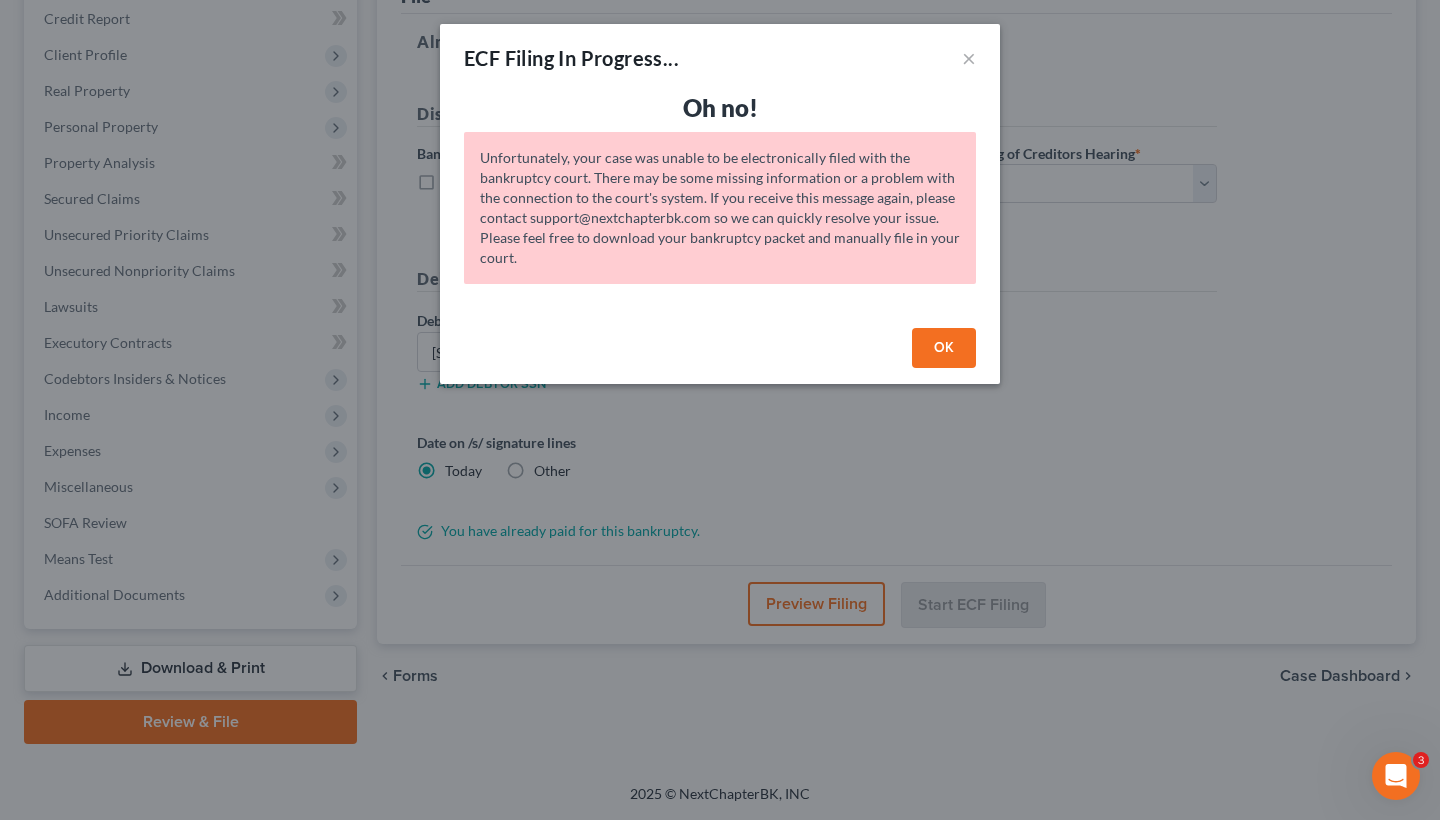 click on "OK" at bounding box center [944, 348] 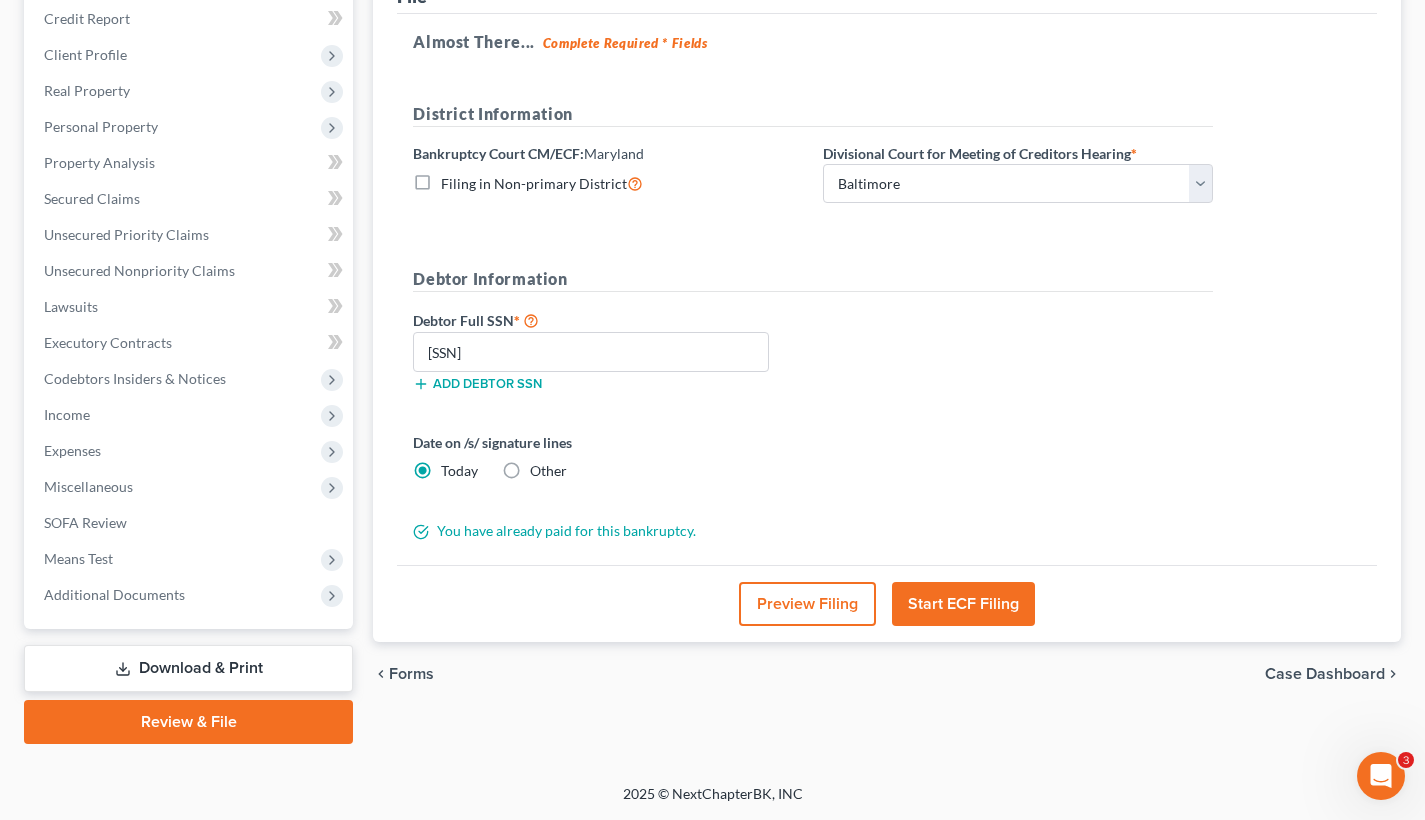 scroll, scrollTop: 315, scrollLeft: 0, axis: vertical 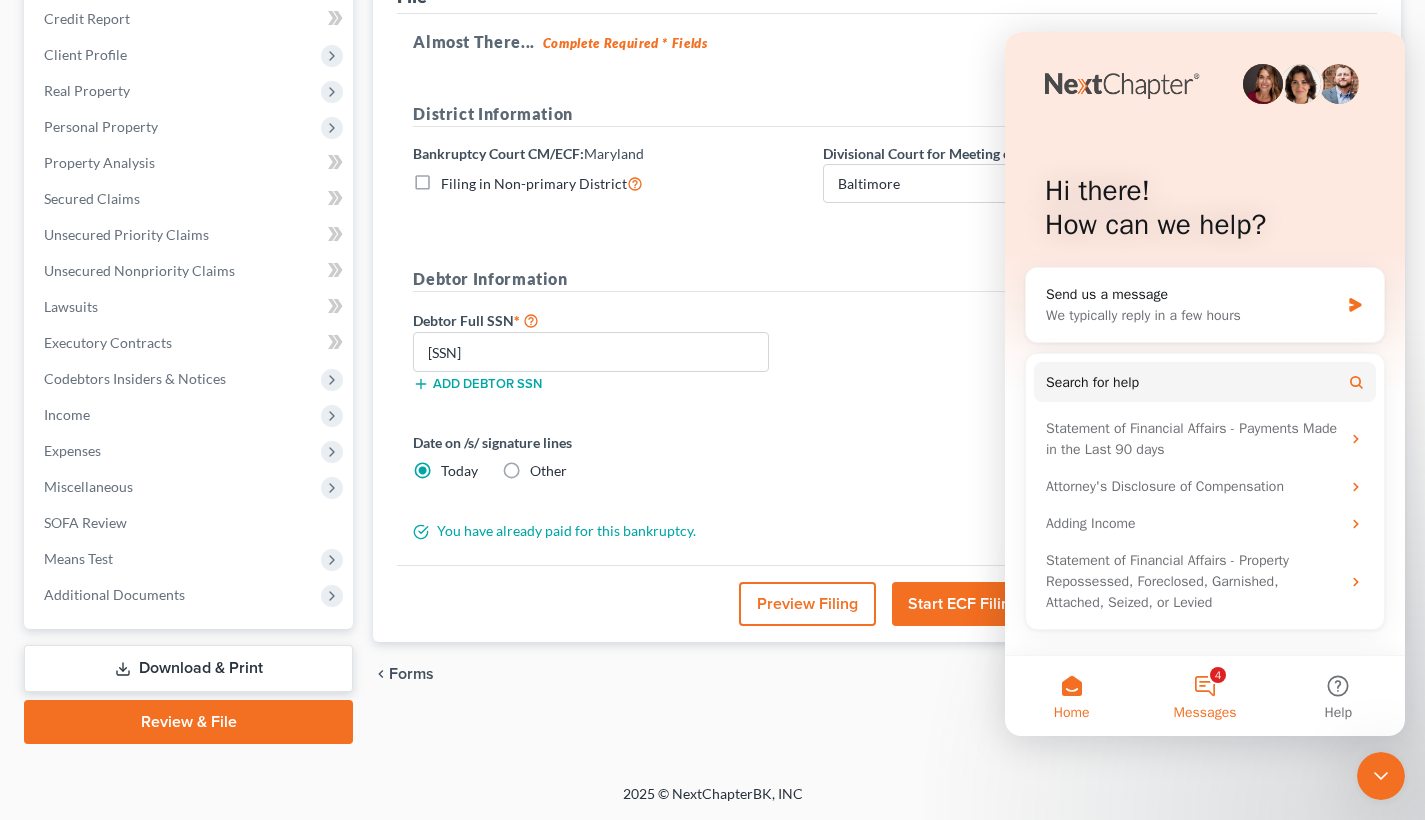 click on "4 Messages" at bounding box center (1204, 696) 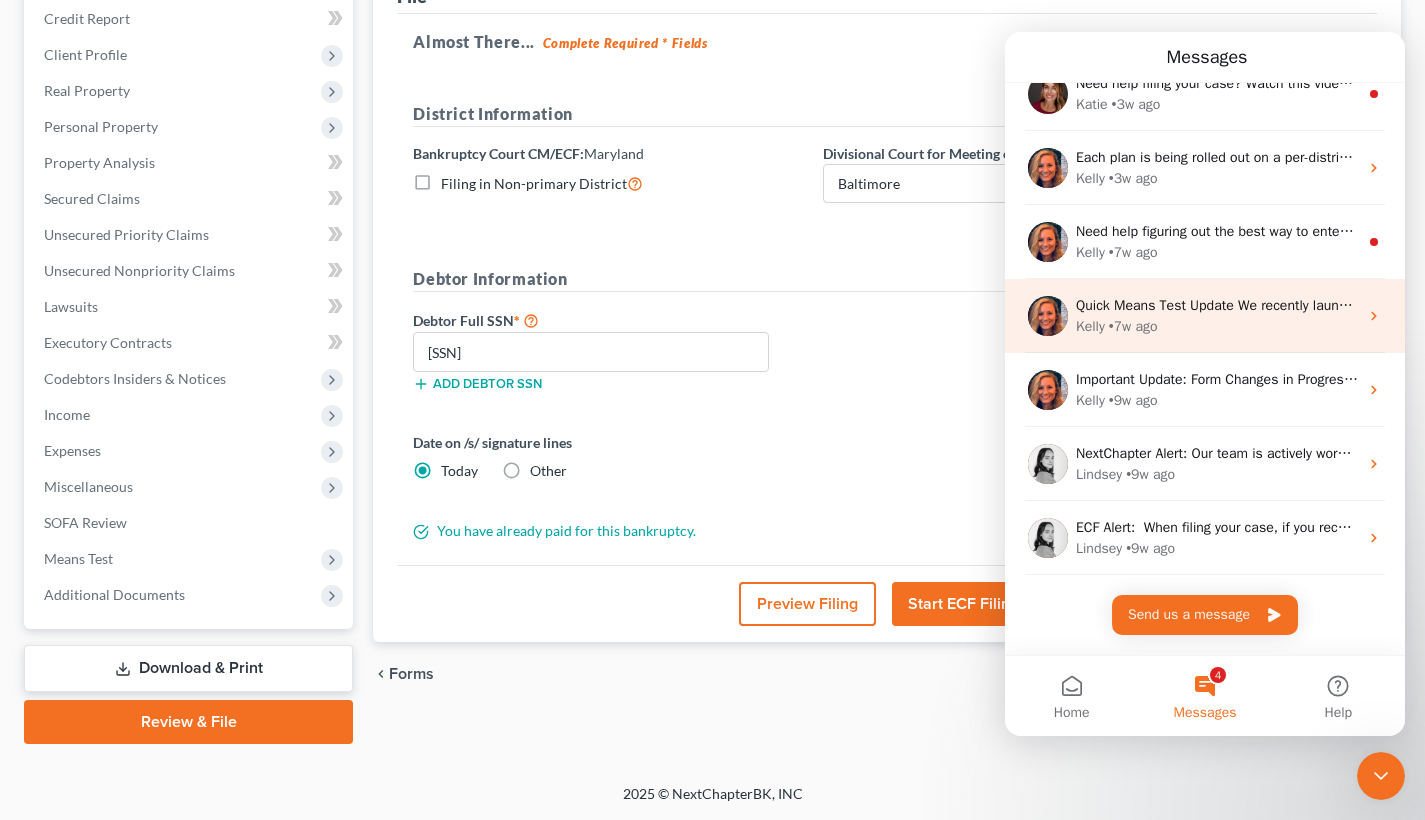 scroll, scrollTop: 0, scrollLeft: 0, axis: both 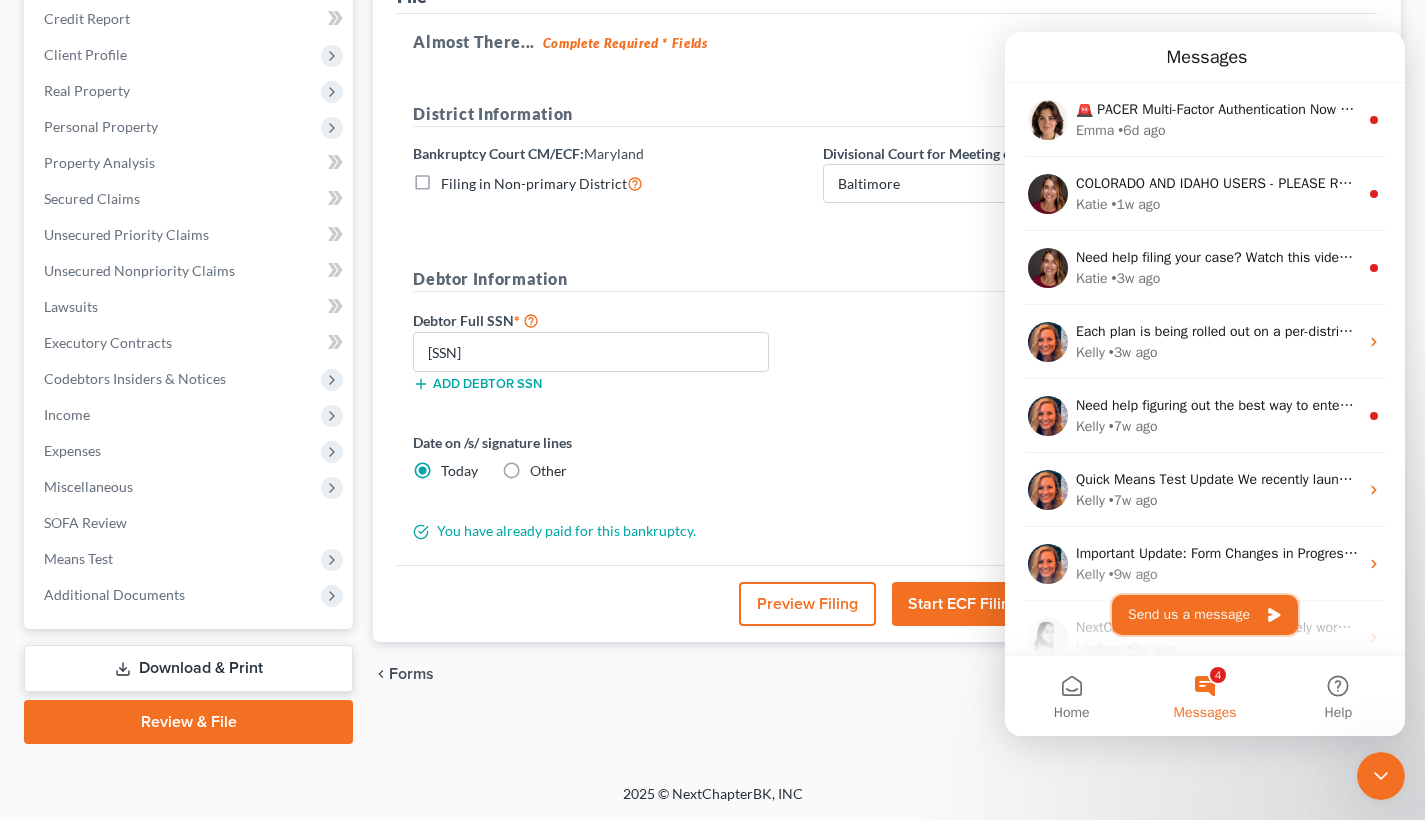 click on "Send us a message" at bounding box center [1205, 615] 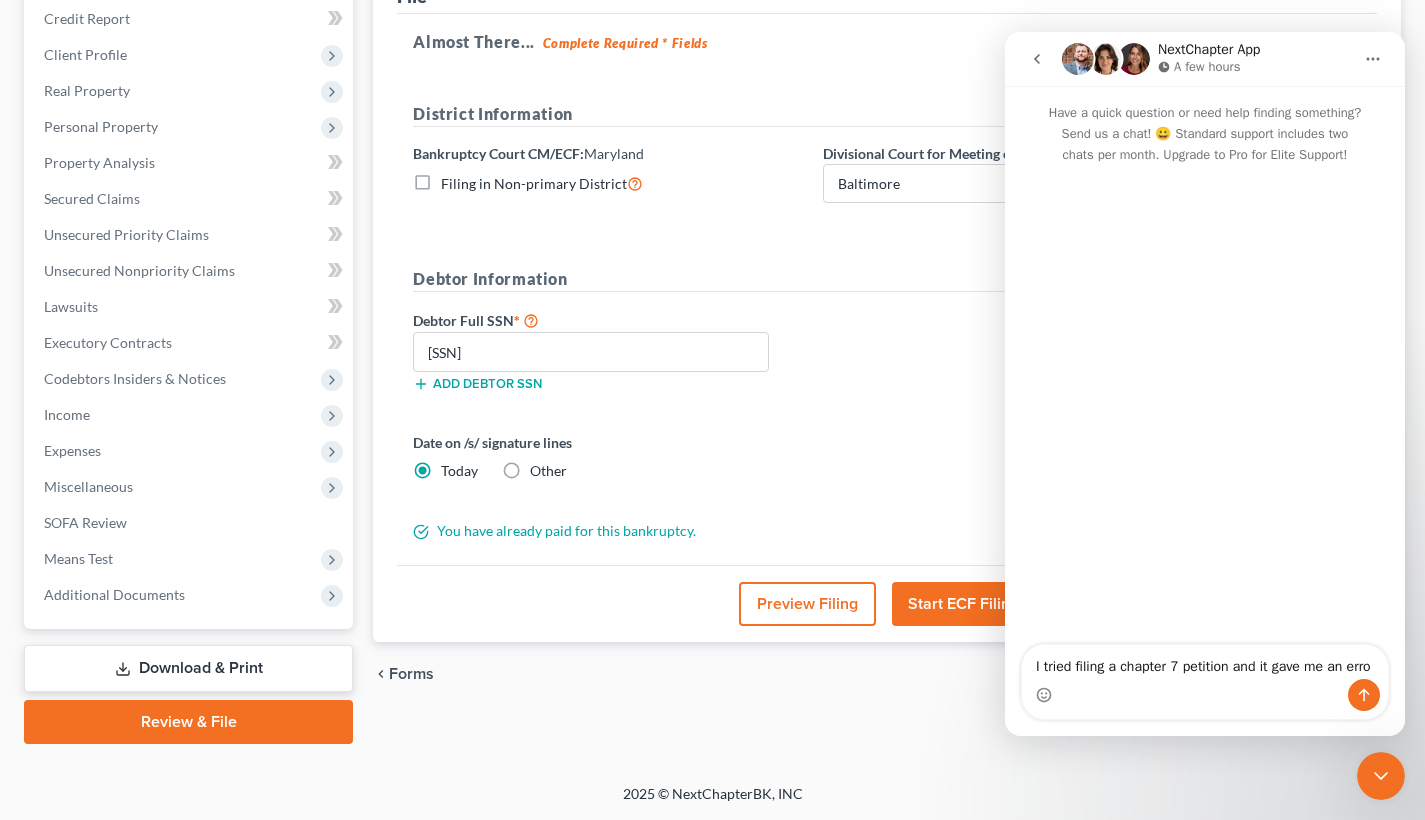 scroll, scrollTop: 0, scrollLeft: 0, axis: both 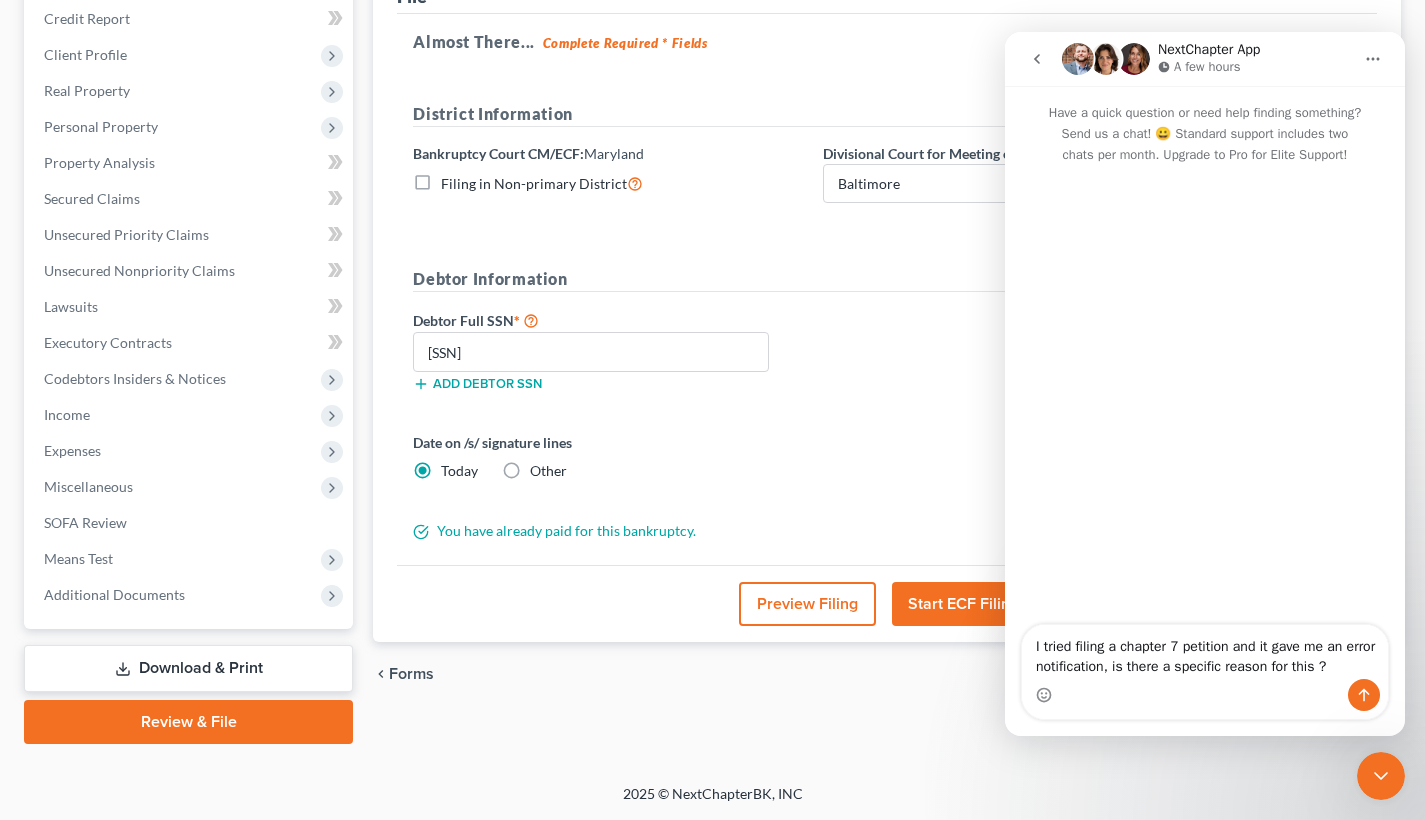type on "I tried filing a chapter 7 petition and it gave me an error notification, is there a specific reason for this ?" 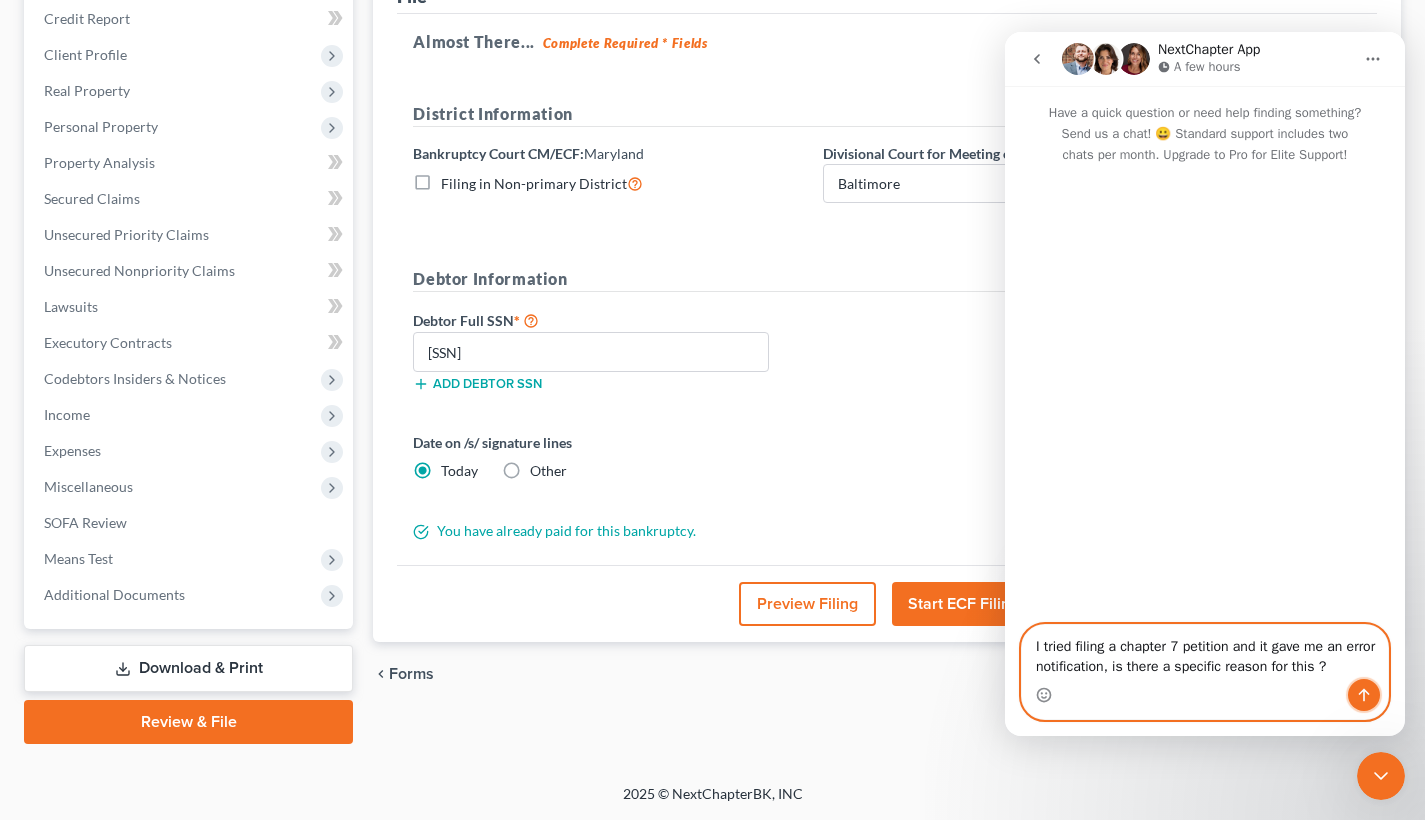 click 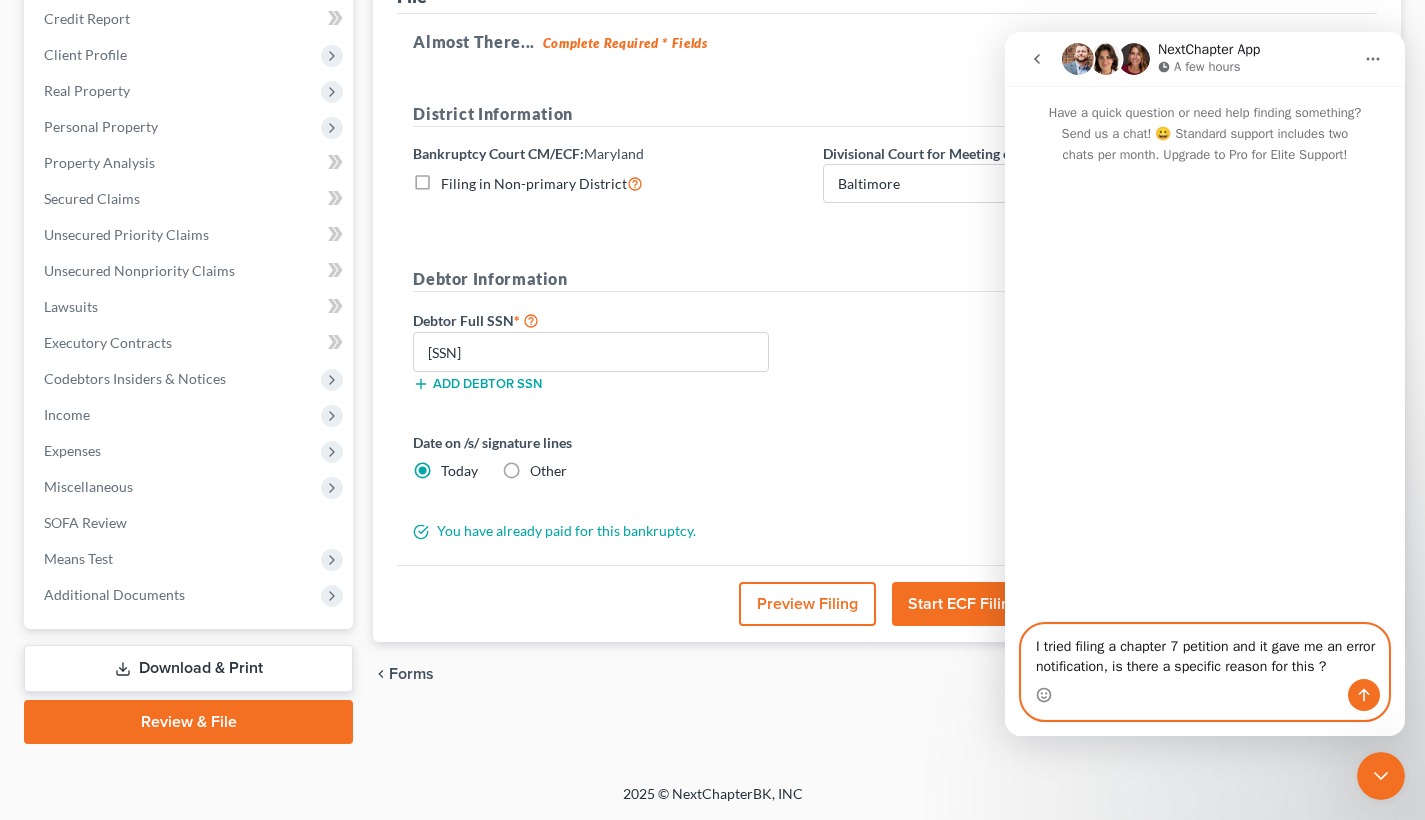 type 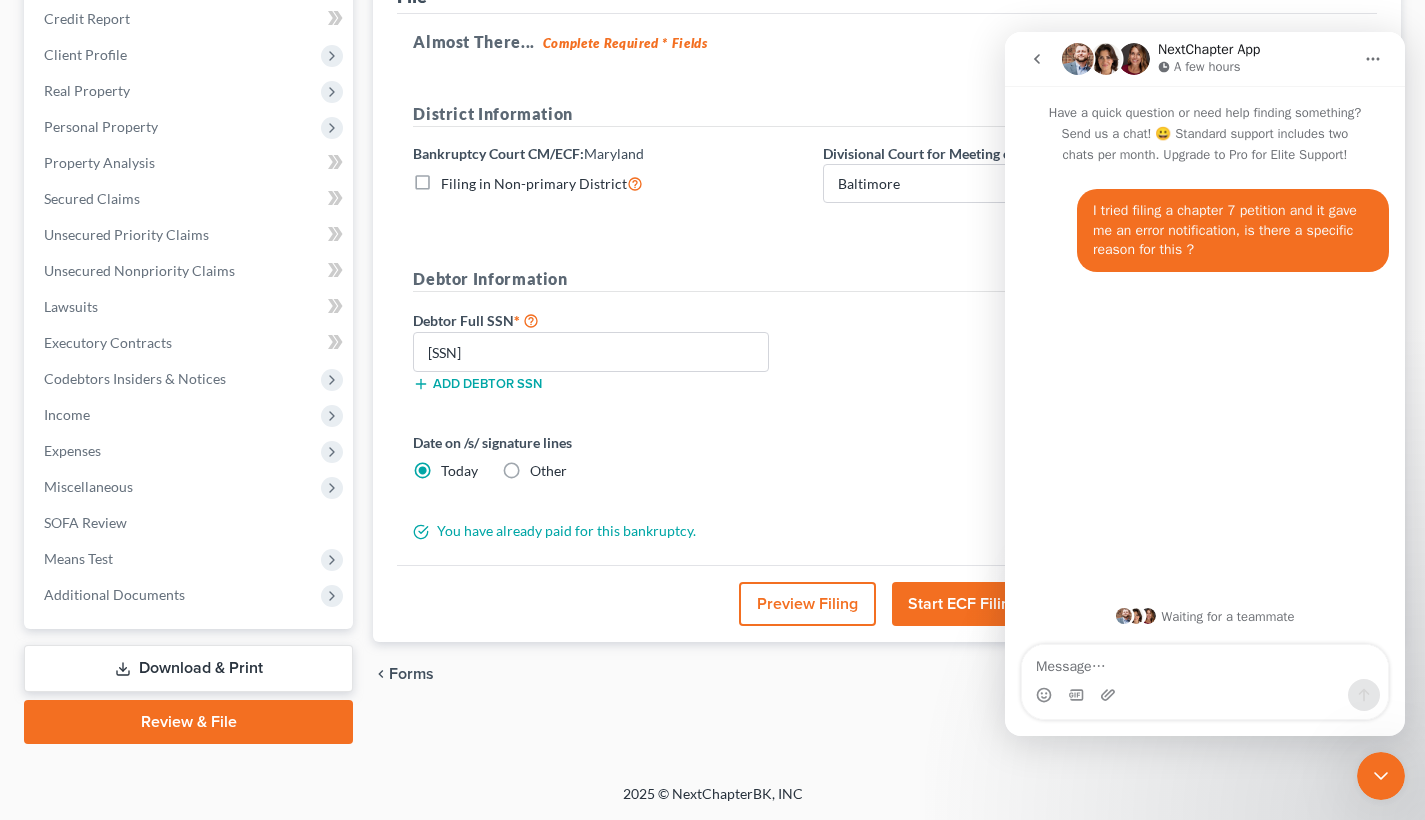 scroll, scrollTop: 159, scrollLeft: 0, axis: vertical 